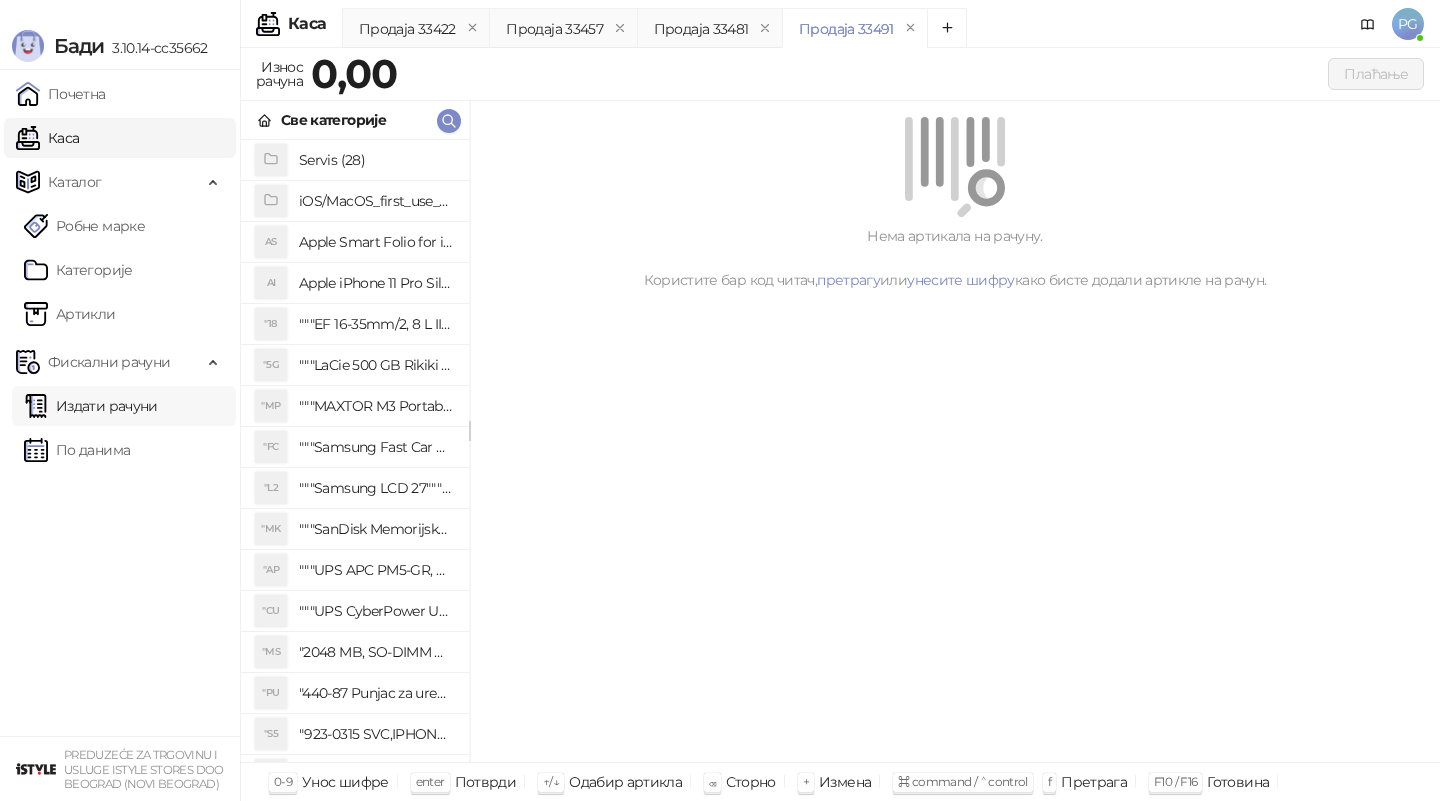scroll, scrollTop: 0, scrollLeft: 0, axis: both 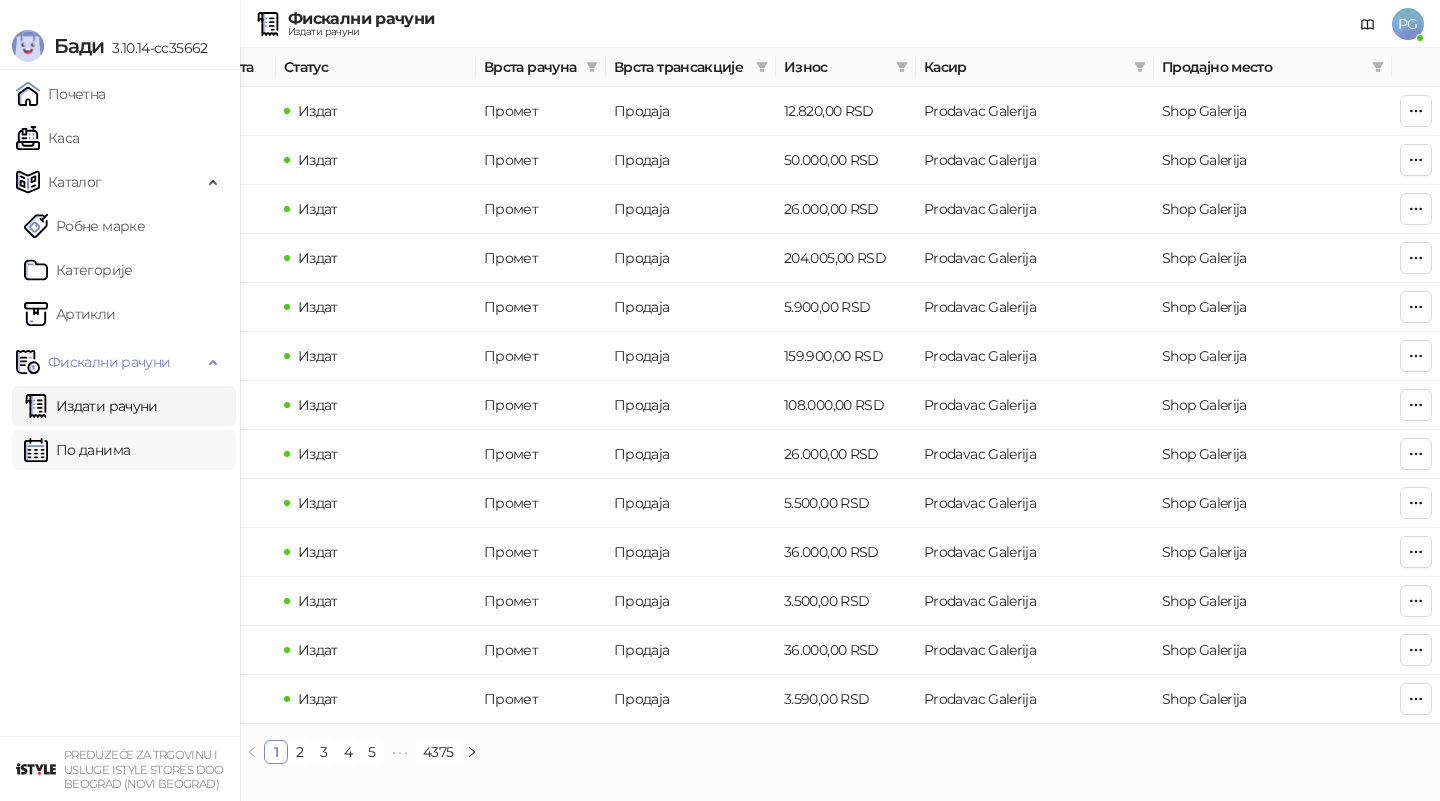 click on "По данима" at bounding box center [77, 450] 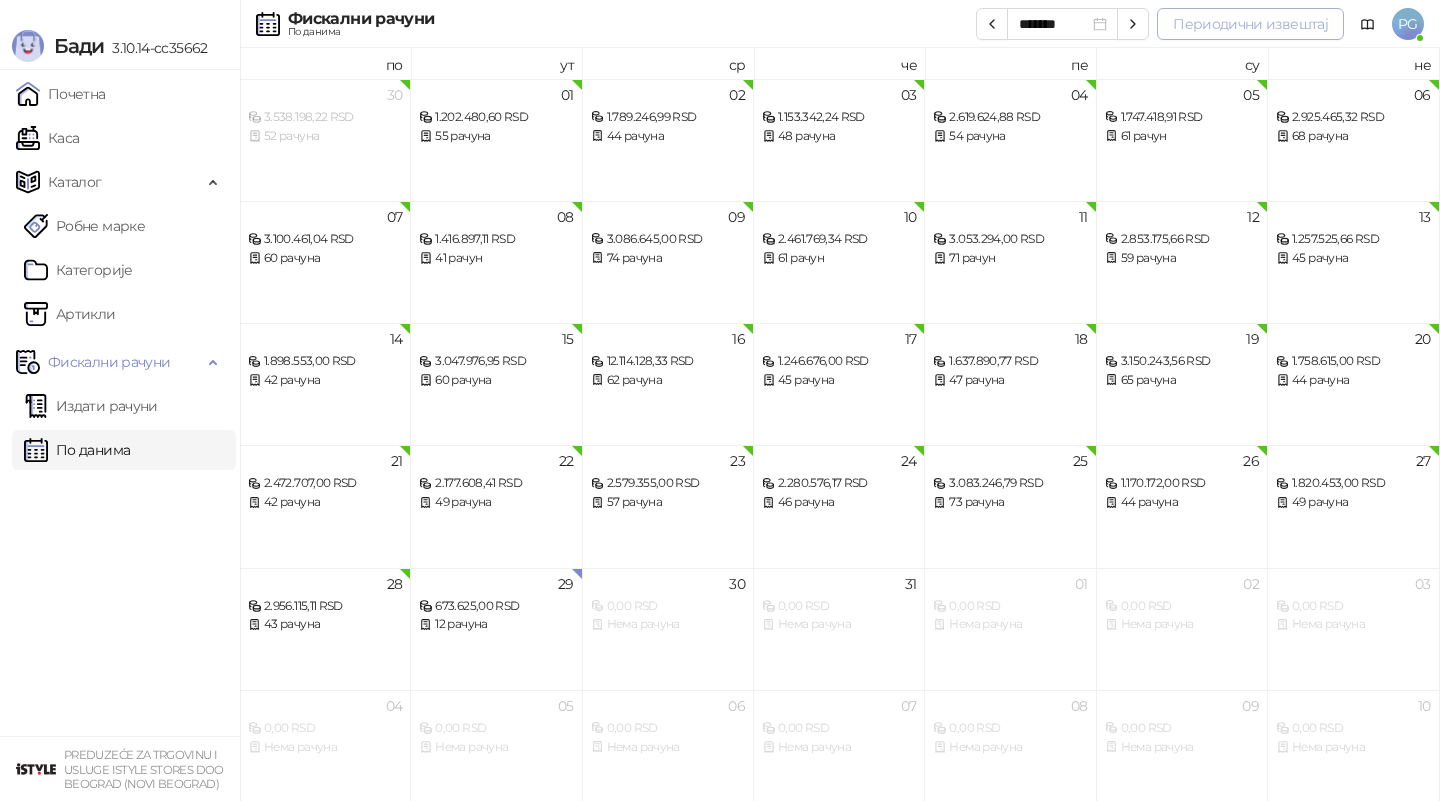 click on "Периодични извештај" at bounding box center (1250, 24) 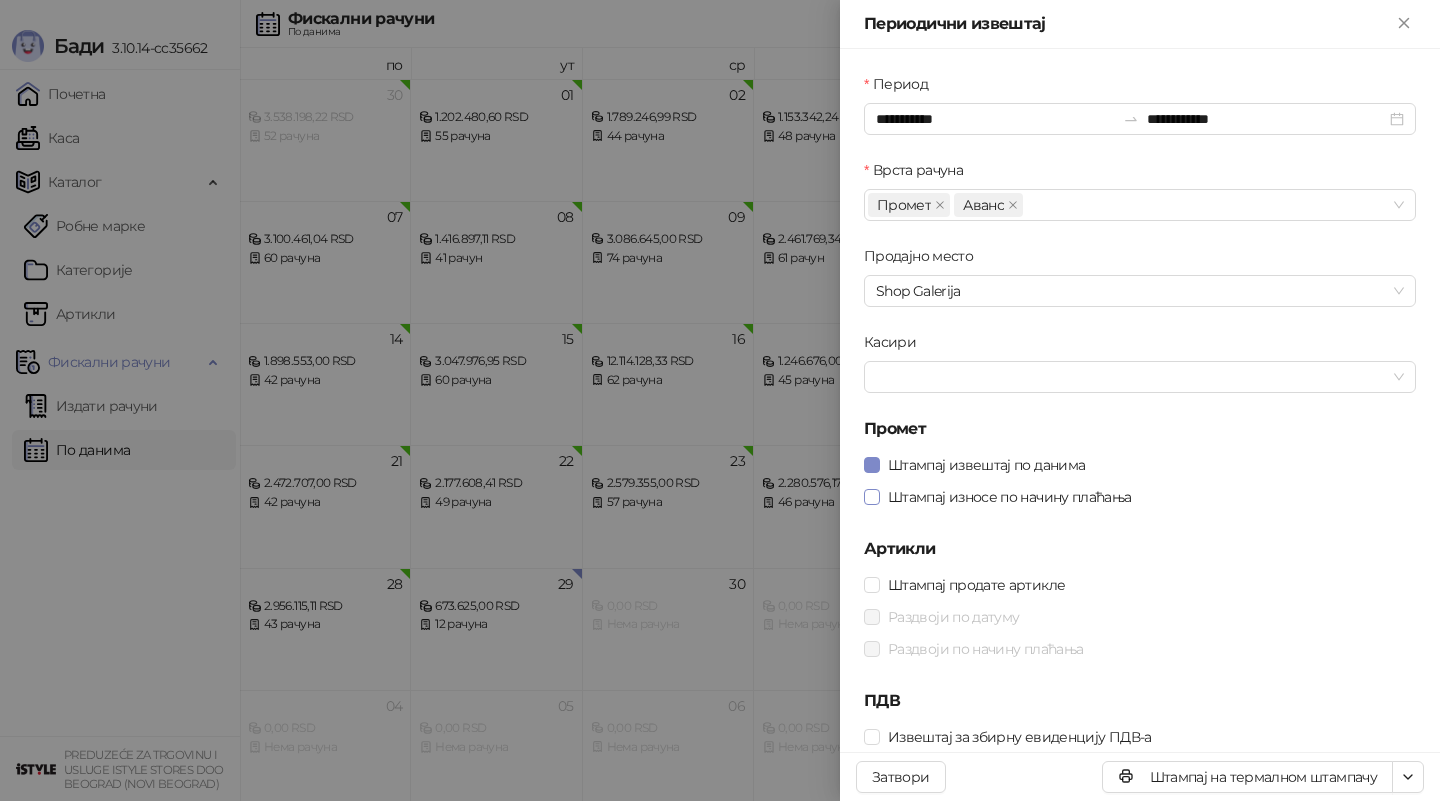 click on "Штампај износе по начину плаћања" at bounding box center (1010, 497) 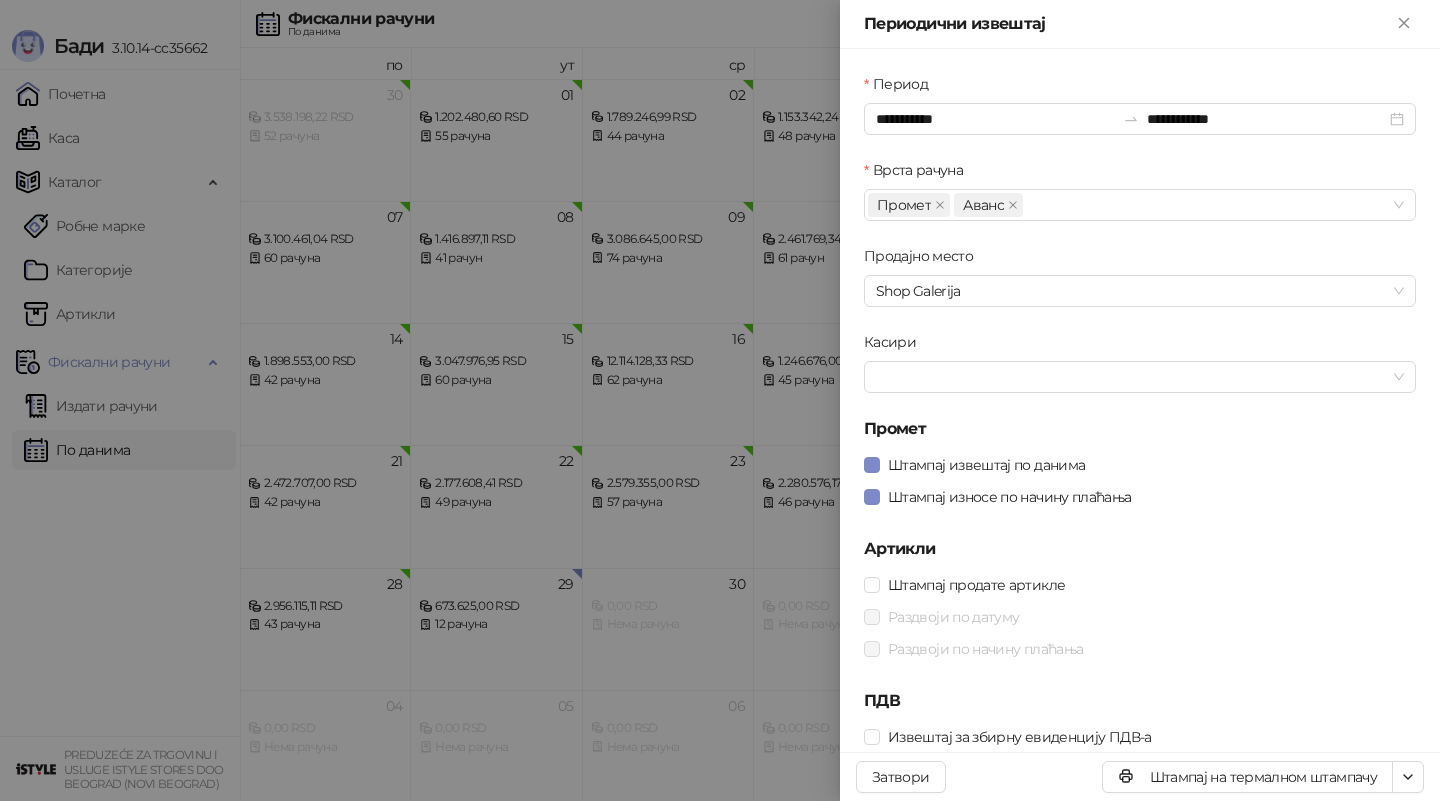 click on "**********" at bounding box center [1140, 400] 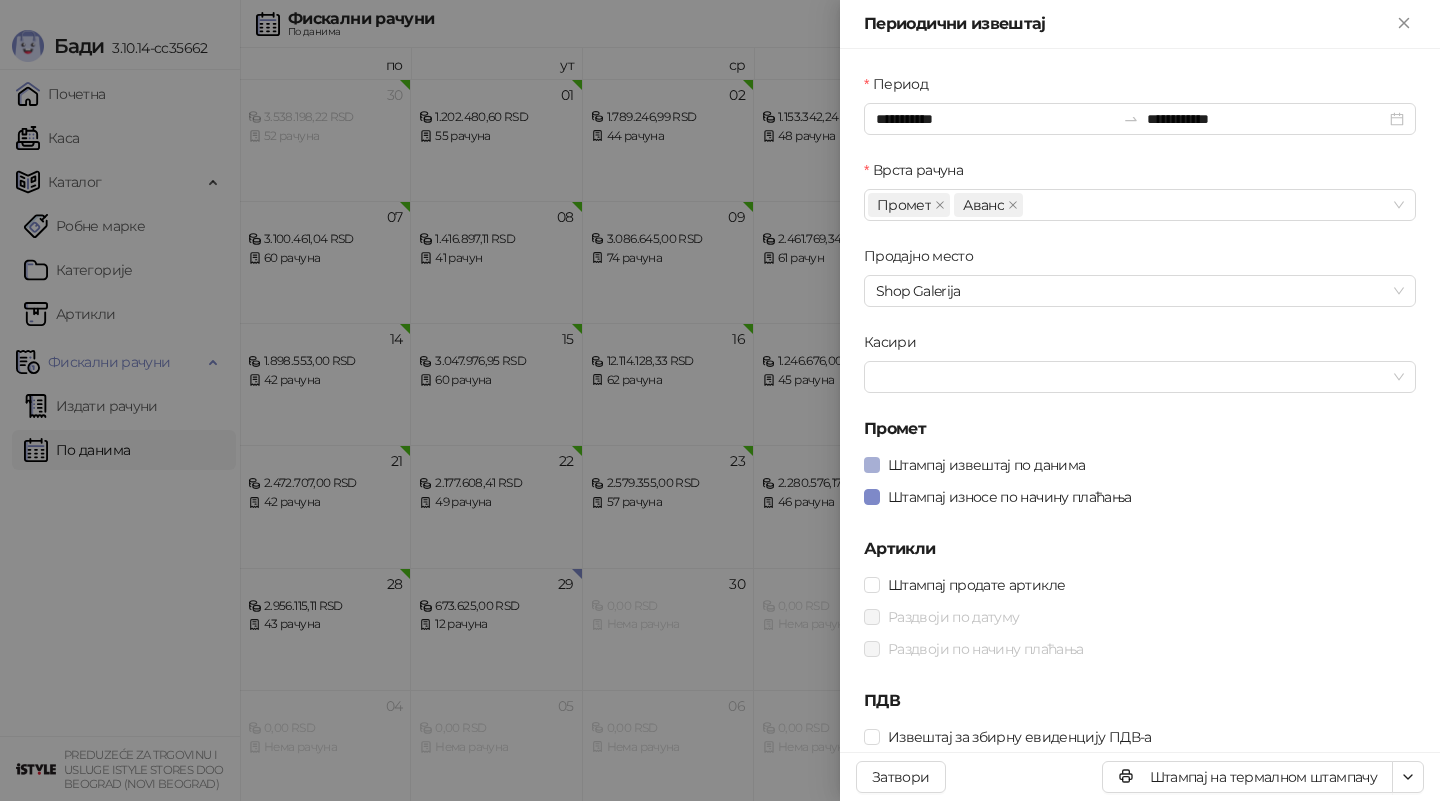 click on "Штампај извештај по данима" at bounding box center (986, 465) 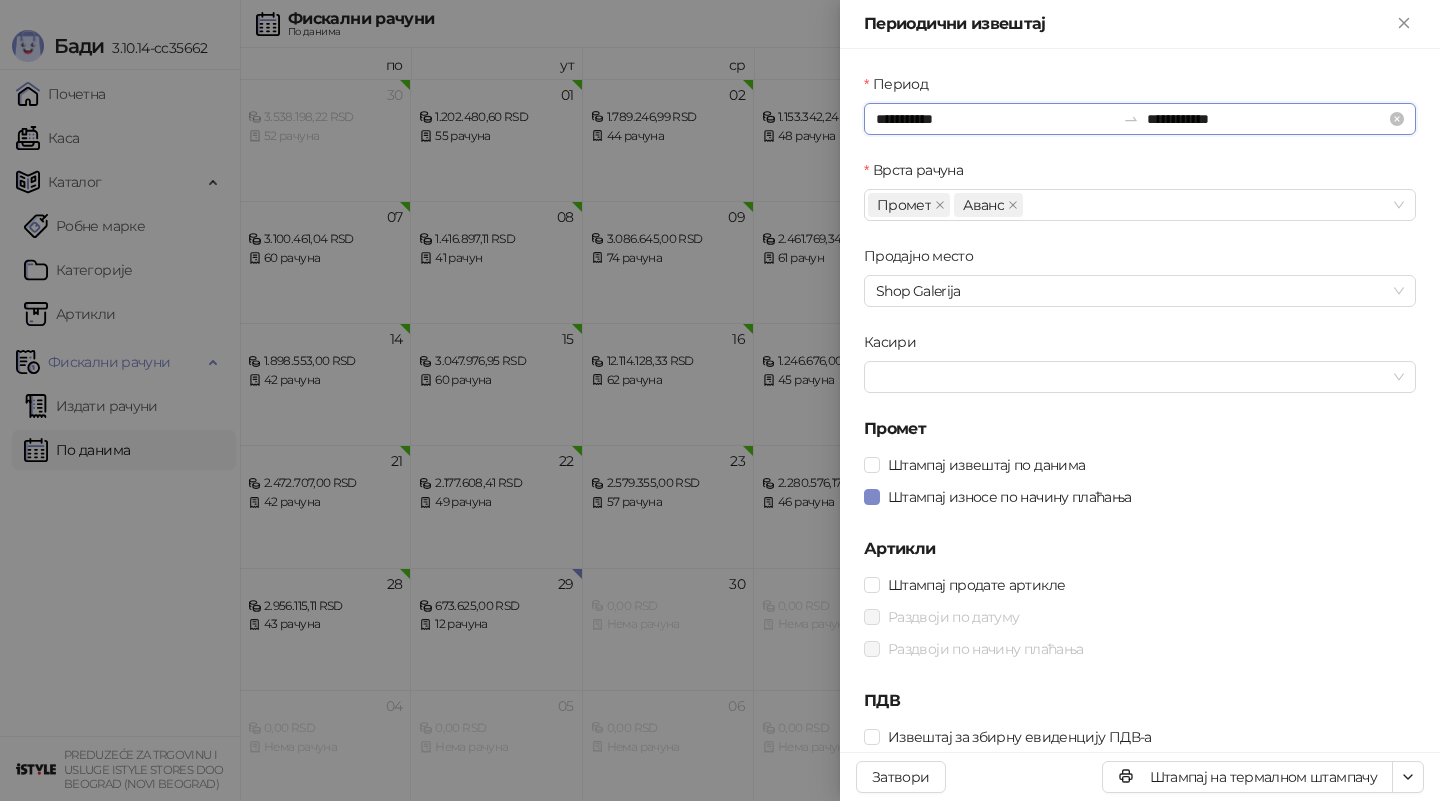 click on "**********" at bounding box center (995, 119) 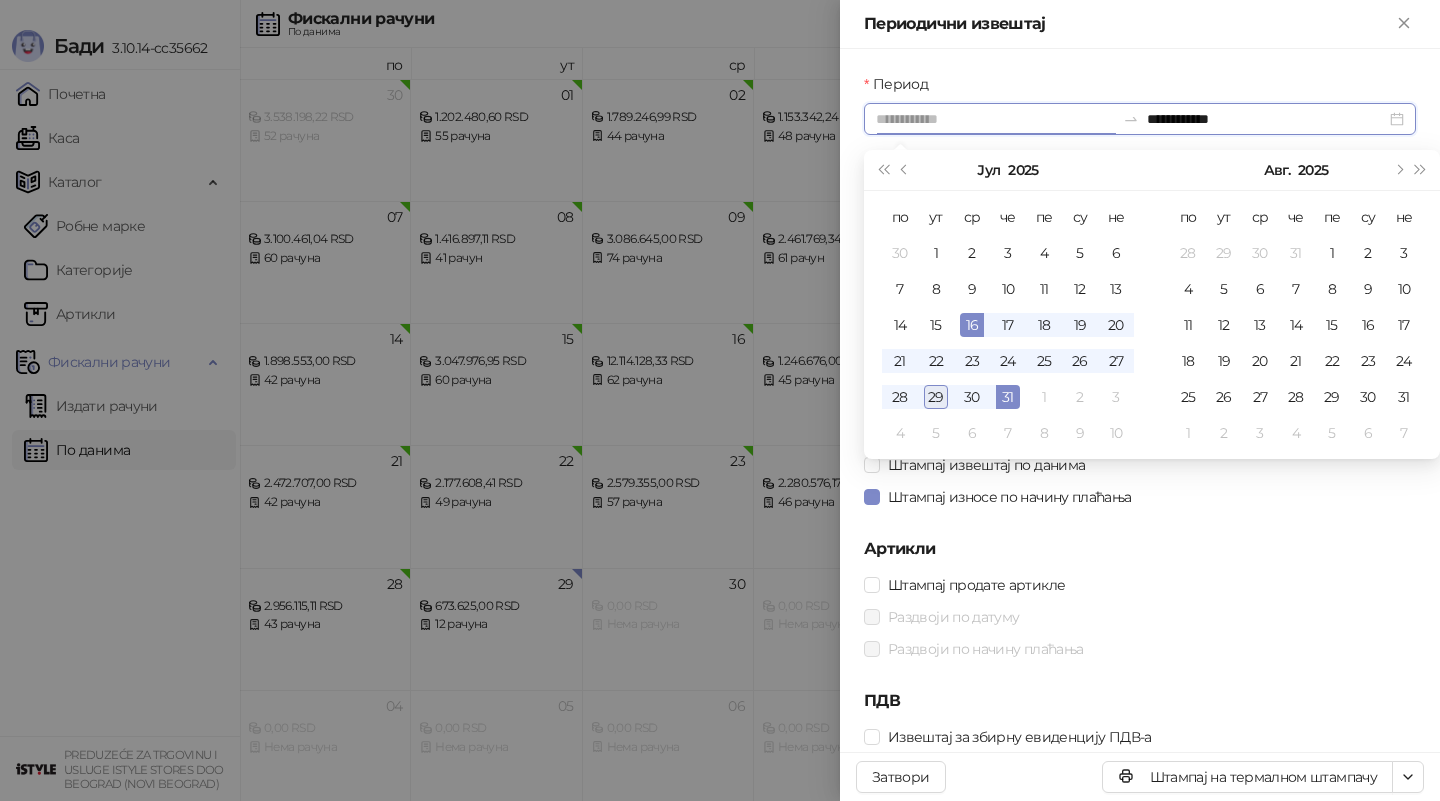 type on "**********" 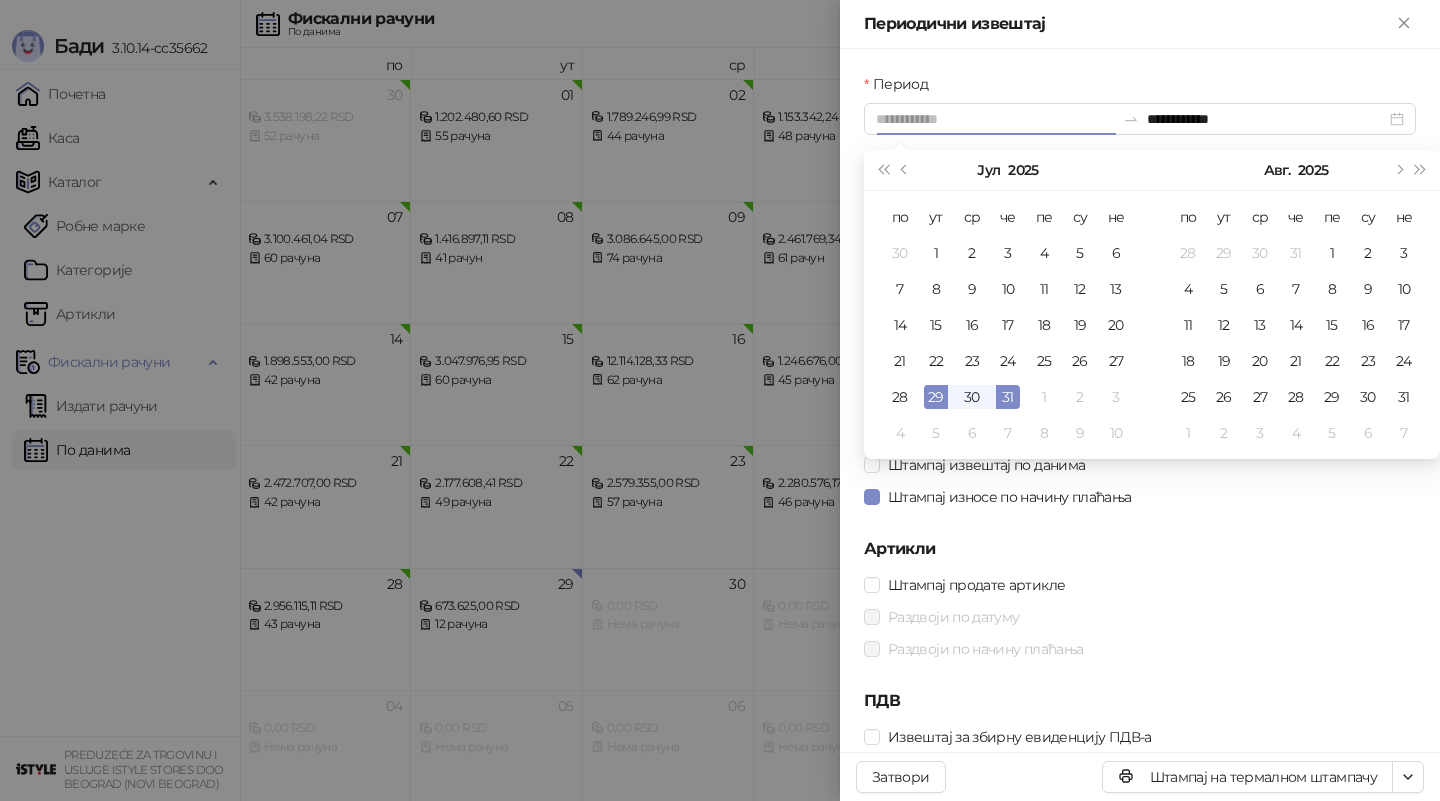 click on "29" at bounding box center (936, 397) 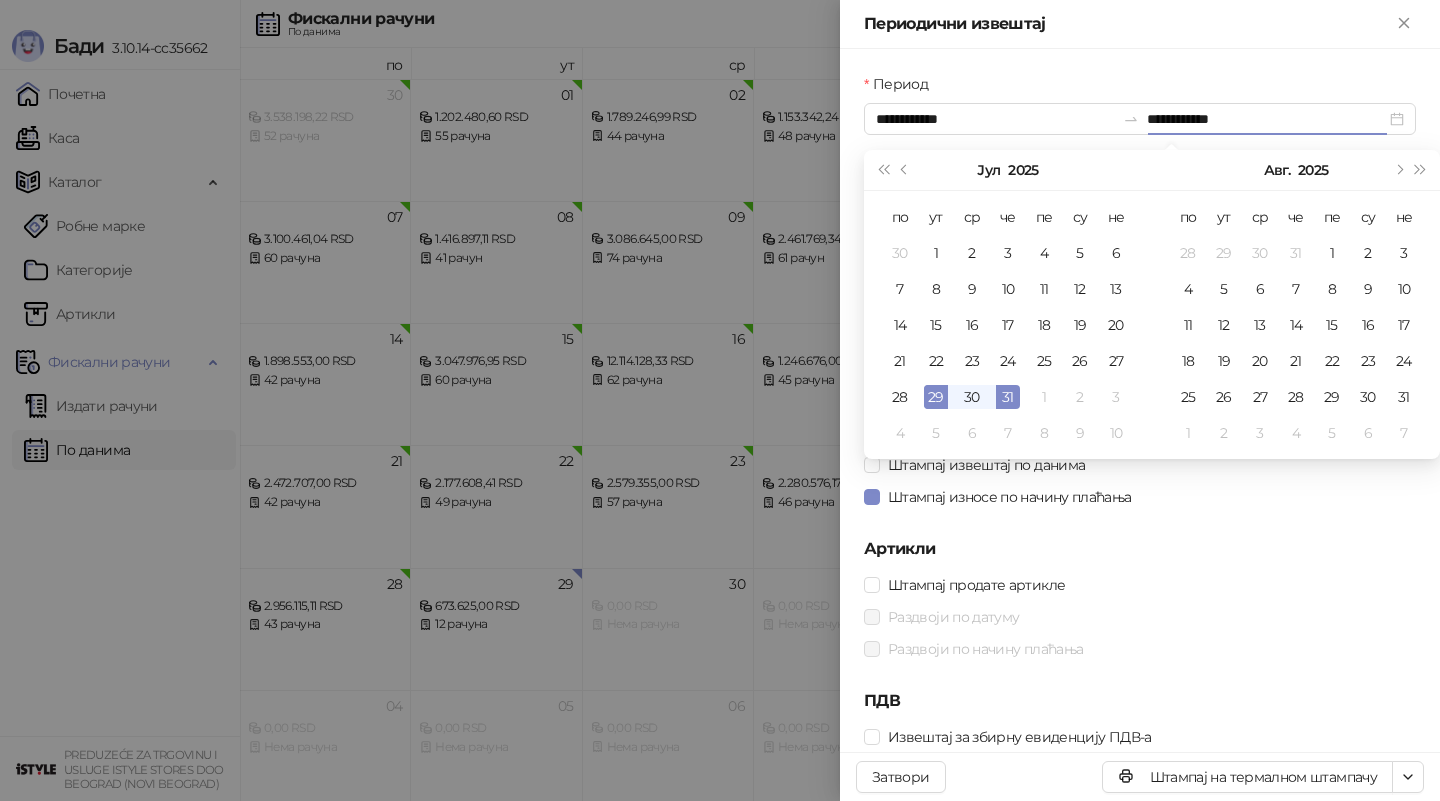 type on "**********" 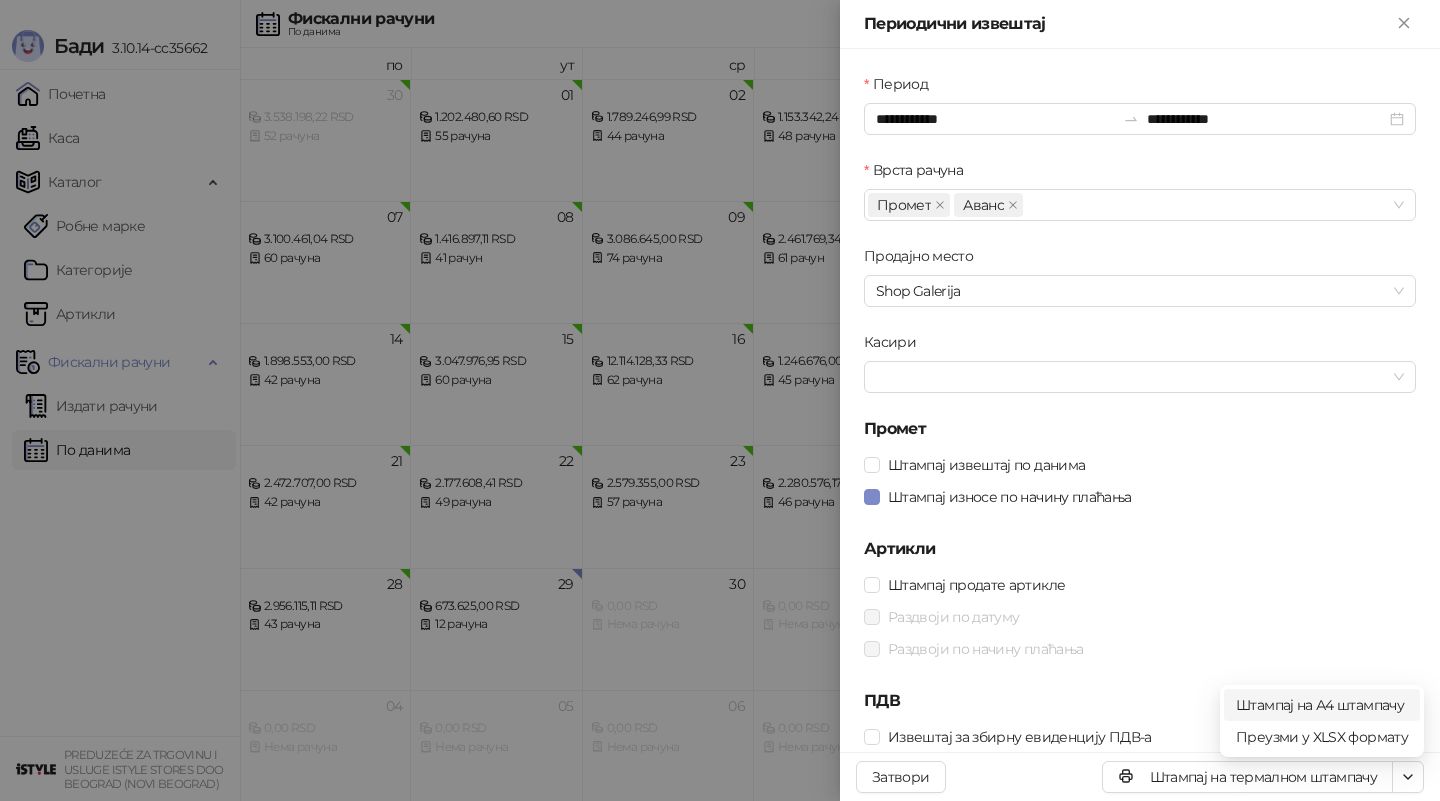 click on "Штампај на А4 штампачу" at bounding box center (1322, 705) 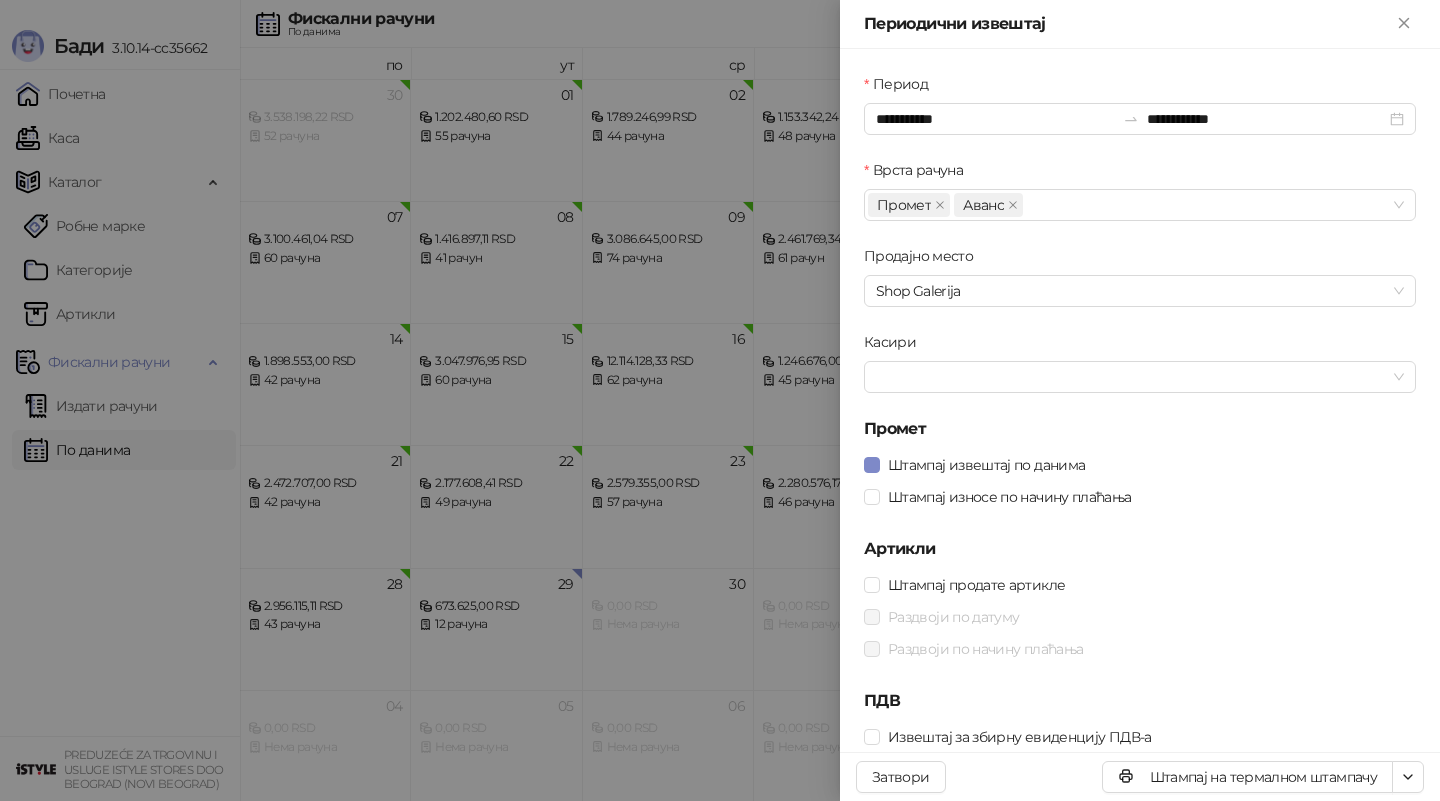 click at bounding box center (720, 400) 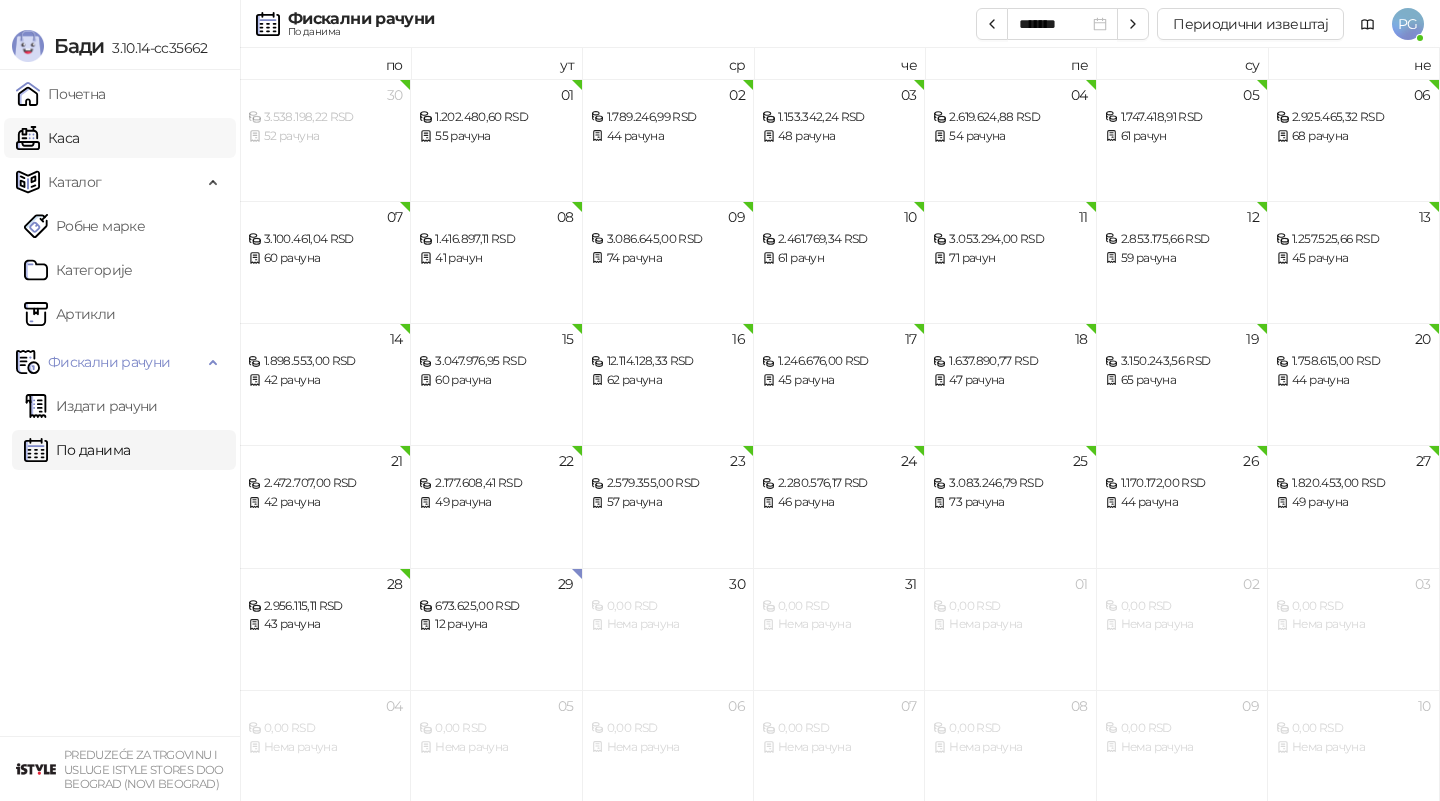 click on "Каса" at bounding box center (47, 138) 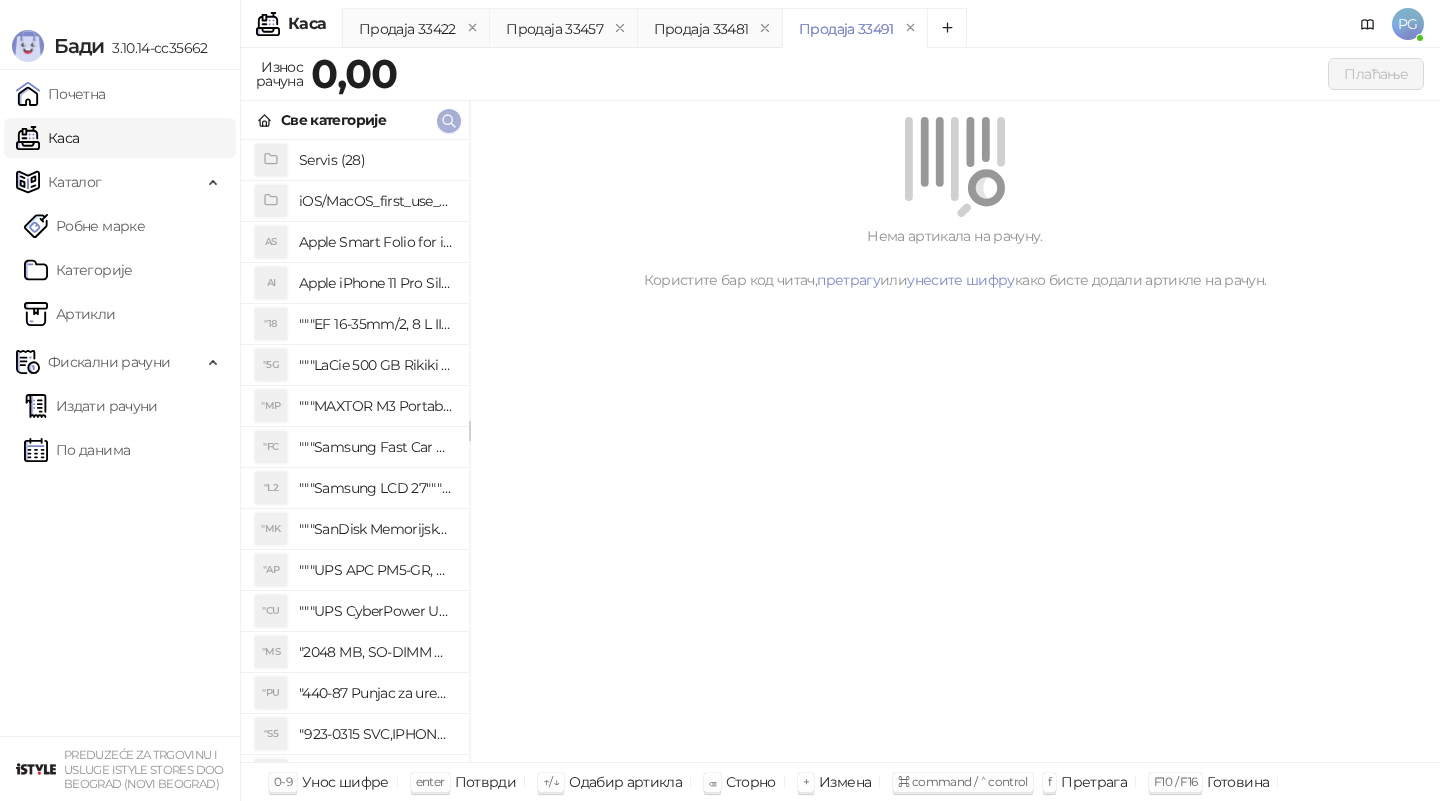 click 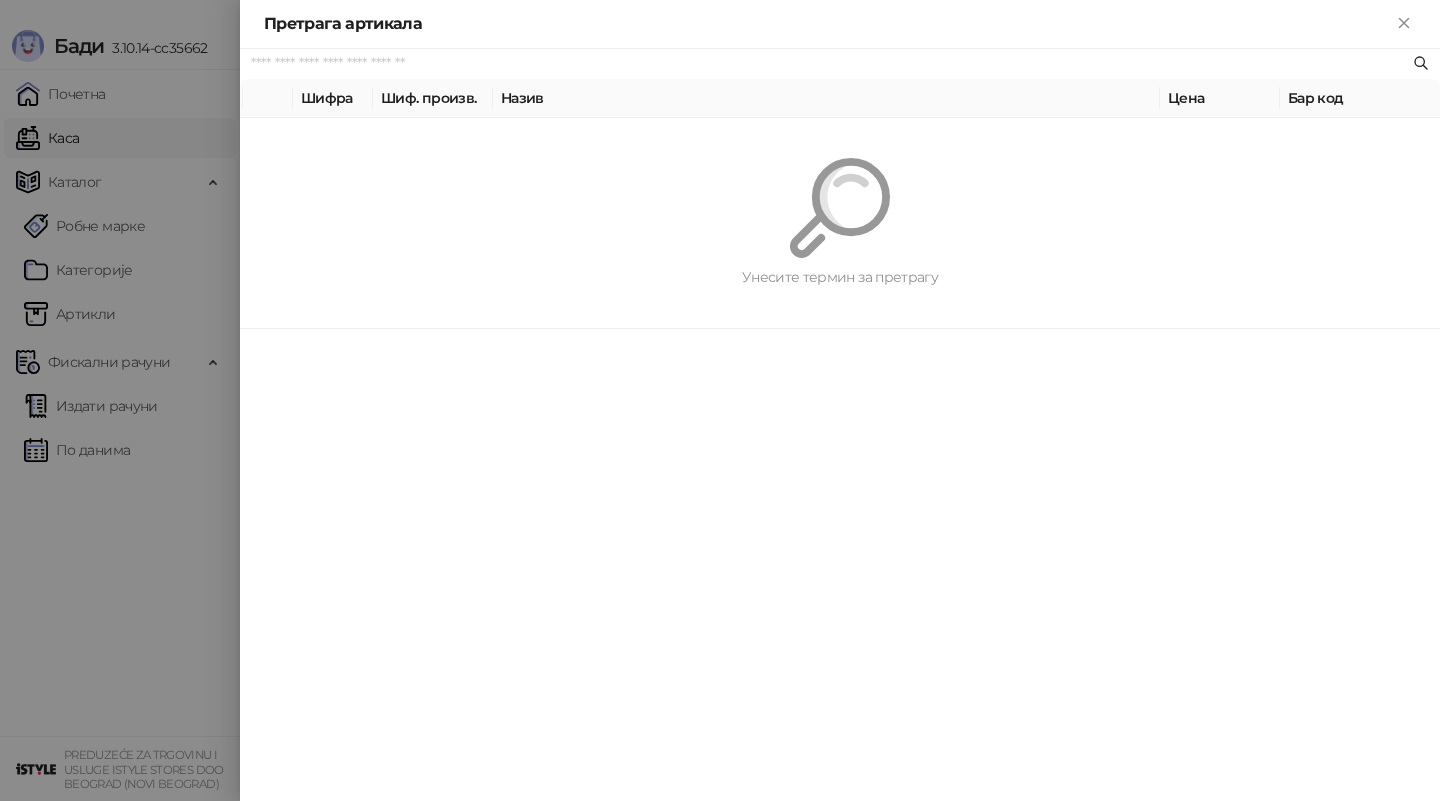 paste on "*********" 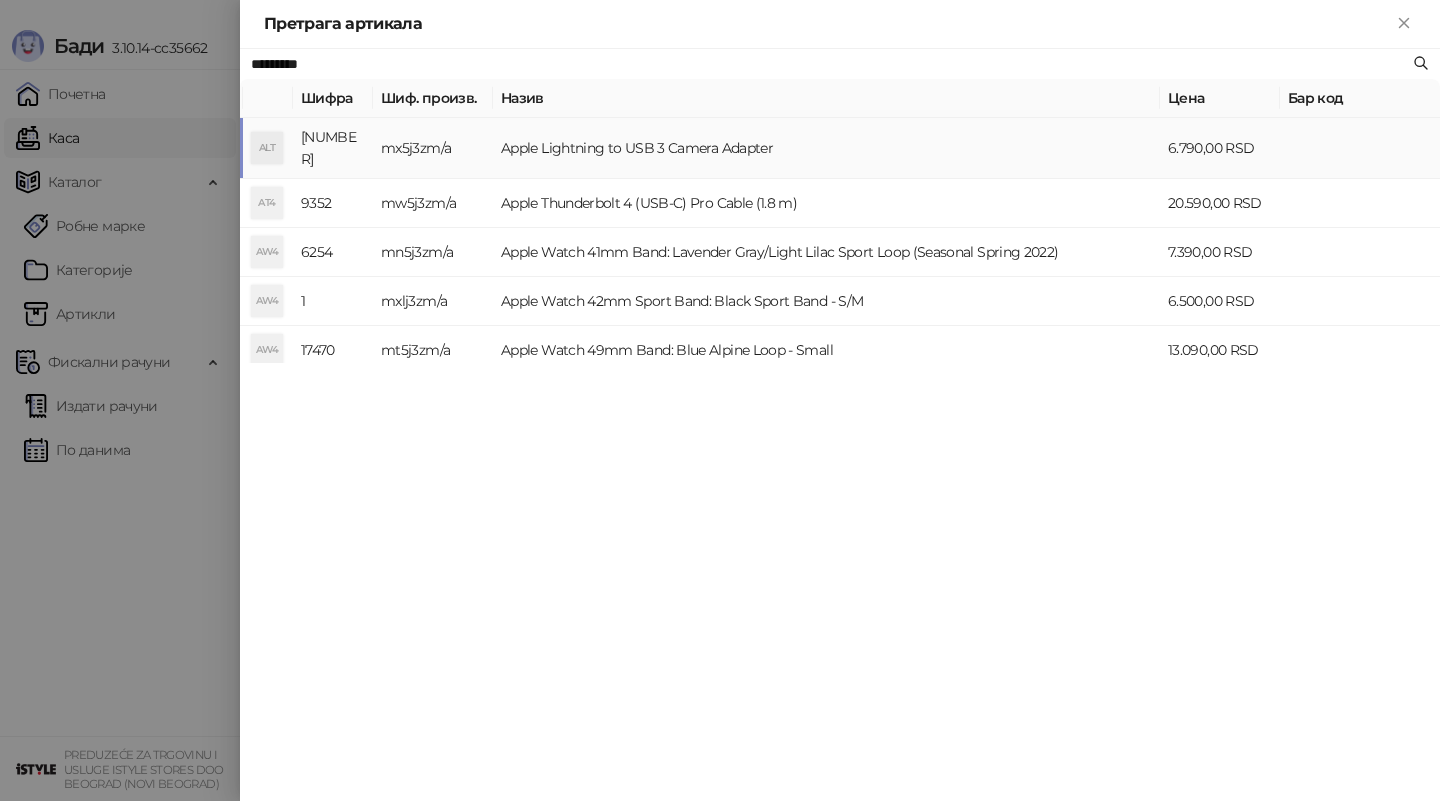 type on "*********" 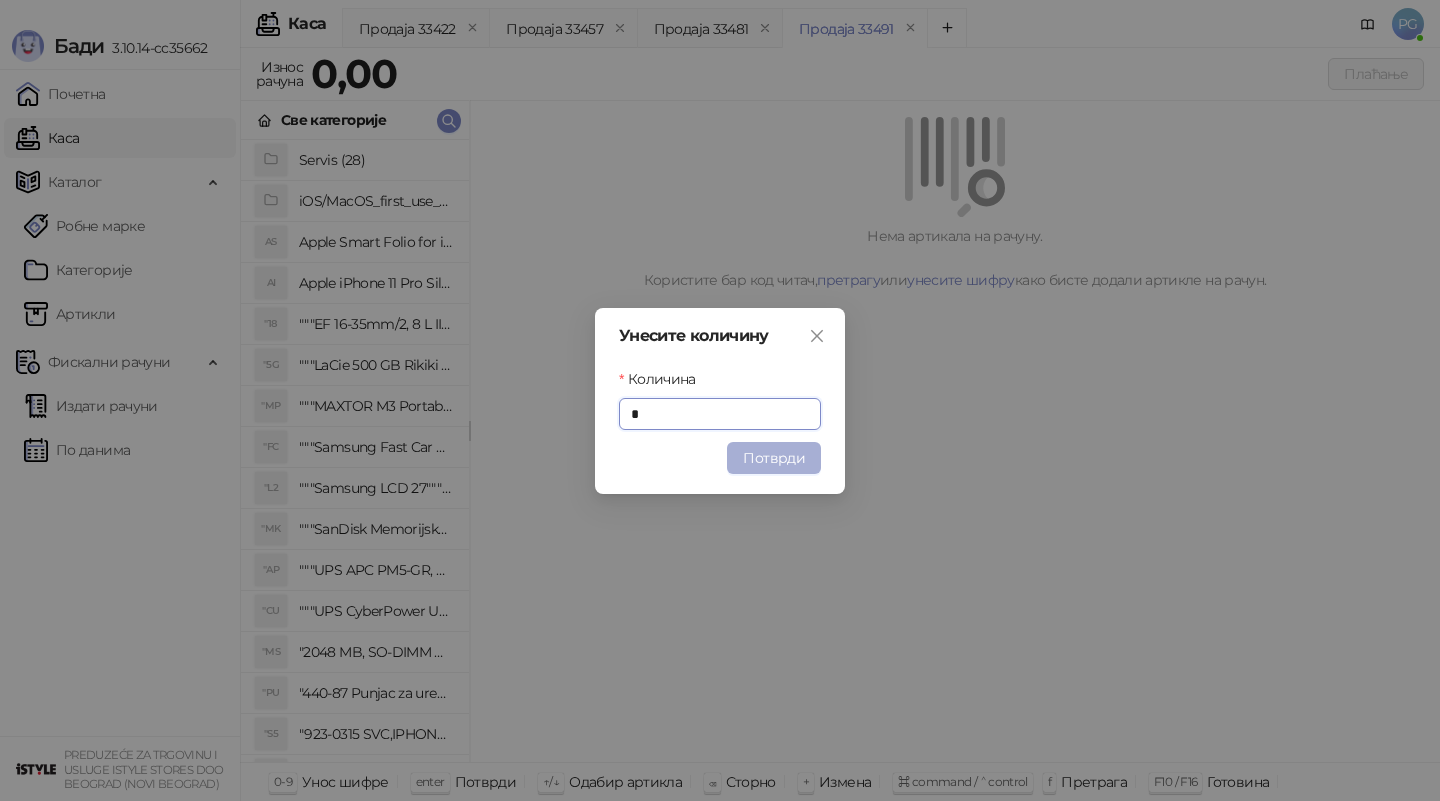 click on "Потврди" at bounding box center [774, 458] 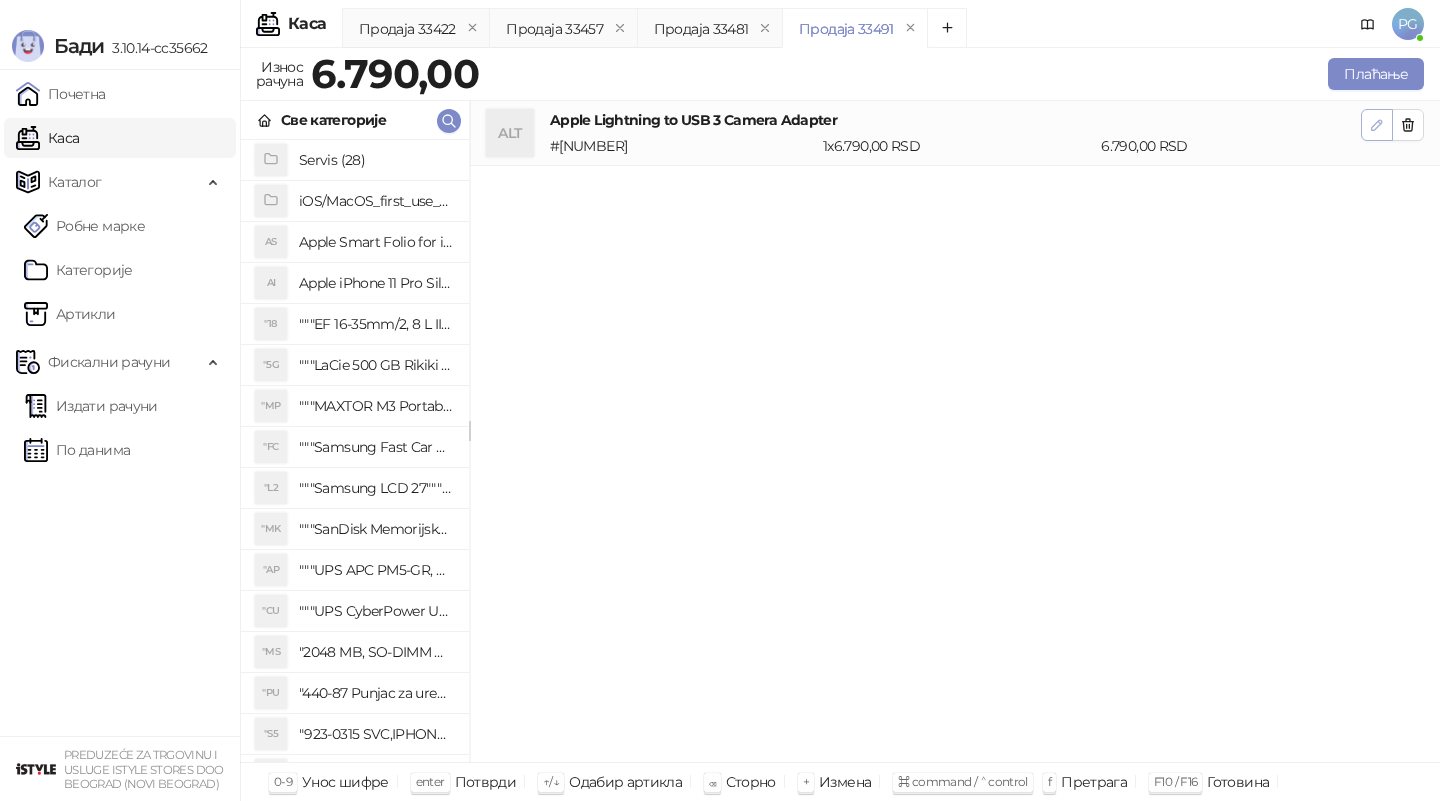 click at bounding box center (1377, 125) 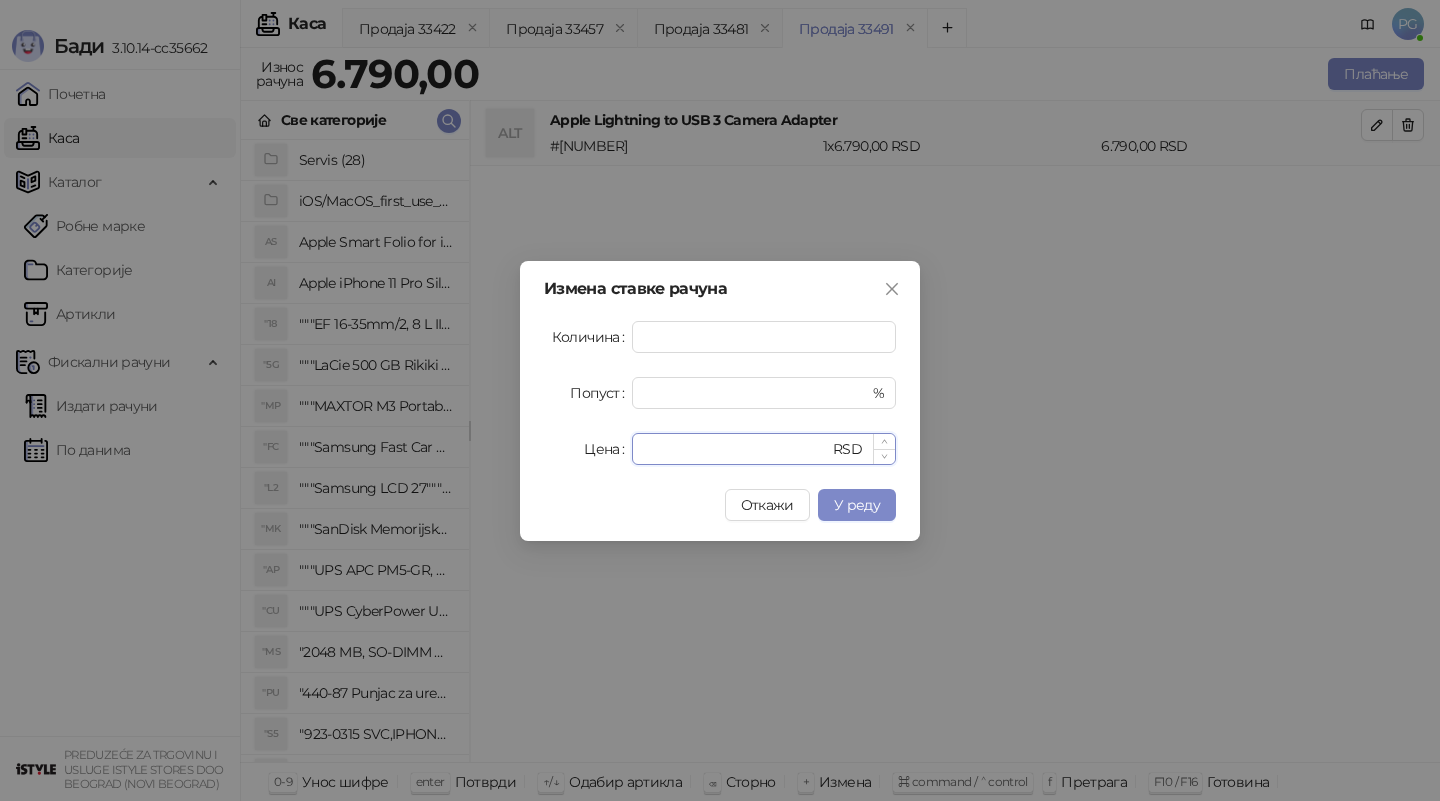 click on "****" at bounding box center (736, 449) 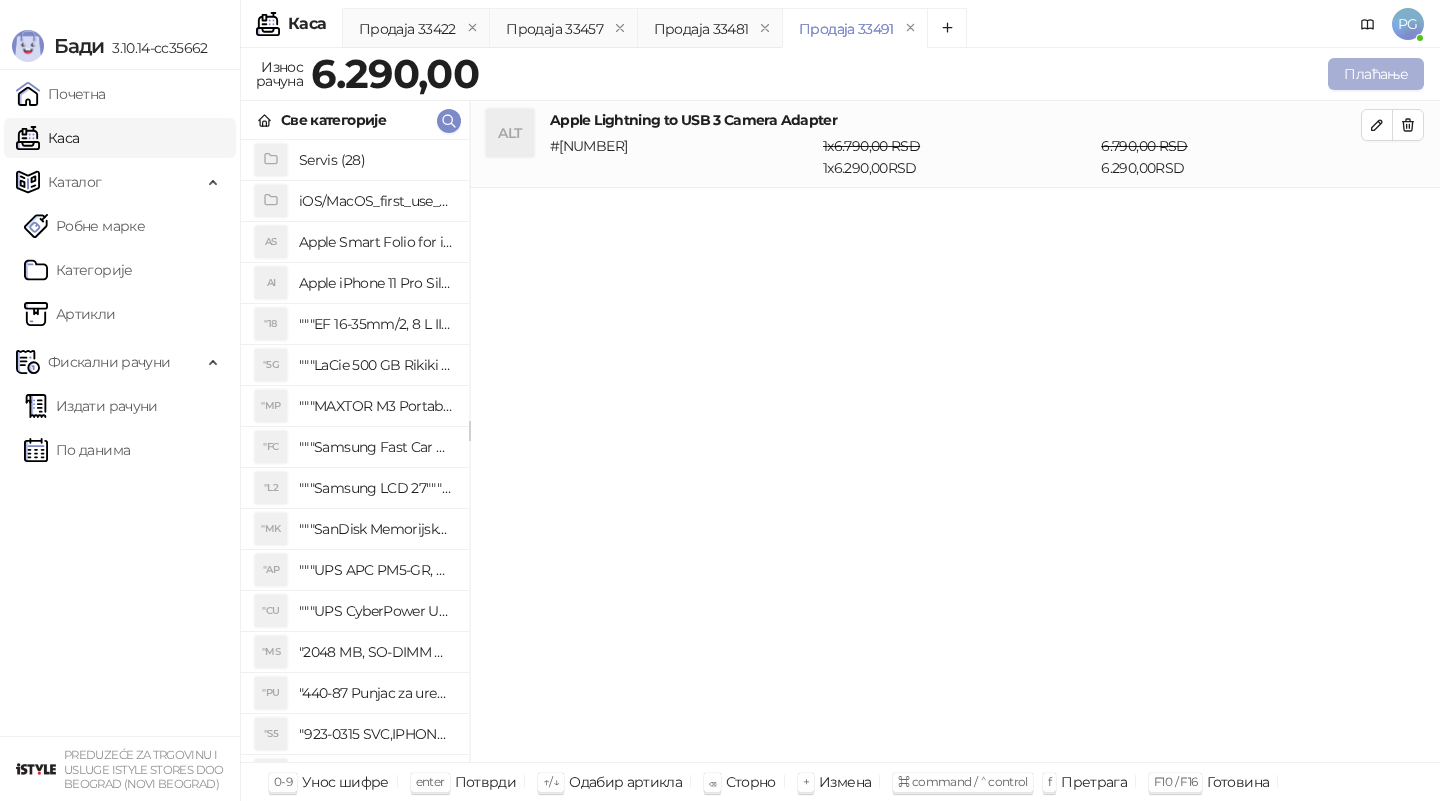 click on "Плаћање" at bounding box center [1376, 74] 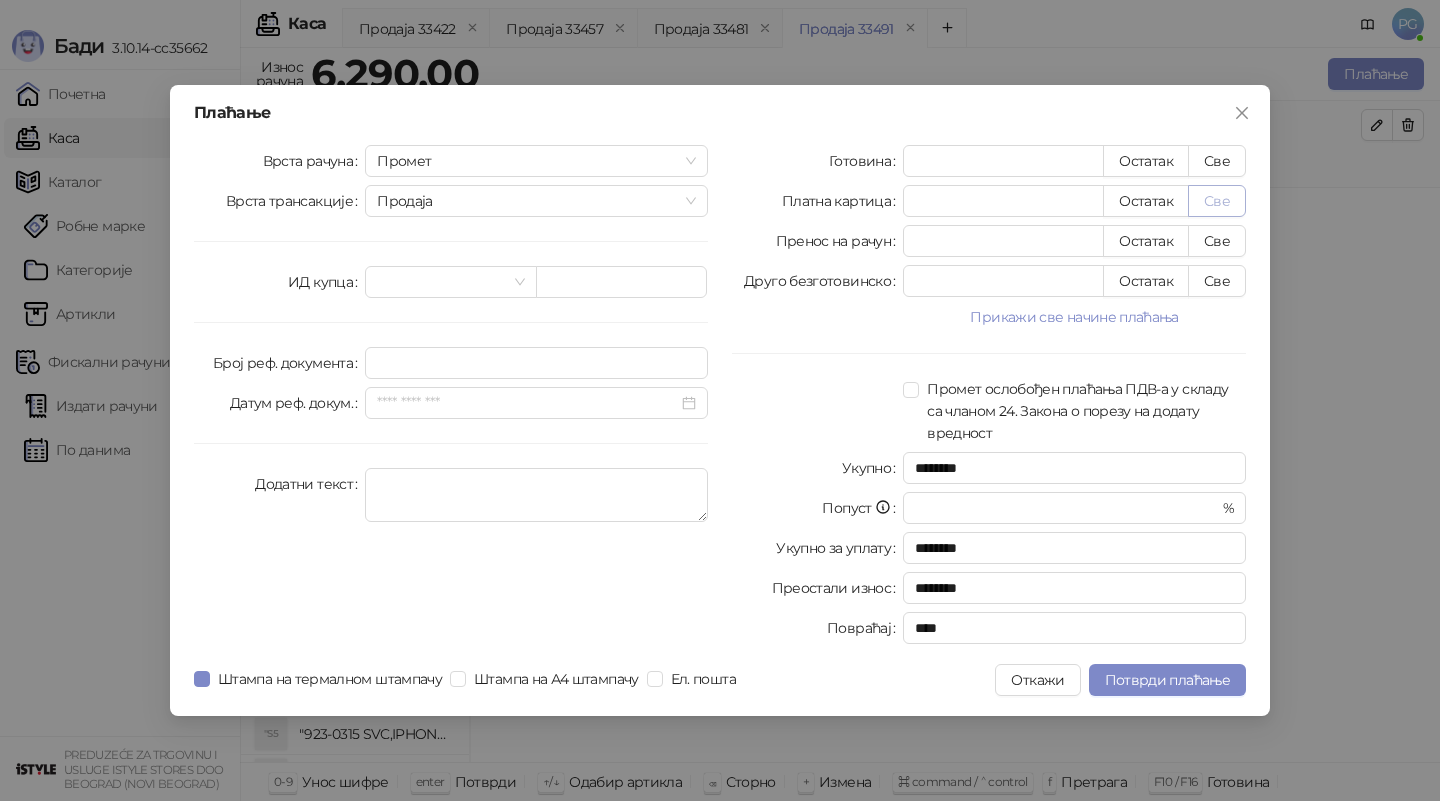 click on "Све" at bounding box center (1217, 201) 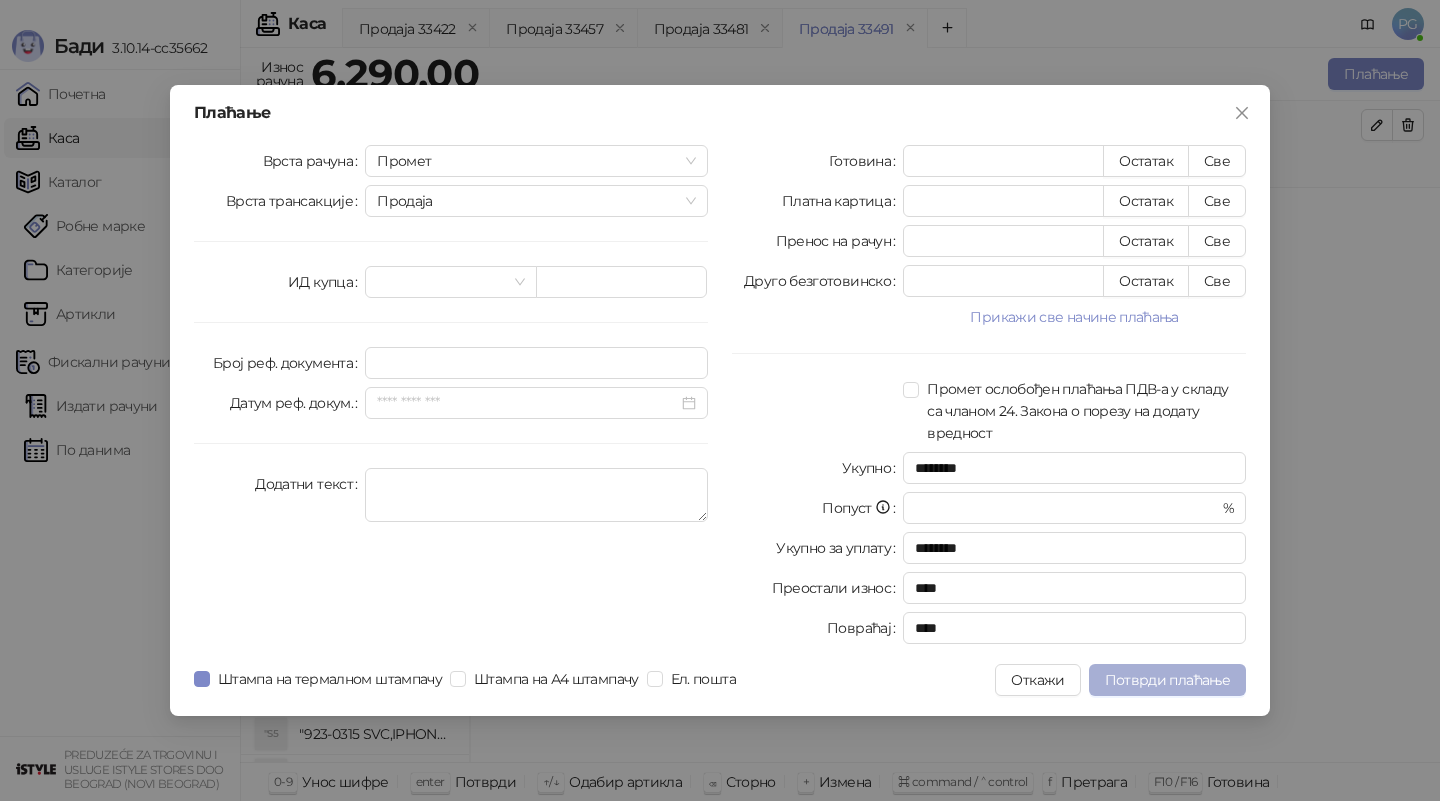 click on "Потврди плаћање" at bounding box center [1167, 680] 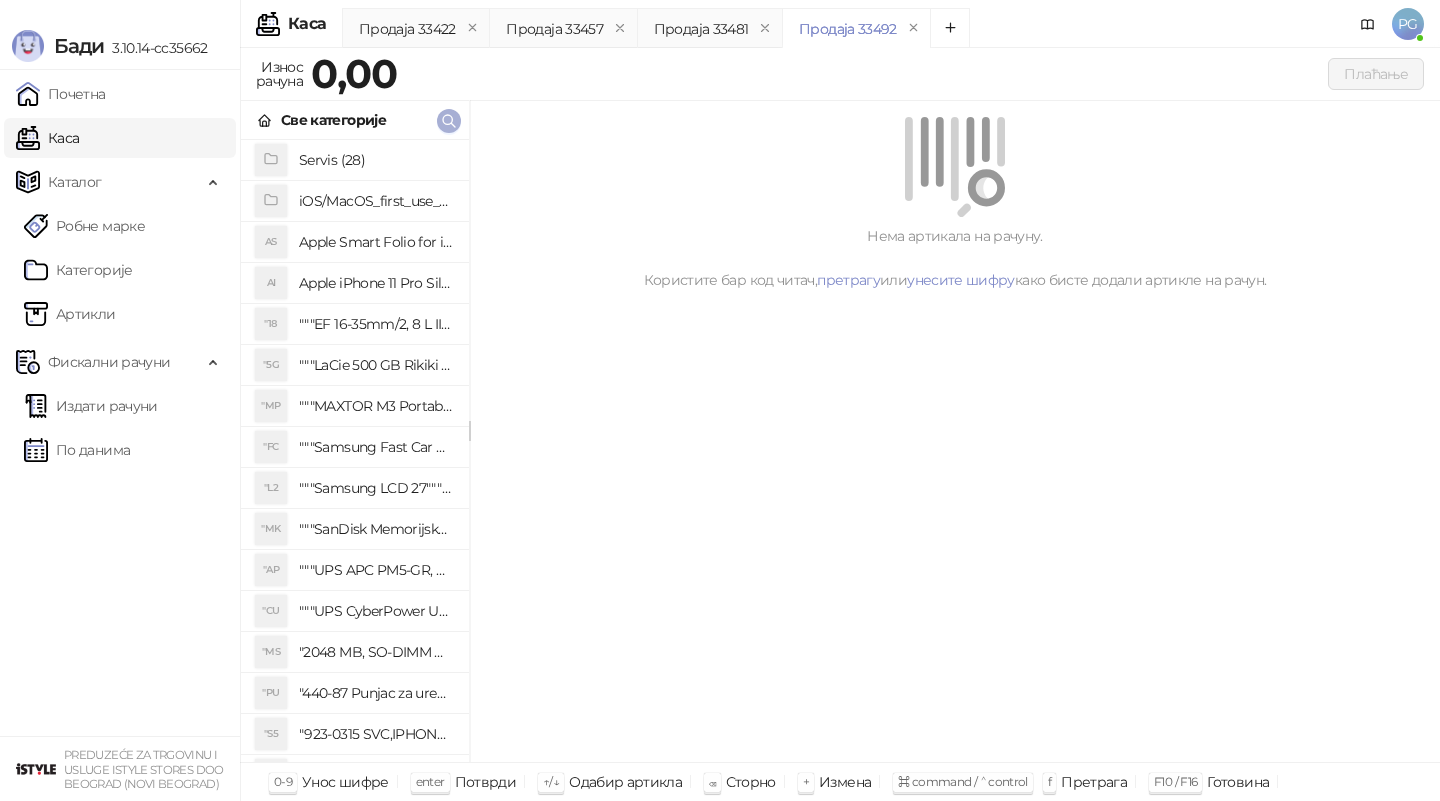 click 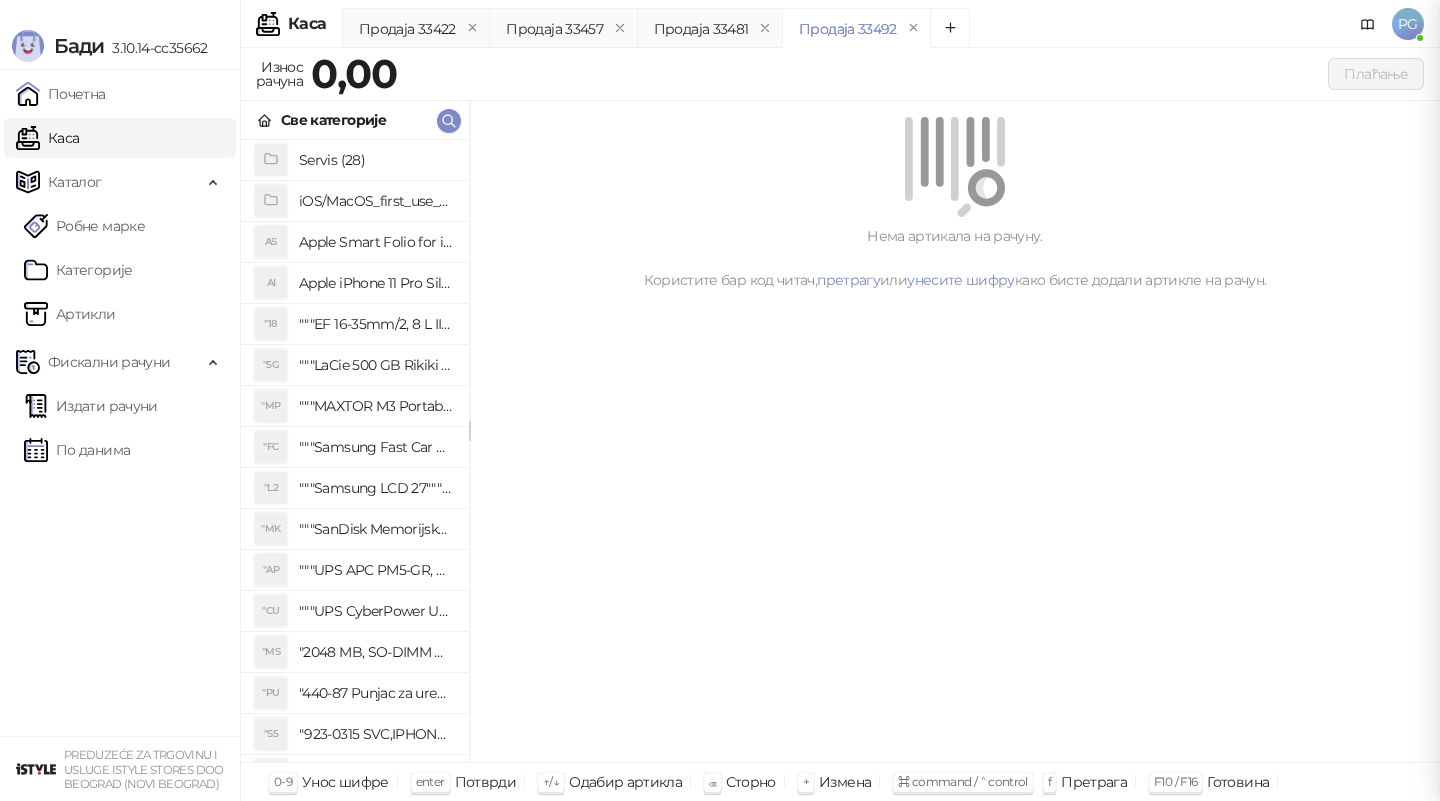 click at bounding box center (720, 400) 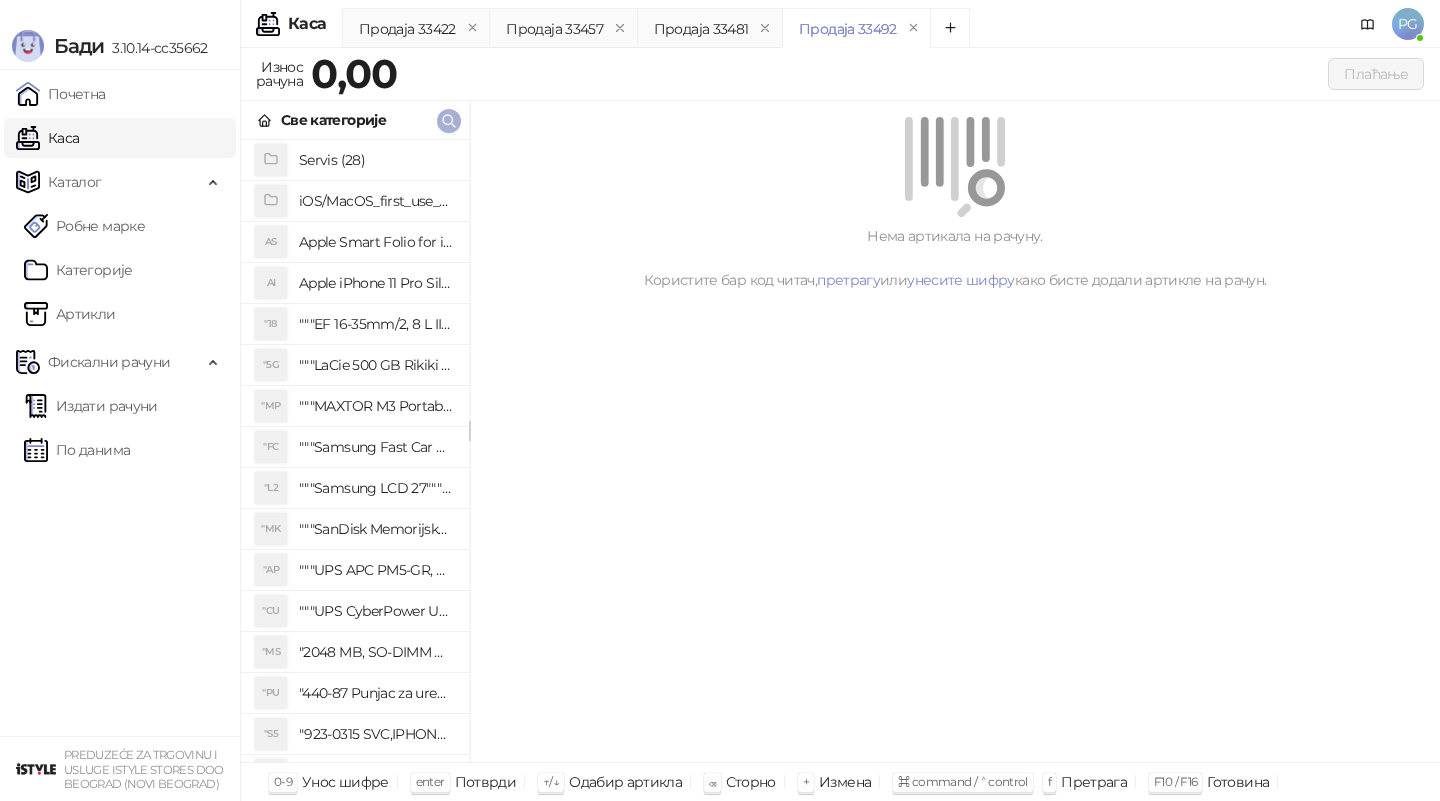 click 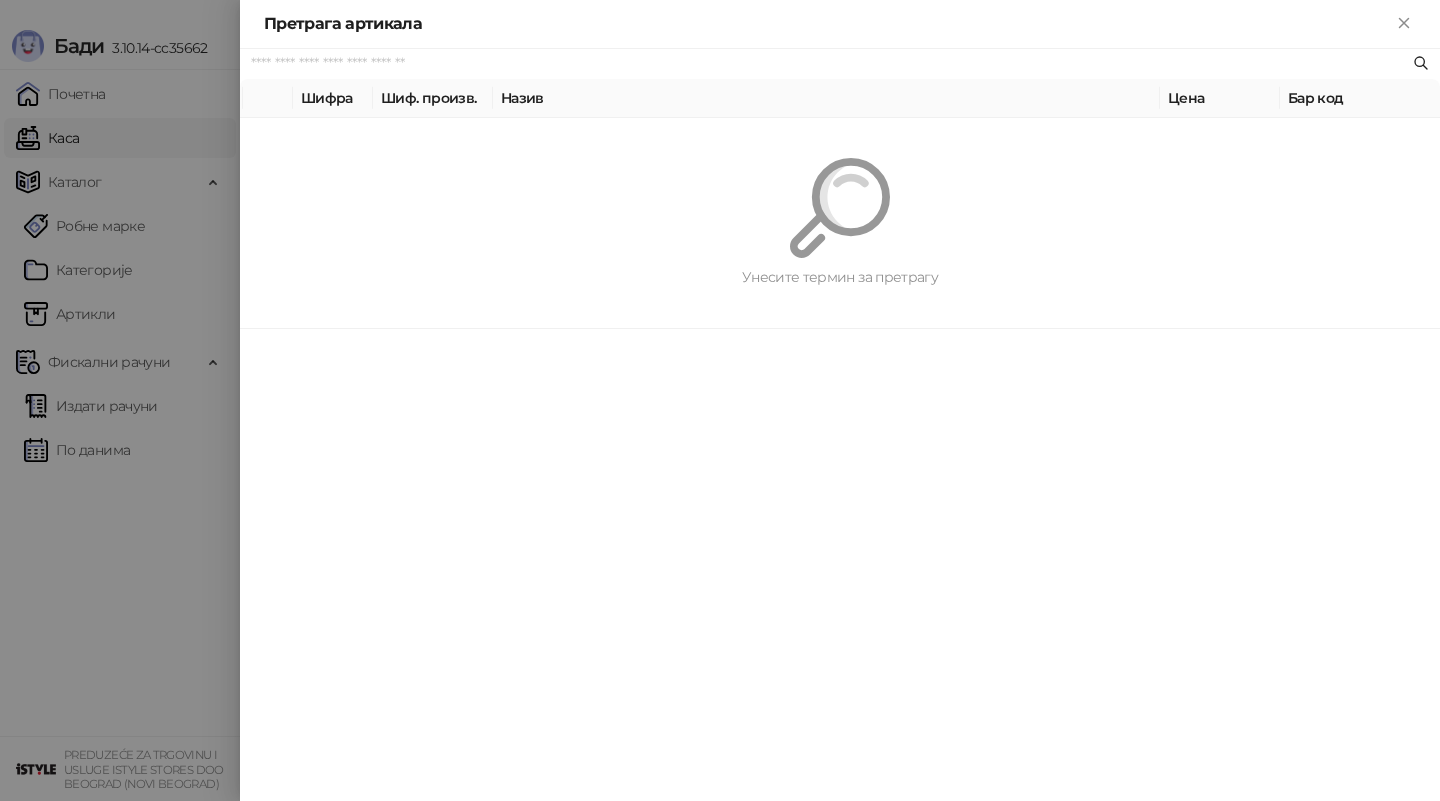 paste on "*********" 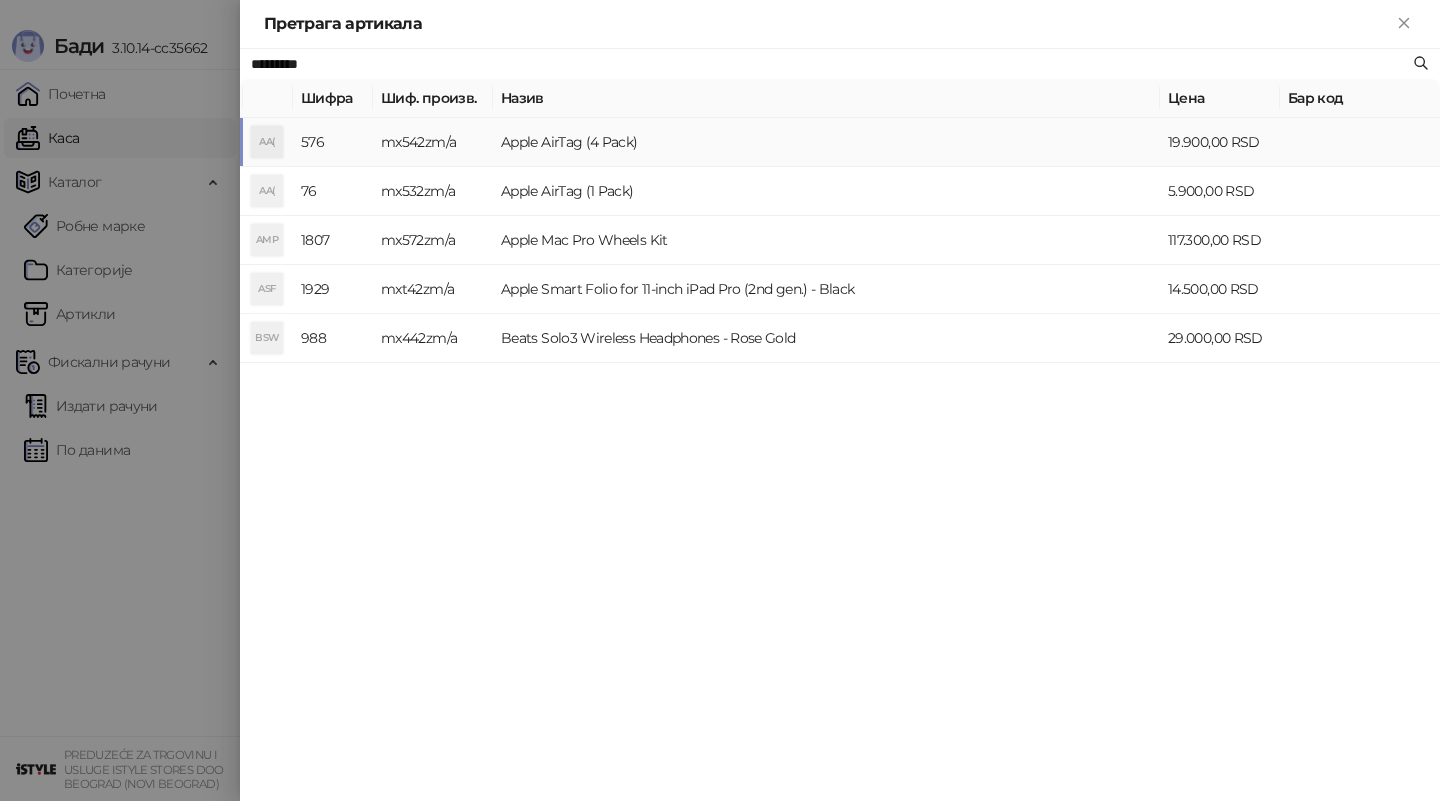 type on "*********" 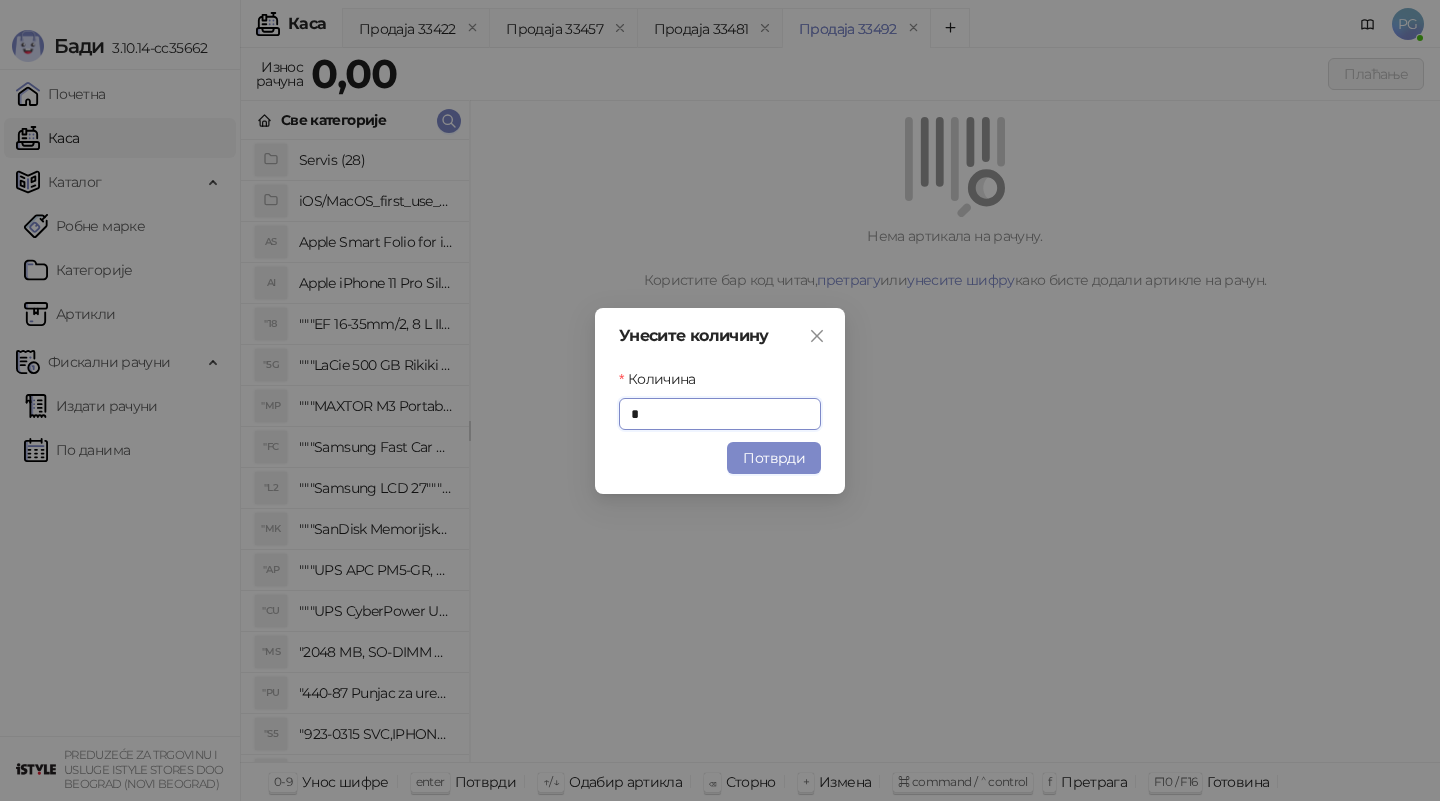click on "Потврди" at bounding box center (774, 458) 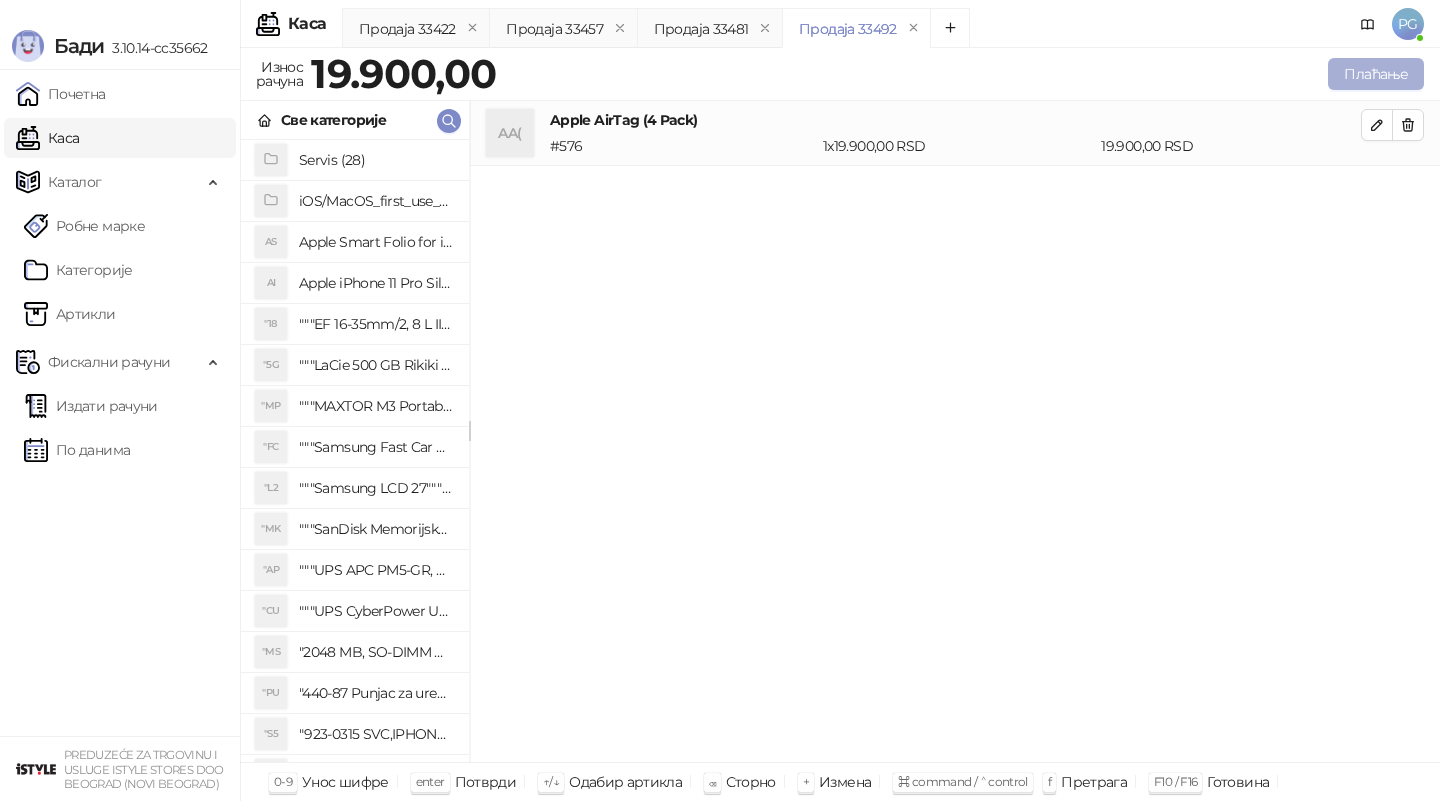 click on "Плаћање" at bounding box center [1376, 74] 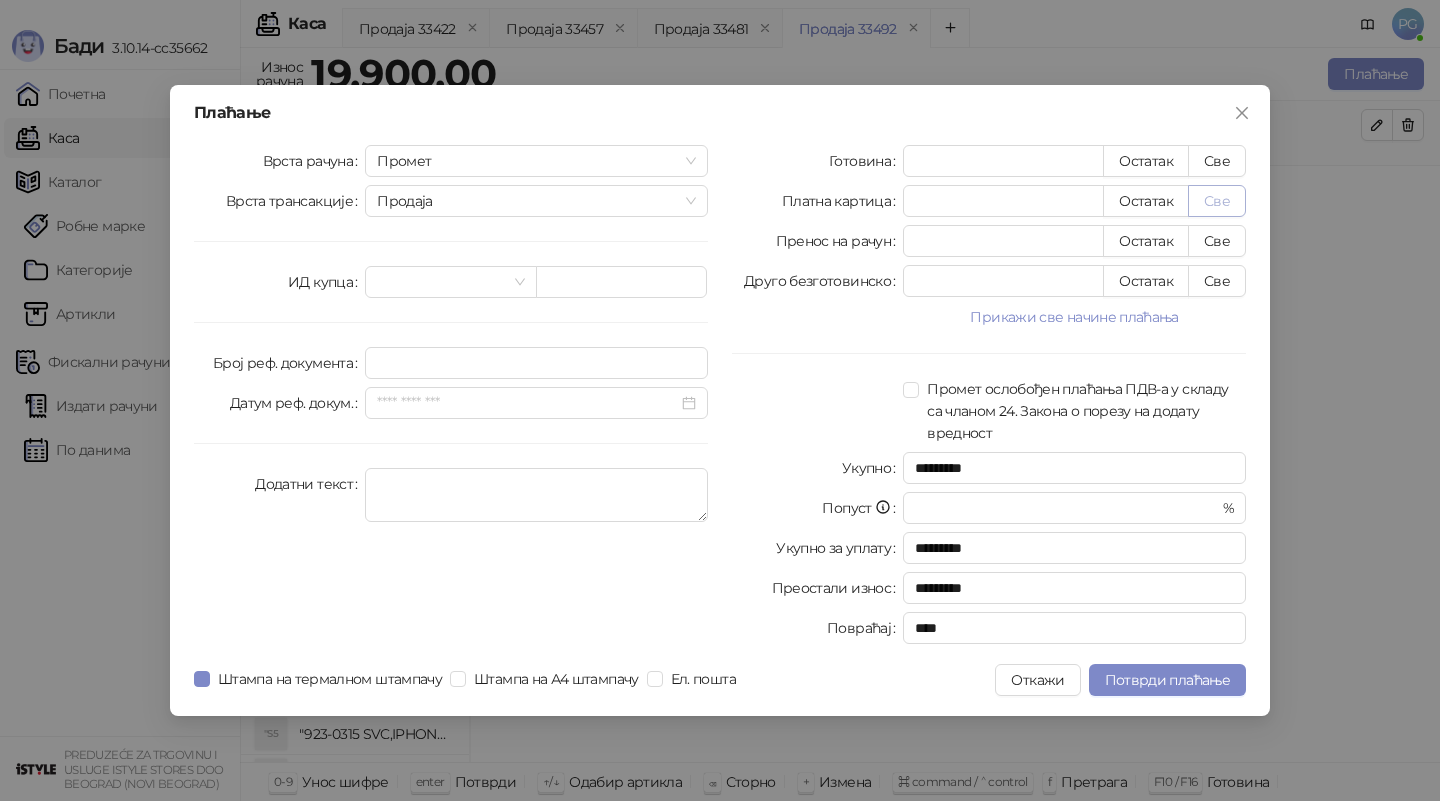 click on "Све" at bounding box center (1217, 201) 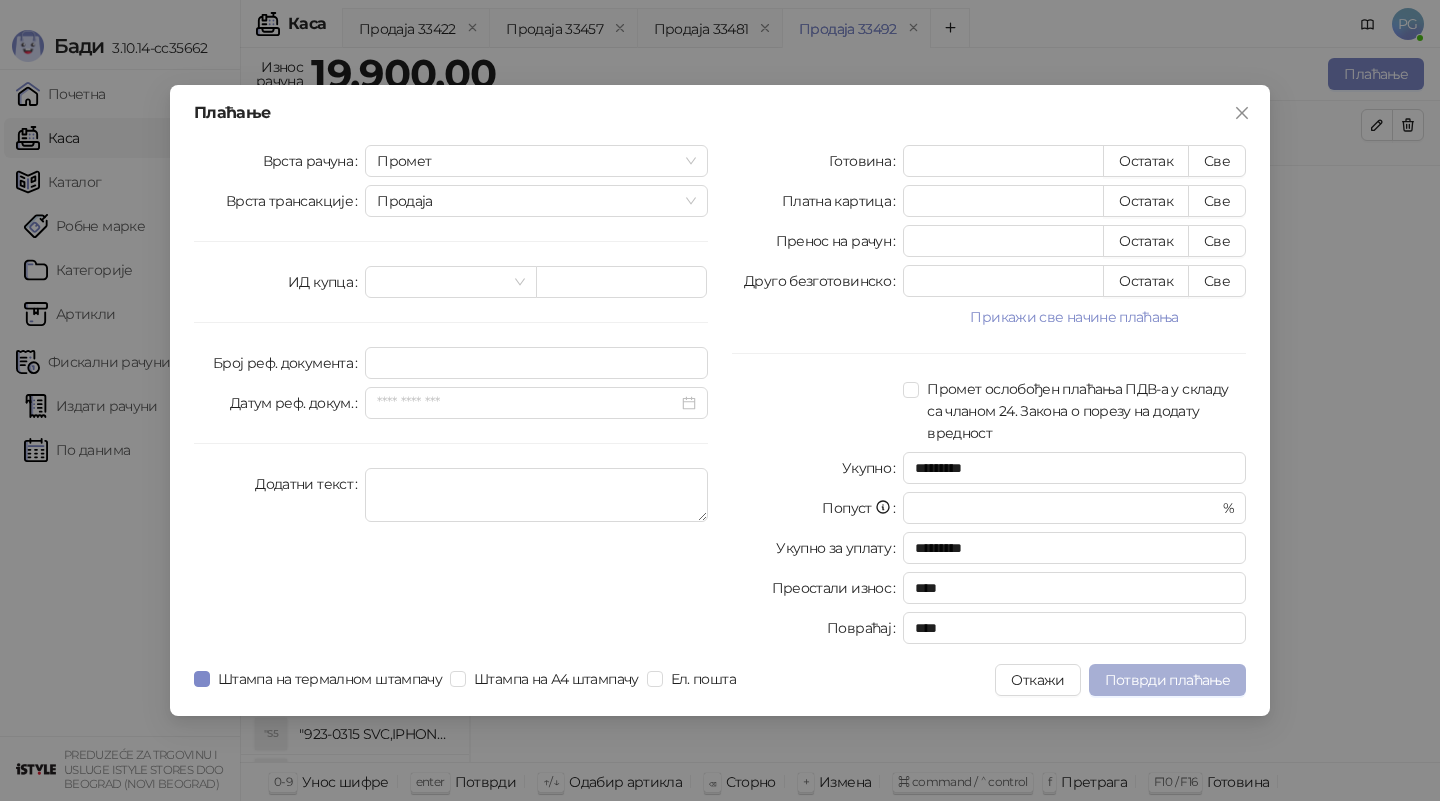 click on "Потврди плаћање" at bounding box center [1167, 680] 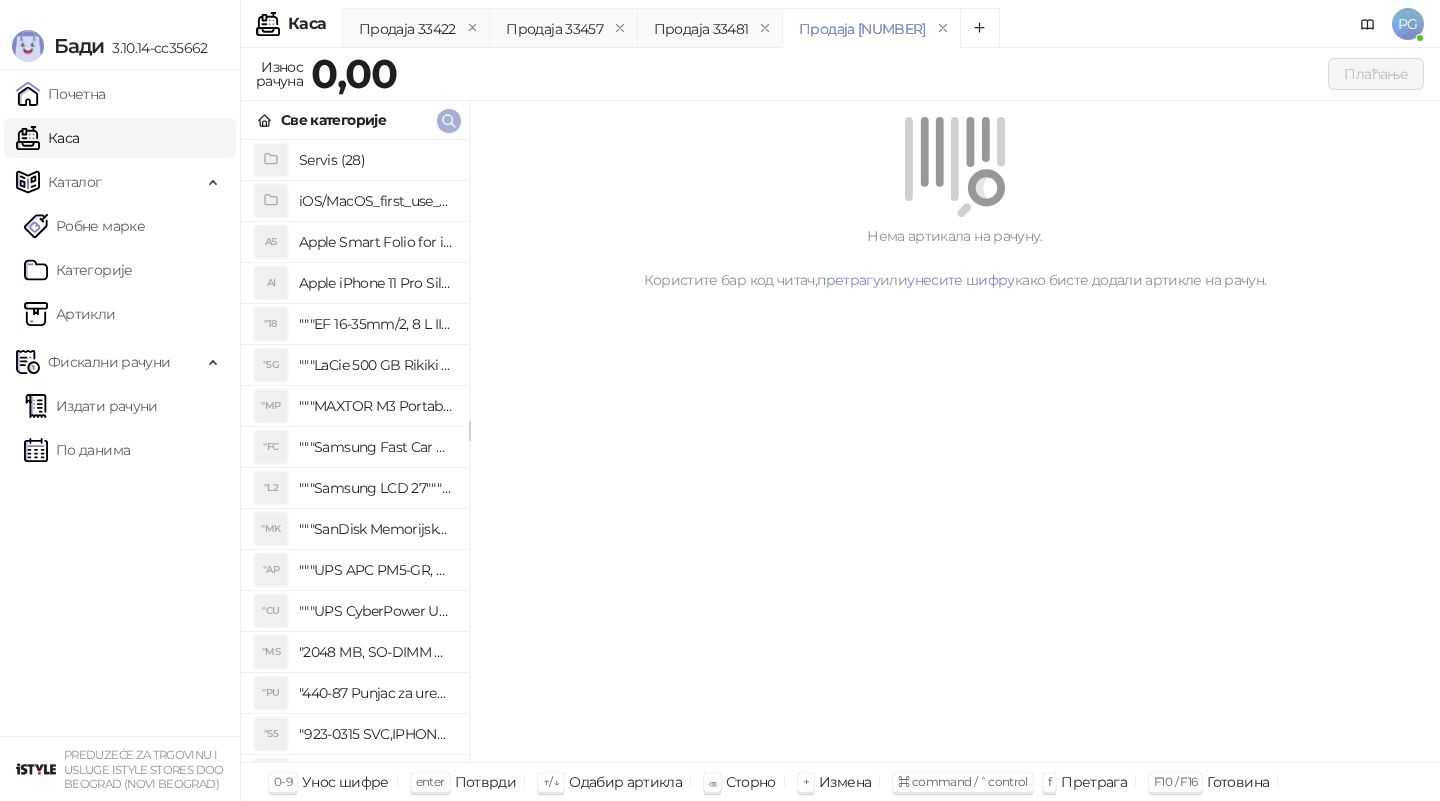 click 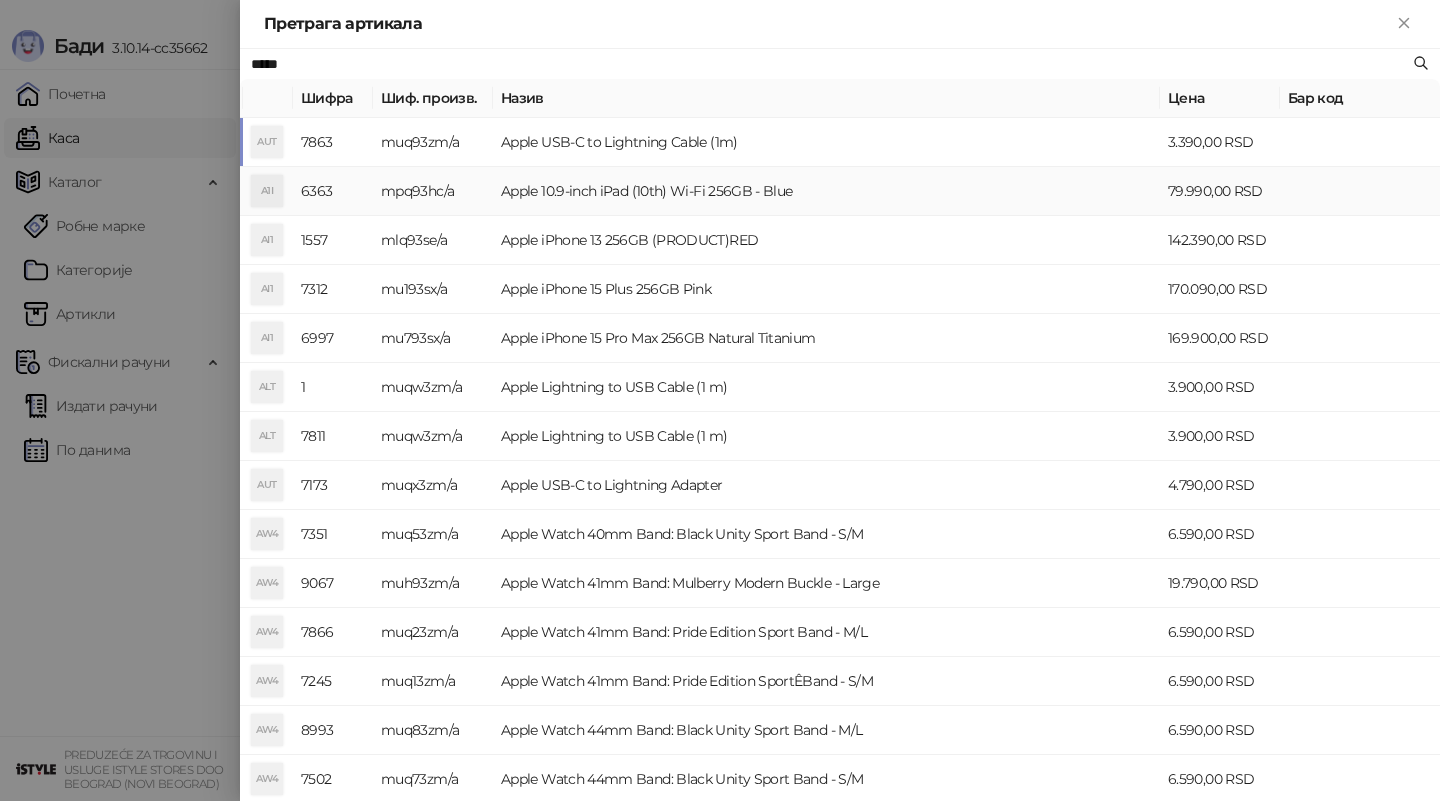 type on "*****" 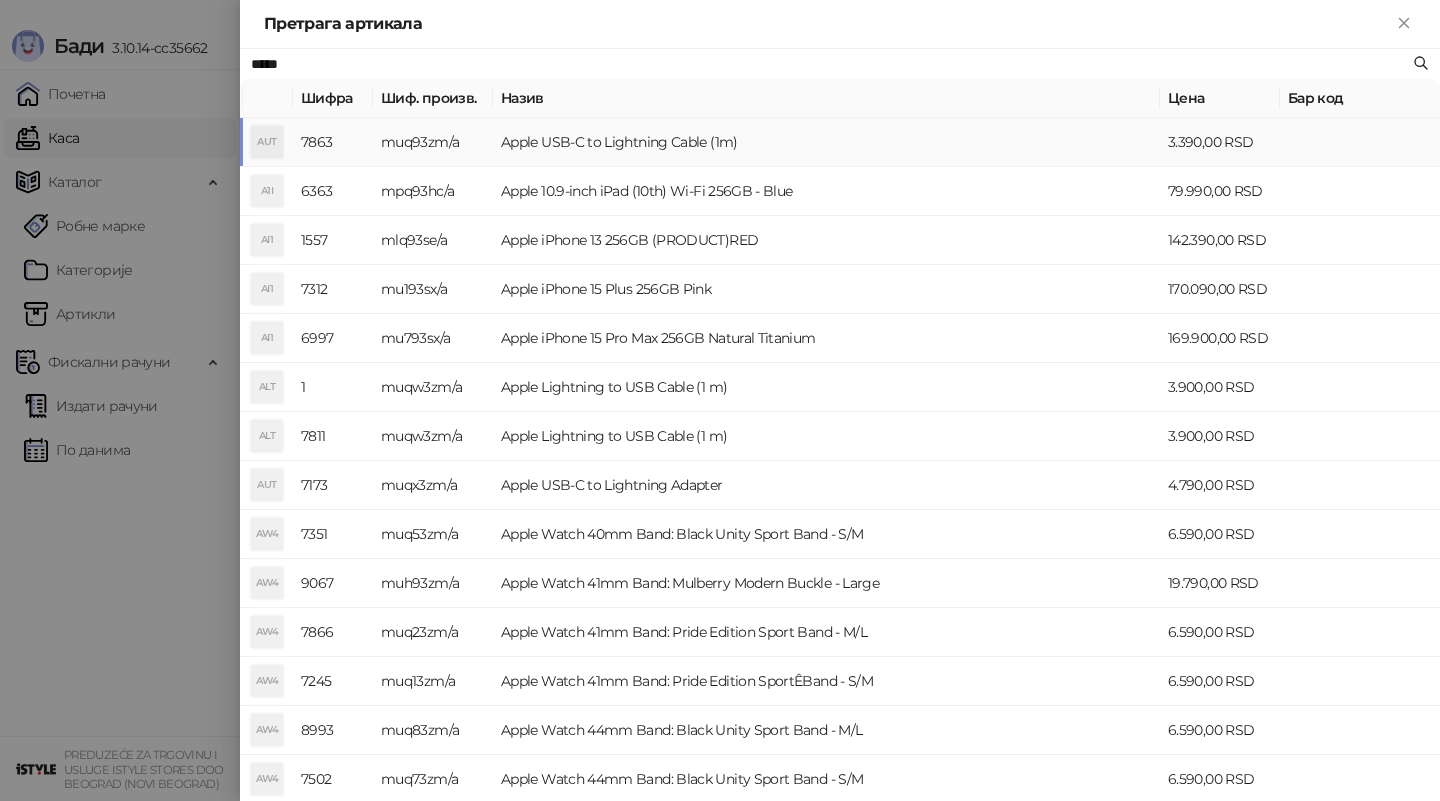 click on "Apple USB-C to Lightning Cable (1m)" at bounding box center [826, 142] 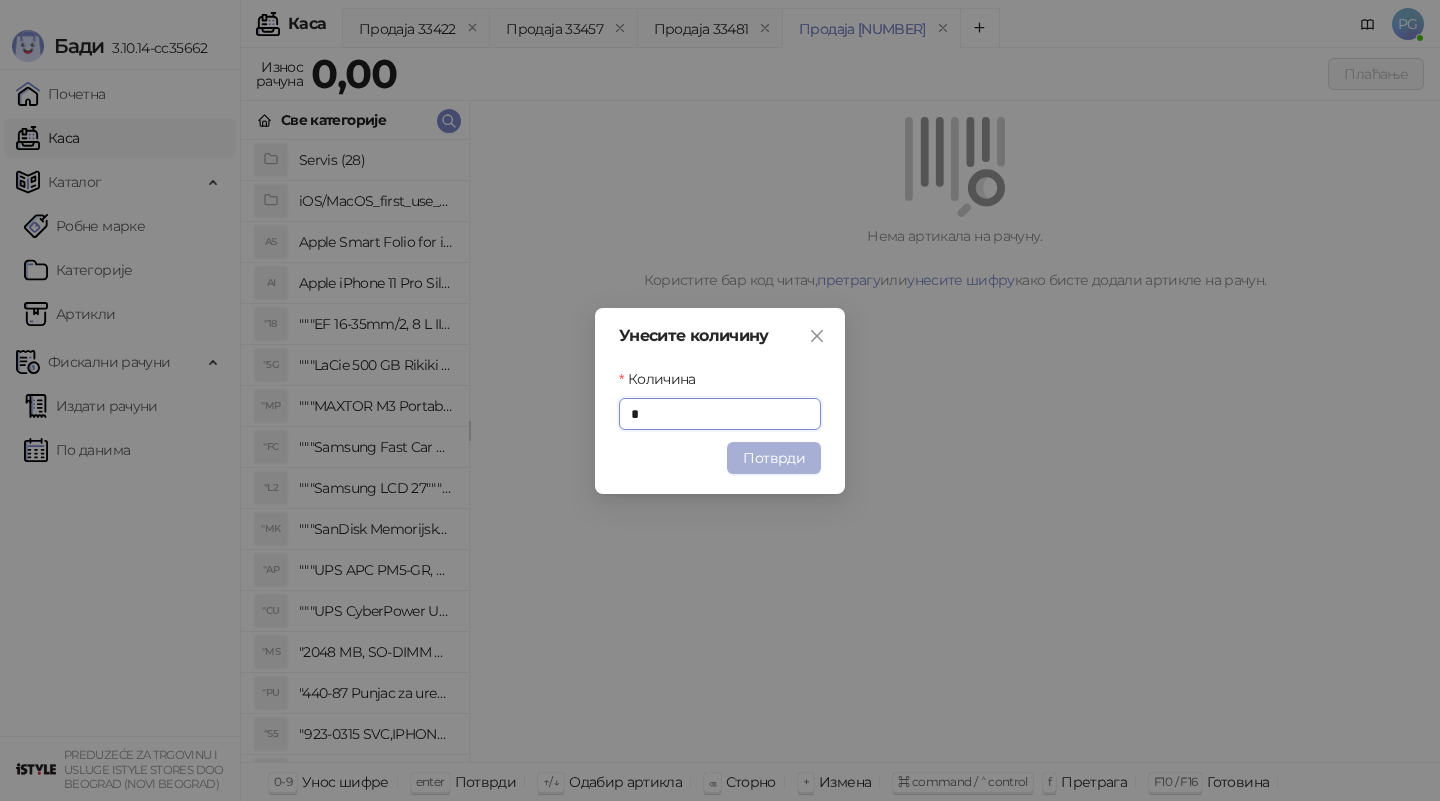 click on "Потврди" at bounding box center (774, 458) 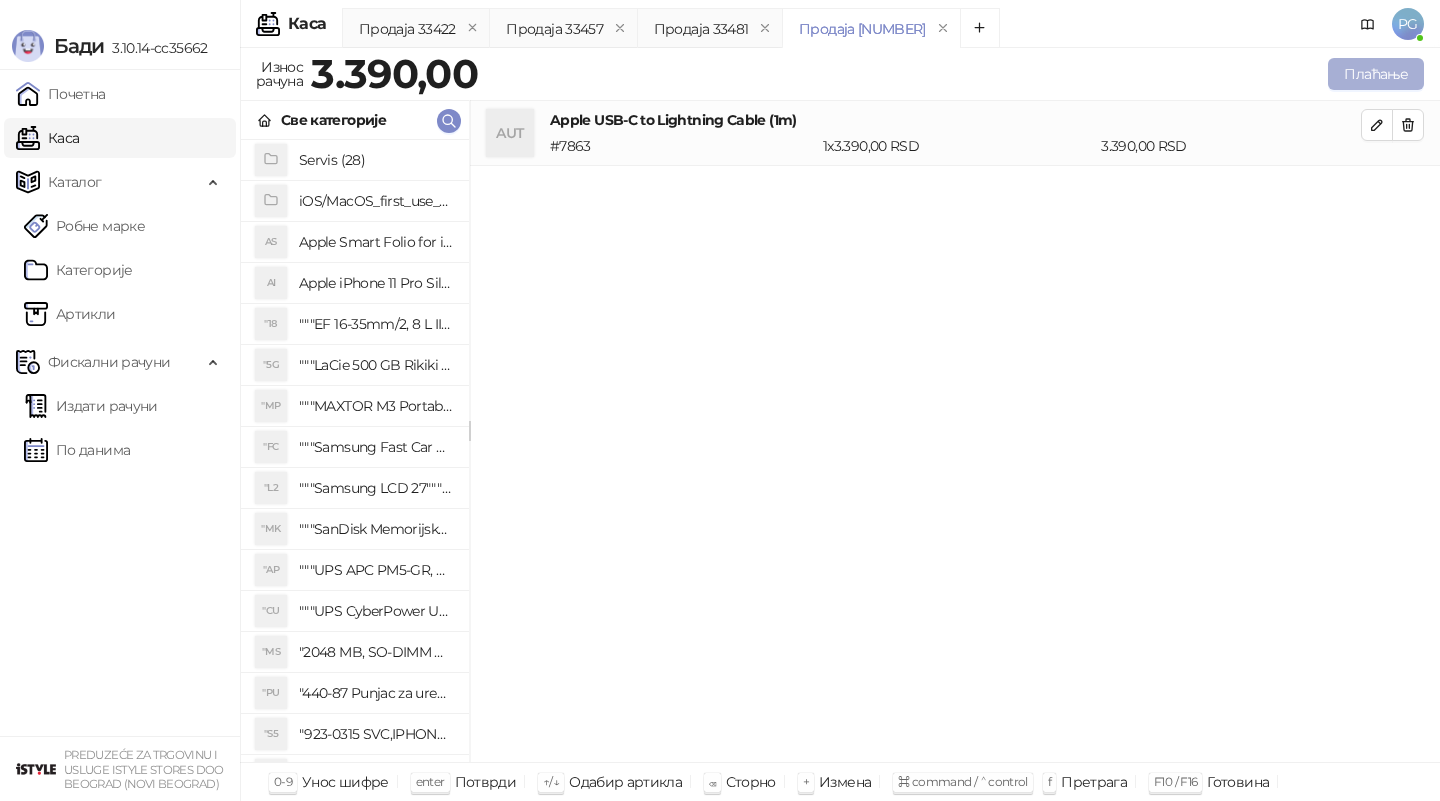 click on "Плаћање" at bounding box center [1376, 74] 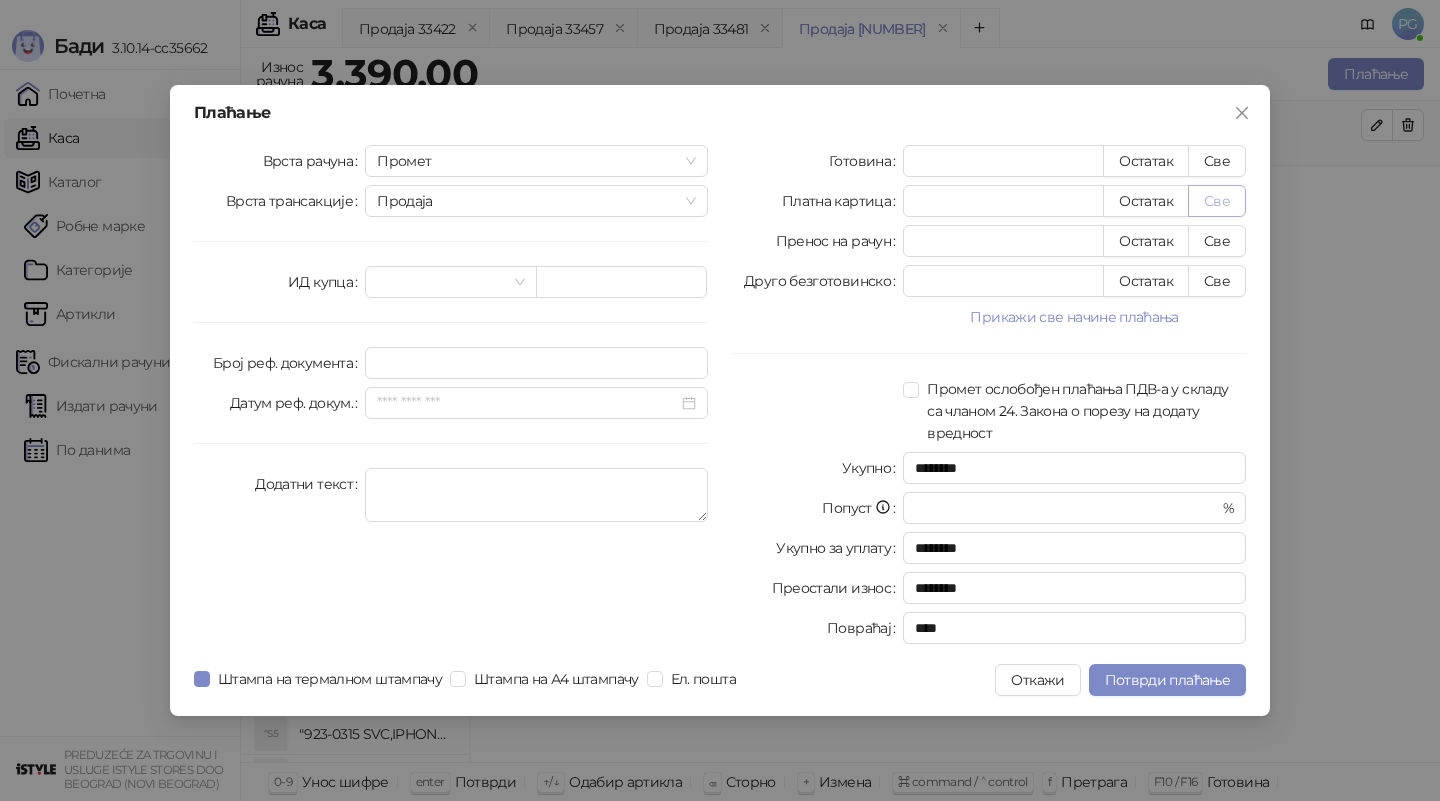click on "Све" at bounding box center [1217, 201] 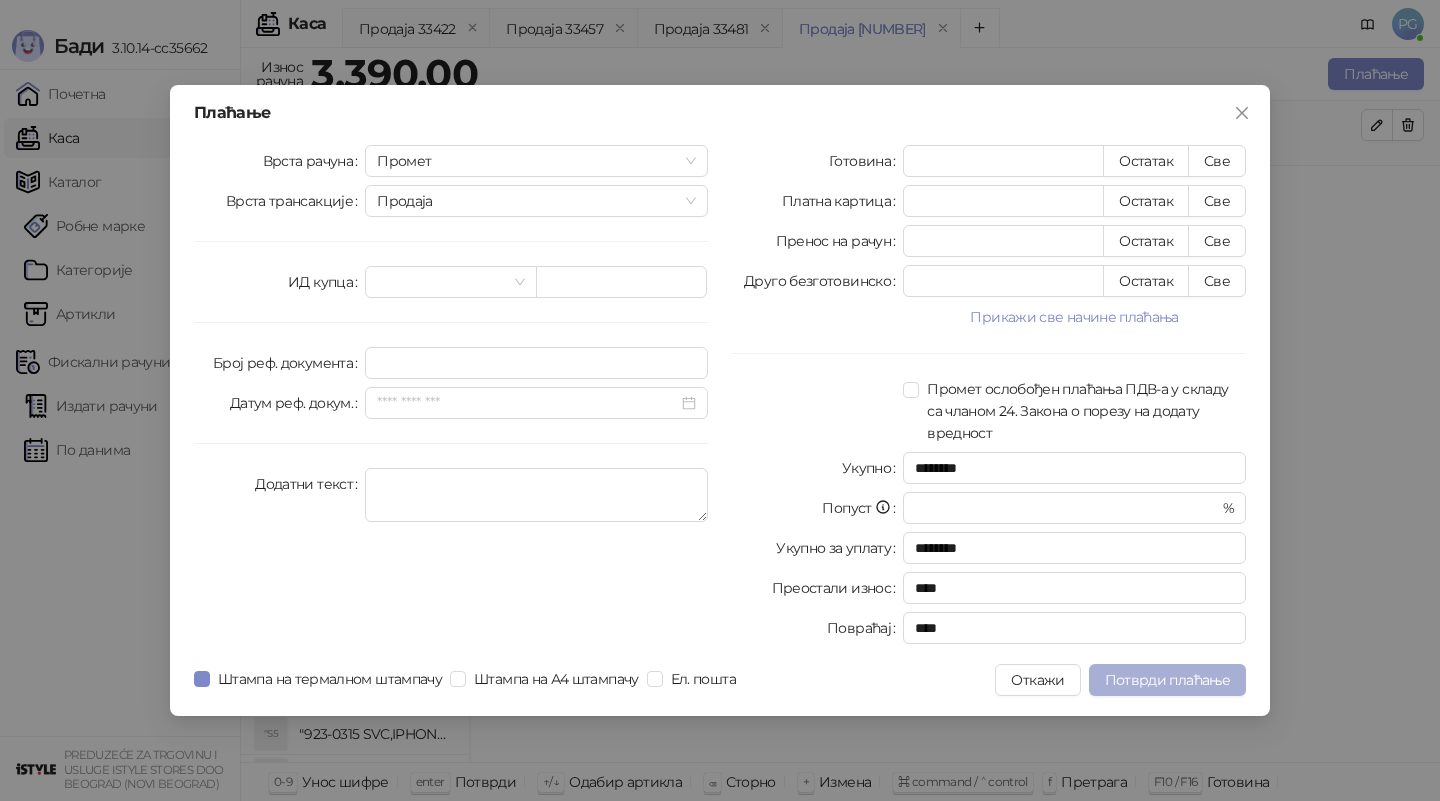 click on "Потврди плаћање" at bounding box center [1167, 680] 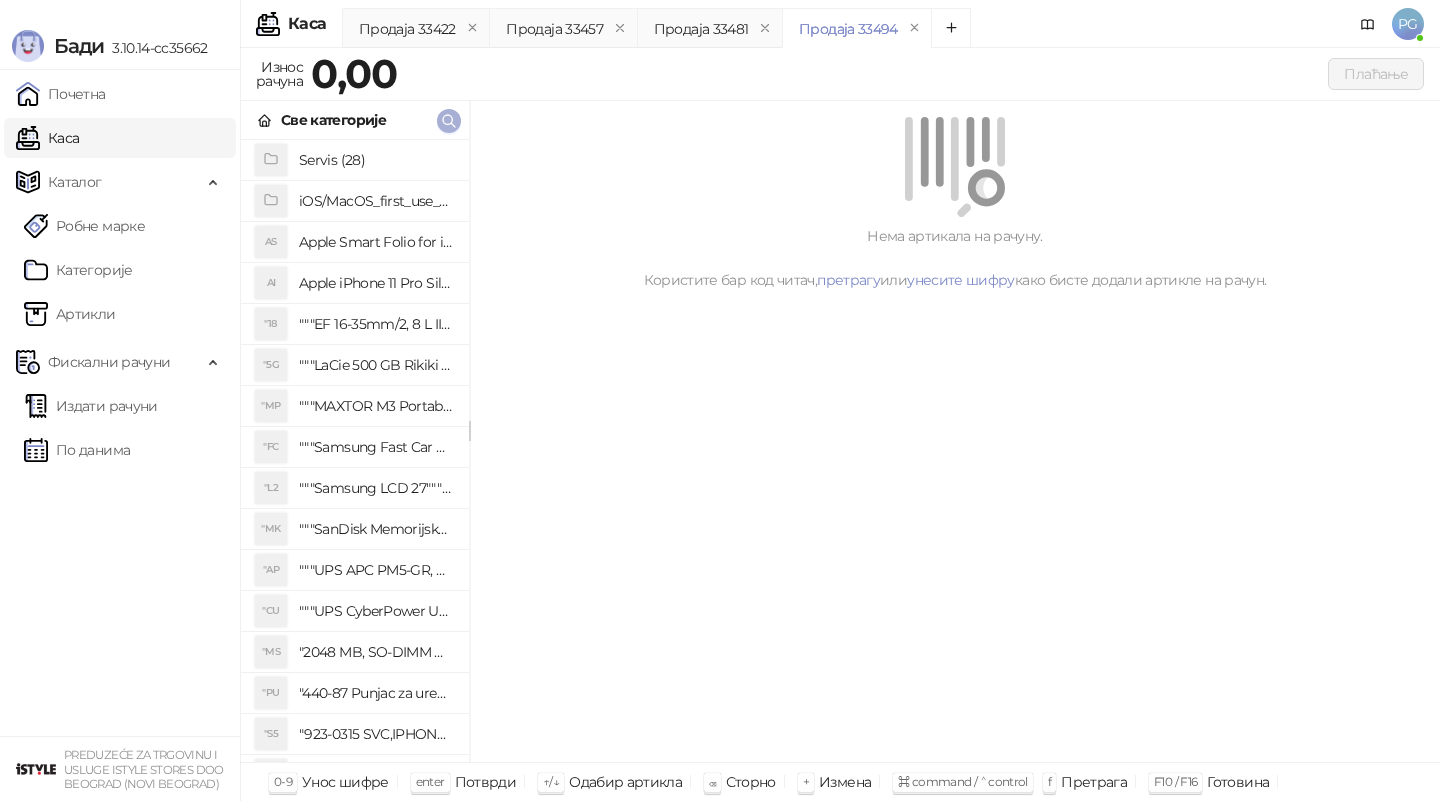 click 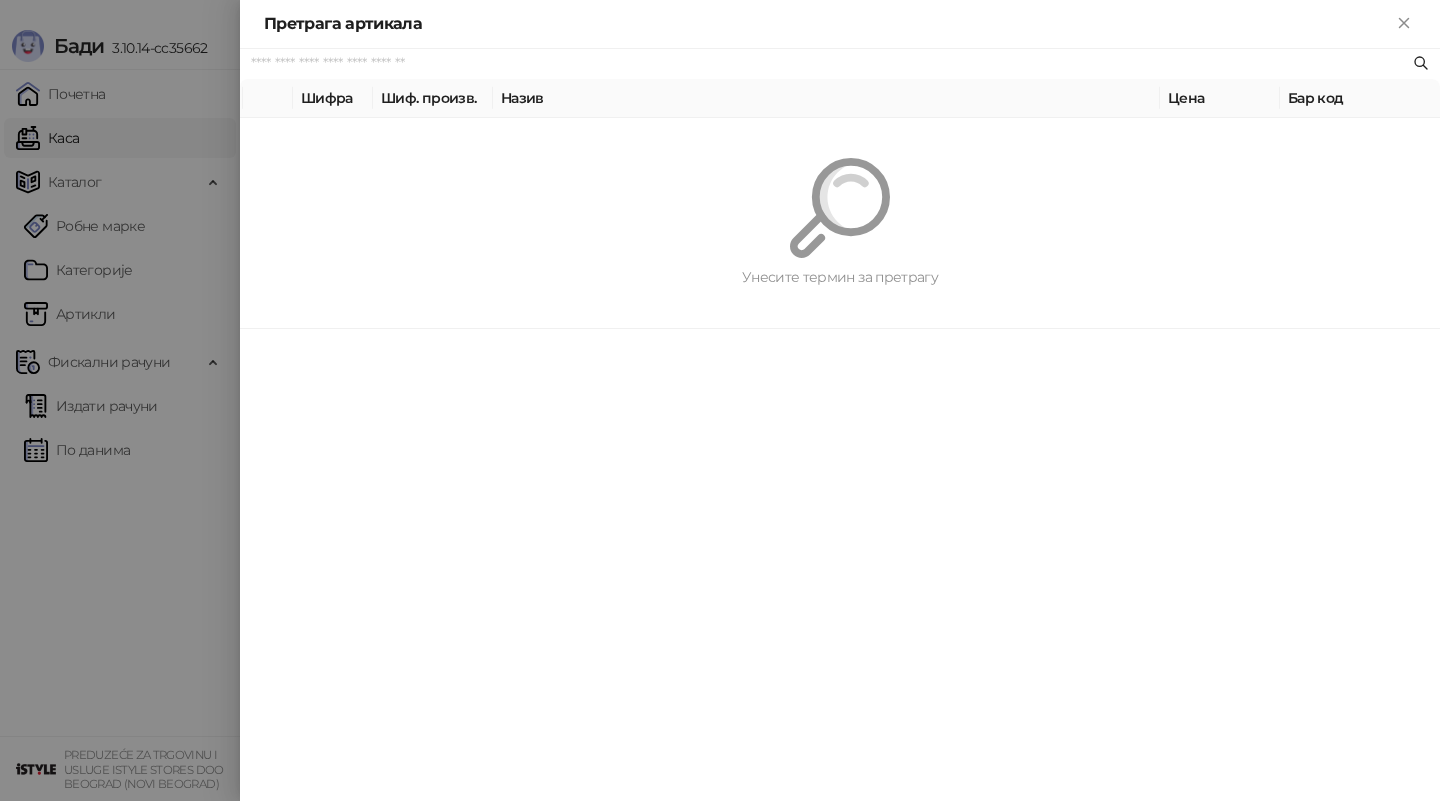 paste on "*********" 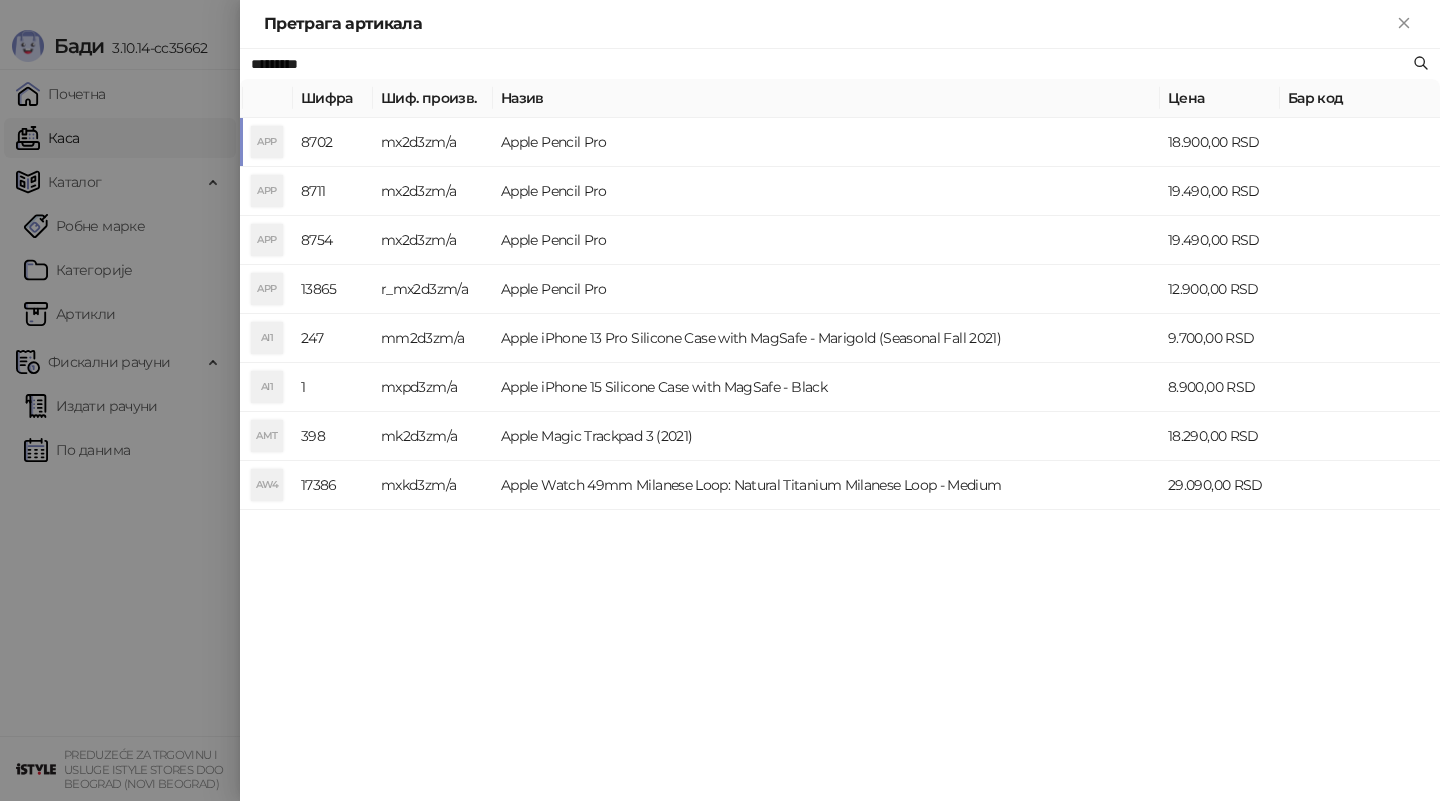 click on "mx2d3zm/a" at bounding box center (433, 142) 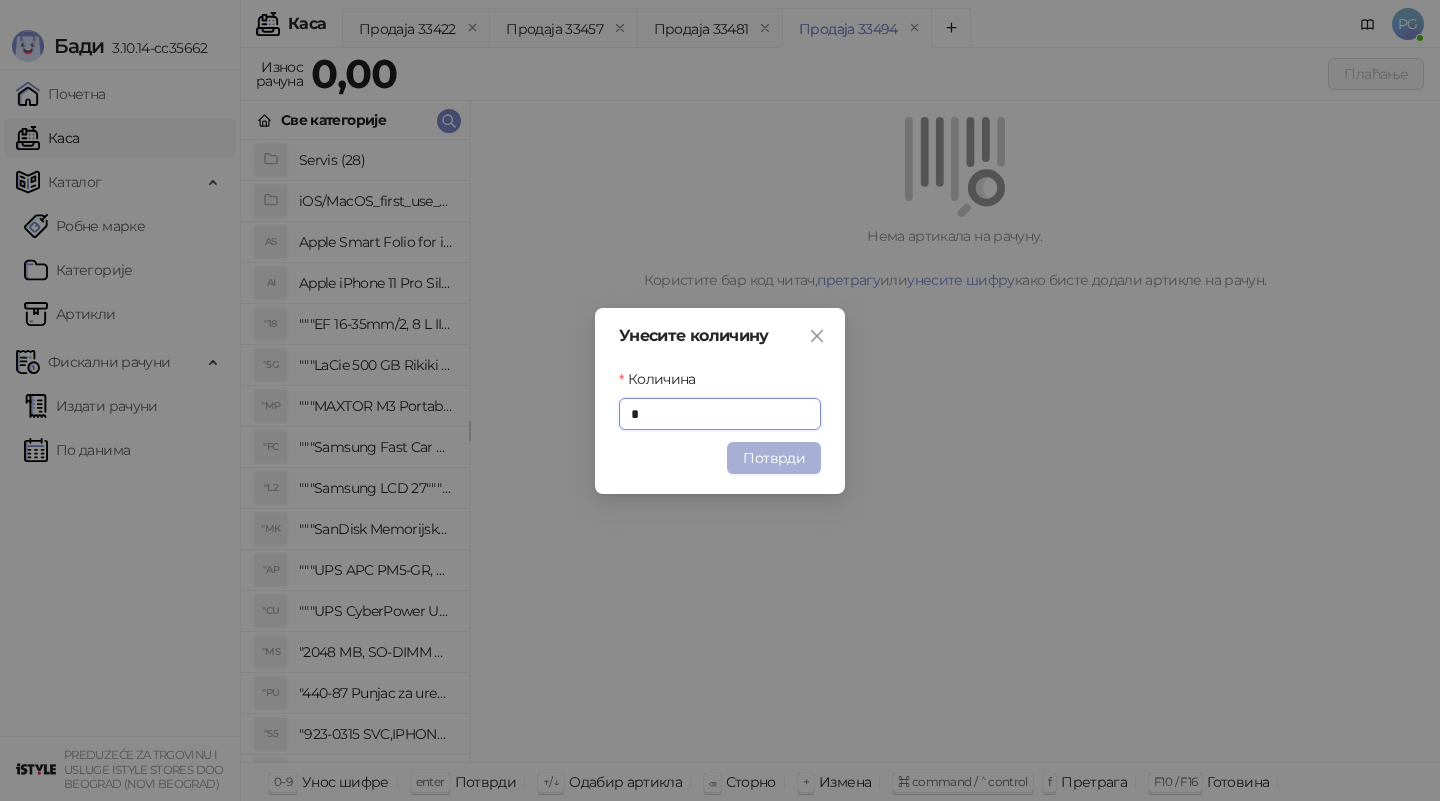 click on "Потврди" at bounding box center (774, 458) 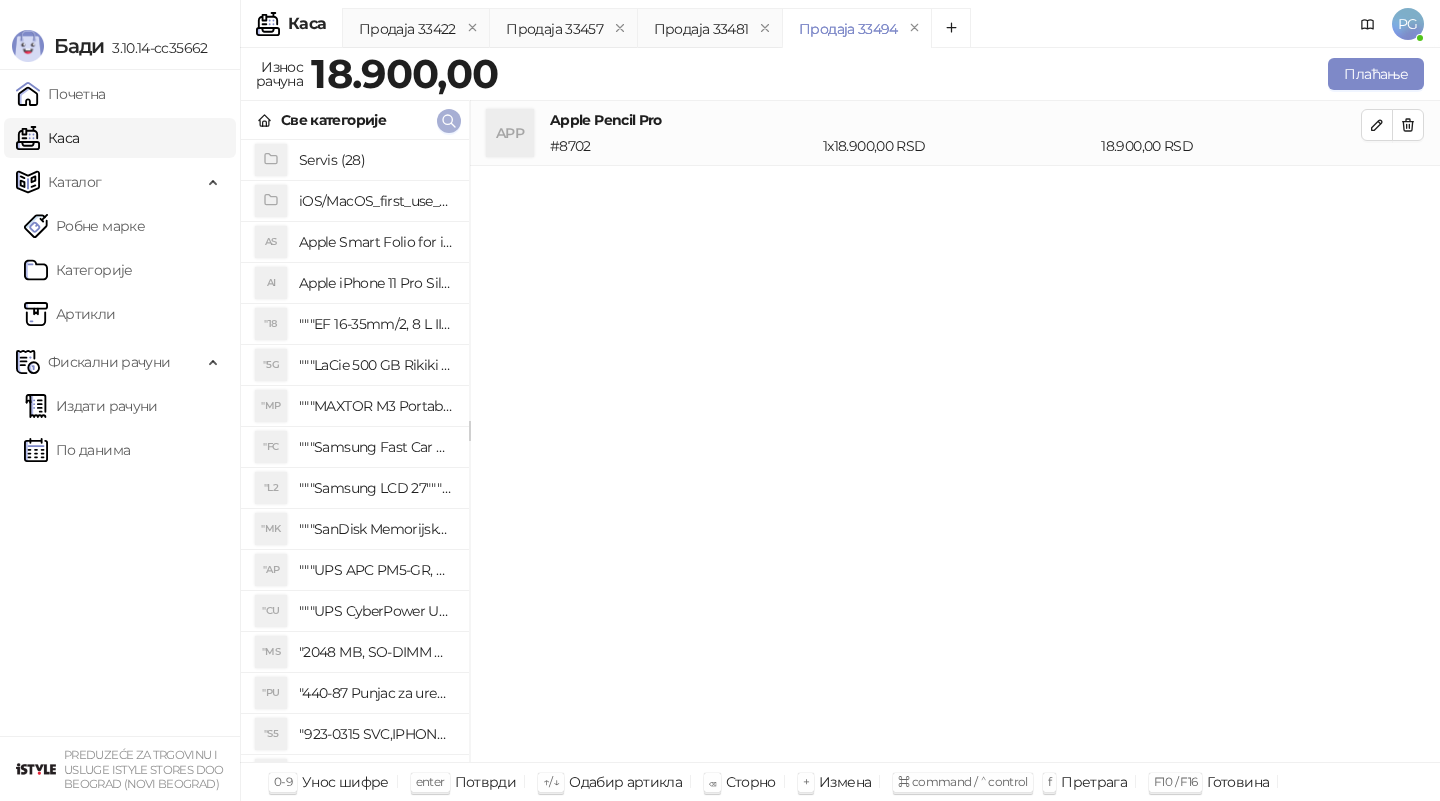 click 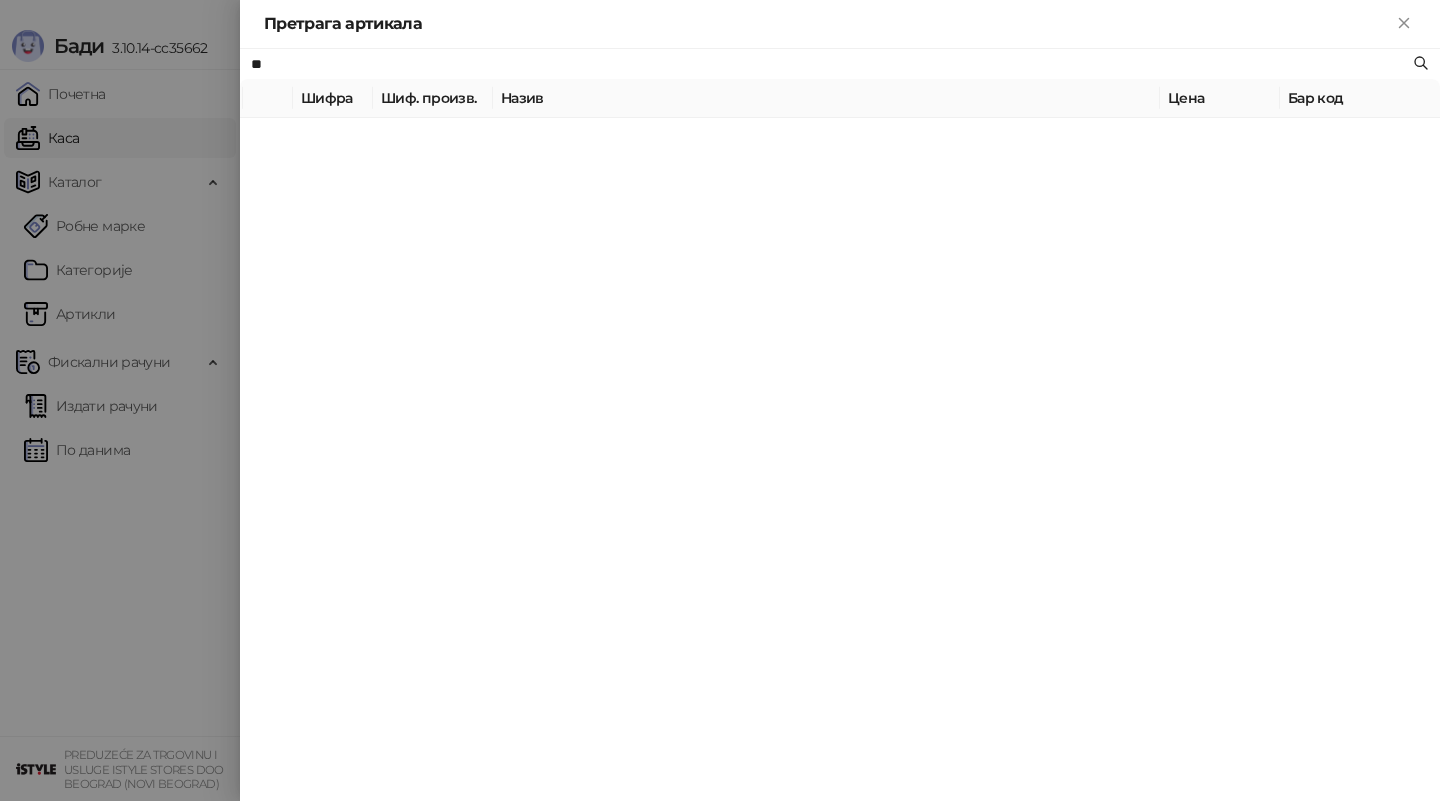 type on "*" 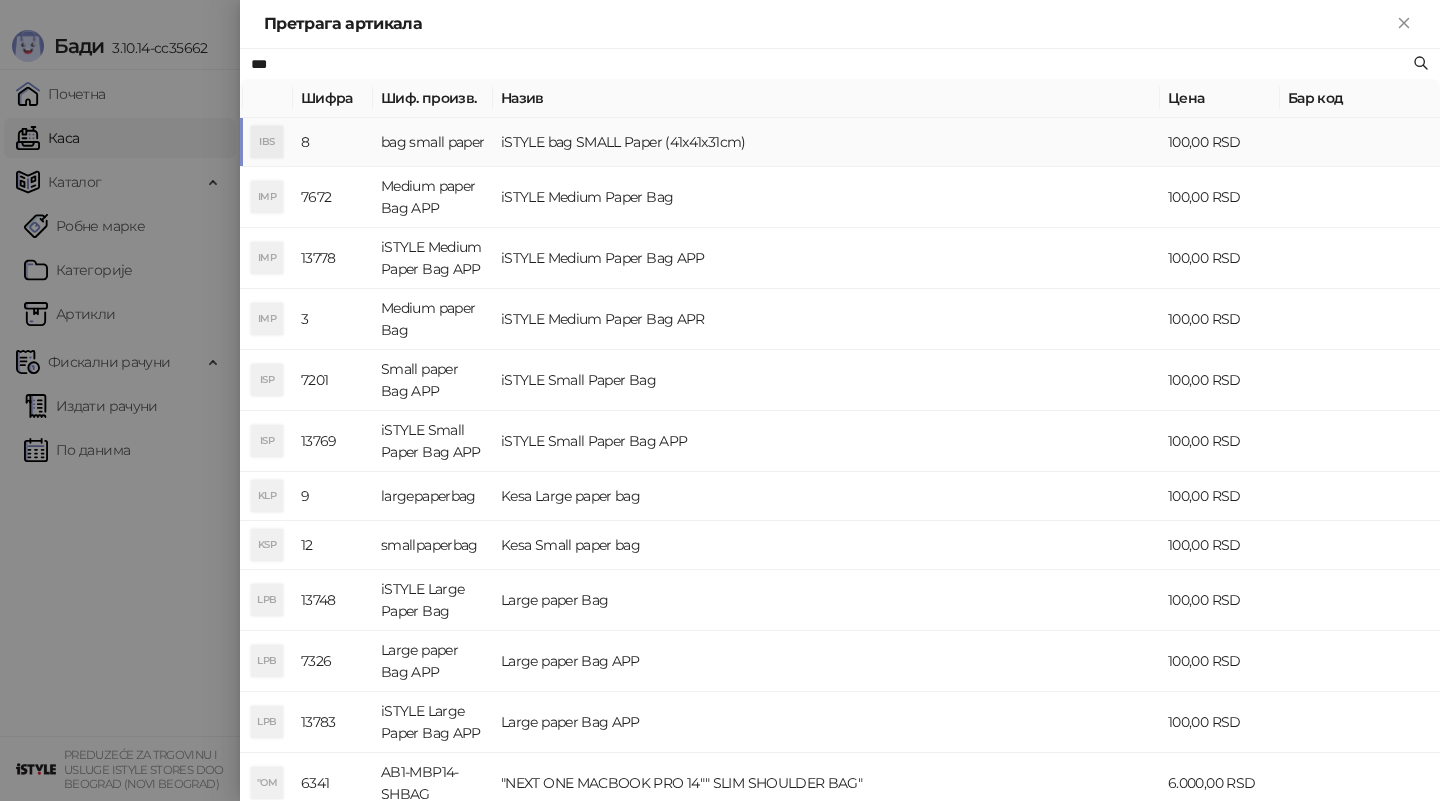 type on "***" 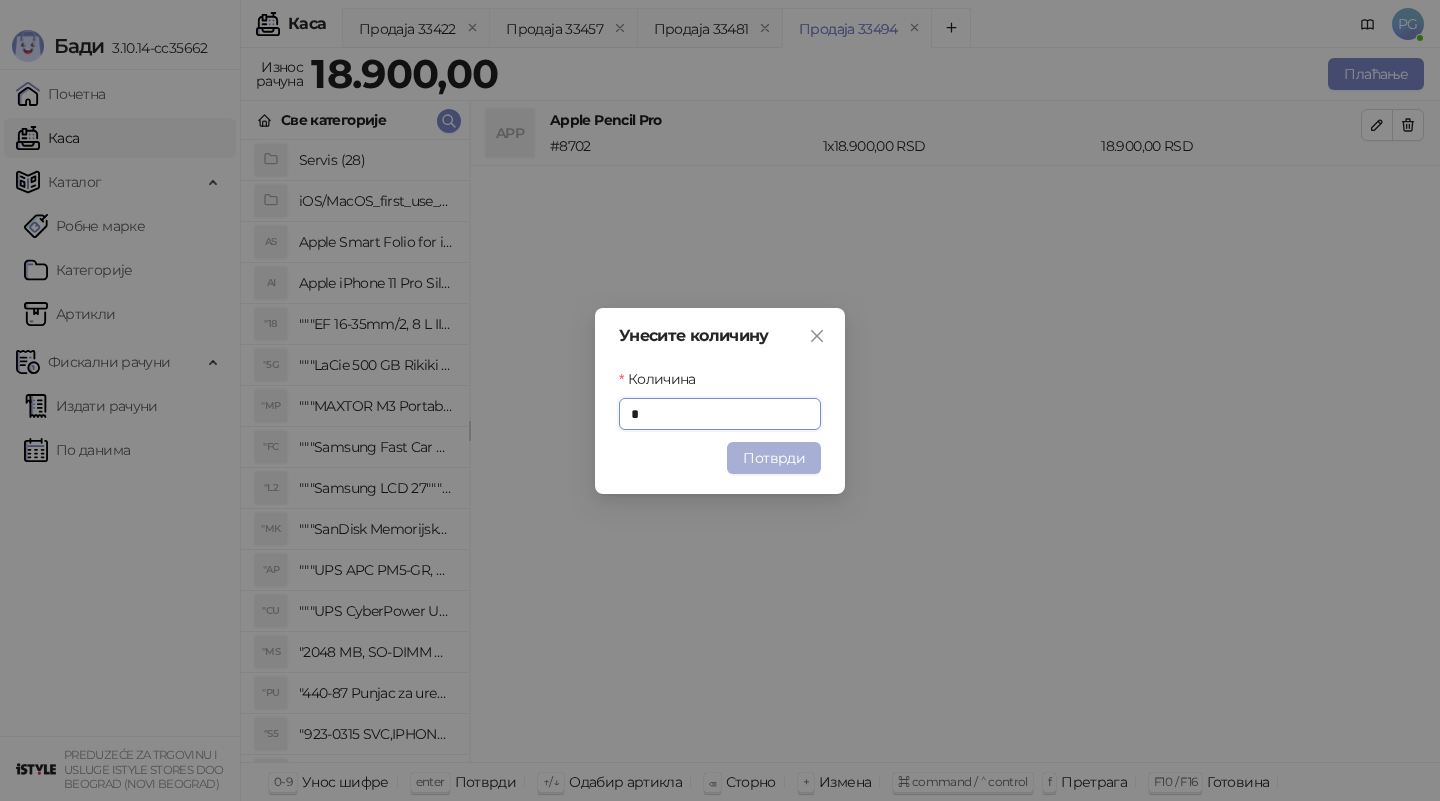 click on "Потврди" at bounding box center (774, 458) 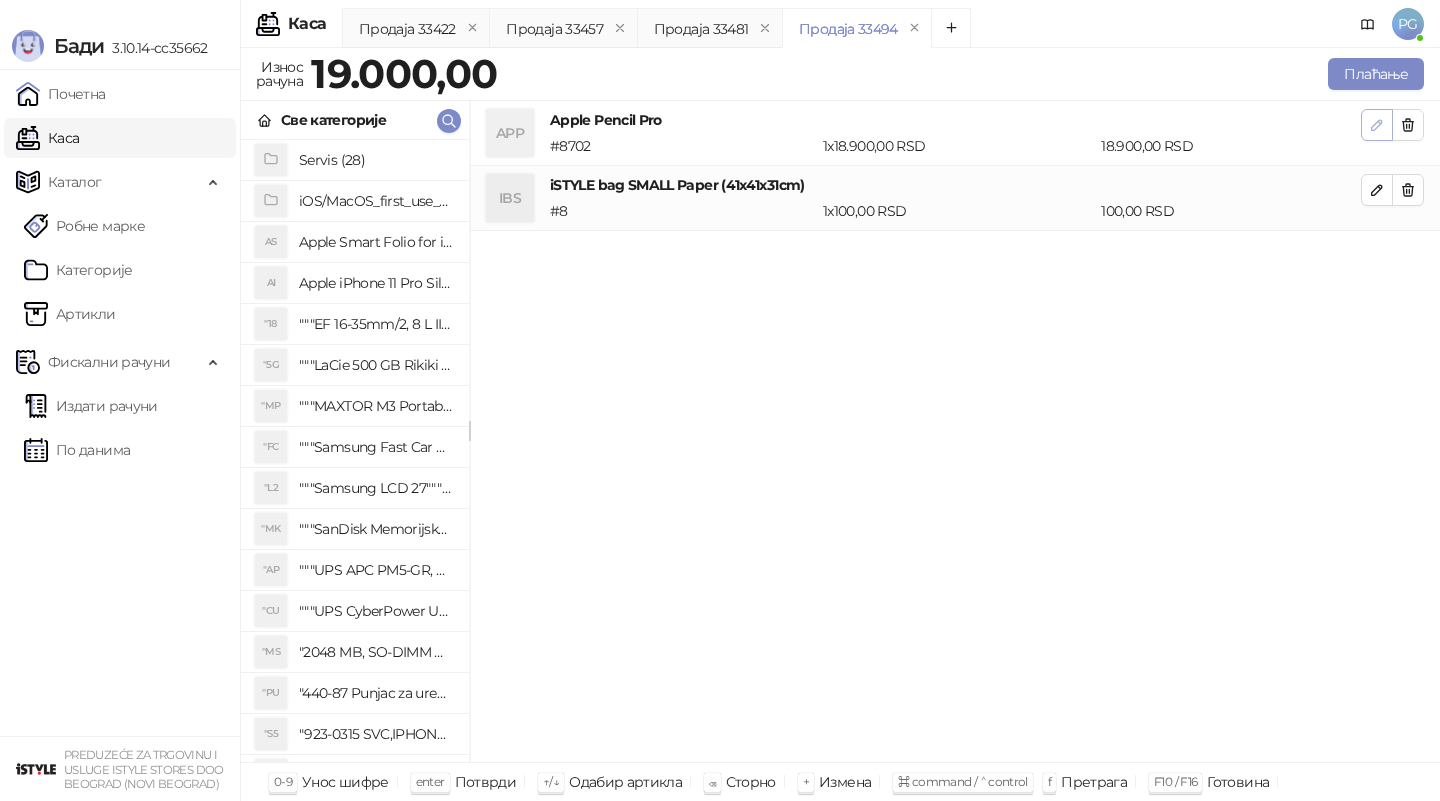 click at bounding box center [1377, 125] 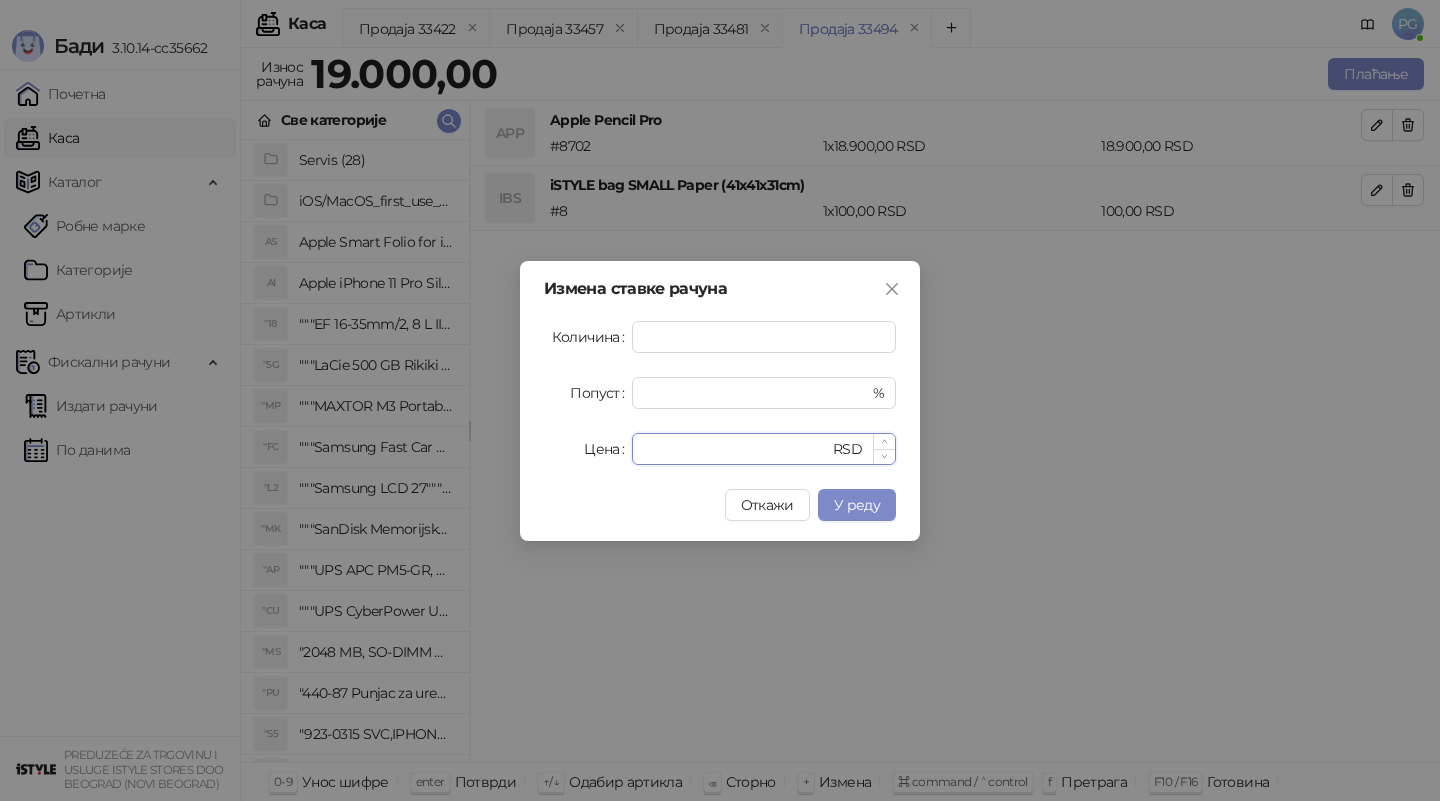 click on "*****" at bounding box center (736, 449) 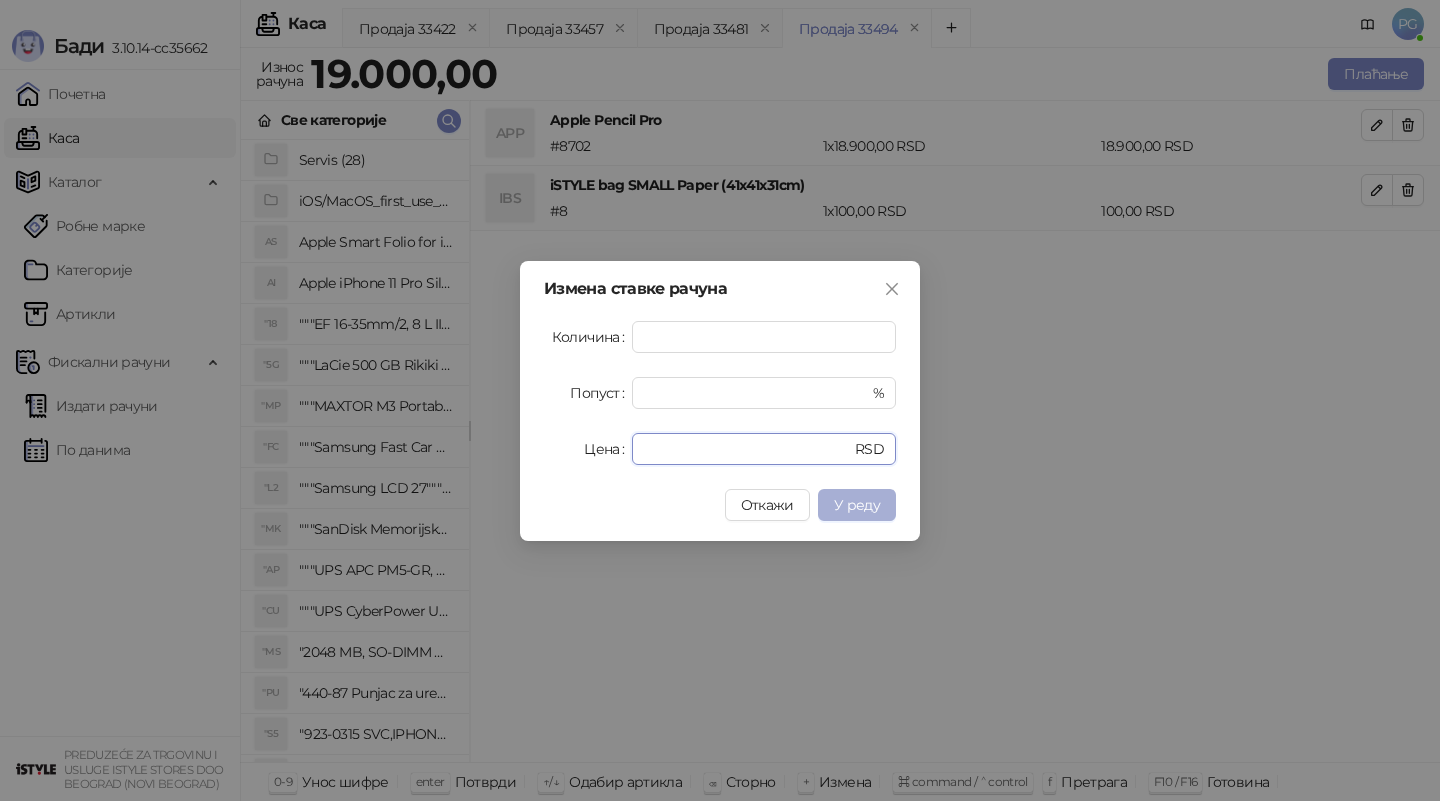 type on "*****" 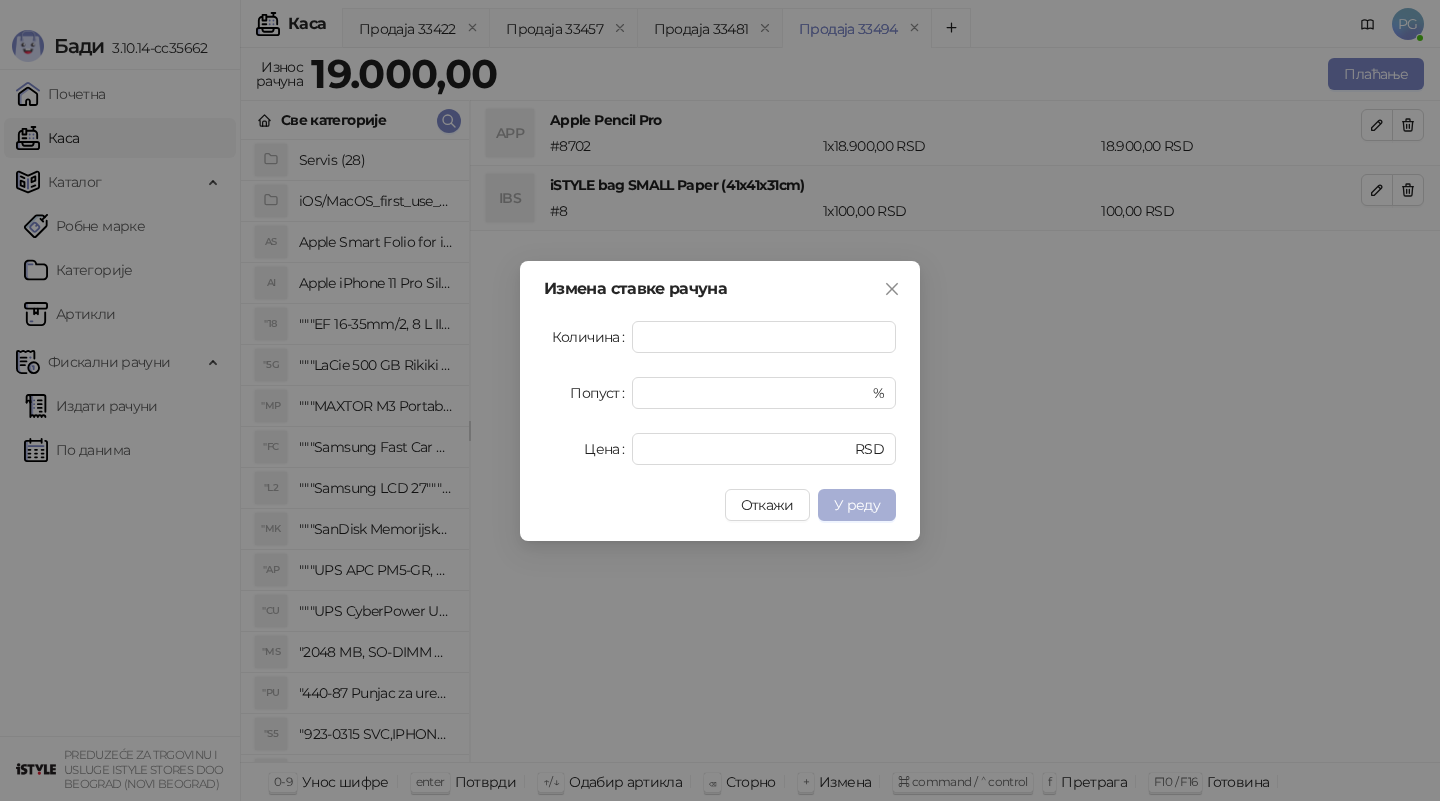 click on "У реду" at bounding box center (857, 505) 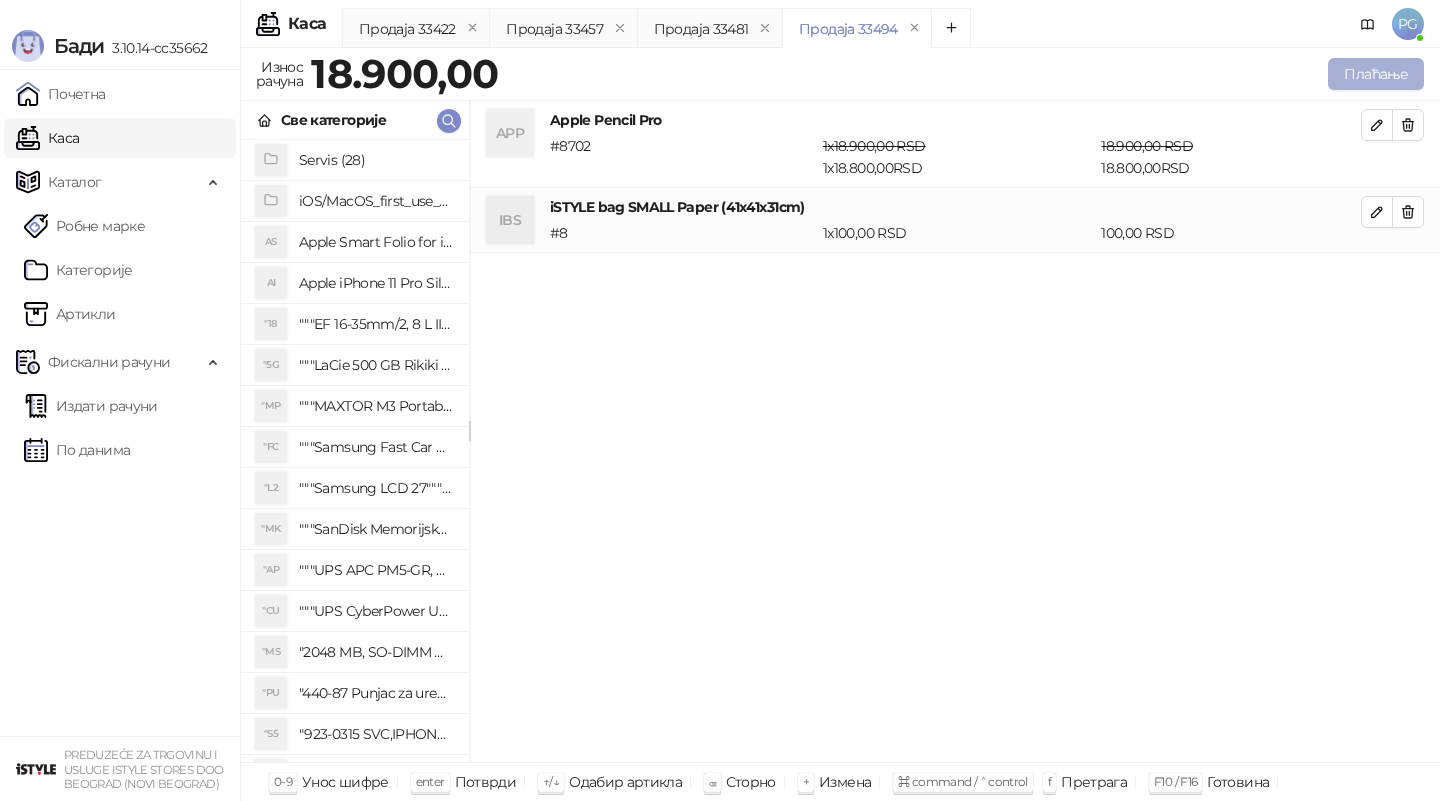 click on "Плаћање" at bounding box center (1376, 74) 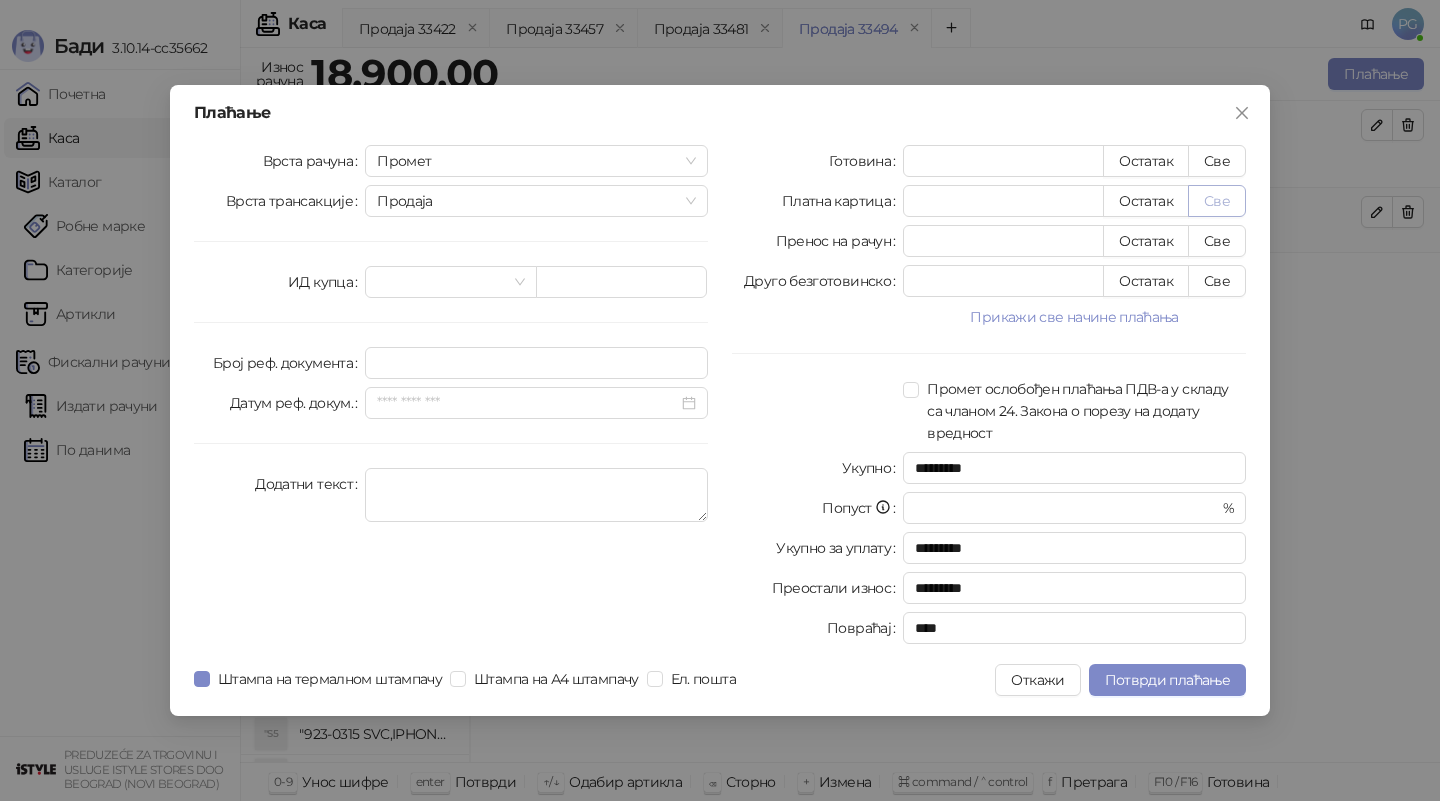 click on "Све" at bounding box center [1217, 201] 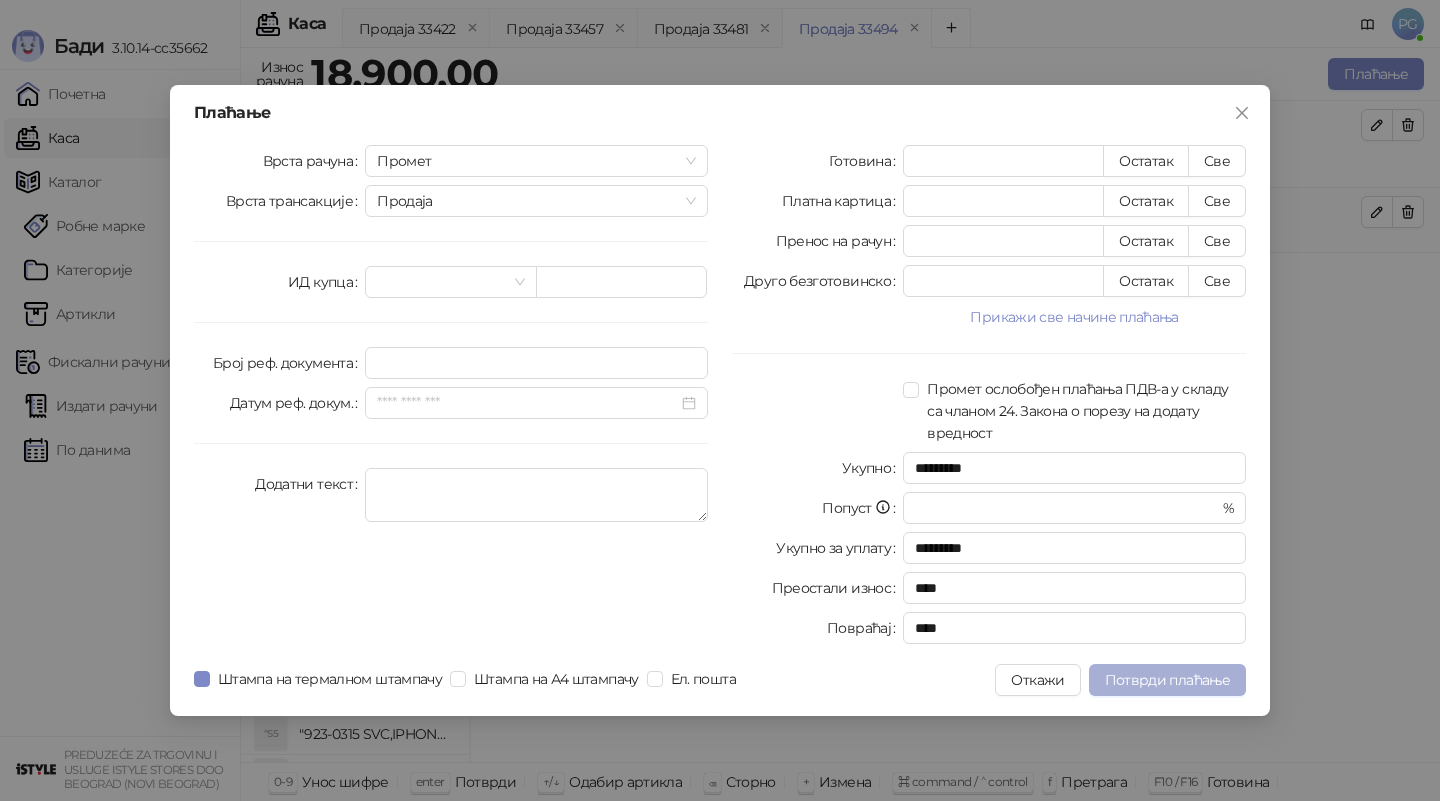 click on "Потврди плаћање" at bounding box center (1167, 680) 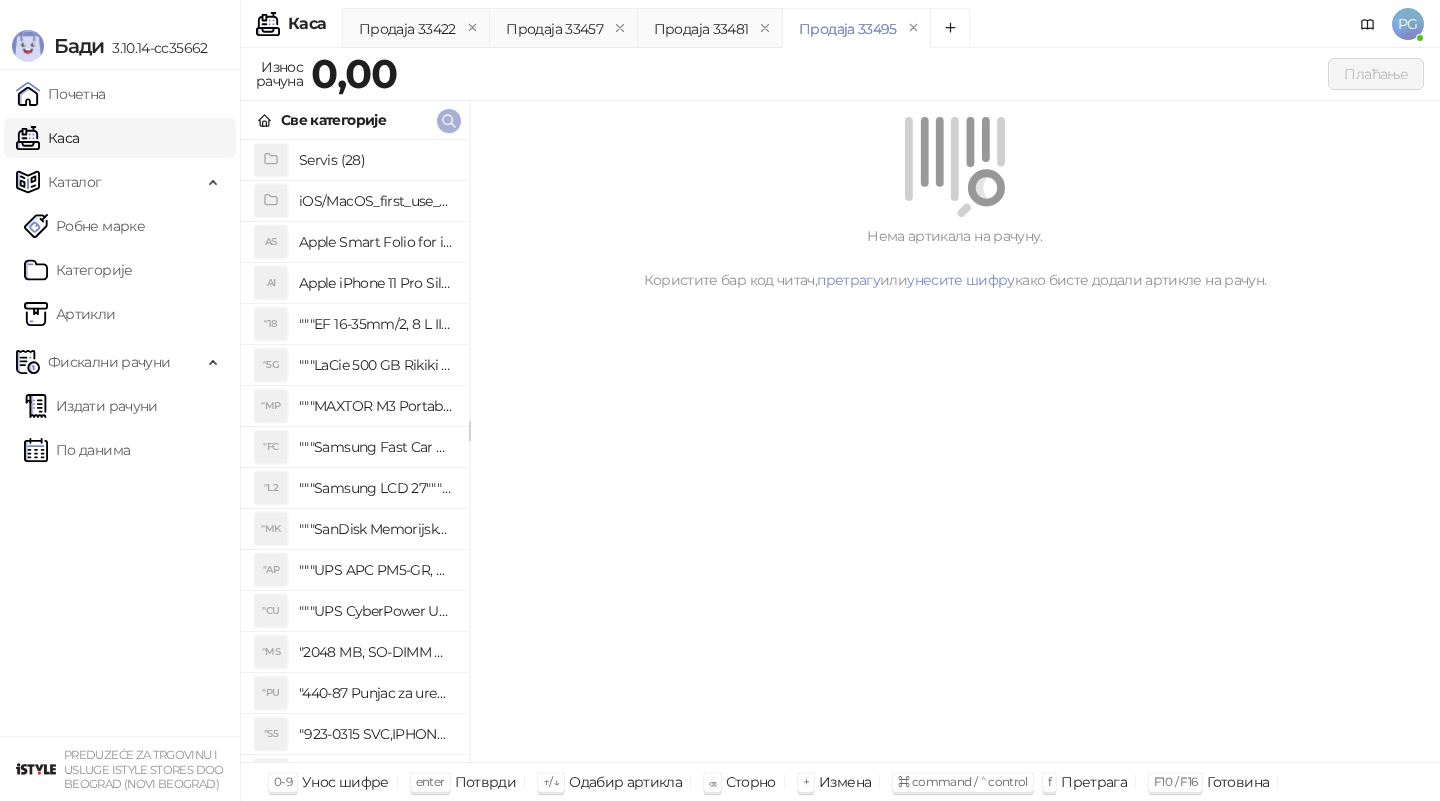 click 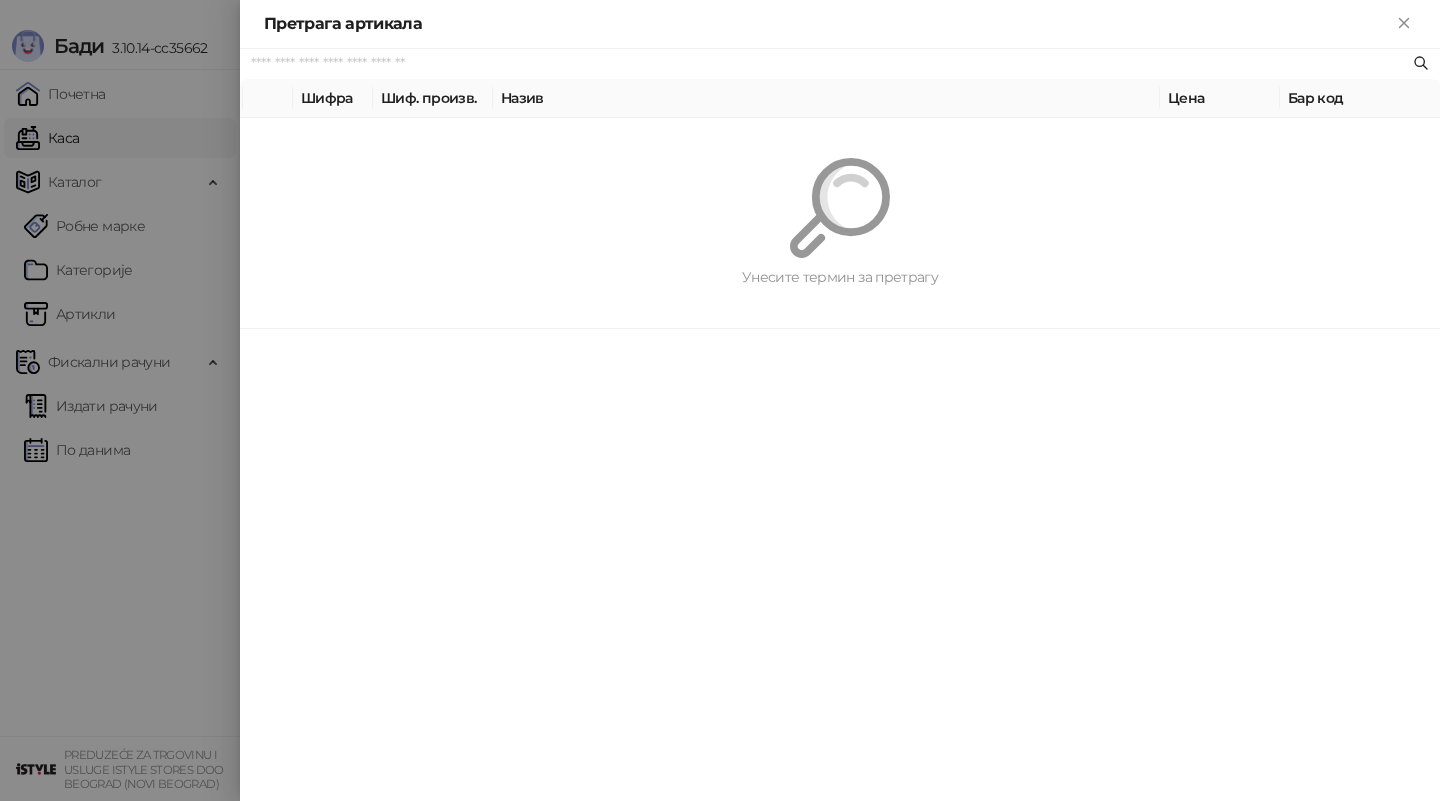 paste on "*********" 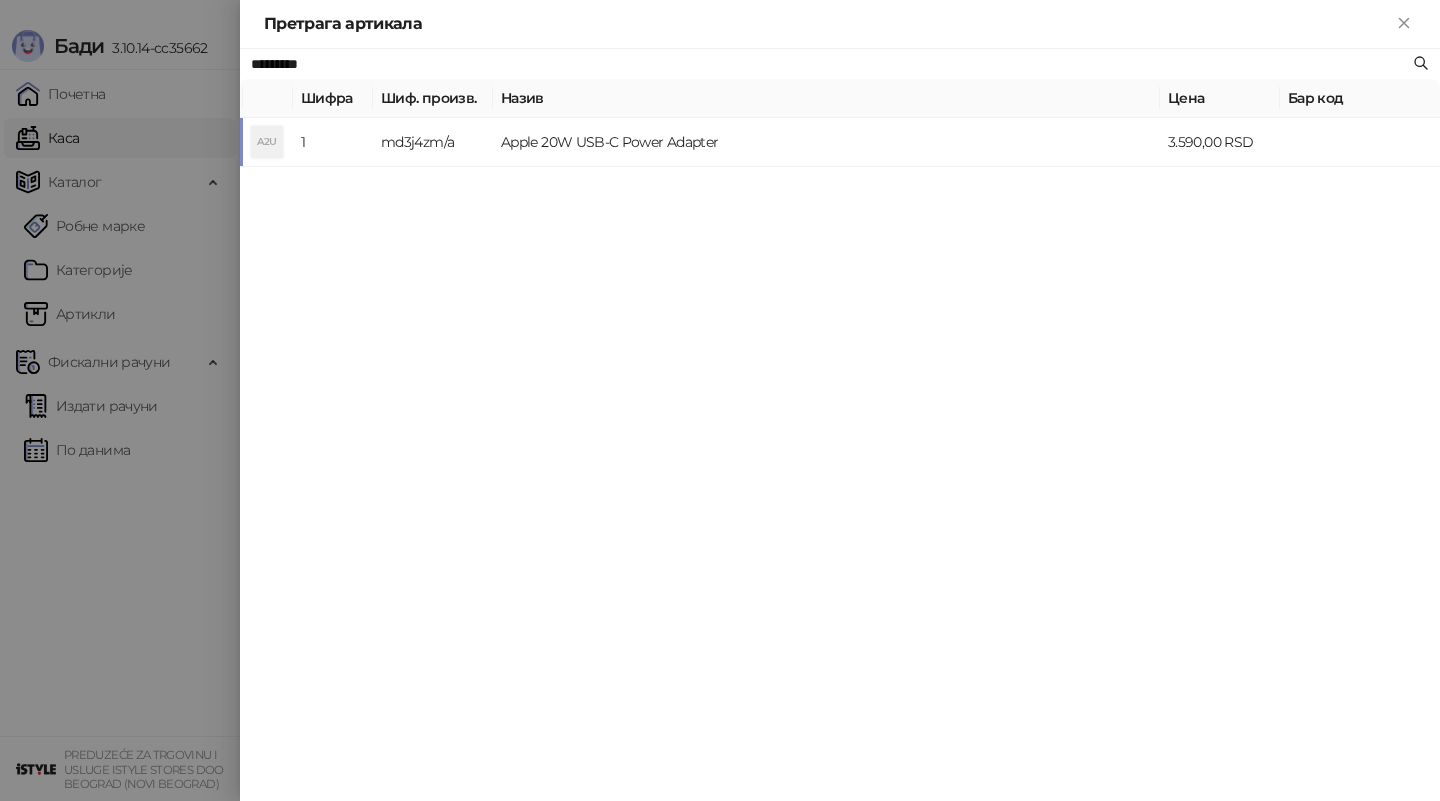 type on "*********" 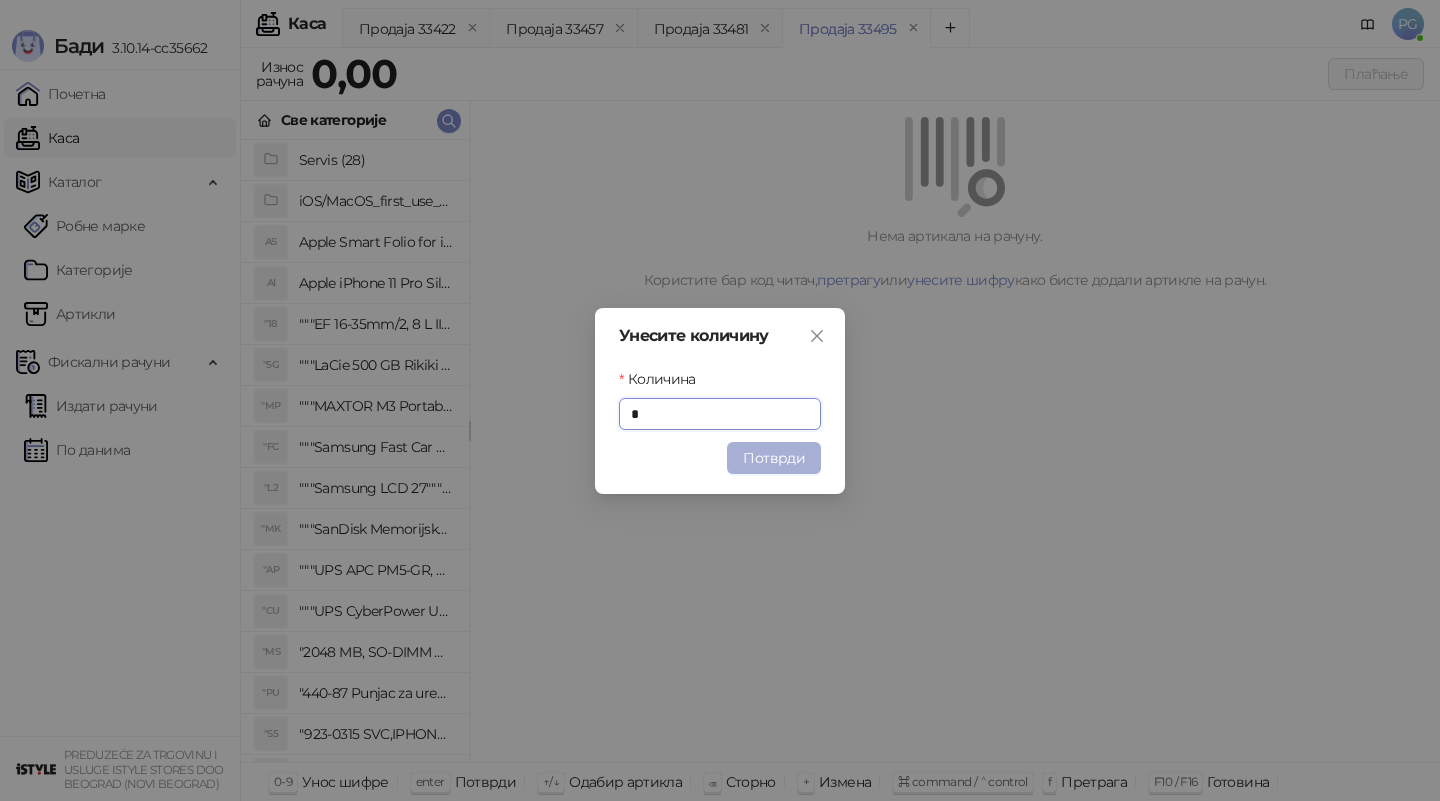 click on "Потврди" at bounding box center (774, 458) 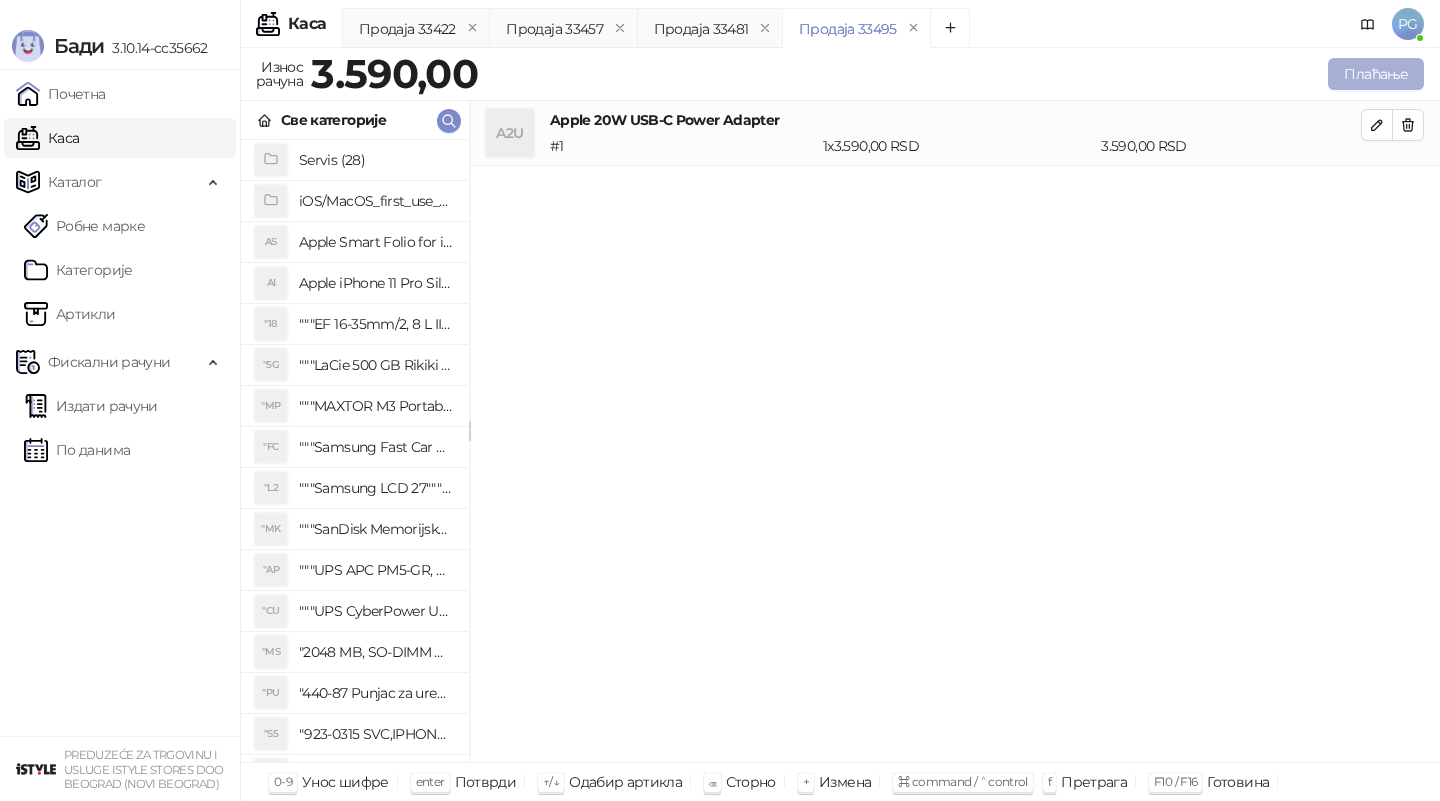 click on "Плаћање" at bounding box center [1376, 74] 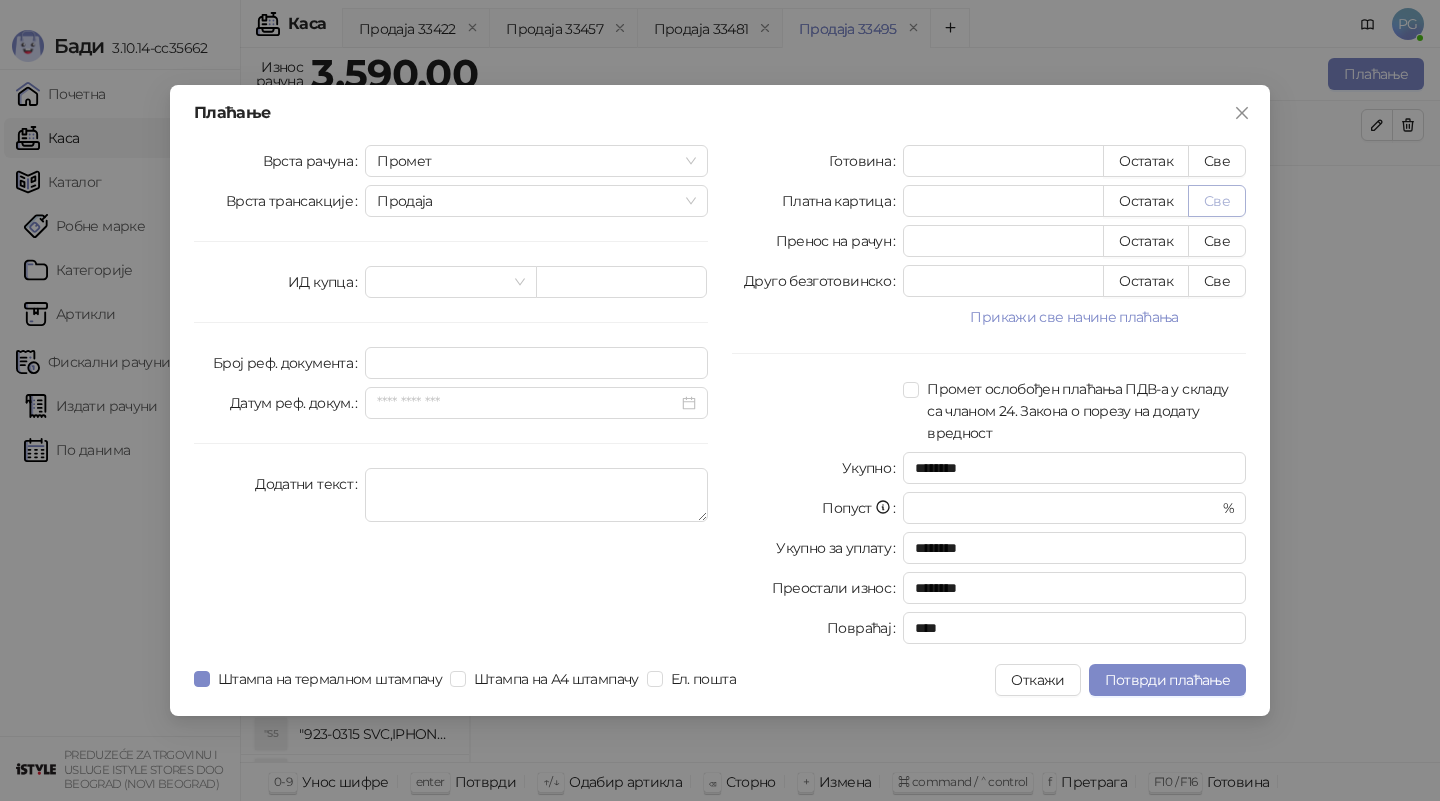 click on "Све" at bounding box center [1217, 201] 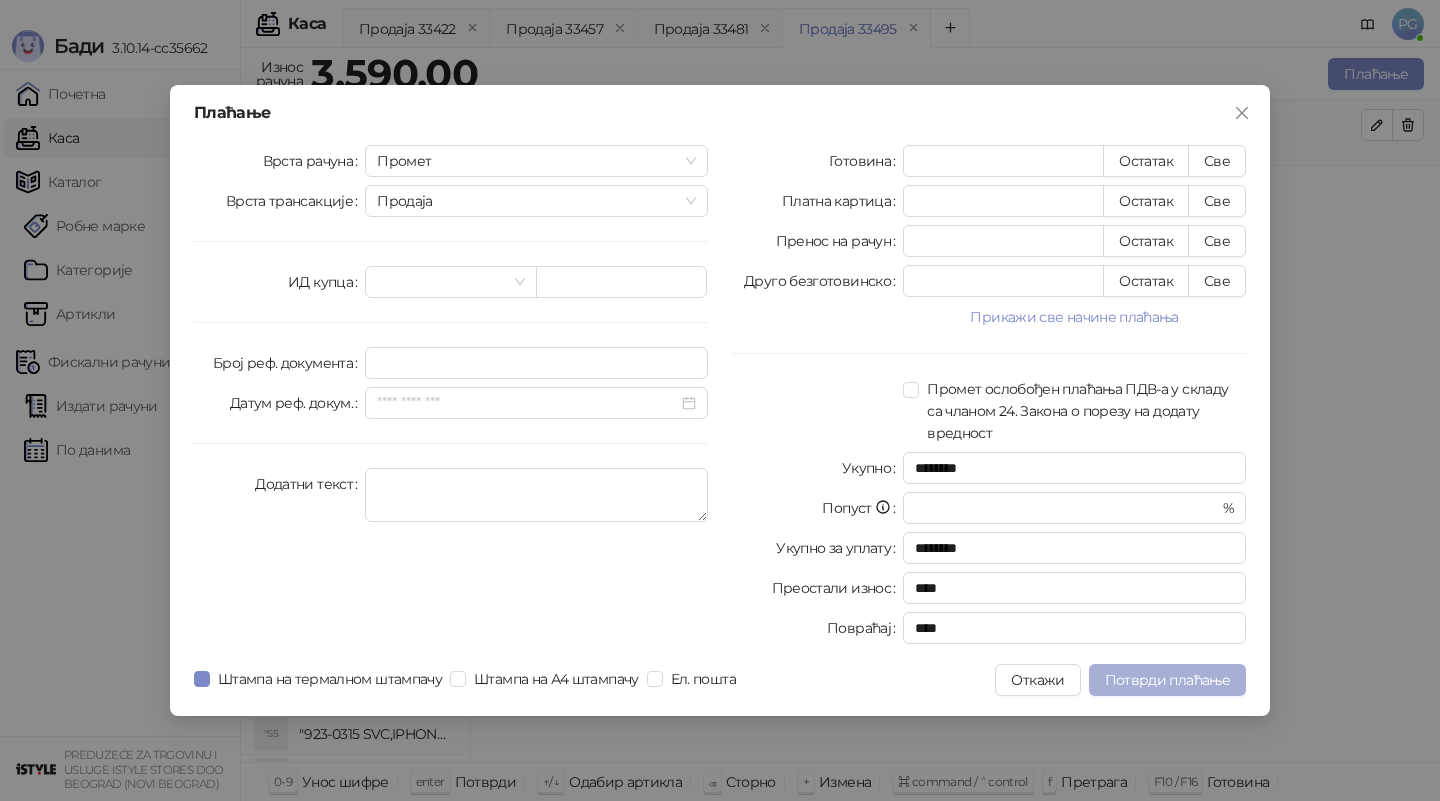click on "Потврди плаћање" at bounding box center [1167, 680] 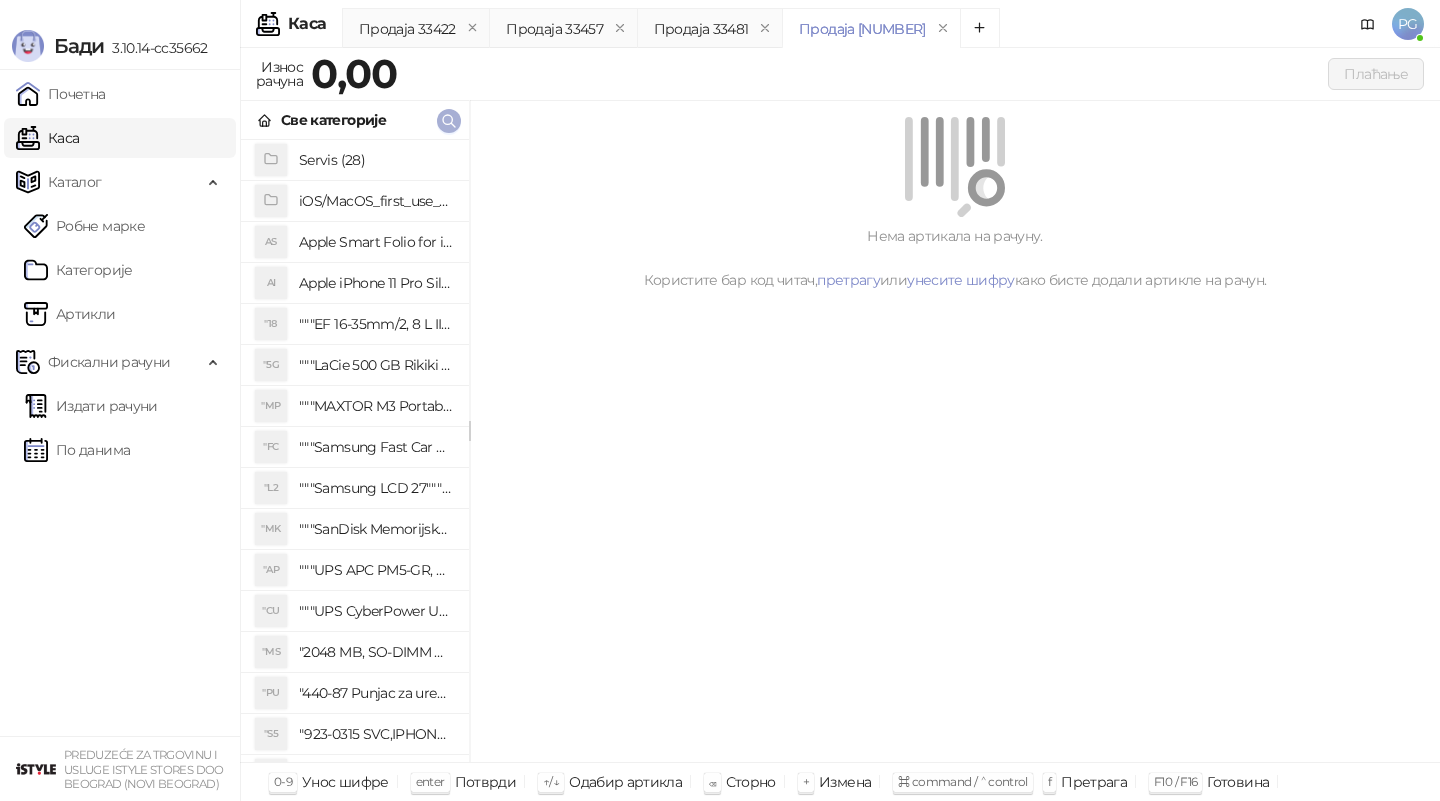 click 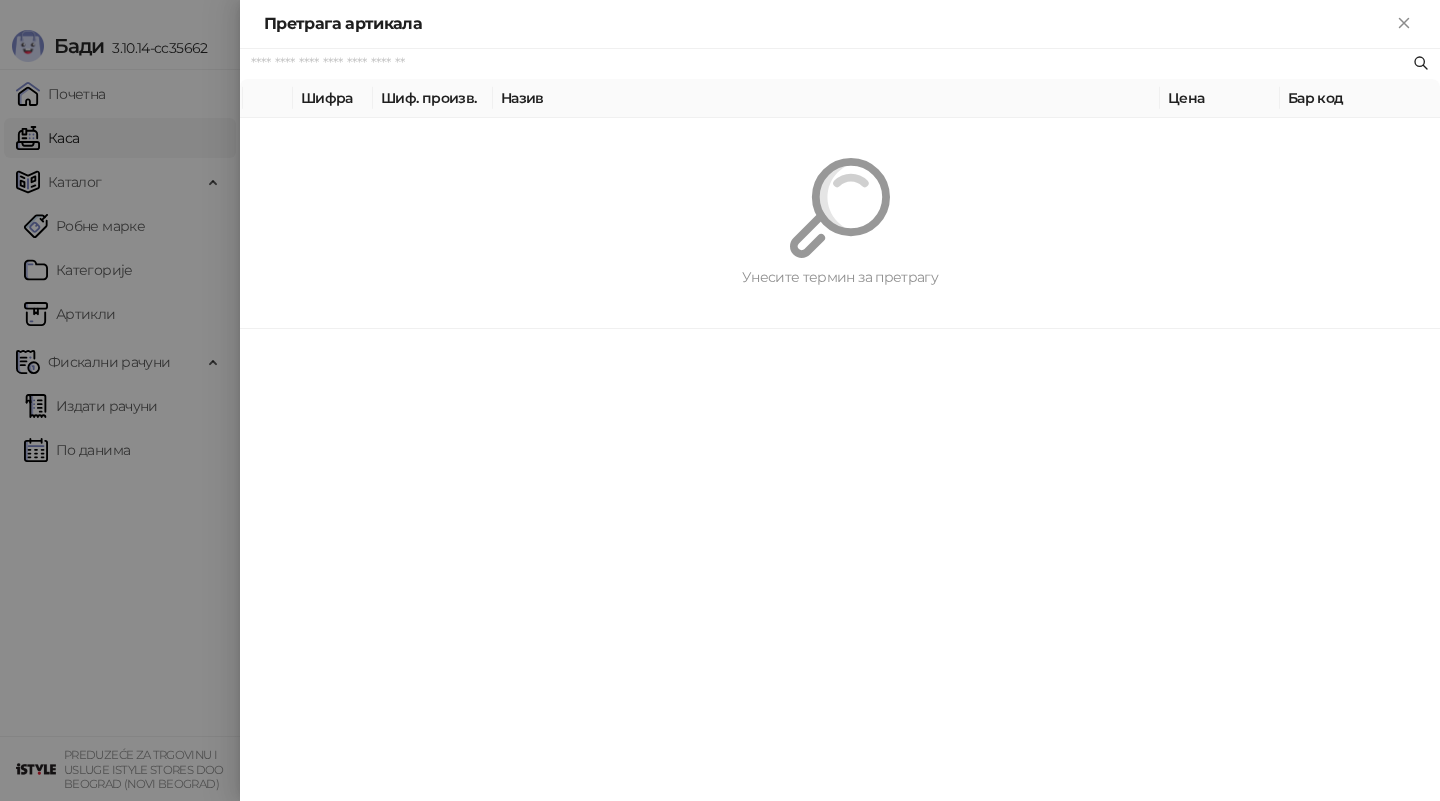 paste on "*********" 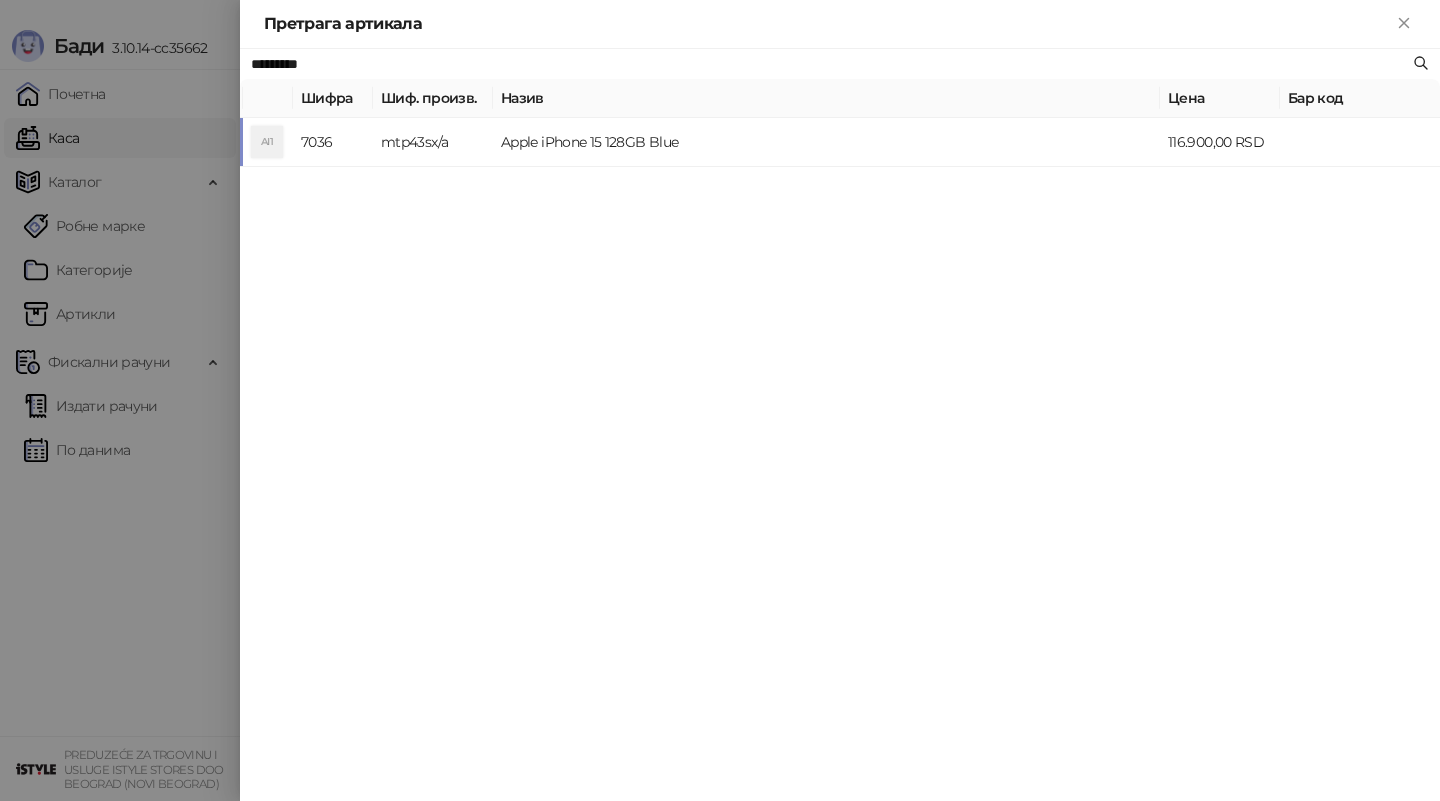 type on "*********" 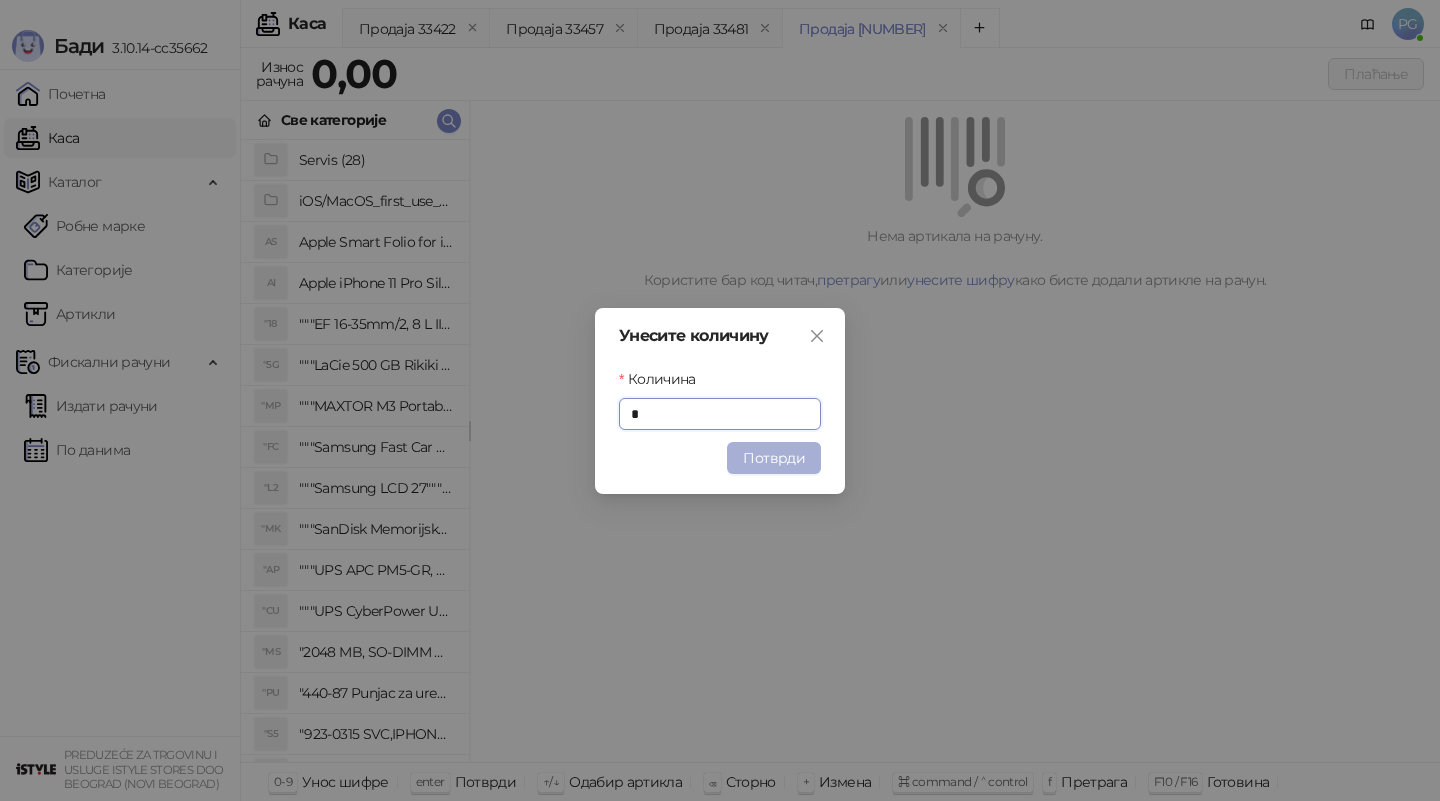 click on "Потврди" at bounding box center (774, 458) 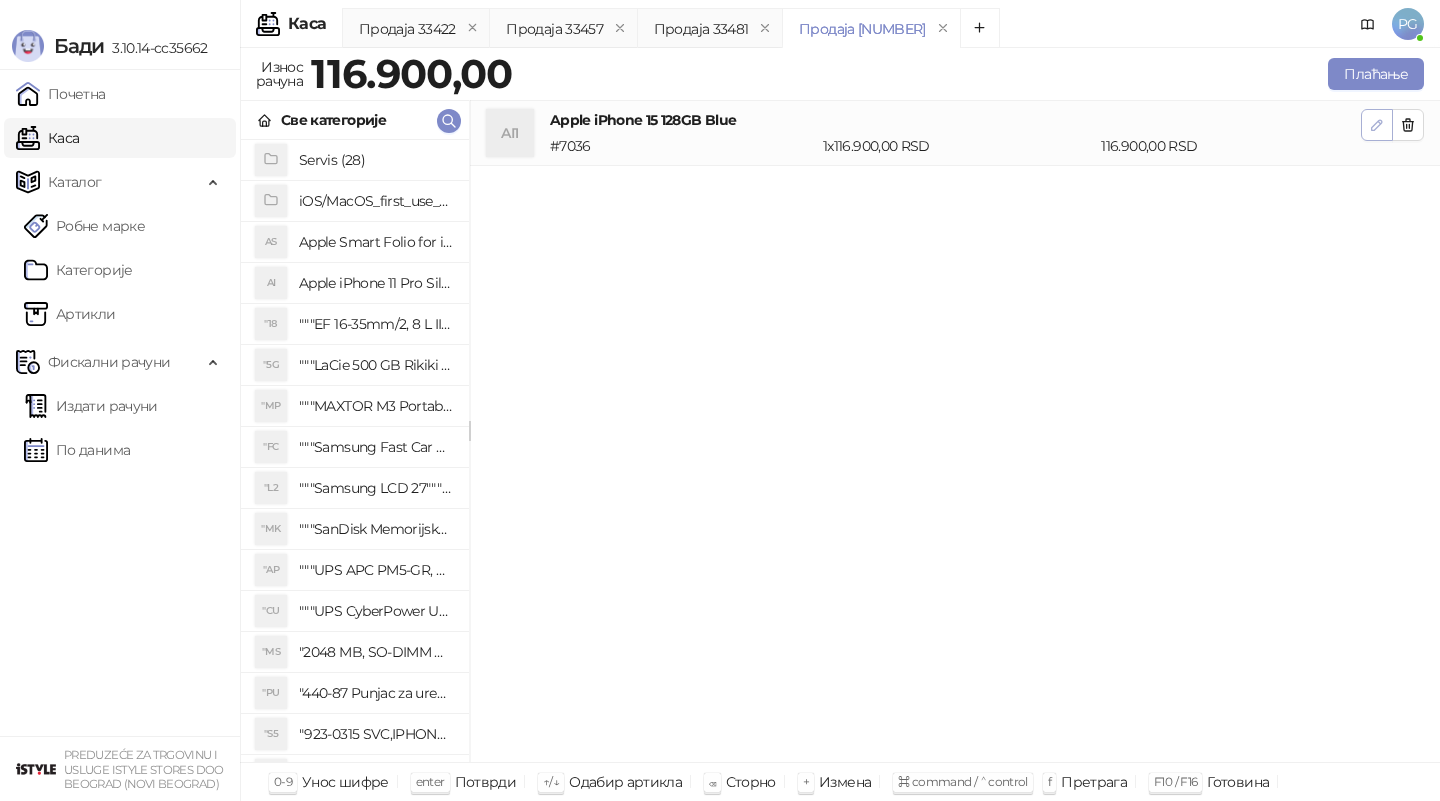 click at bounding box center (1377, 125) 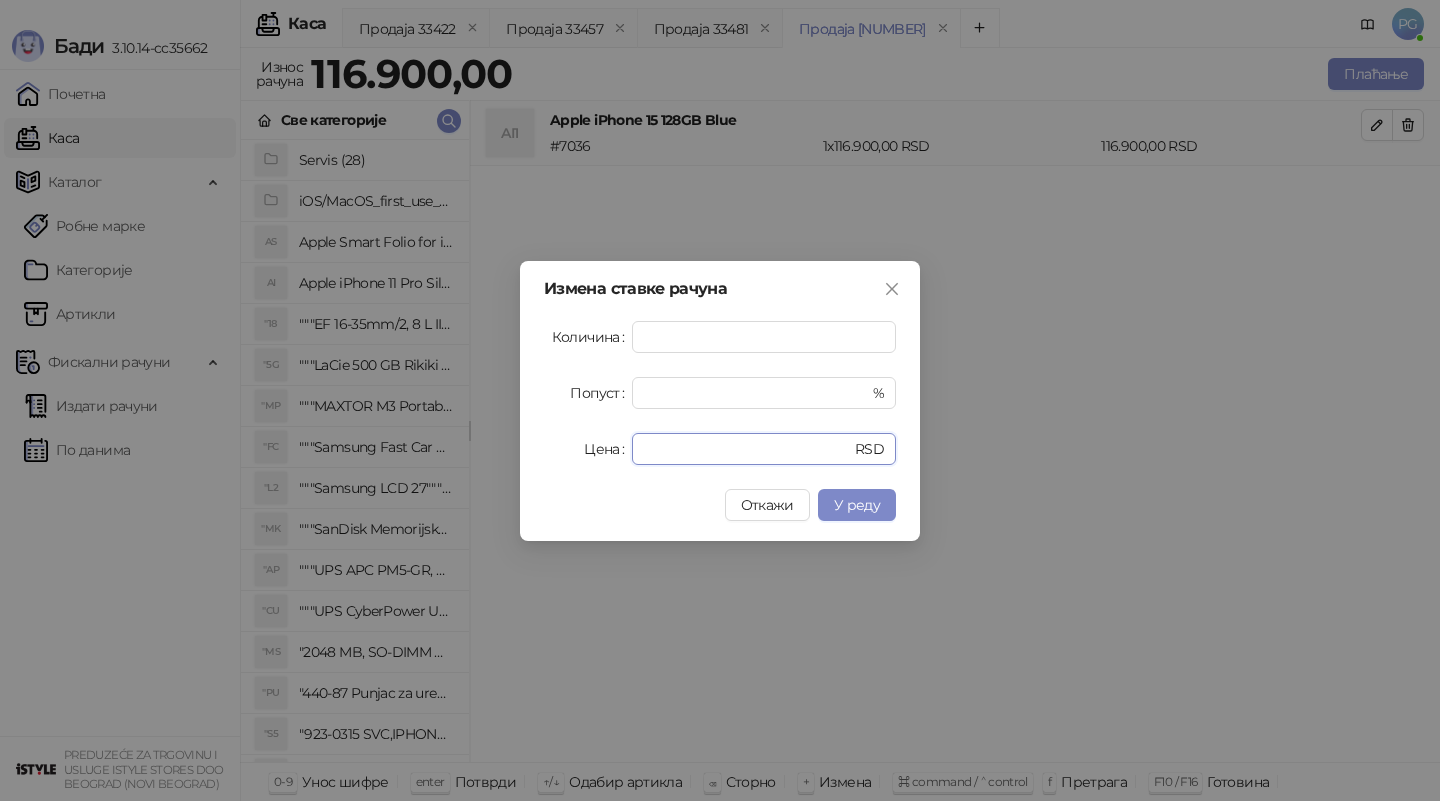 drag, startPoint x: 697, startPoint y: 456, endPoint x: 495, endPoint y: 438, distance: 202.8004 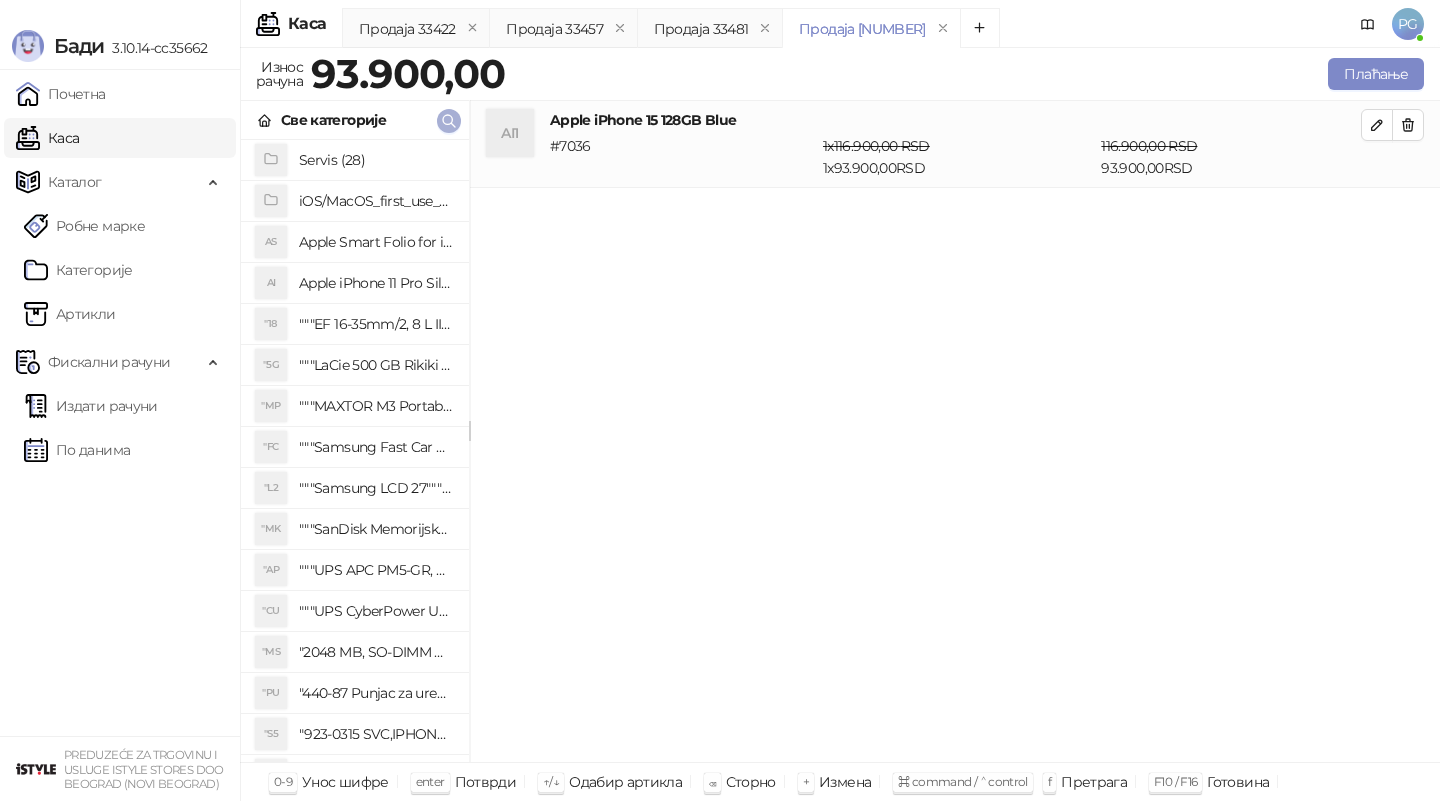 click 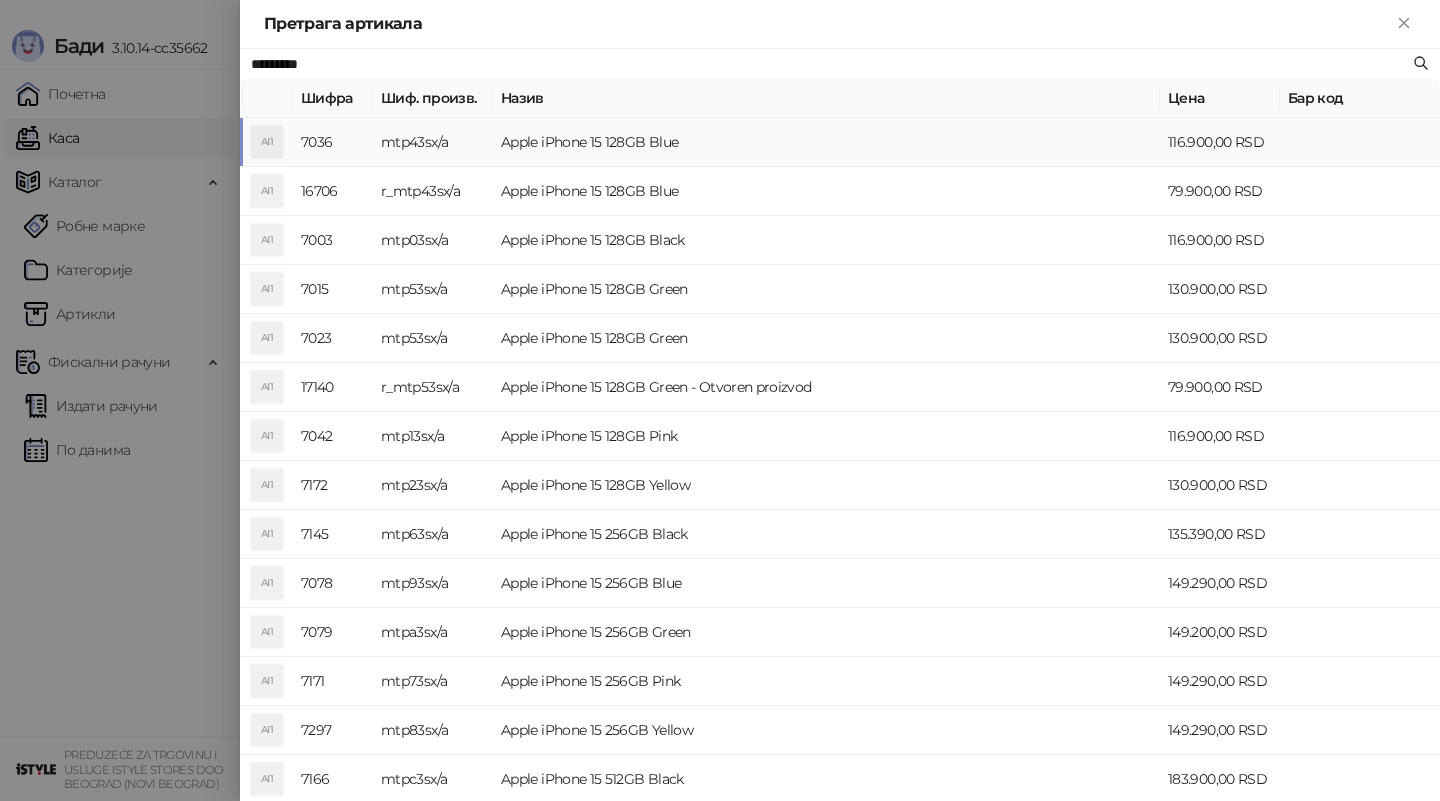 click on "Apple iPhone 15 128GB Blue" at bounding box center [826, 142] 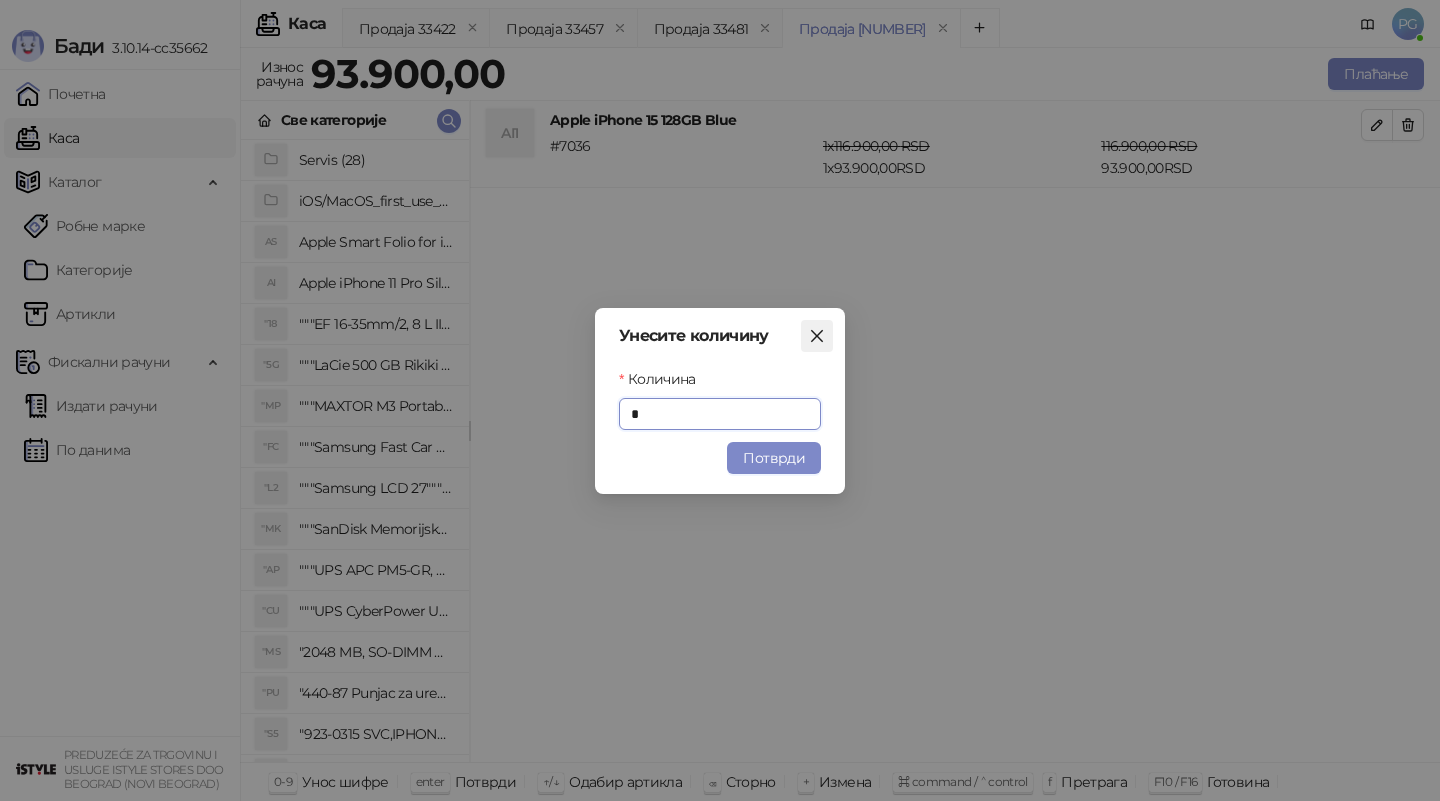 click 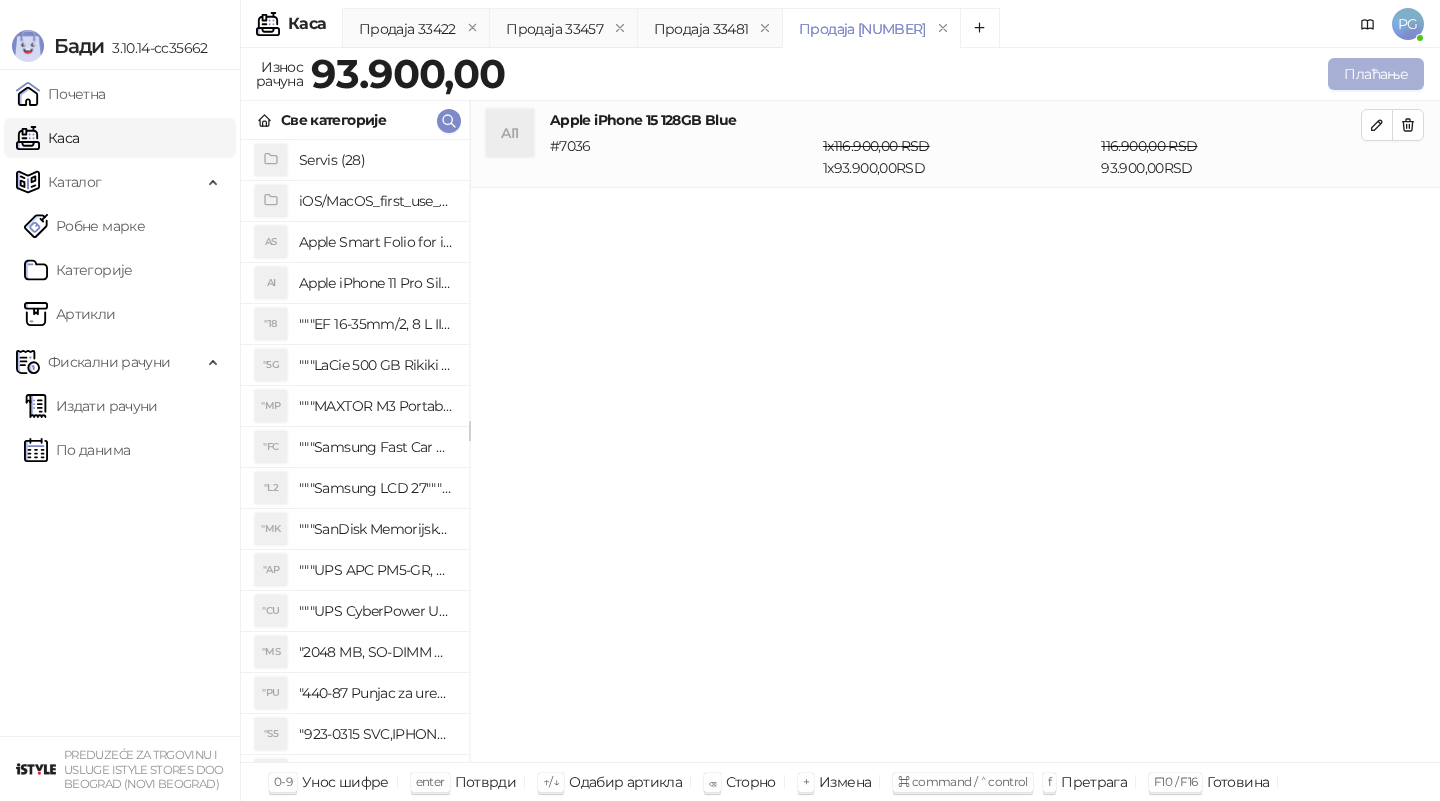 click on "Плаћање" at bounding box center [1376, 74] 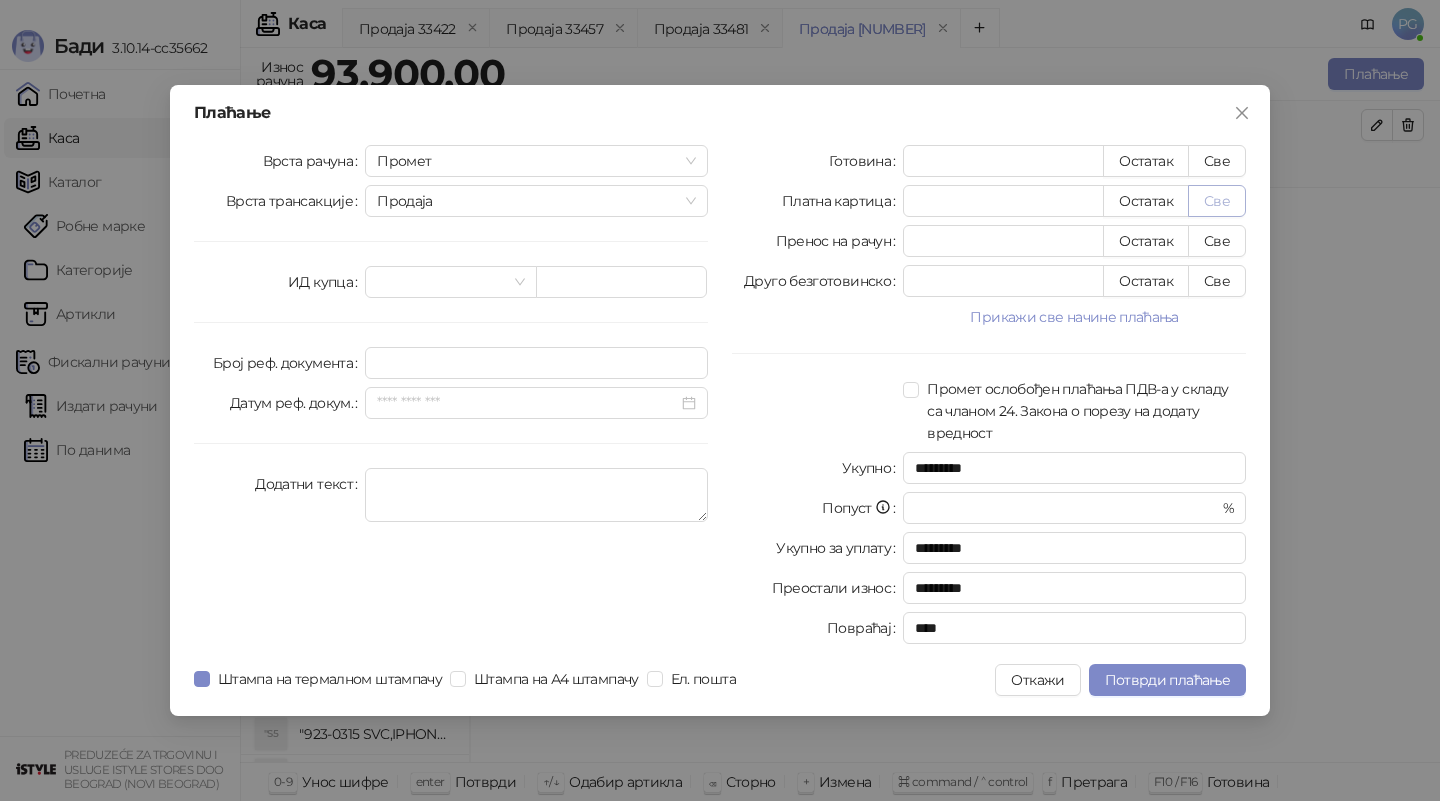 click on "Све" at bounding box center (1217, 201) 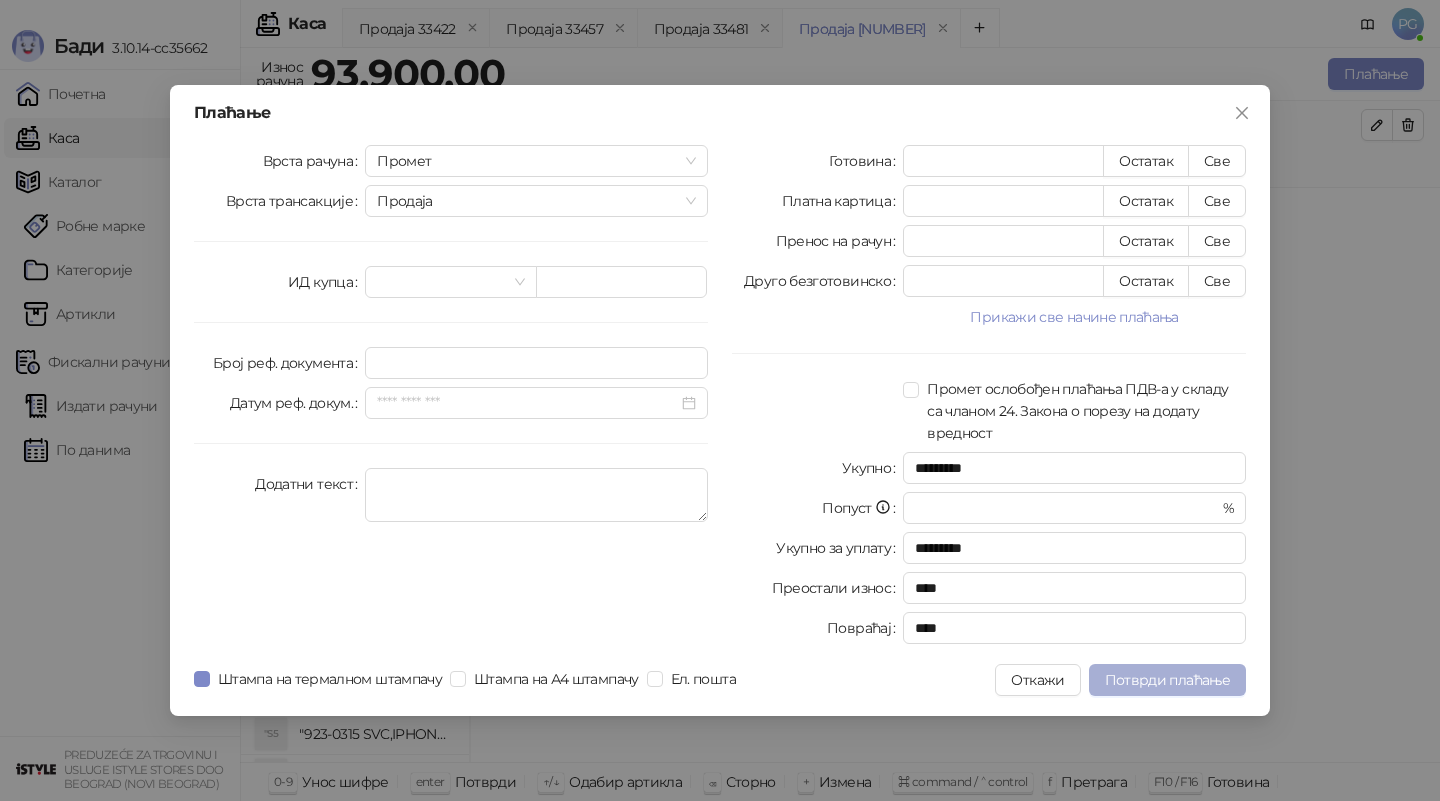 click on "Потврди плаћање" at bounding box center (1167, 680) 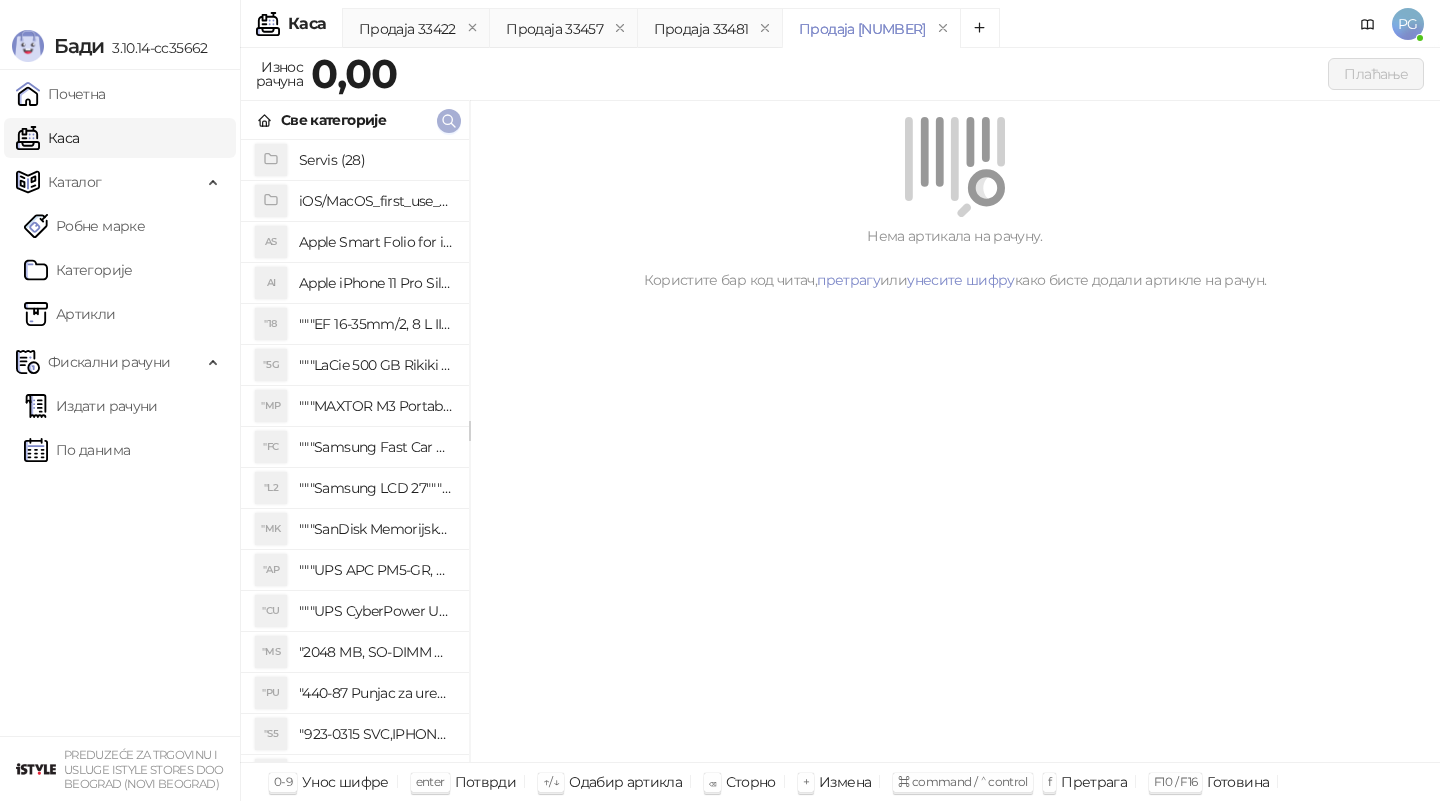 click 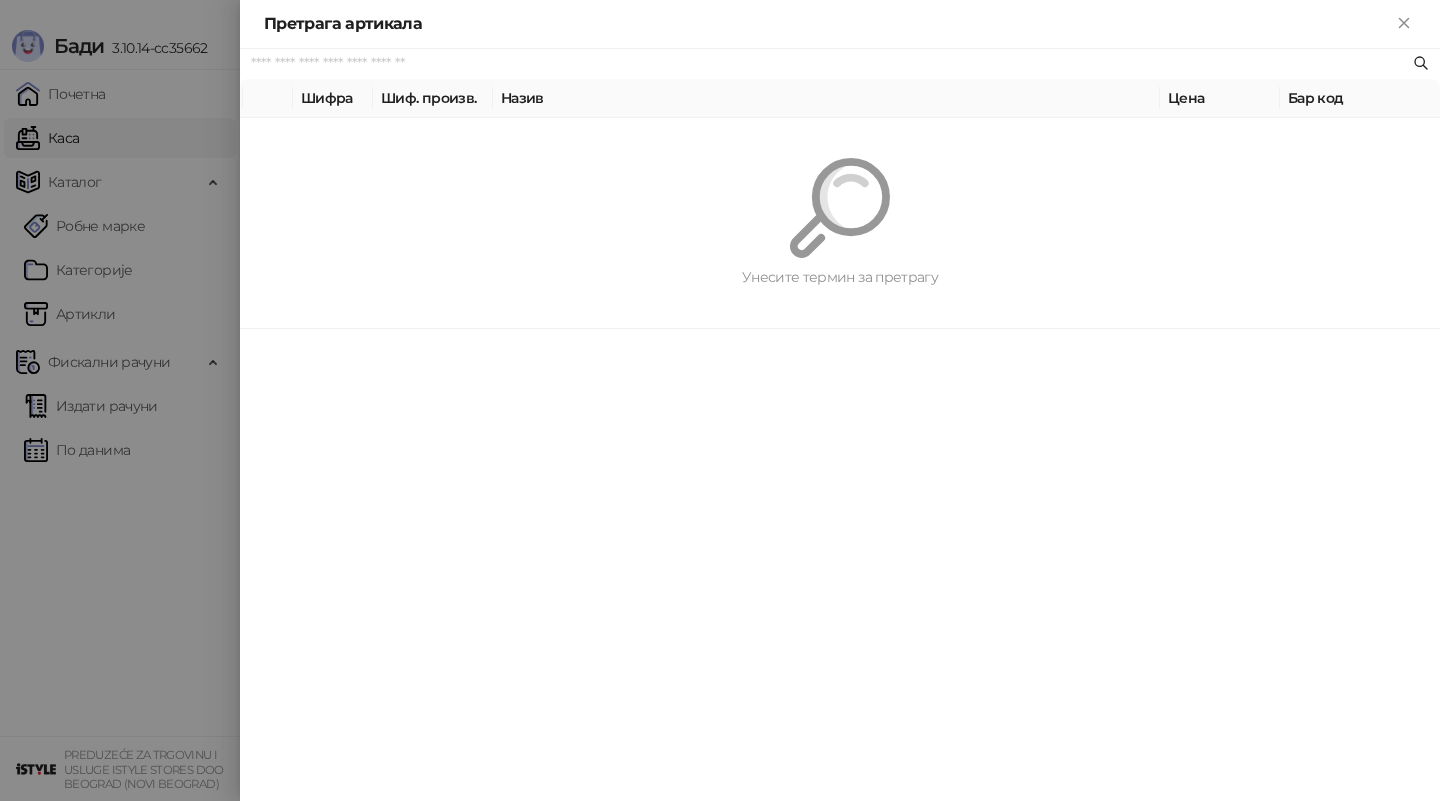 paste on "**********" 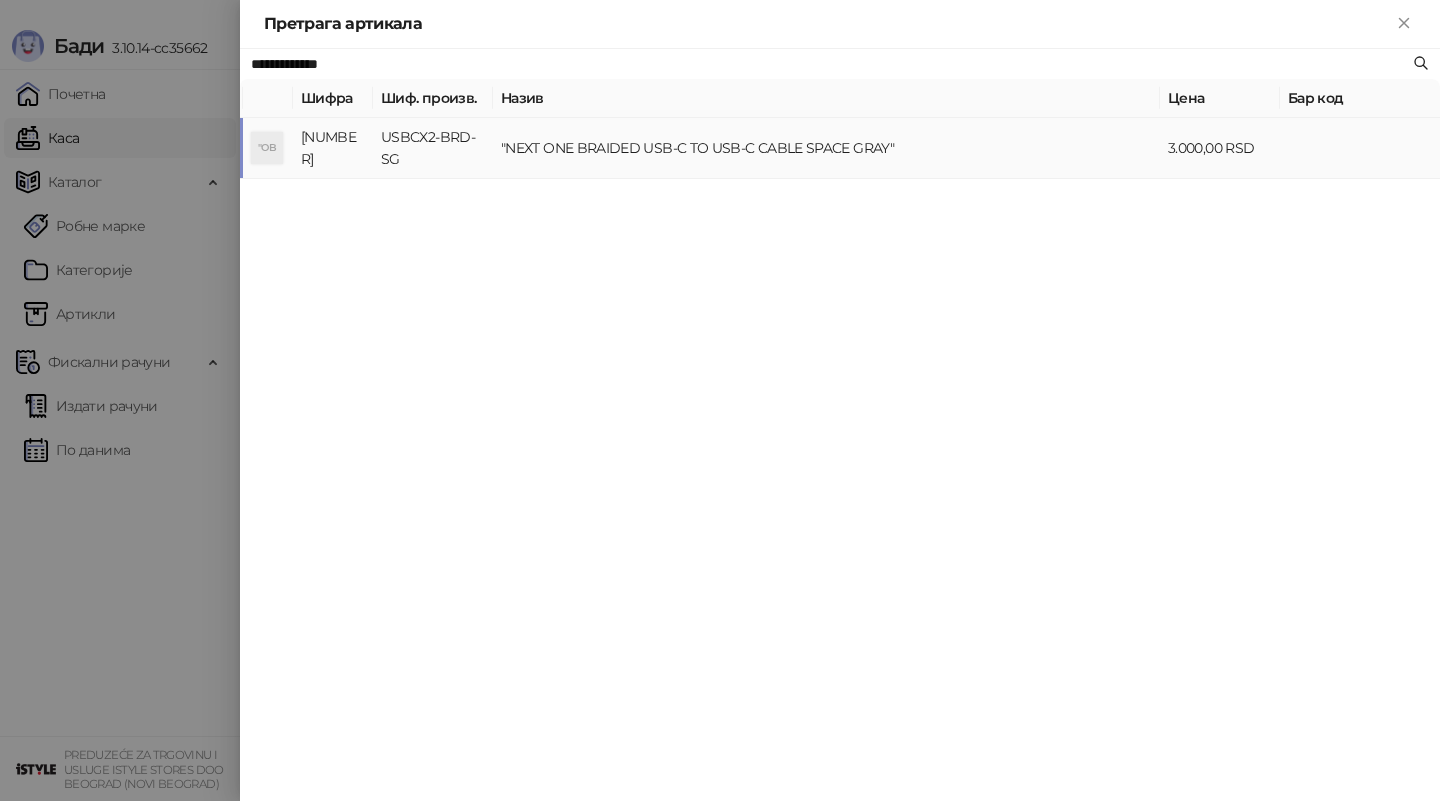 type on "**********" 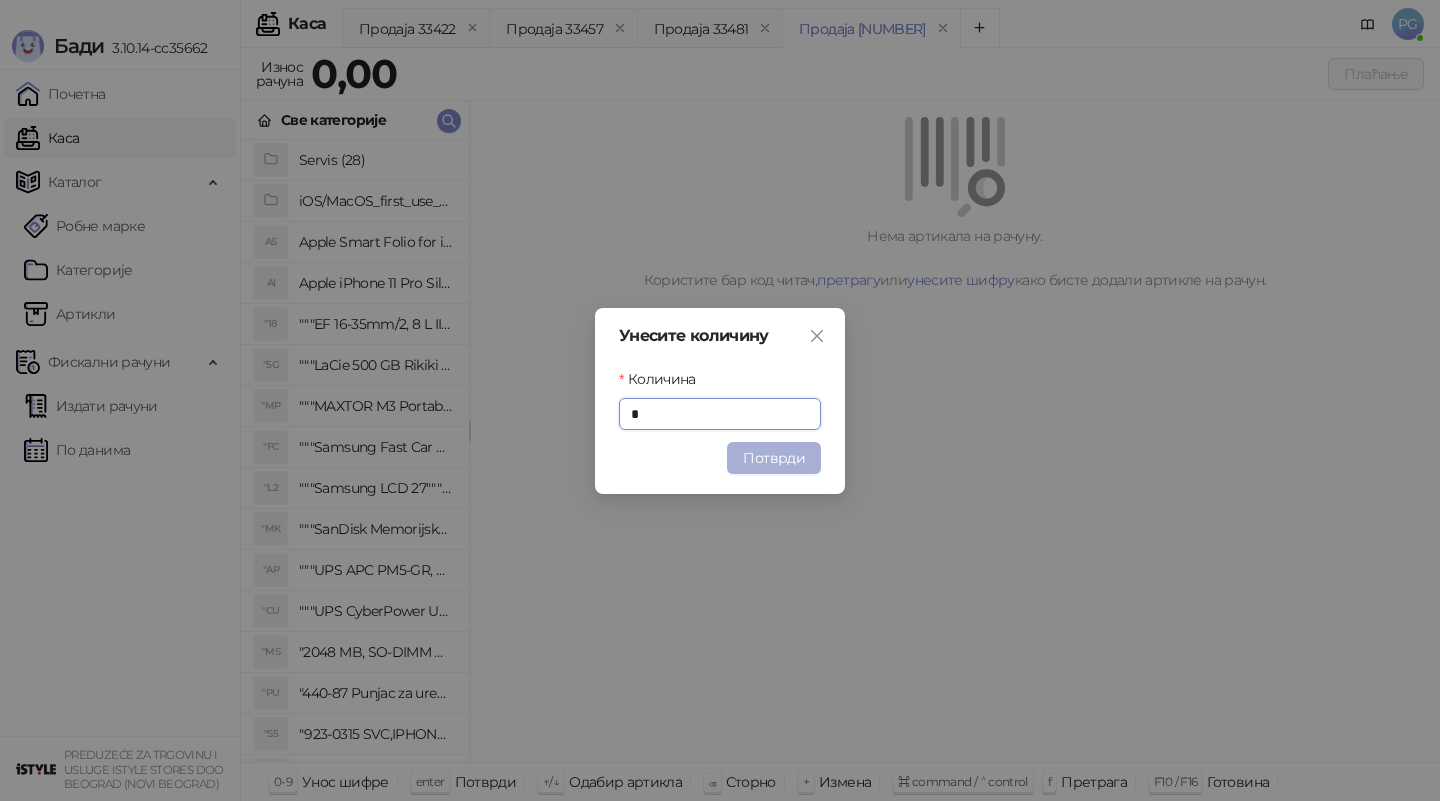 click on "Потврди" at bounding box center [774, 458] 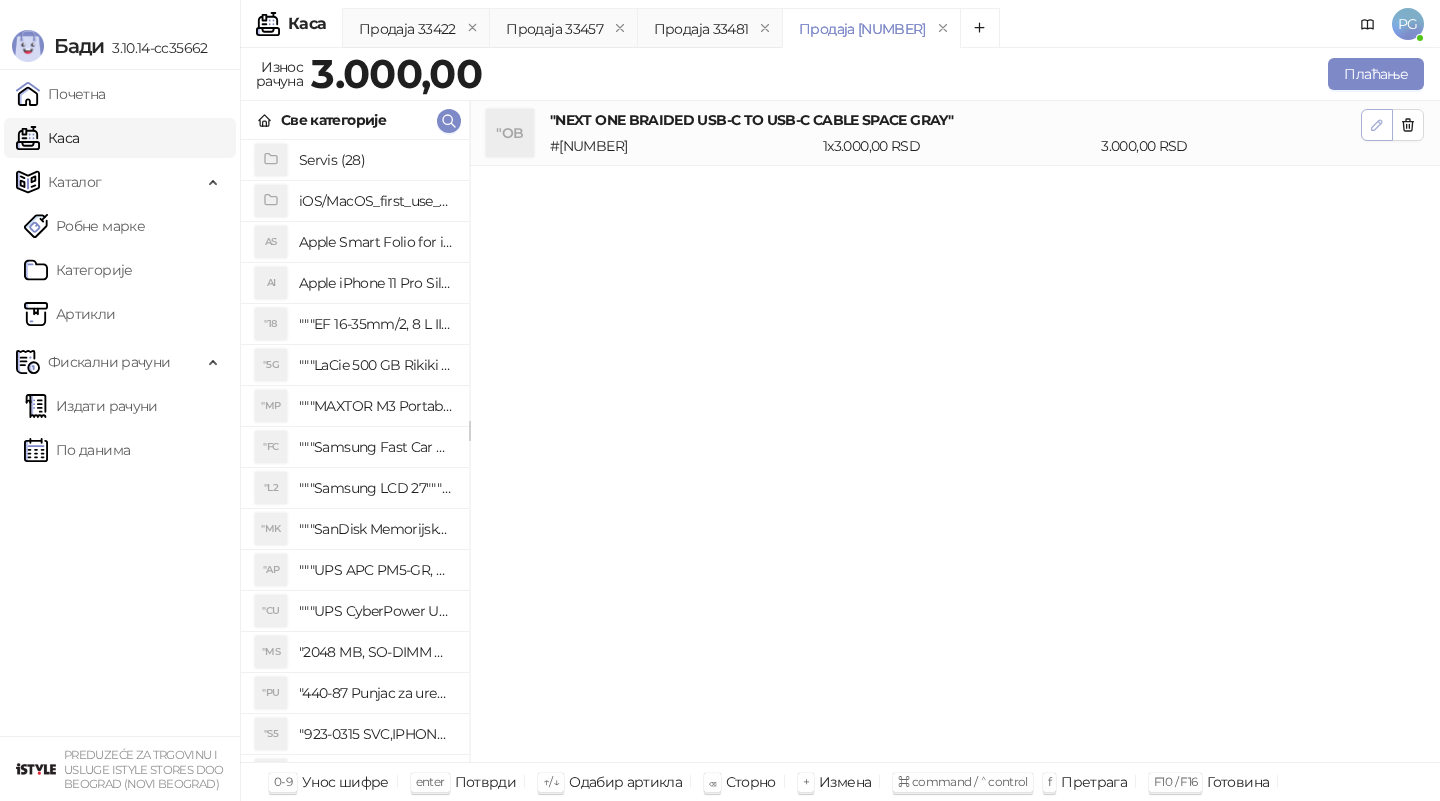 click at bounding box center (1377, 125) 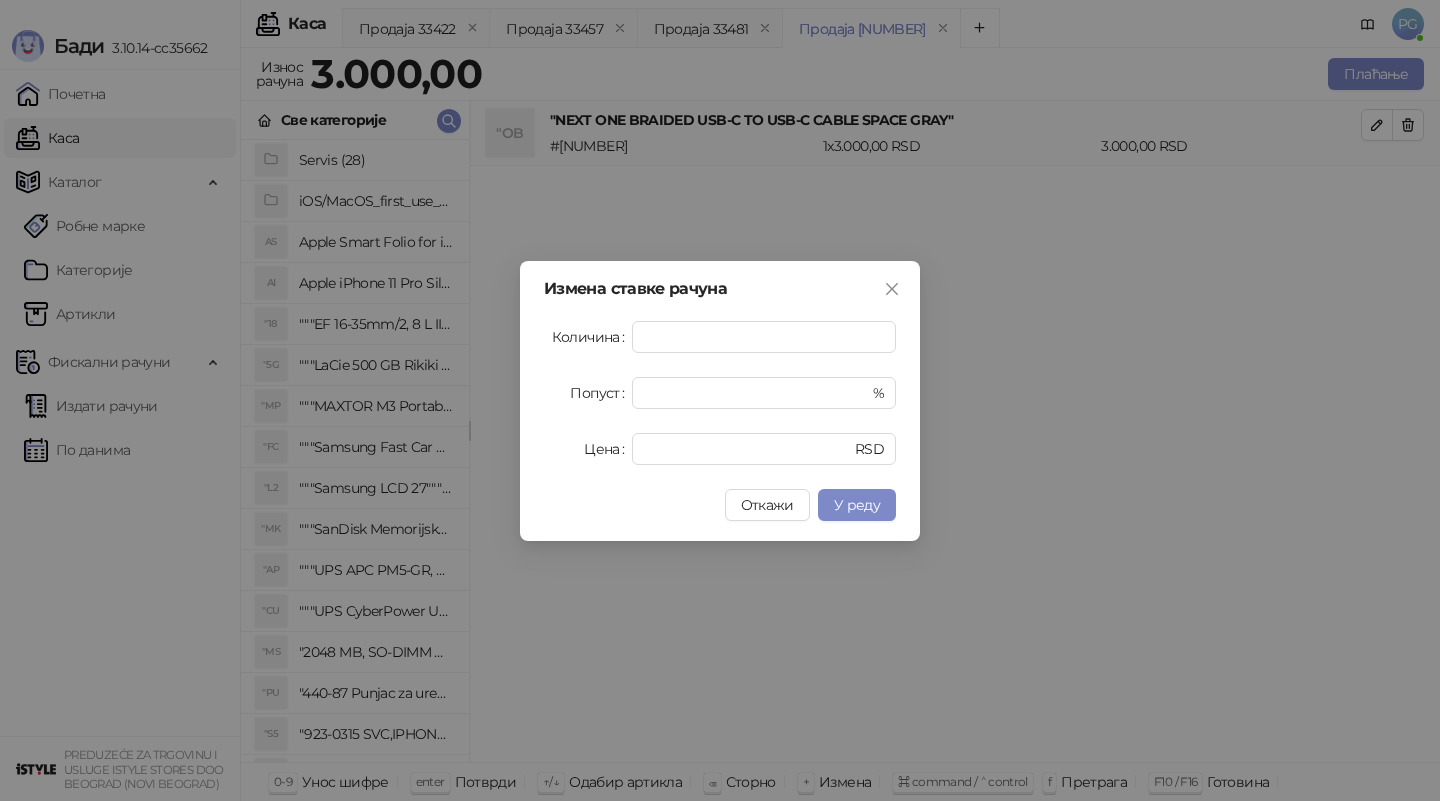 click on "Количина * Попуст * % Цена **** RSD" at bounding box center (720, 393) 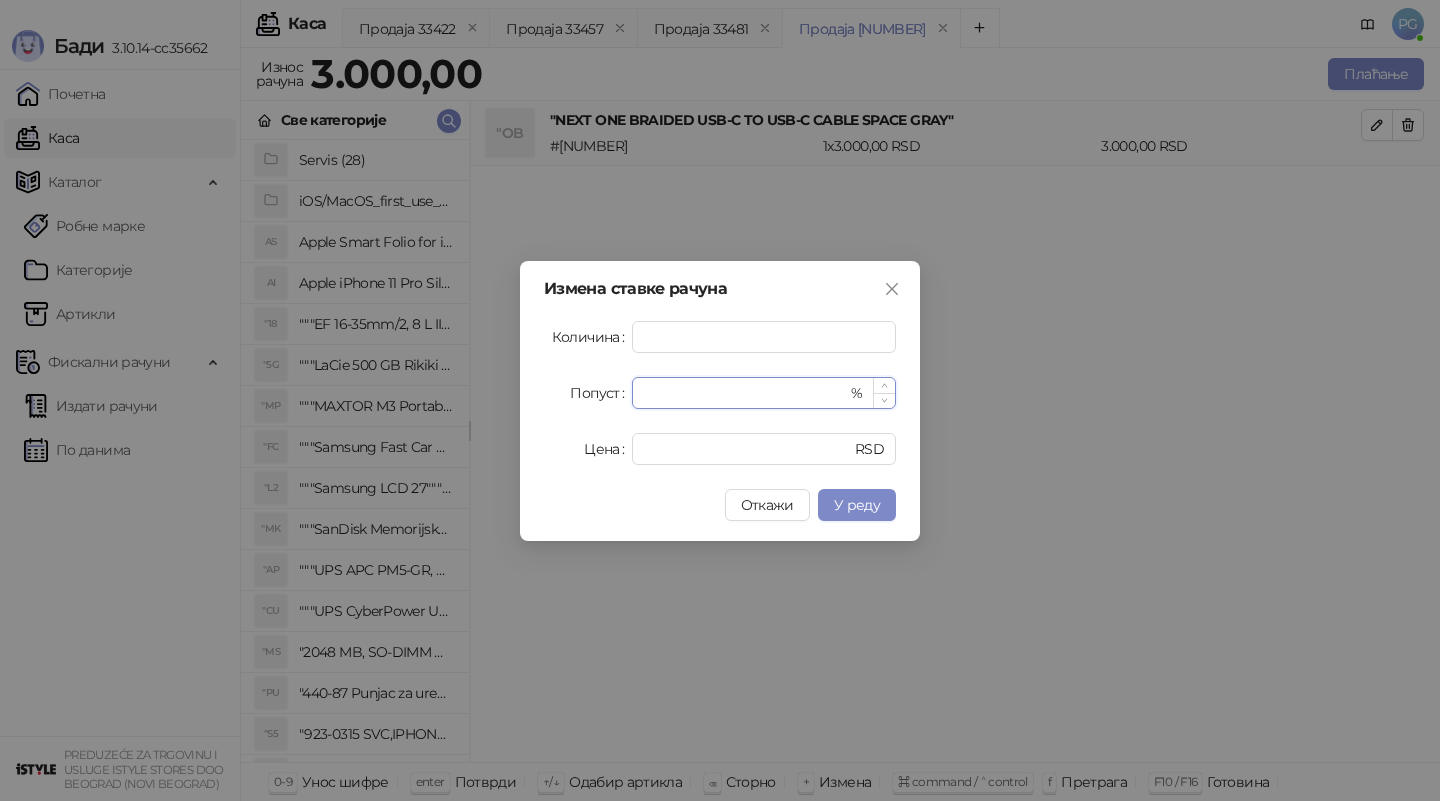 click on "*" at bounding box center (745, 393) 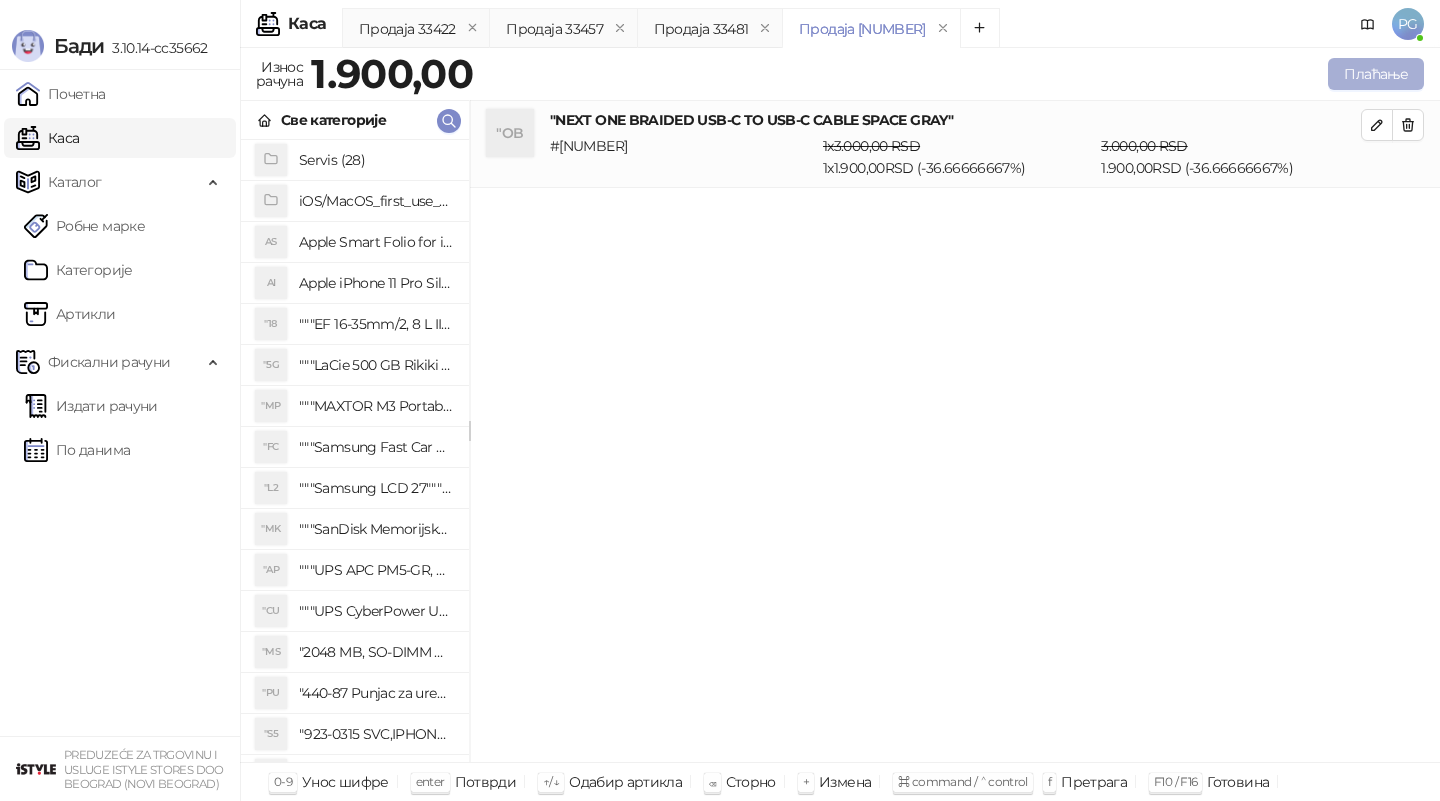 click on "Плаћање" at bounding box center [1376, 74] 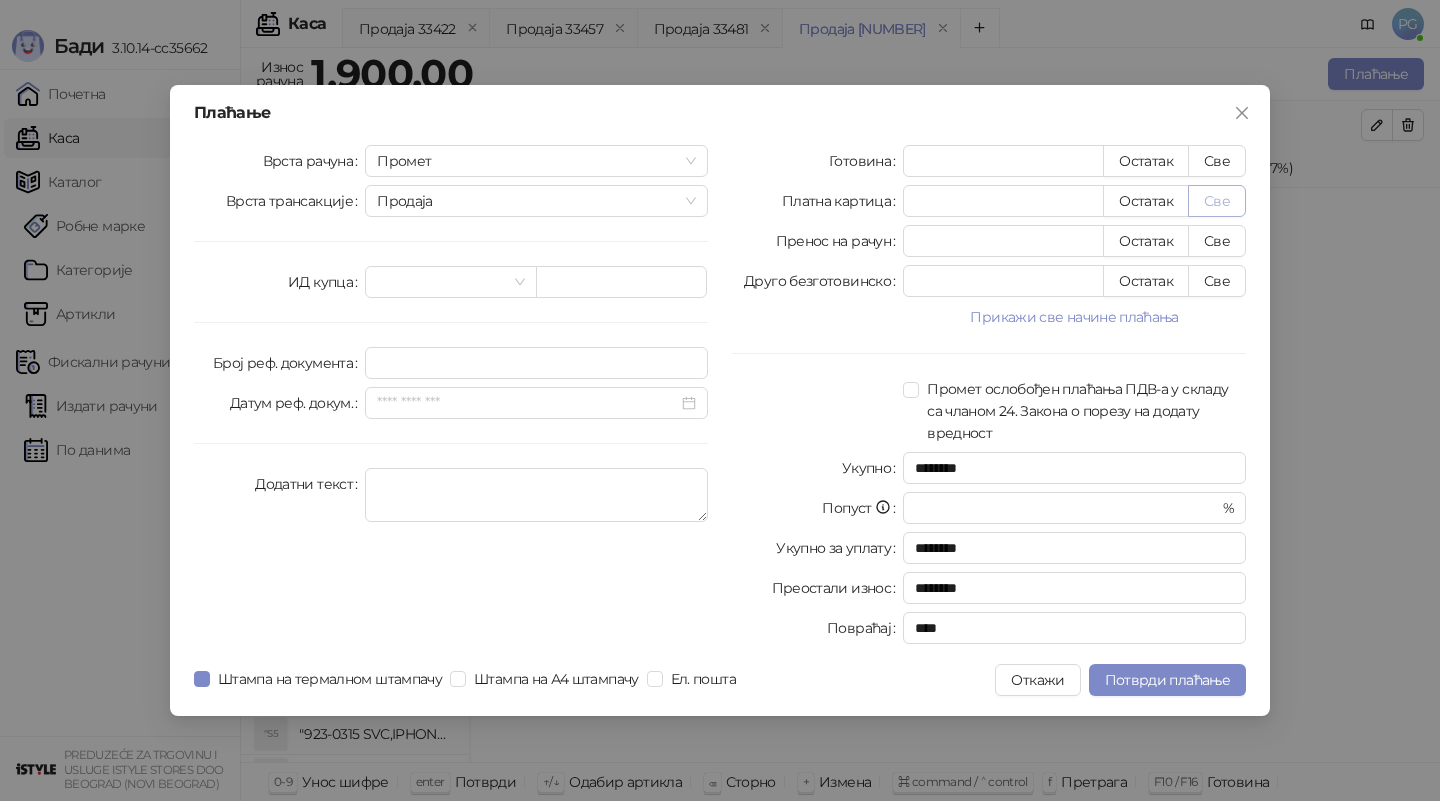 click on "Све" at bounding box center (1217, 201) 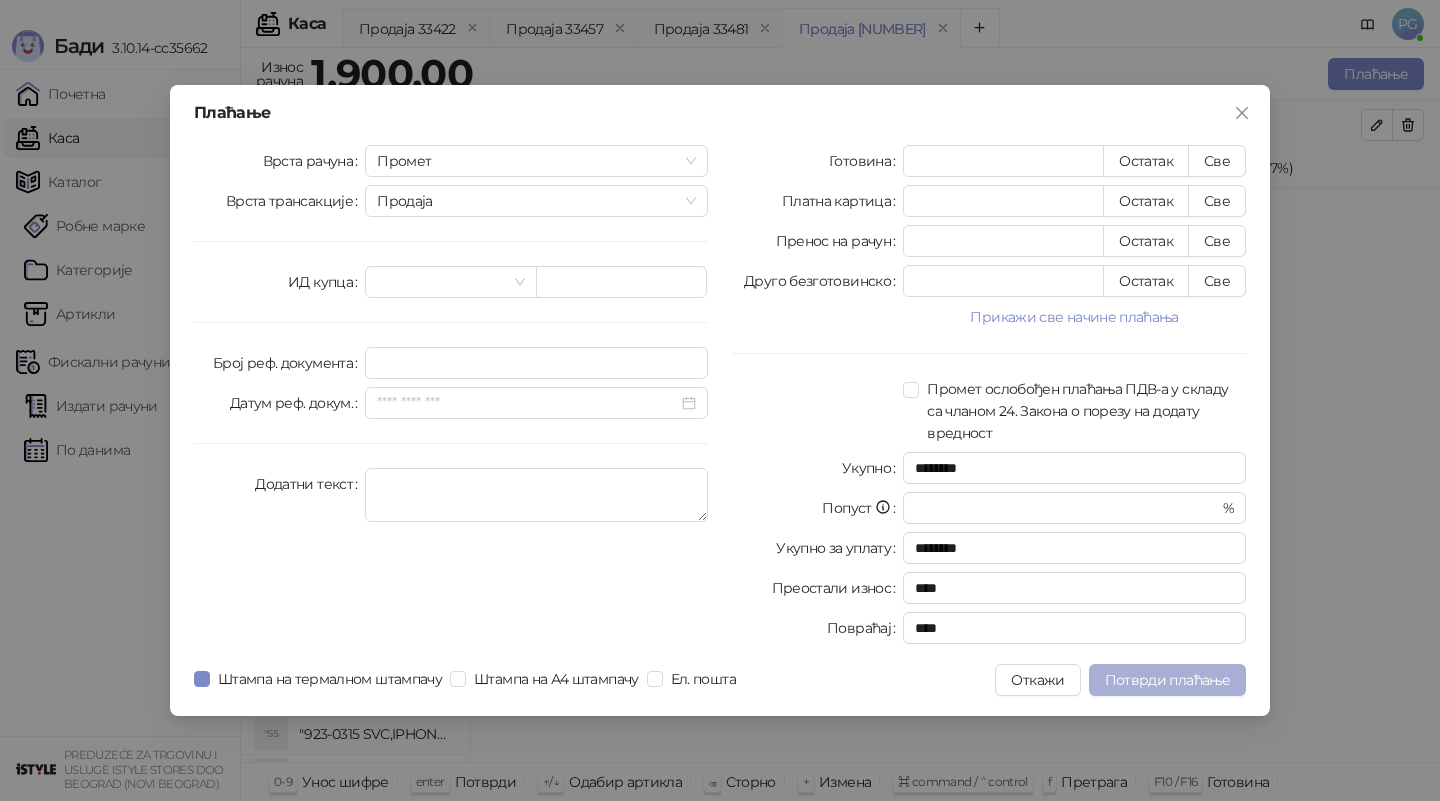 click on "Потврди плаћање" at bounding box center [1167, 680] 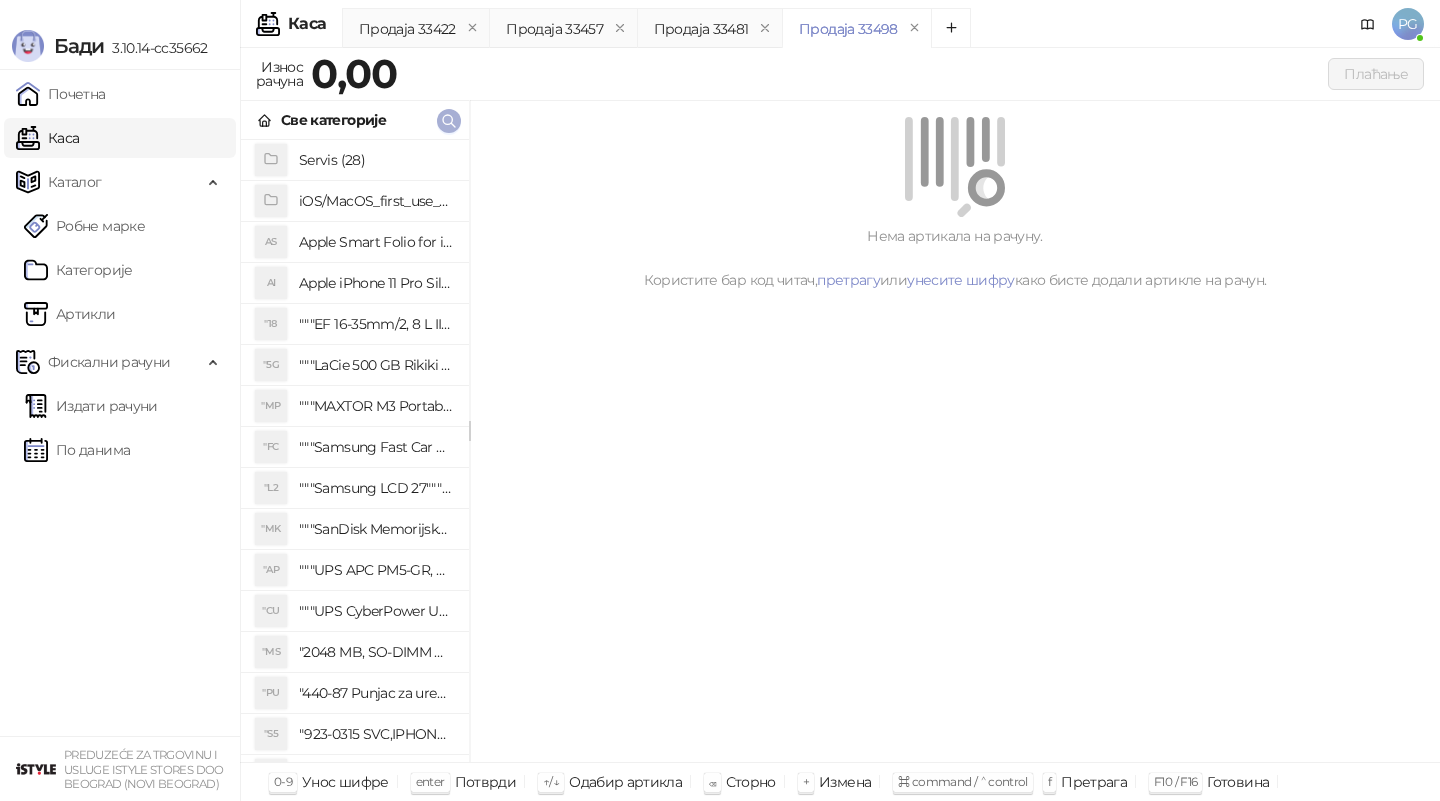 click at bounding box center (449, 120) 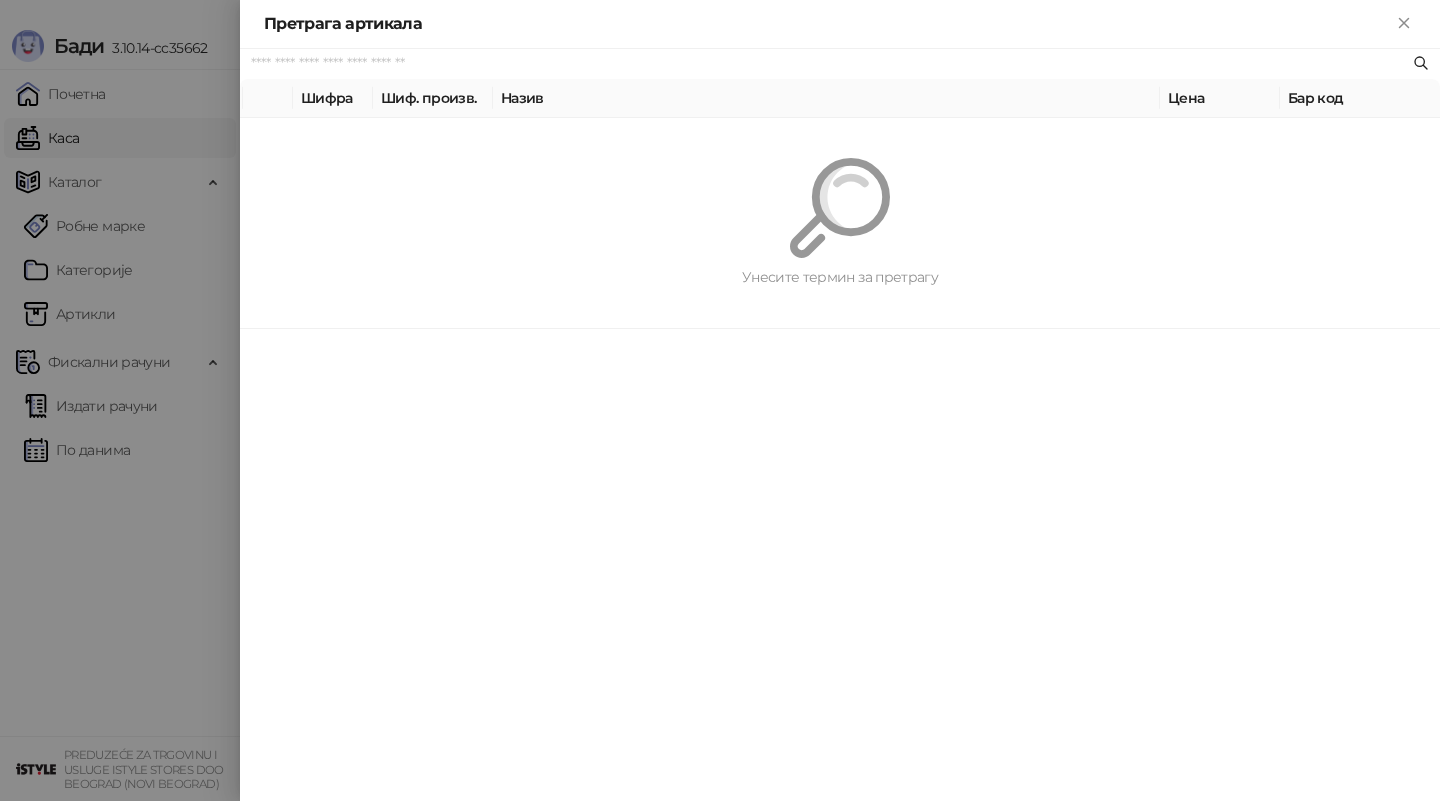 paste on "*********" 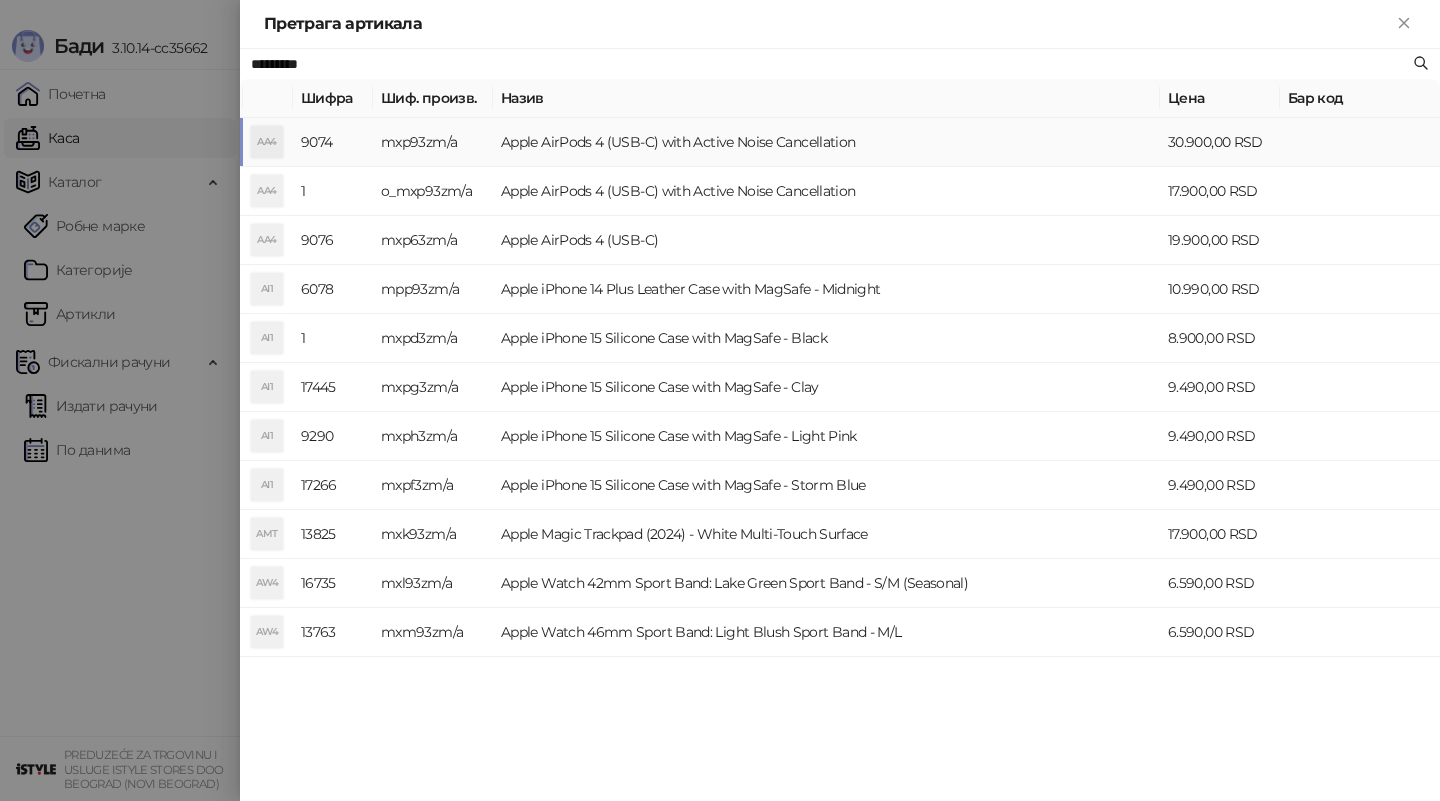 type on "*********" 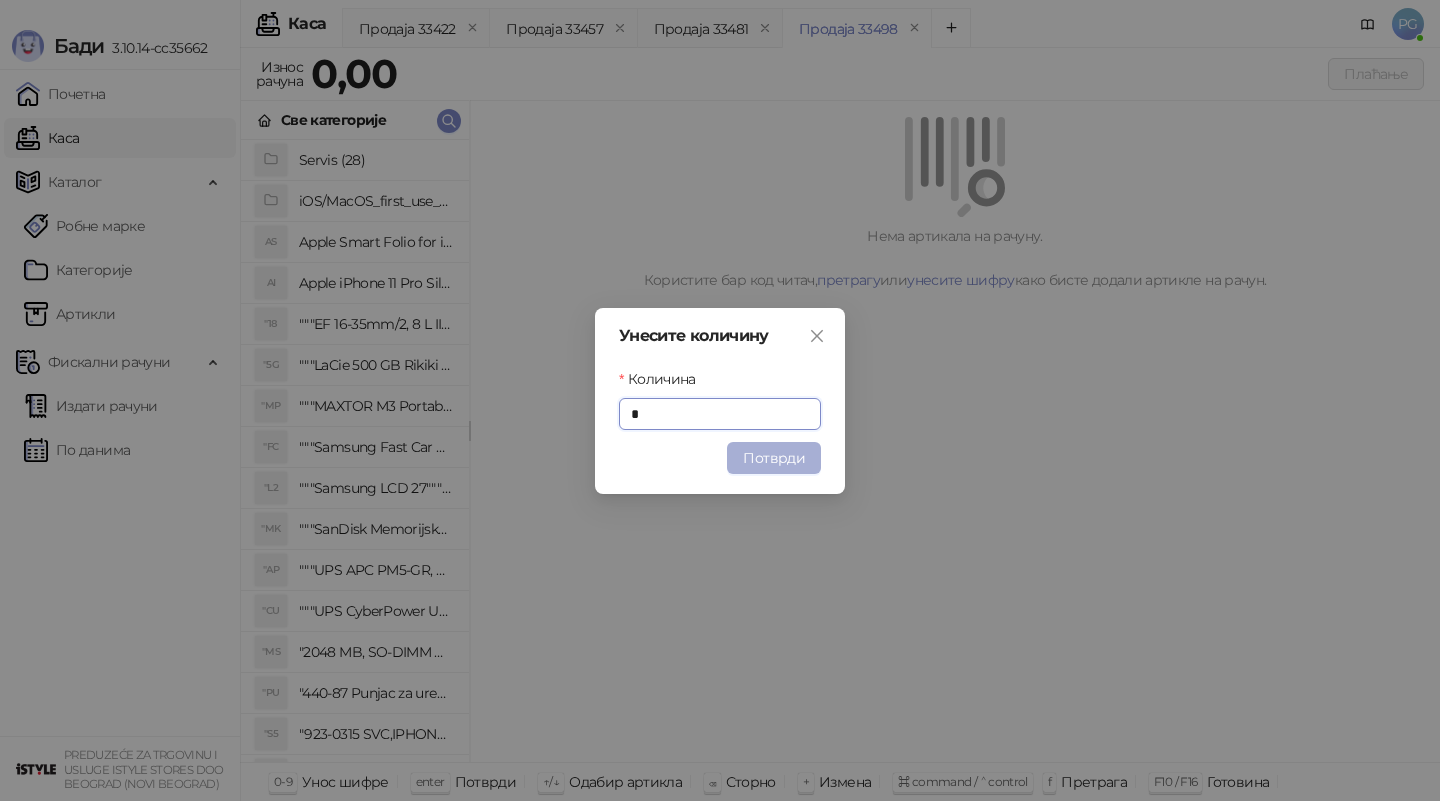 type on "*" 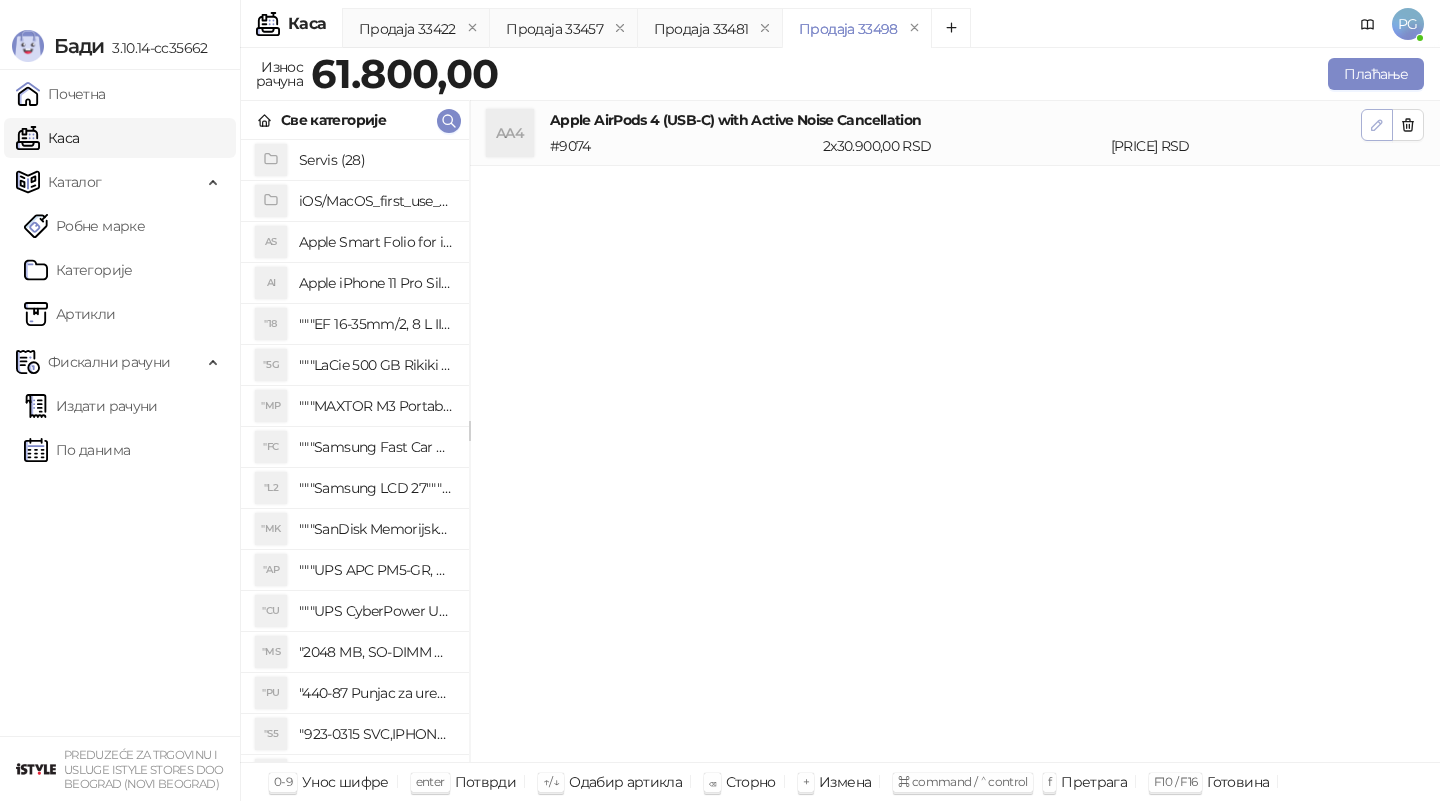 click at bounding box center [1377, 125] 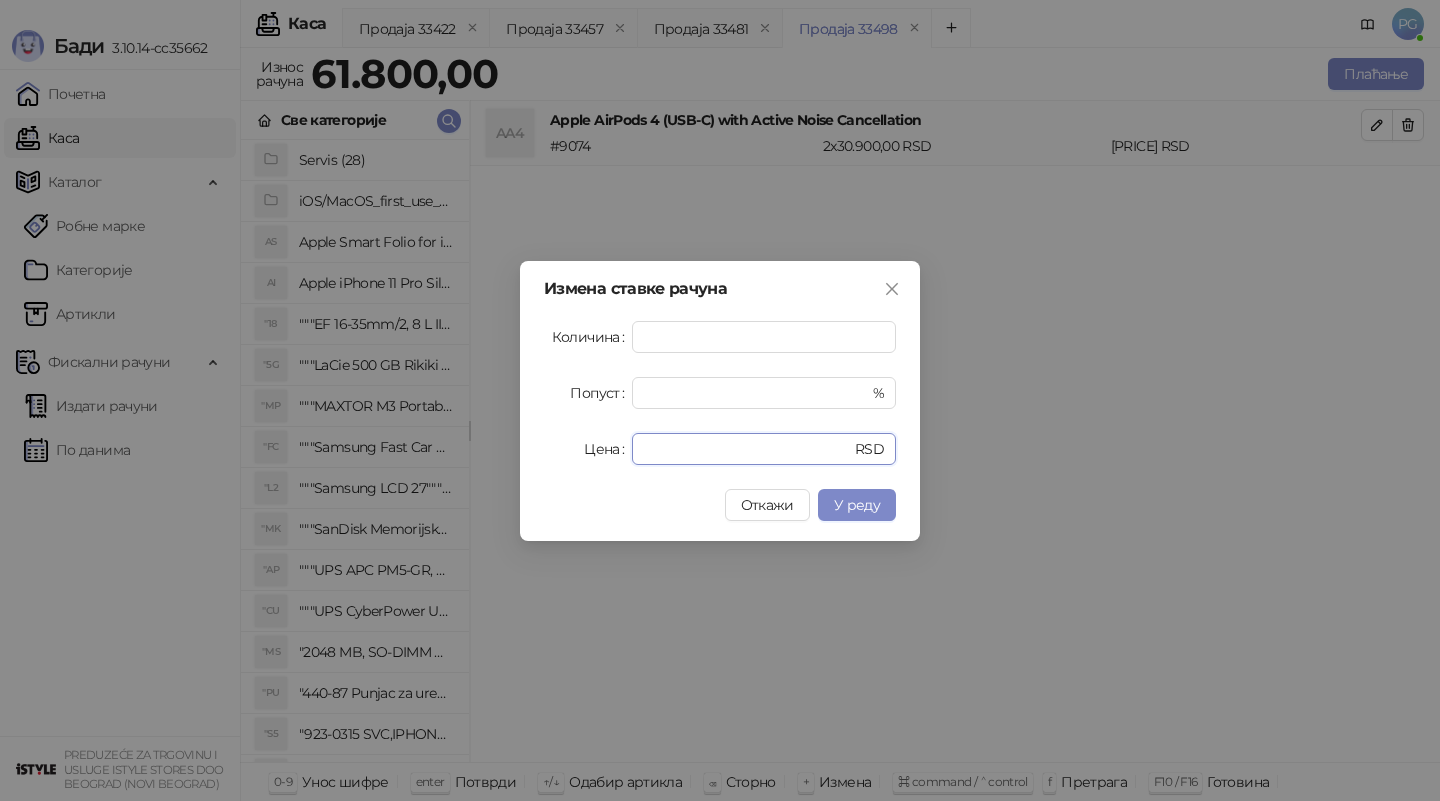 drag, startPoint x: 659, startPoint y: 452, endPoint x: 592, endPoint y: 449, distance: 67.06713 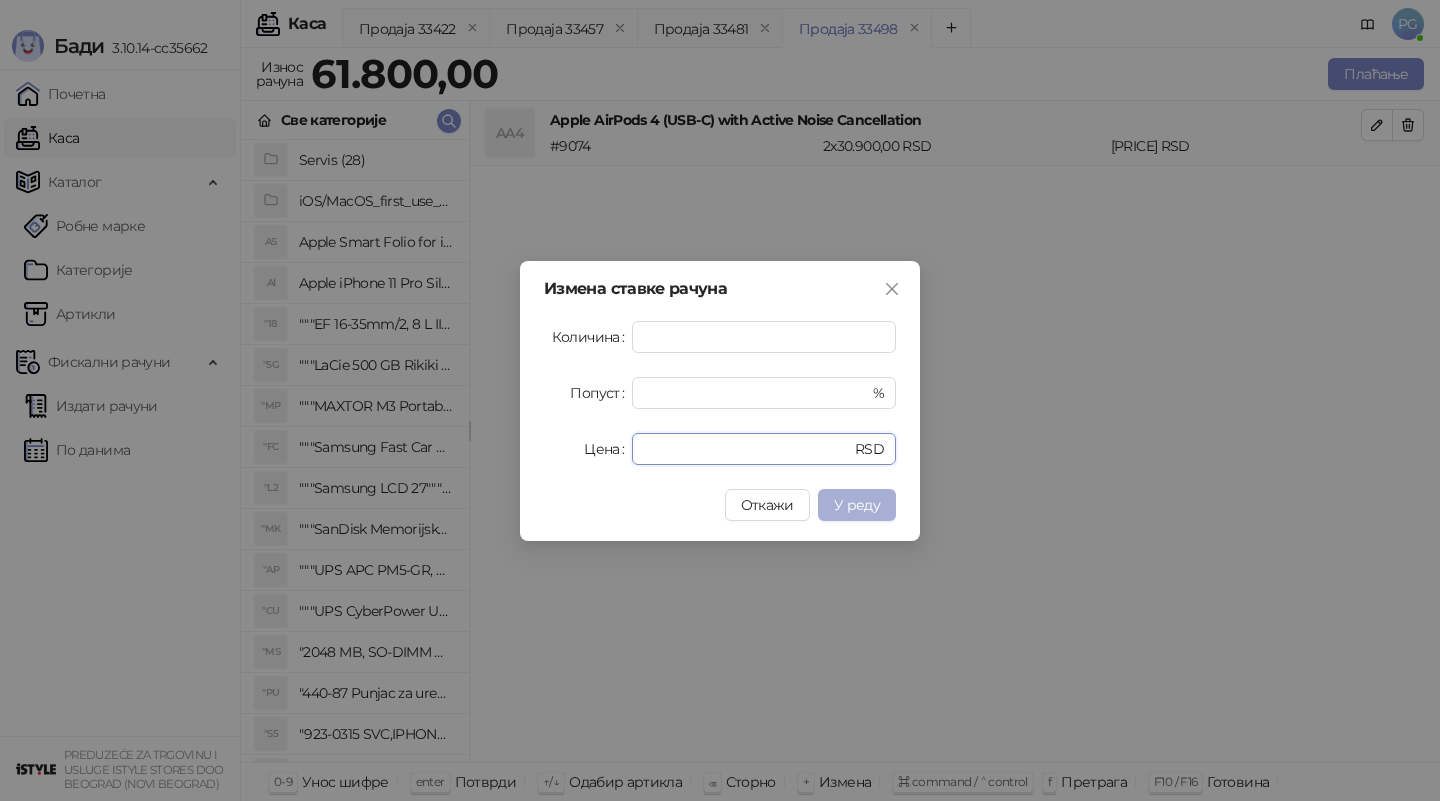 type on "*****" 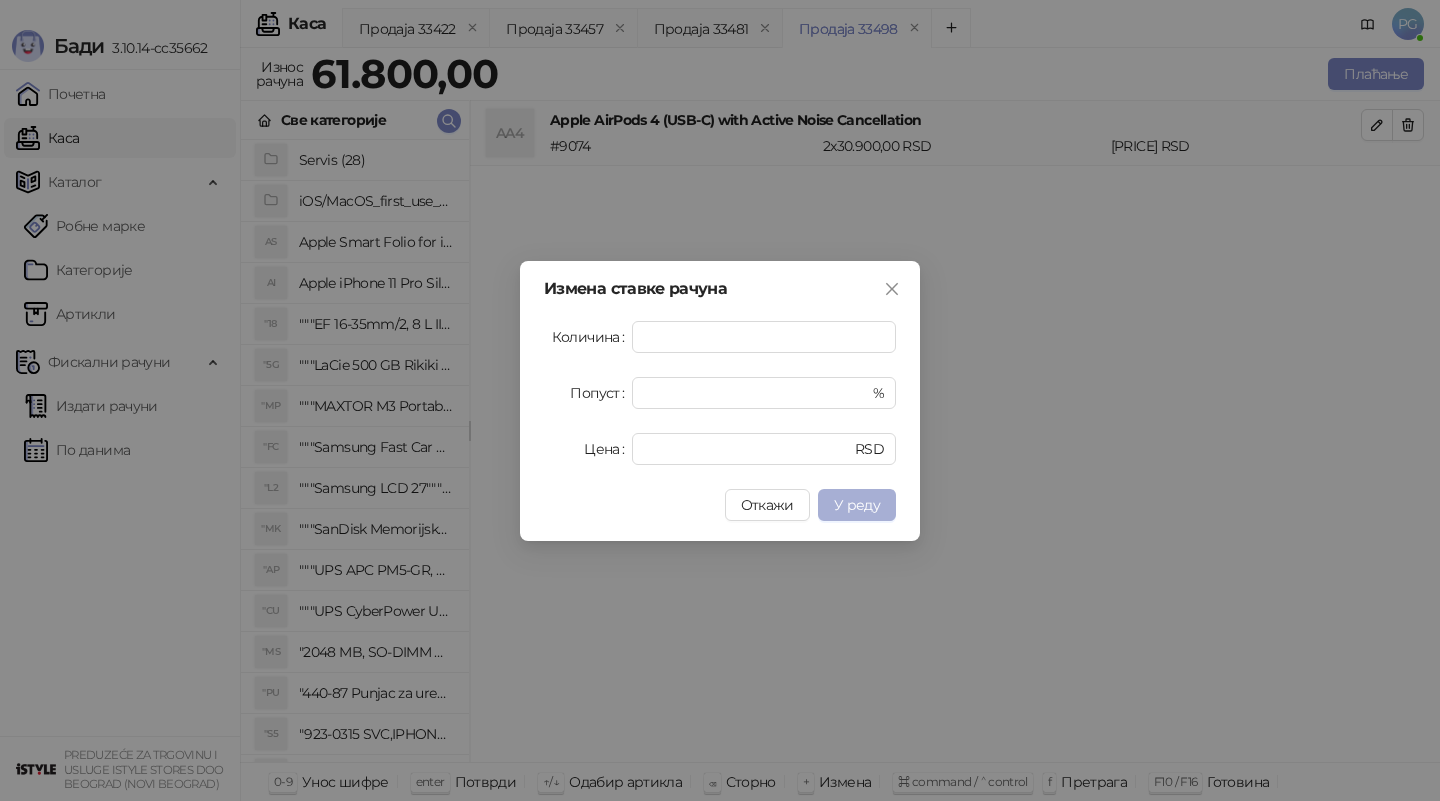 click on "У реду" at bounding box center (857, 505) 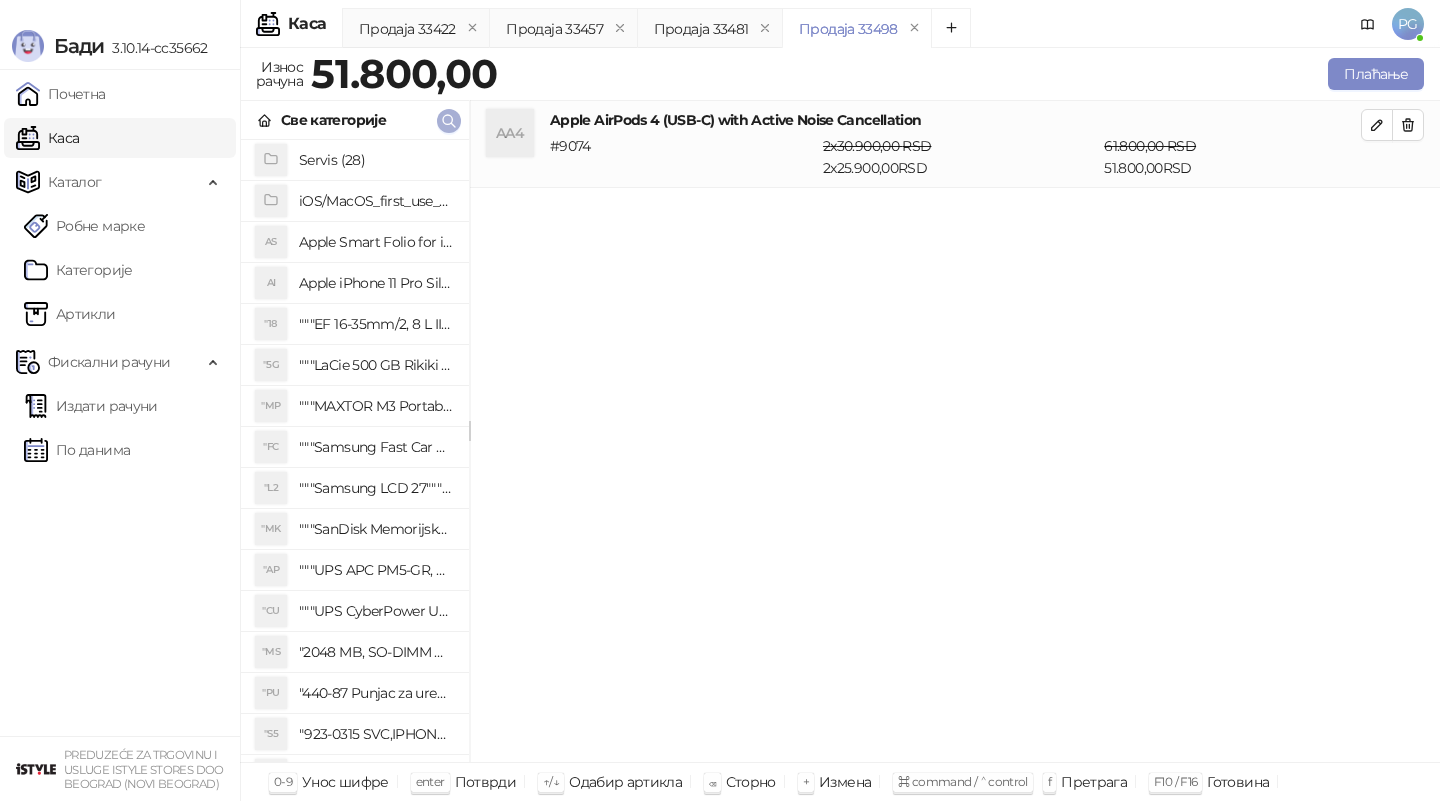 click 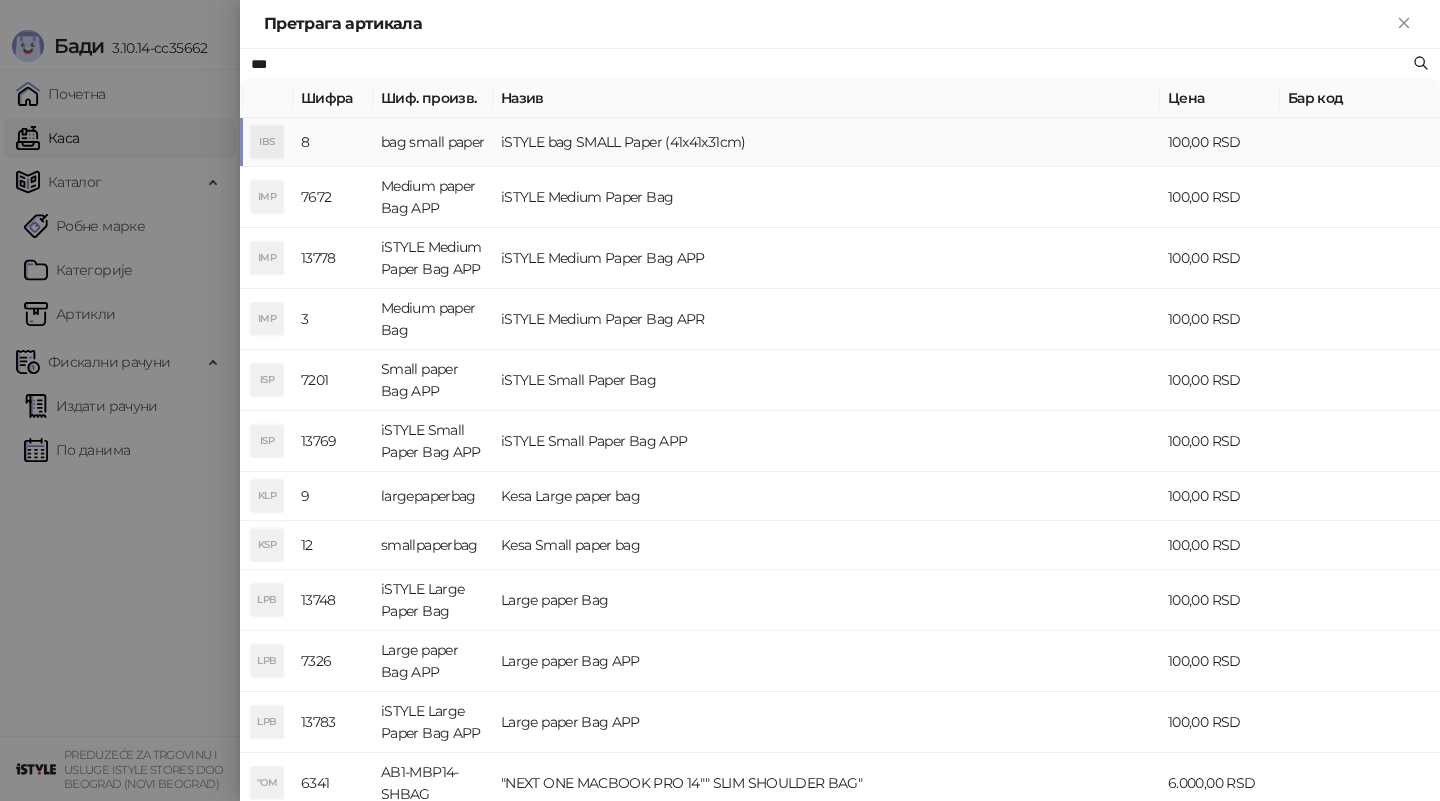 type on "***" 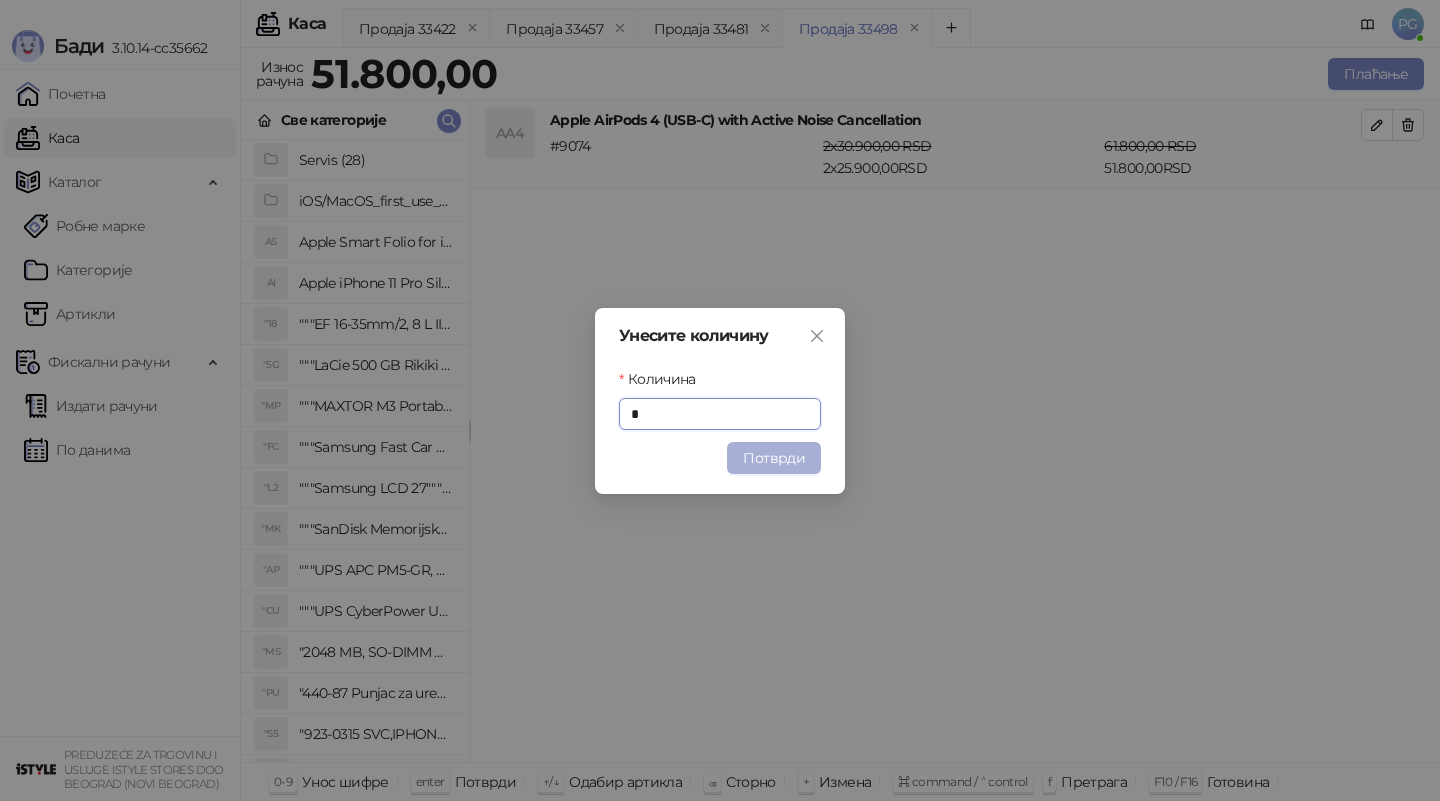 type on "*" 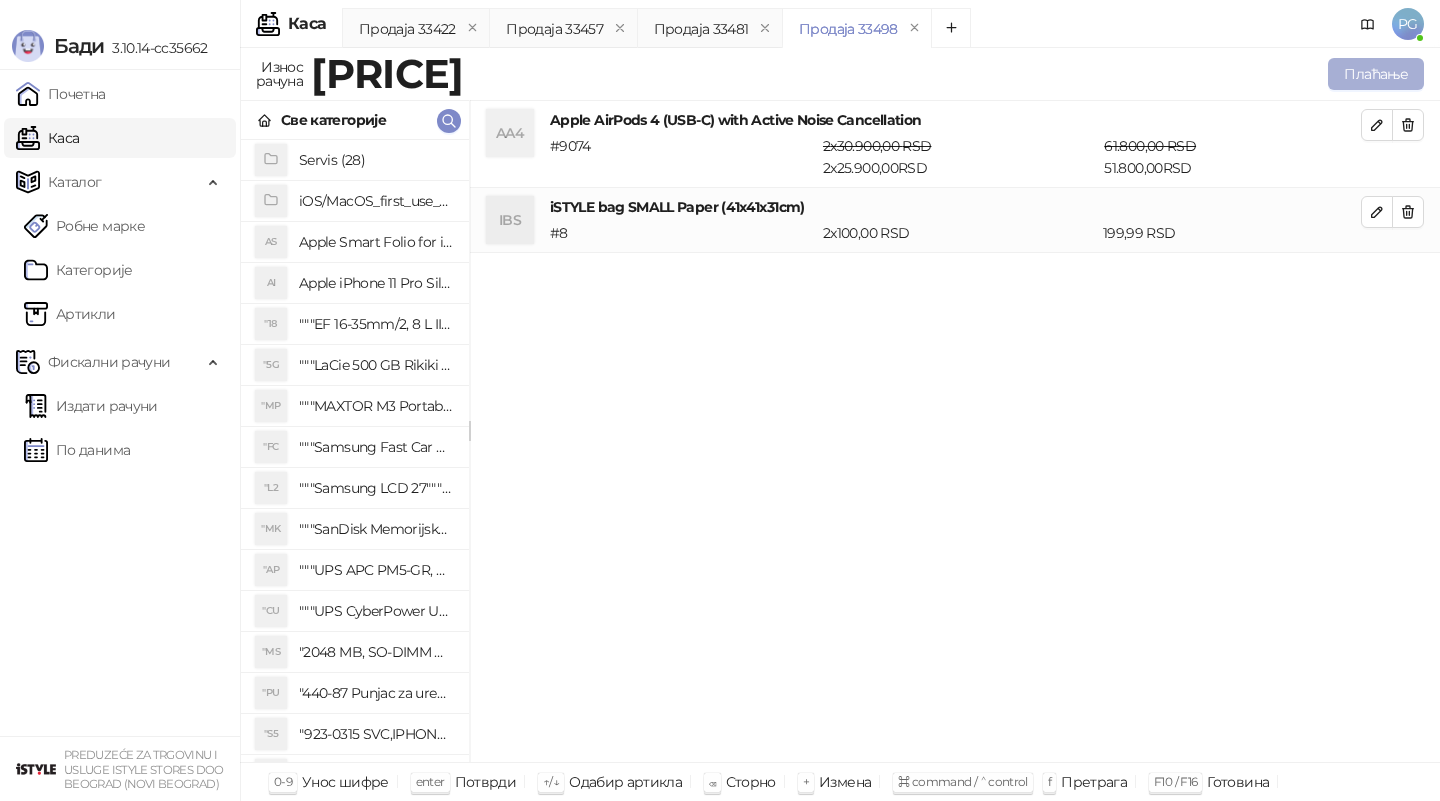 click on "Плаћање" at bounding box center (1376, 74) 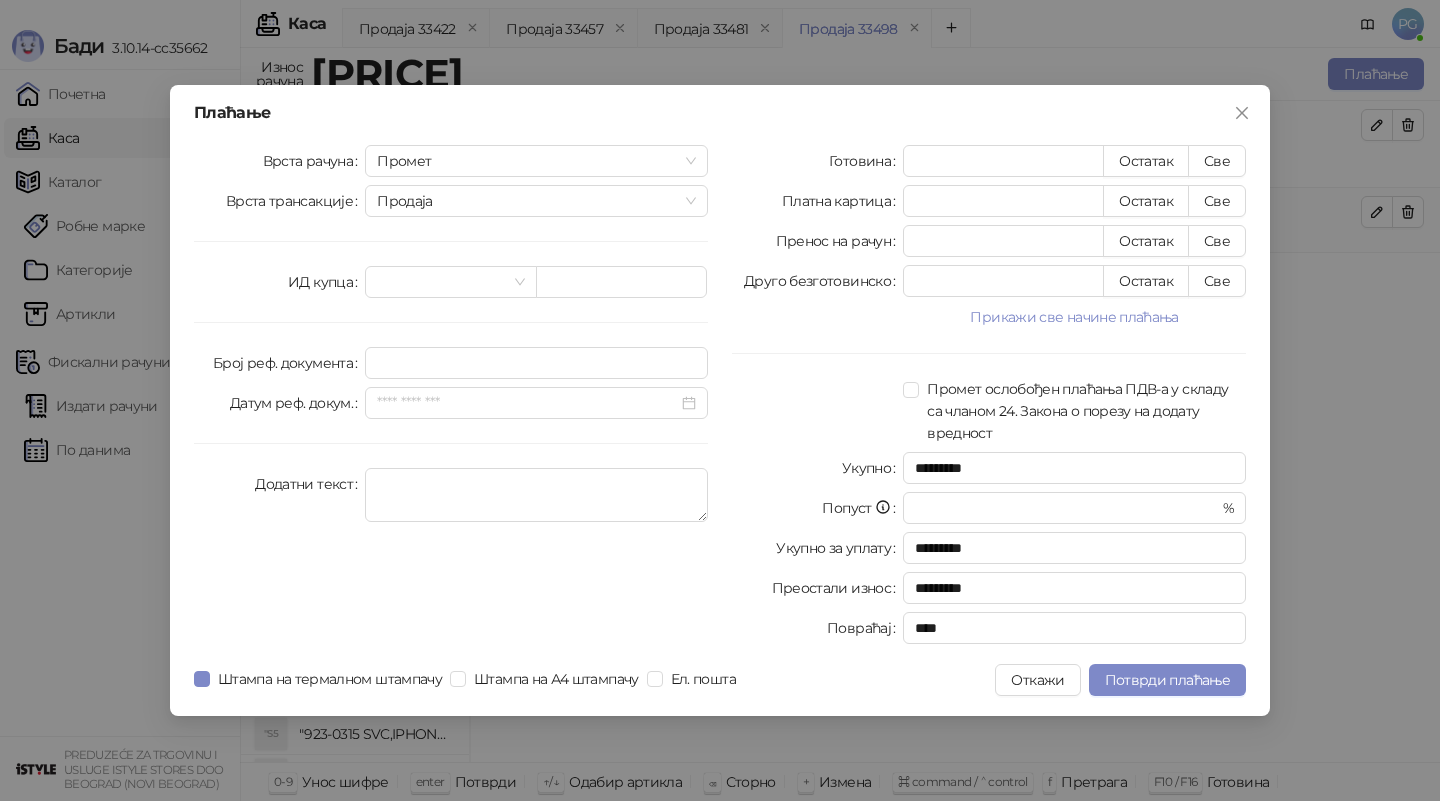 click on "Врста рачуна Промет Врста трансакције Продаја ИД купца Број реф. документа Датум реф. докум. Додатни текст" at bounding box center (451, 398) 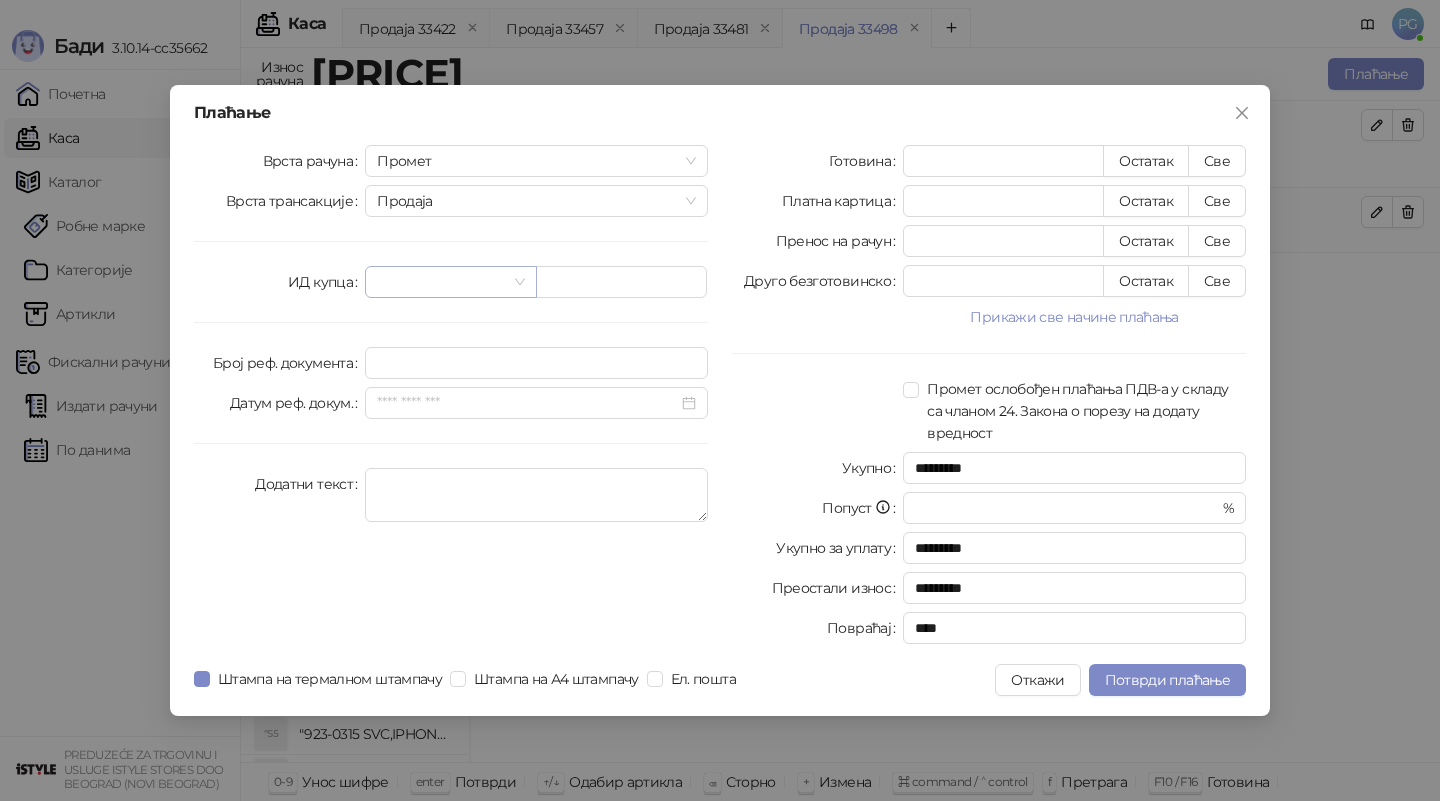 click at bounding box center [441, 282] 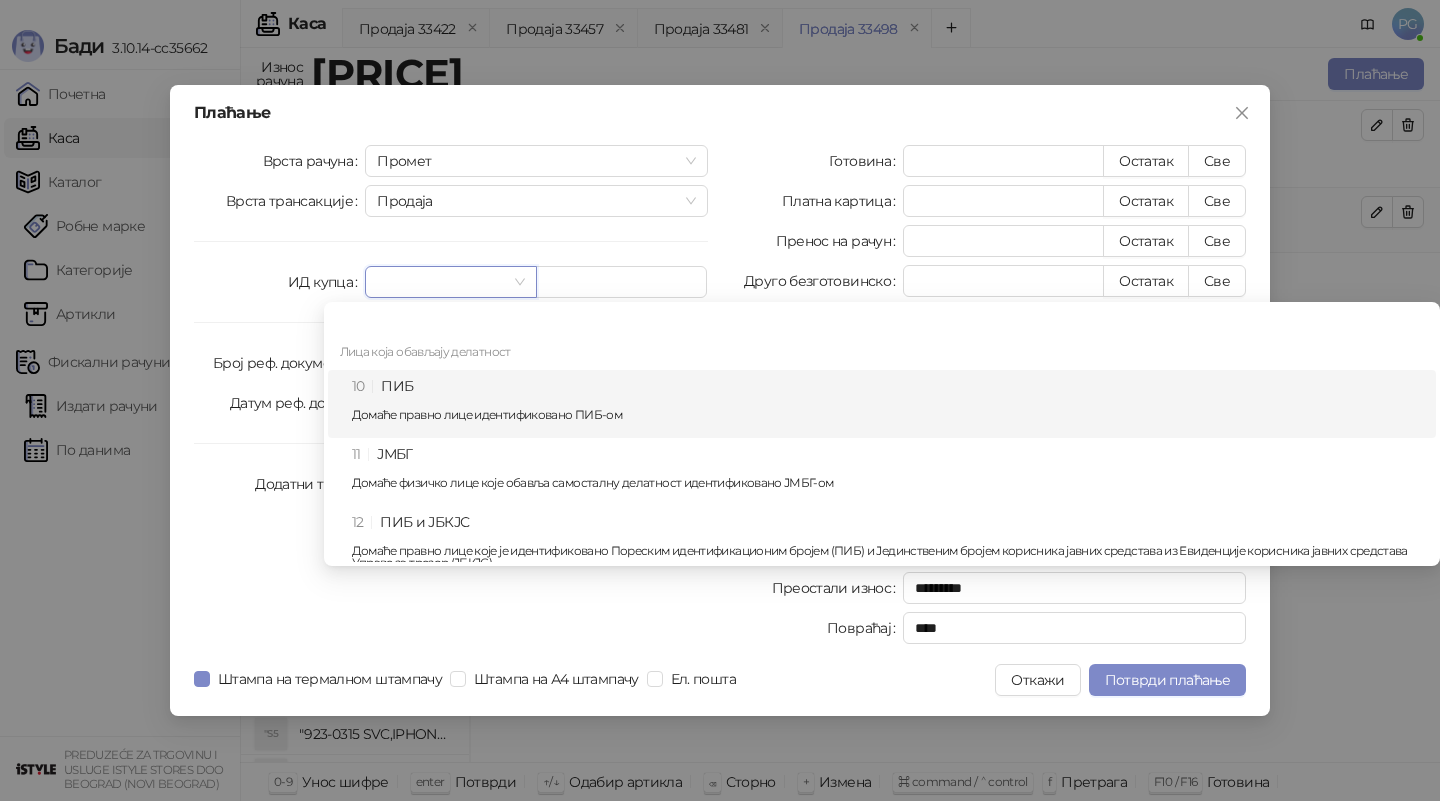 click on "10 ПИБ Домаће правно лице идентификовано ПИБ-ом" at bounding box center [888, 404] 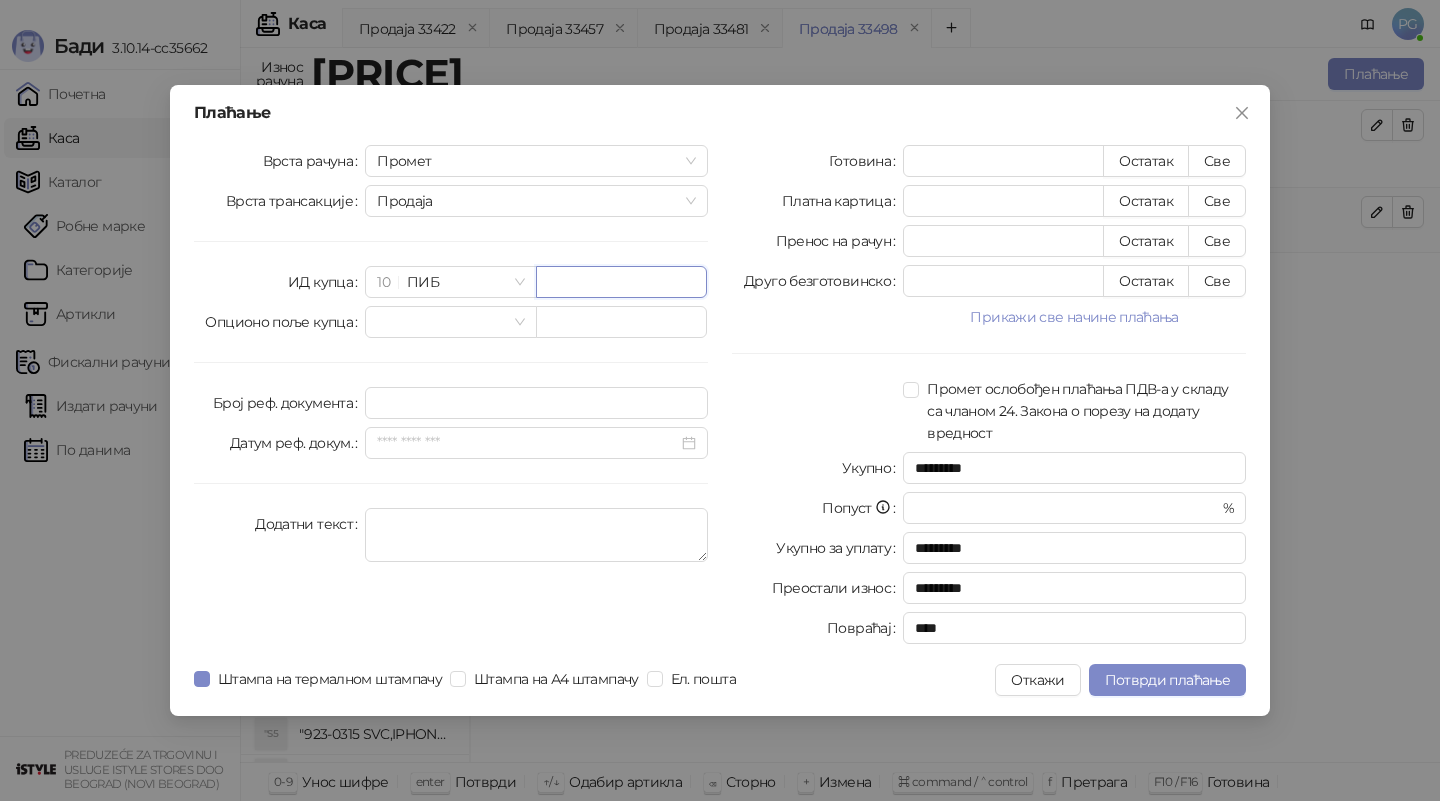 paste on "*********" 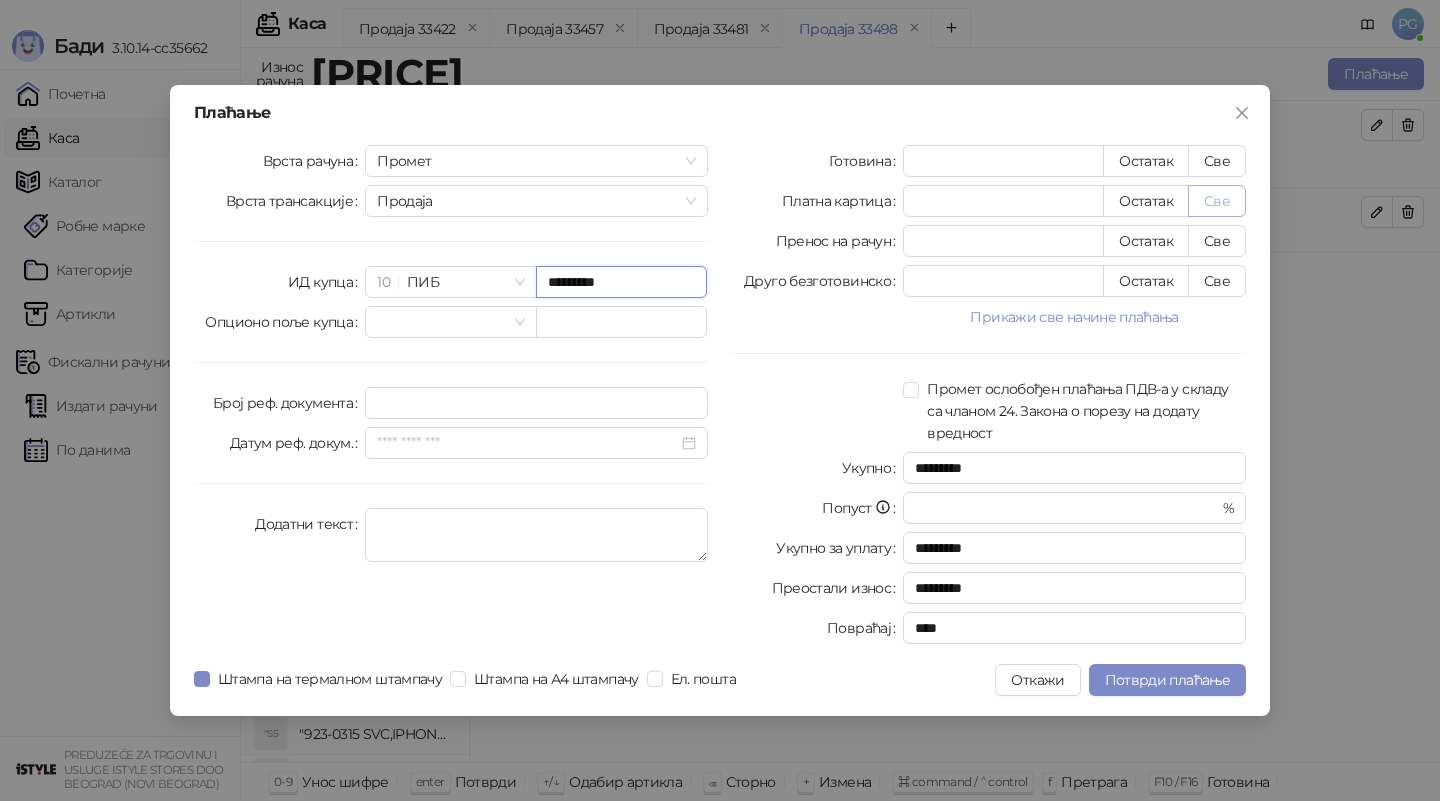 type on "*********" 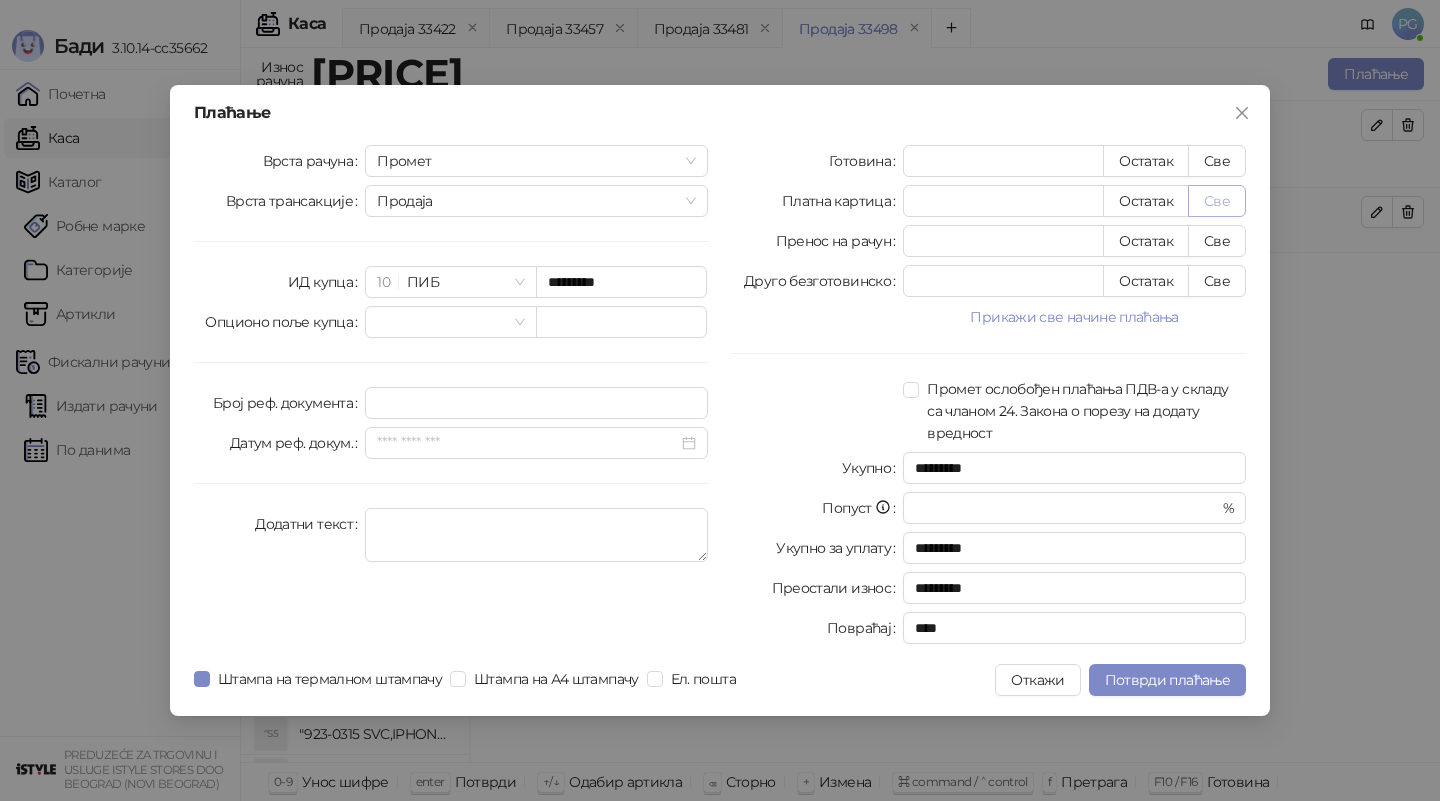 click on "Све" at bounding box center (1217, 201) 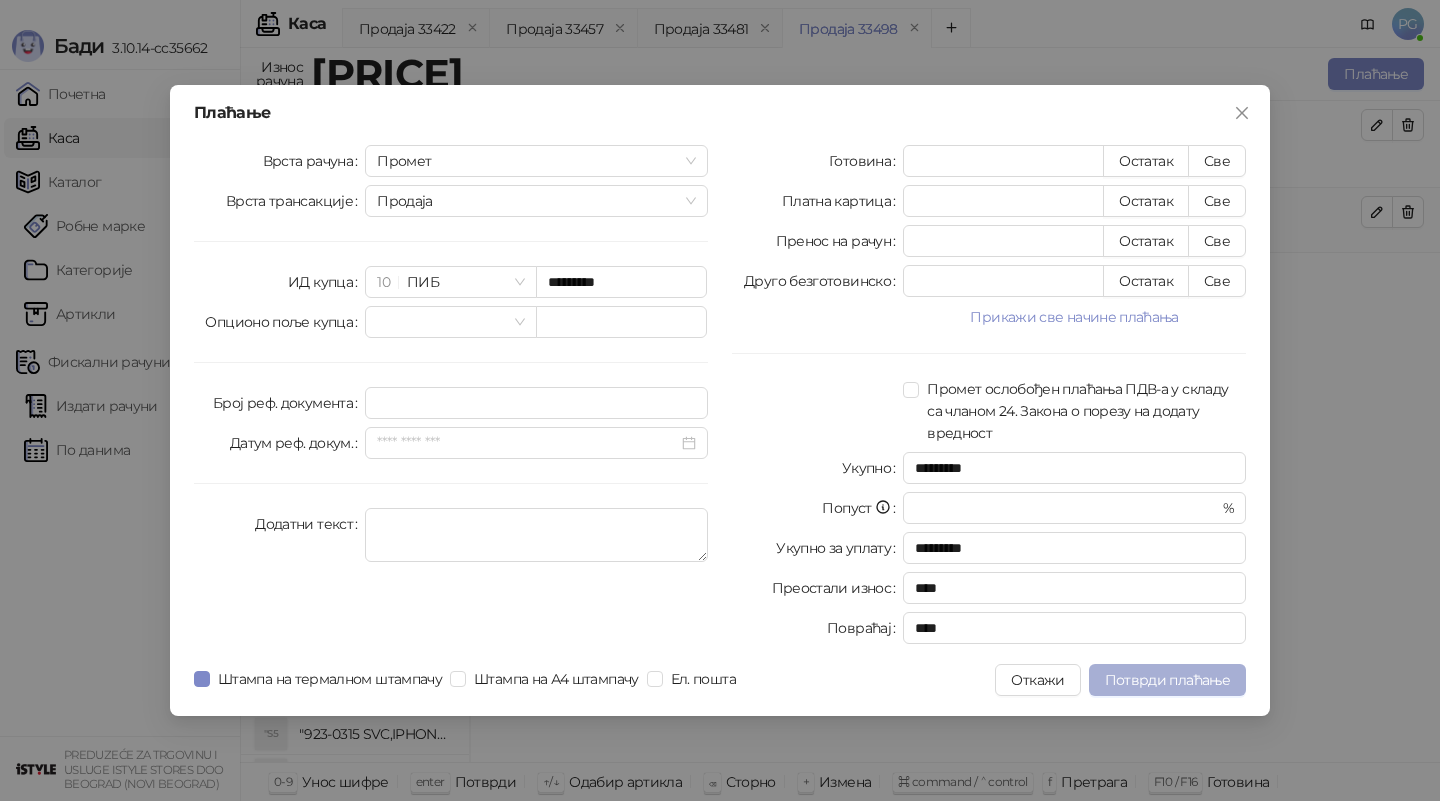 click on "Потврди плаћање" at bounding box center (1167, 680) 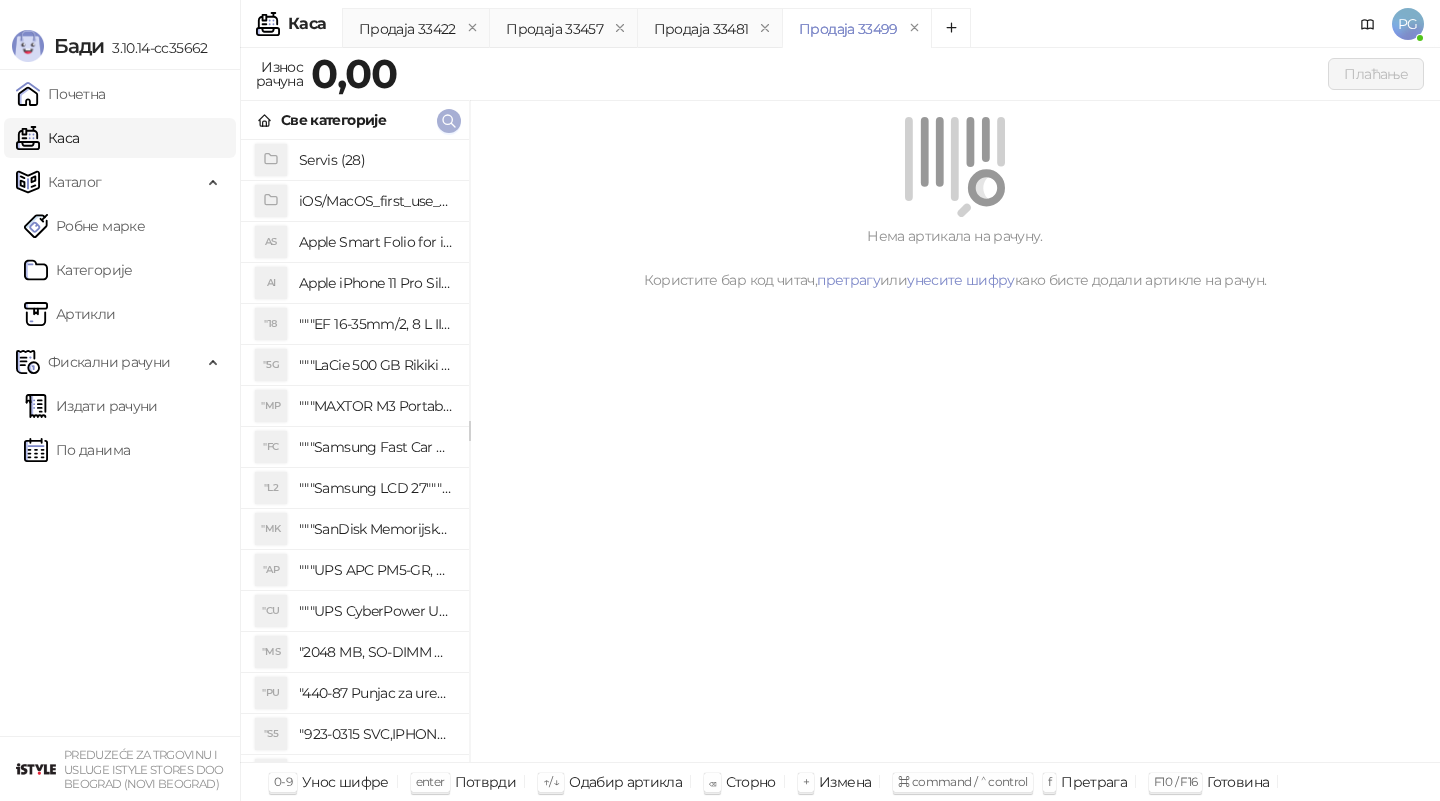 click 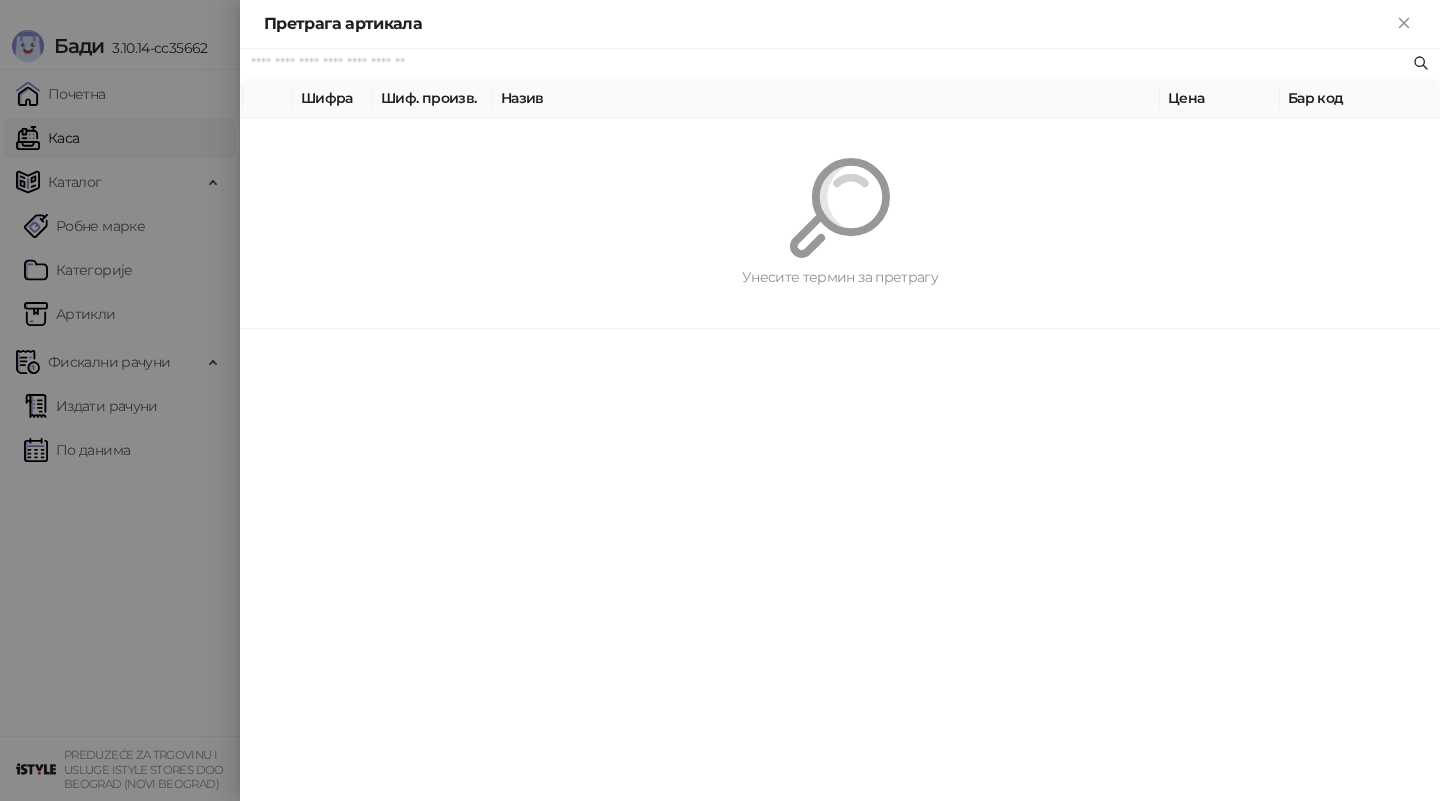 paste on "********" 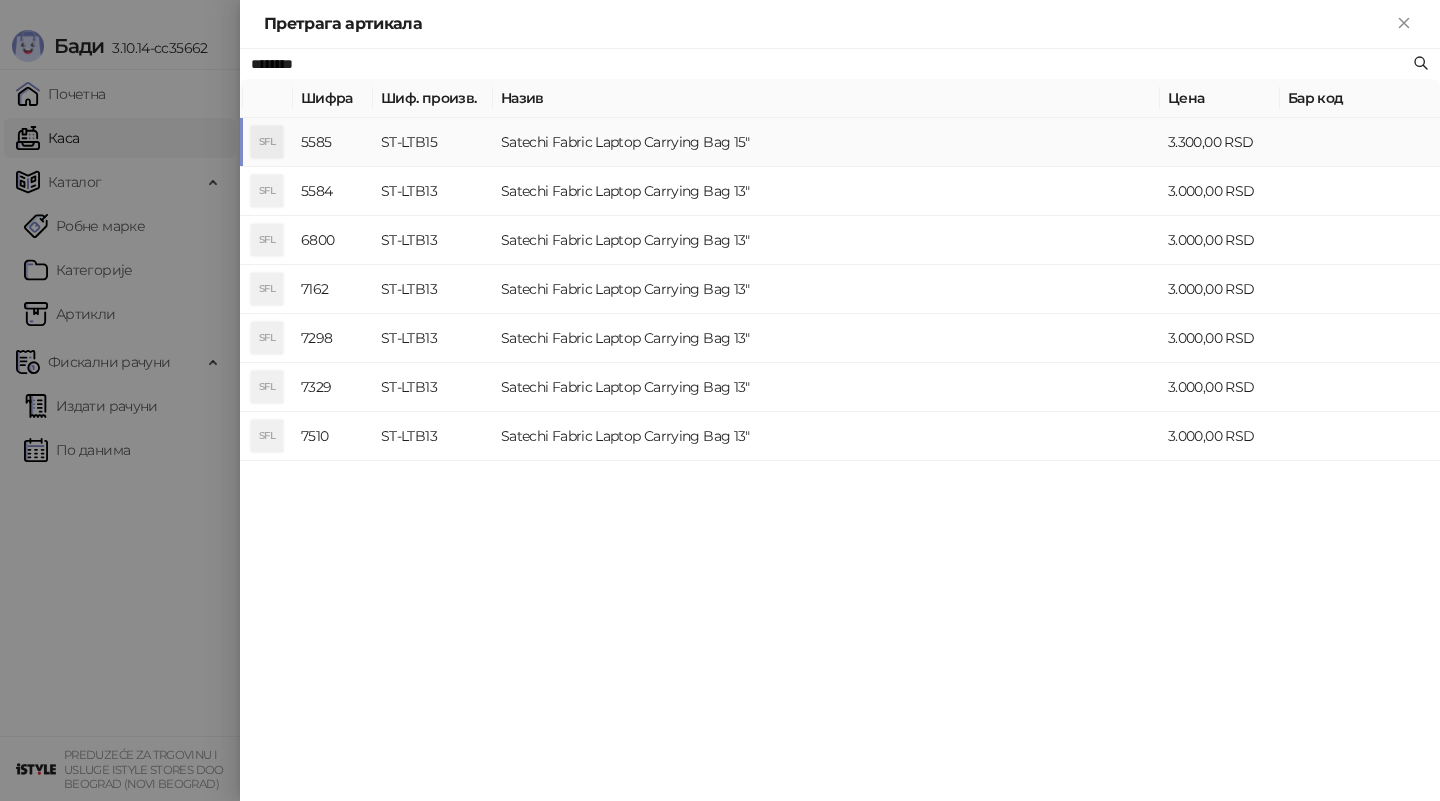 click on "ST-LTB15" at bounding box center (433, 142) 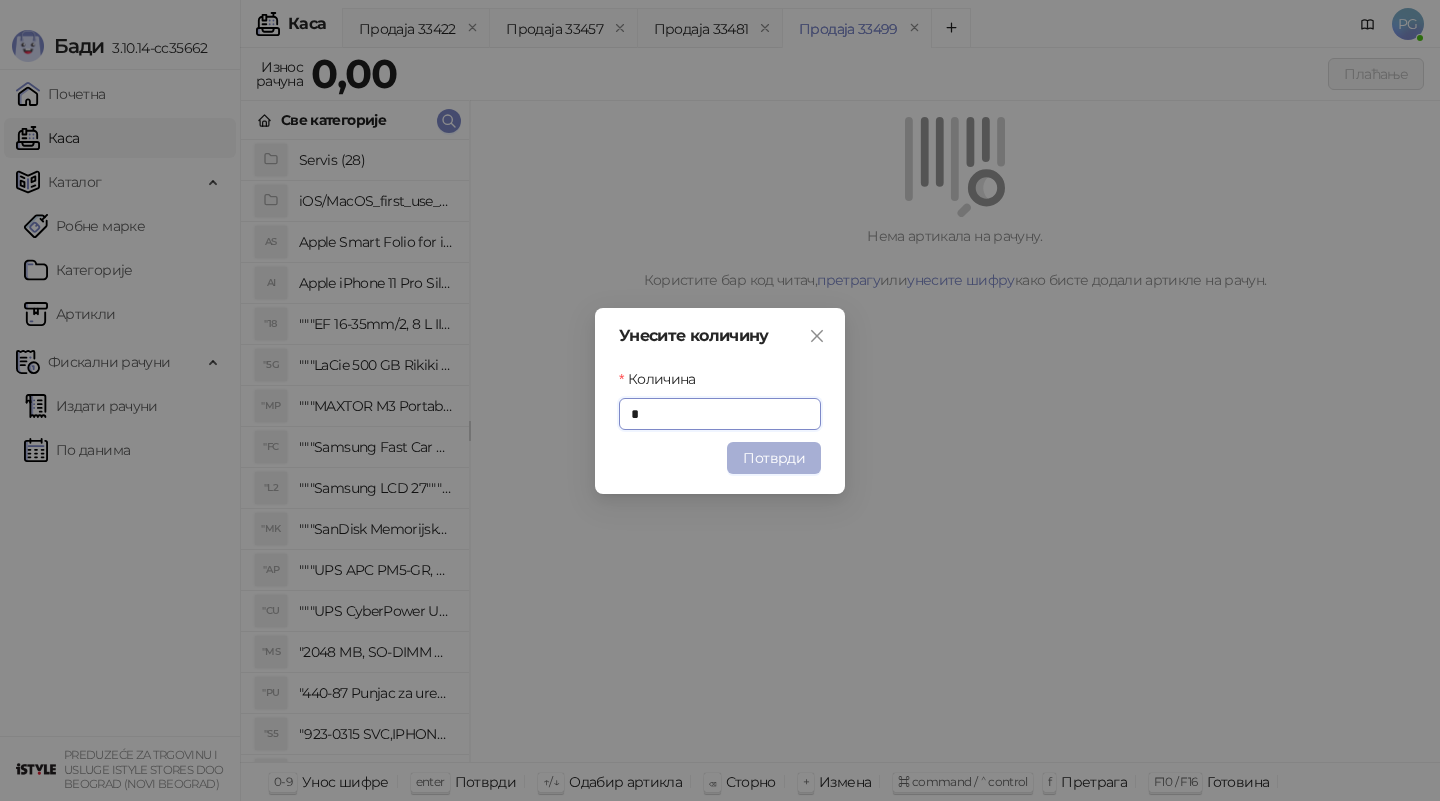 click on "Потврди" at bounding box center (774, 458) 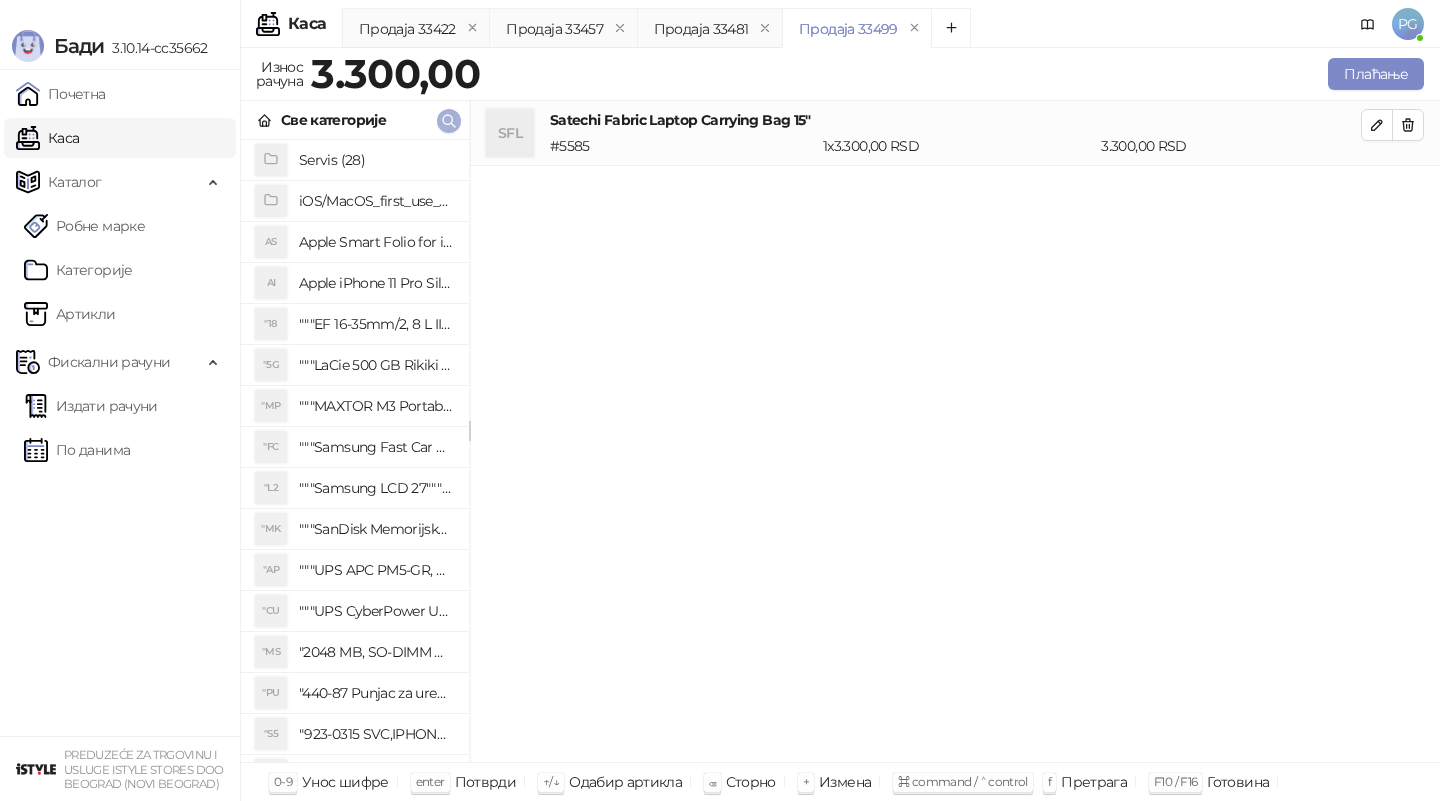click 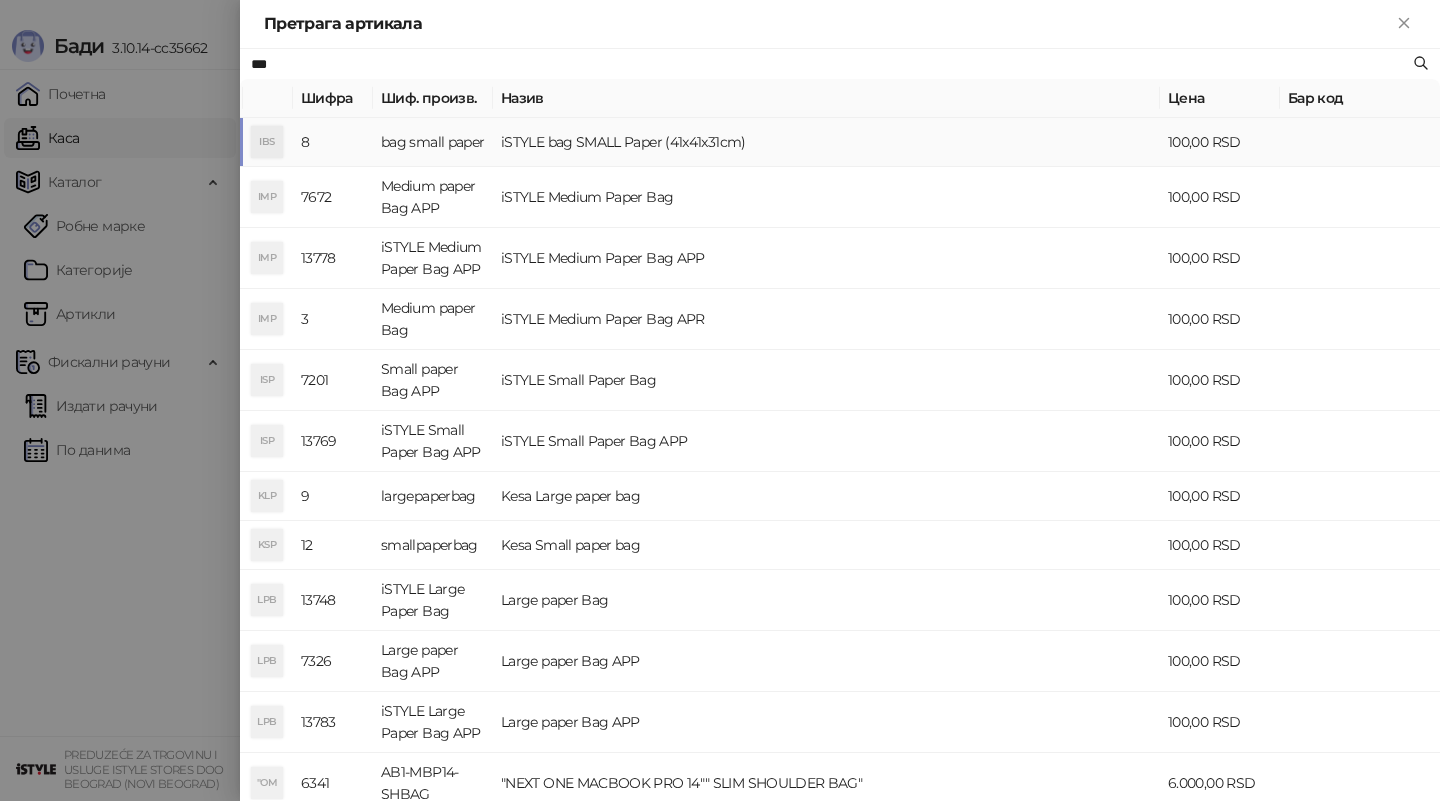 type on "***" 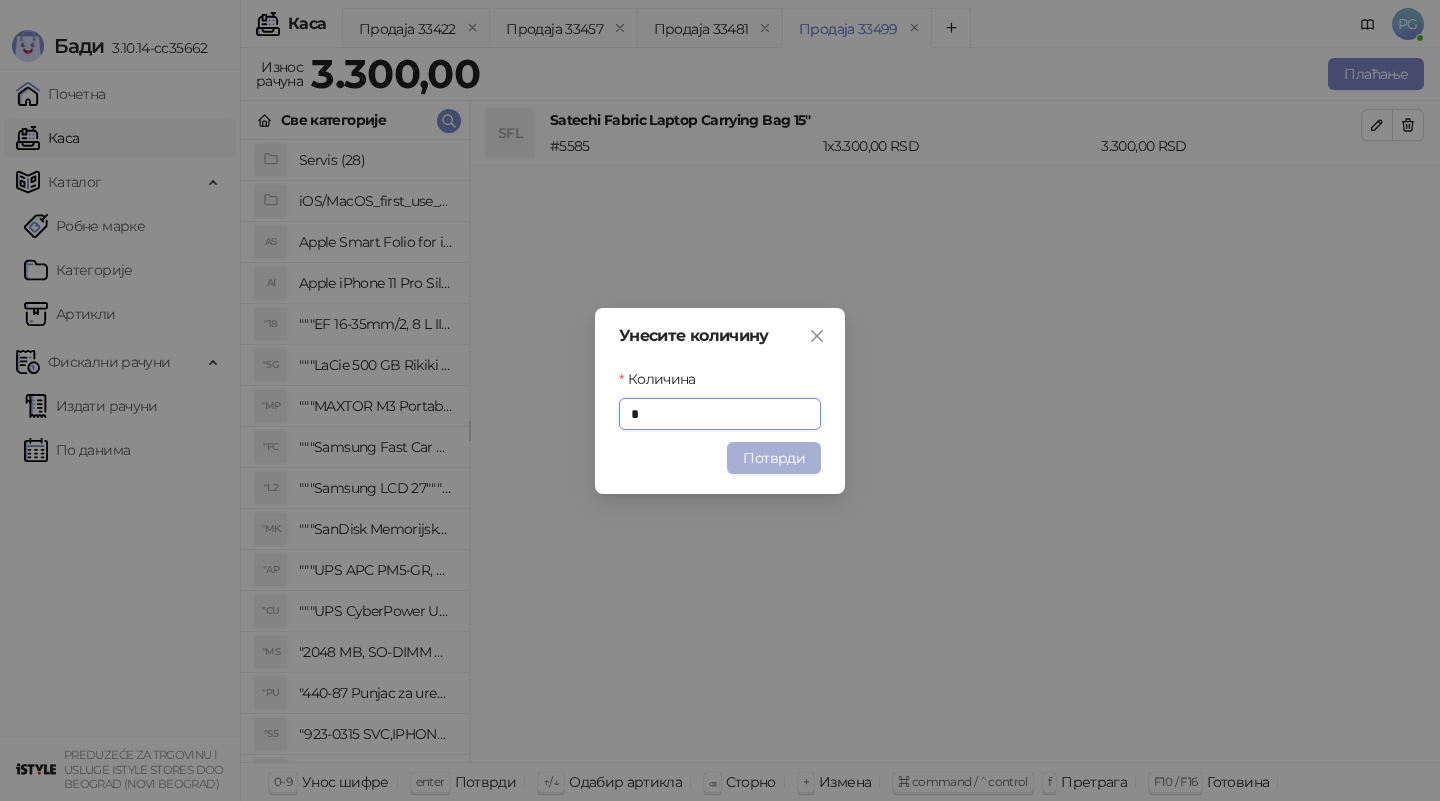 click on "Потврди" at bounding box center (774, 458) 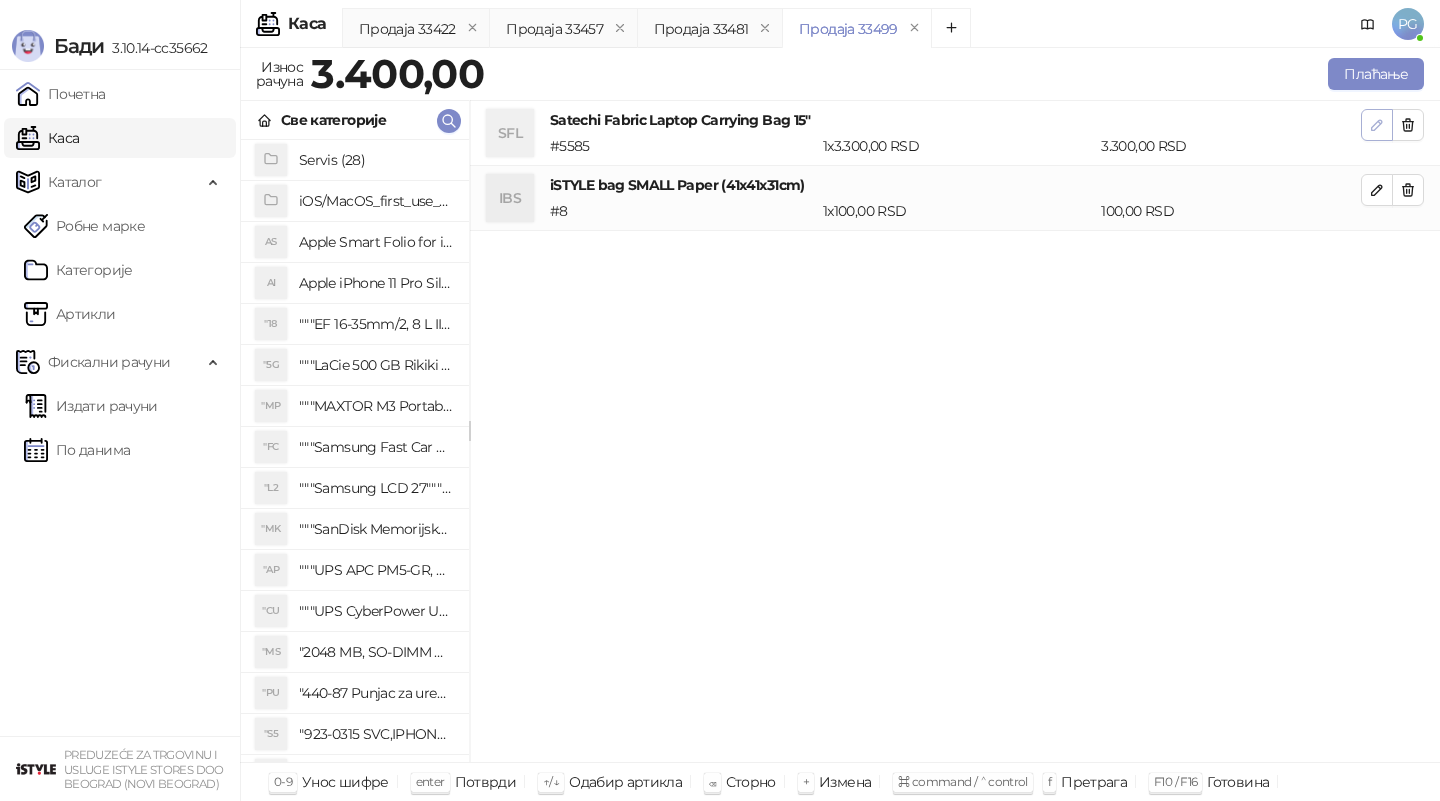 click 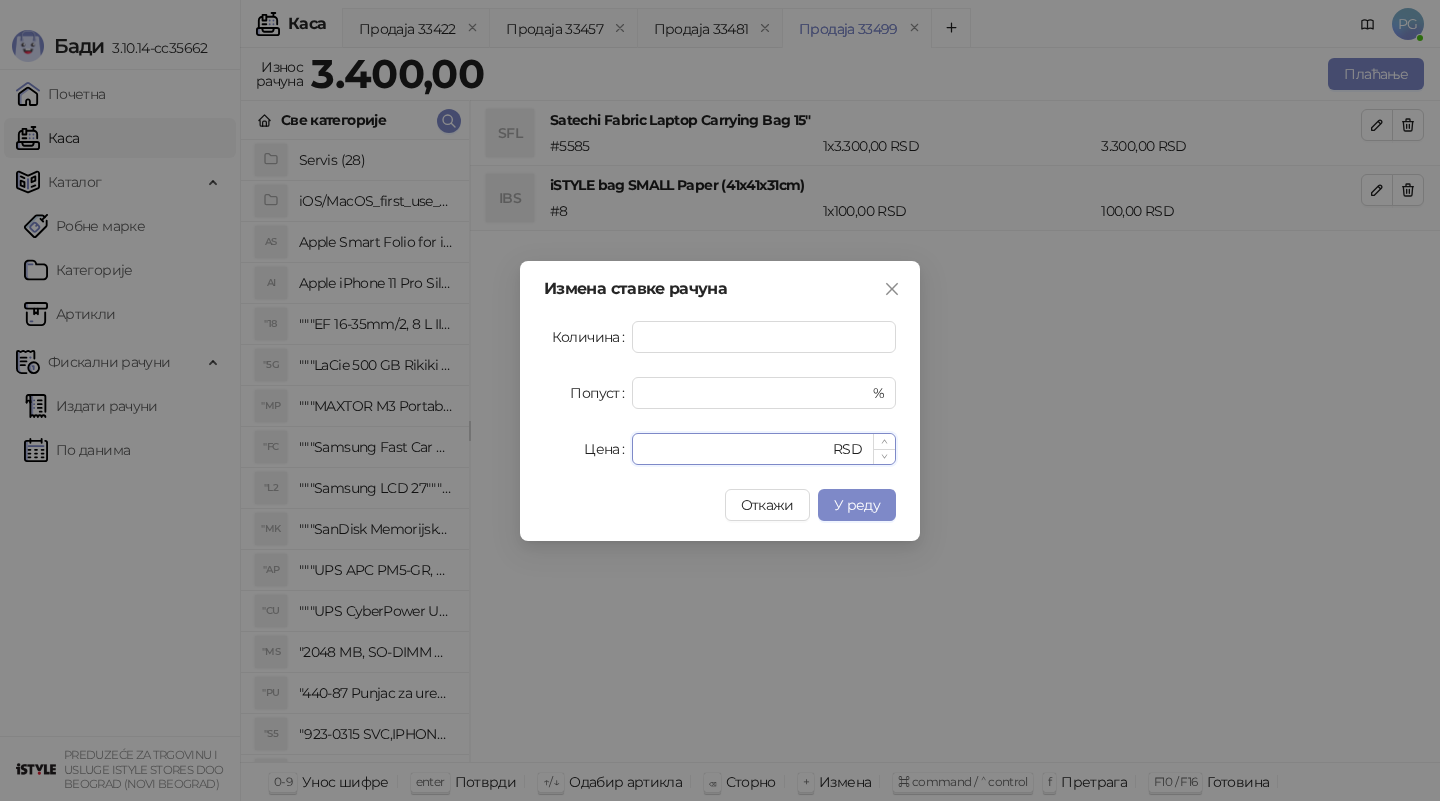click on "****" at bounding box center (736, 449) 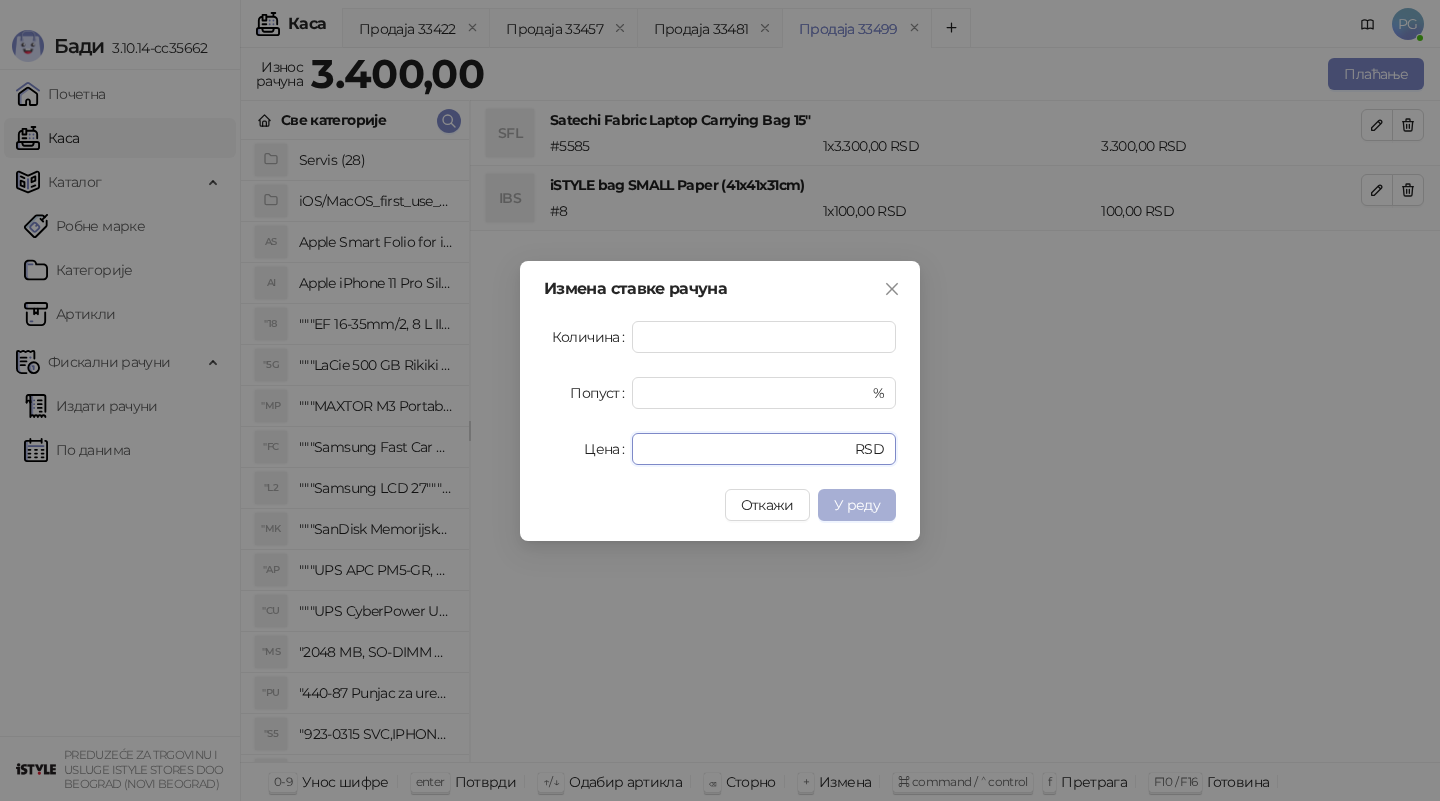 type on "****" 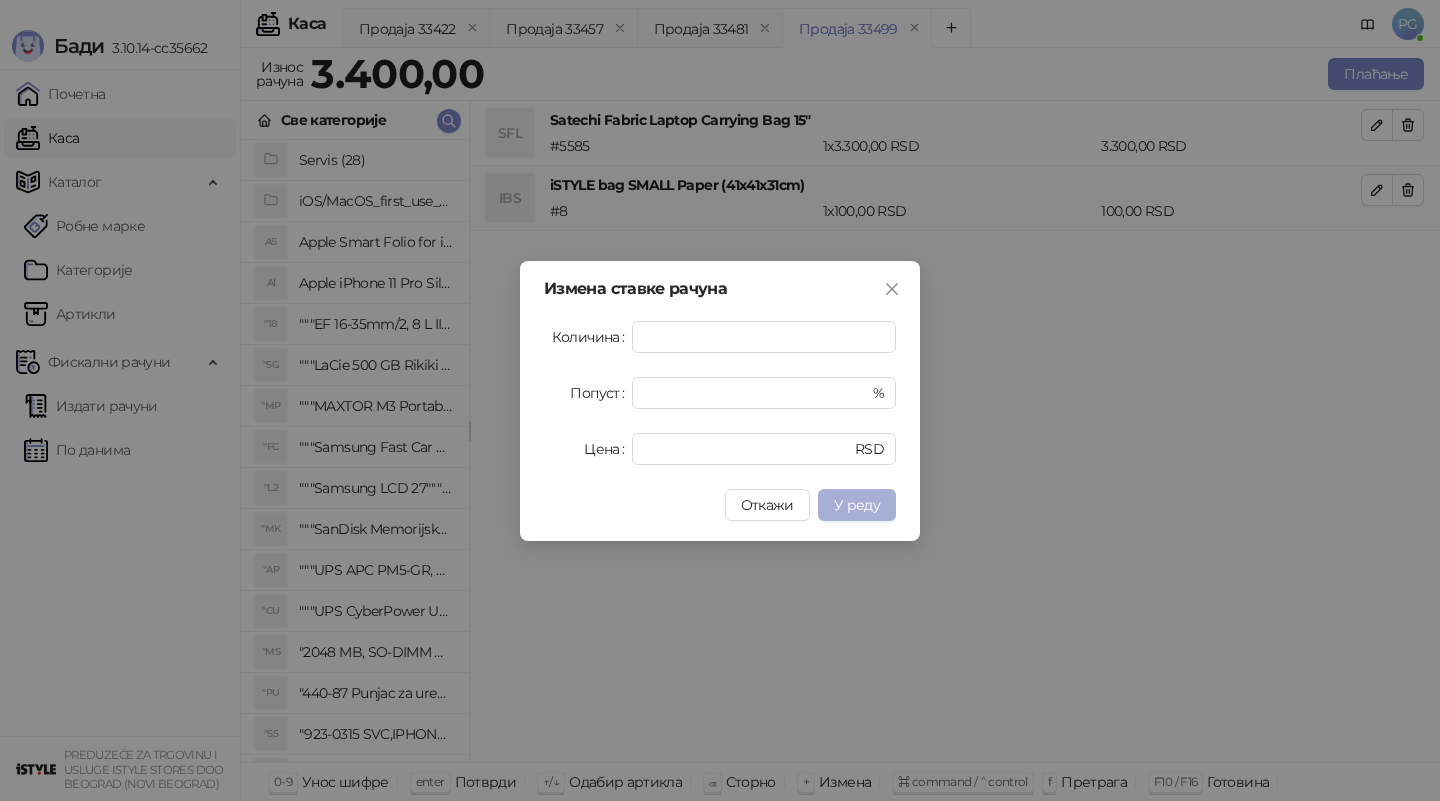 click on "У реду" at bounding box center (857, 505) 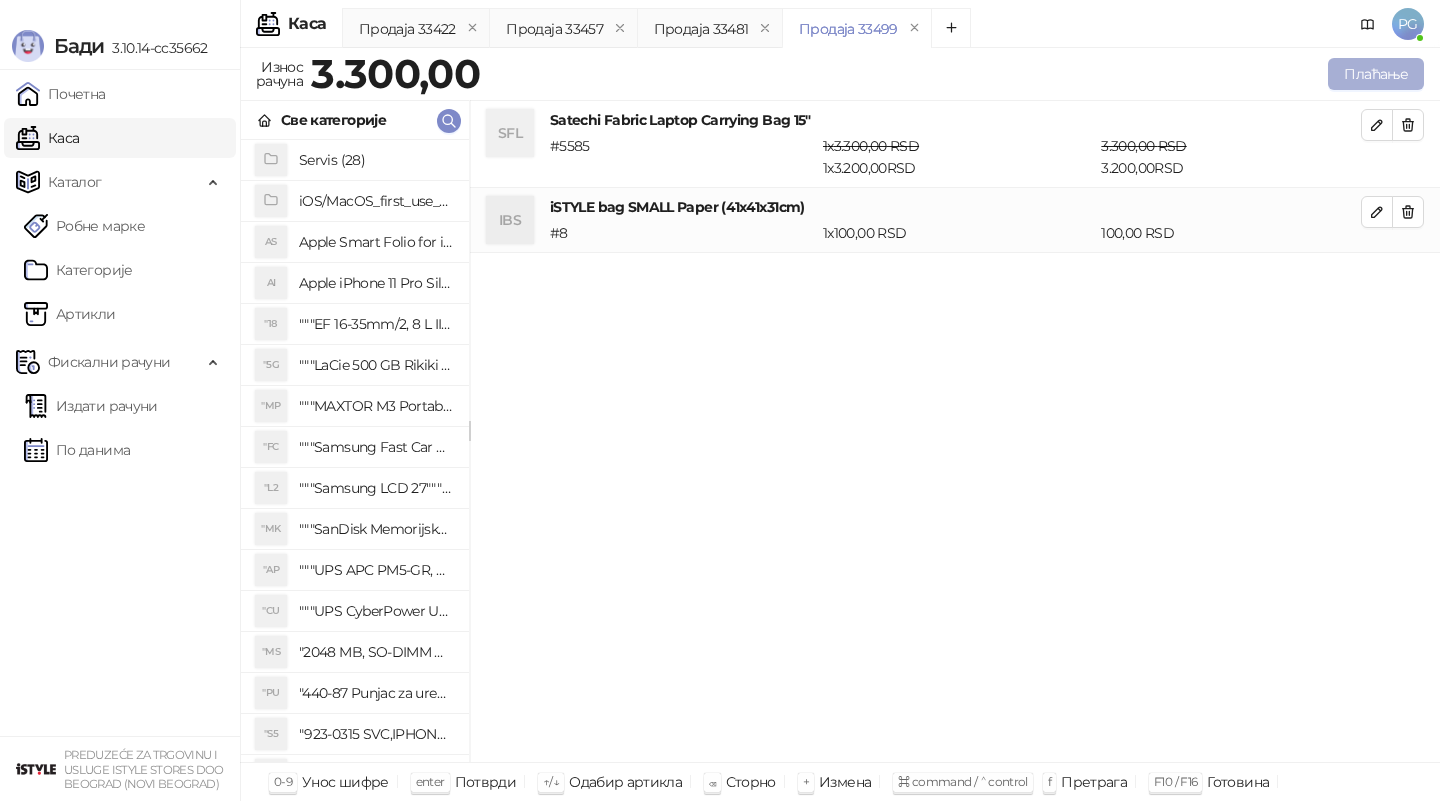 click on "Плаћање" at bounding box center (1376, 74) 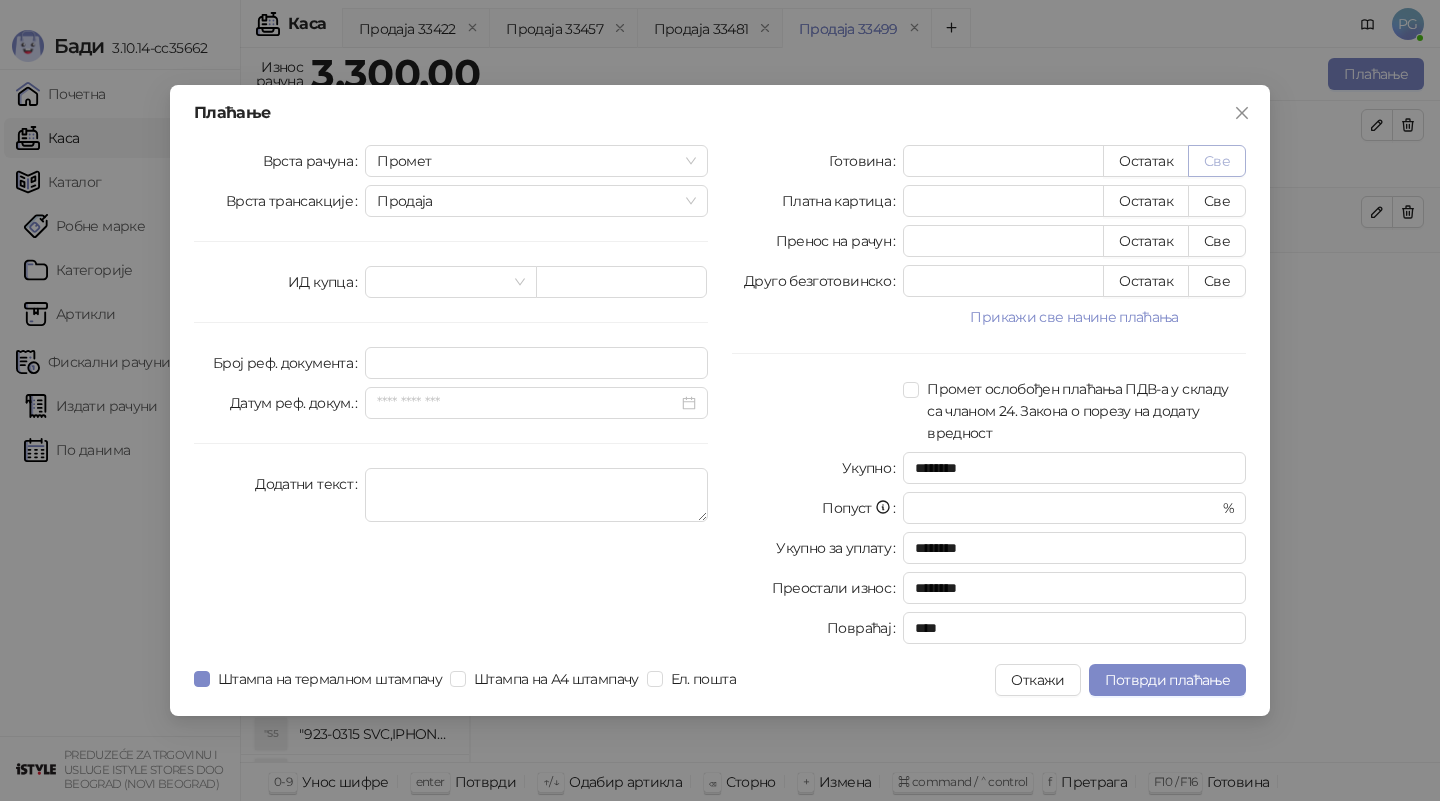 click on "Све" at bounding box center (1217, 161) 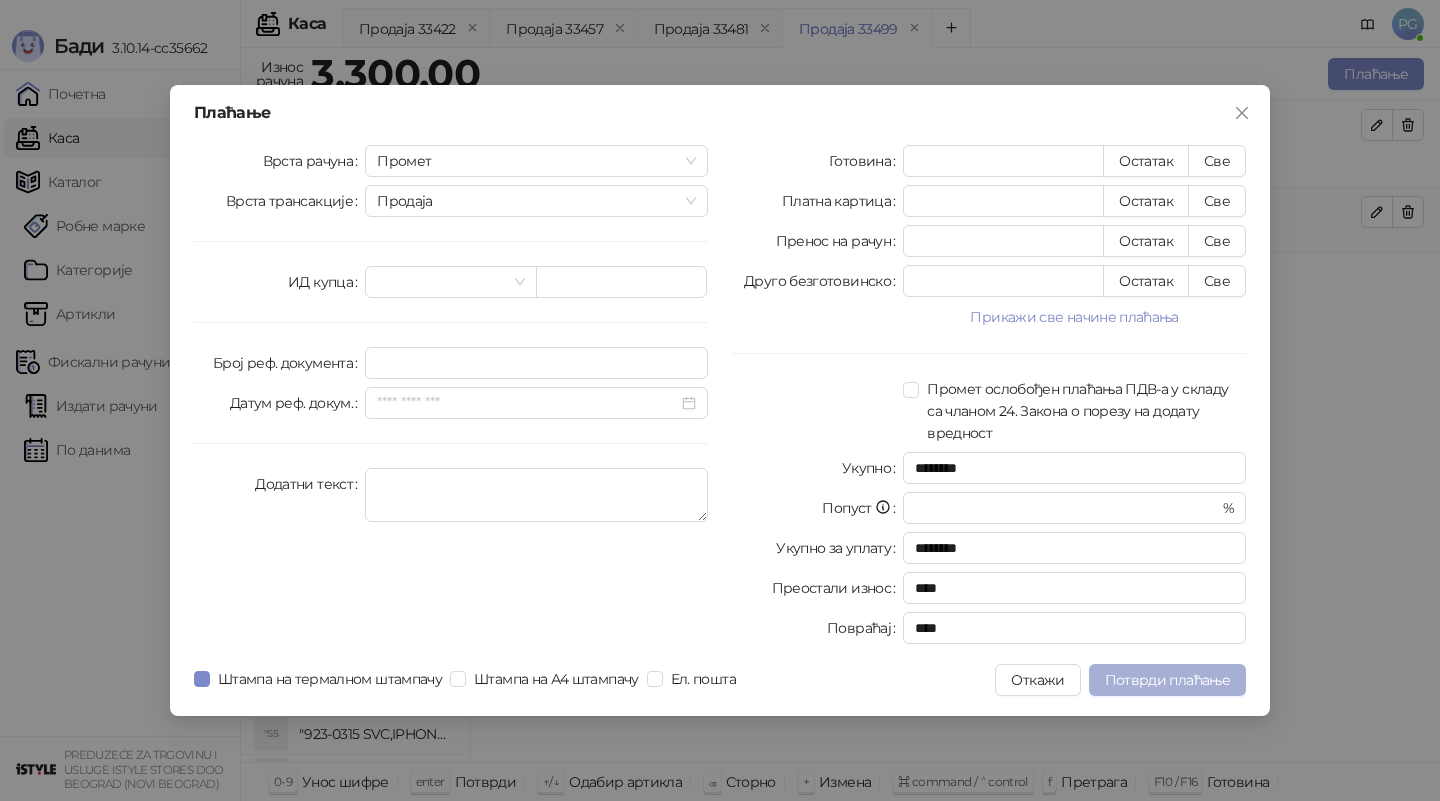 click on "Потврди плаћање" at bounding box center (1167, 680) 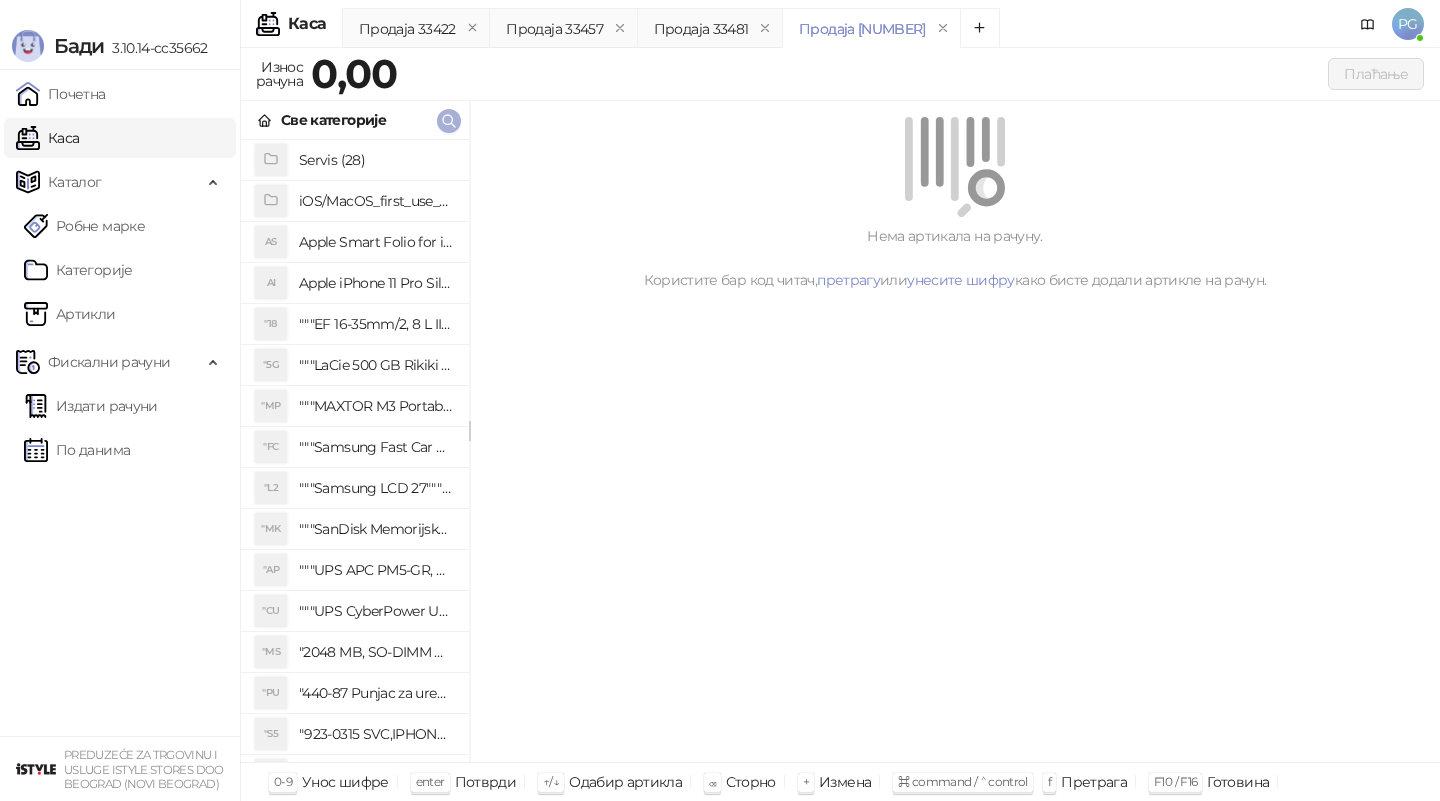 click 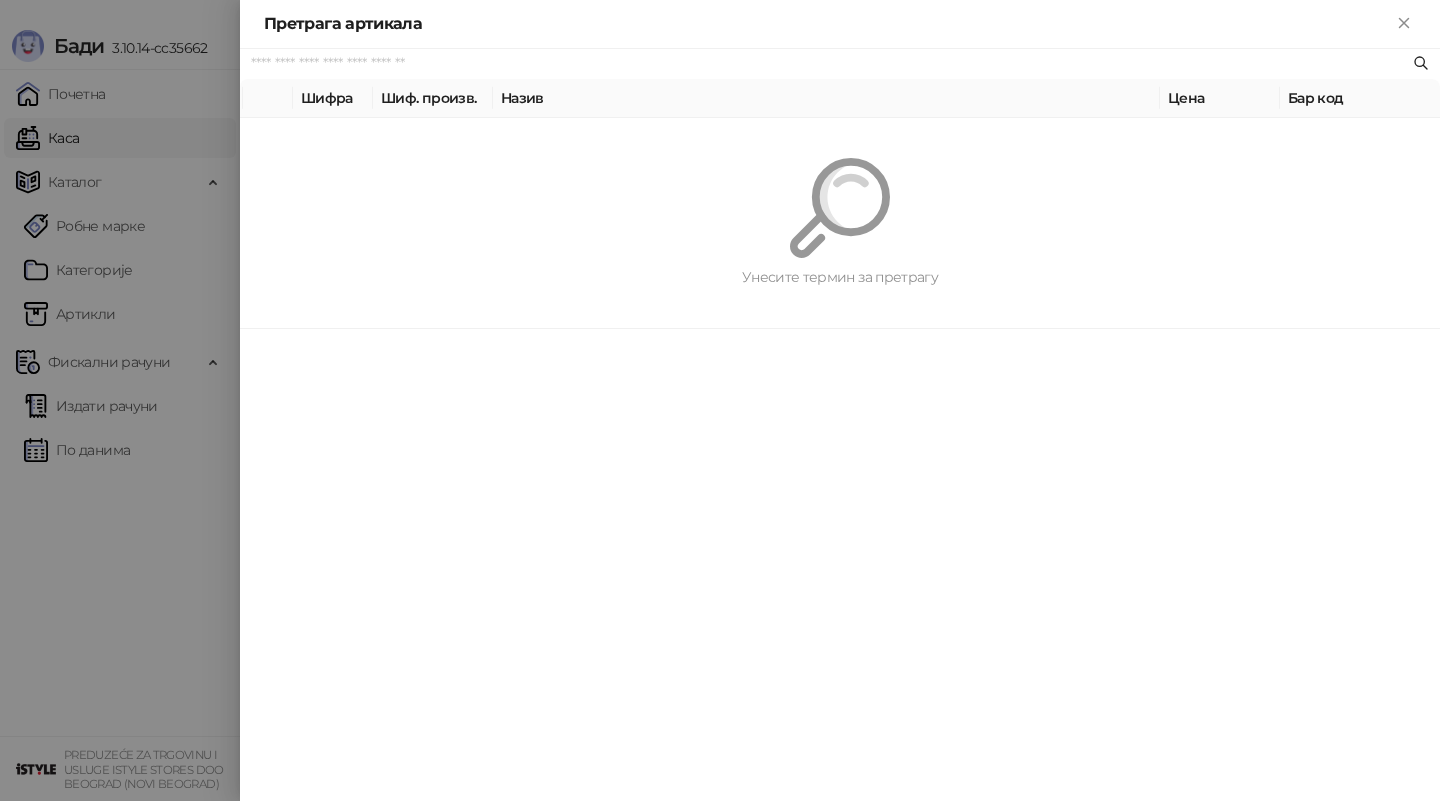 paste on "*****" 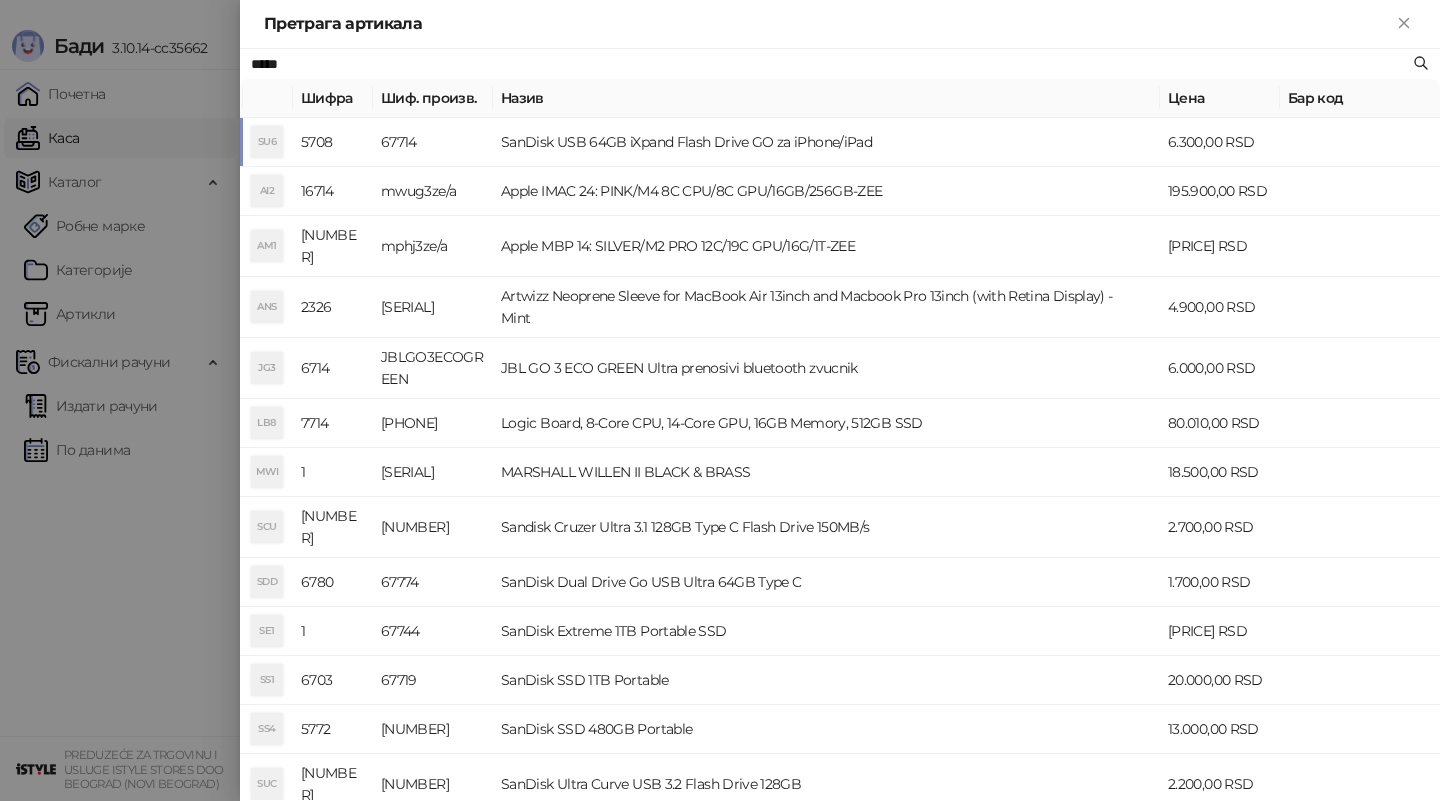 click on "67714" at bounding box center (433, 142) 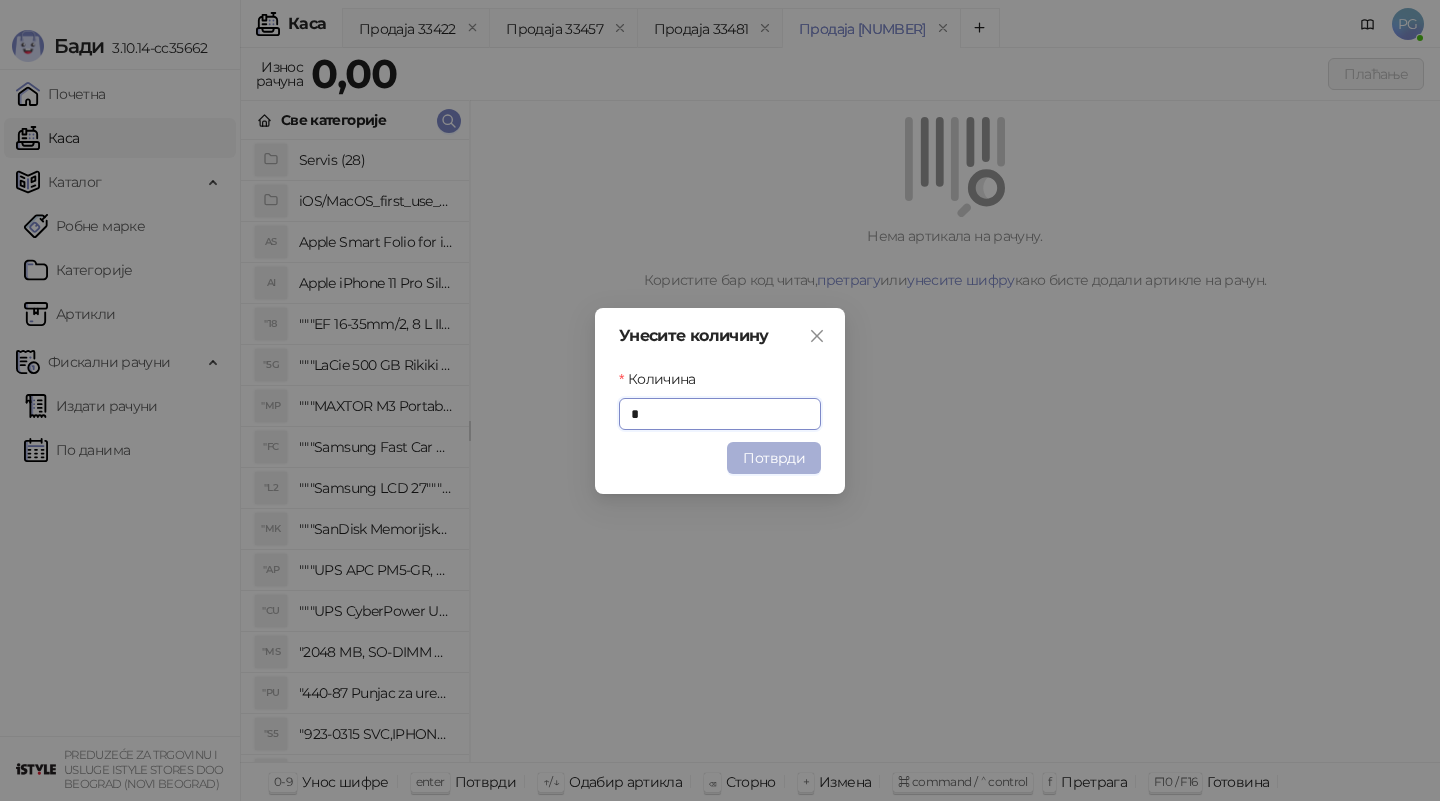 click on "Потврди" at bounding box center [774, 458] 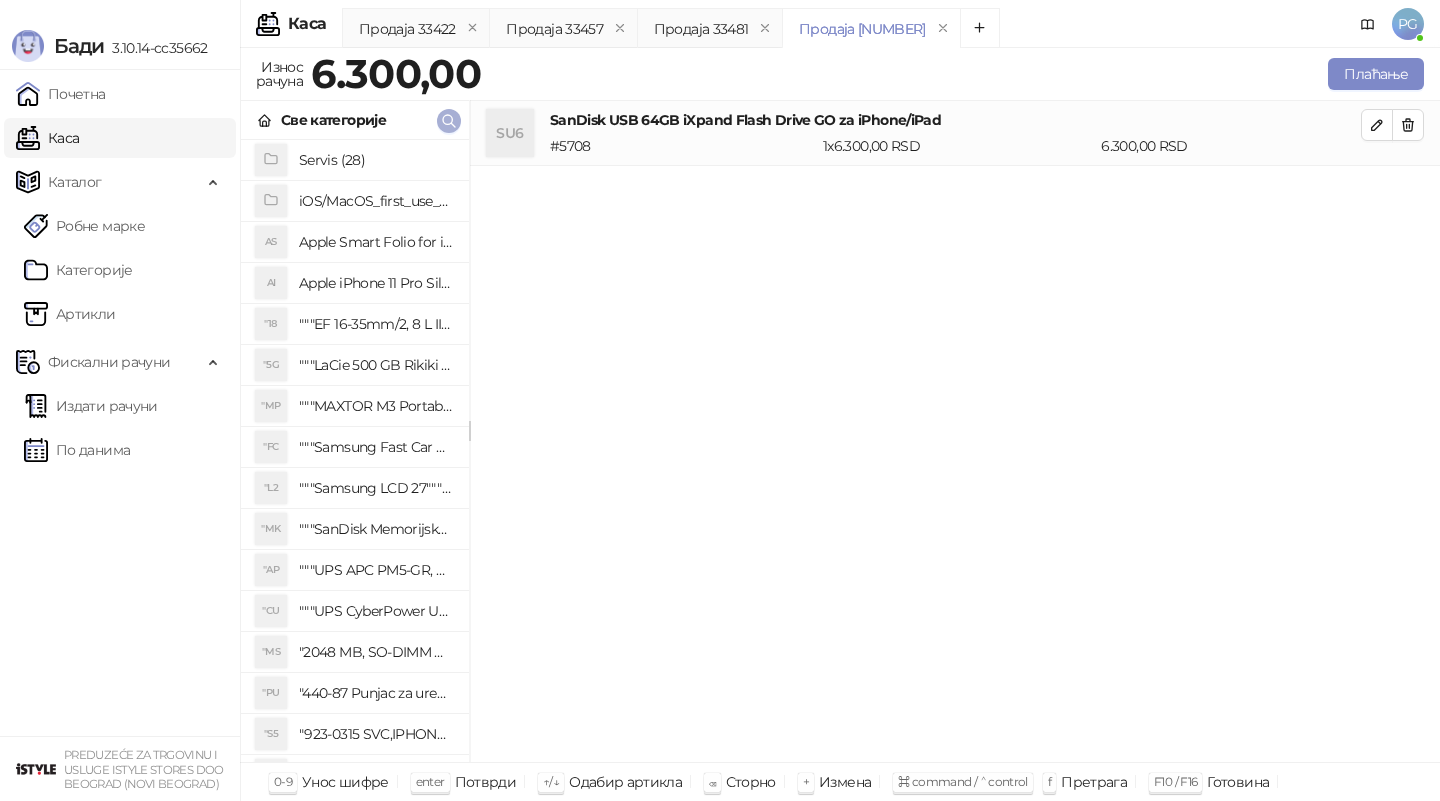 click at bounding box center (449, 120) 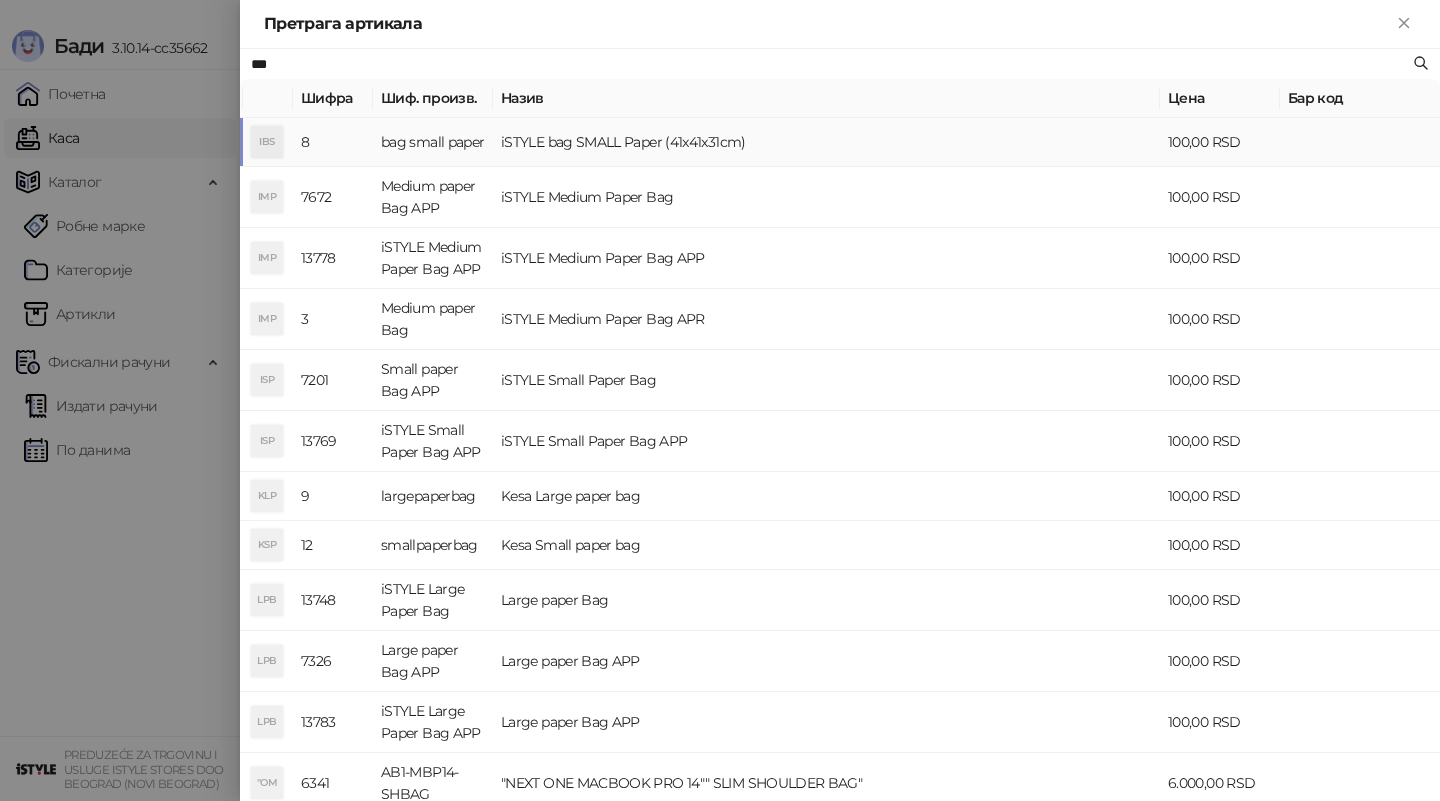 type on "***" 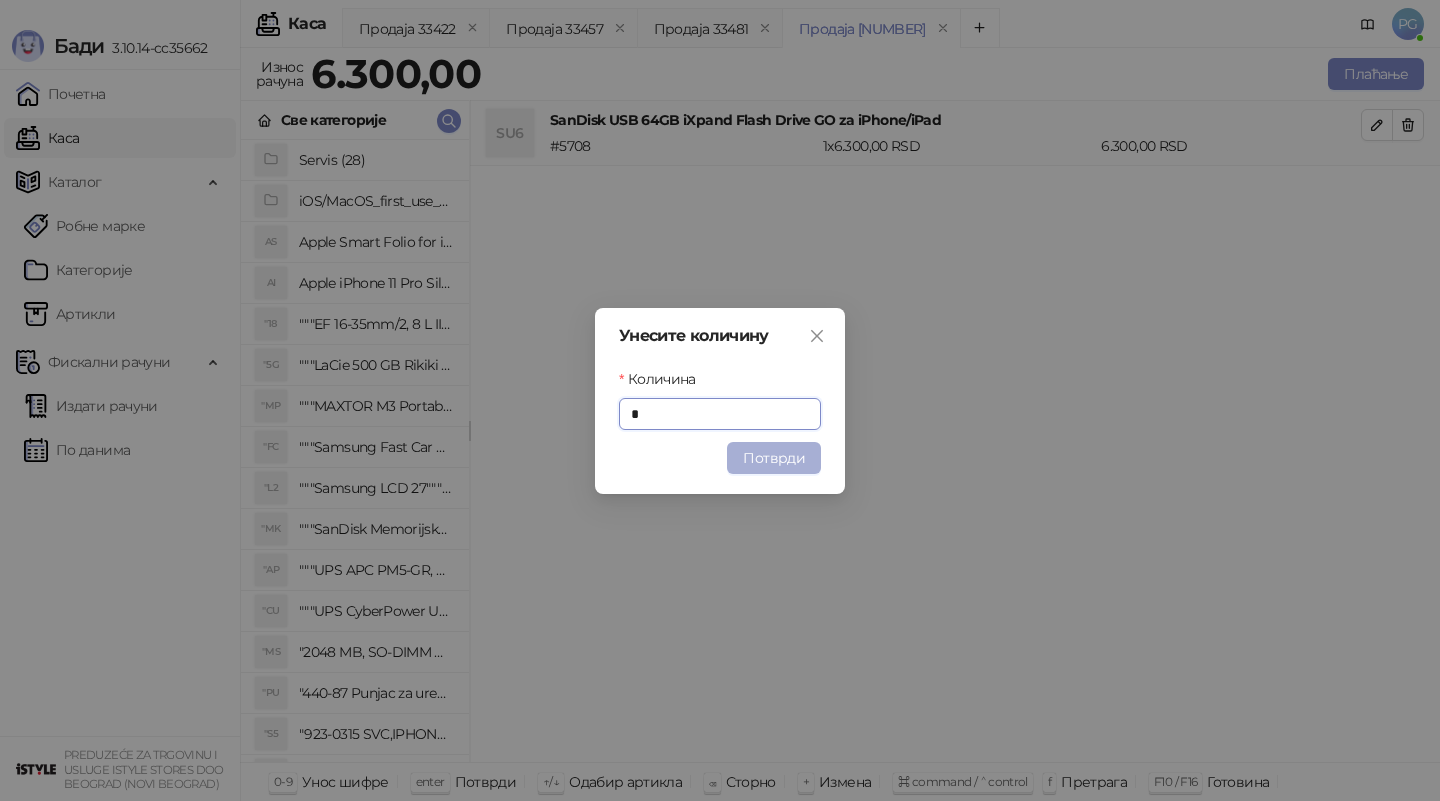 click on "Потврди" at bounding box center (774, 458) 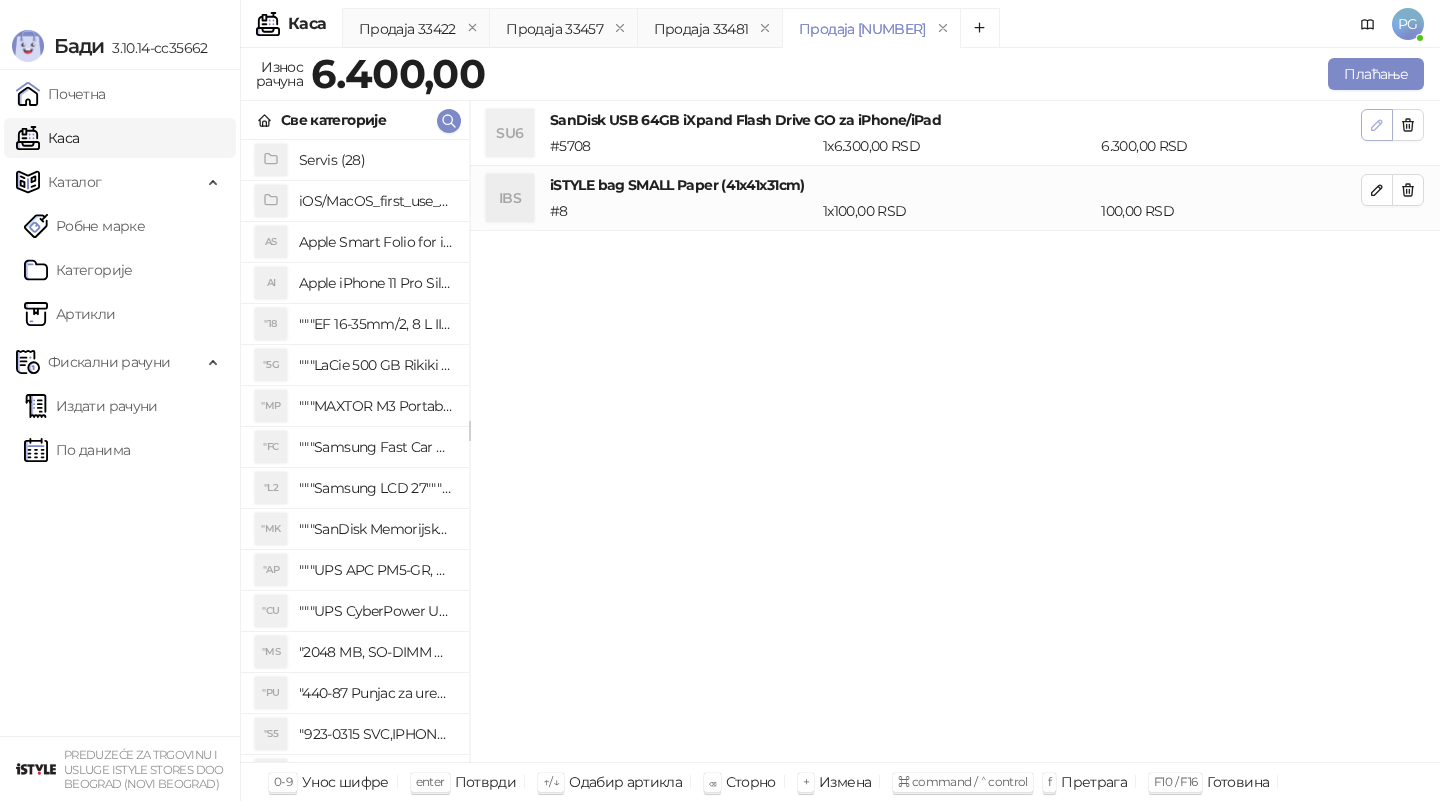 click 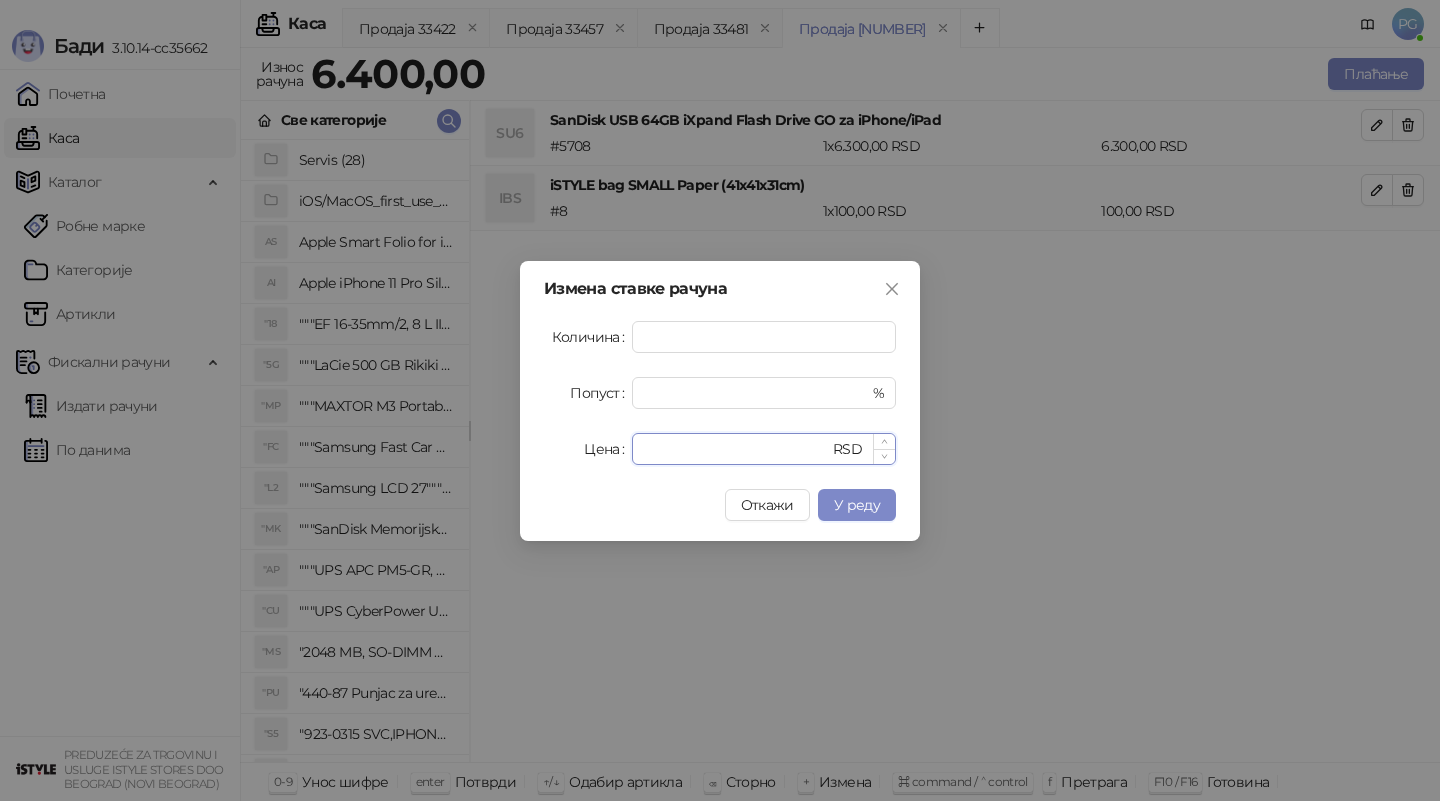 click on "****" at bounding box center (736, 449) 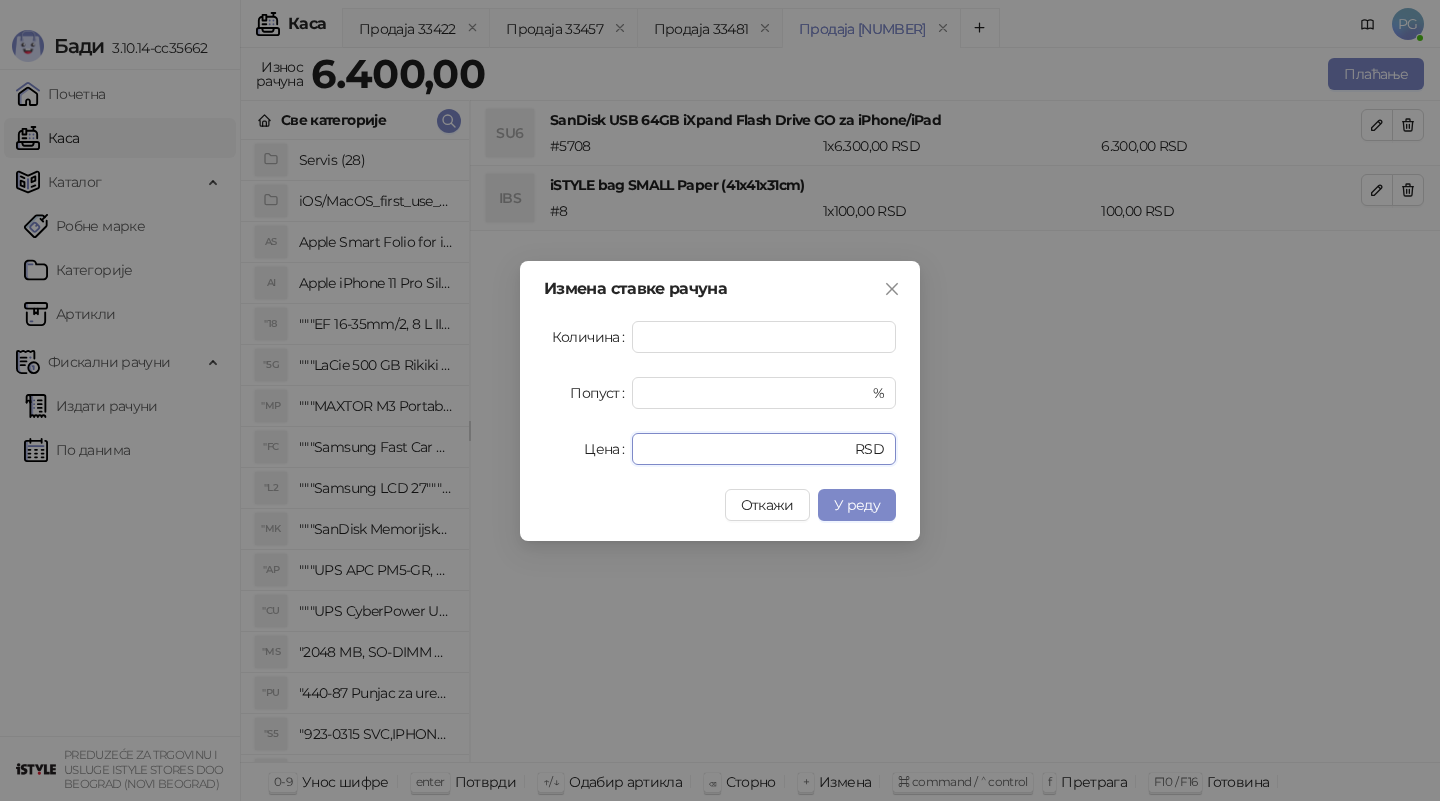 type on "****" 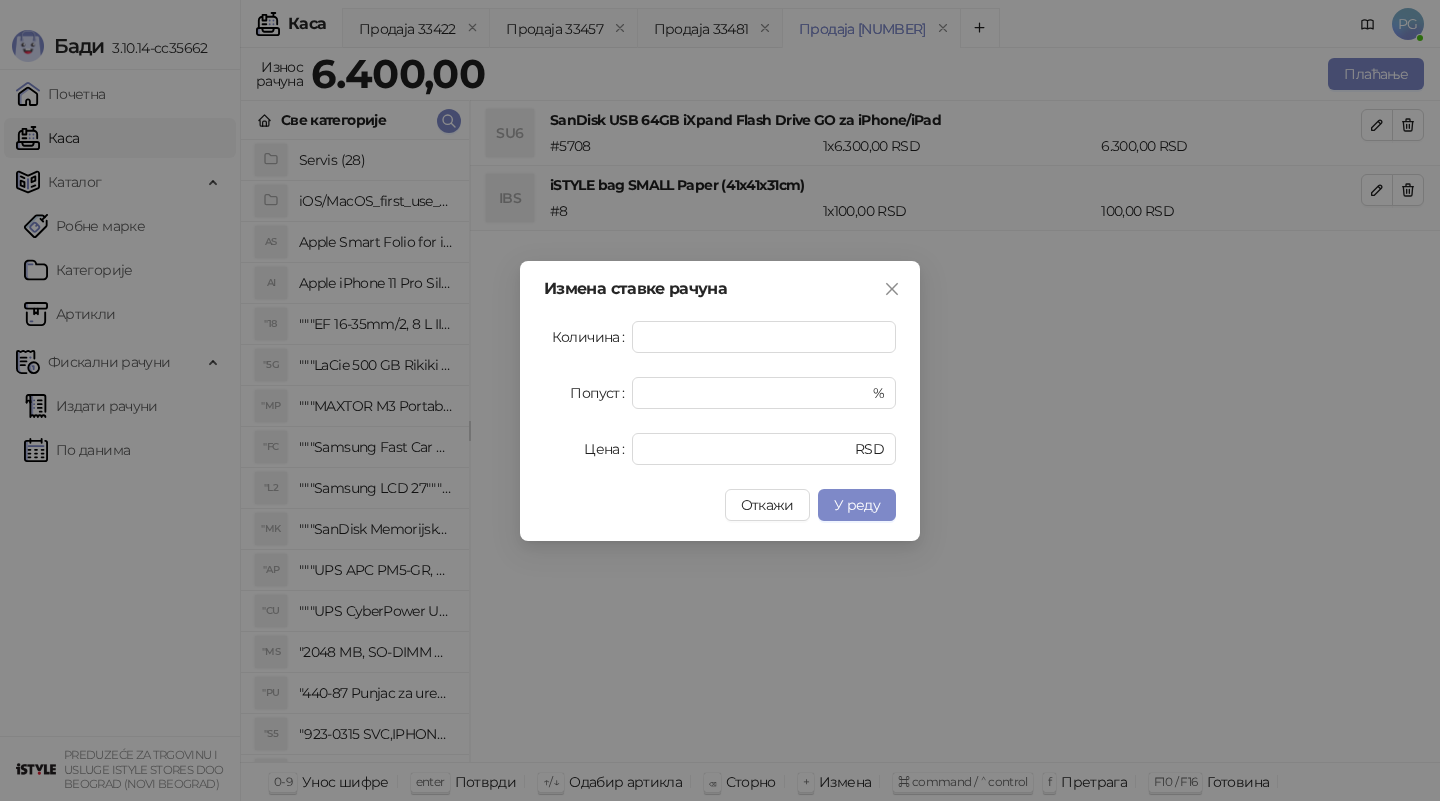 click on "Измена ставке рачуна Количина * Попуст * % Цена **** RSD Откажи У реду" at bounding box center (720, 401) 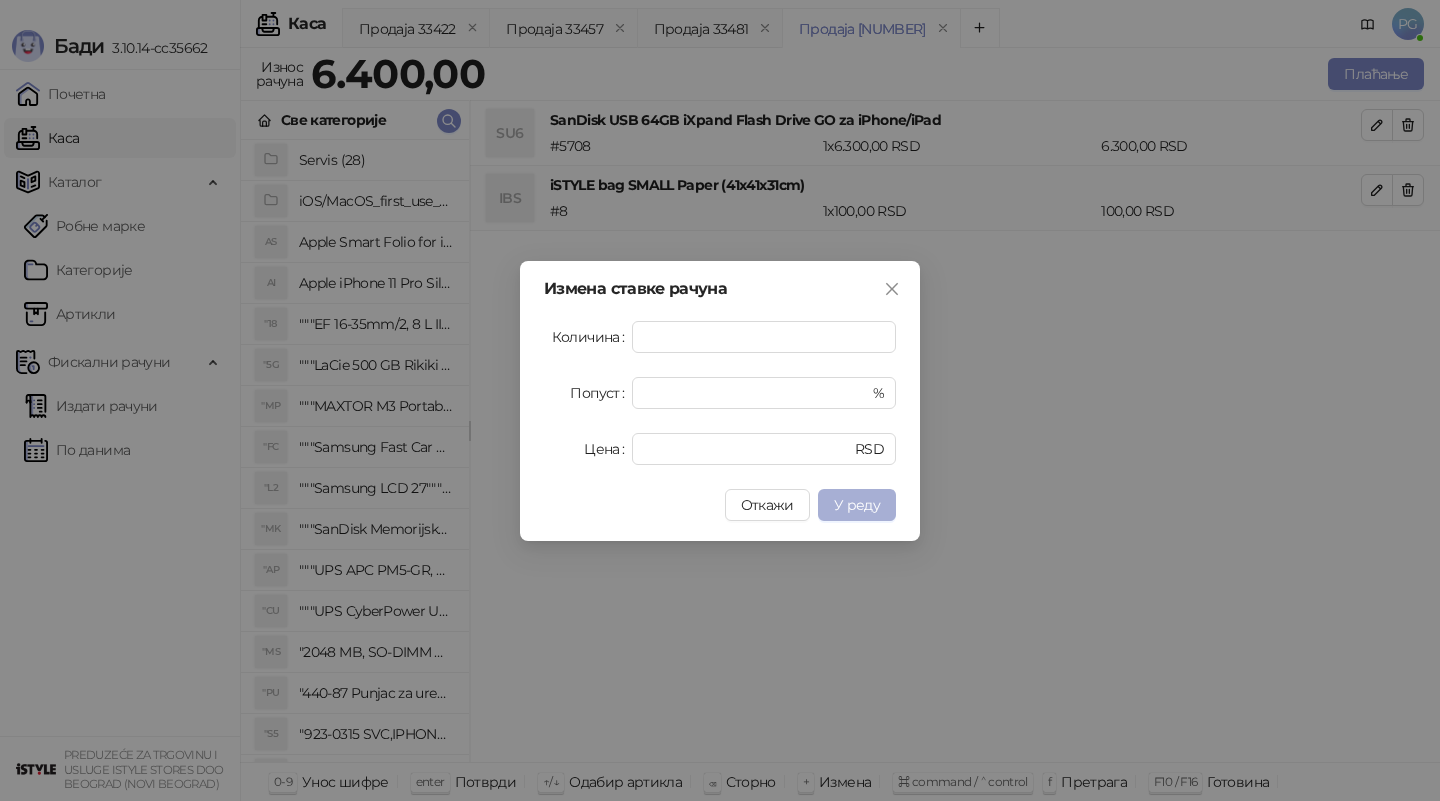 click on "У реду" at bounding box center [857, 505] 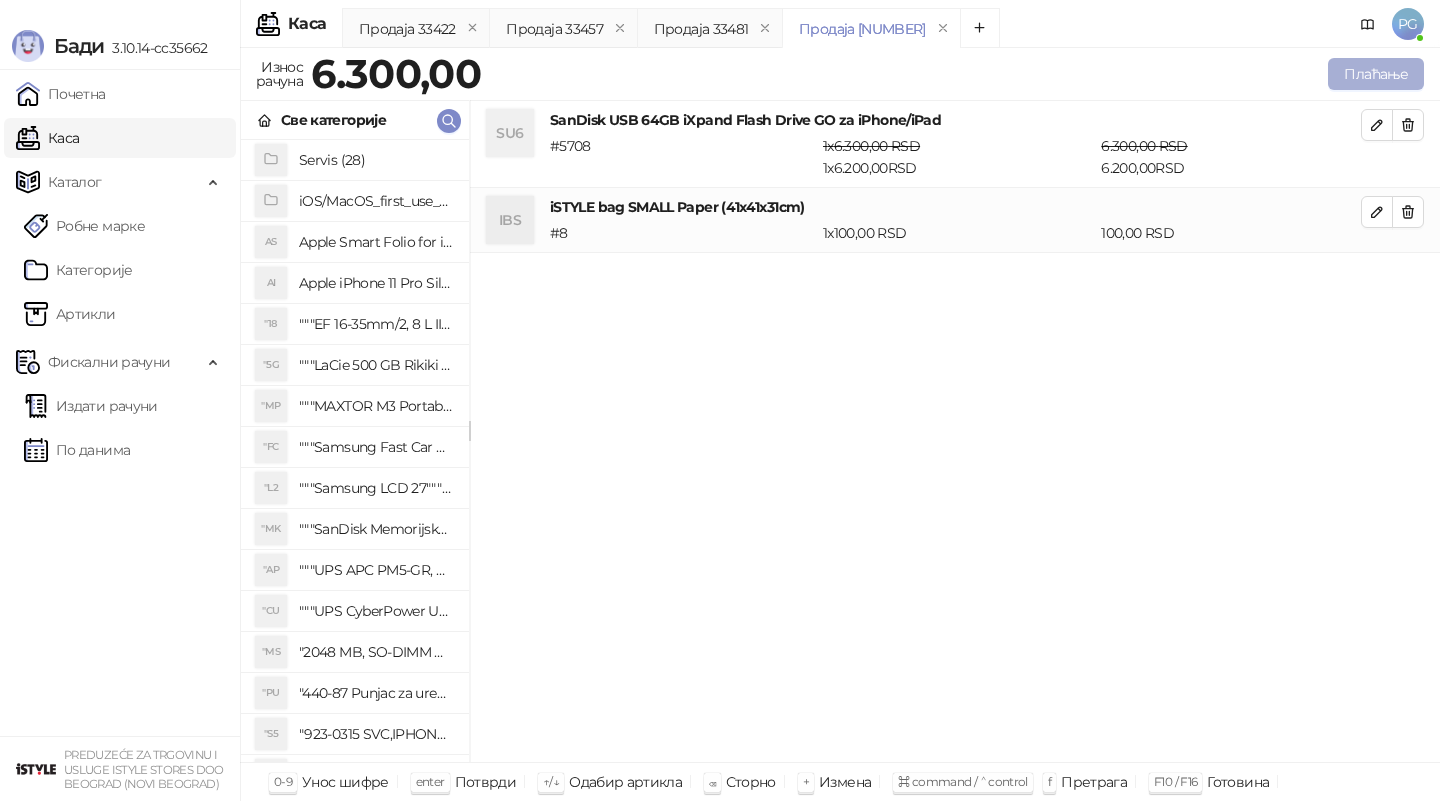 click on "Плаћање" at bounding box center [1376, 74] 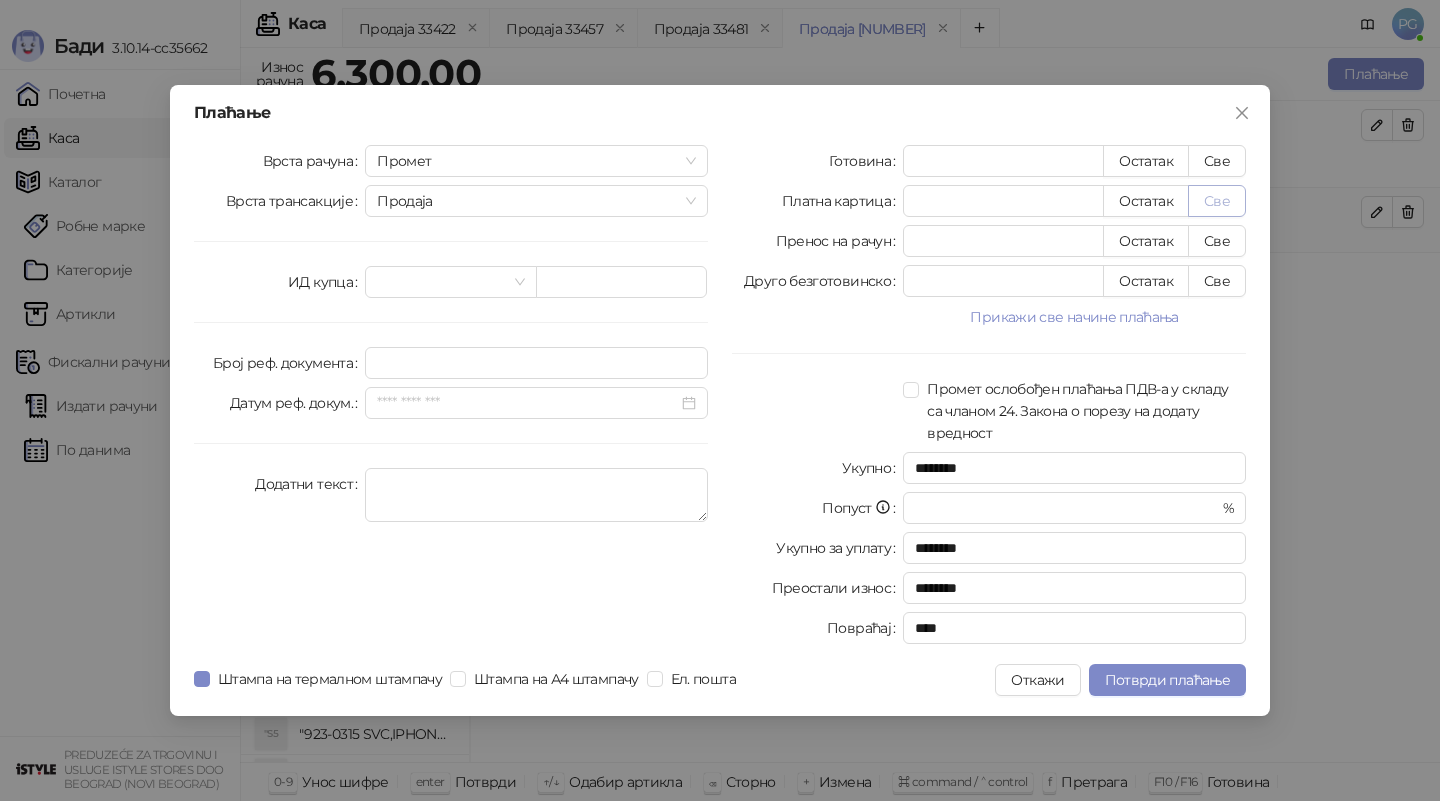 click on "Све" at bounding box center (1217, 201) 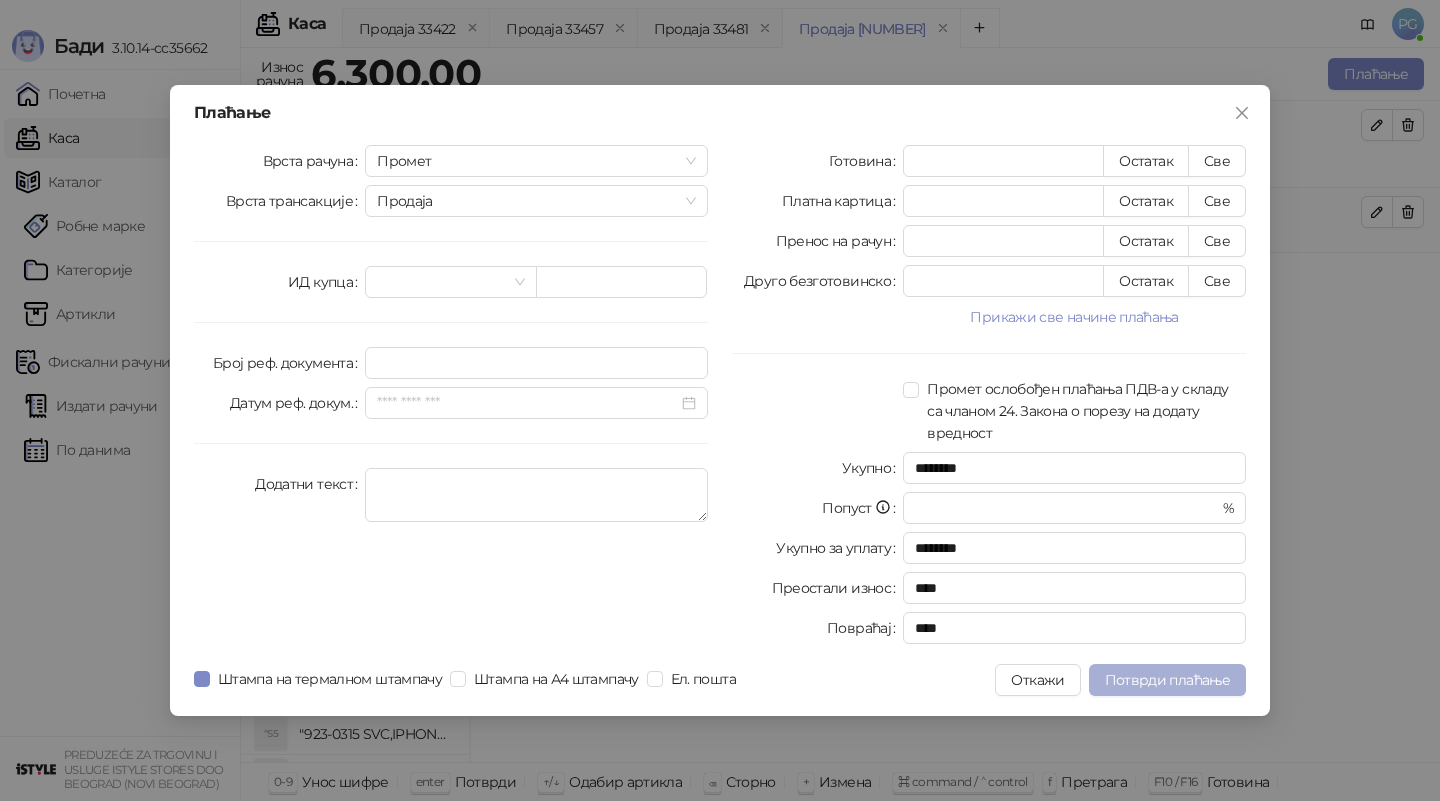 click on "Потврди плаћање" at bounding box center (1167, 680) 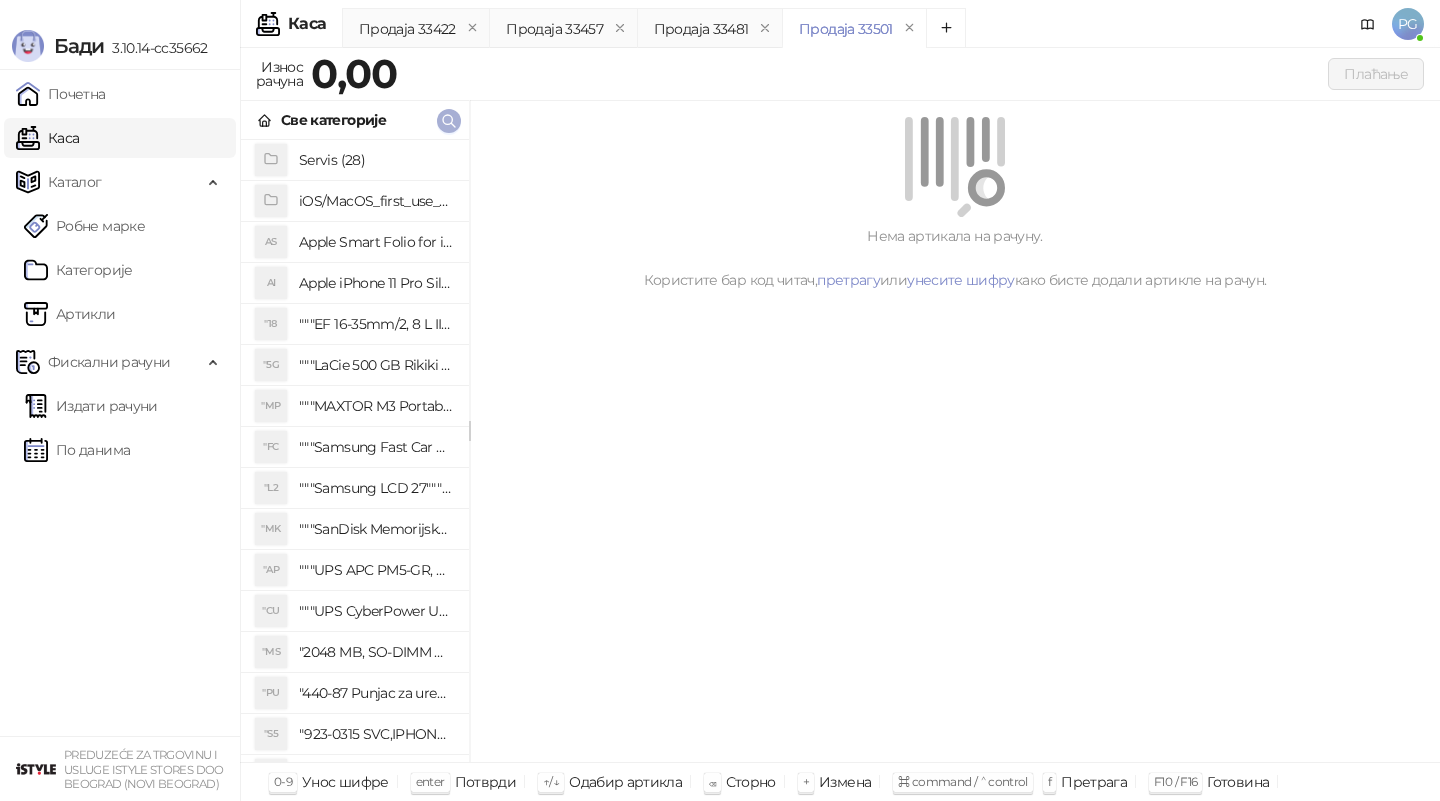 click 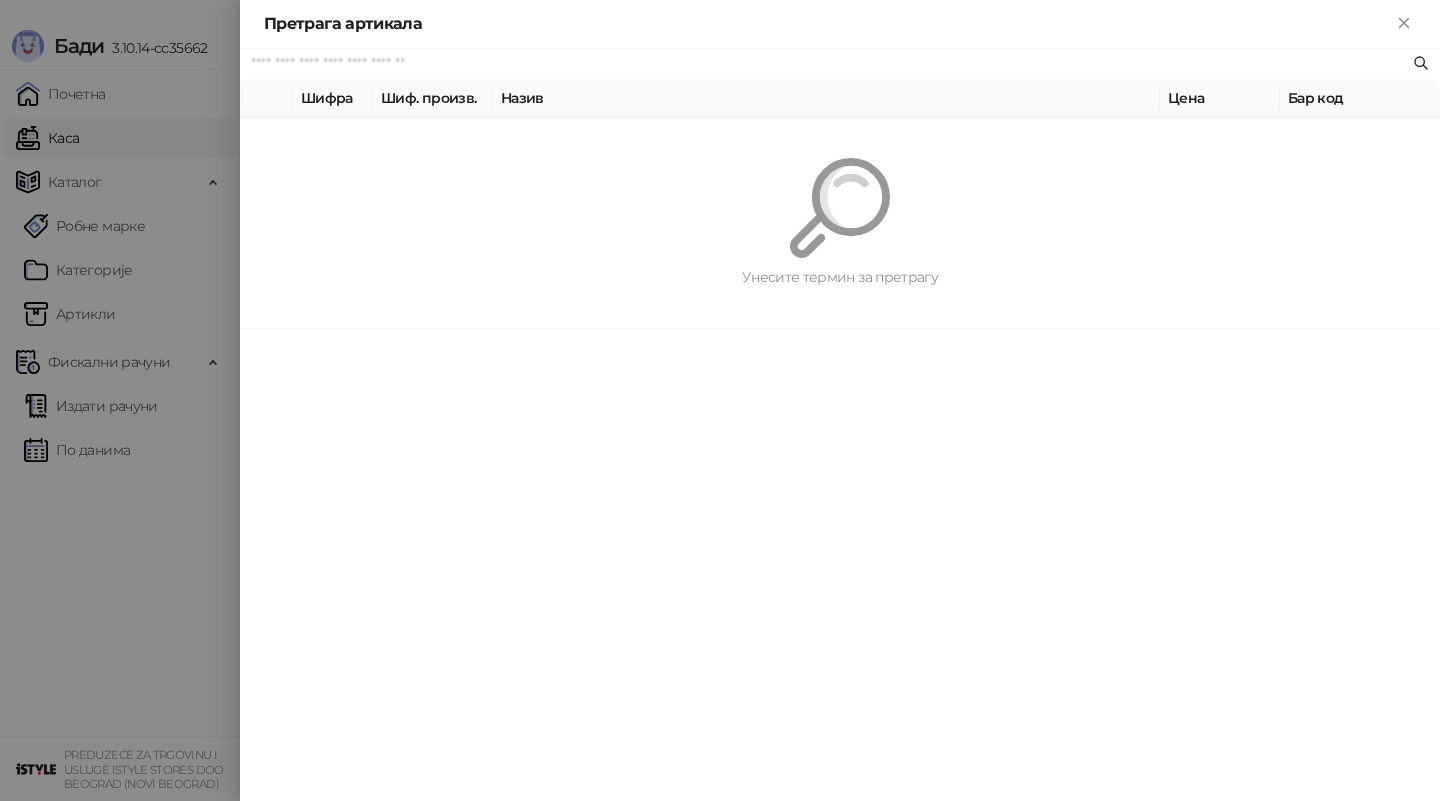 paste on "**********" 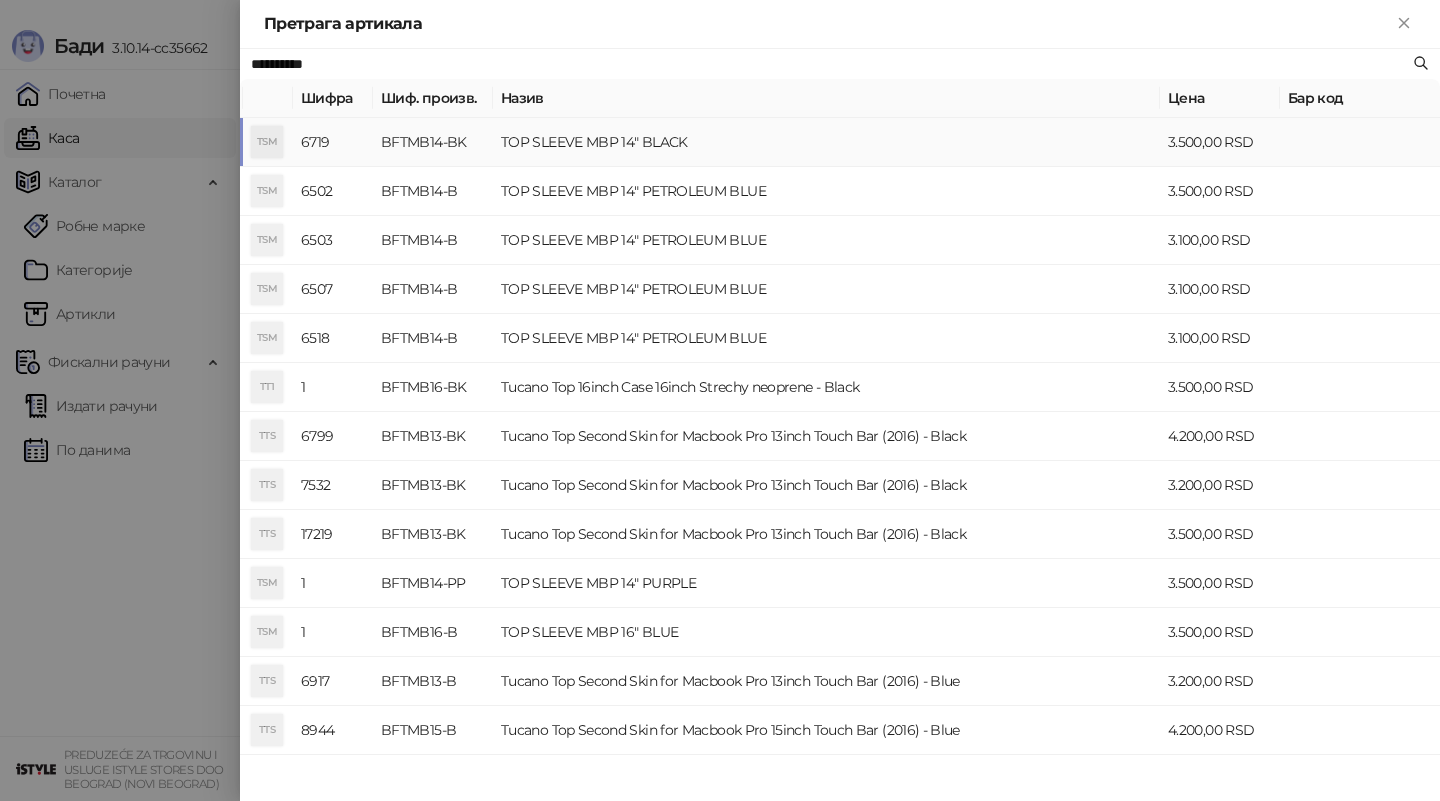type on "**********" 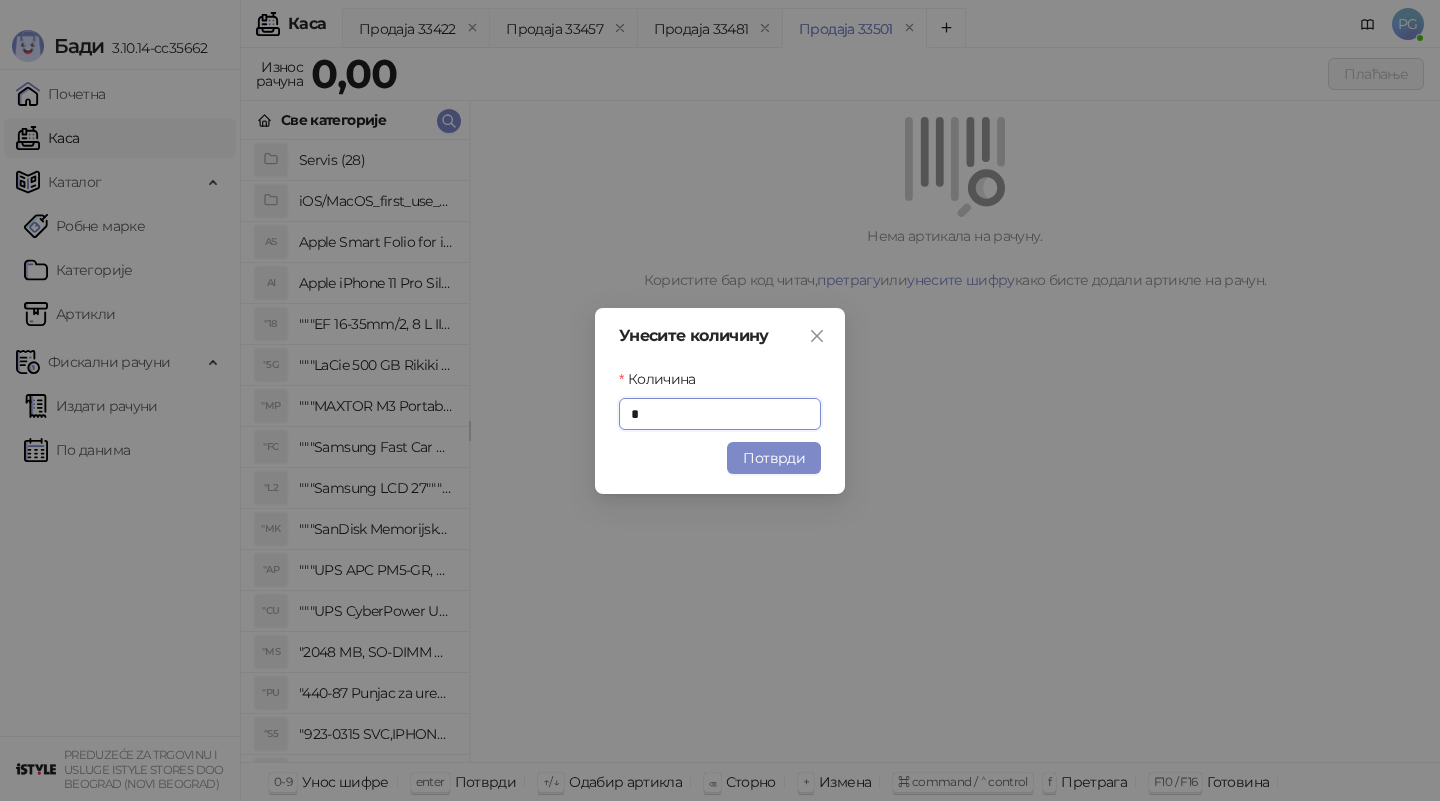 paste on "*********" 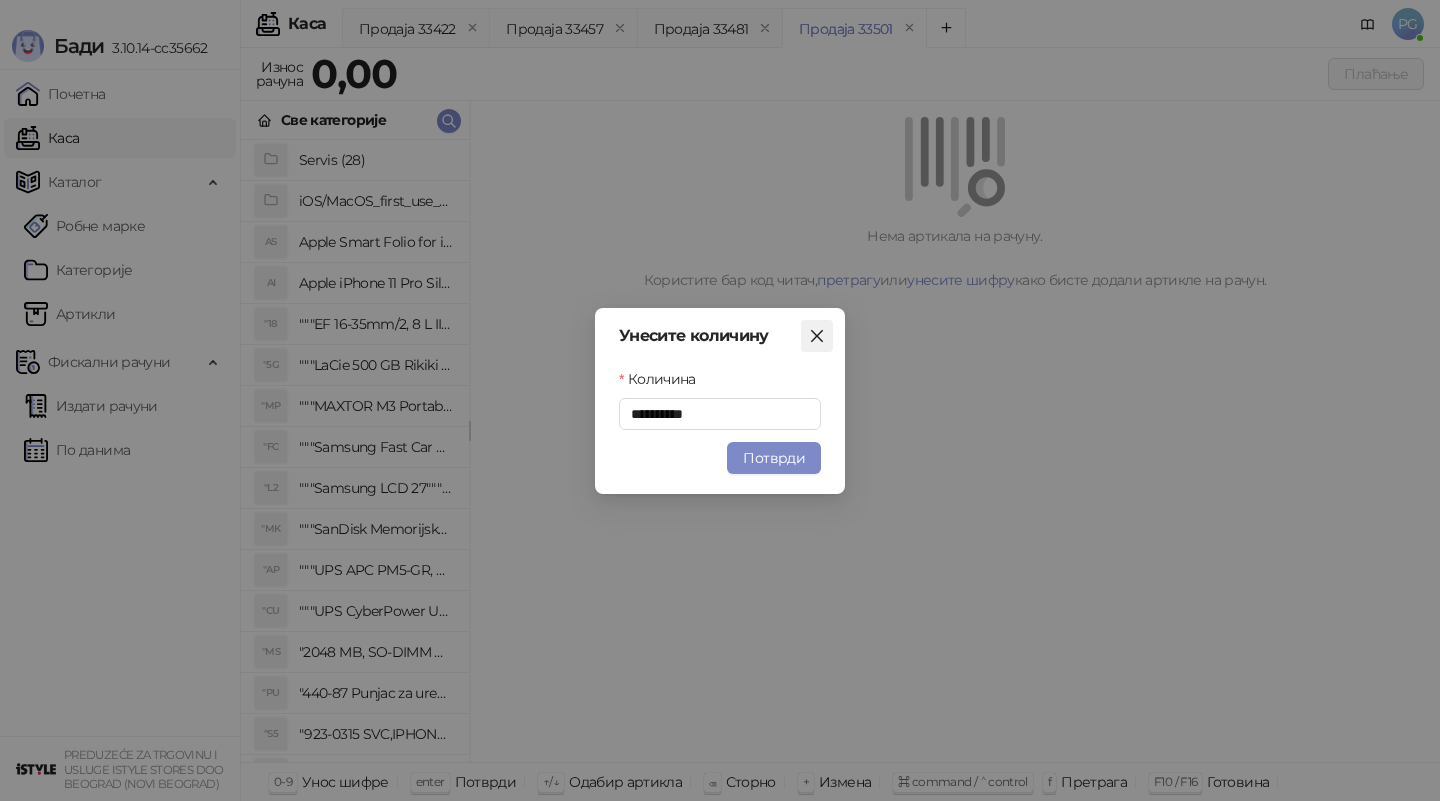 type on "*" 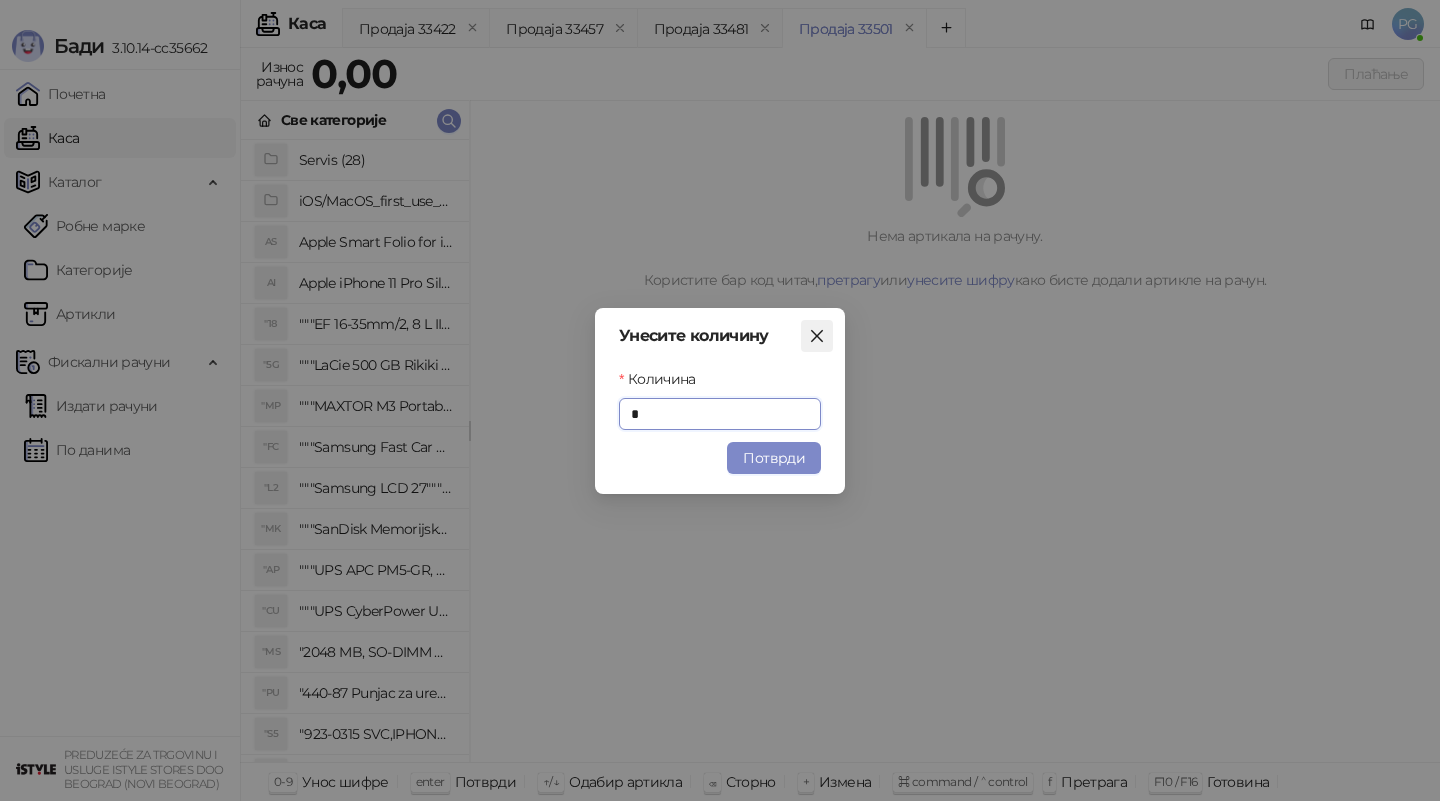 click 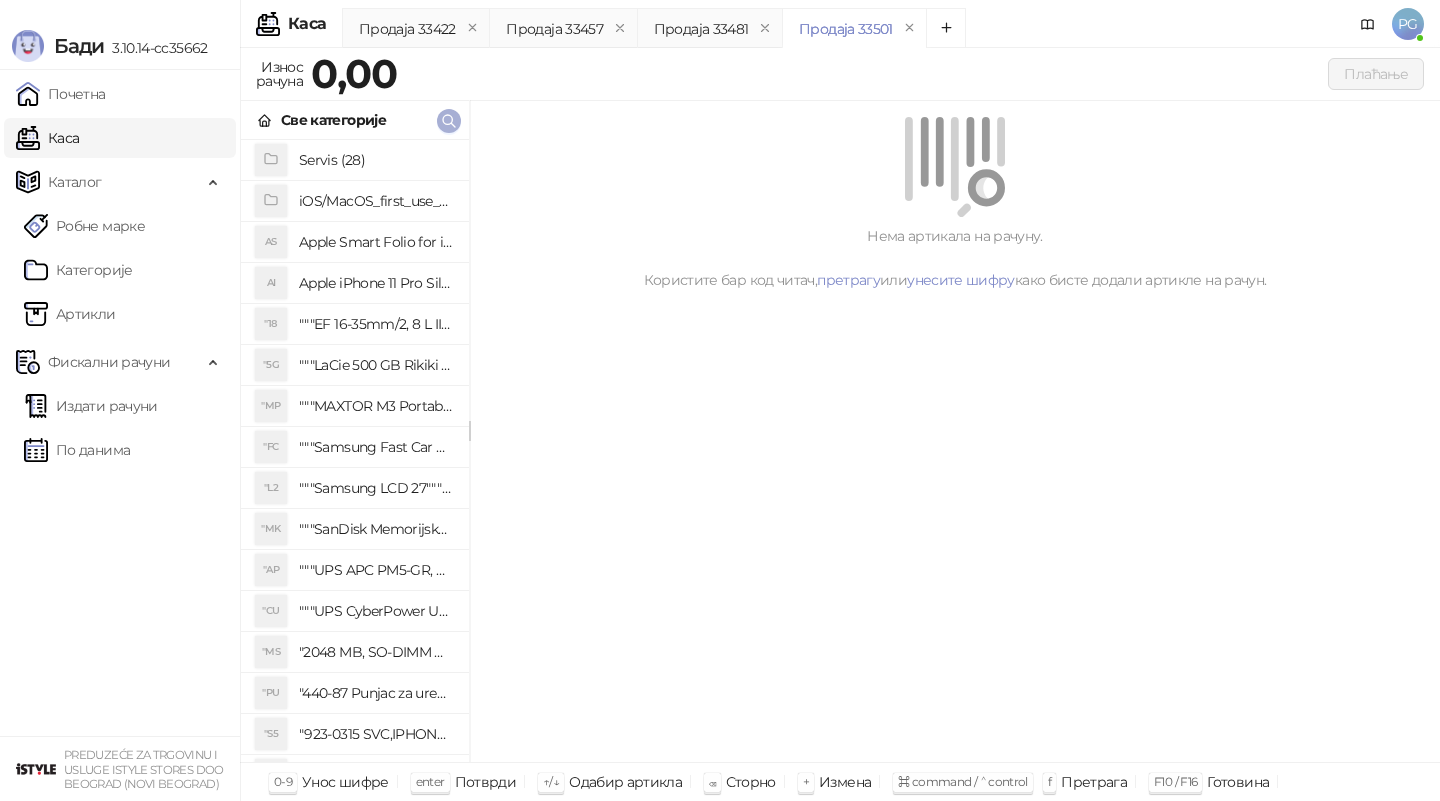 click 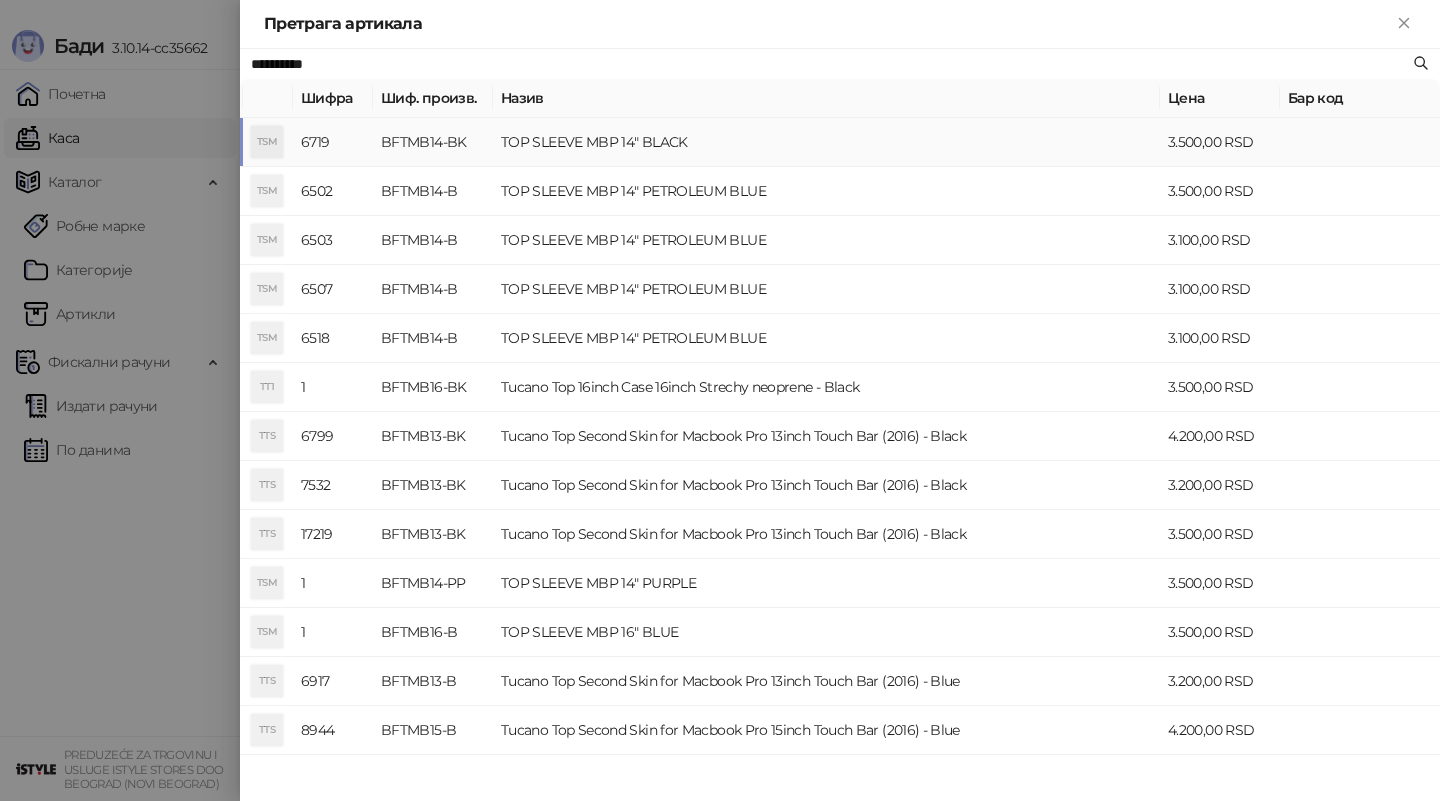 click on "BFTMB14-BK" at bounding box center (433, 142) 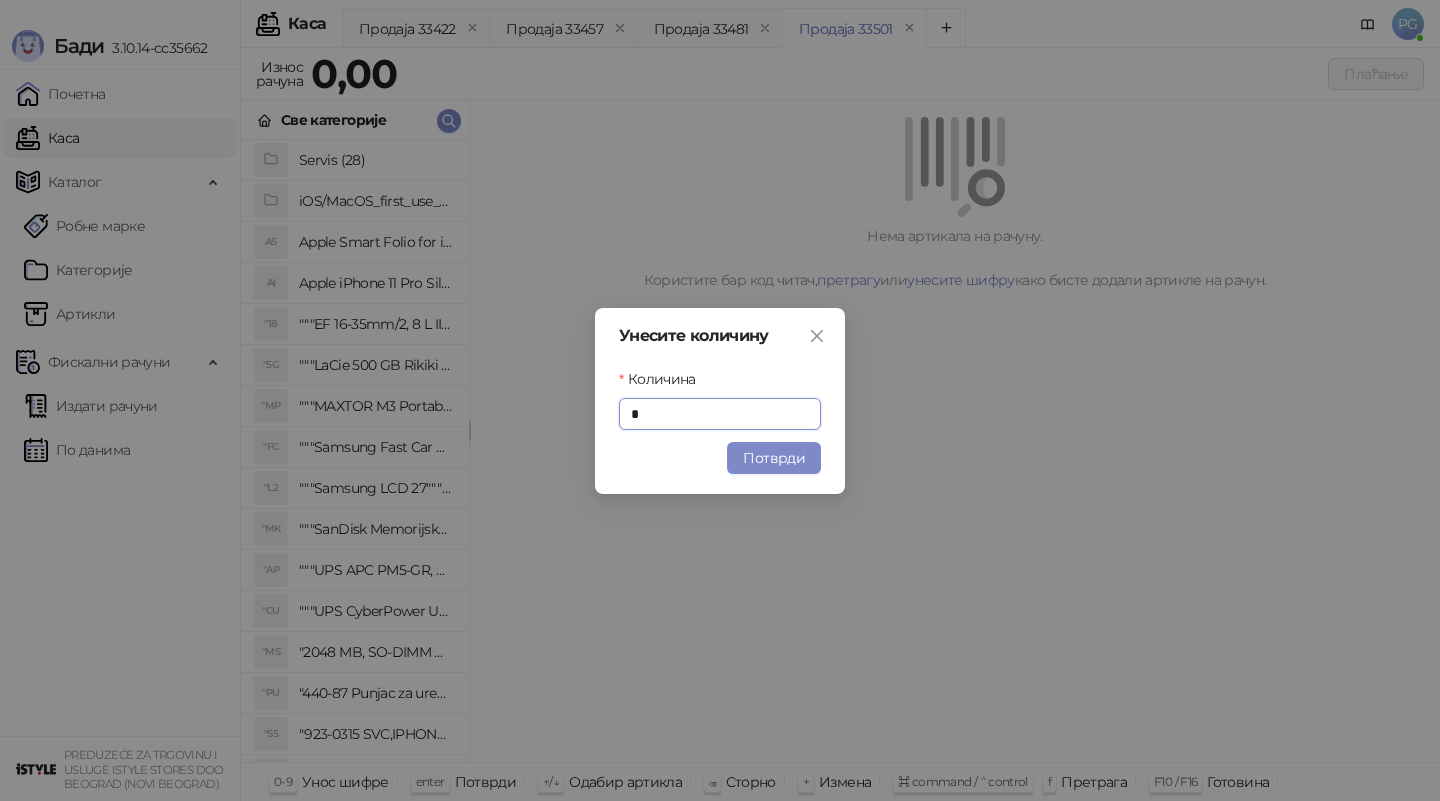 click on "Унесите количину Количина * Потврди" at bounding box center (720, 401) 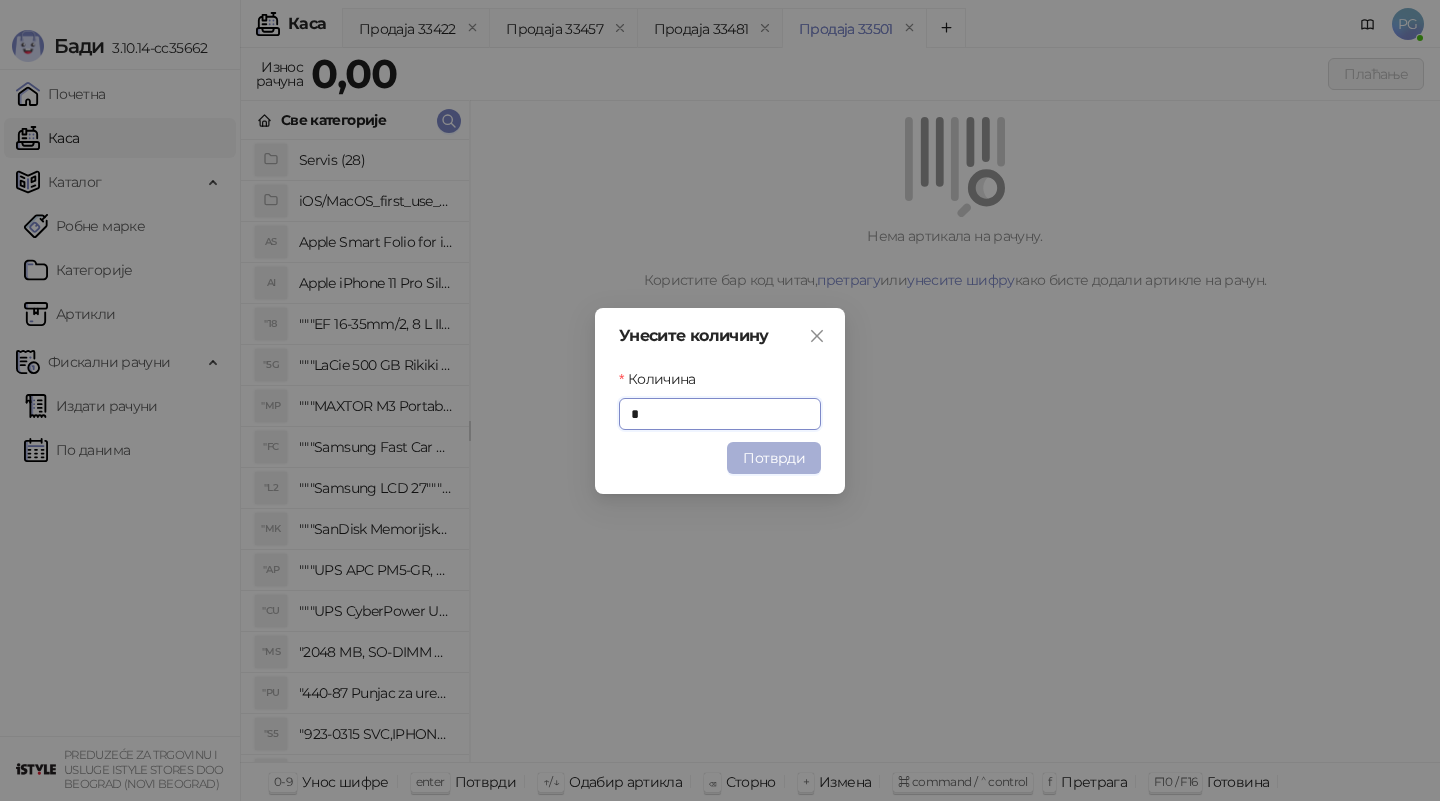 click on "Потврди" at bounding box center (774, 458) 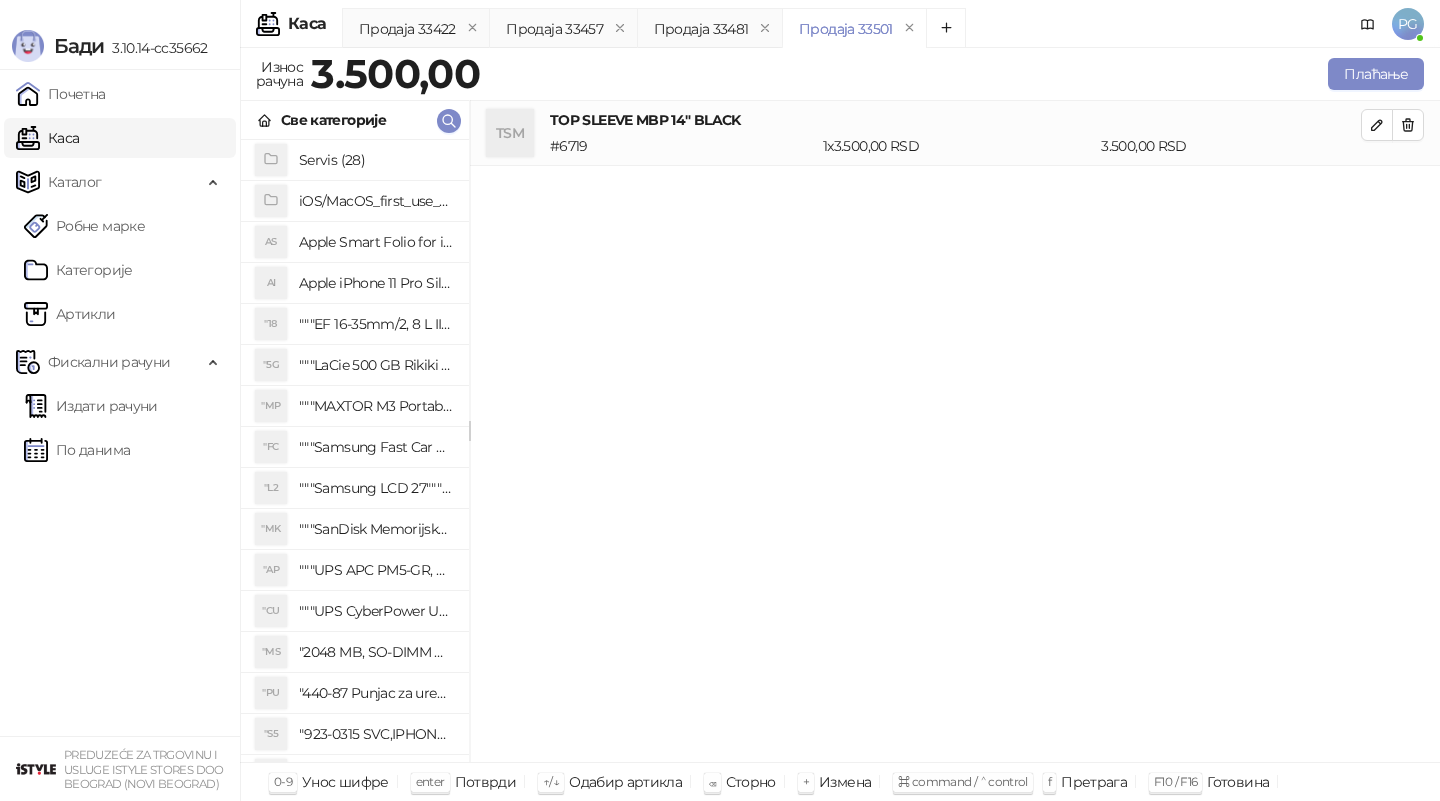 click on "Све категорије" at bounding box center [355, 120] 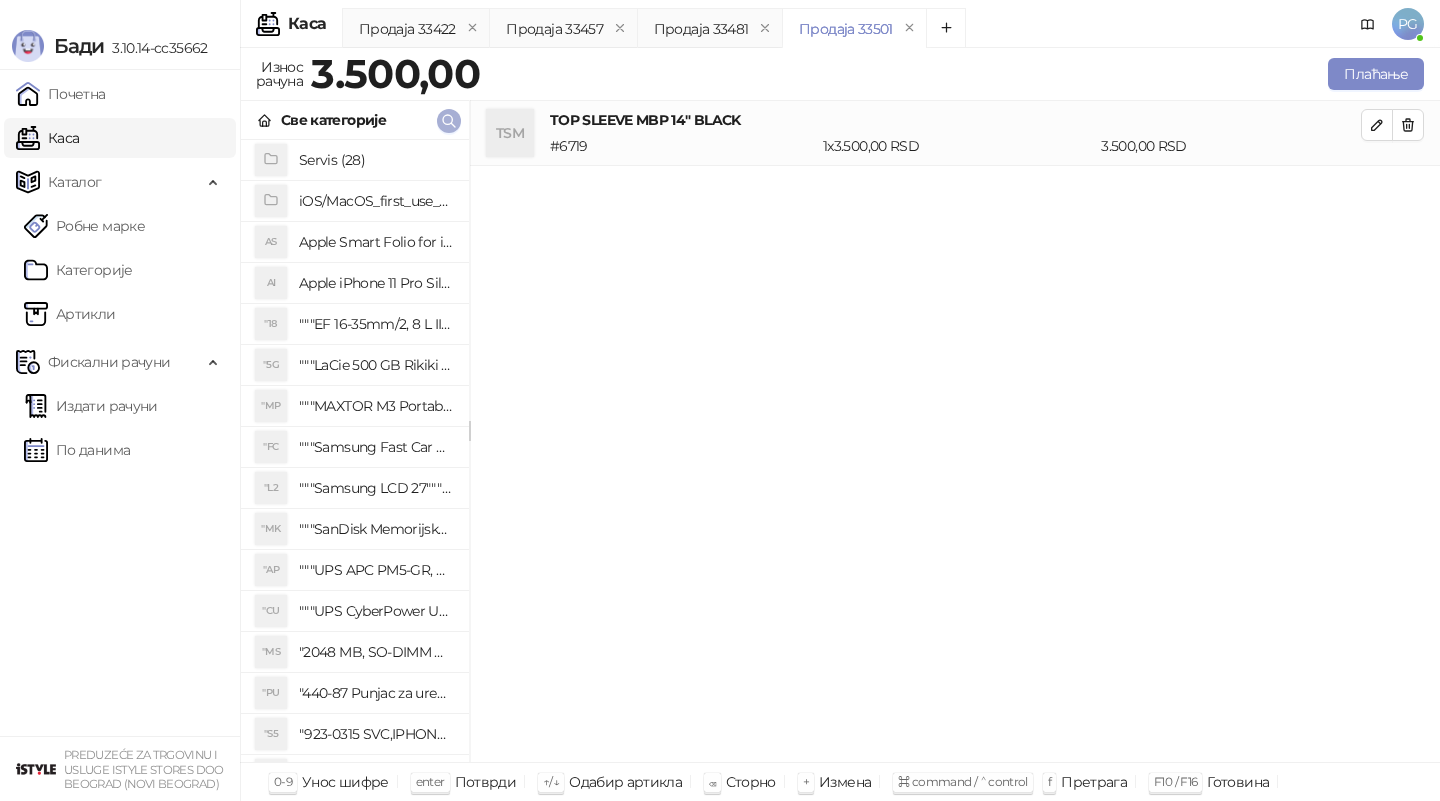 click 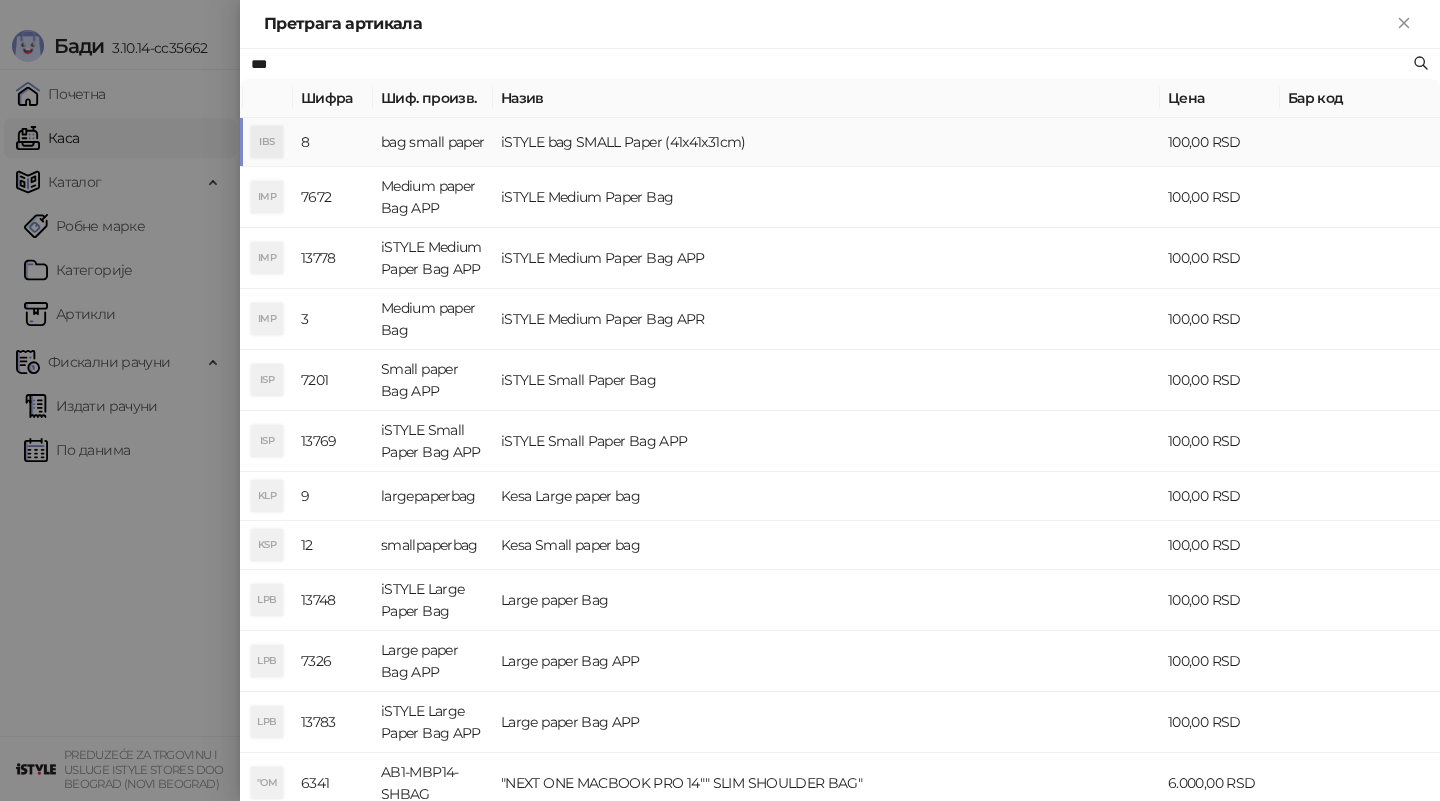 type on "***" 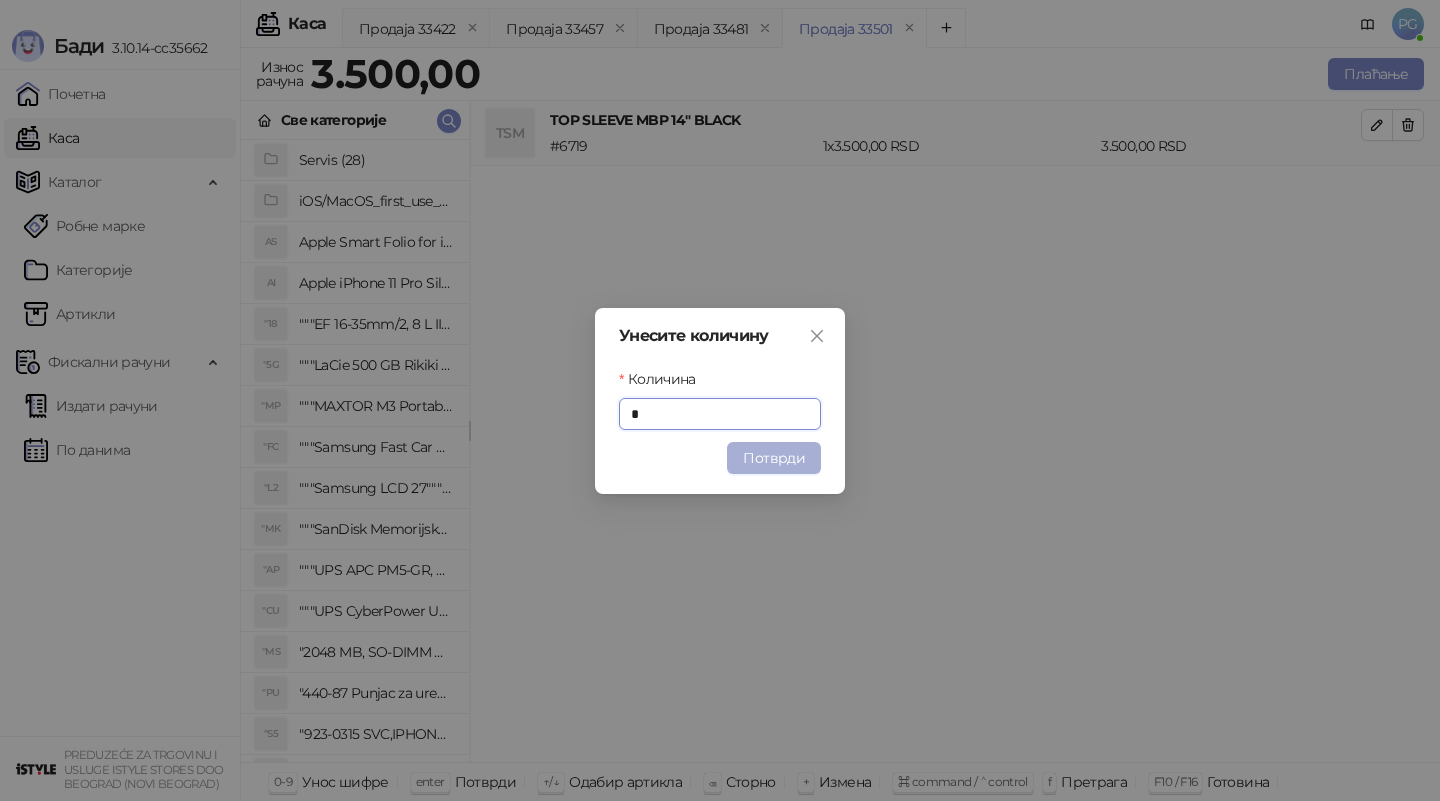 click on "Потврди" at bounding box center [774, 458] 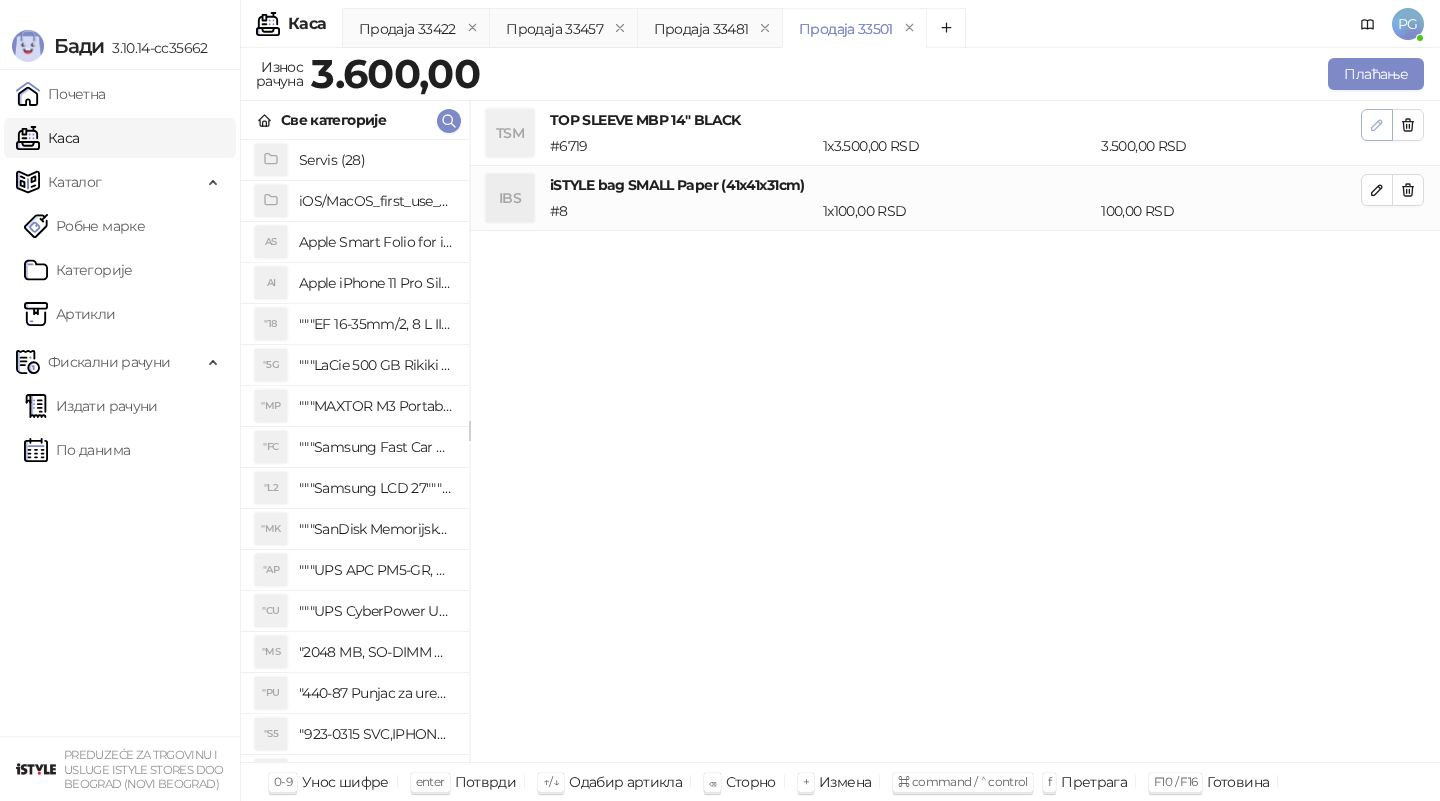 click 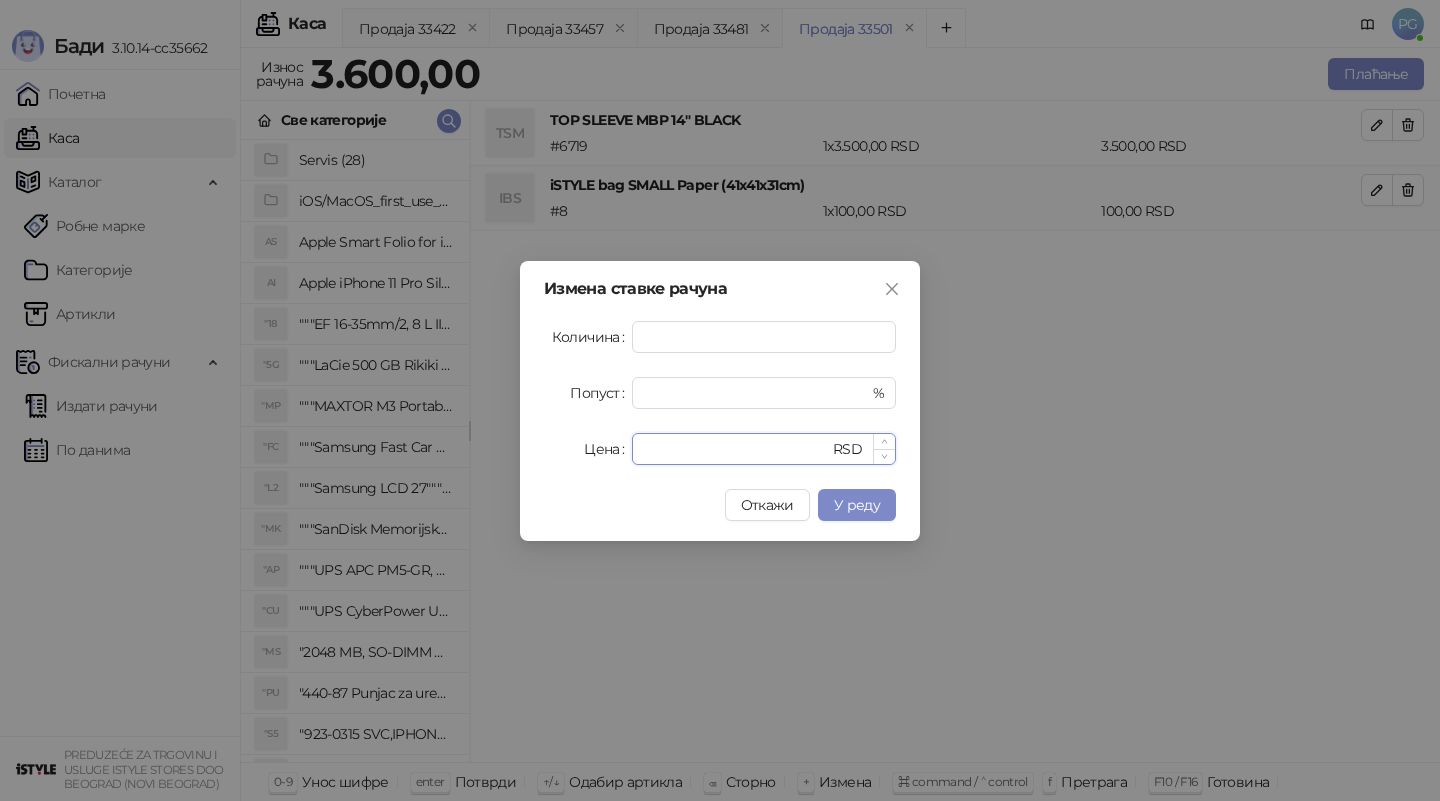 click on "****" at bounding box center [736, 449] 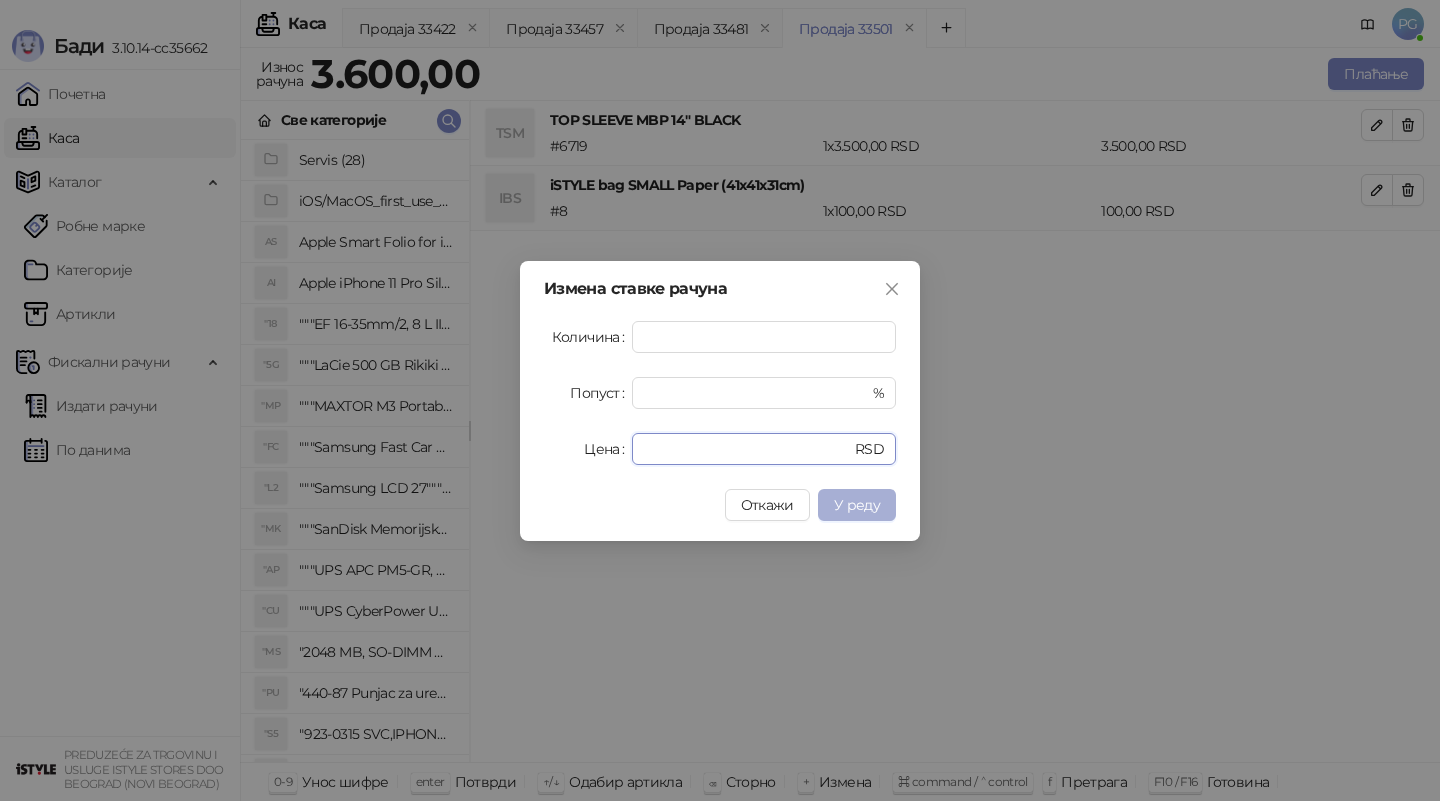 type on "****" 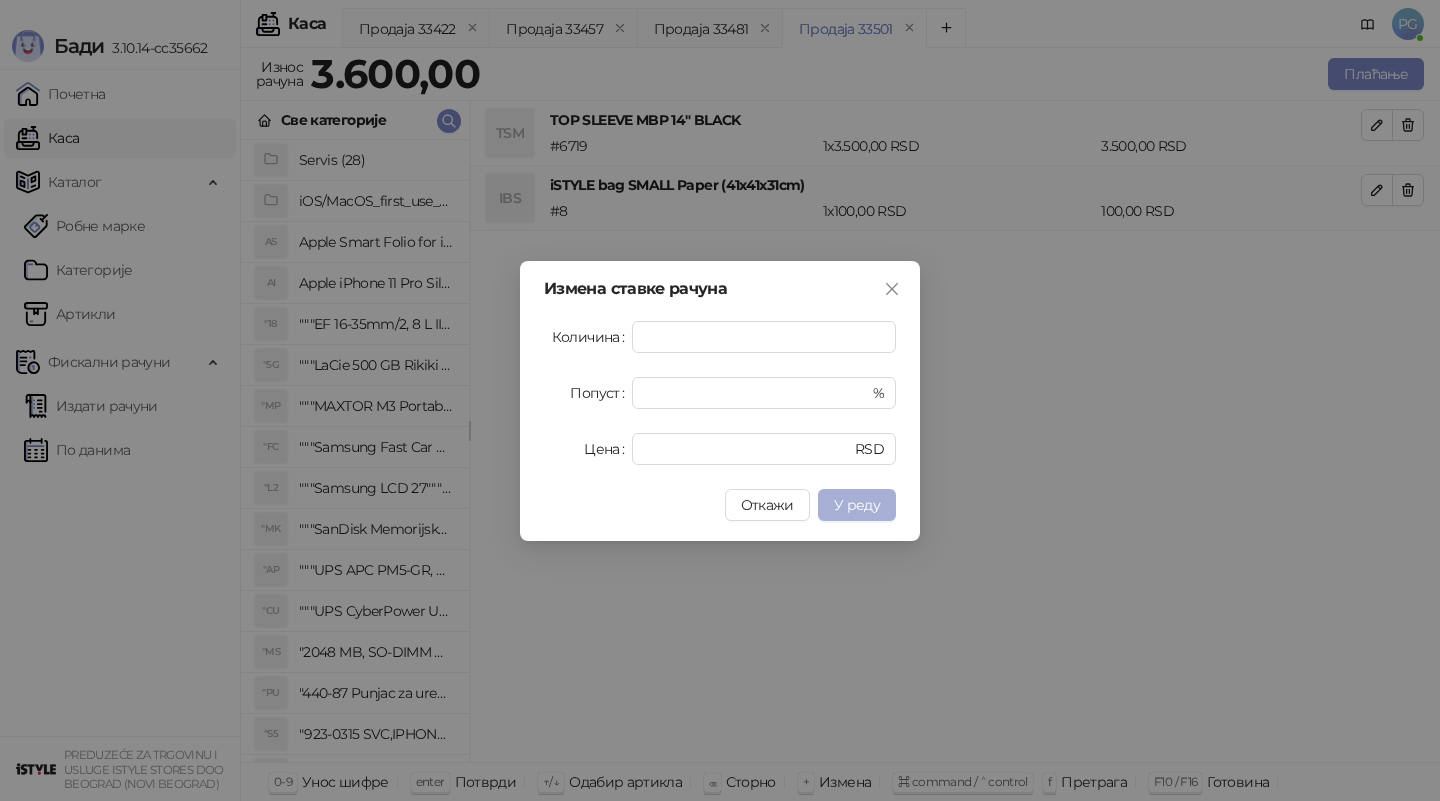 click on "У реду" at bounding box center [857, 505] 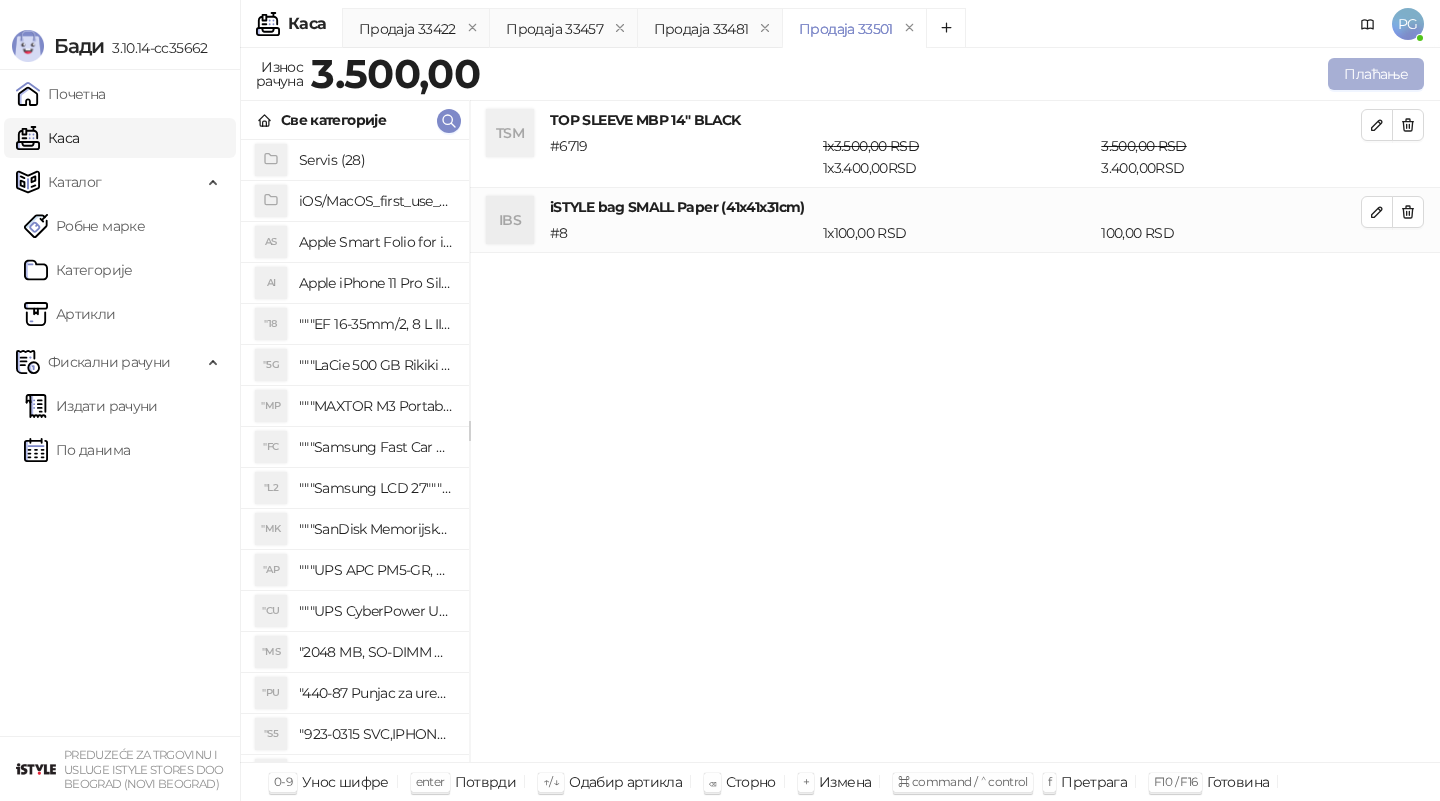 click on "Плаћање" at bounding box center (1376, 74) 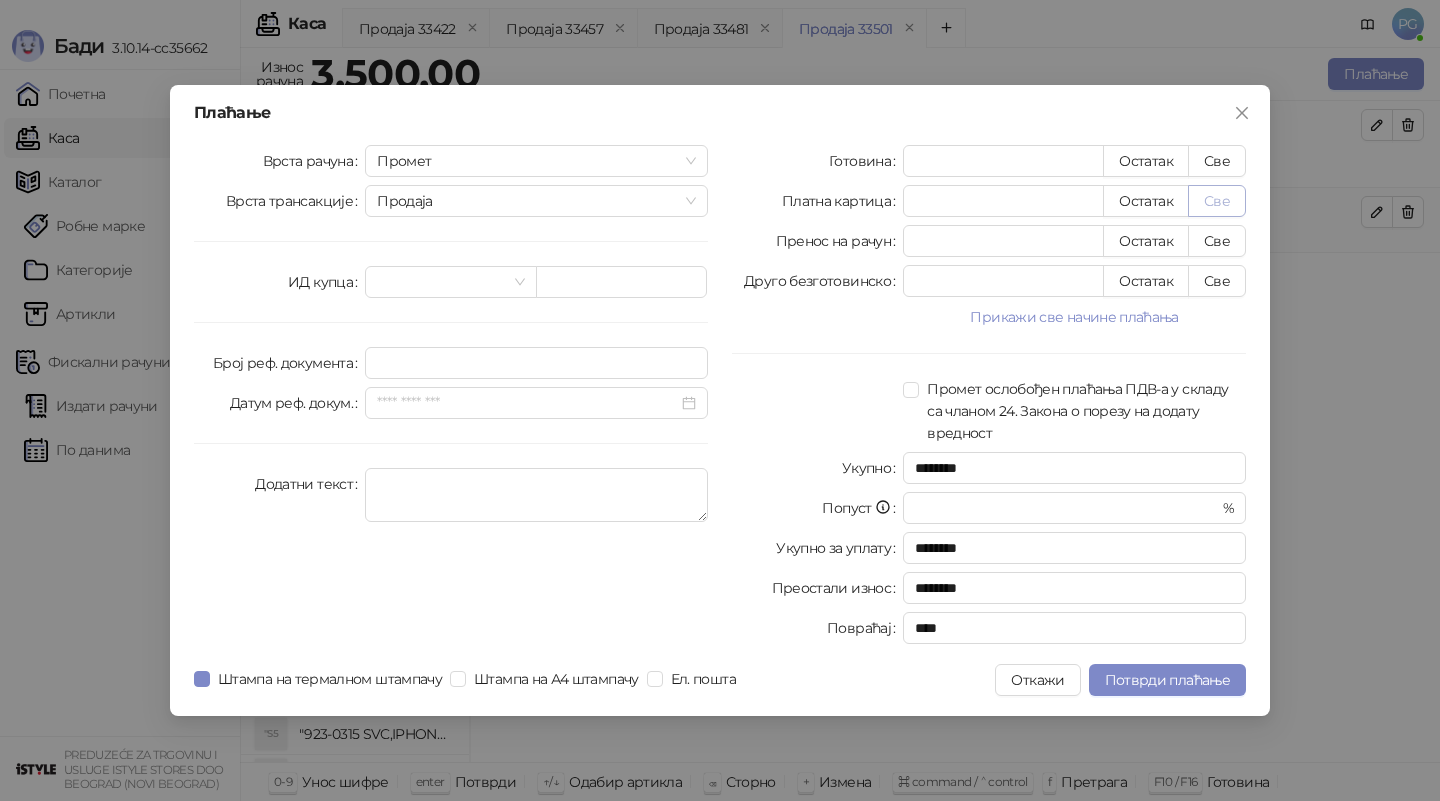 click on "Све" at bounding box center [1217, 201] 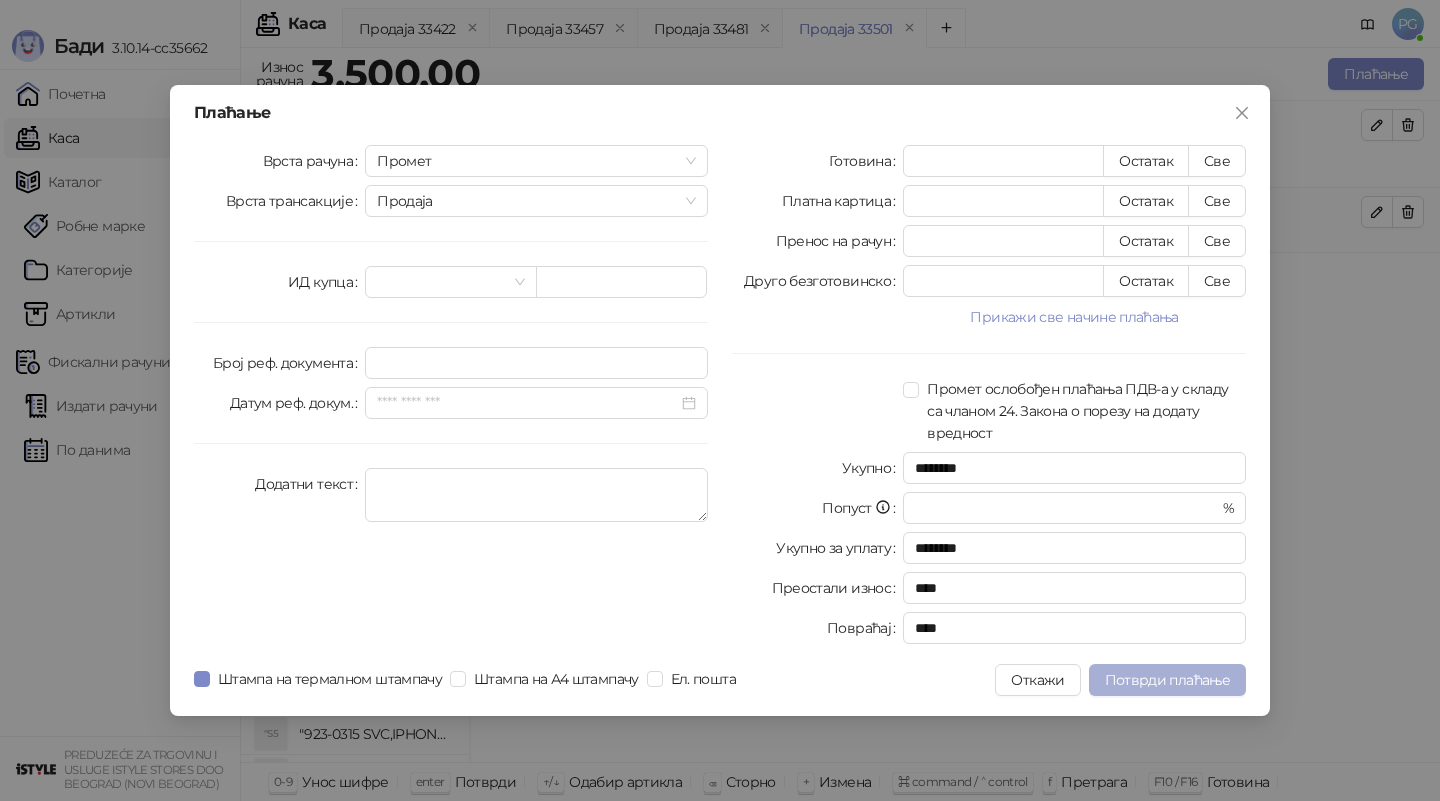 click on "Потврди плаћање" at bounding box center [1167, 680] 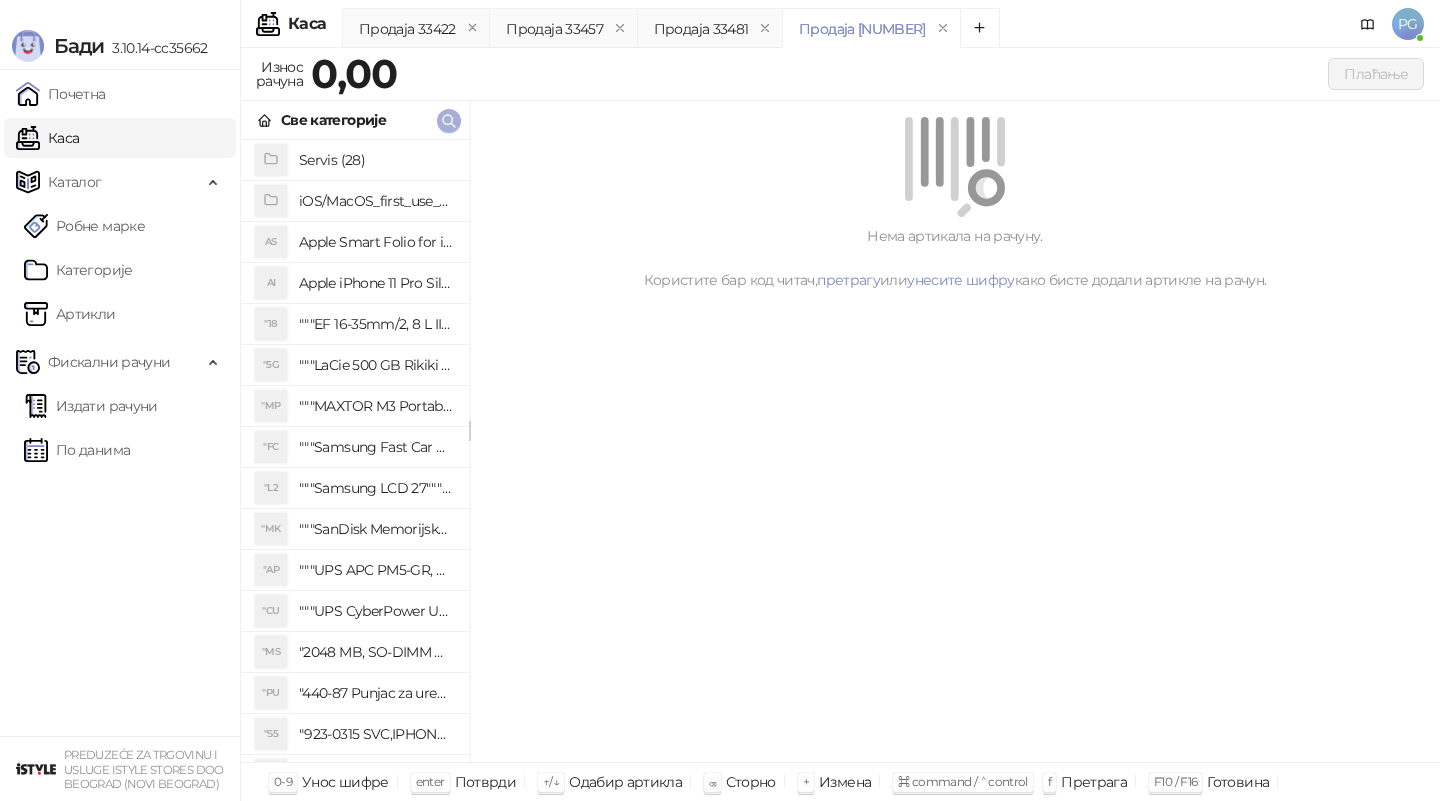 click at bounding box center (449, 120) 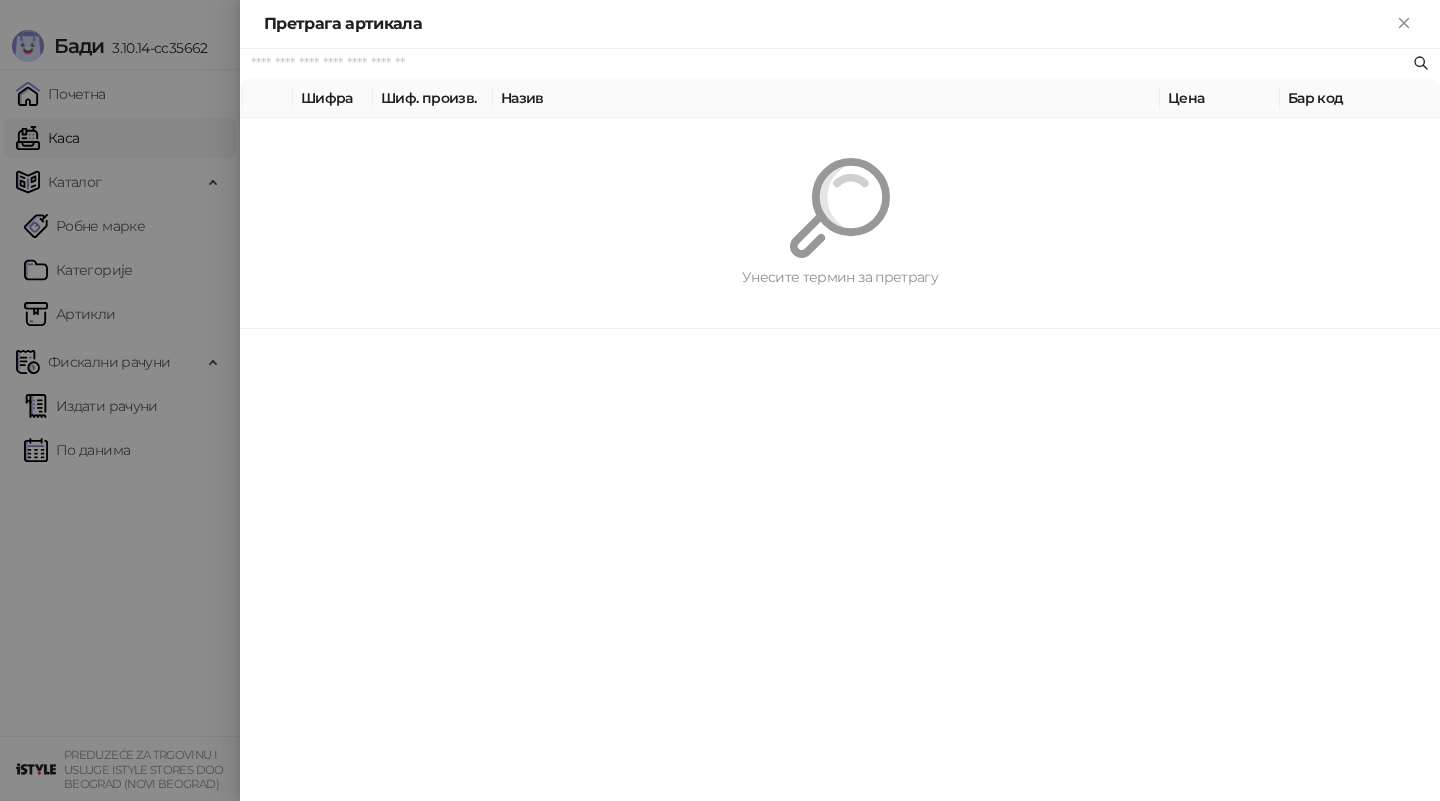 paste on "*********" 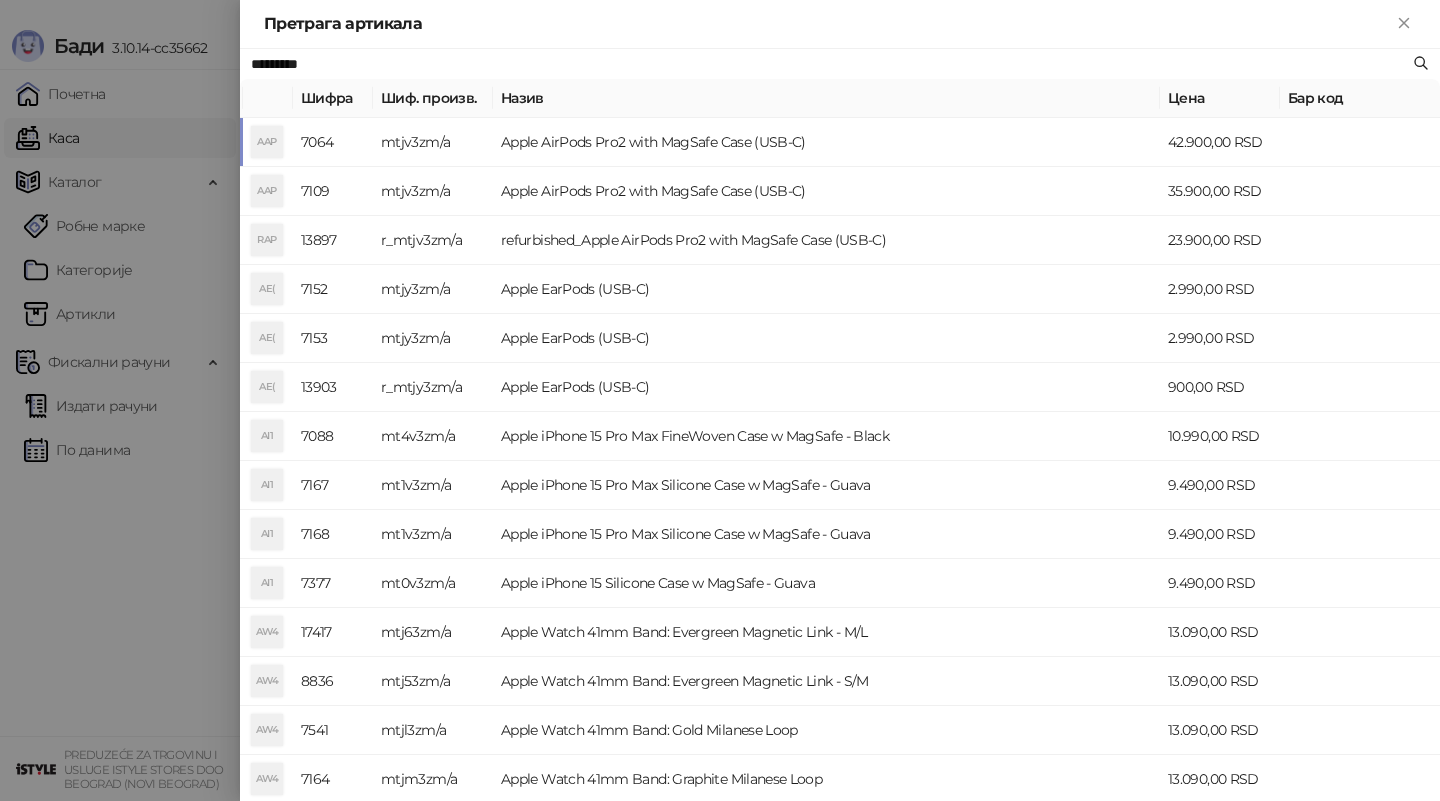 type on "*********" 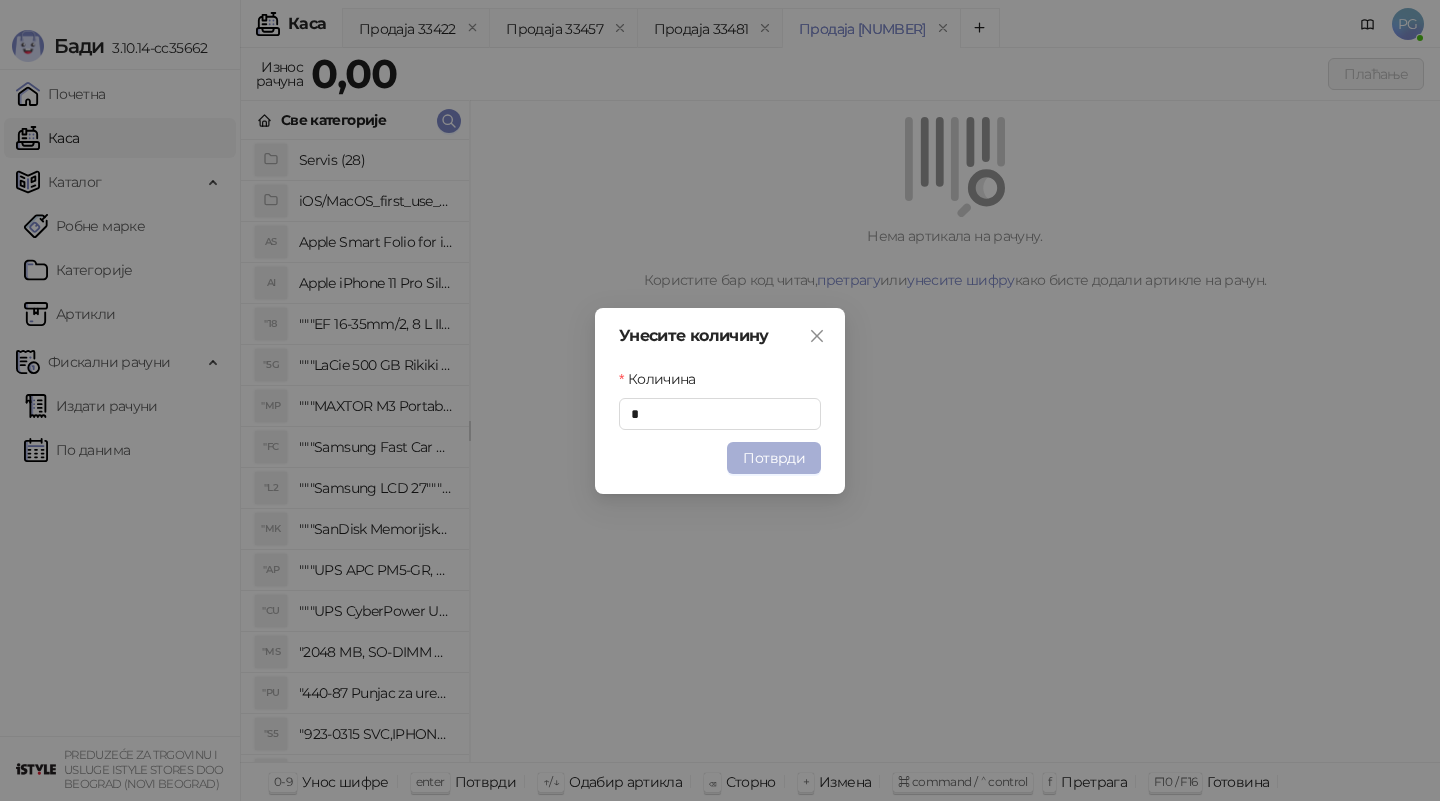 click on "Потврди" at bounding box center (774, 458) 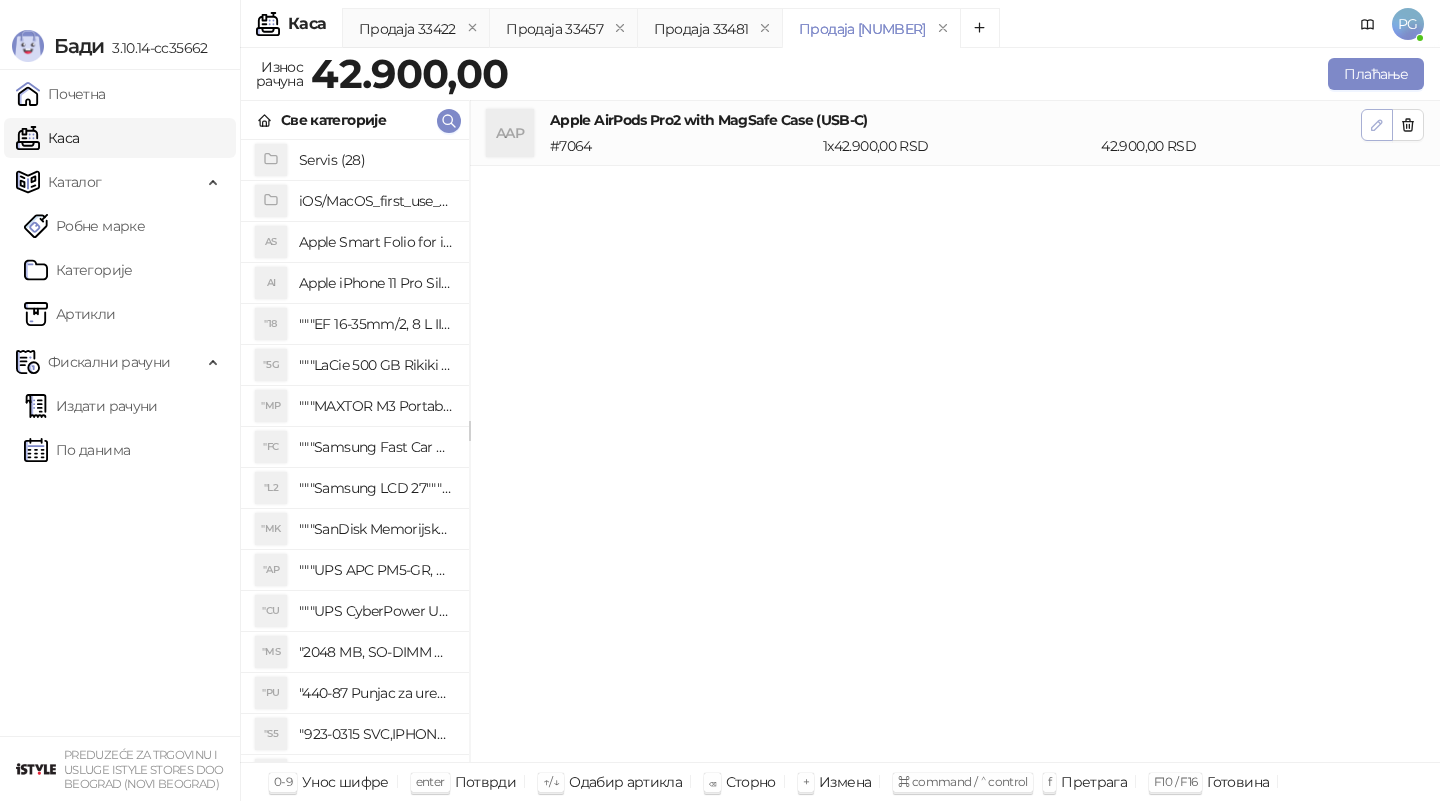 click 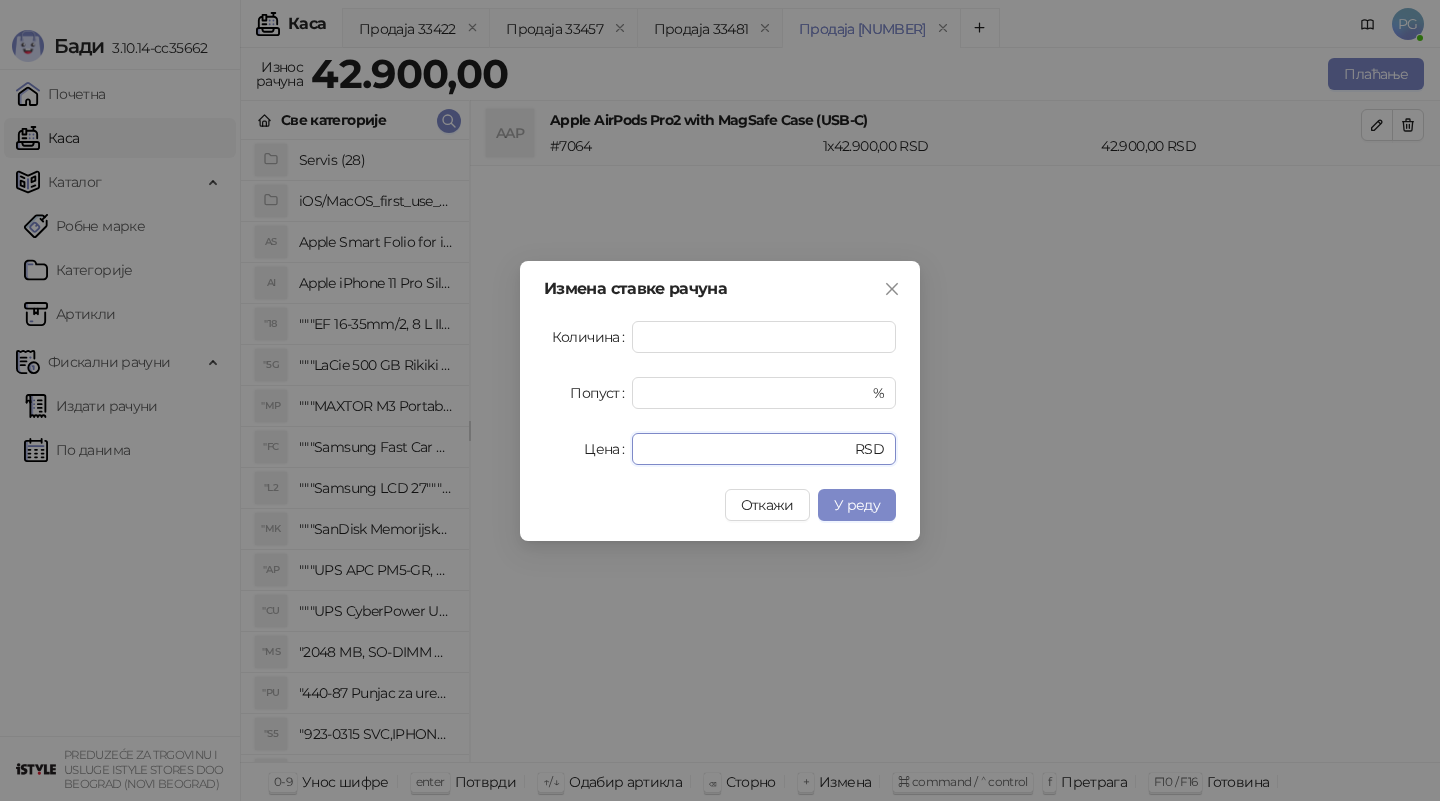 drag, startPoint x: 661, startPoint y: 451, endPoint x: 578, endPoint y: 445, distance: 83.21658 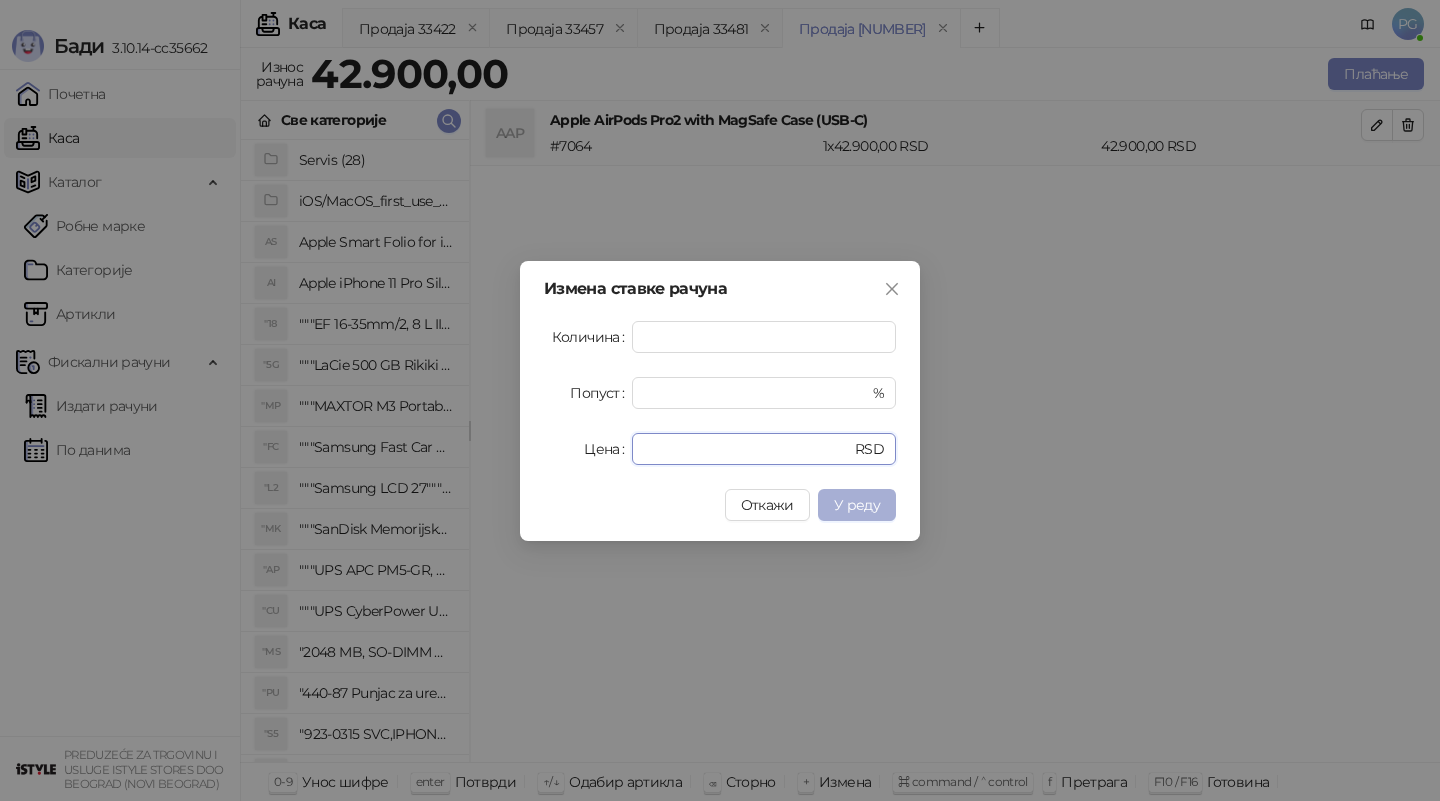type on "*****" 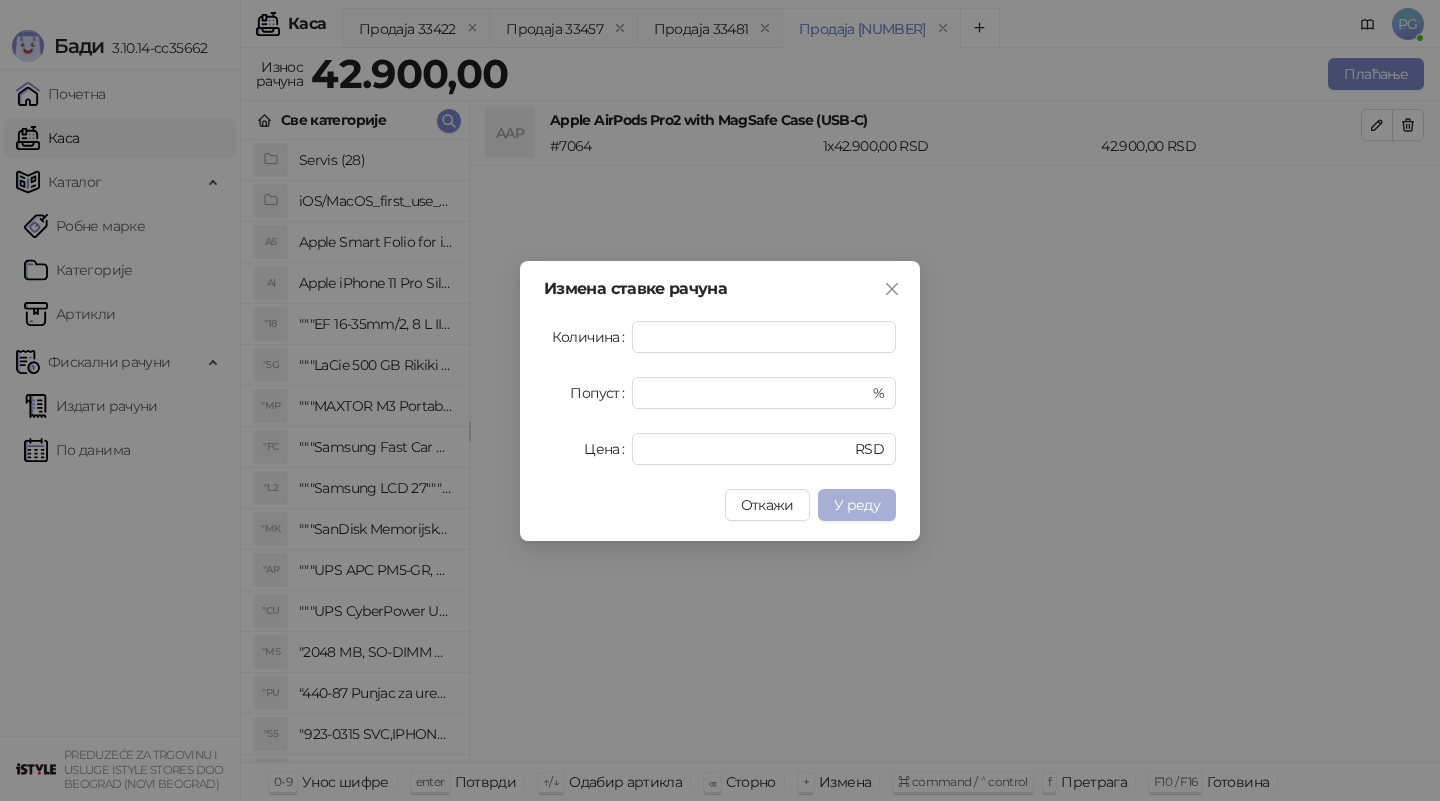 click on "У реду" at bounding box center [857, 505] 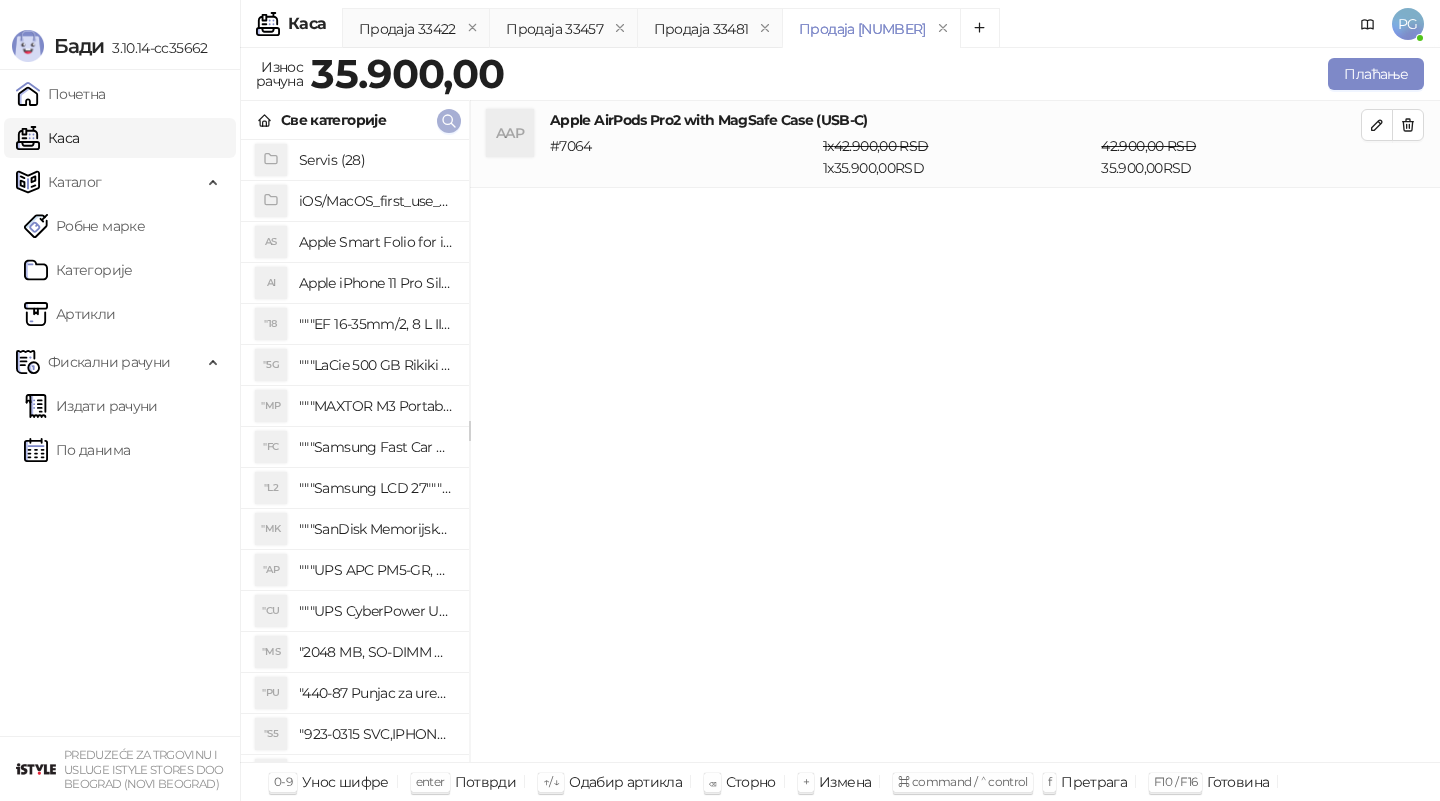 click 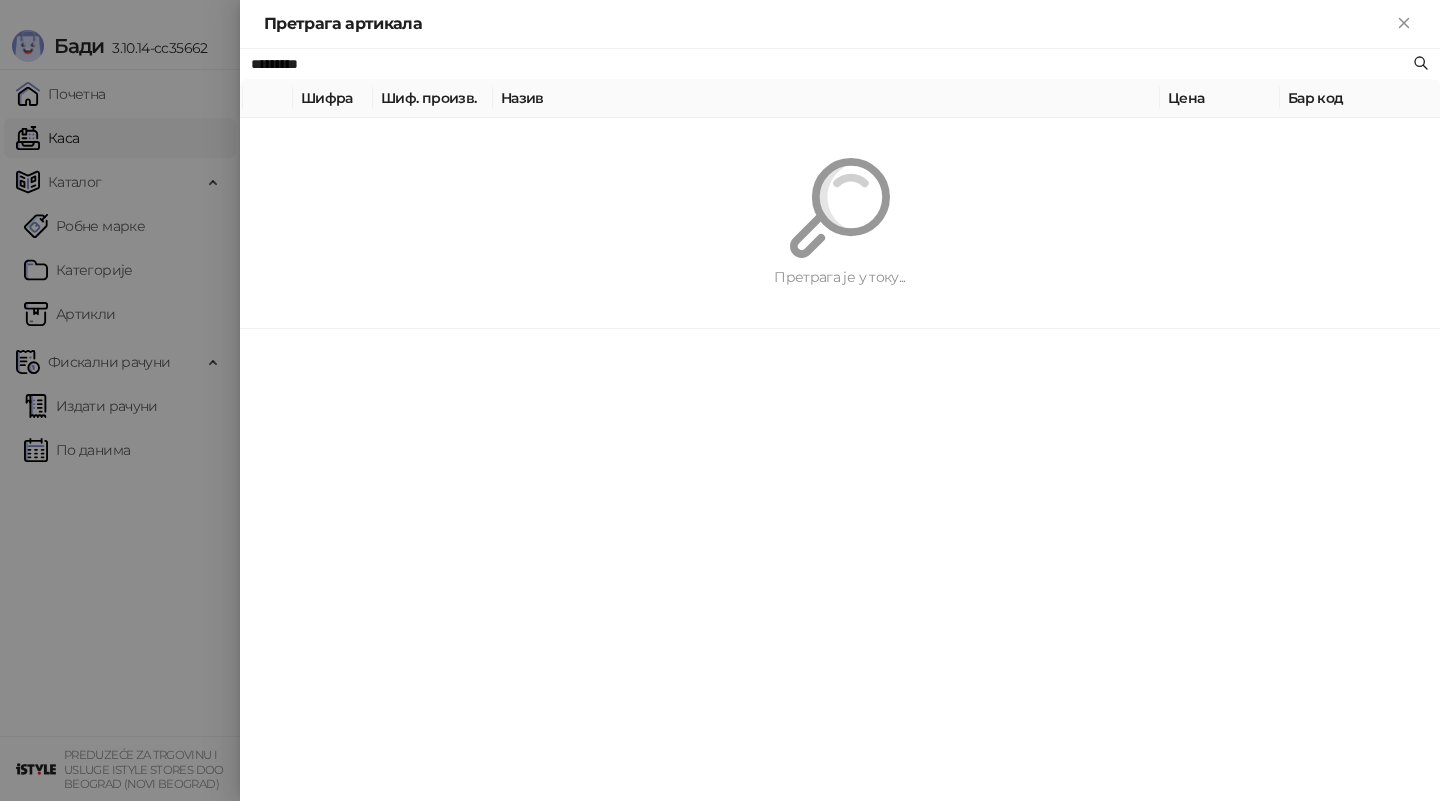 paste 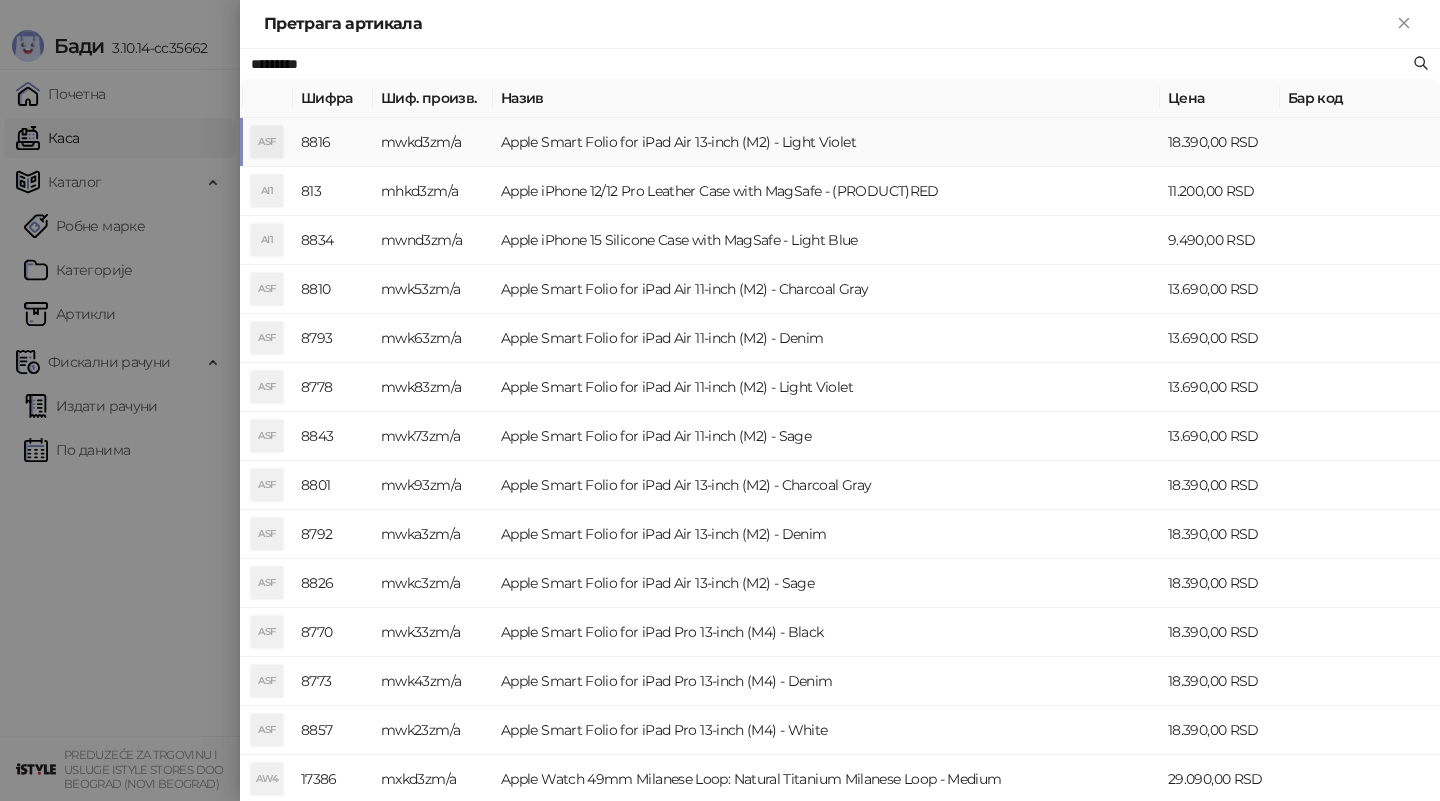 click on "mwkd3zm/a" at bounding box center [433, 142] 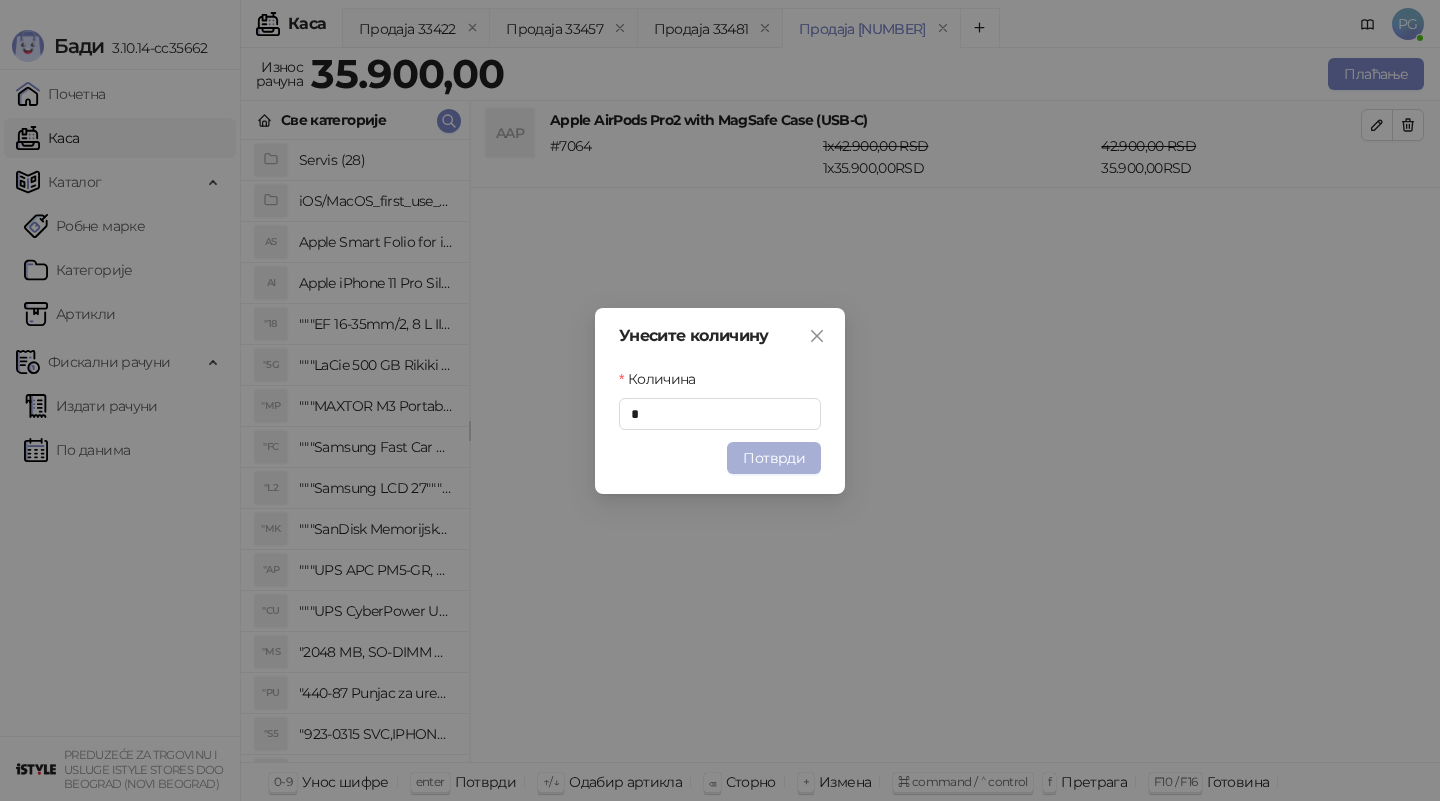 click on "Потврди" at bounding box center [774, 458] 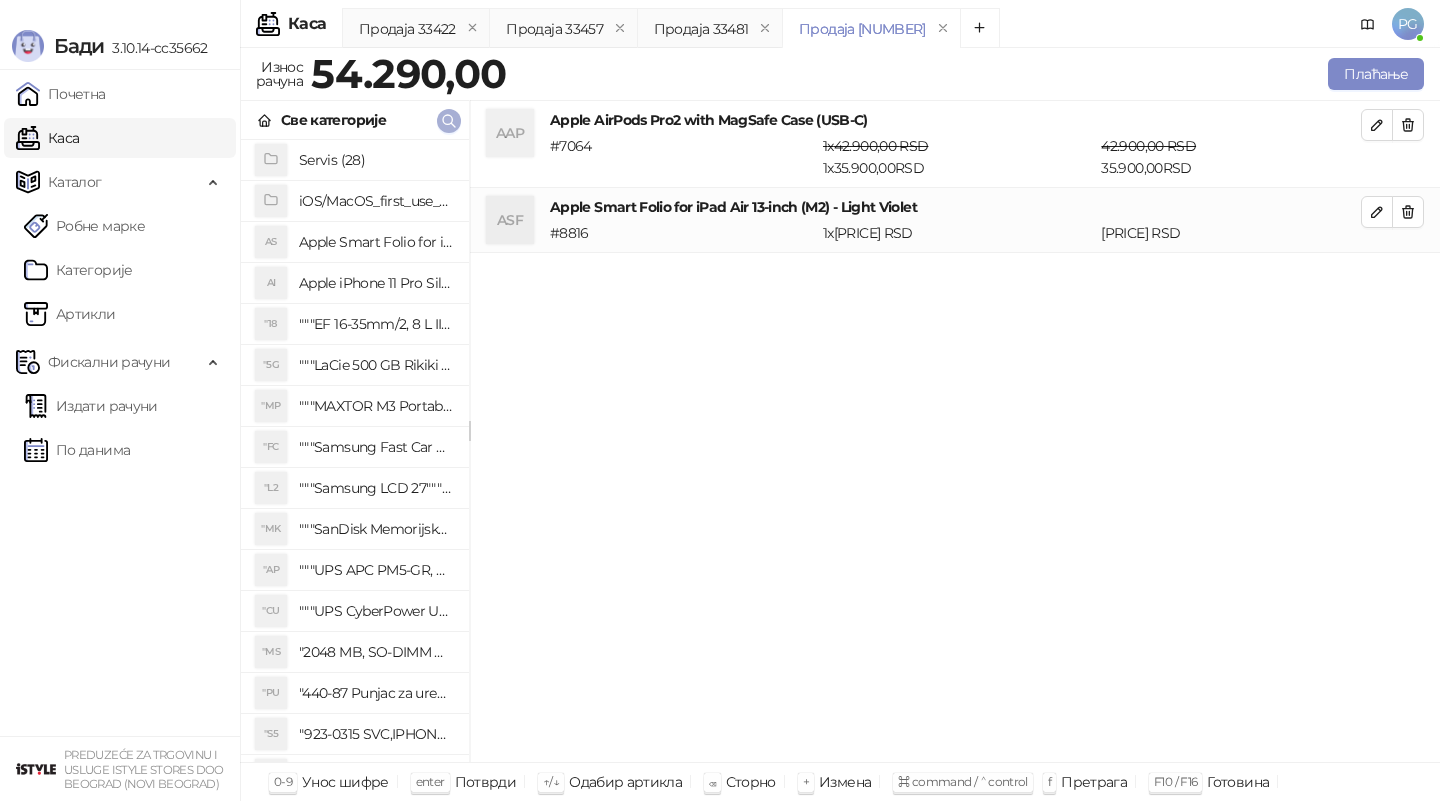 click 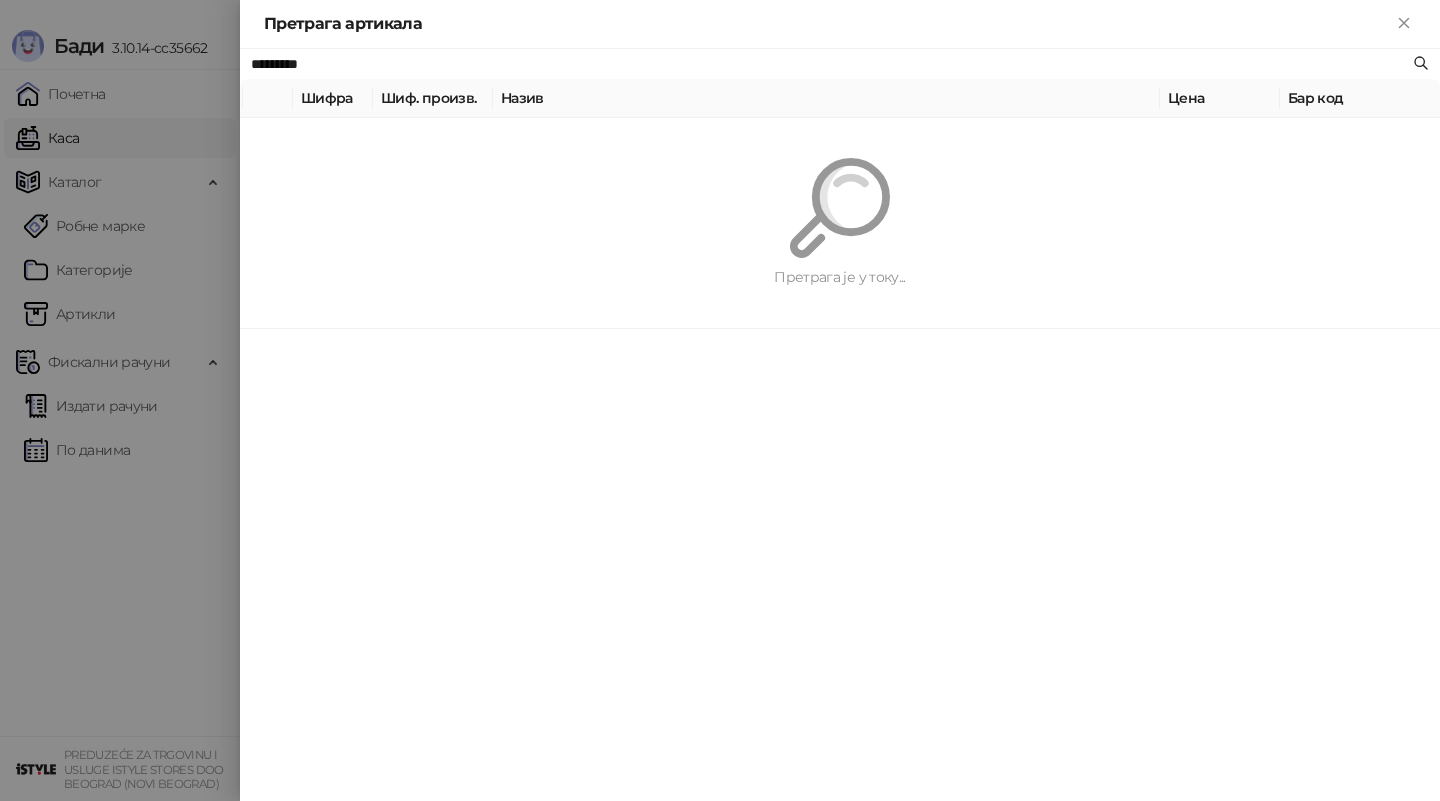 paste on "****" 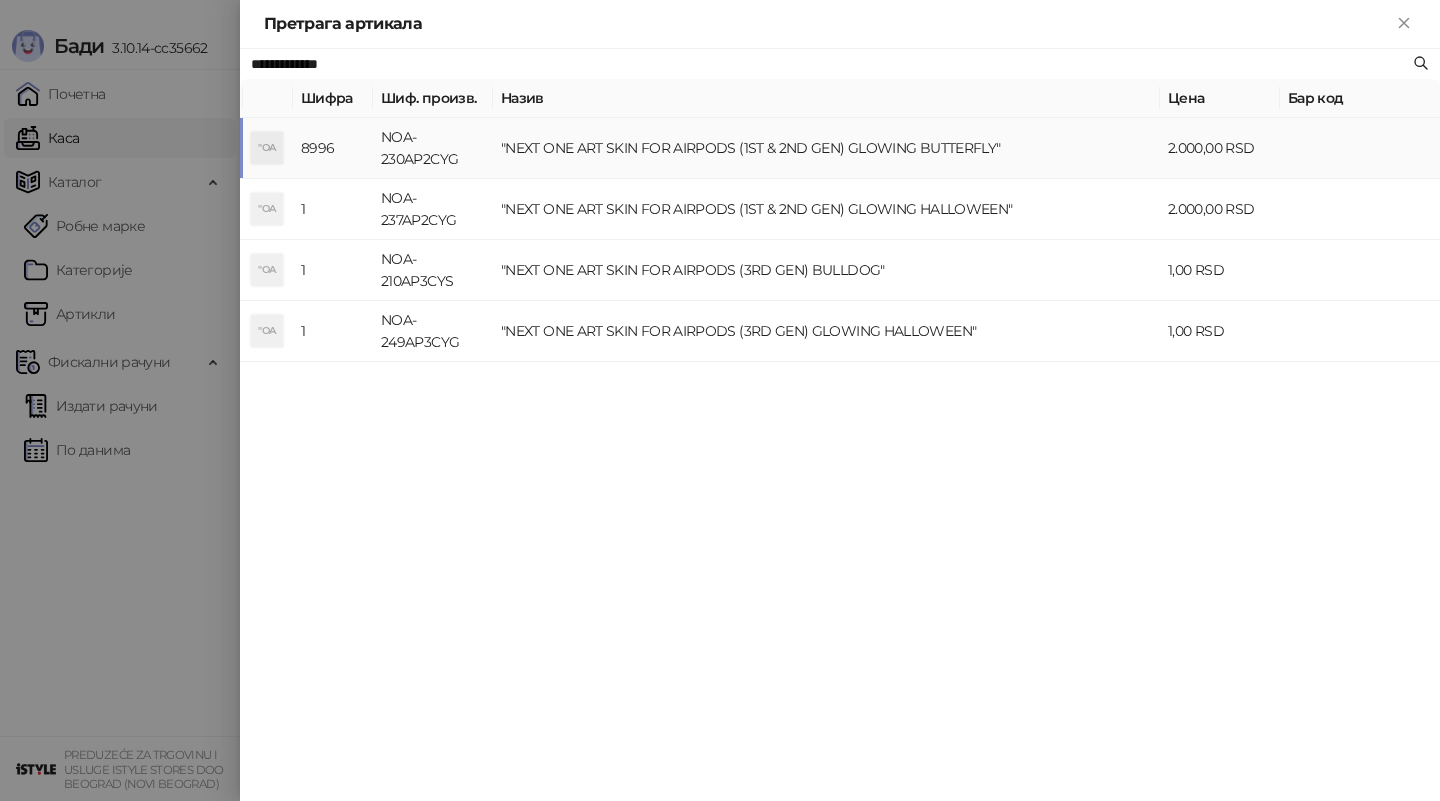 type on "**********" 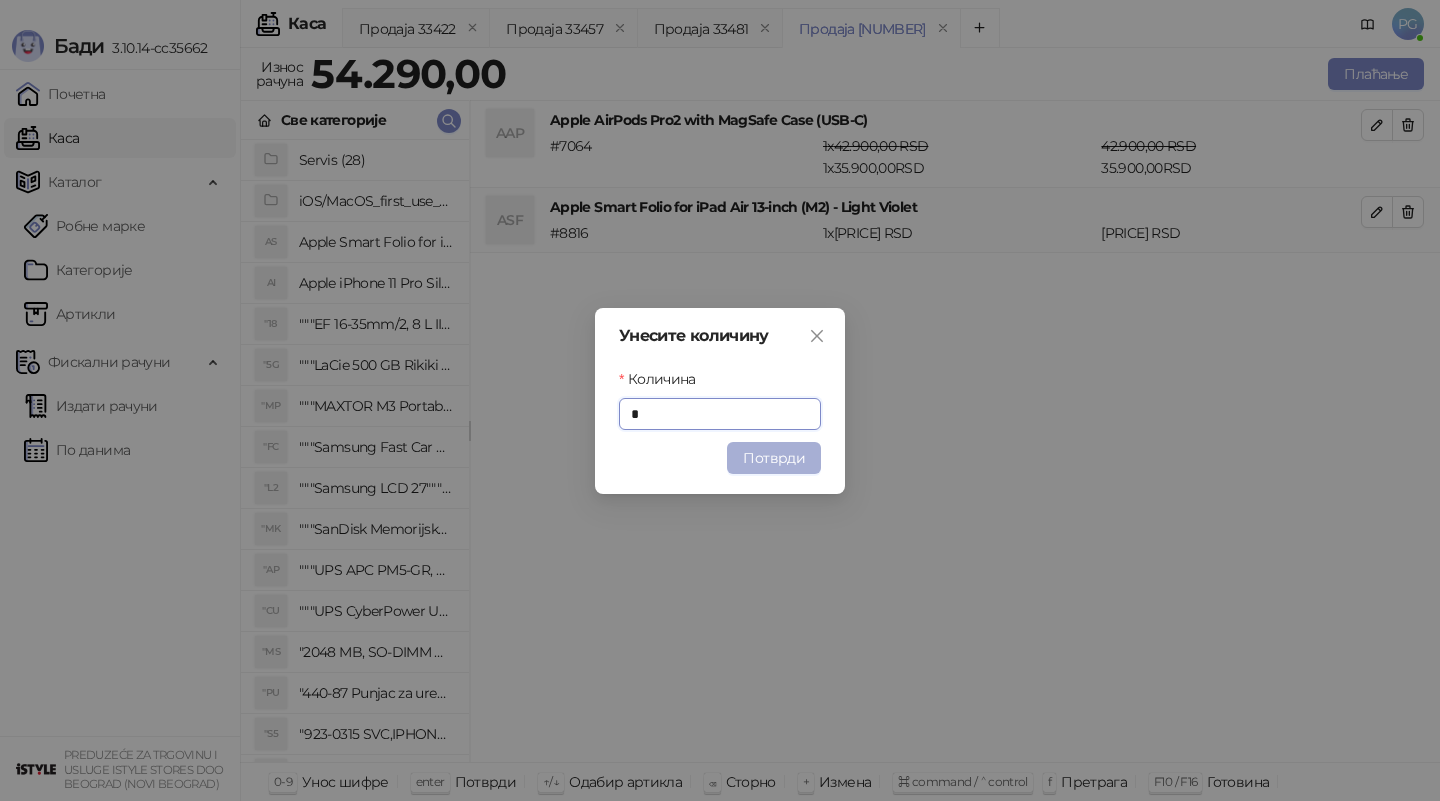click on "Потврди" at bounding box center [774, 458] 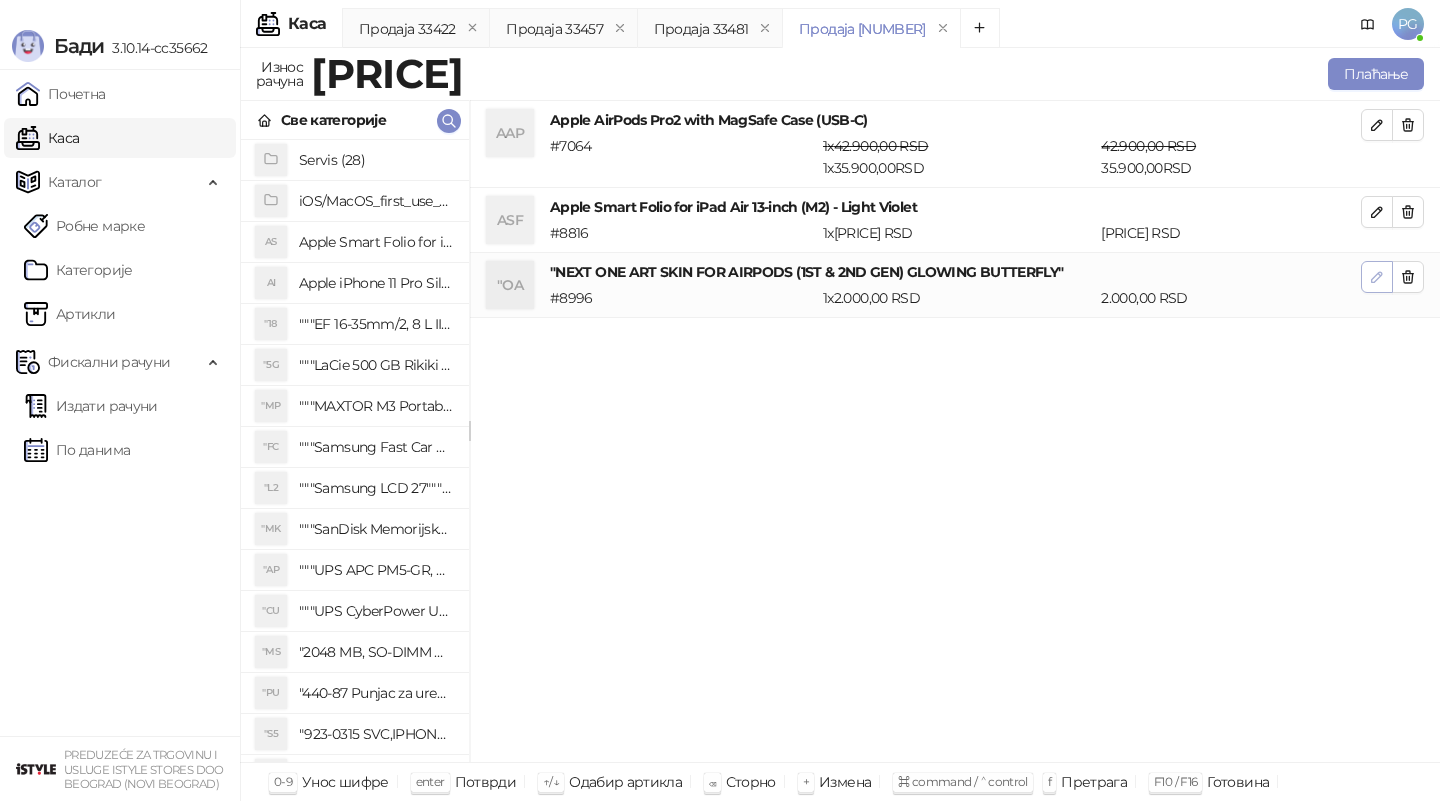 click 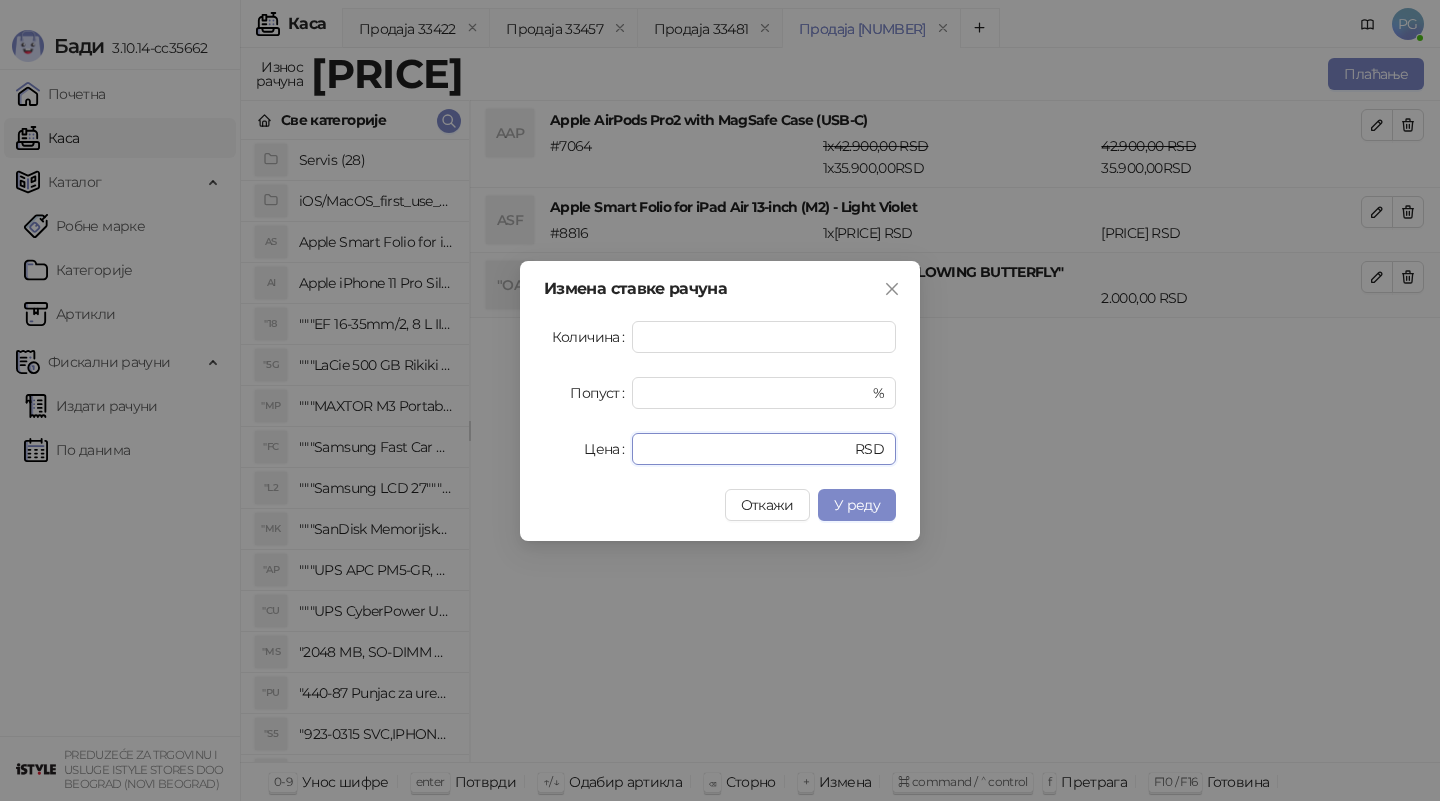 drag, startPoint x: 717, startPoint y: 455, endPoint x: 568, endPoint y: 450, distance: 149.08386 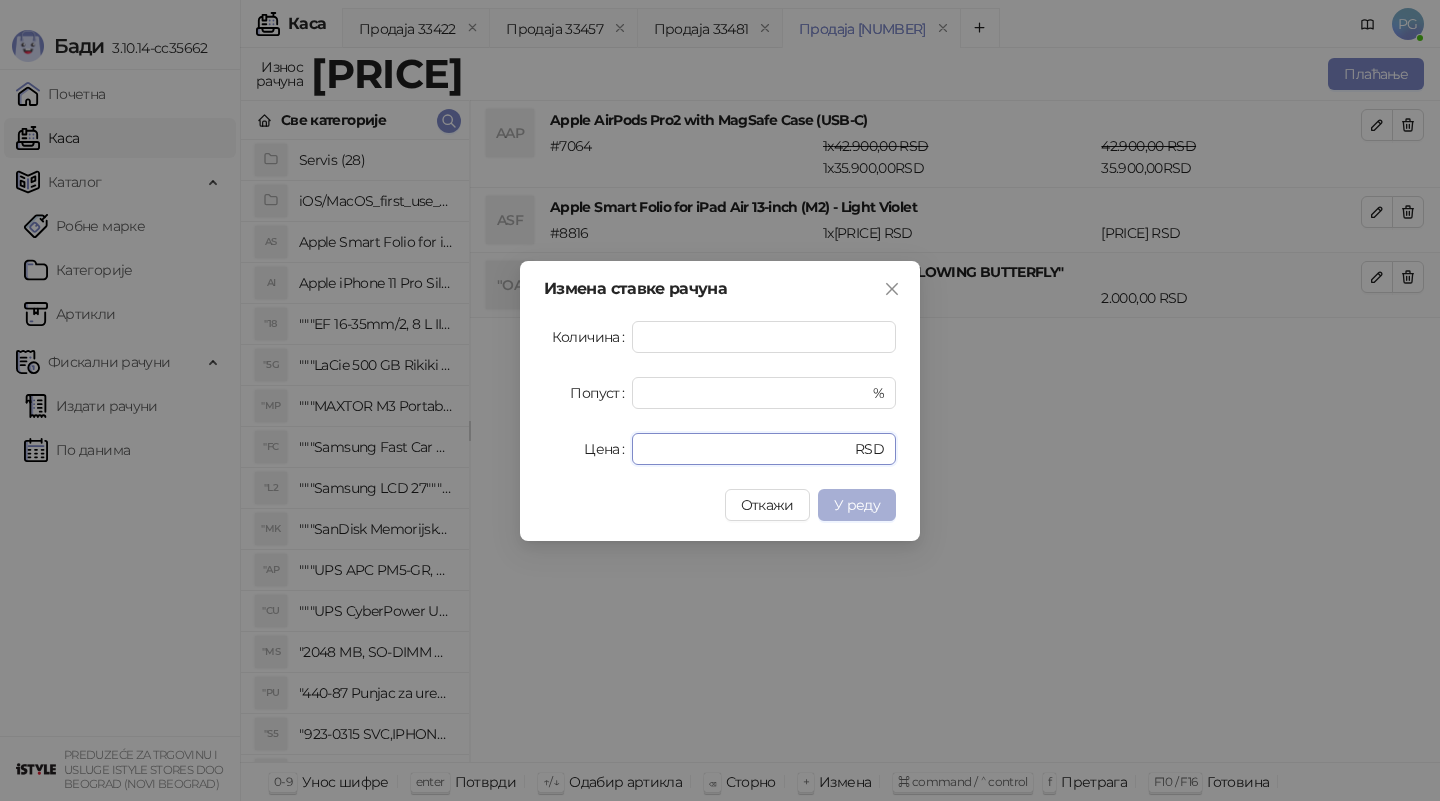 type on "*" 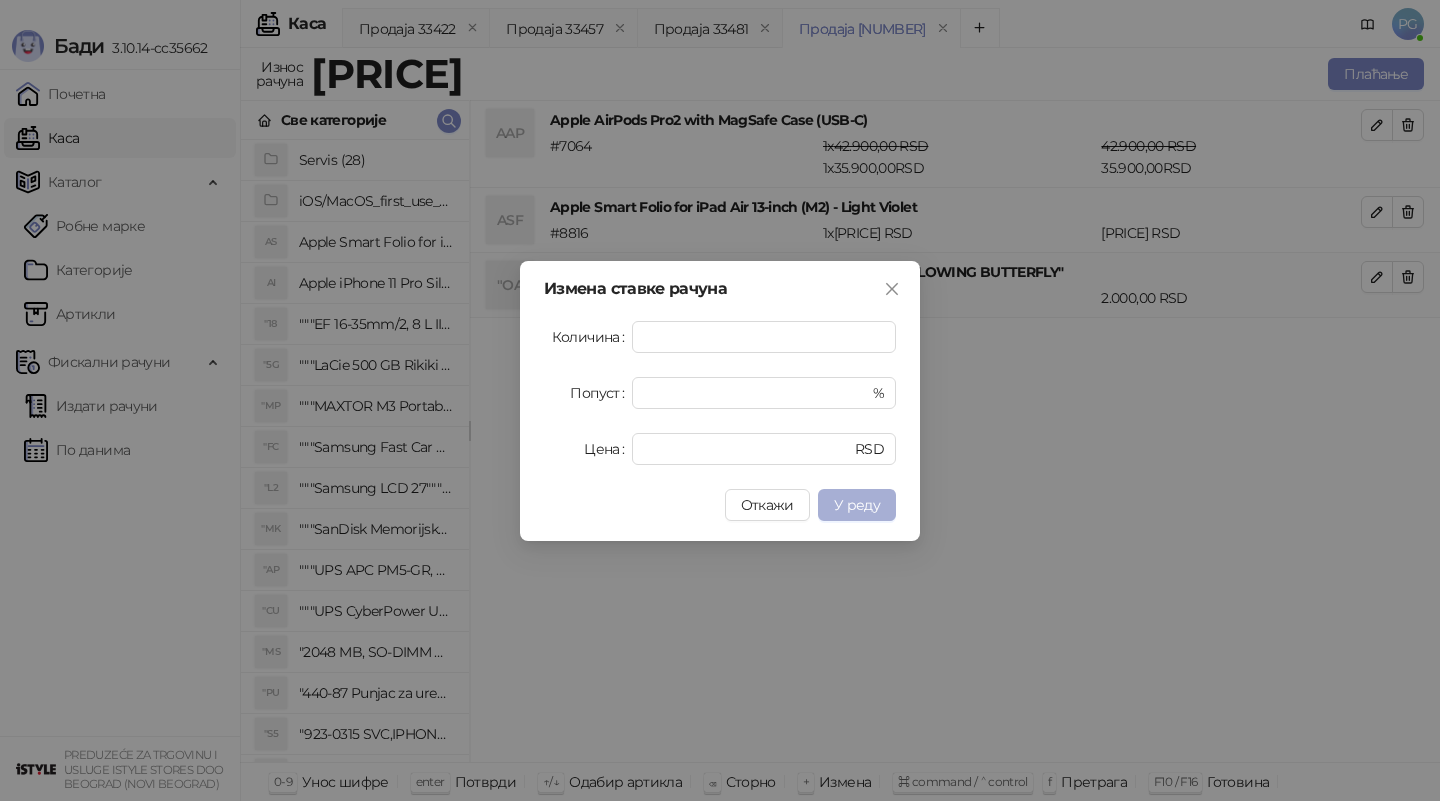 click on "У реду" at bounding box center [857, 505] 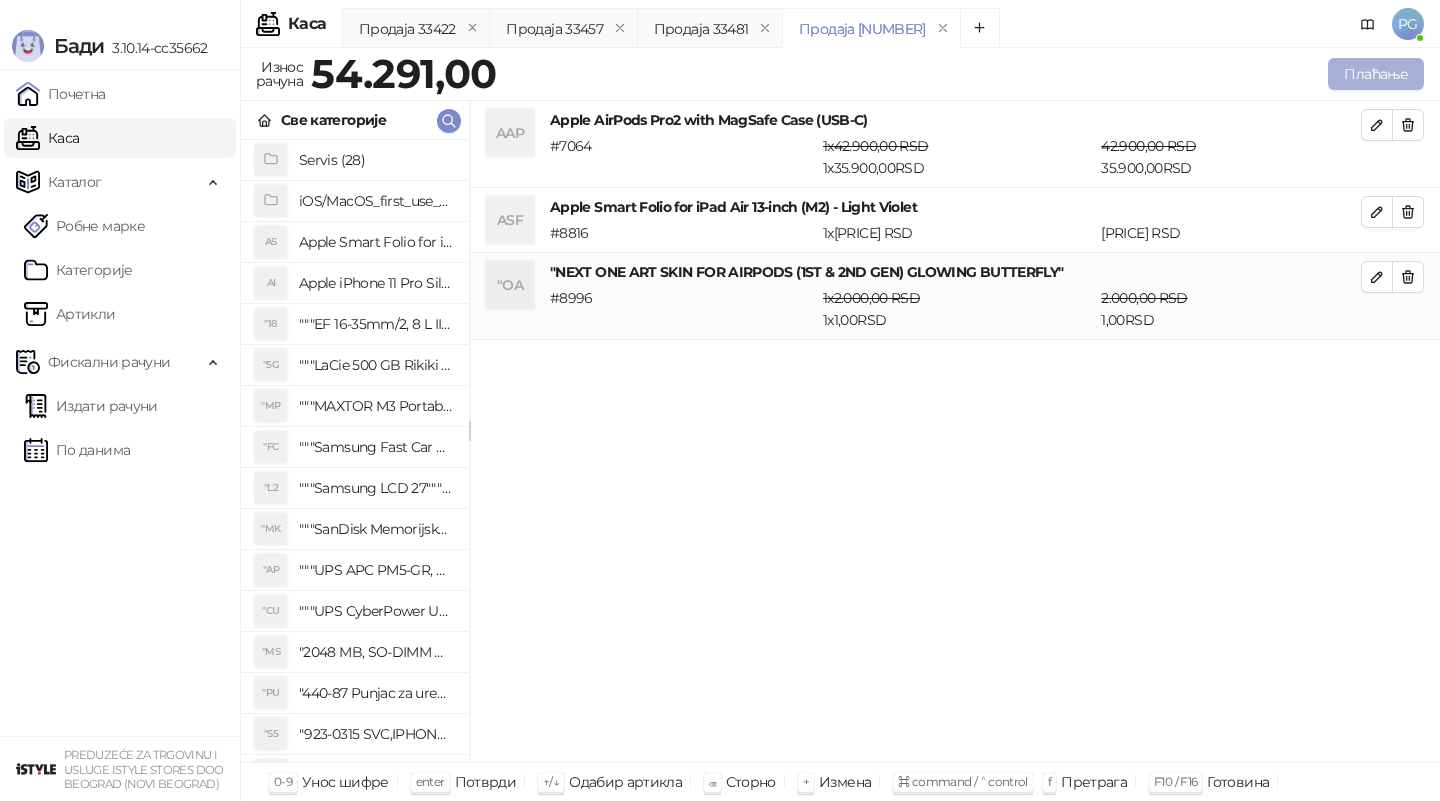 click on "Плаћање" at bounding box center (1376, 74) 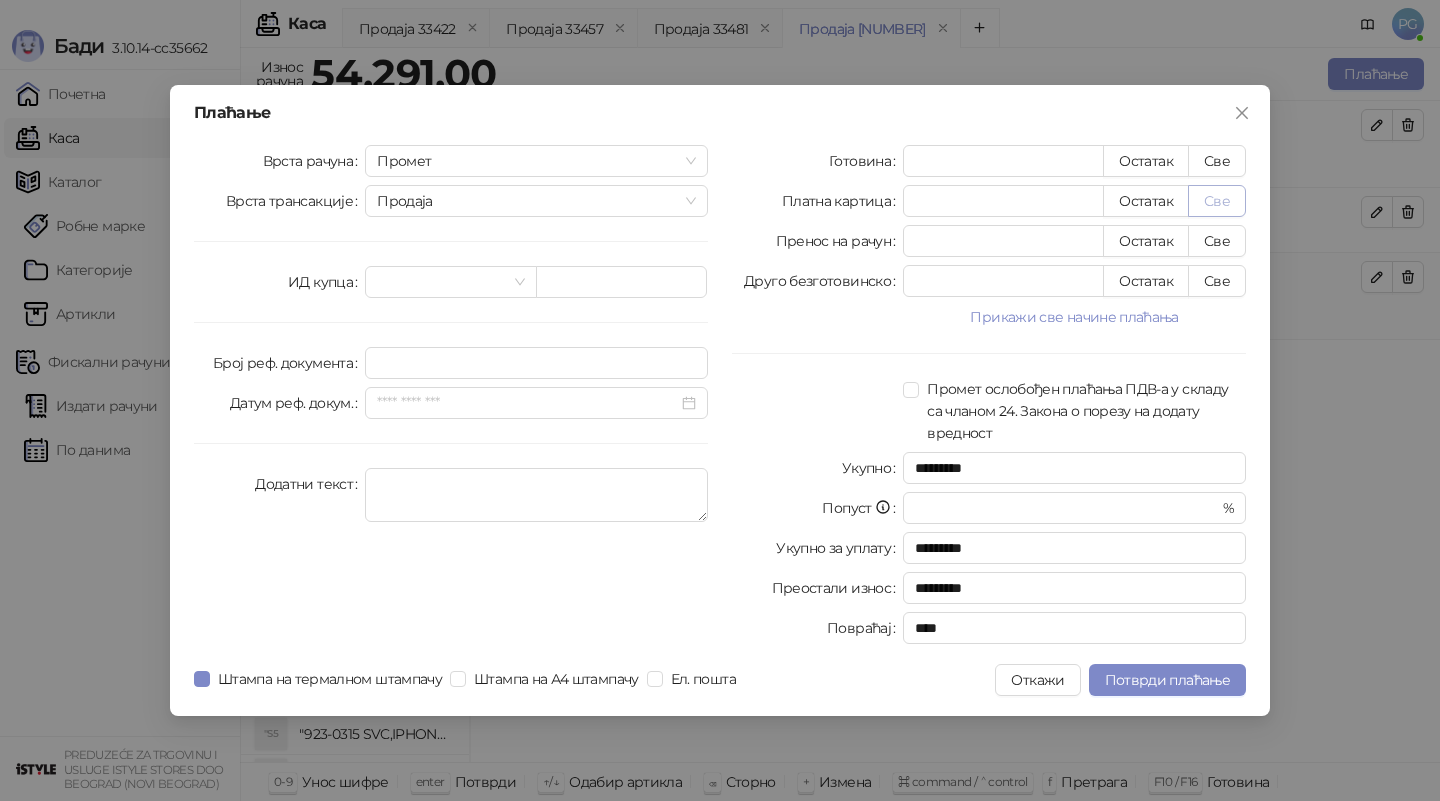 click on "Све" at bounding box center [1217, 201] 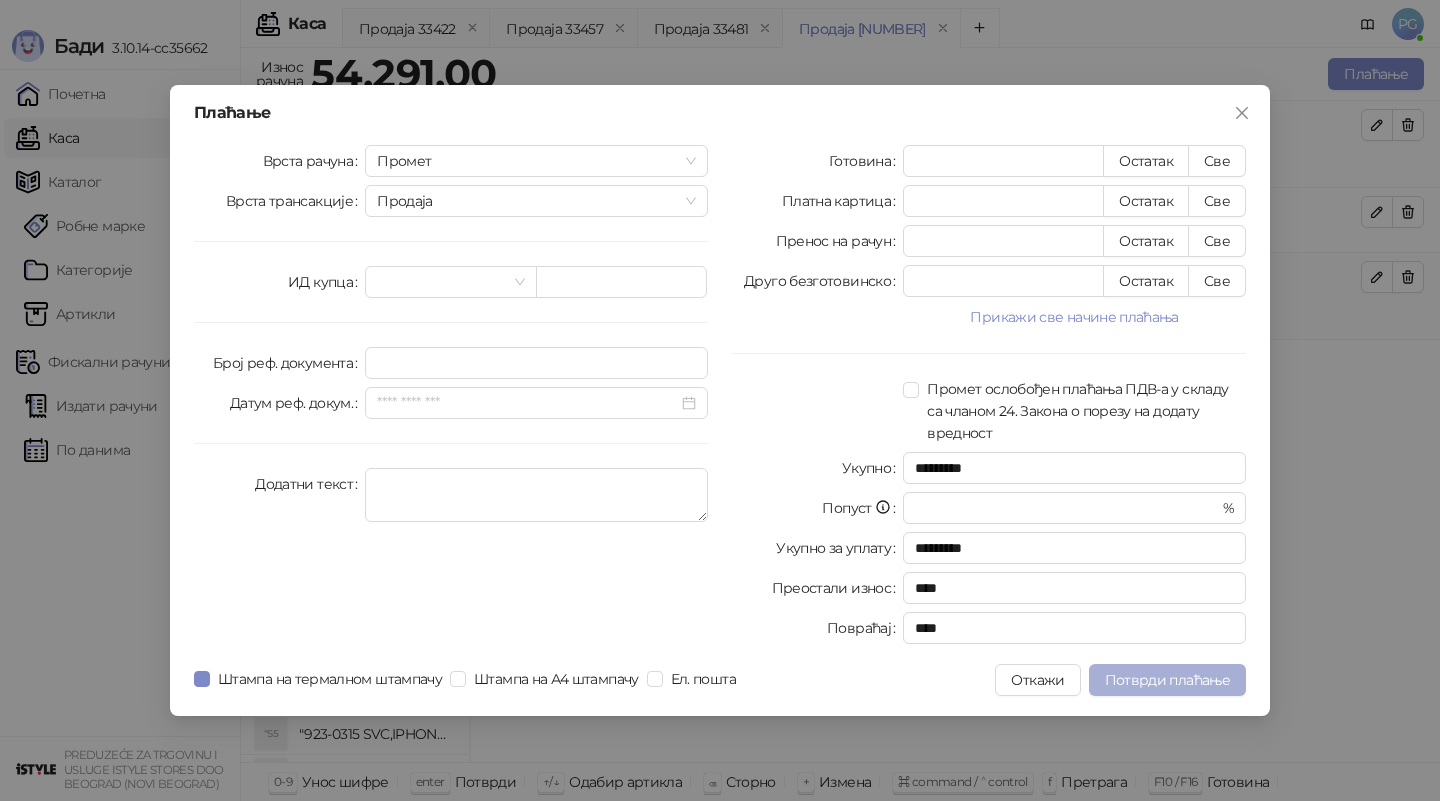 click on "Потврди плаћање" at bounding box center (1167, 680) 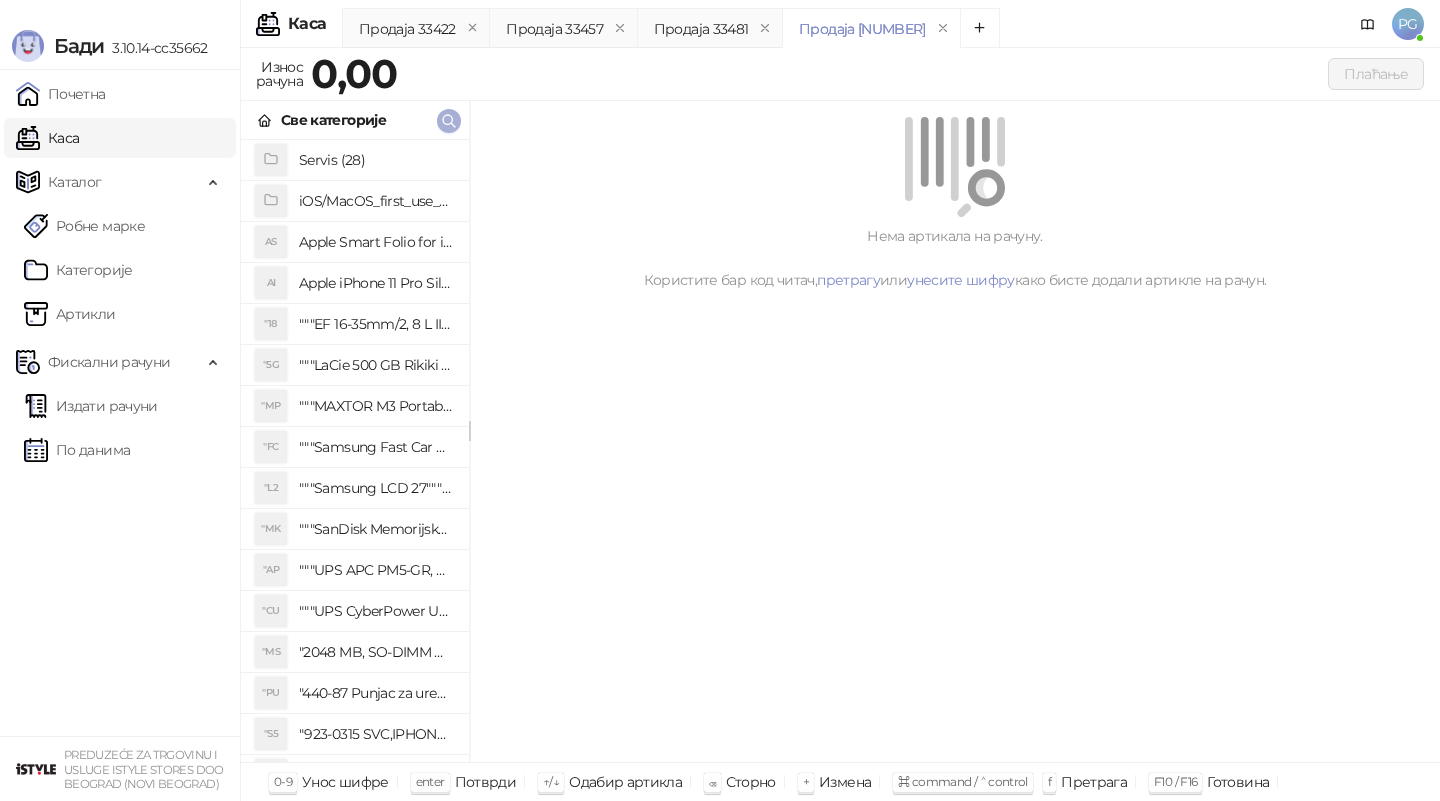 click 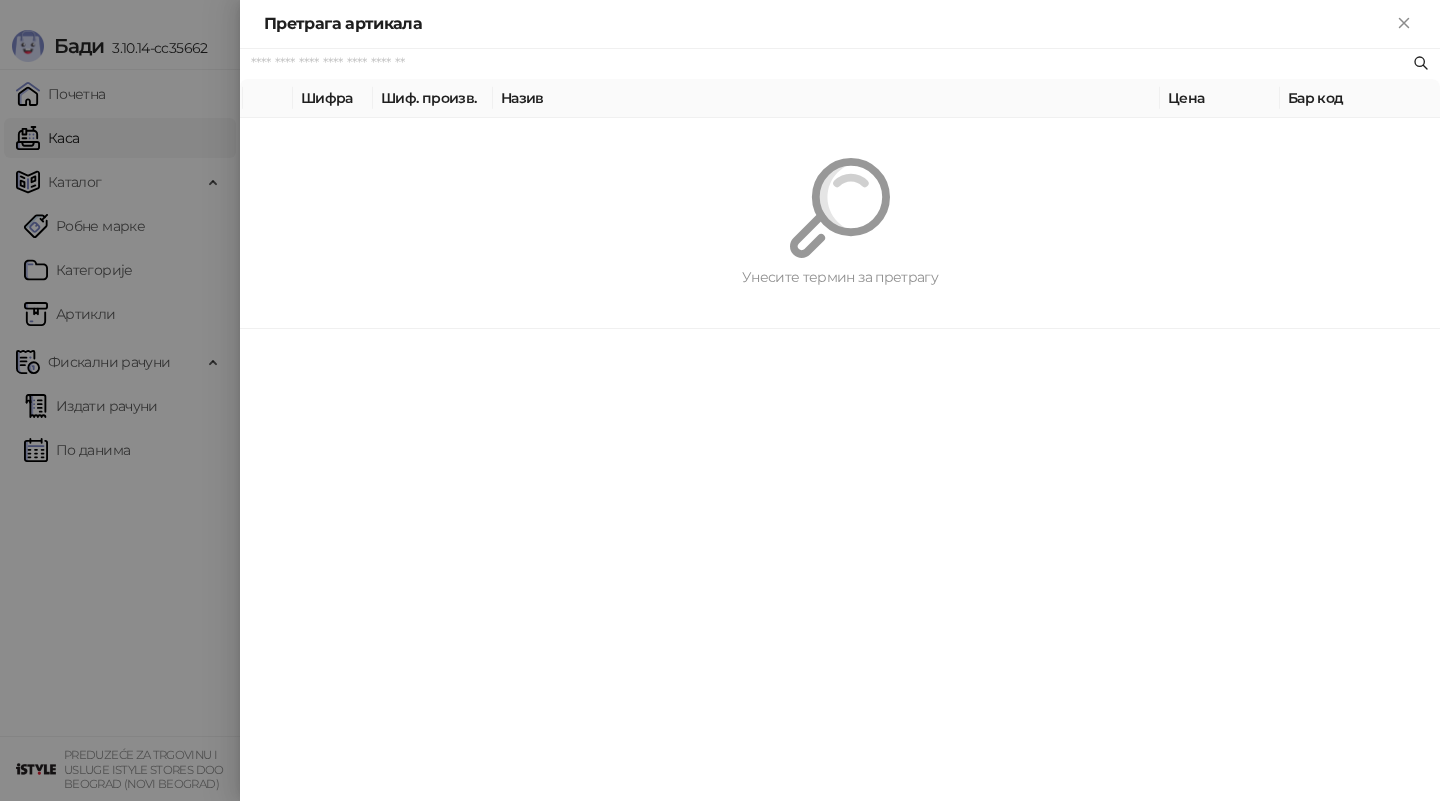 paste on "*********" 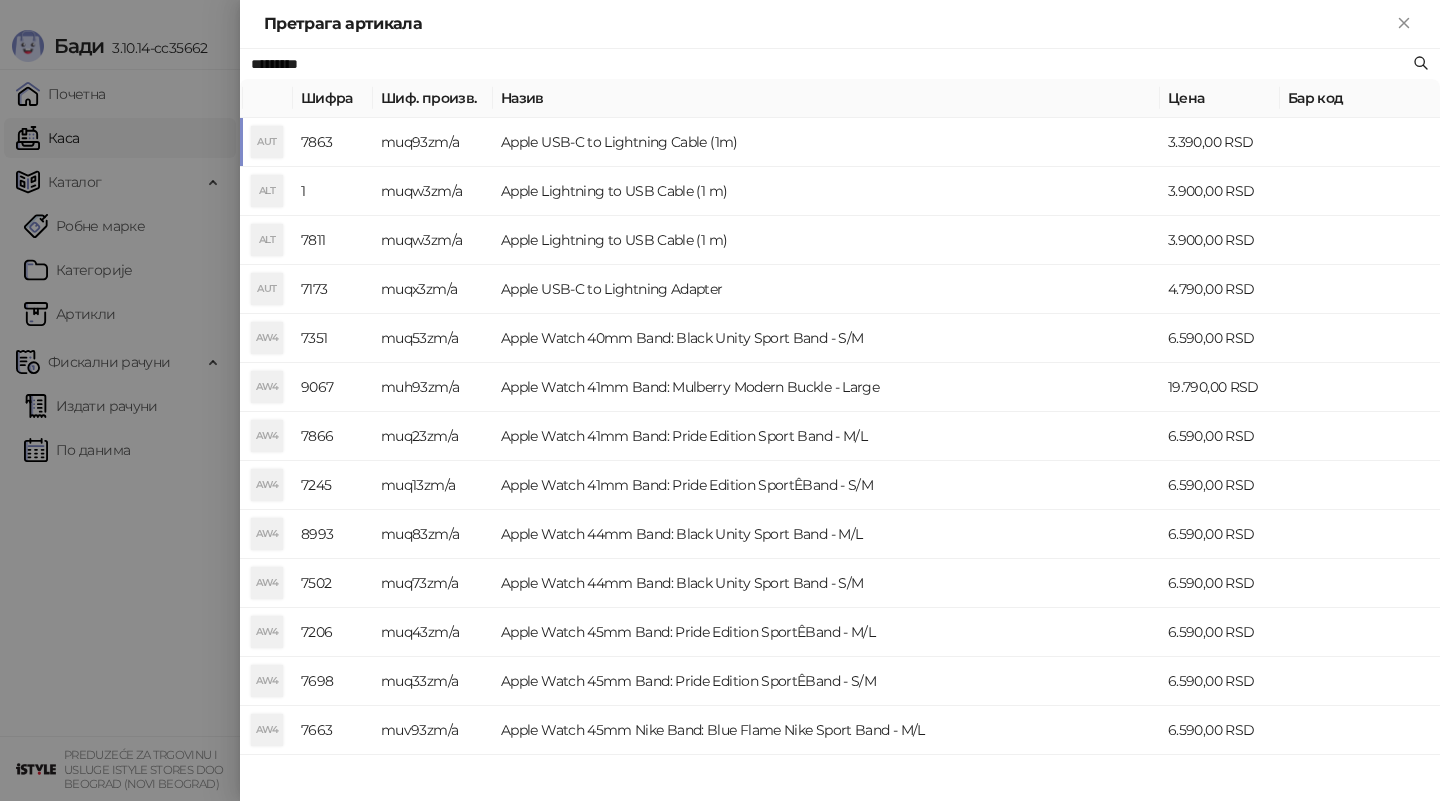 click on "muq93zm/a" at bounding box center (433, 142) 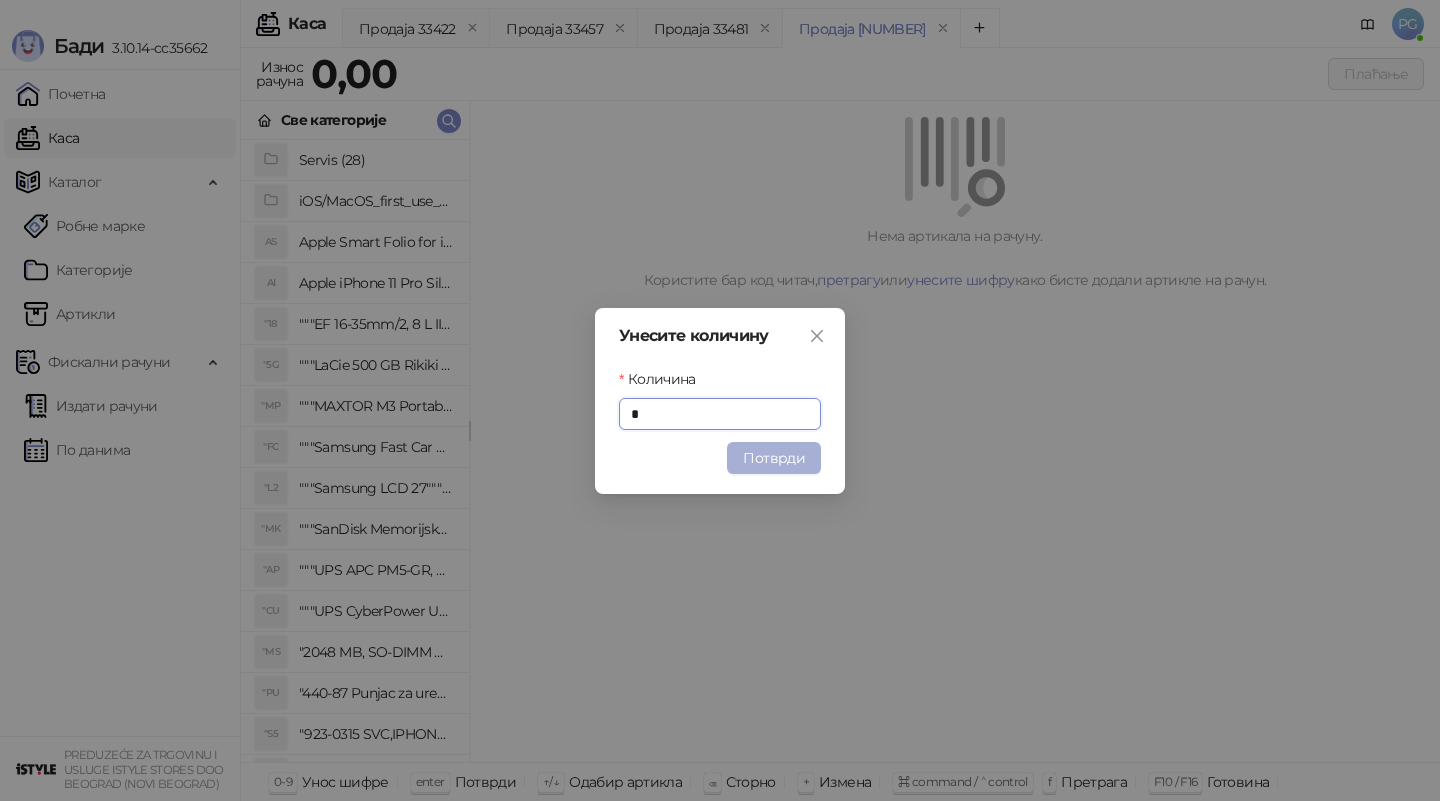 click on "Потврди" at bounding box center [774, 458] 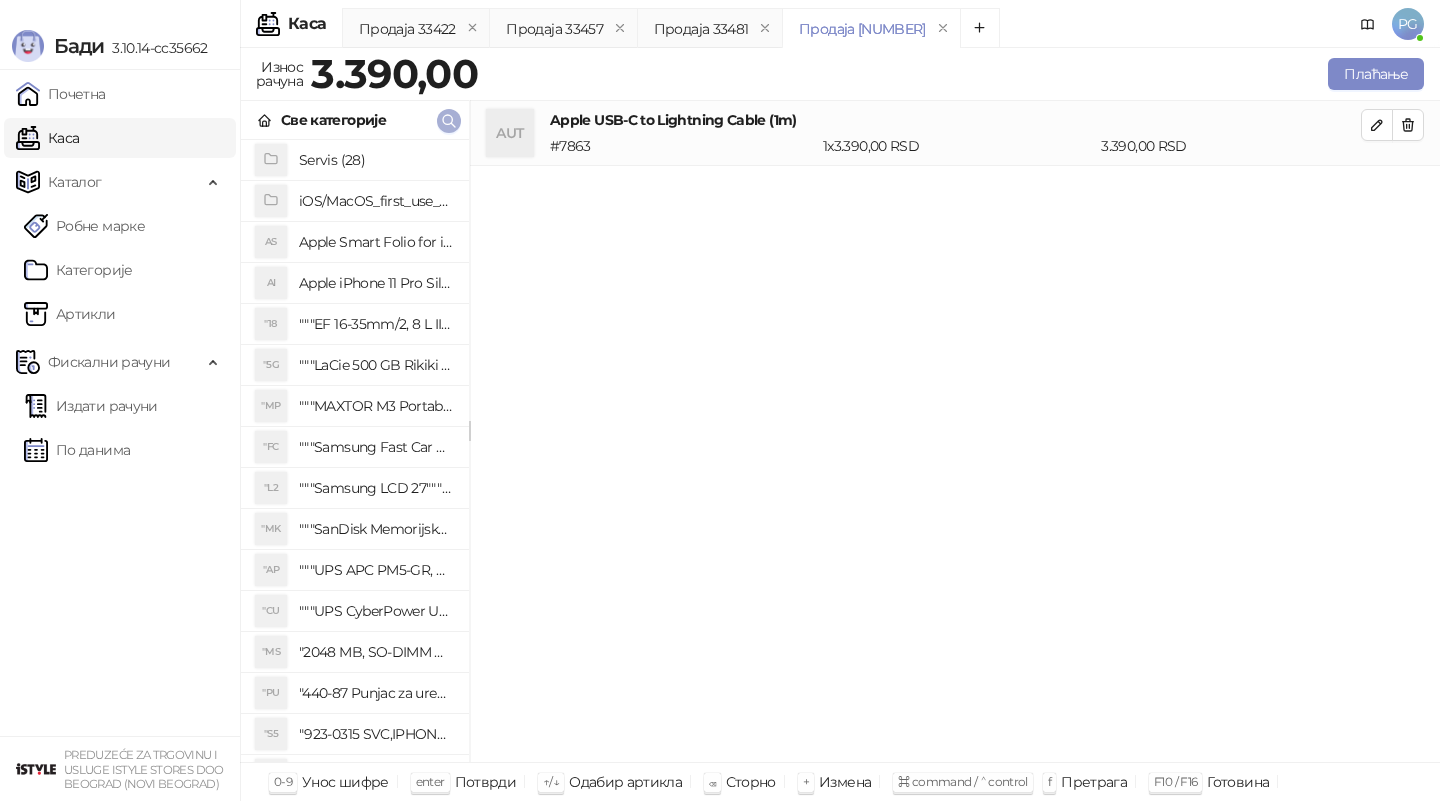 click 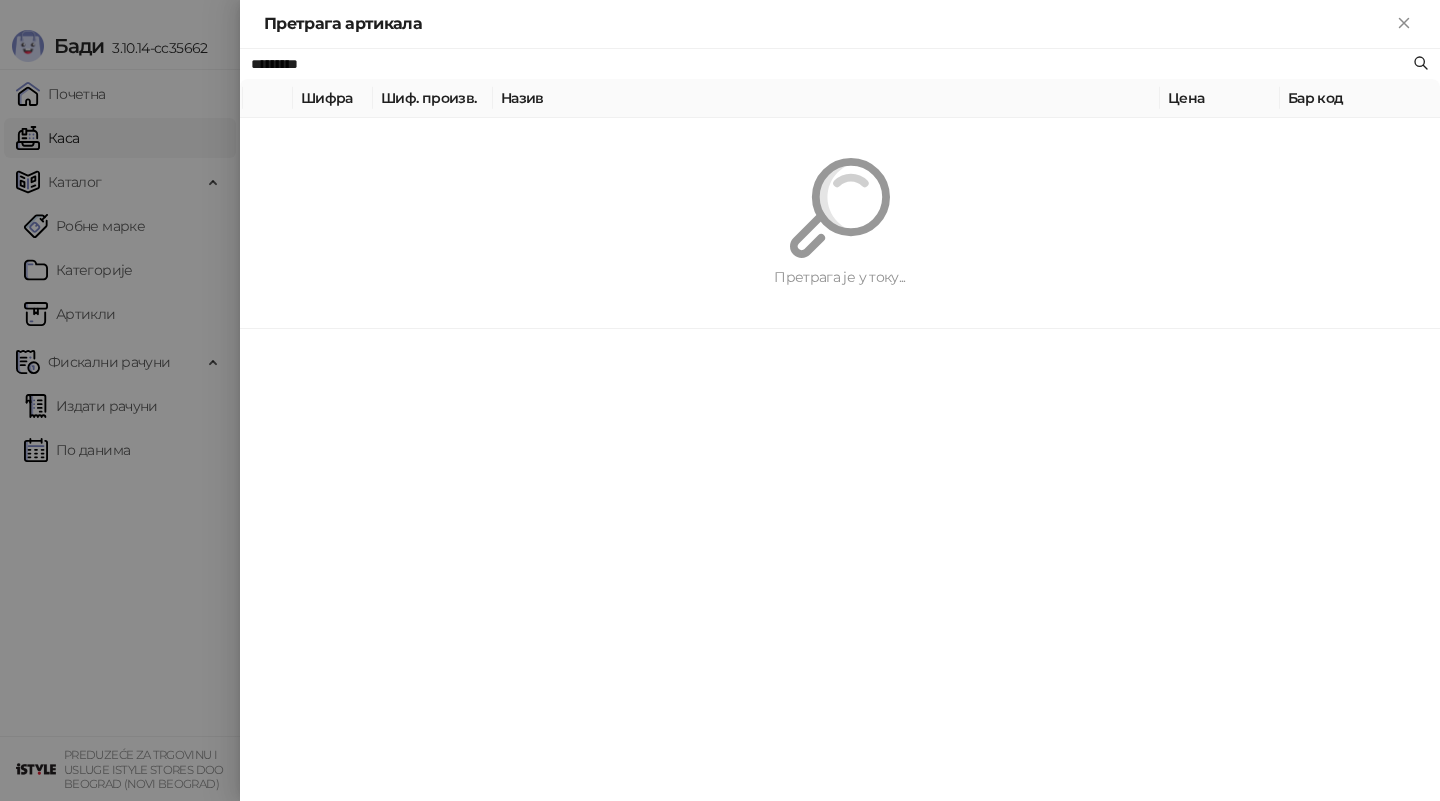 paste 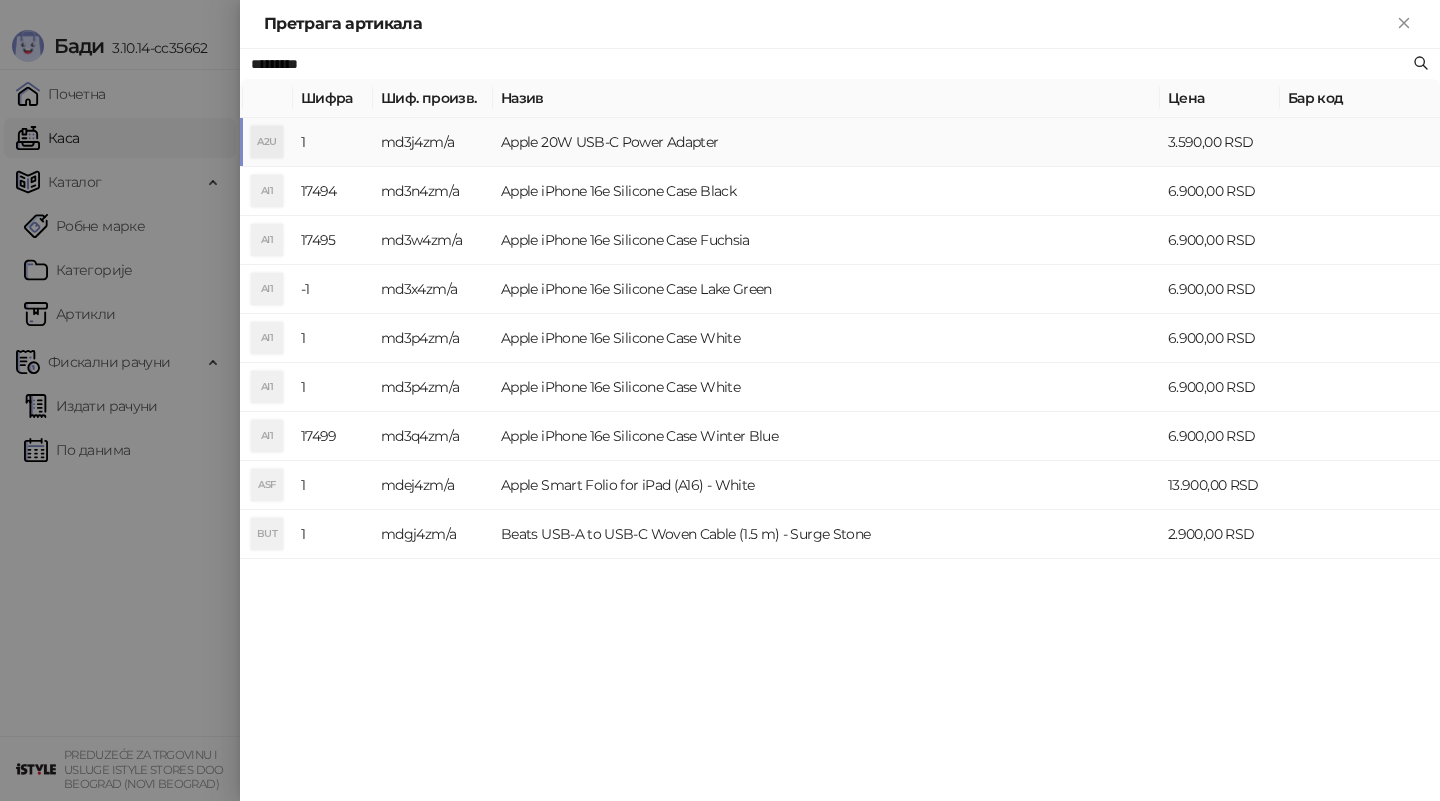 type on "*********" 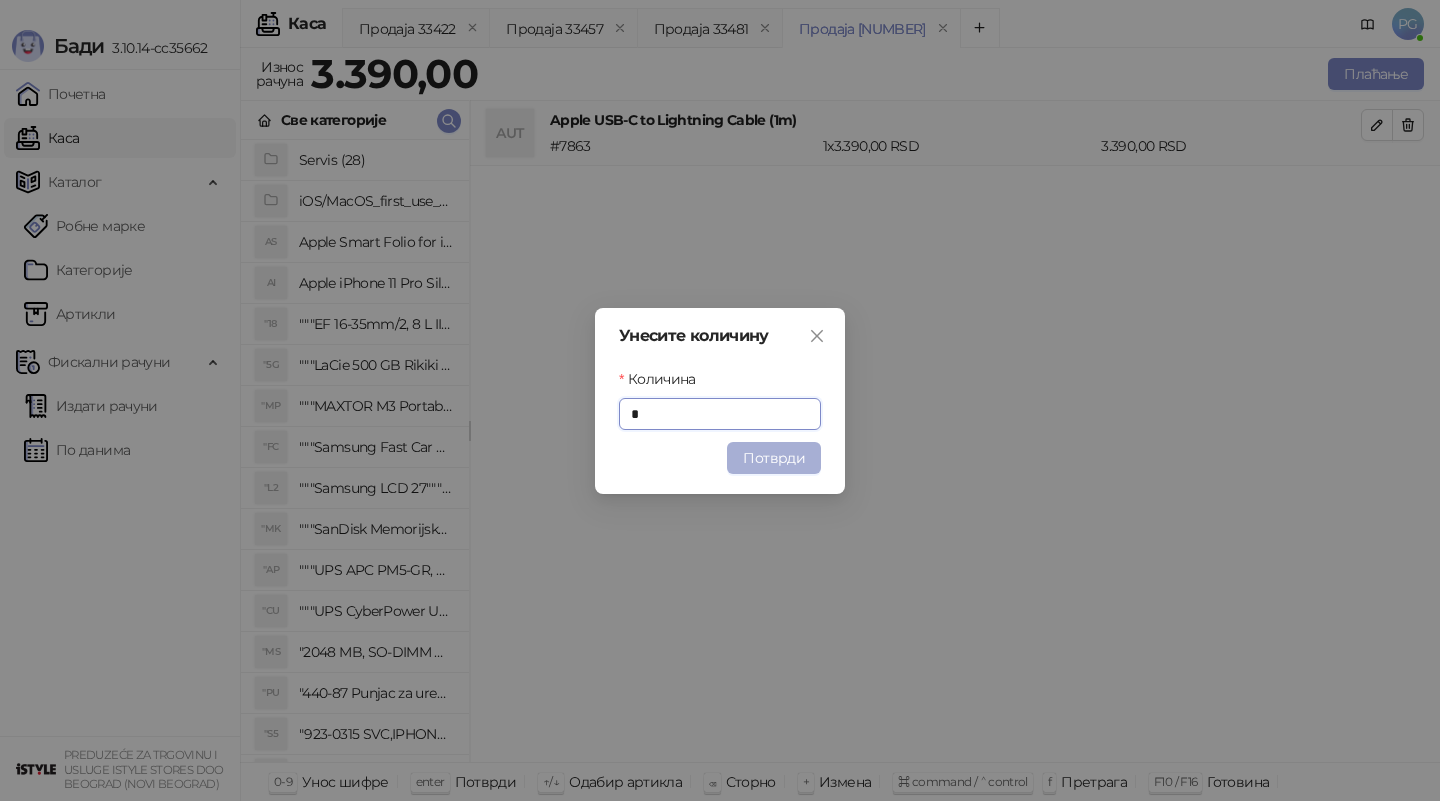 click on "Потврди" at bounding box center (774, 458) 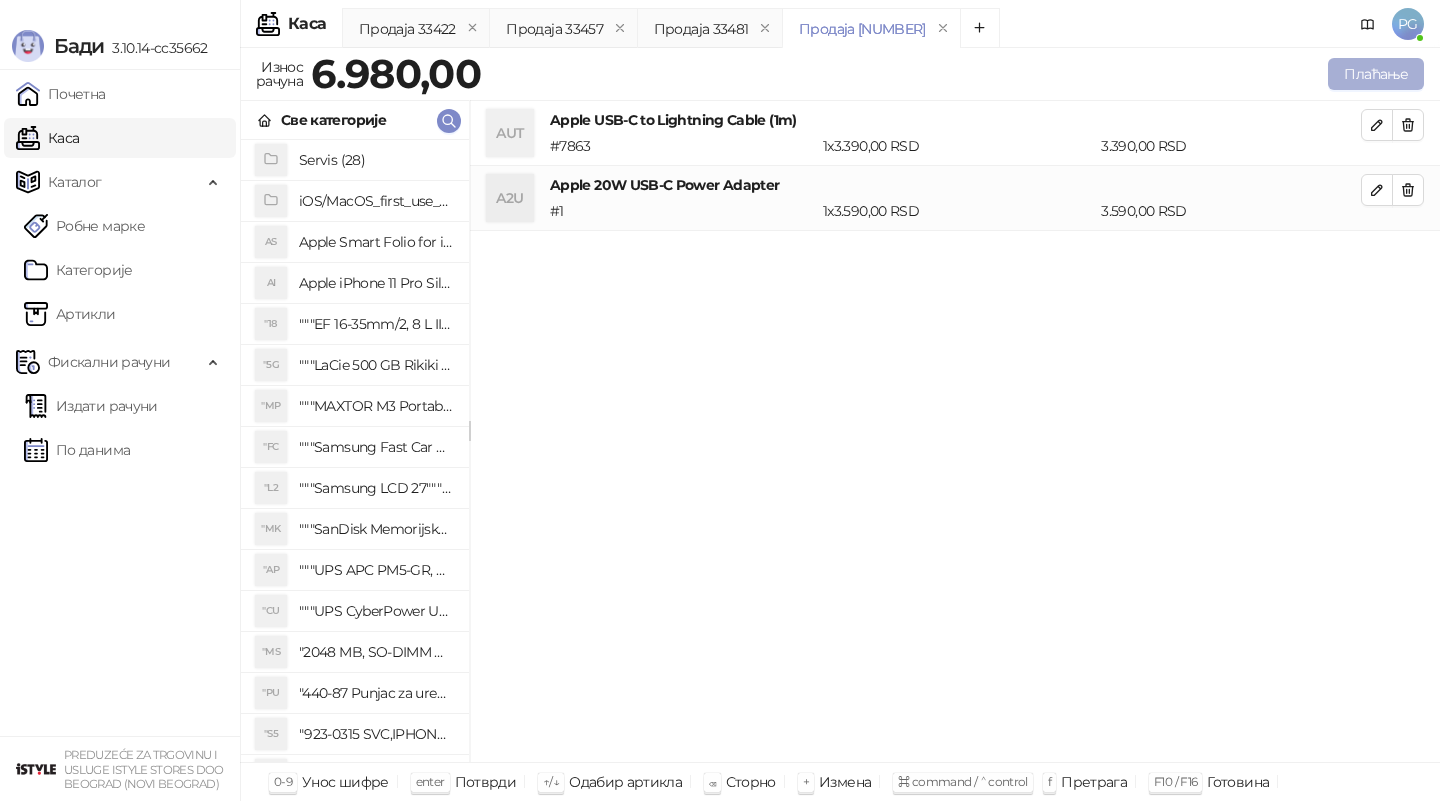 click on "Плаћање" at bounding box center (1376, 74) 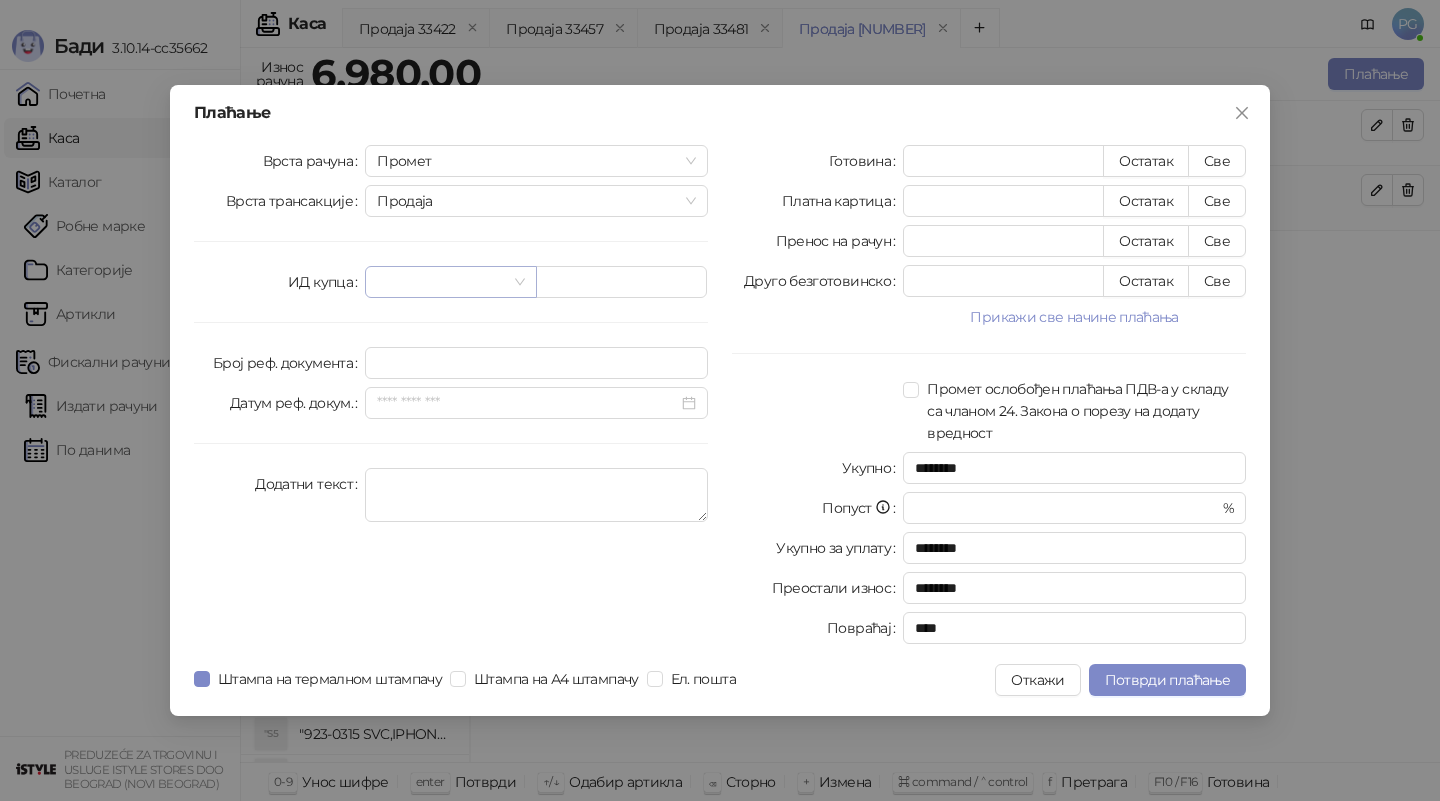 click at bounding box center (441, 282) 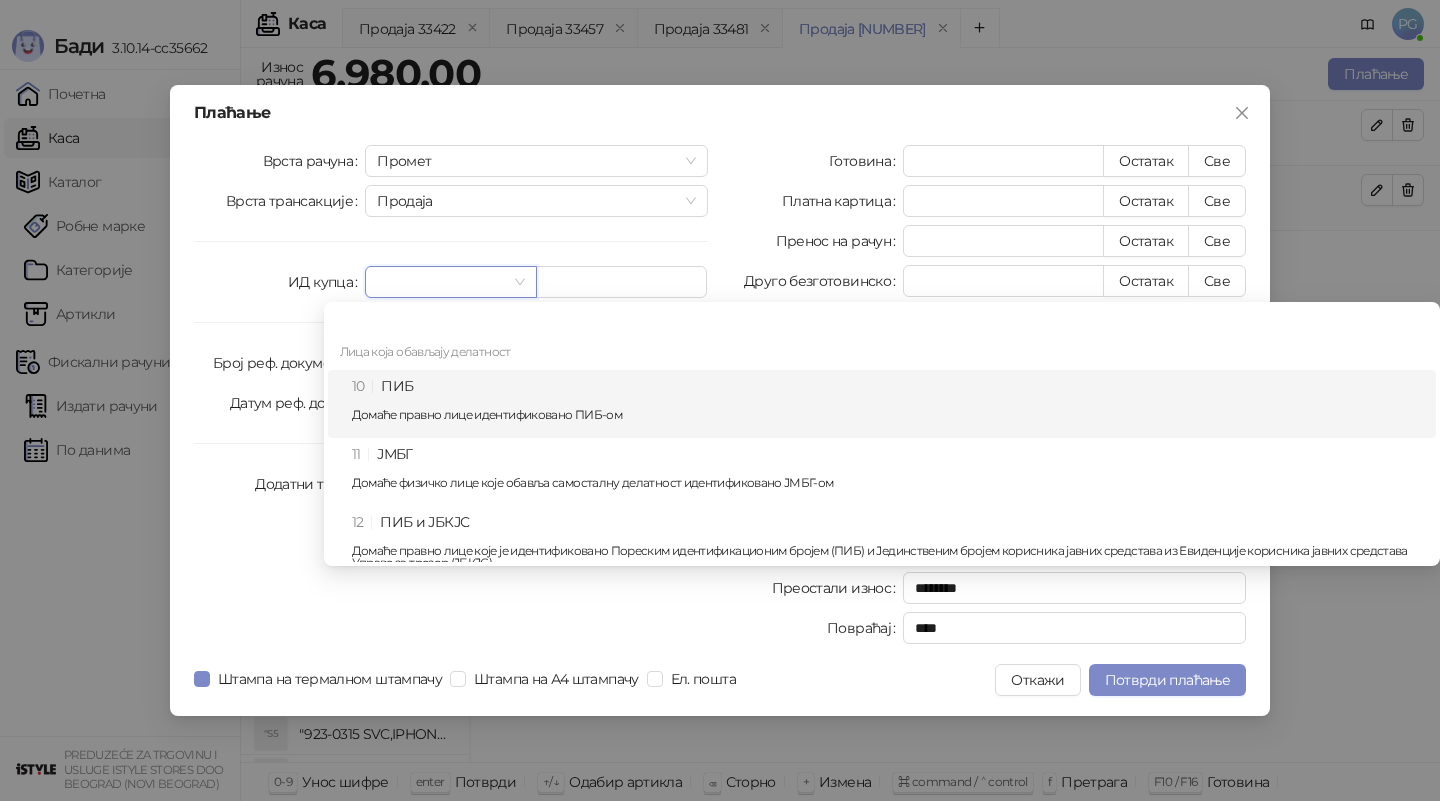 click on "10 ПИБ Домаће правно лице идентификовано ПИБ-ом" at bounding box center (888, 404) 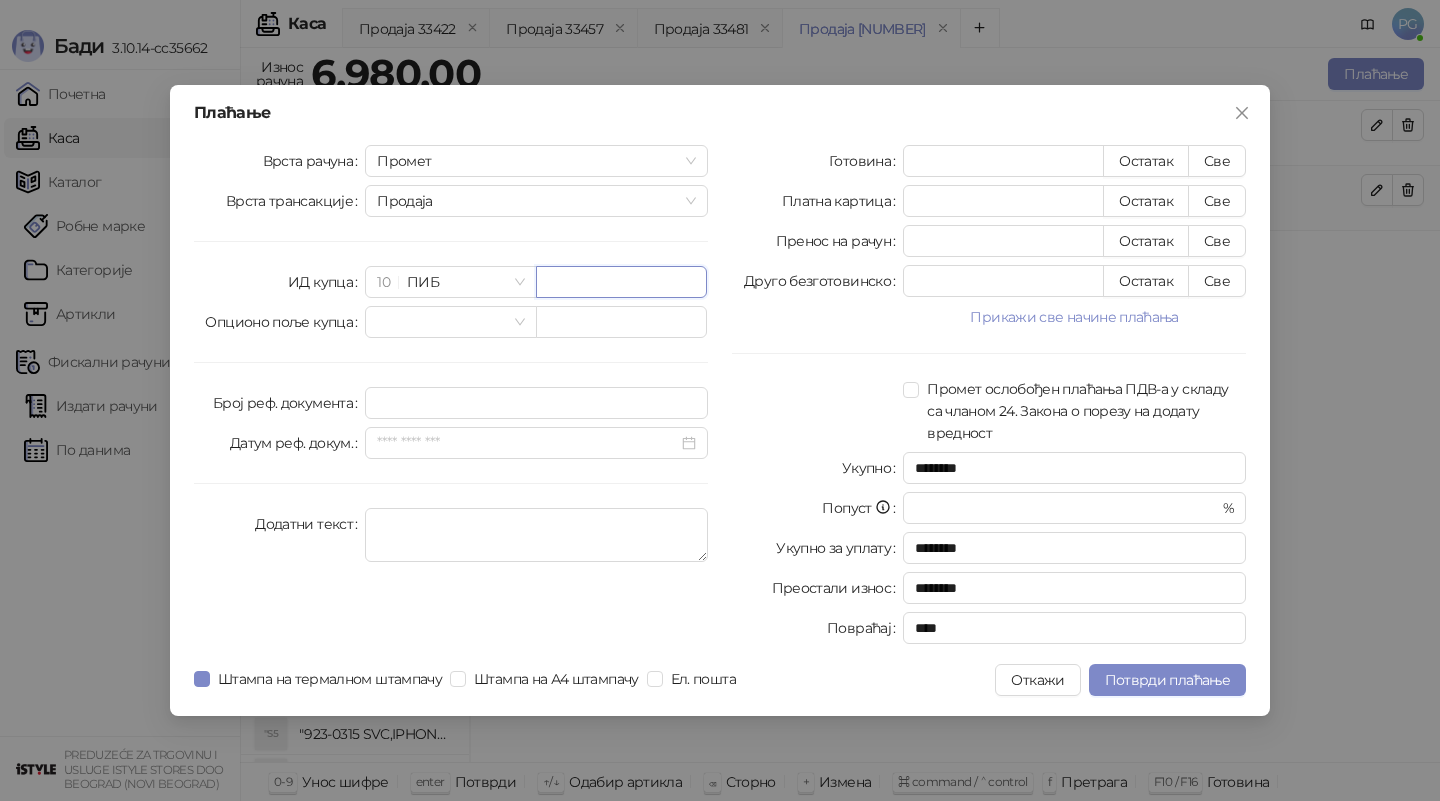 paste on "*********" 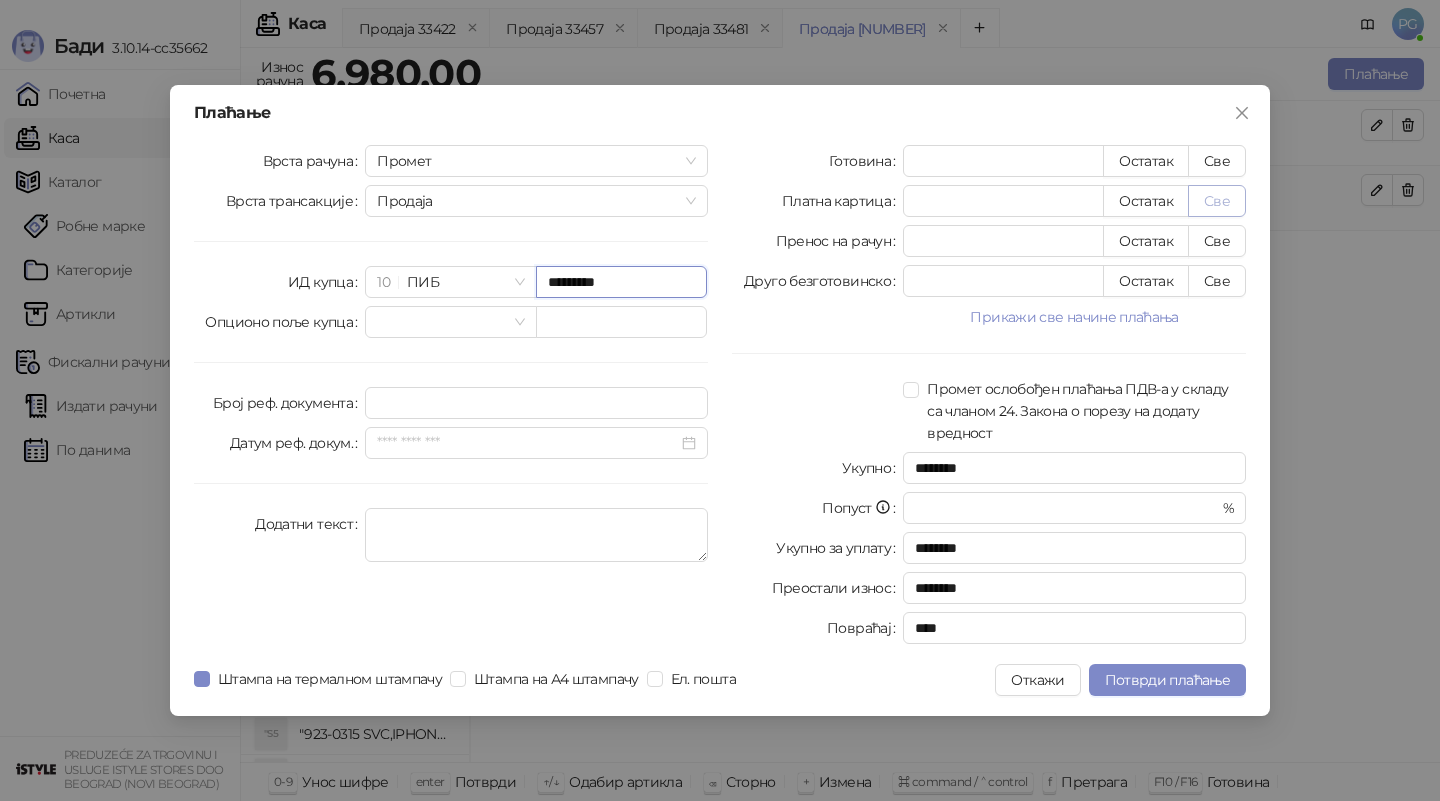 type on "*********" 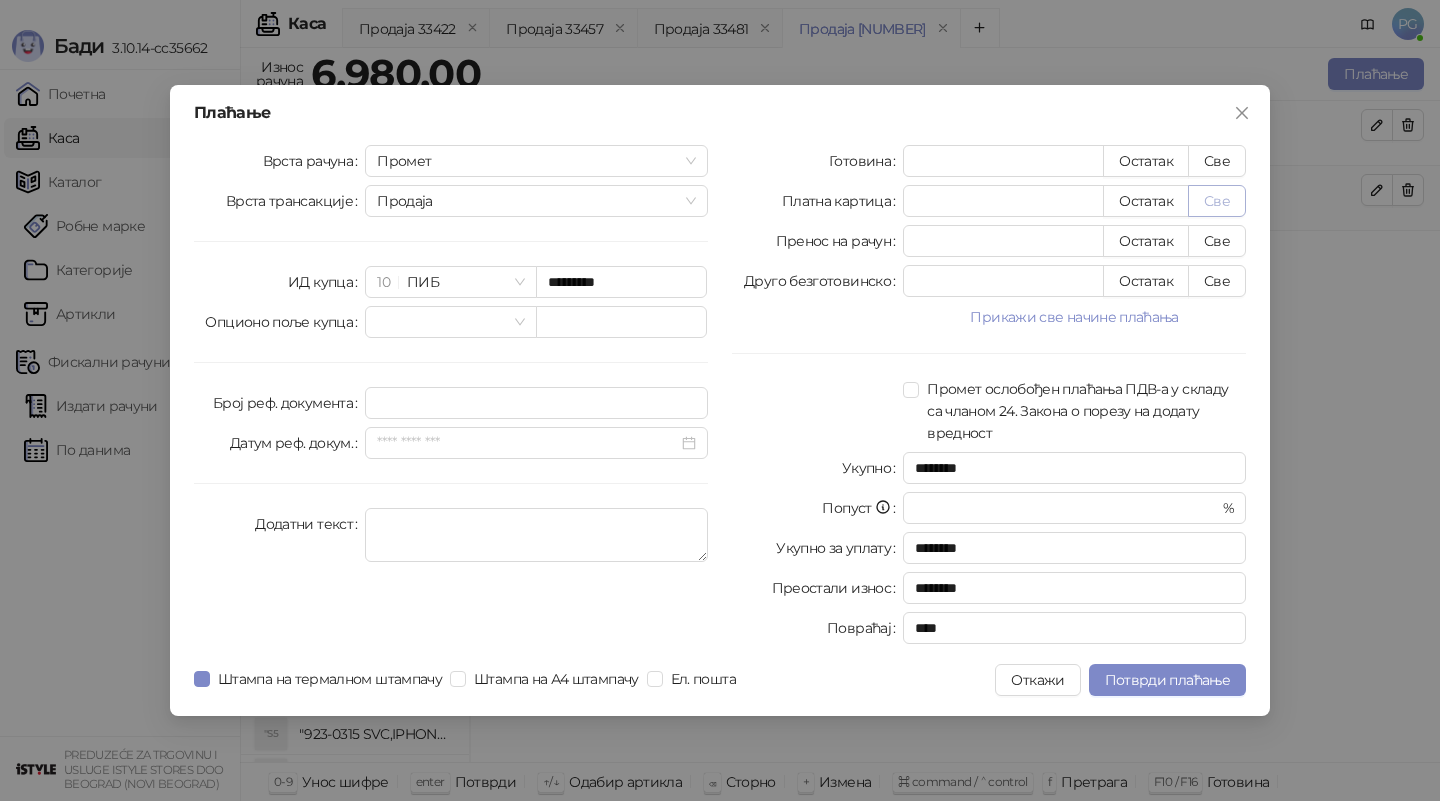 click on "Све" at bounding box center [1217, 201] 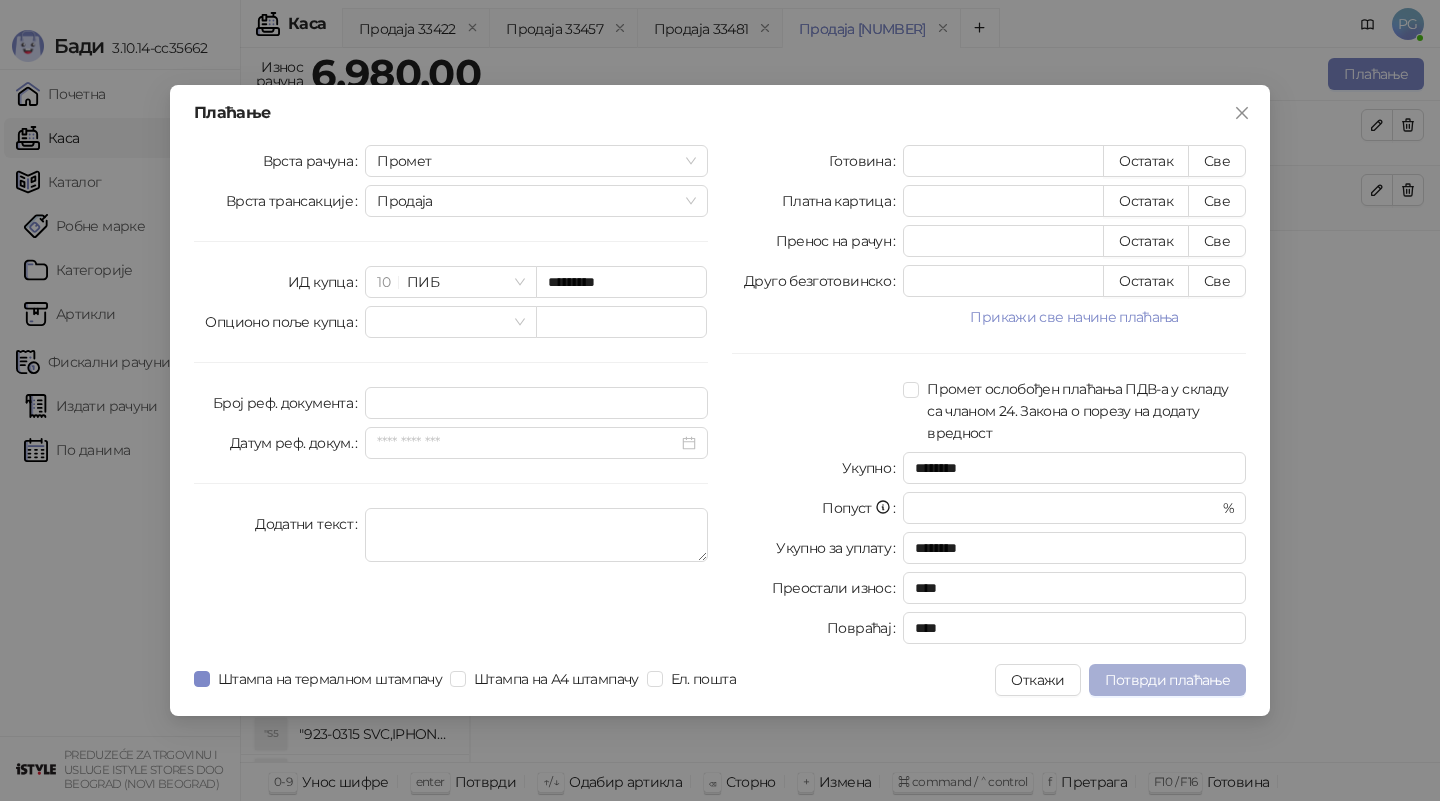 click on "Потврди плаћање" at bounding box center (1167, 680) 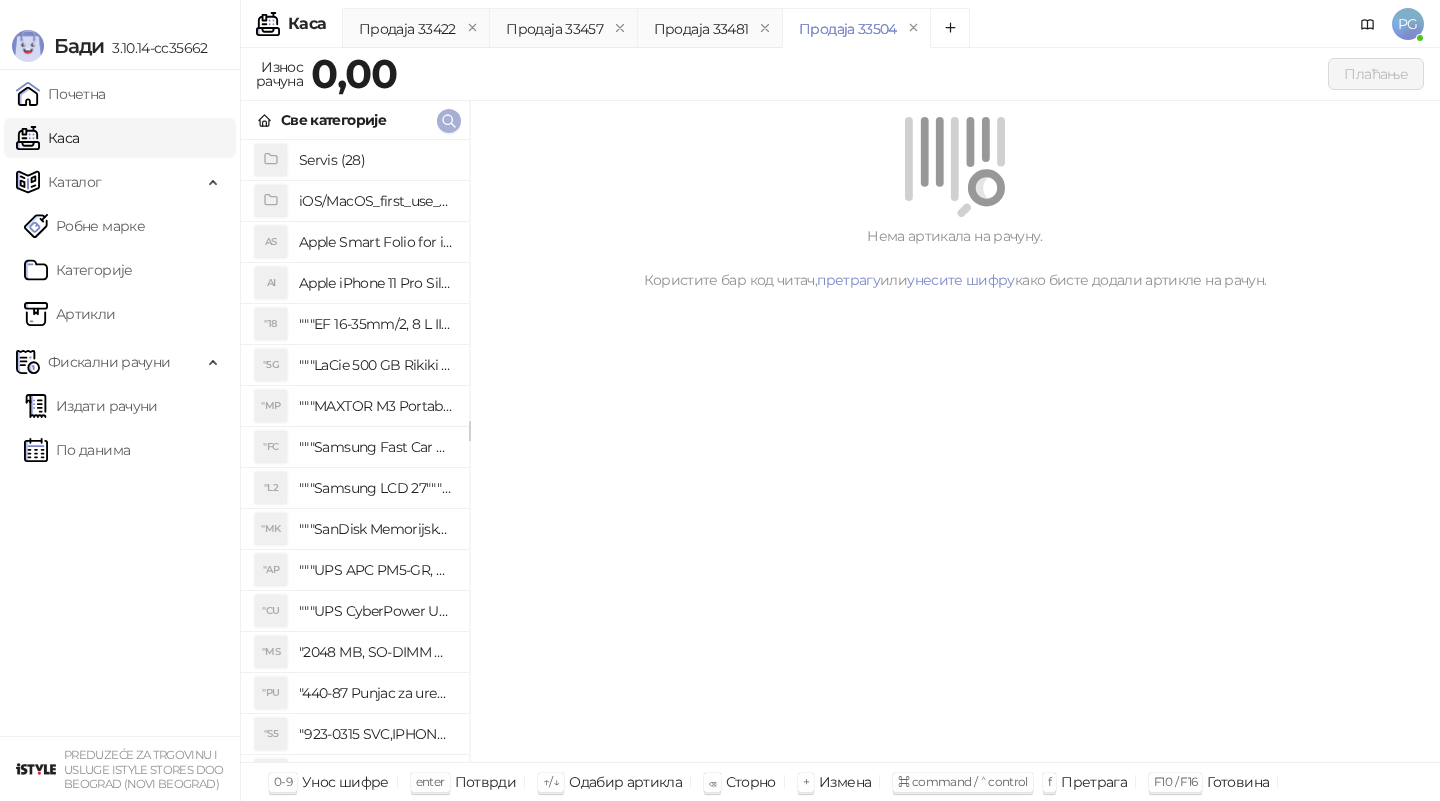 click 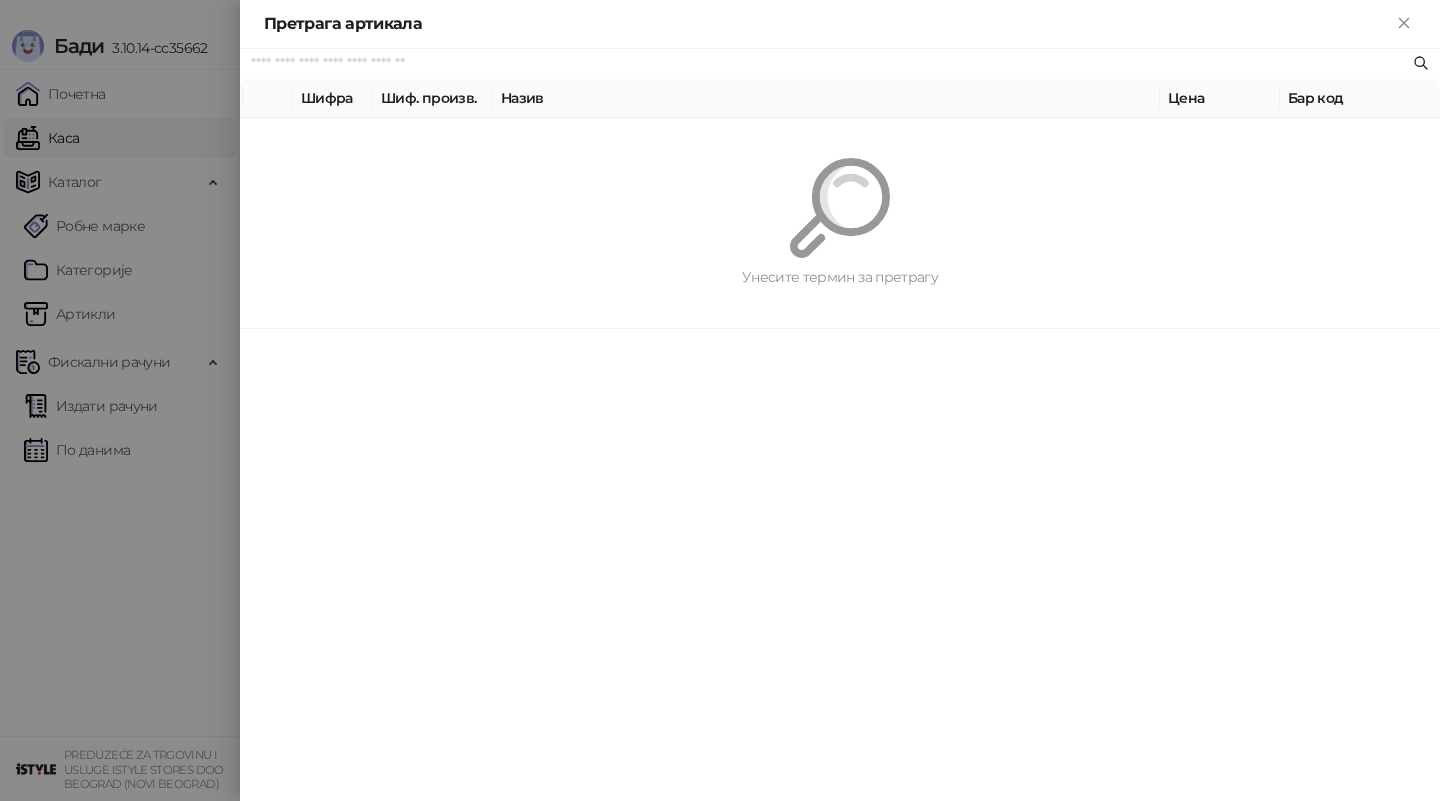 paste on "*********" 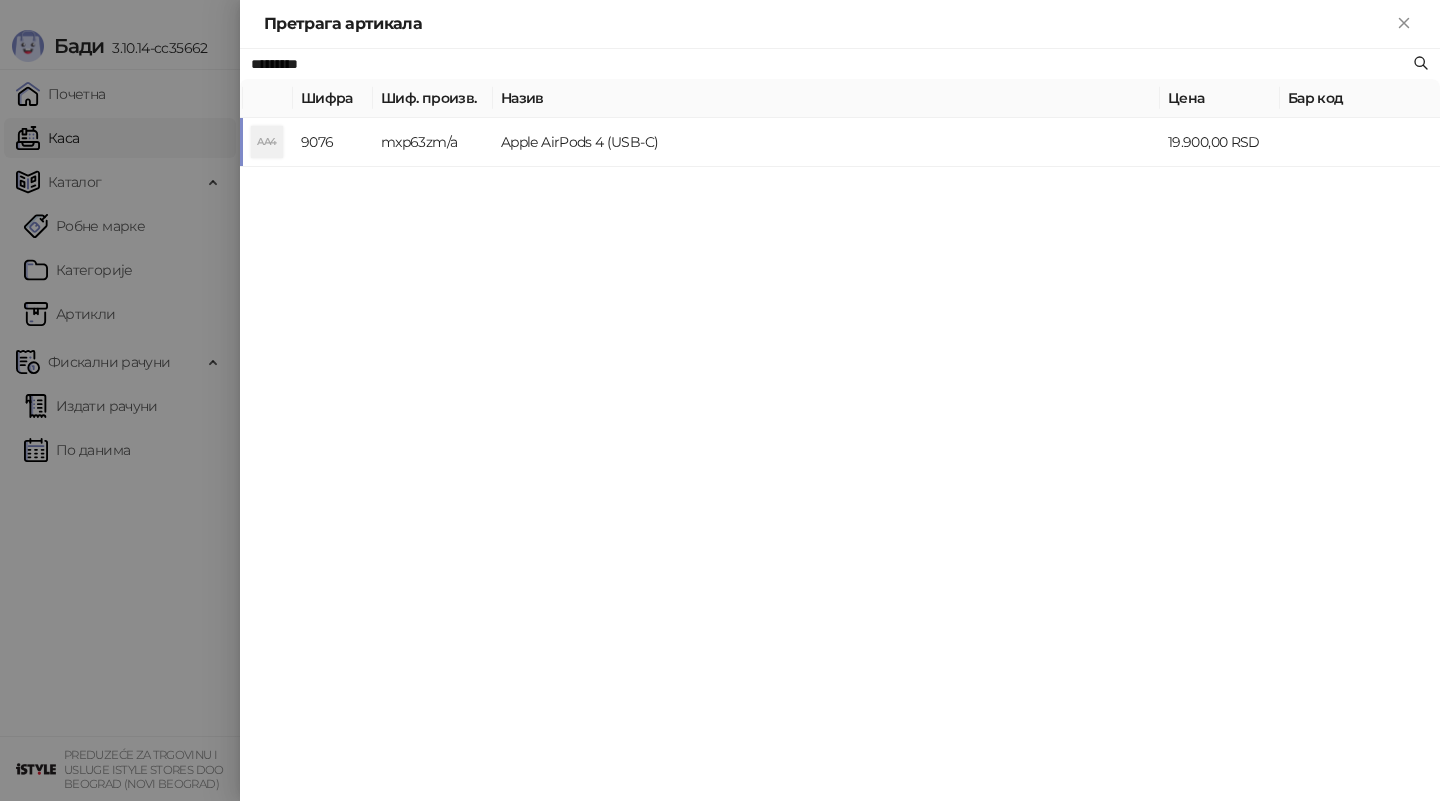type on "*********" 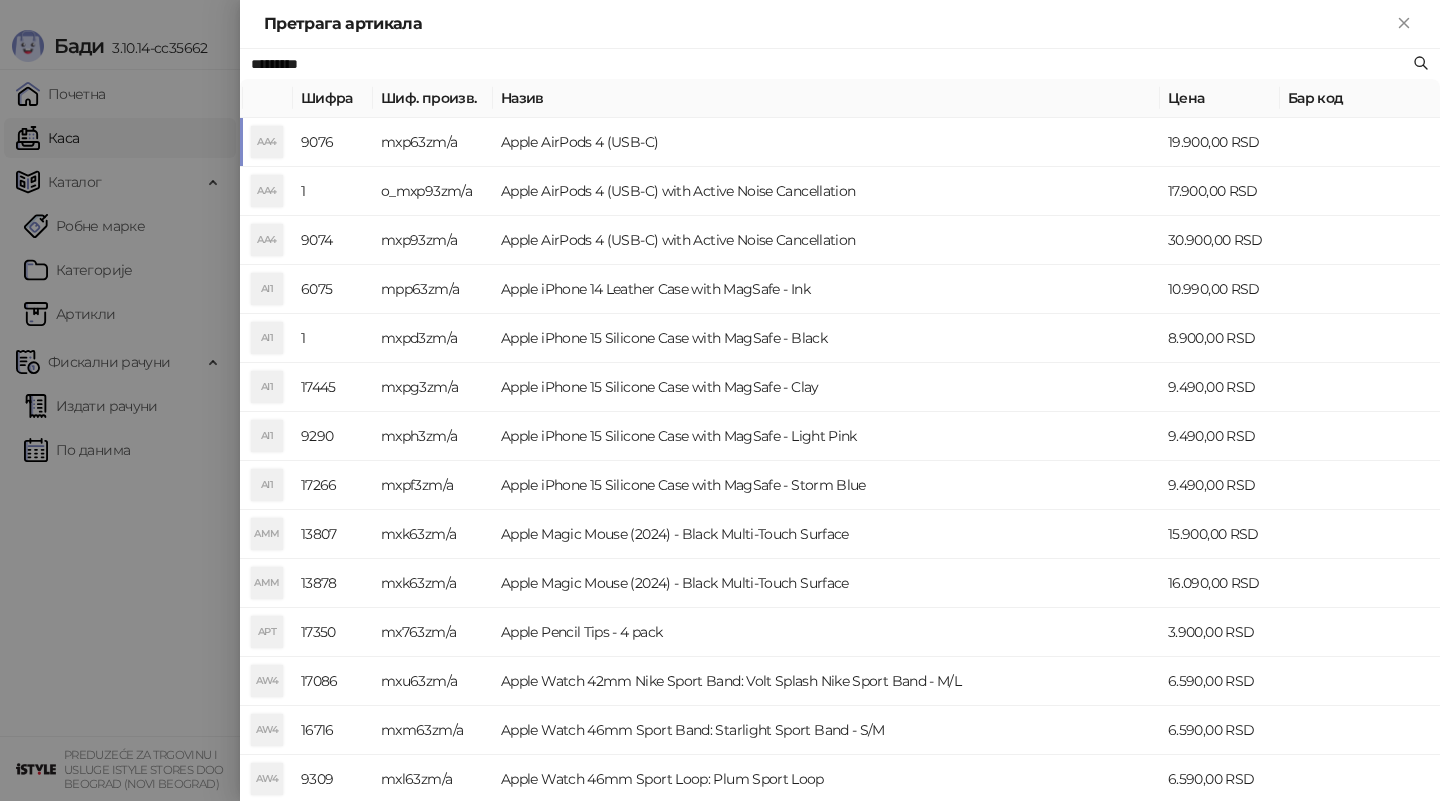click on "mxp63zm/a" at bounding box center (433, 142) 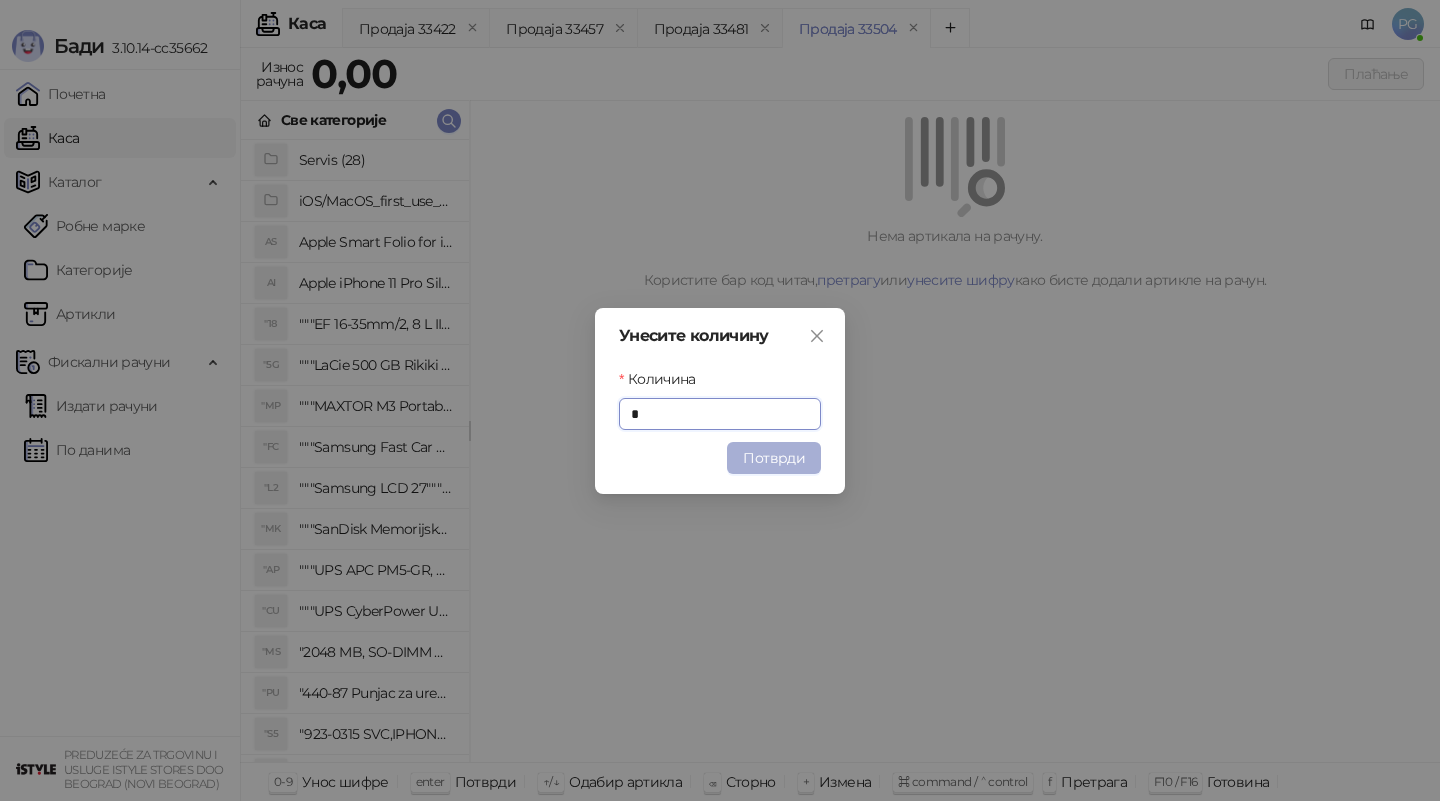 click on "Потврди" at bounding box center [774, 458] 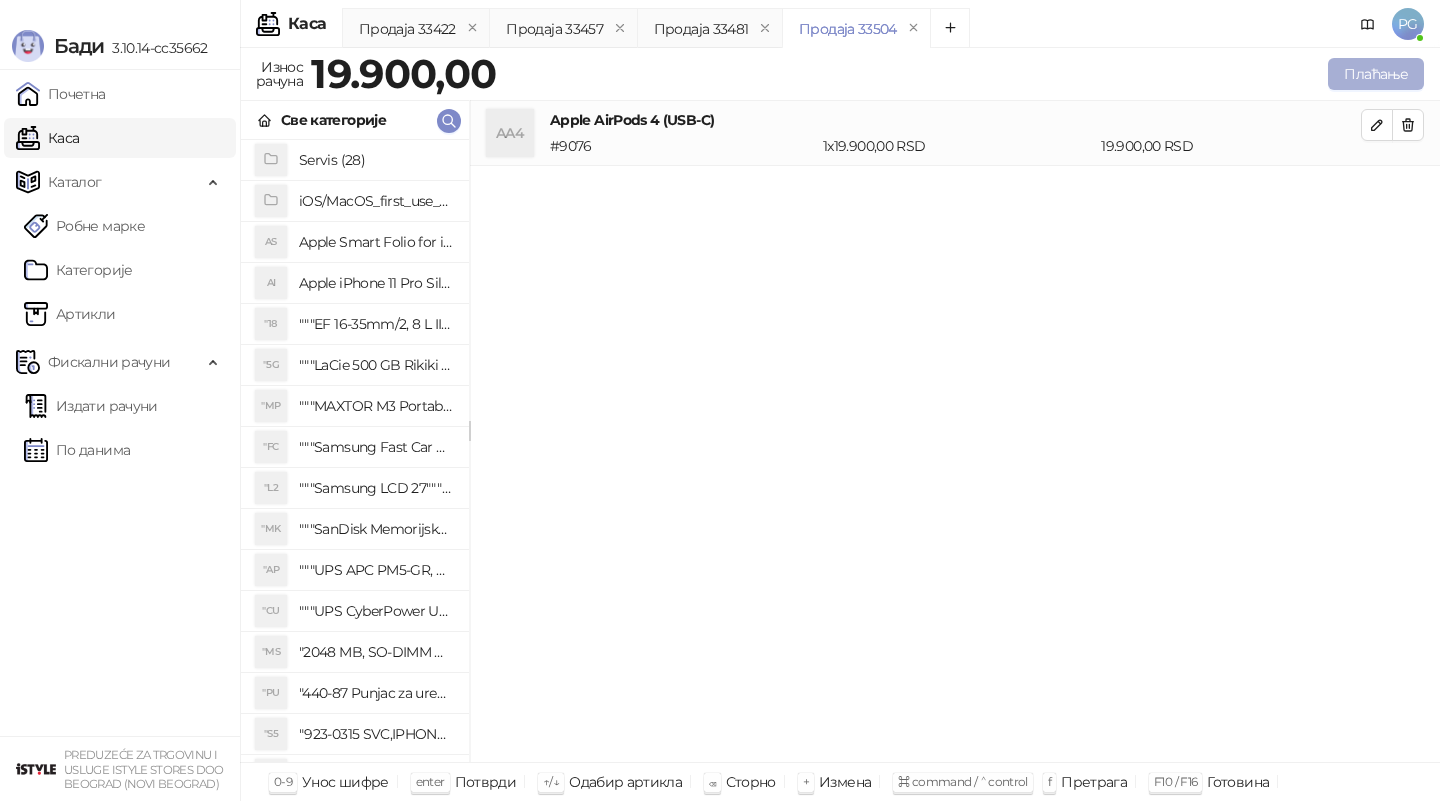 click on "Плаћање" at bounding box center (1376, 74) 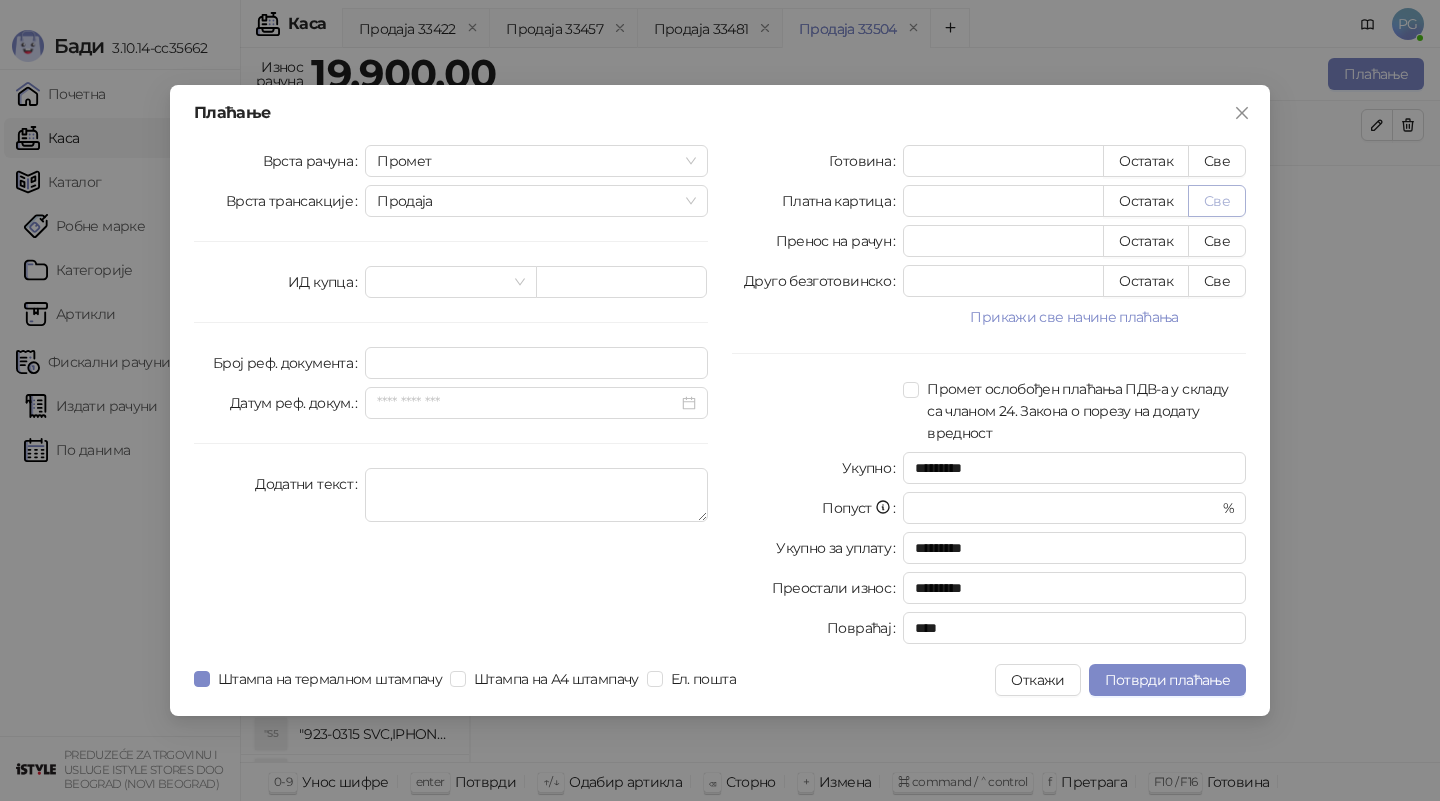 click on "Све" at bounding box center (1217, 201) 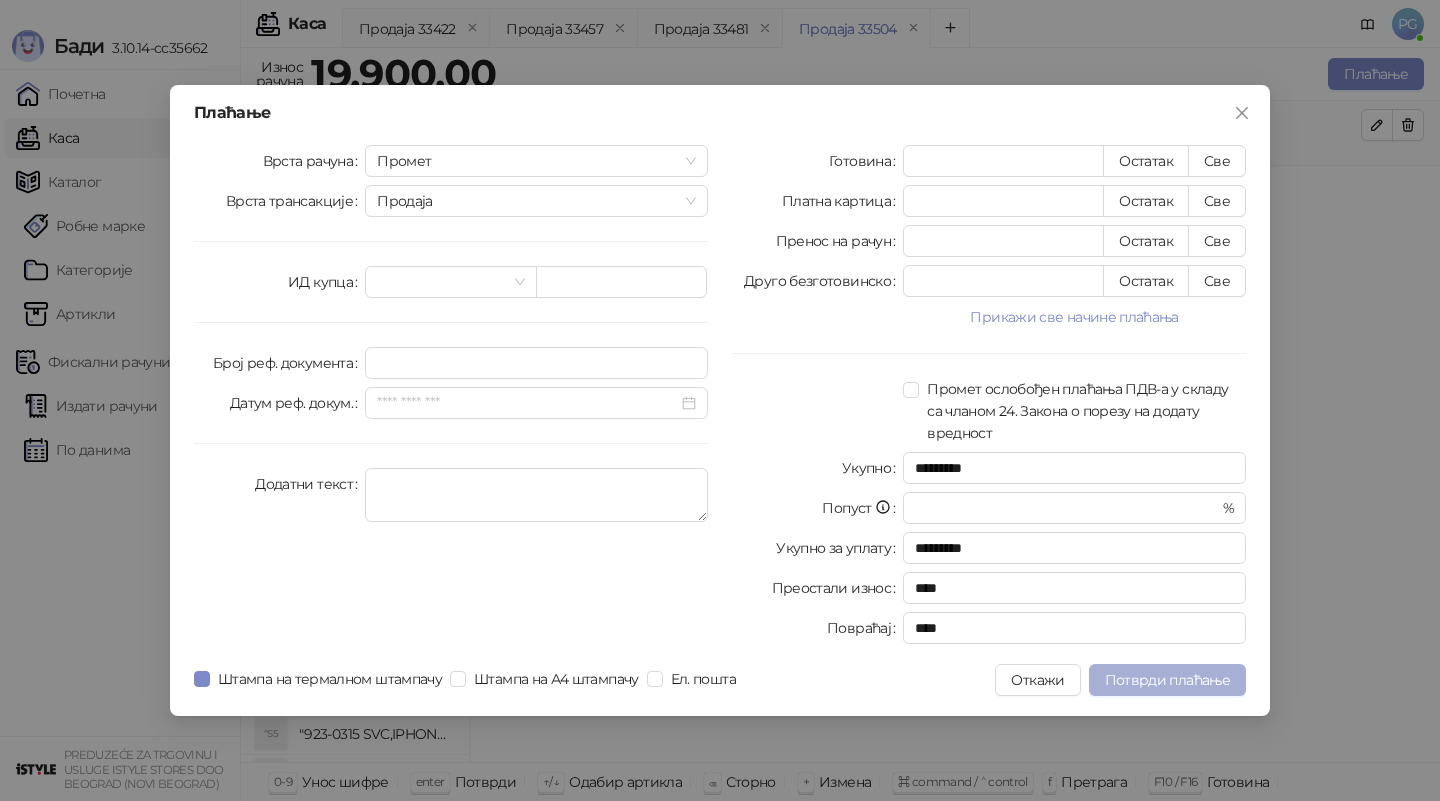 click on "Потврди плаћање" at bounding box center [1167, 680] 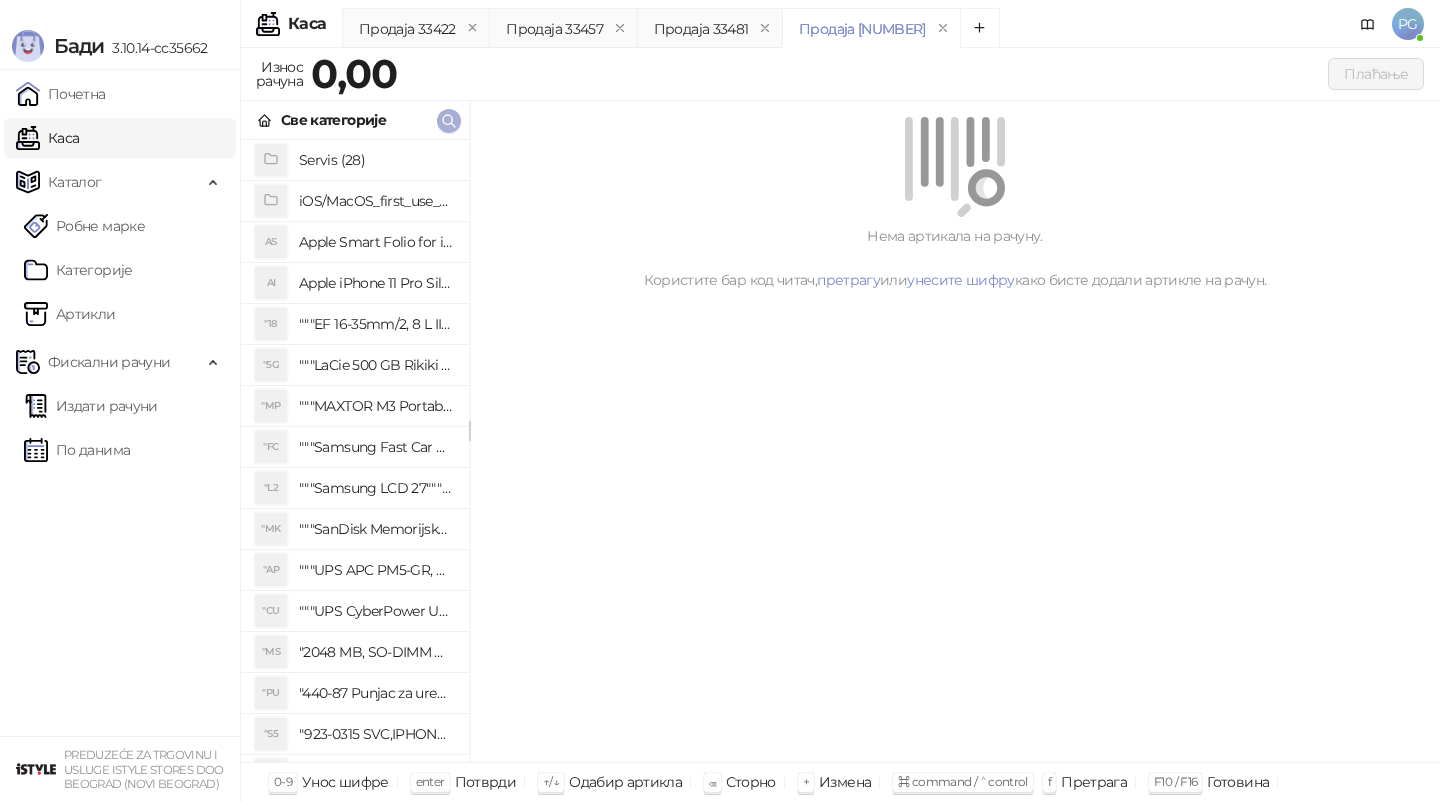 click 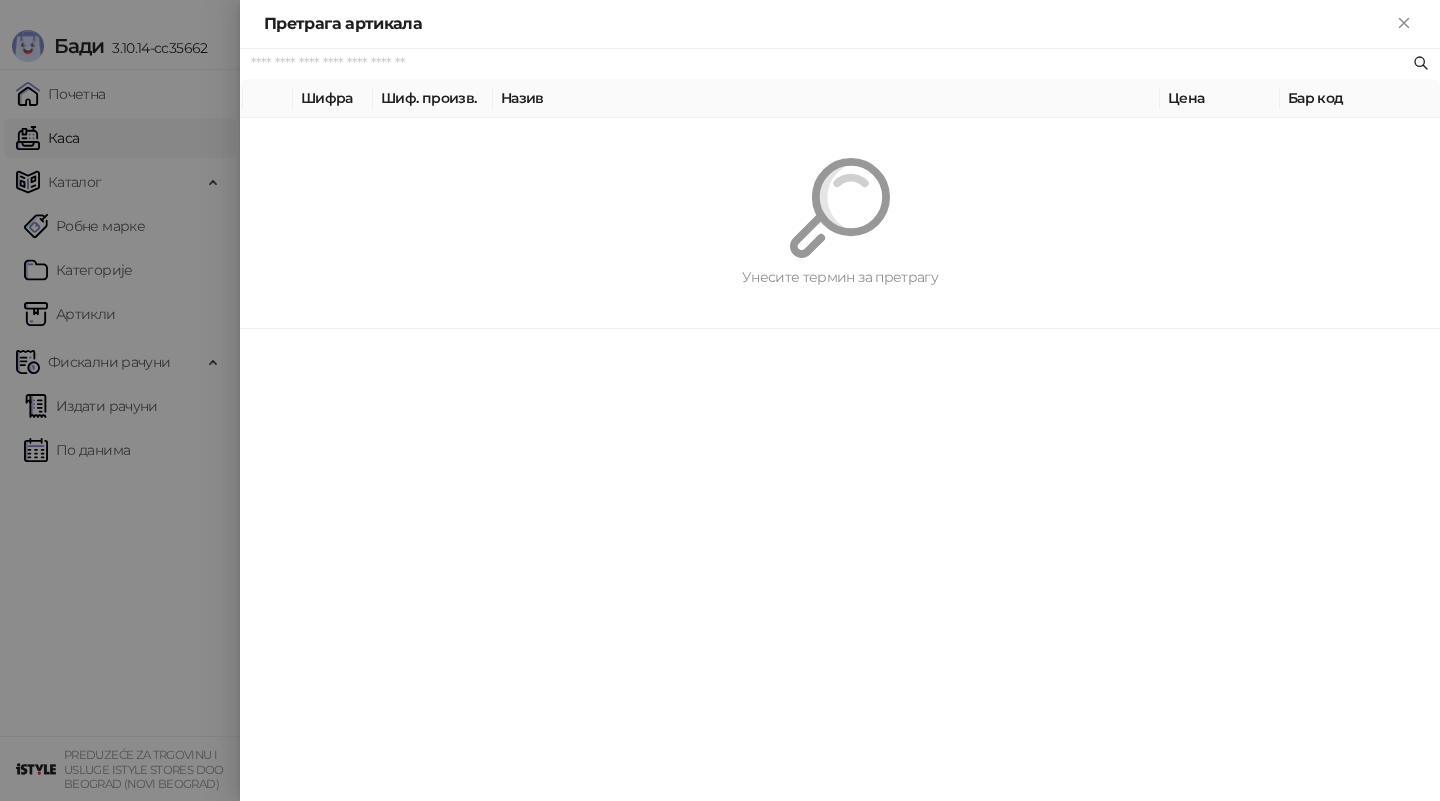 paste on "*********" 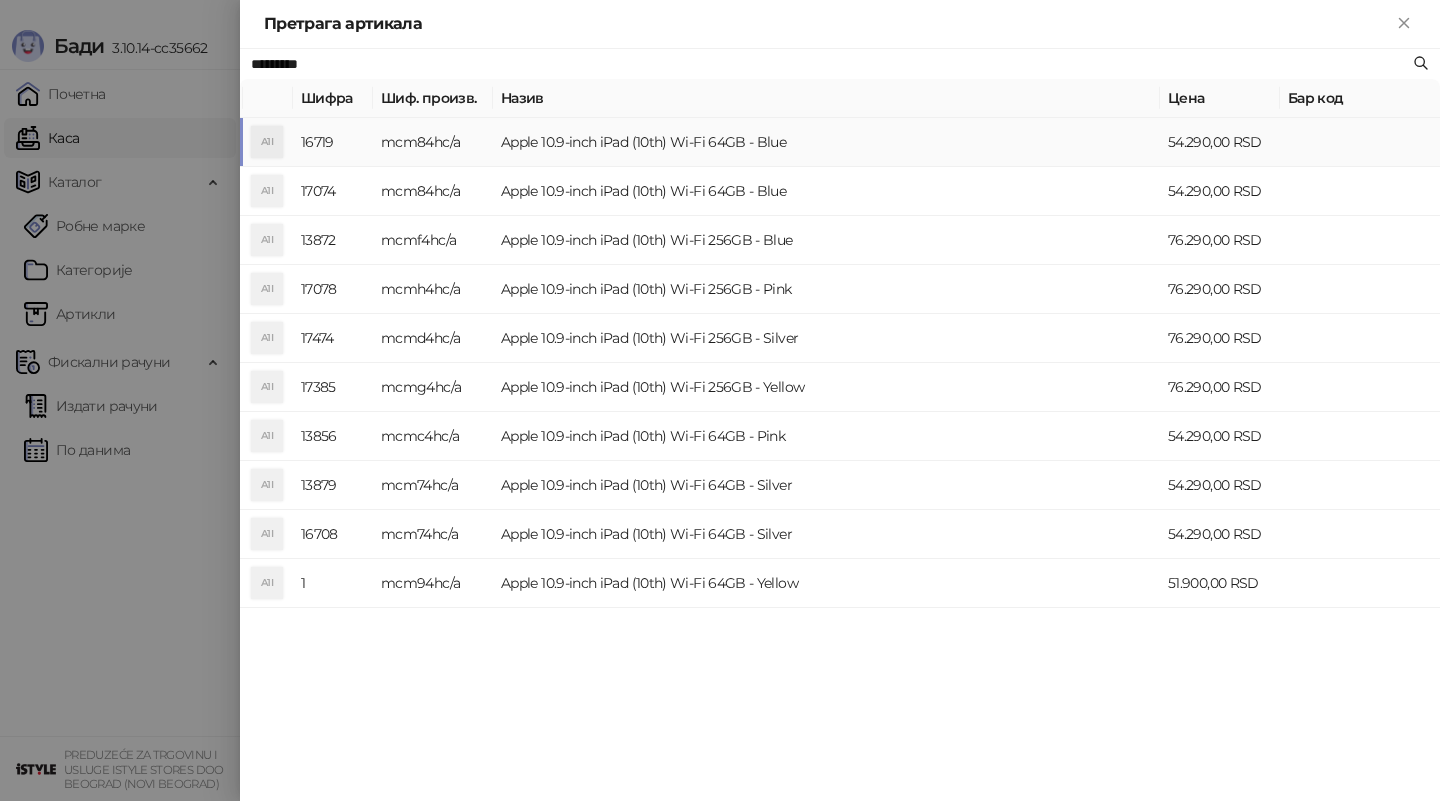 type on "*********" 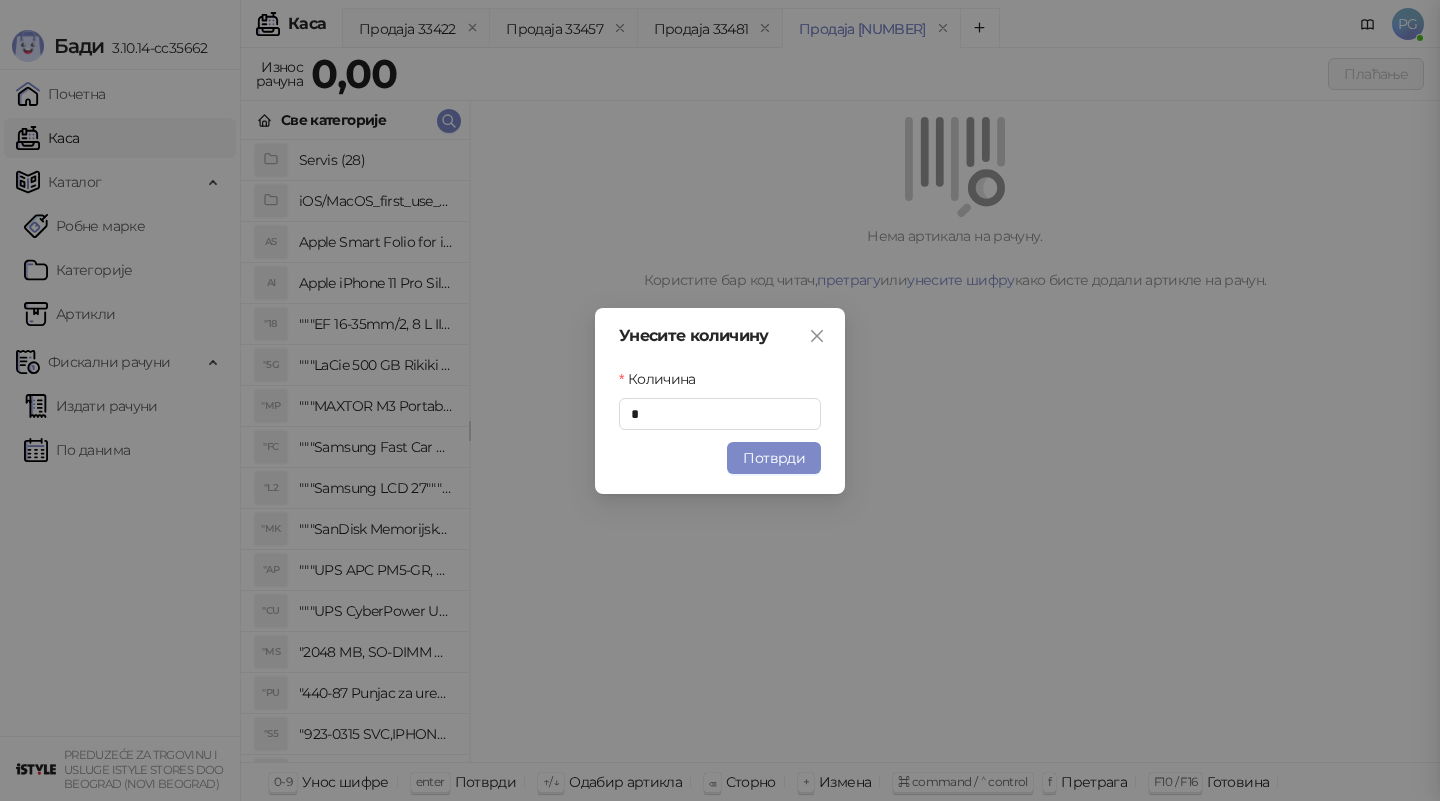 click on "Потврди" at bounding box center [774, 458] 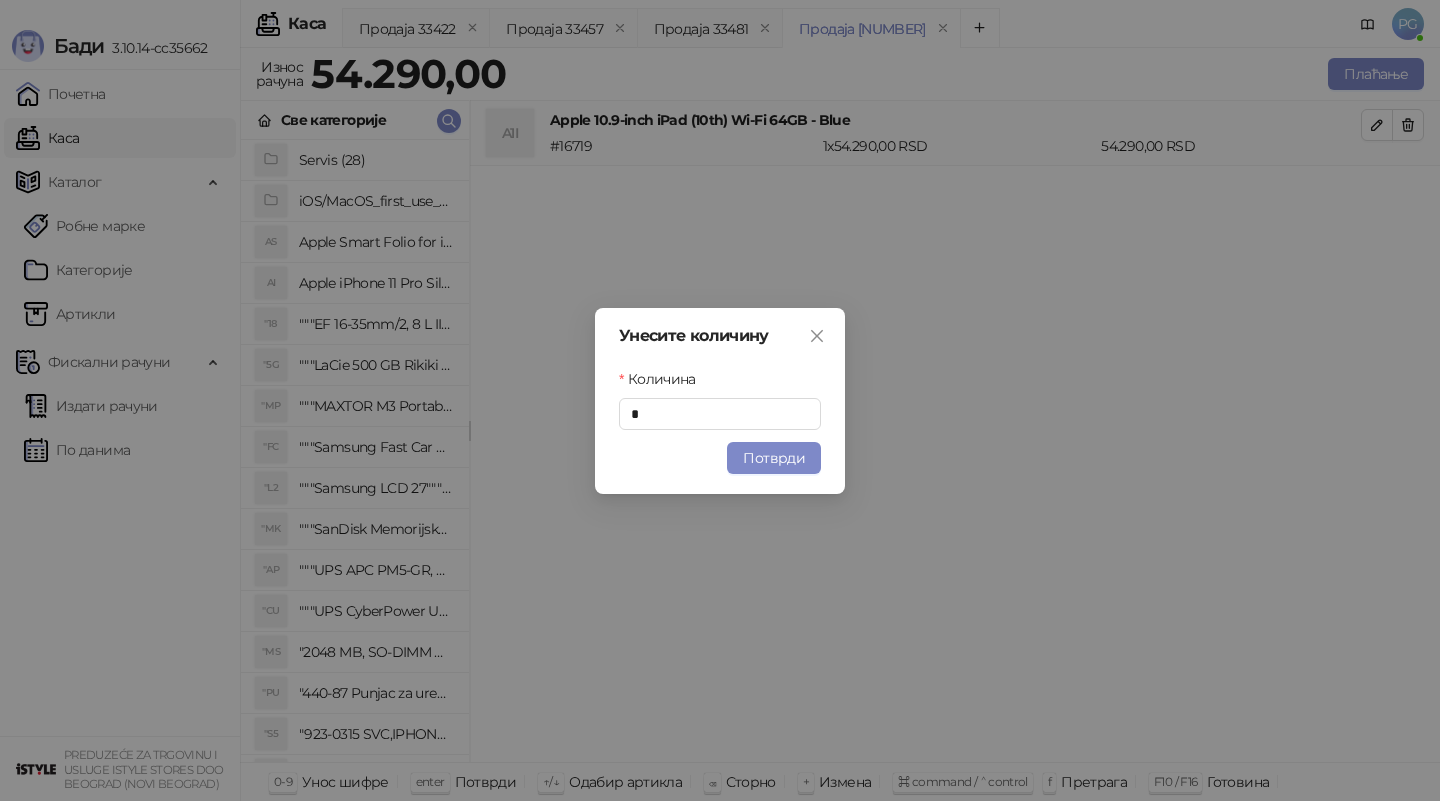 drag, startPoint x: 781, startPoint y: 458, endPoint x: 1316, endPoint y: 43, distance: 677.08936 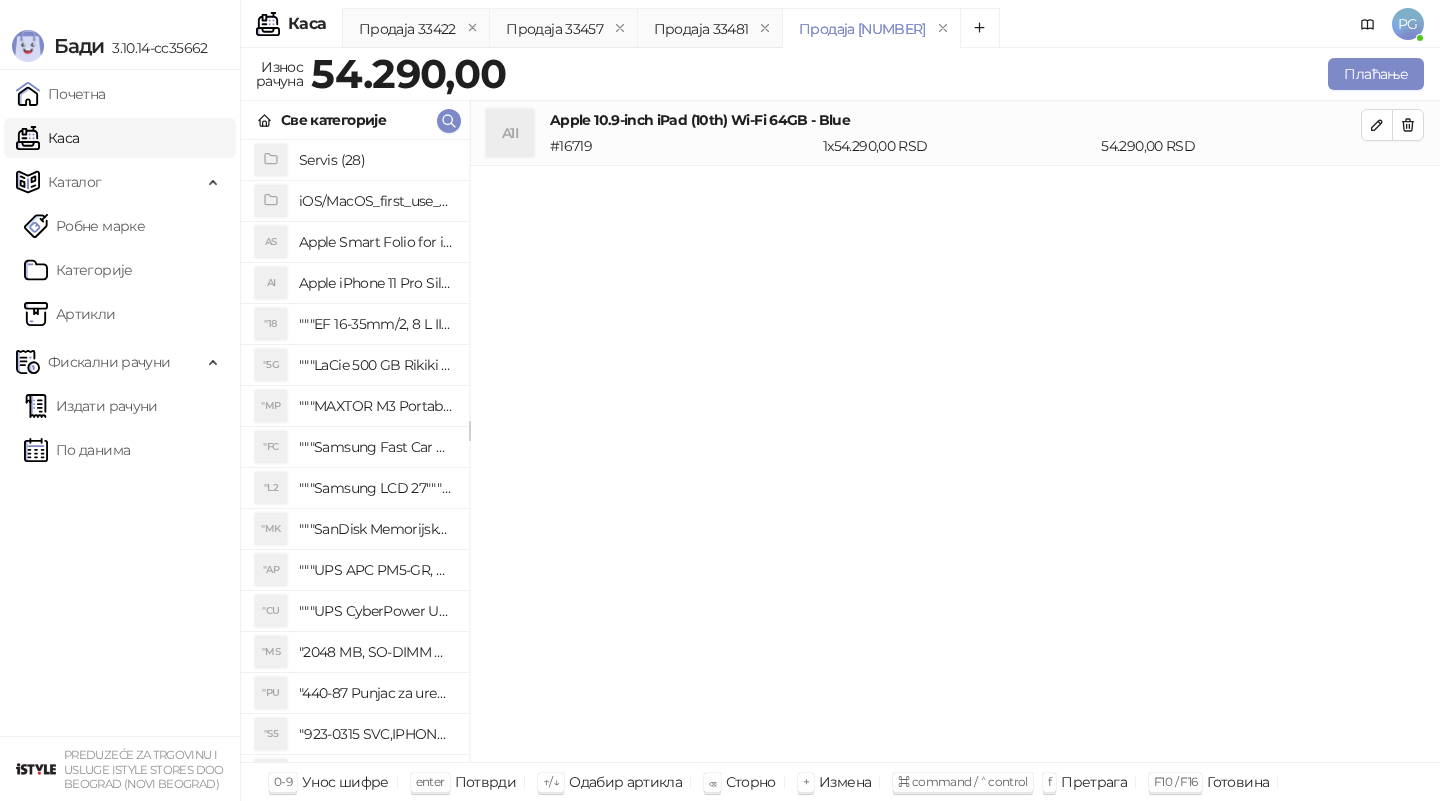 click on "Унесите количину Количина * Потврди" at bounding box center (720, 400) 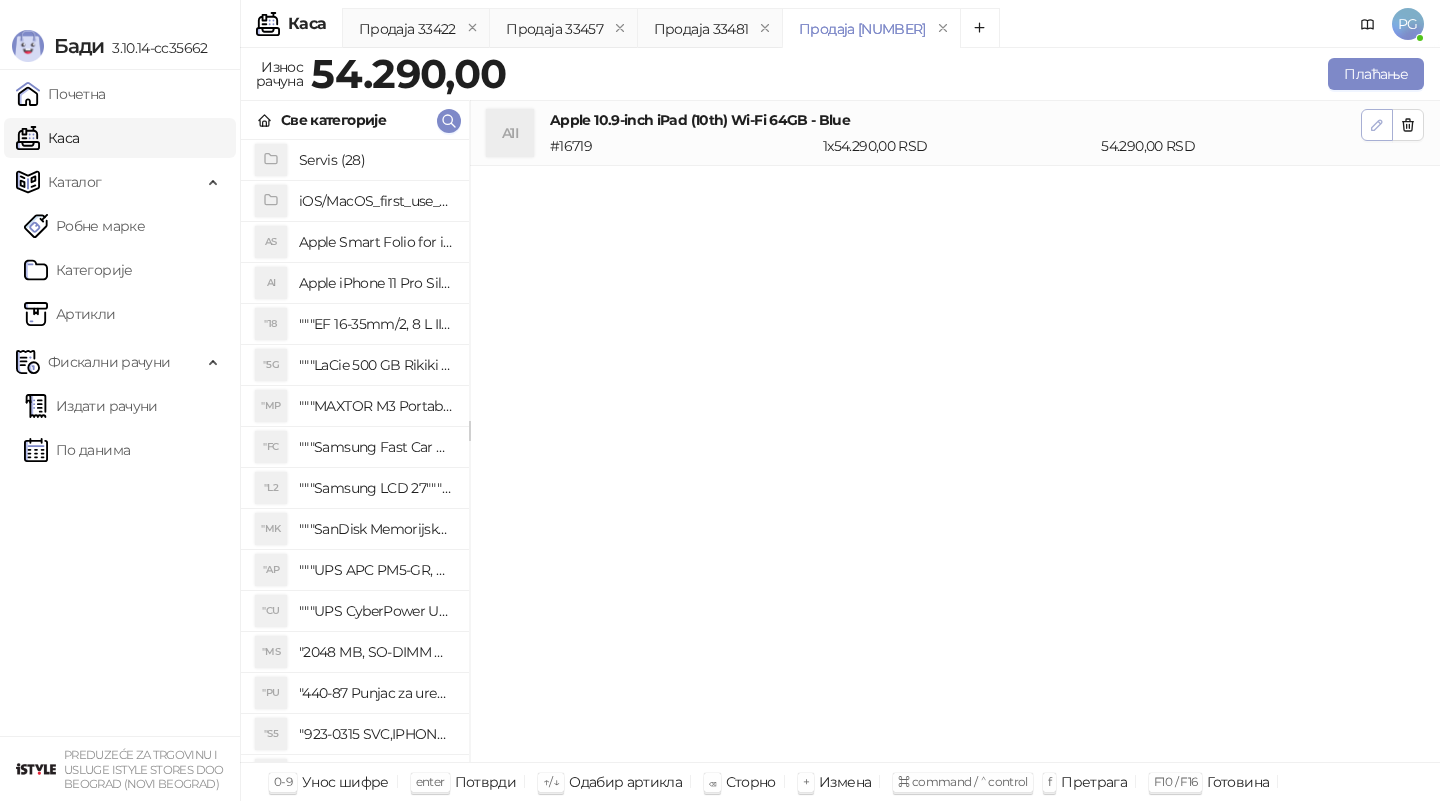 click at bounding box center (1377, 125) 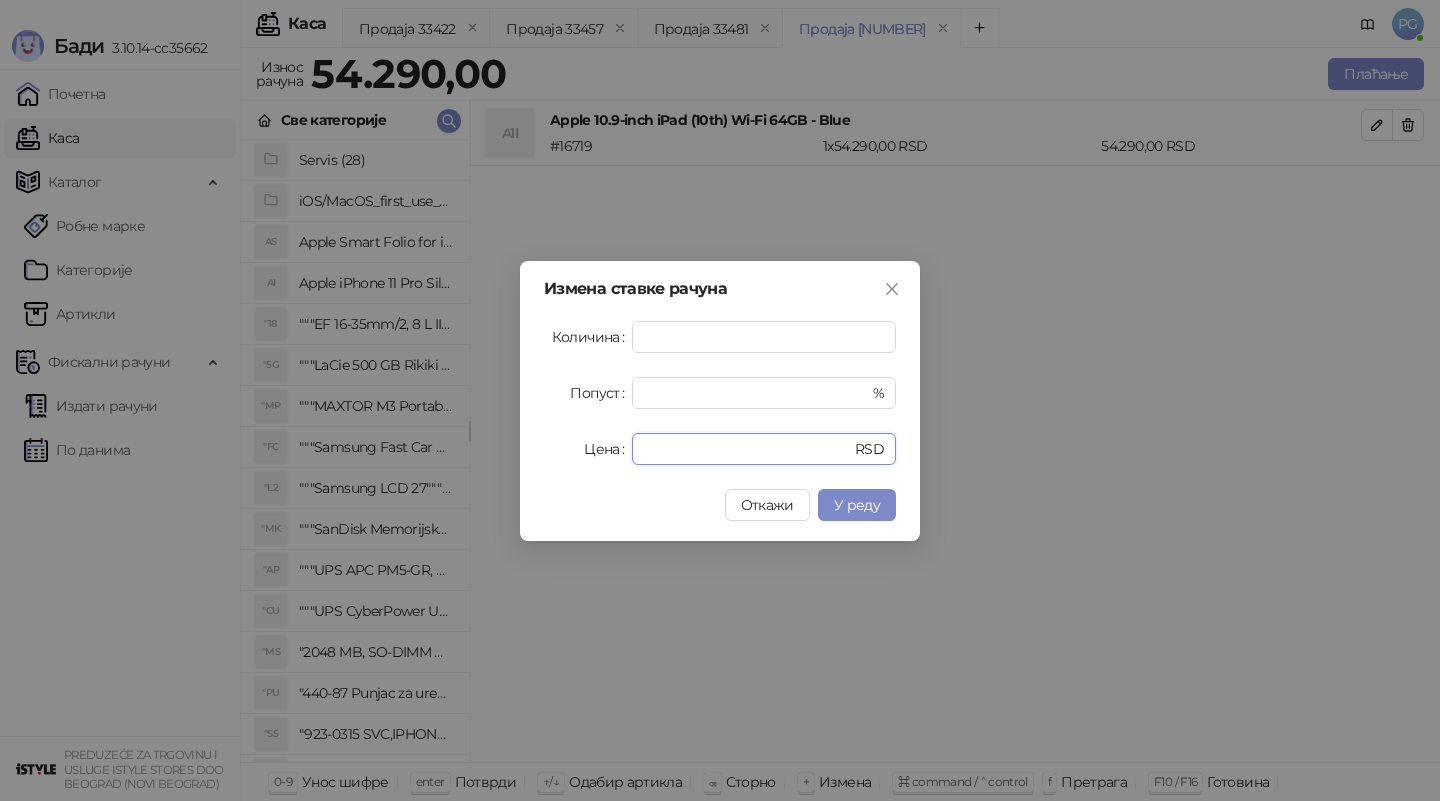 drag, startPoint x: 688, startPoint y: 447, endPoint x: 440, endPoint y: 445, distance: 248.00807 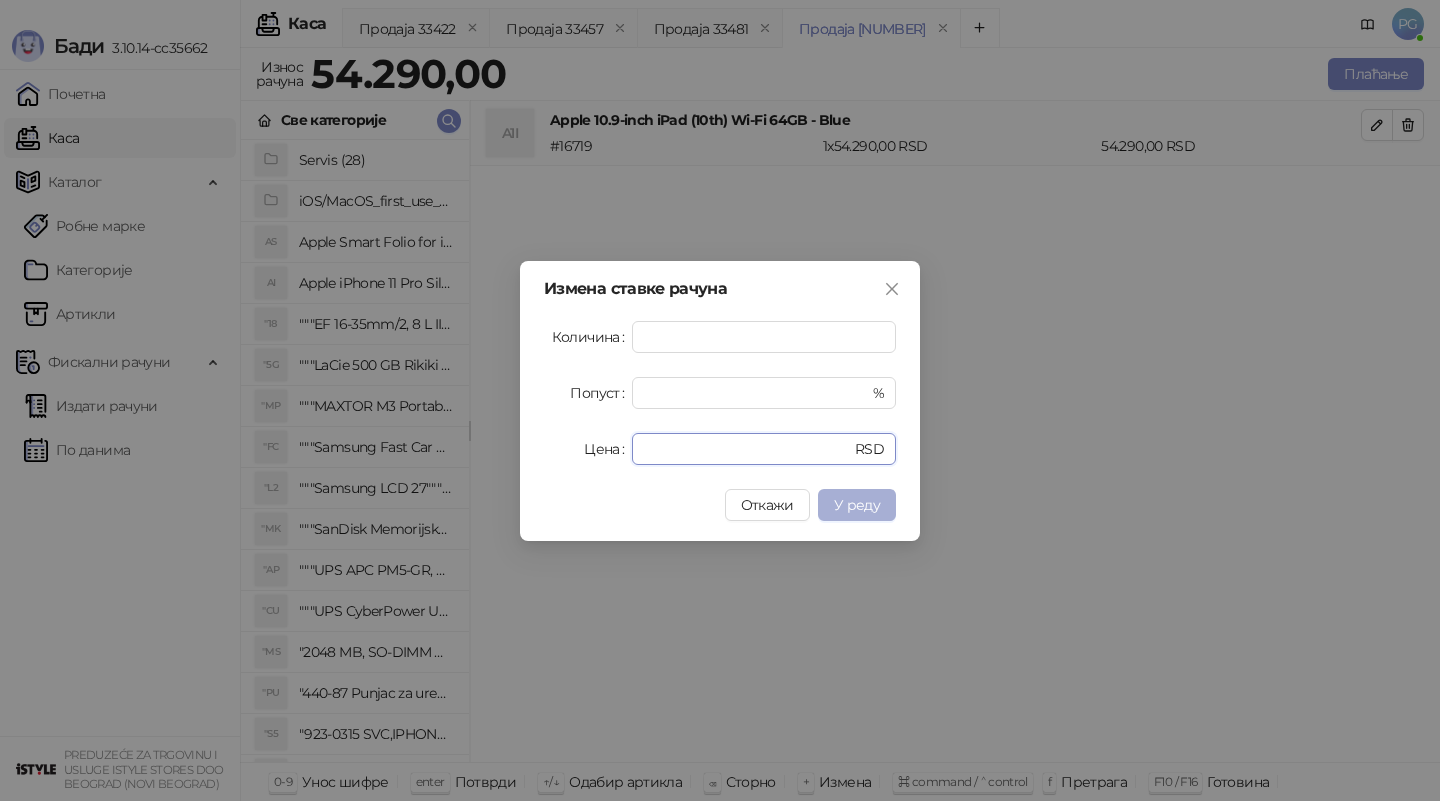 type on "*****" 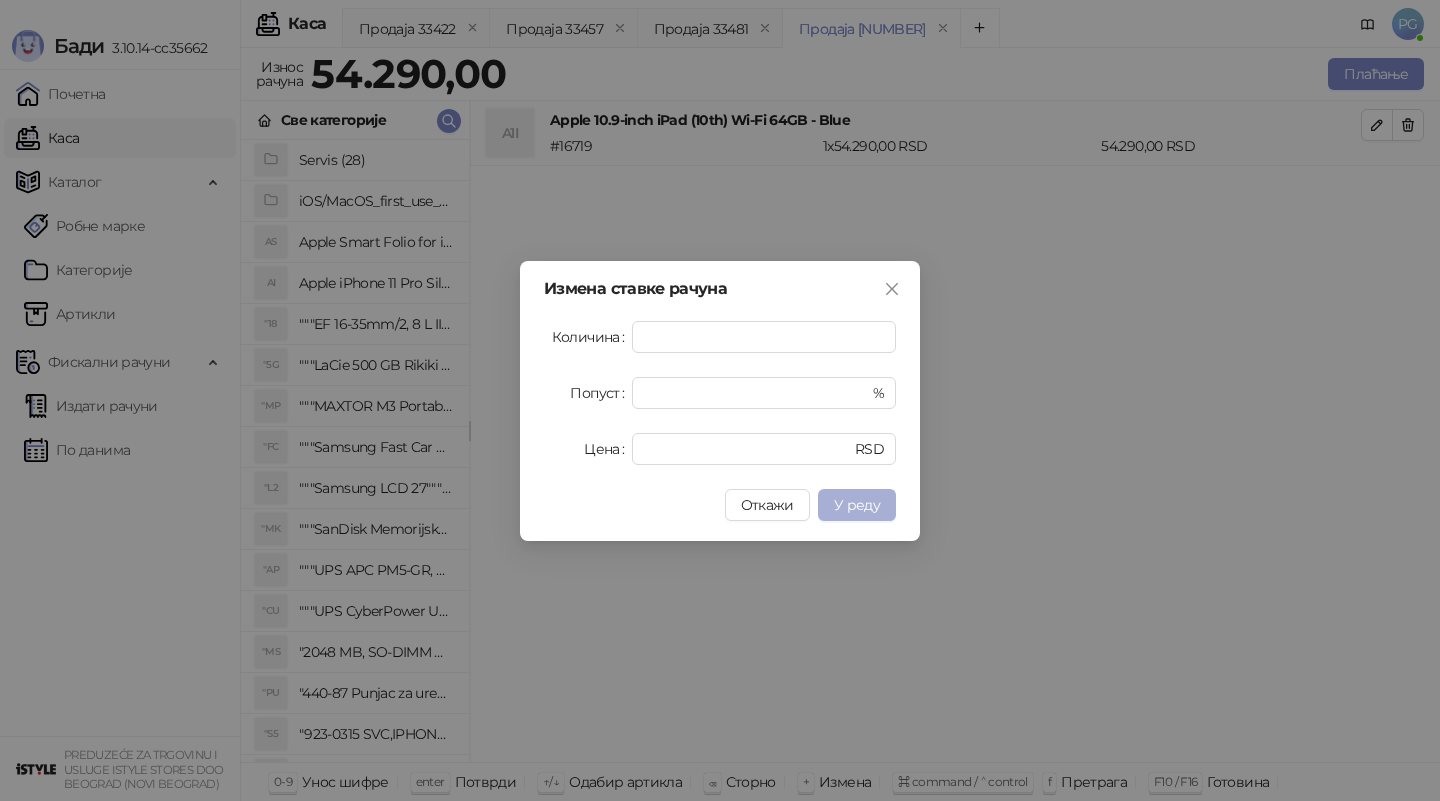 click on "У реду" at bounding box center (857, 505) 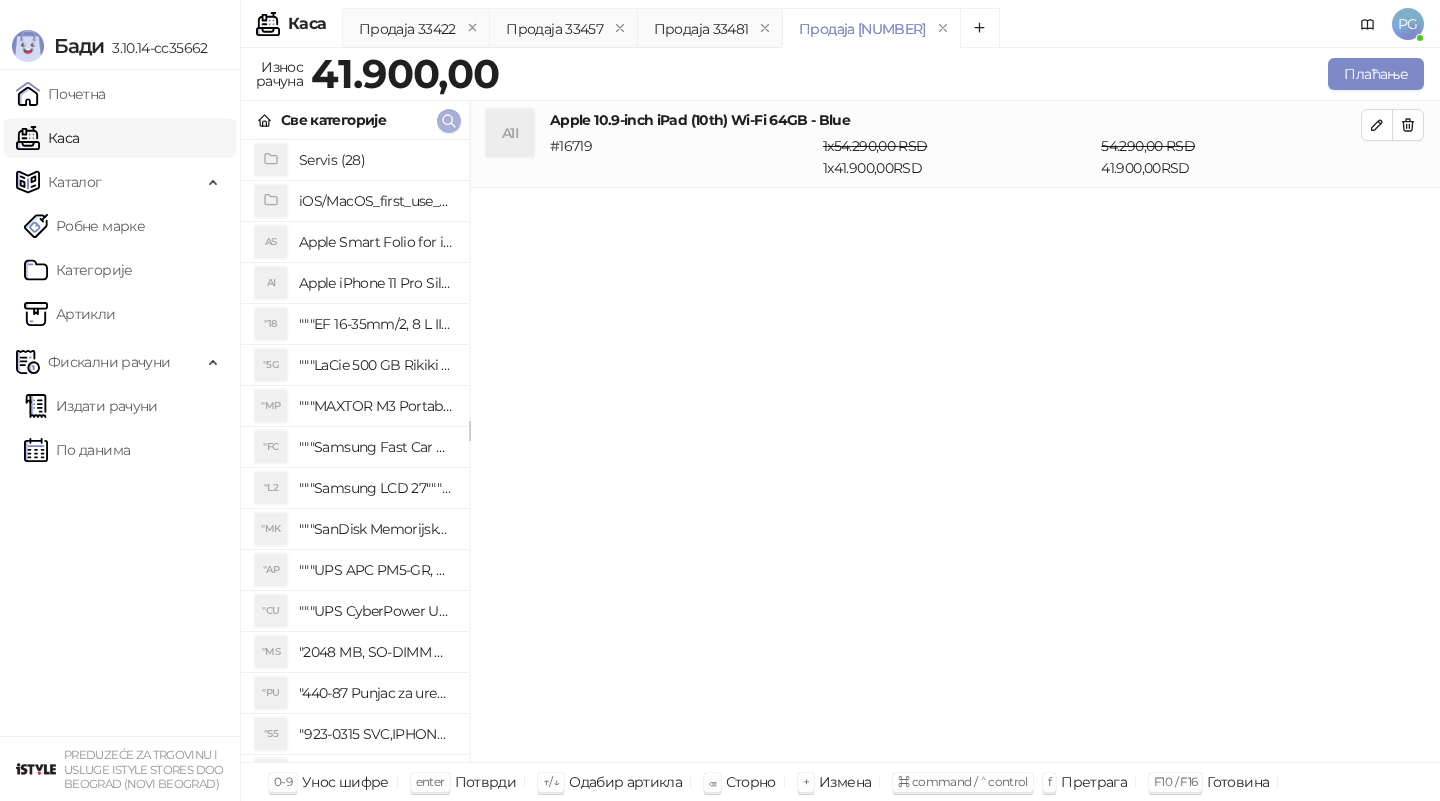 click at bounding box center (449, 121) 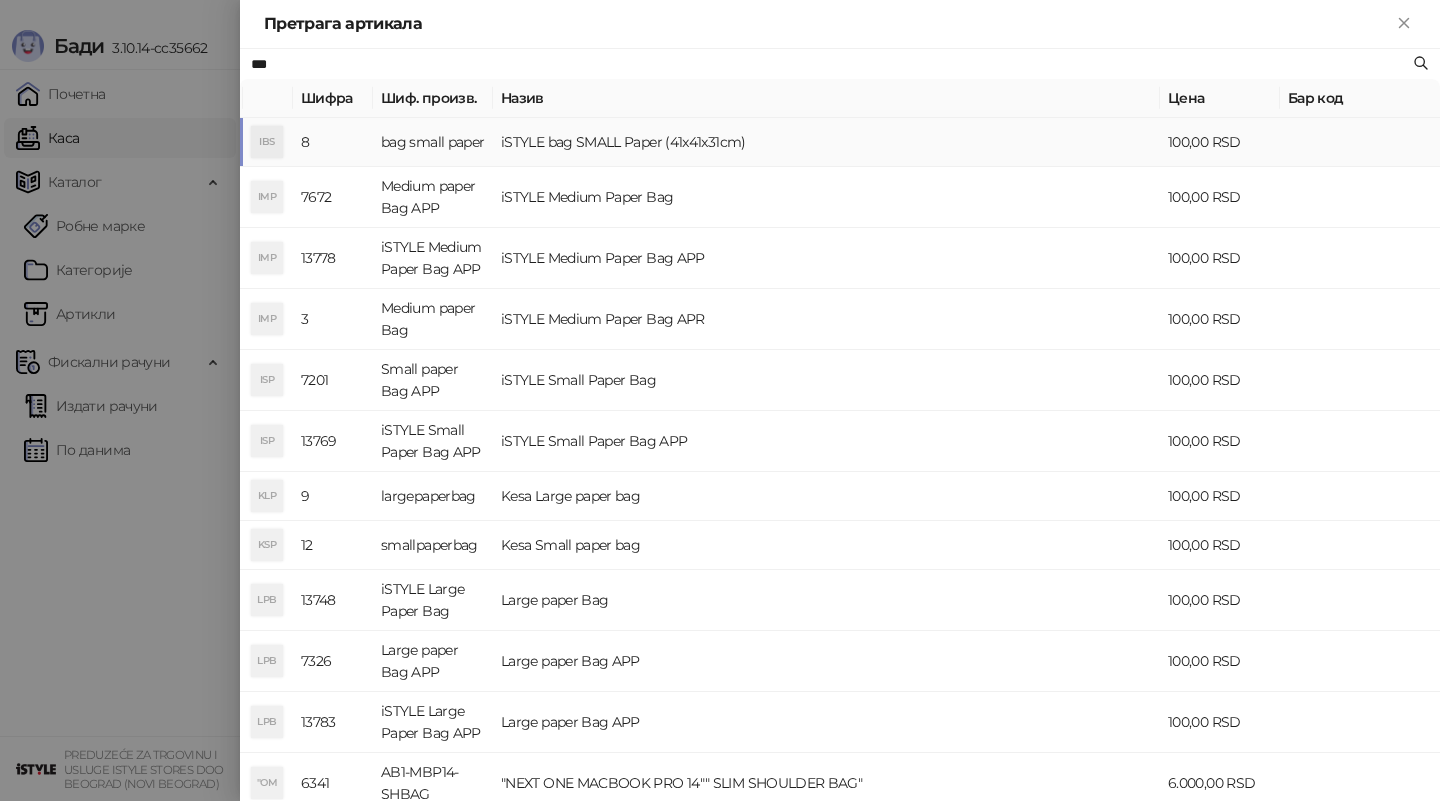 type on "***" 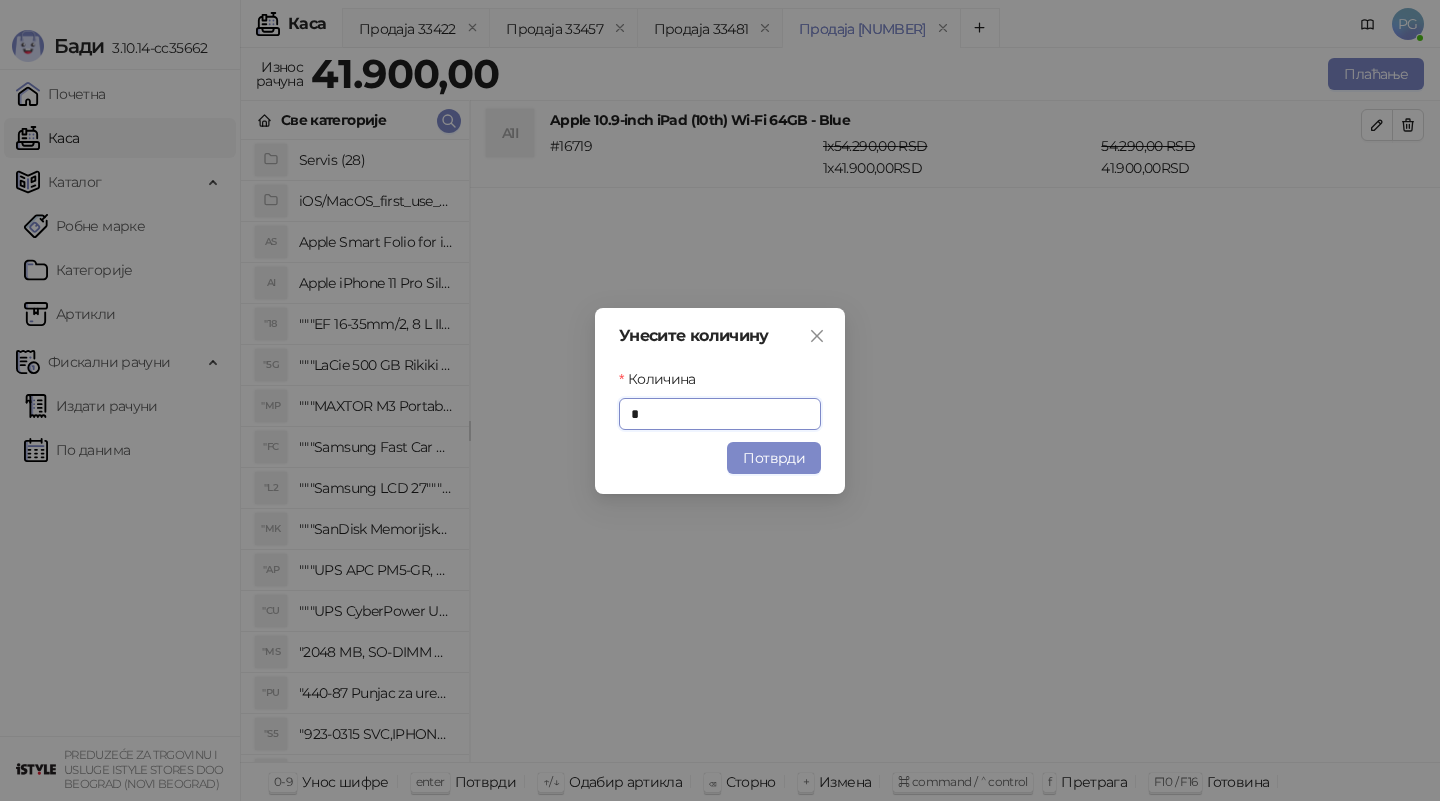 click on "Унесите количину Количина * Потврди" at bounding box center [720, 401] 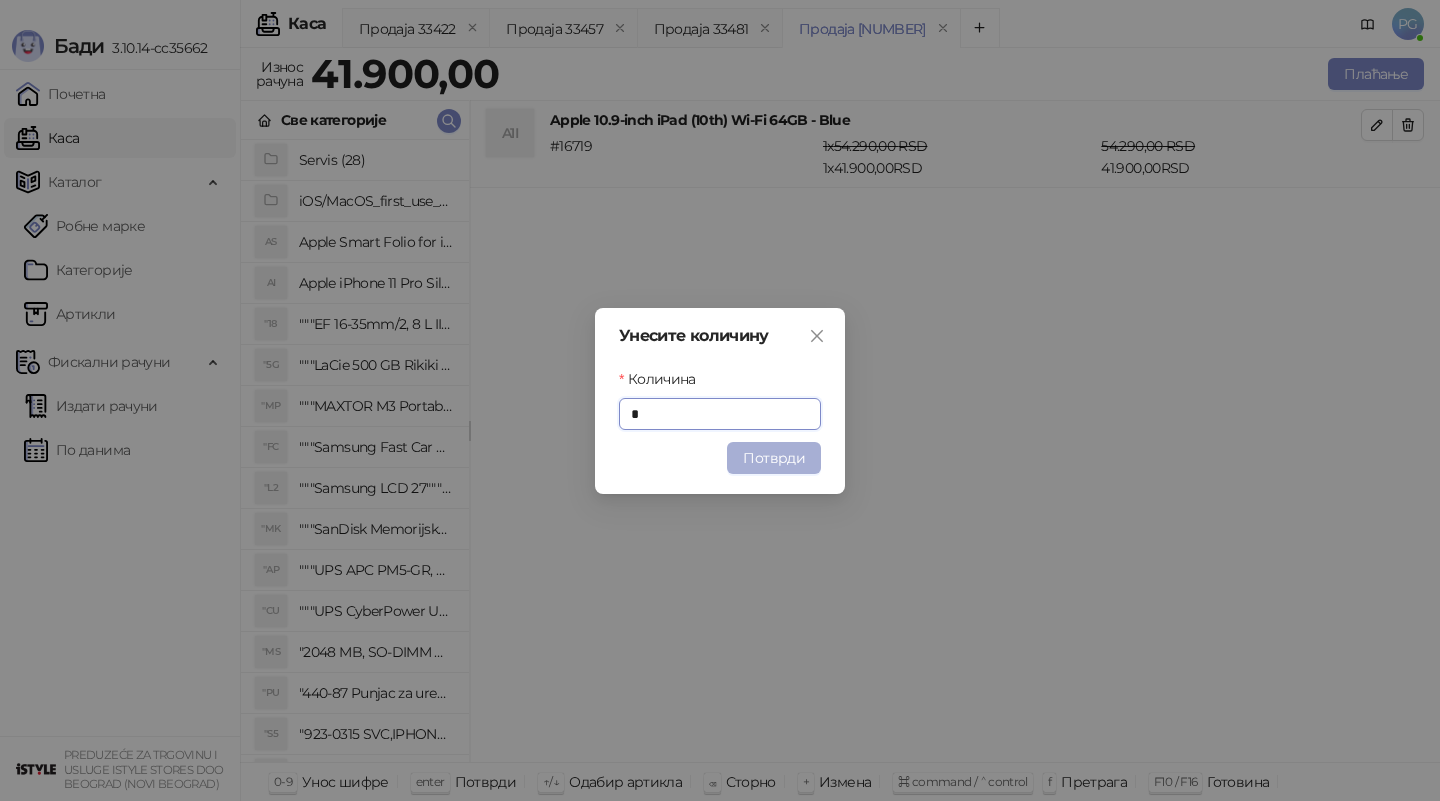 click on "Потврди" at bounding box center (774, 458) 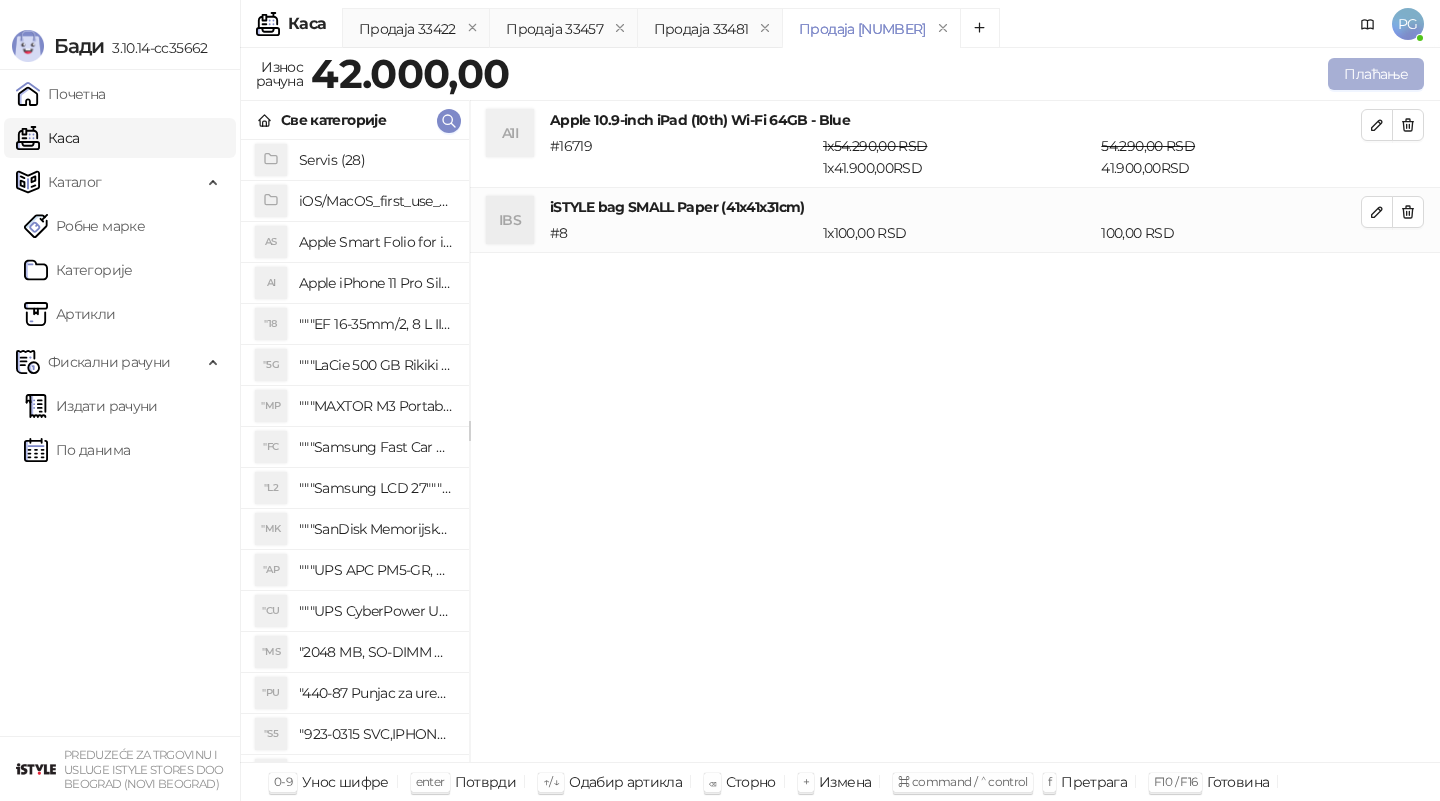 click on "Плаћање" at bounding box center [1376, 74] 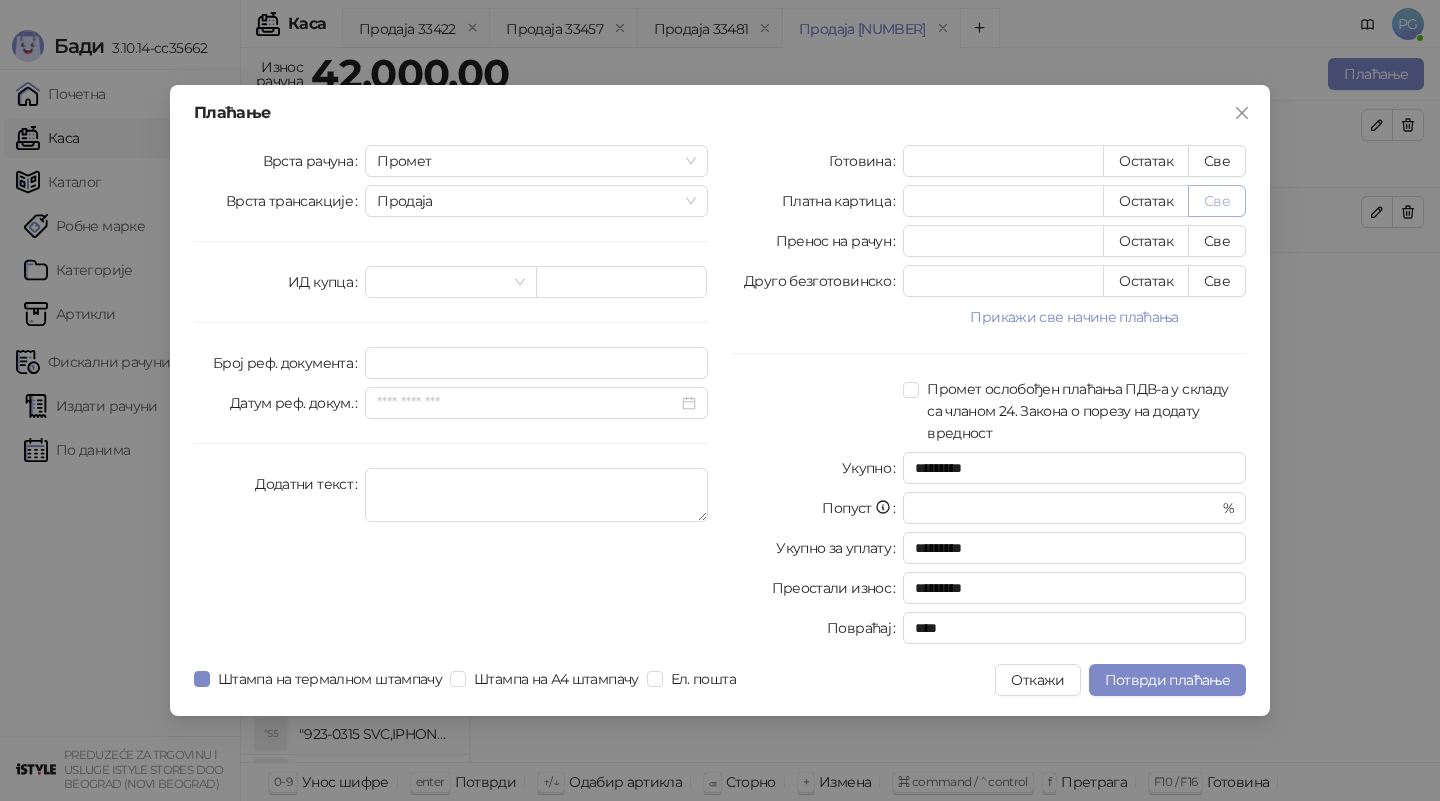 click on "Све" at bounding box center [1217, 201] 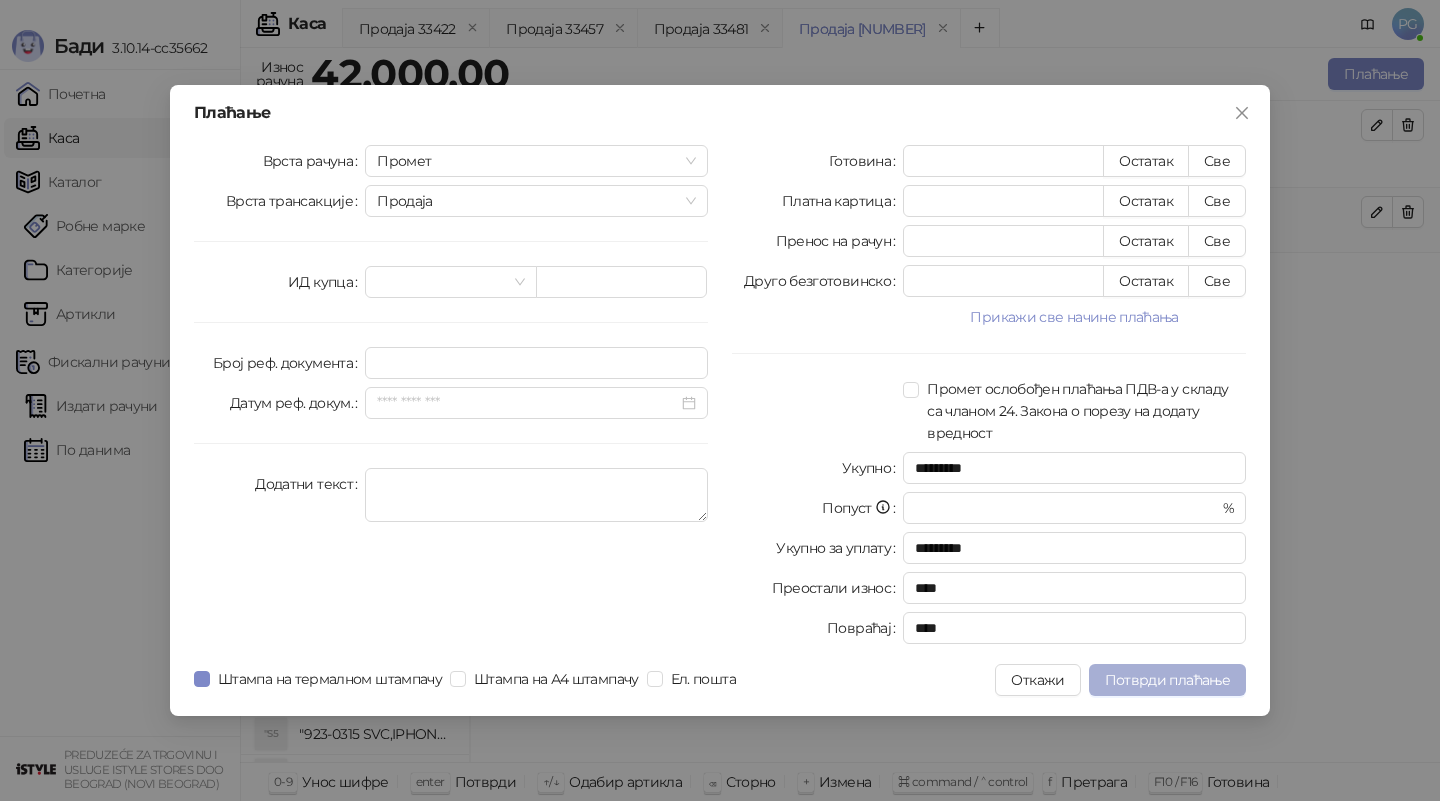 click on "Потврди плаћање" at bounding box center [1167, 680] 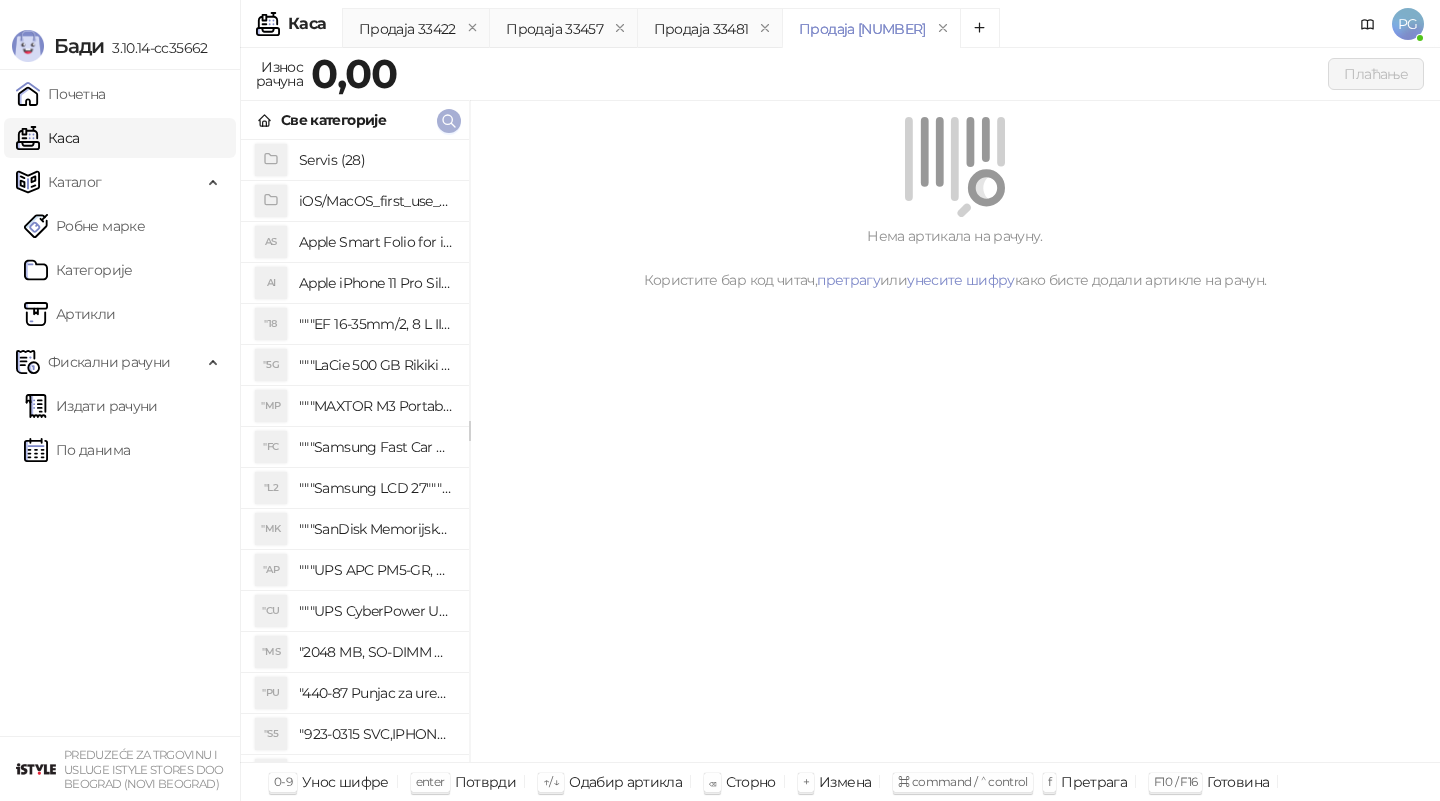 click 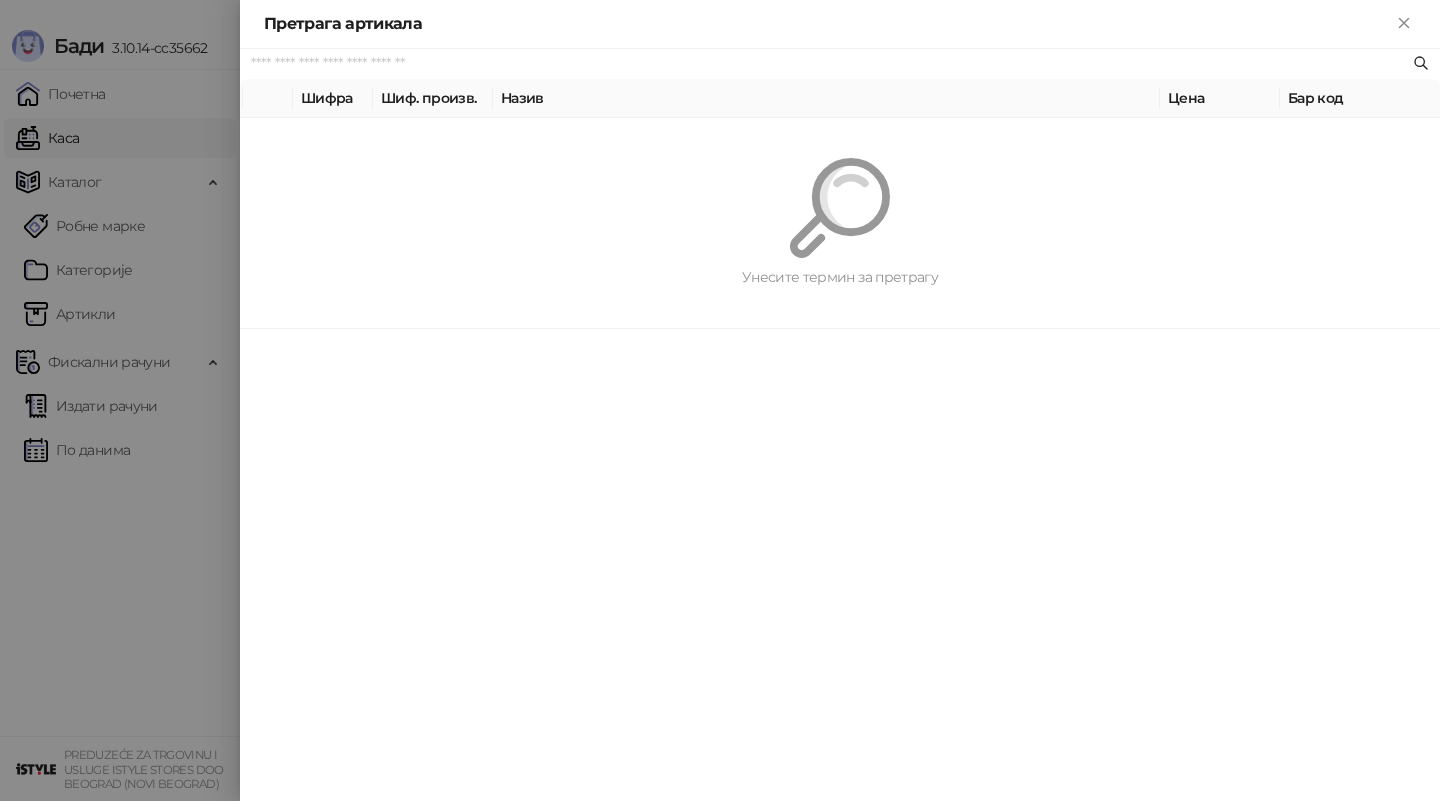 paste on "**********" 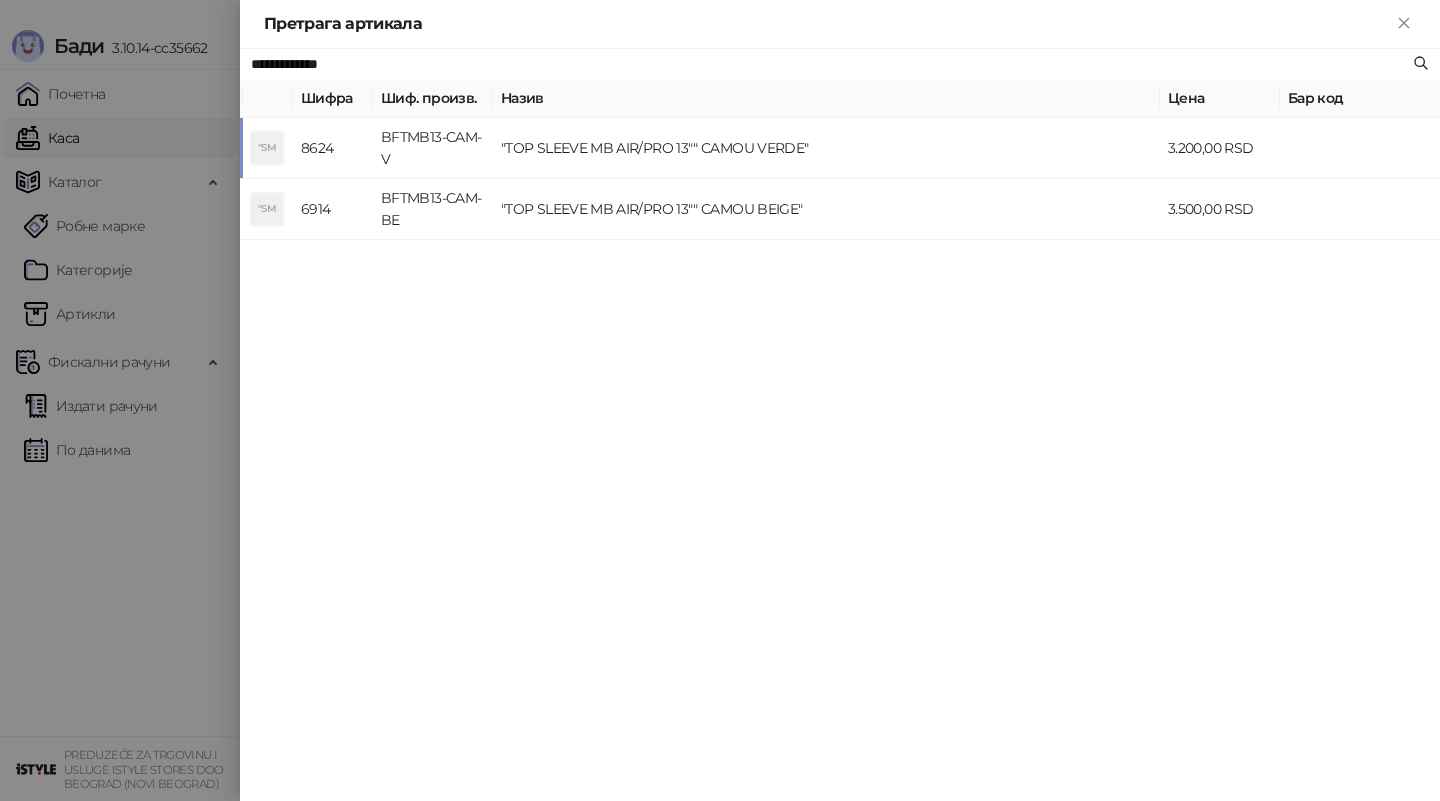 click on "BFTMB13-CAM-V" at bounding box center [433, 148] 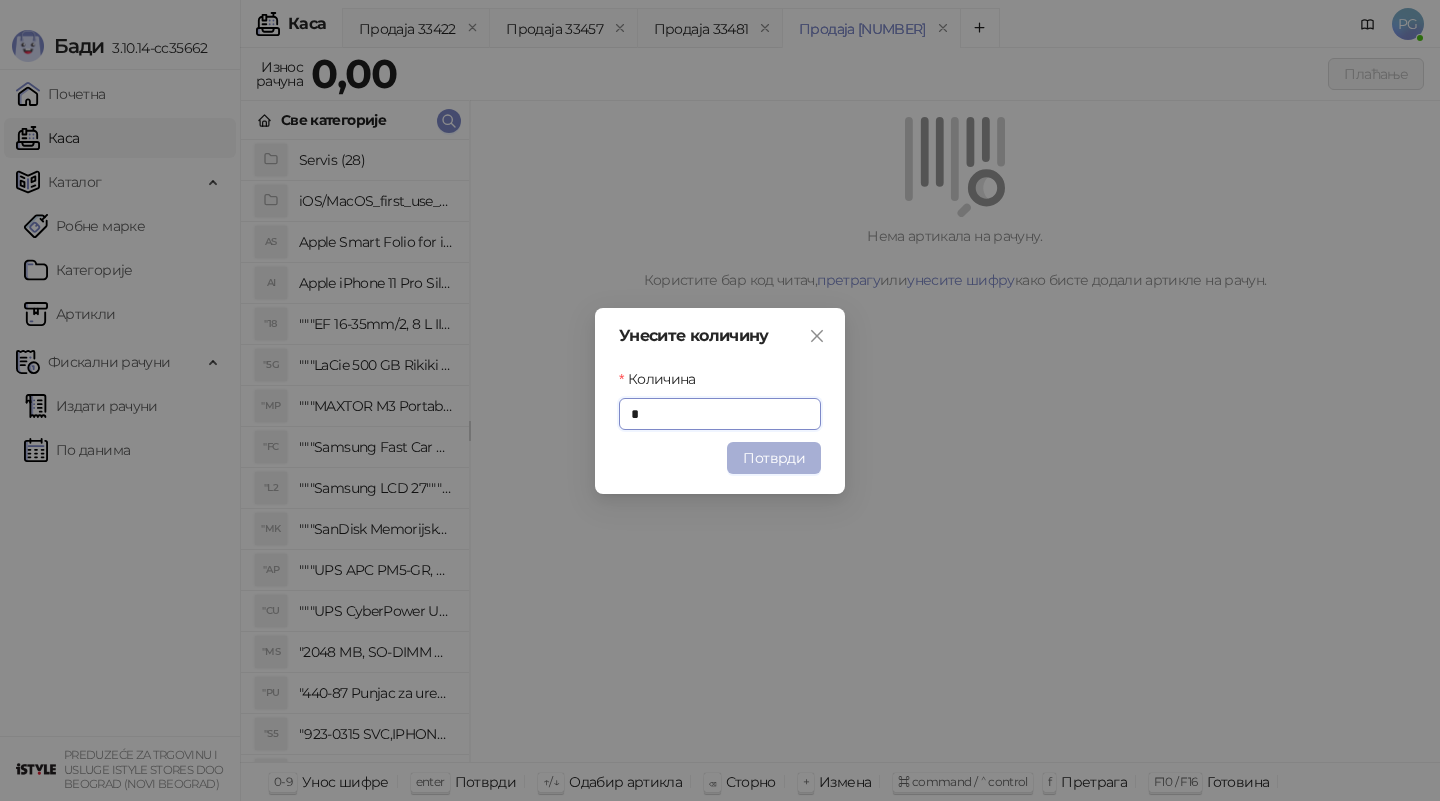 click on "Потврди" at bounding box center [774, 458] 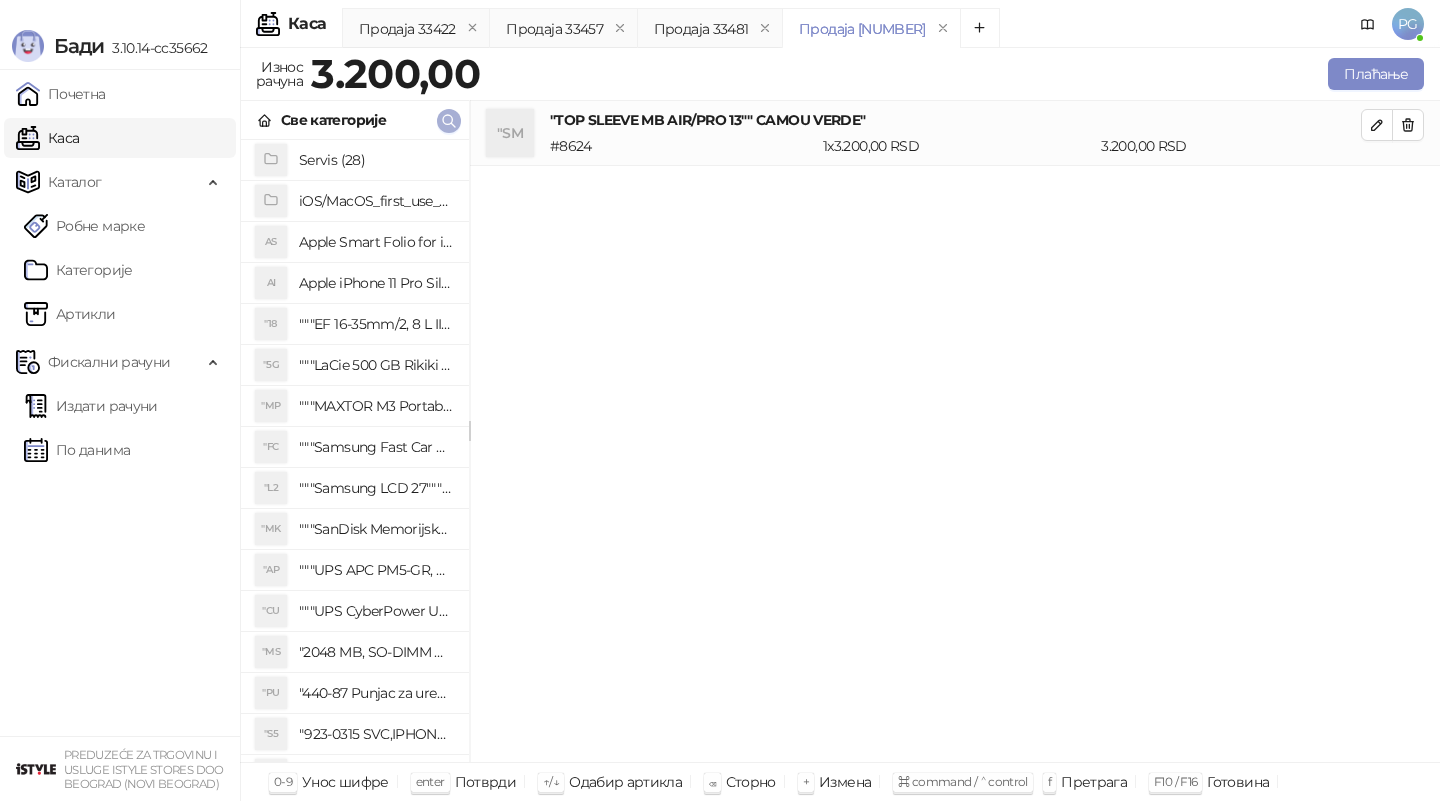 click 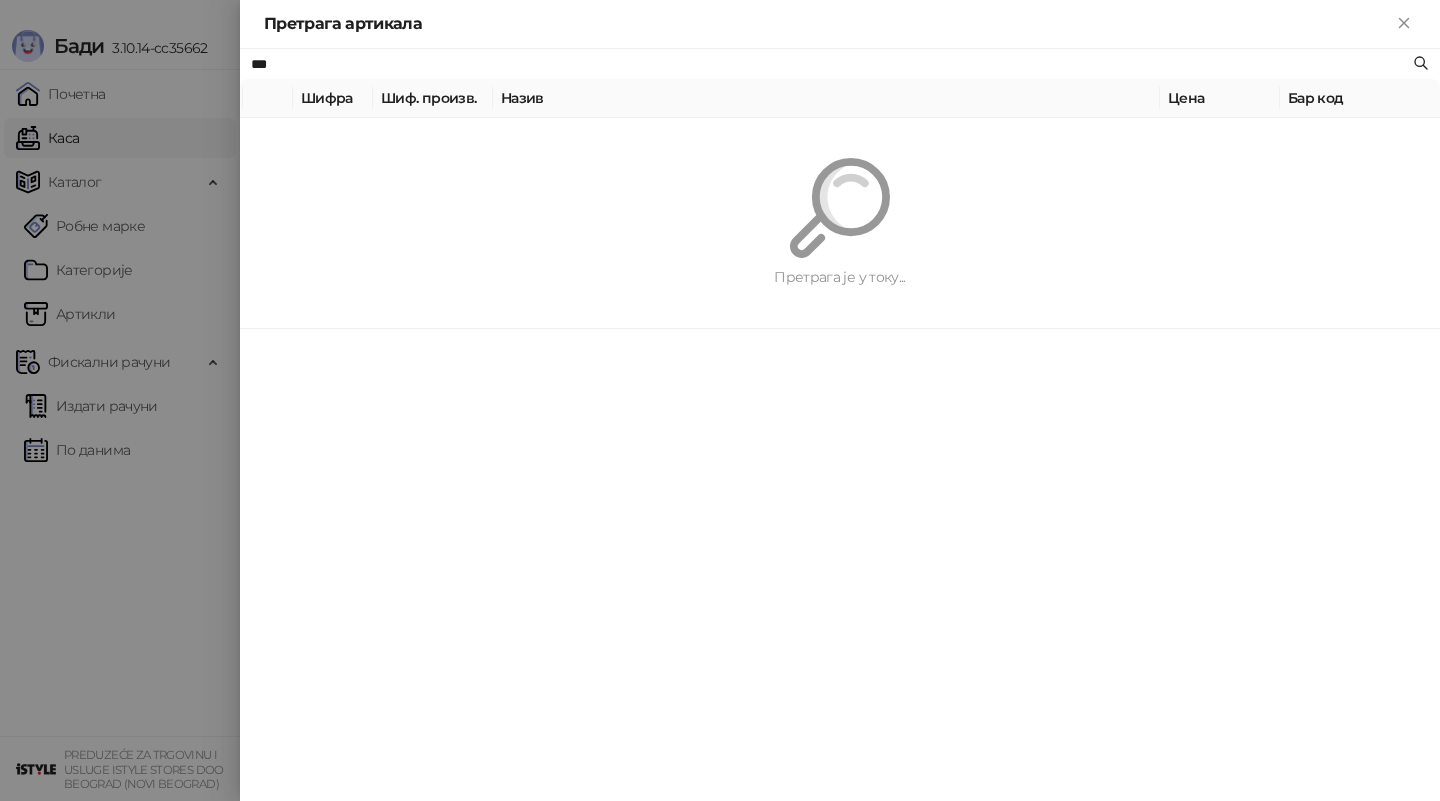type on "***" 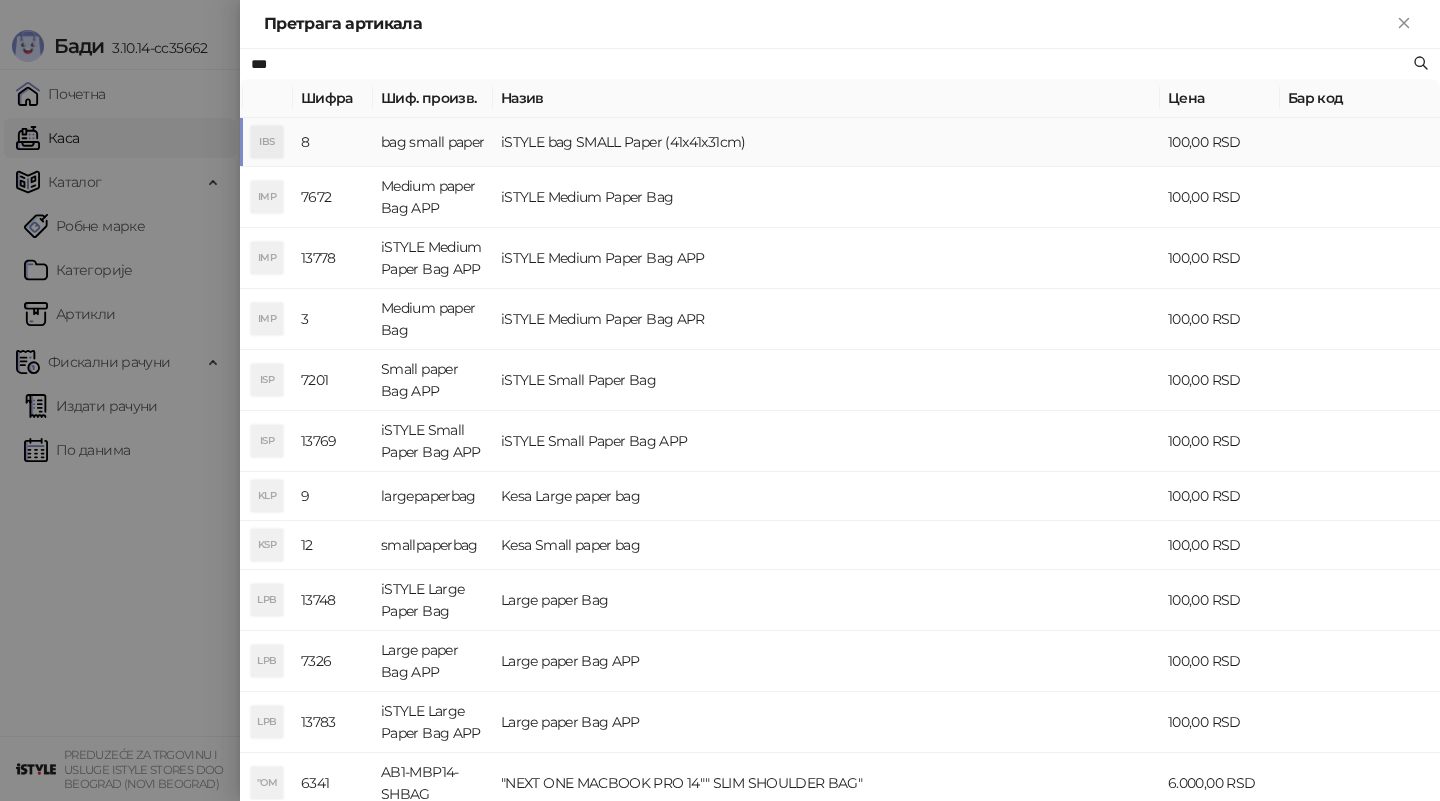 click on "bag small paper" at bounding box center (433, 142) 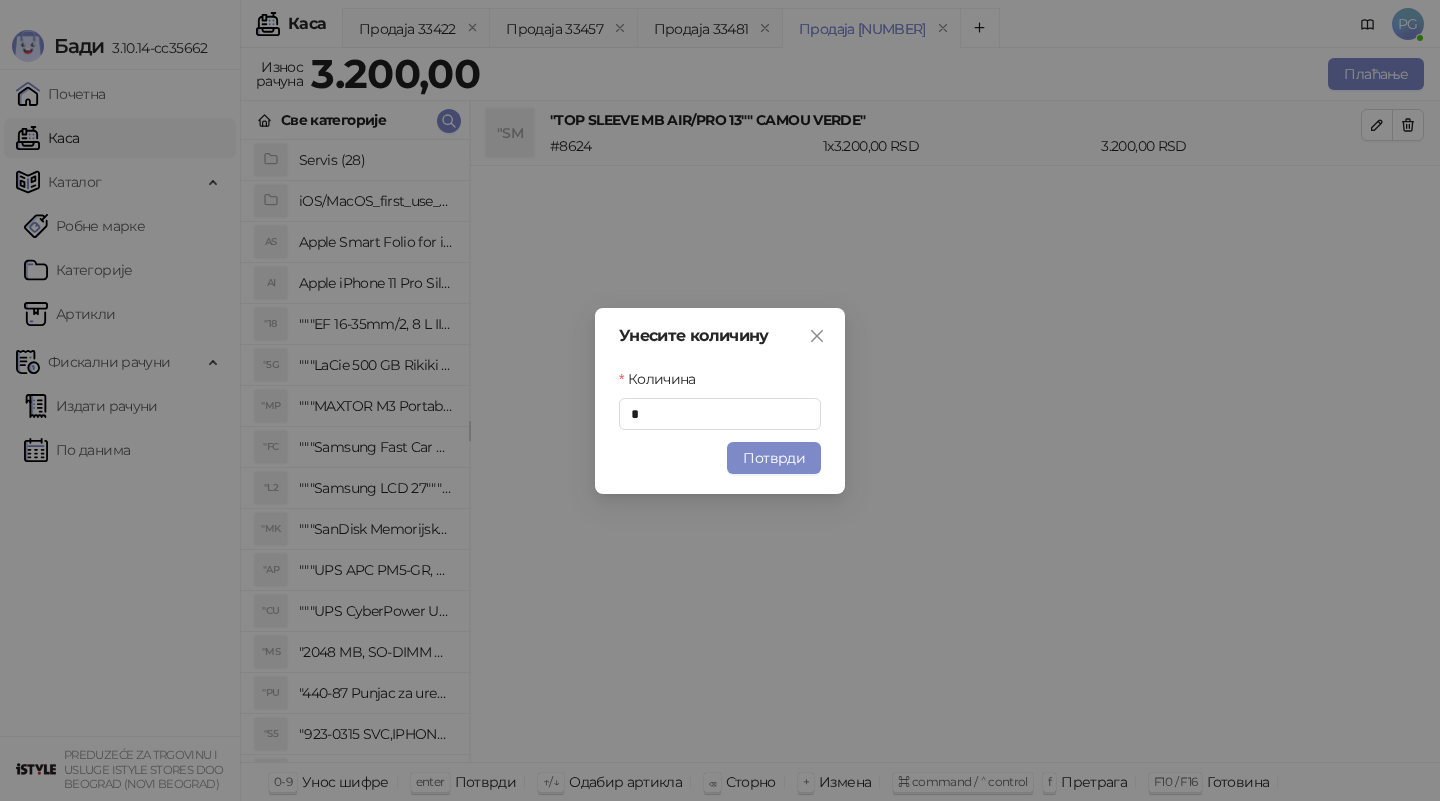 click on "Потврди" at bounding box center [774, 458] 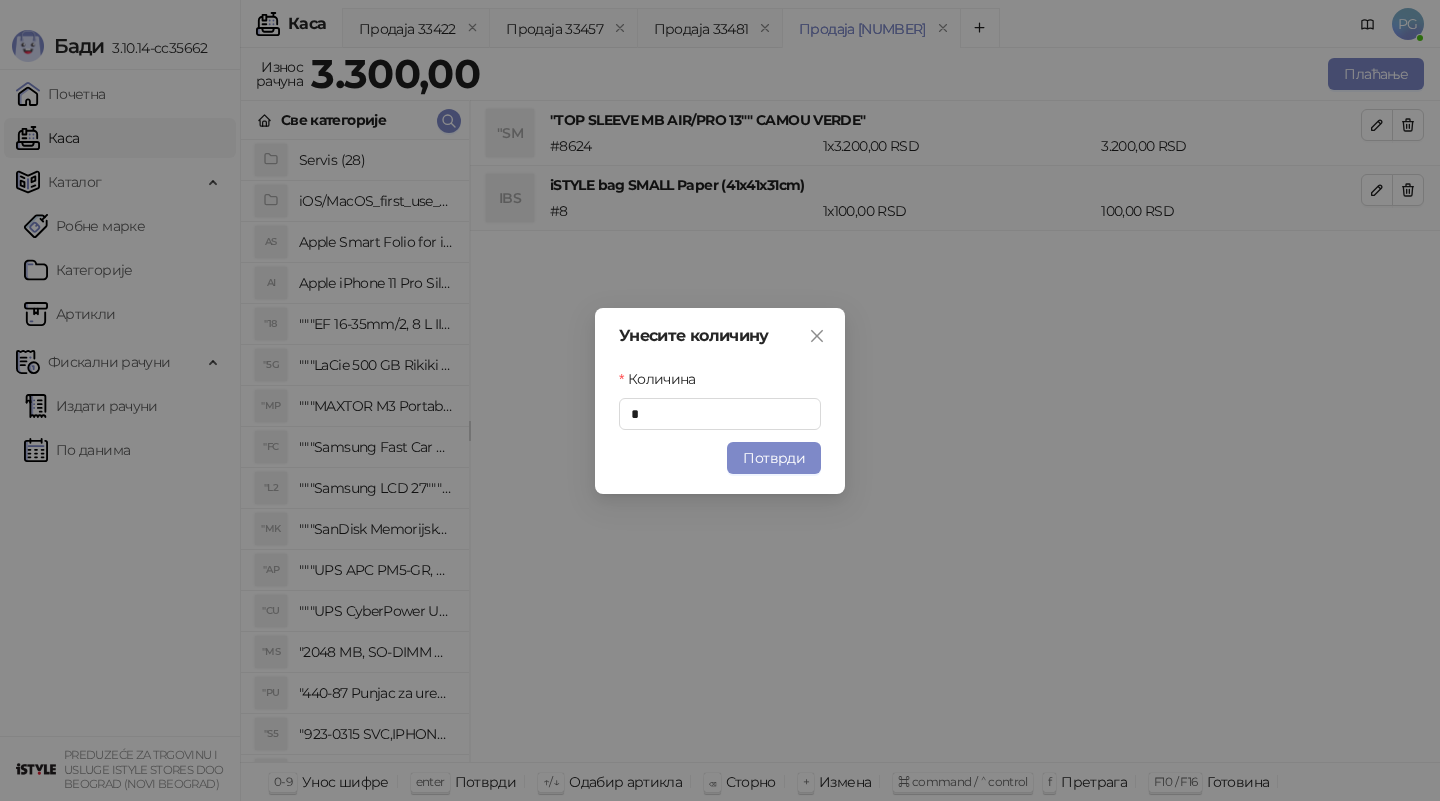 click on "Унесите количину Количина * Потврди" at bounding box center [720, 400] 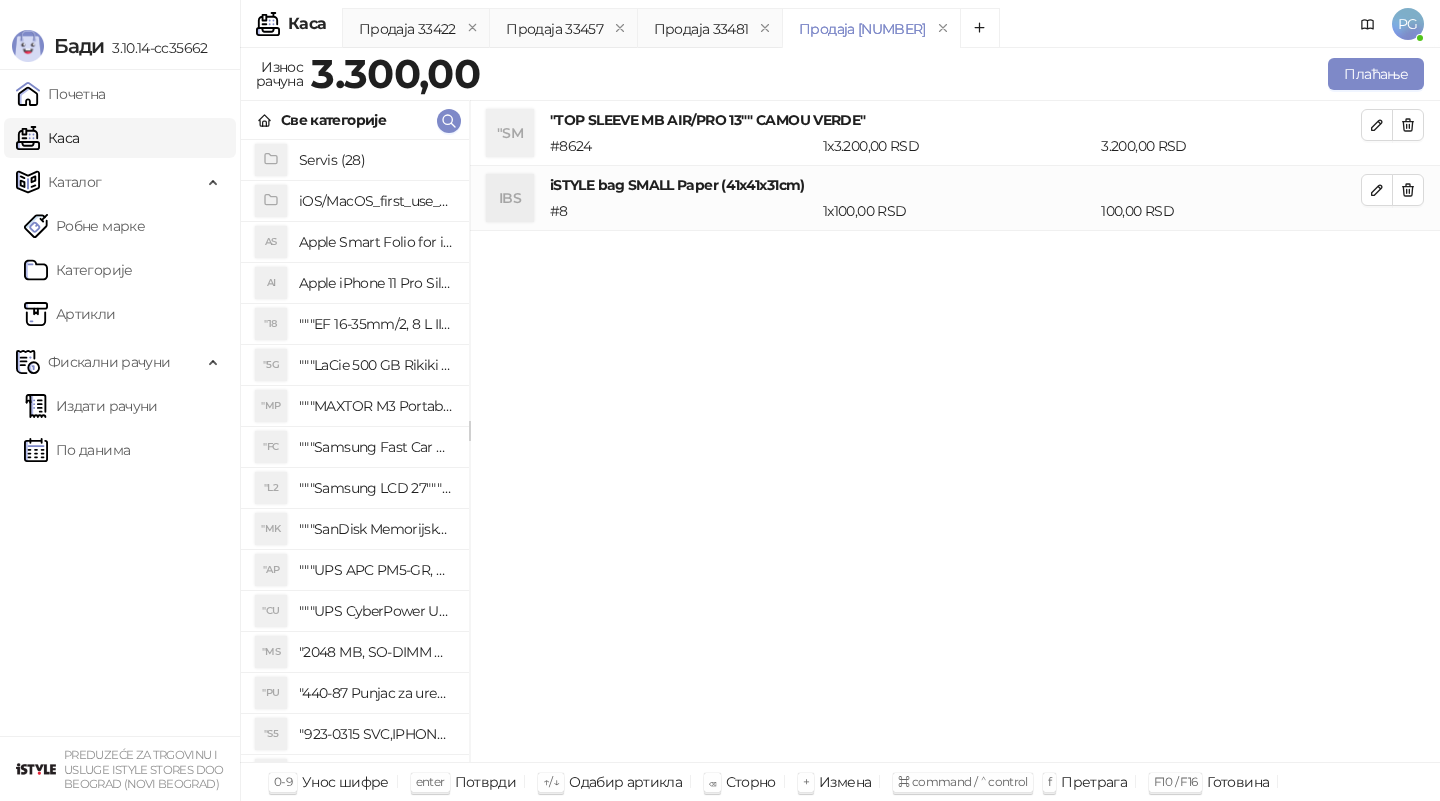 click on "Унесите количину Количина * Потврди" at bounding box center [720, 400] 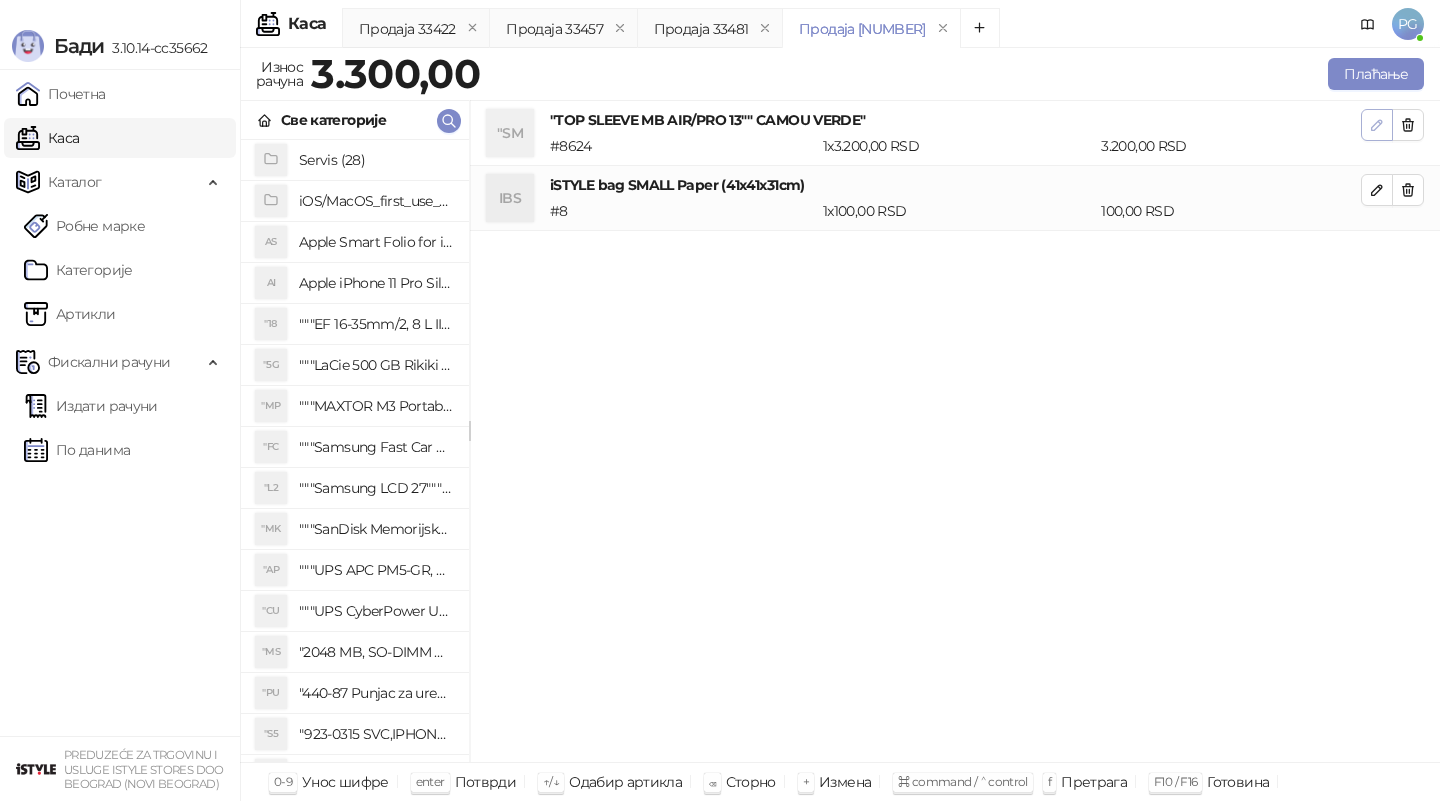 click 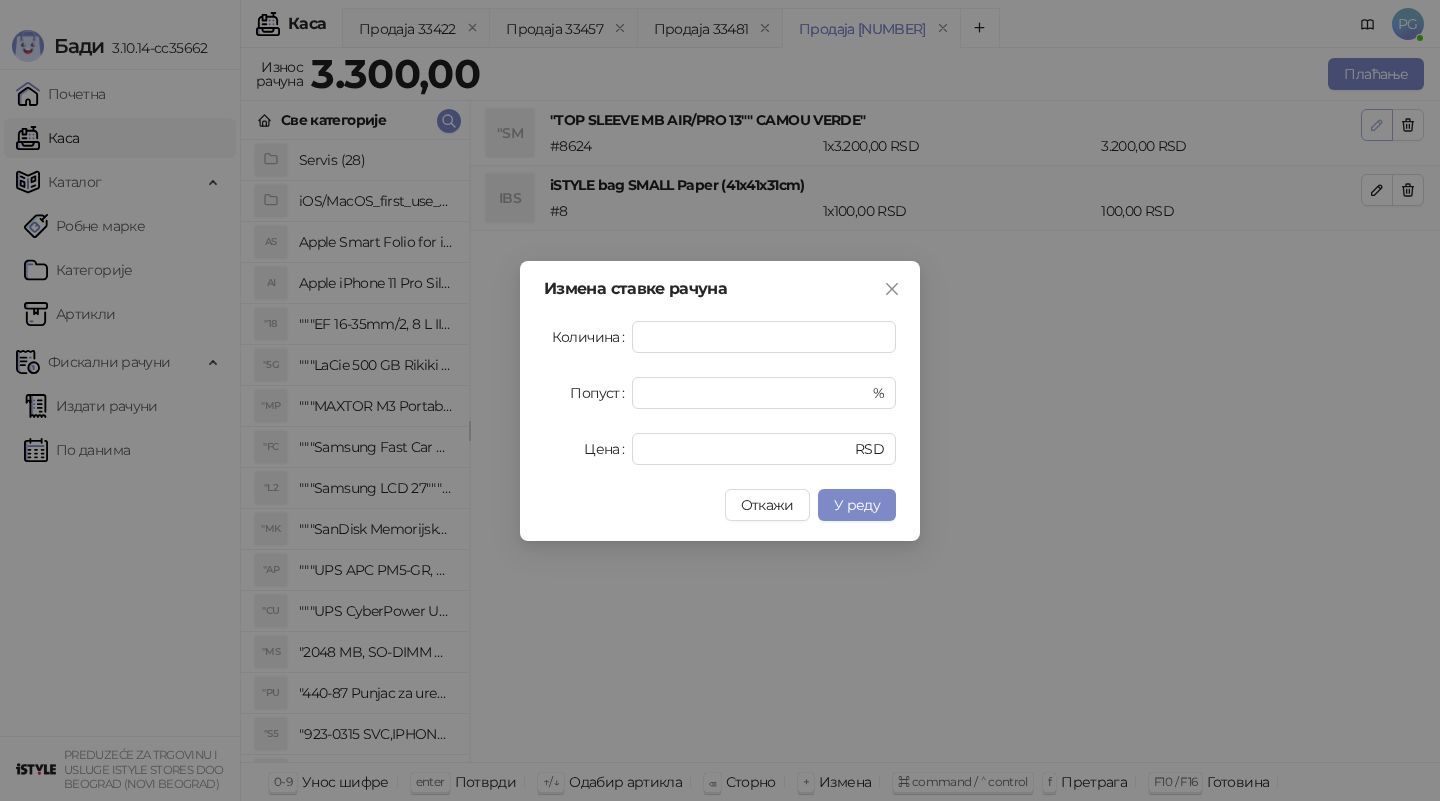 click on "Измена ставке рачуна Количина * Попуст * % Цена **** RSD Откажи У реду" at bounding box center (720, 400) 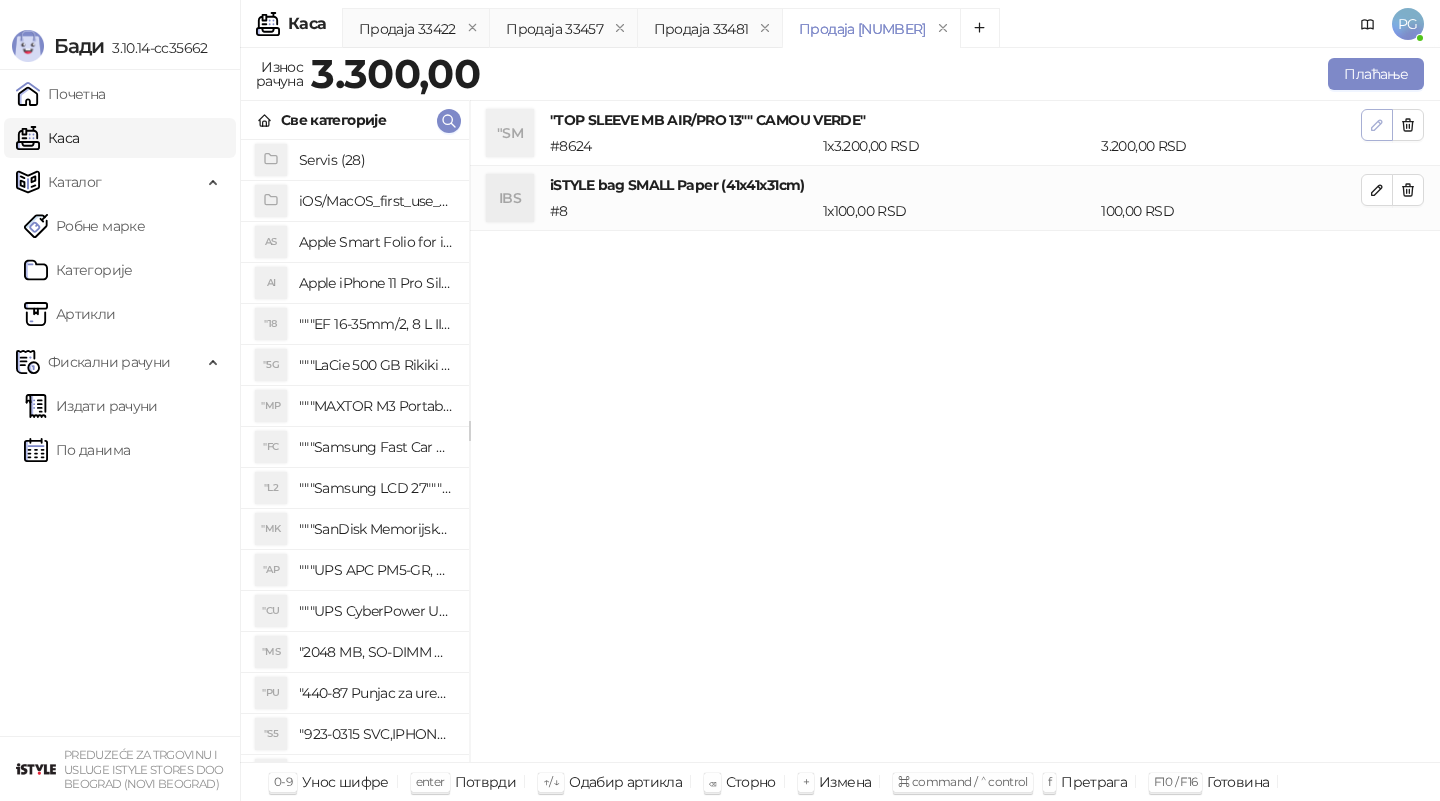 click 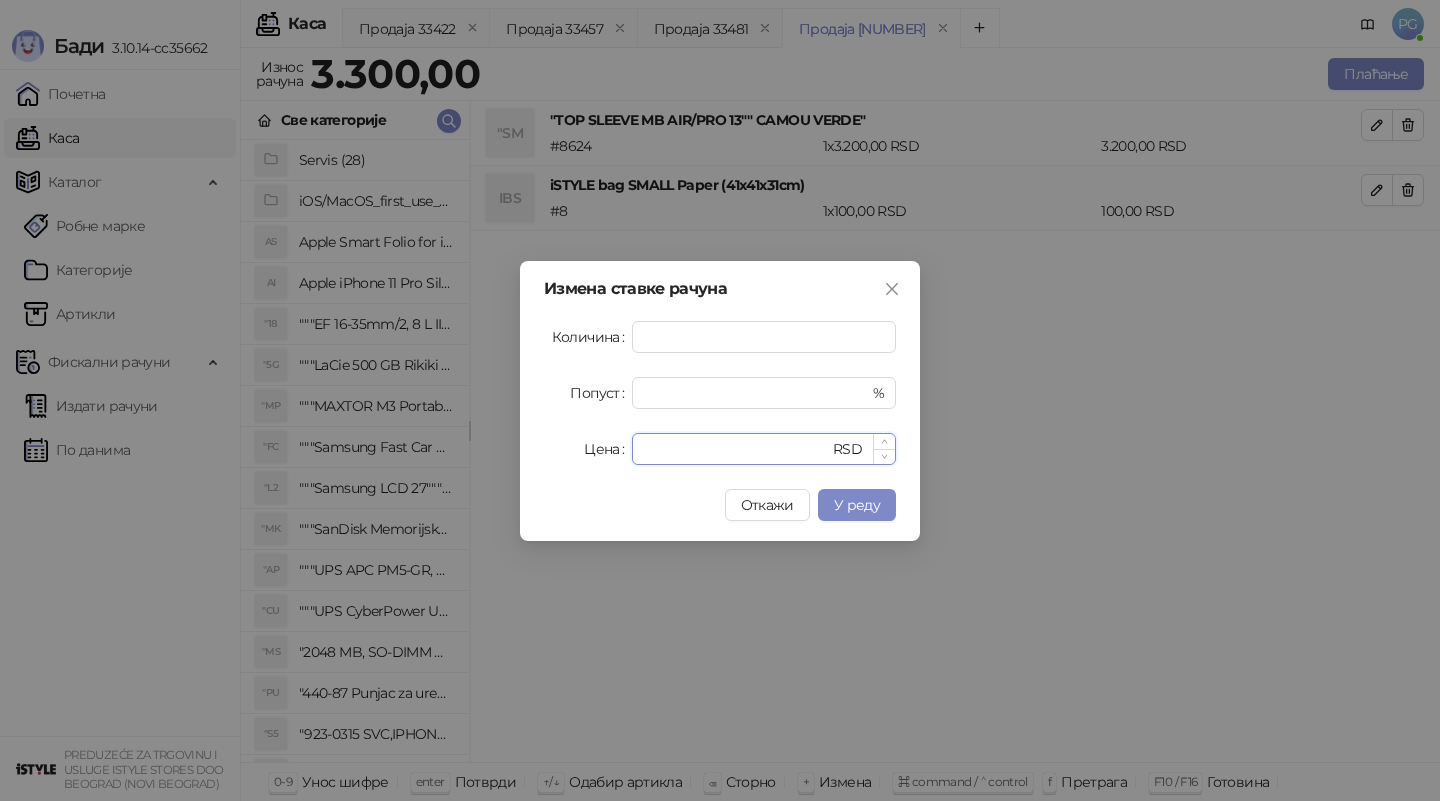 click on "****" at bounding box center [736, 449] 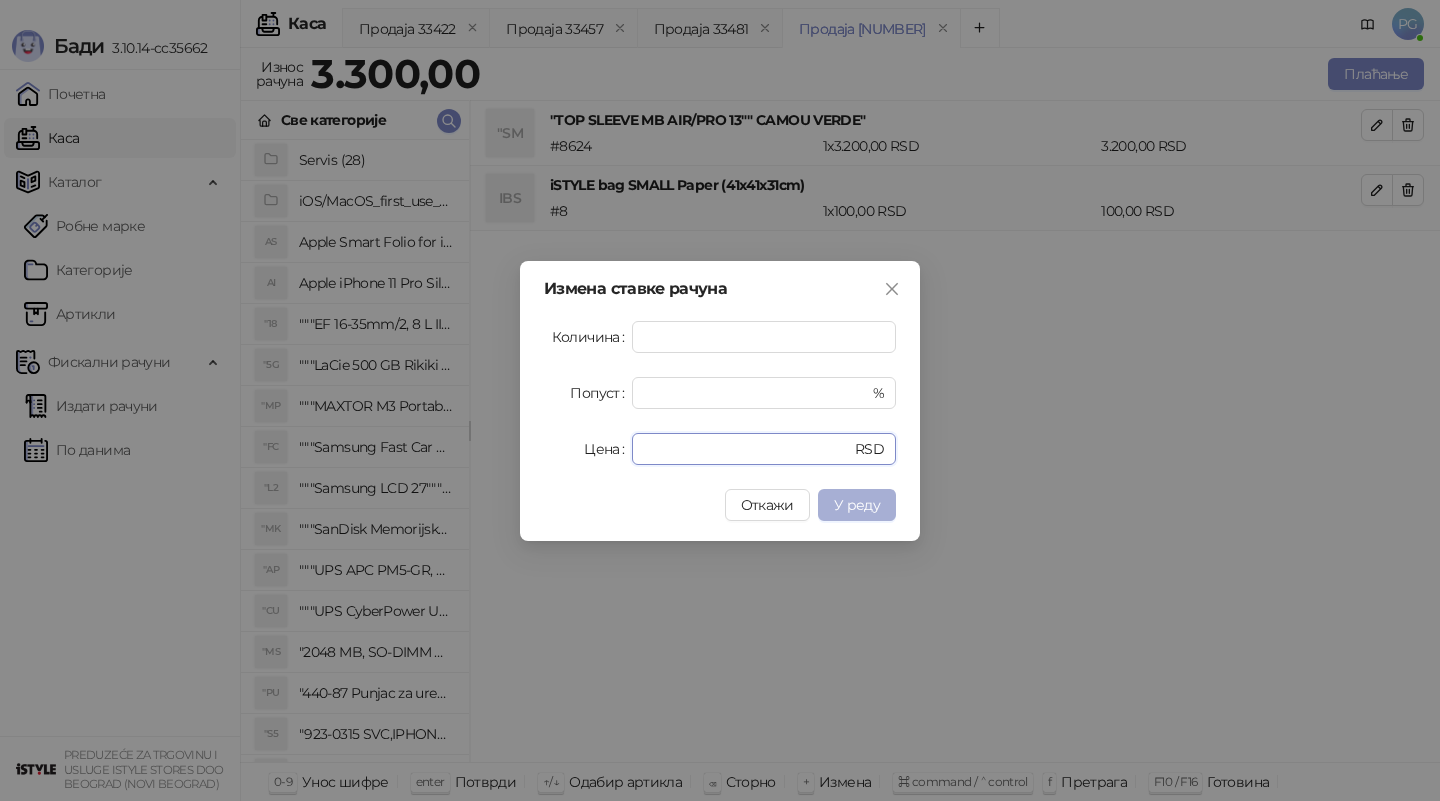 type on "****" 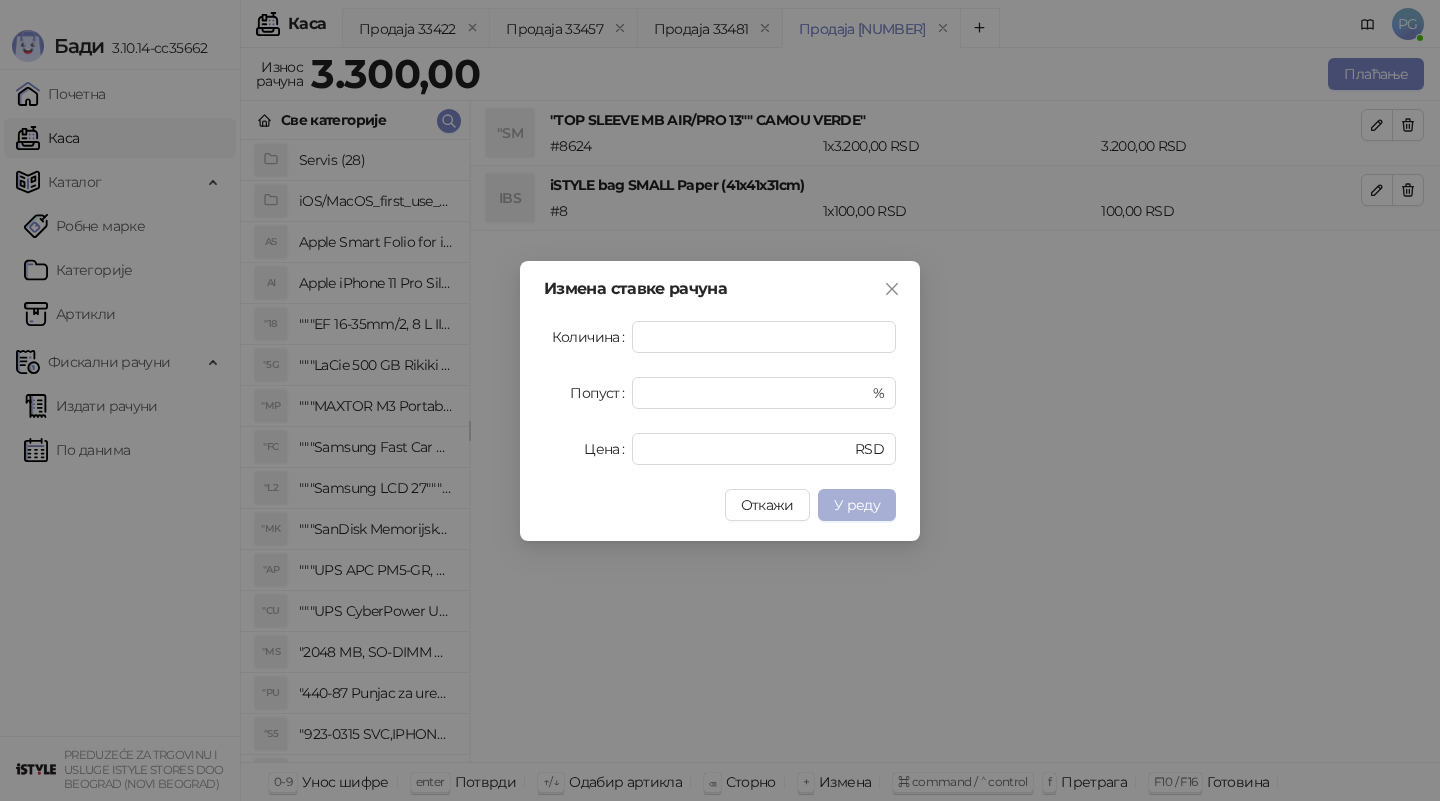 click on "У реду" at bounding box center (857, 505) 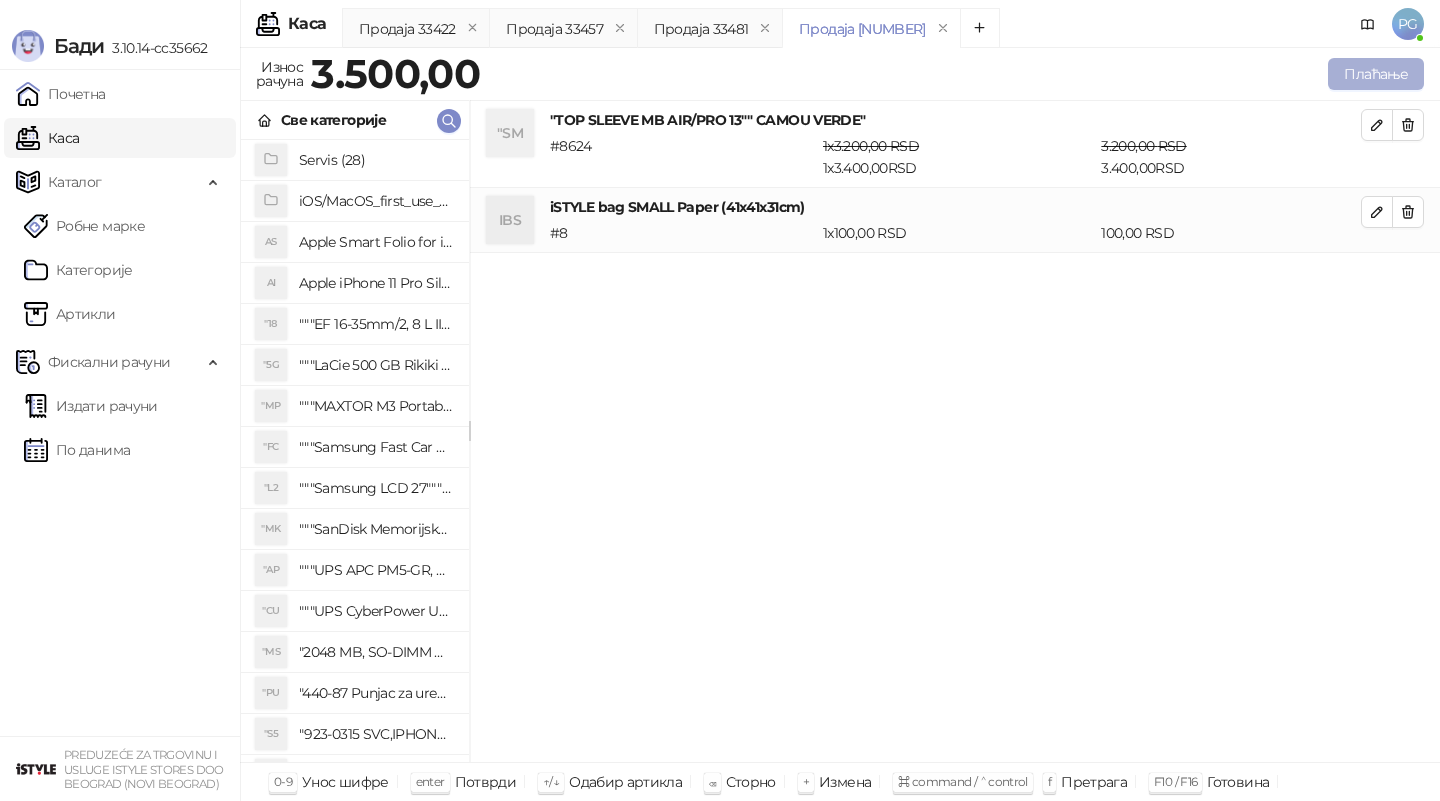 click on "Плаћање" at bounding box center (1376, 74) 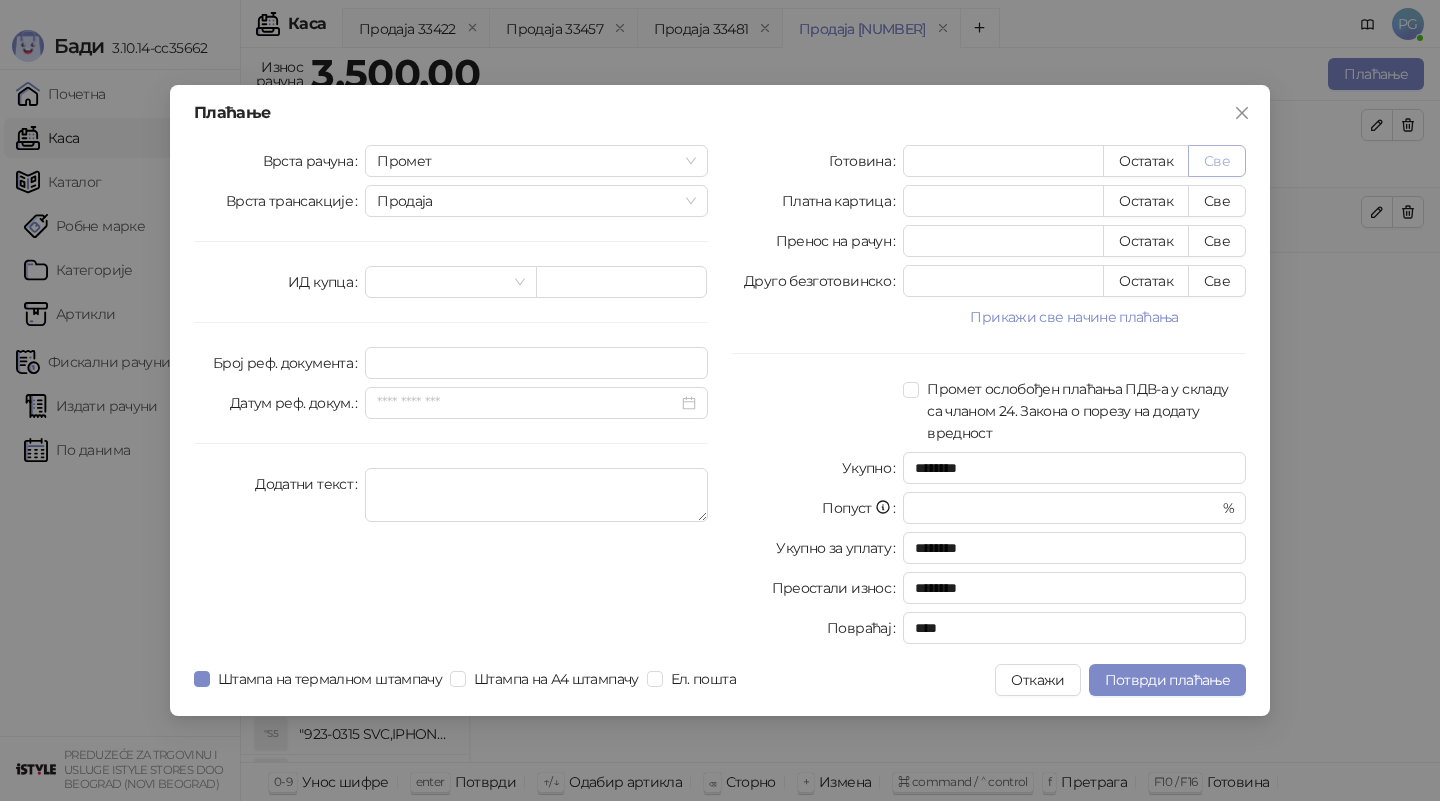 click on "Све" at bounding box center [1217, 161] 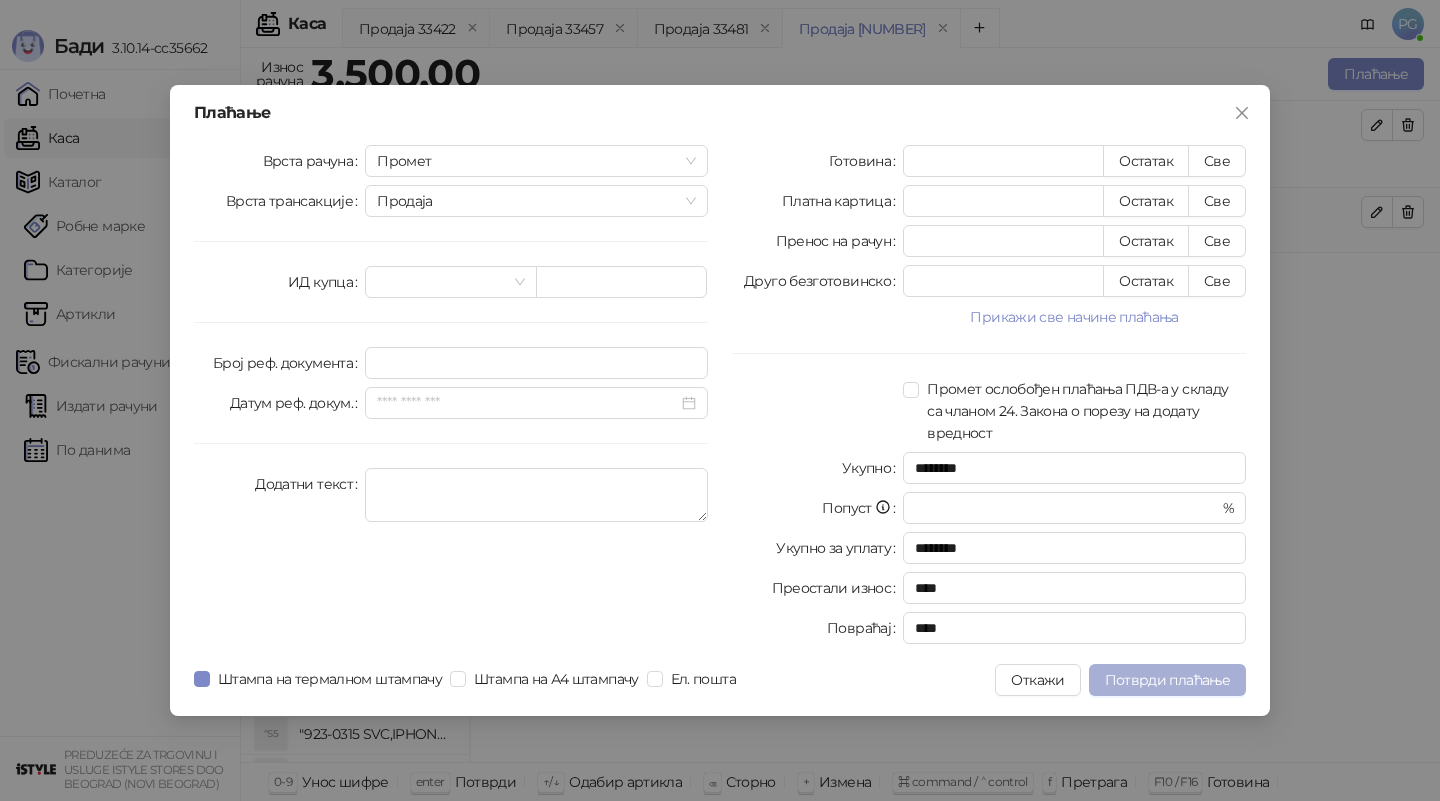 click on "Потврди плаћање" at bounding box center [1167, 680] 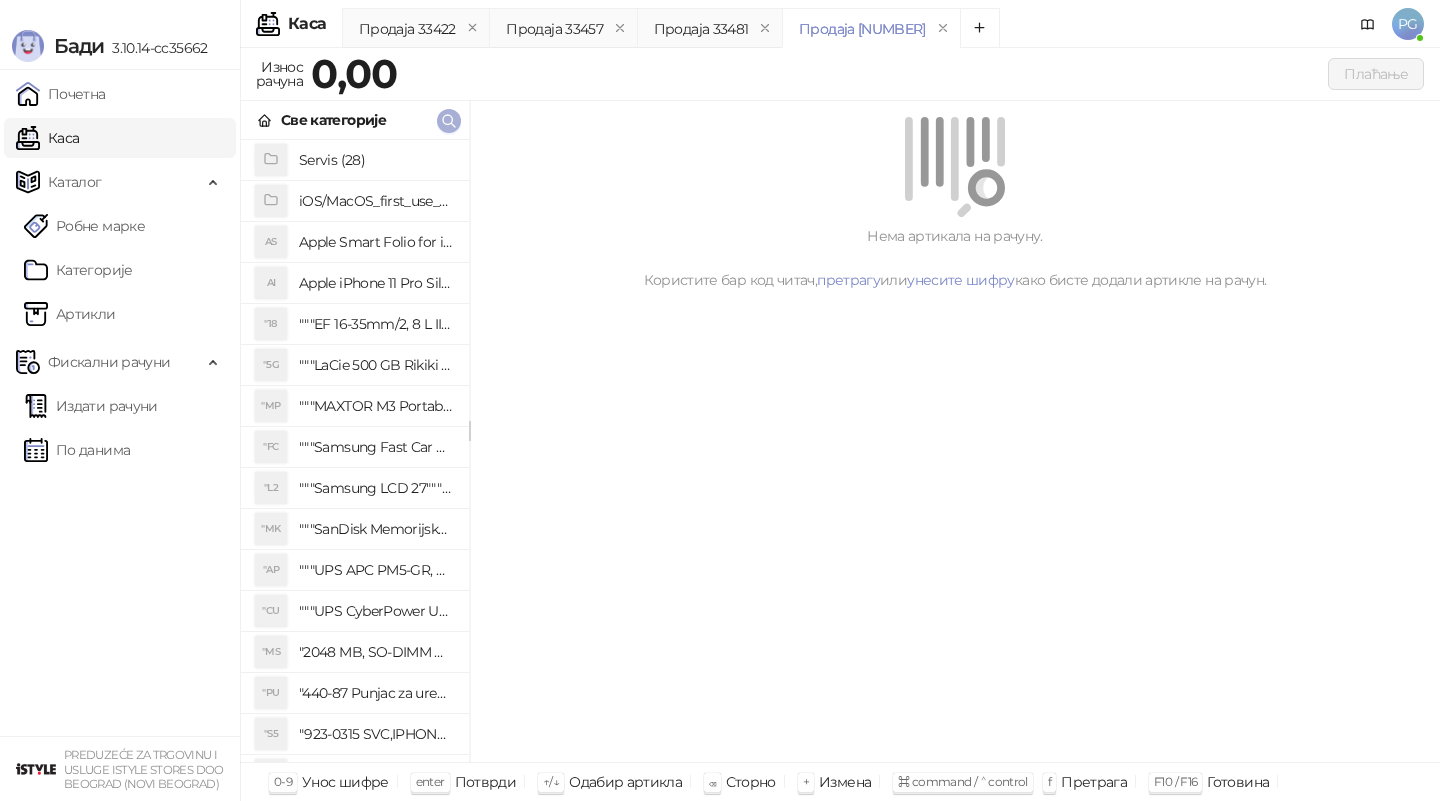 click 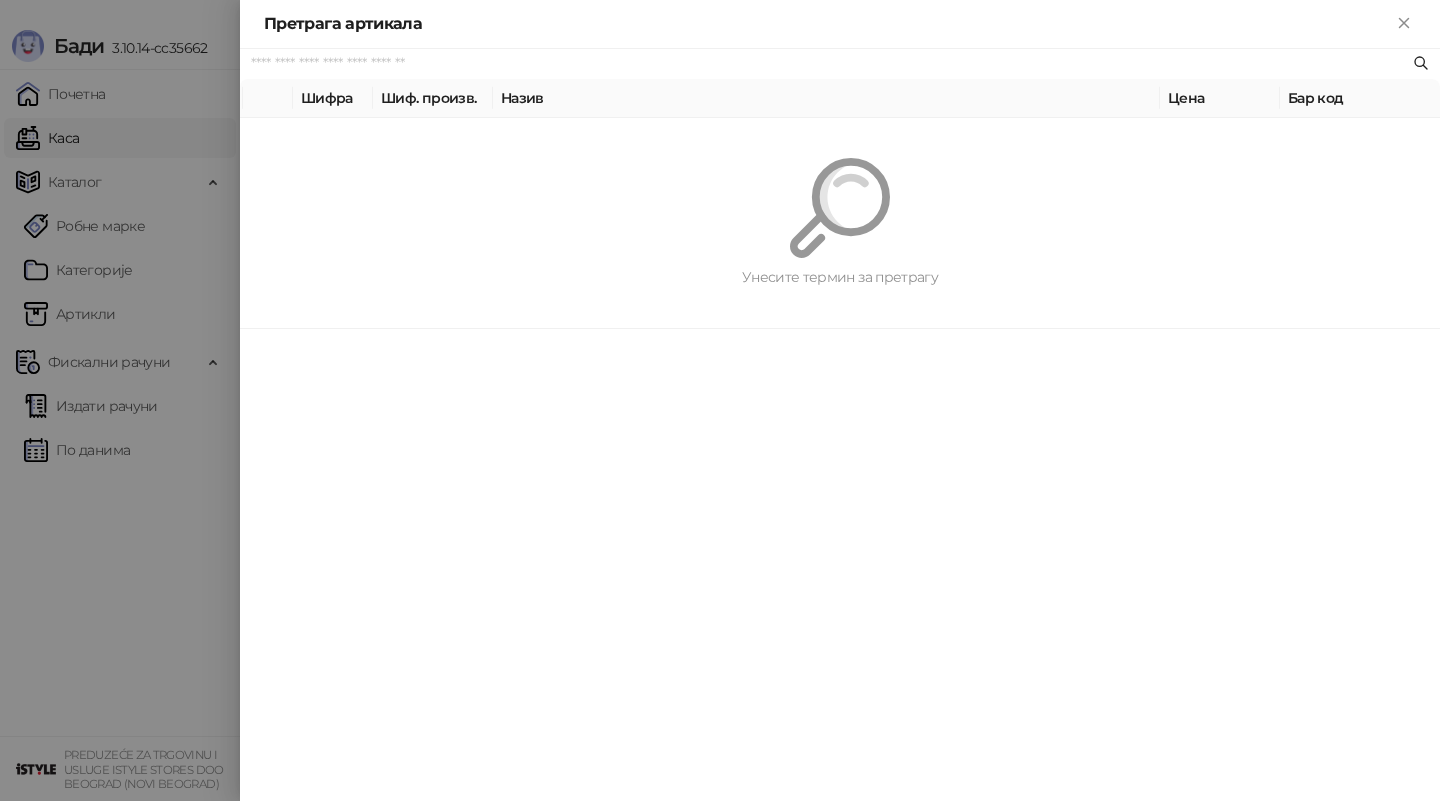 paste on "*********" 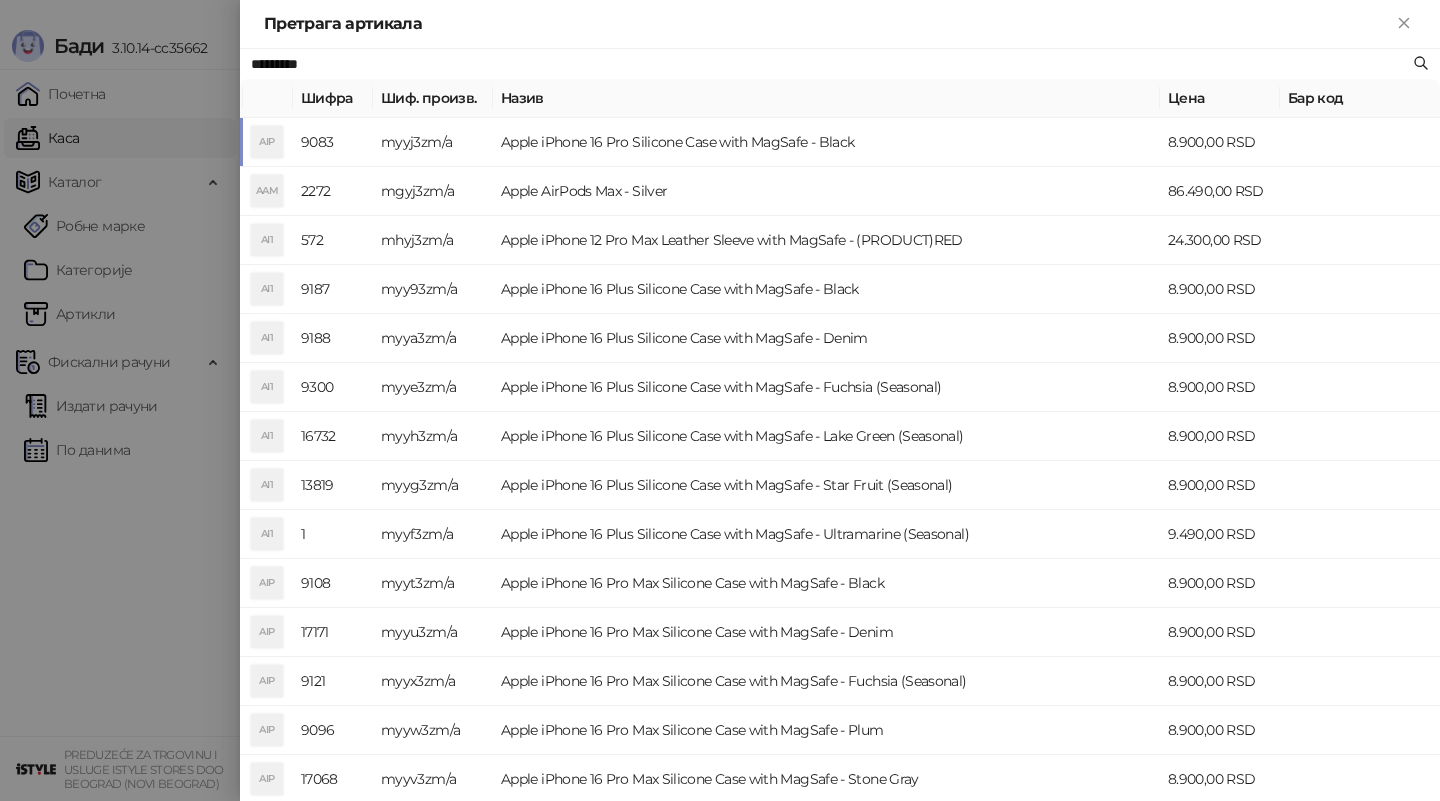 click on "myyj3zm/a" at bounding box center (433, 142) 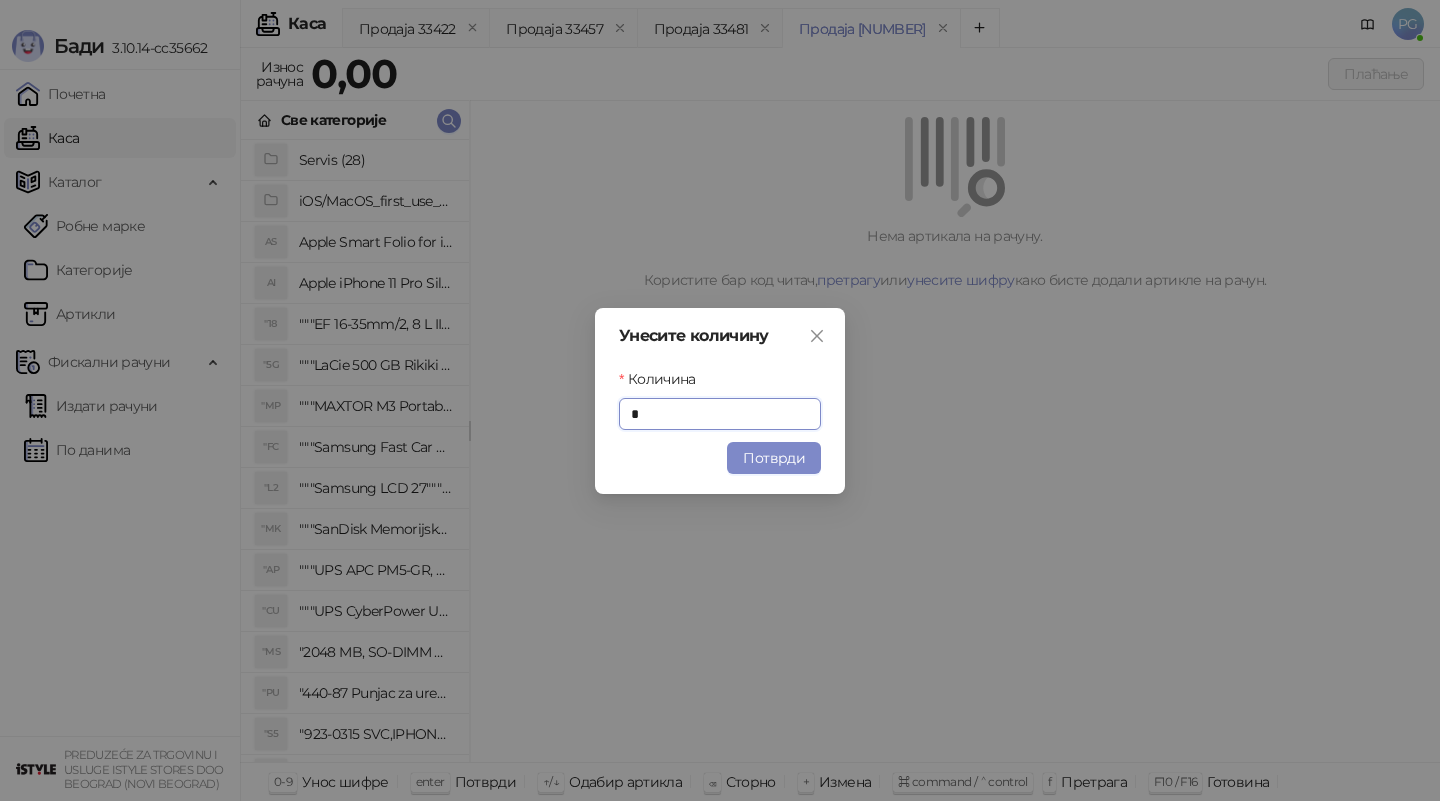 click on "Унесите количину Количина * Потврди" at bounding box center (720, 401) 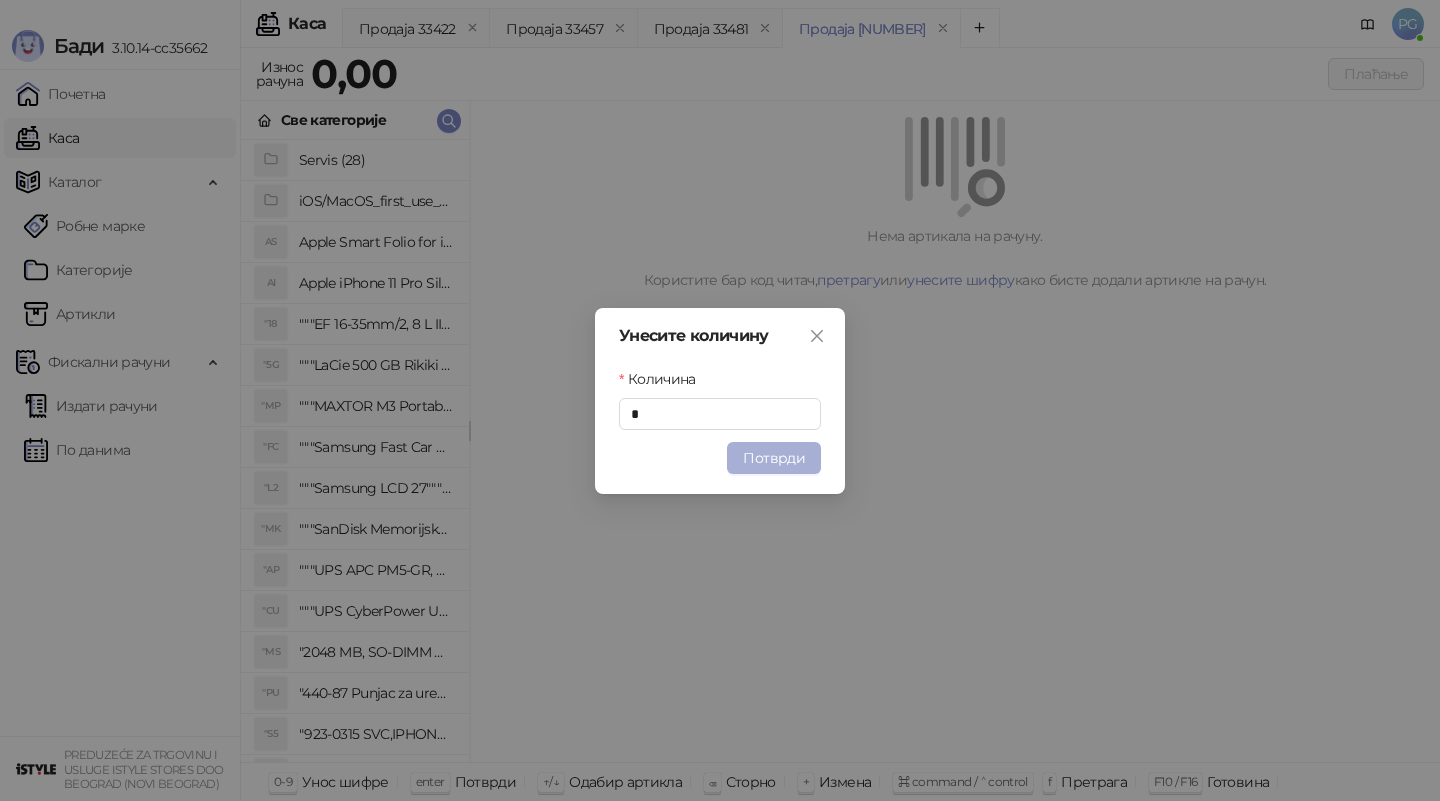 click on "Потврди" at bounding box center (774, 458) 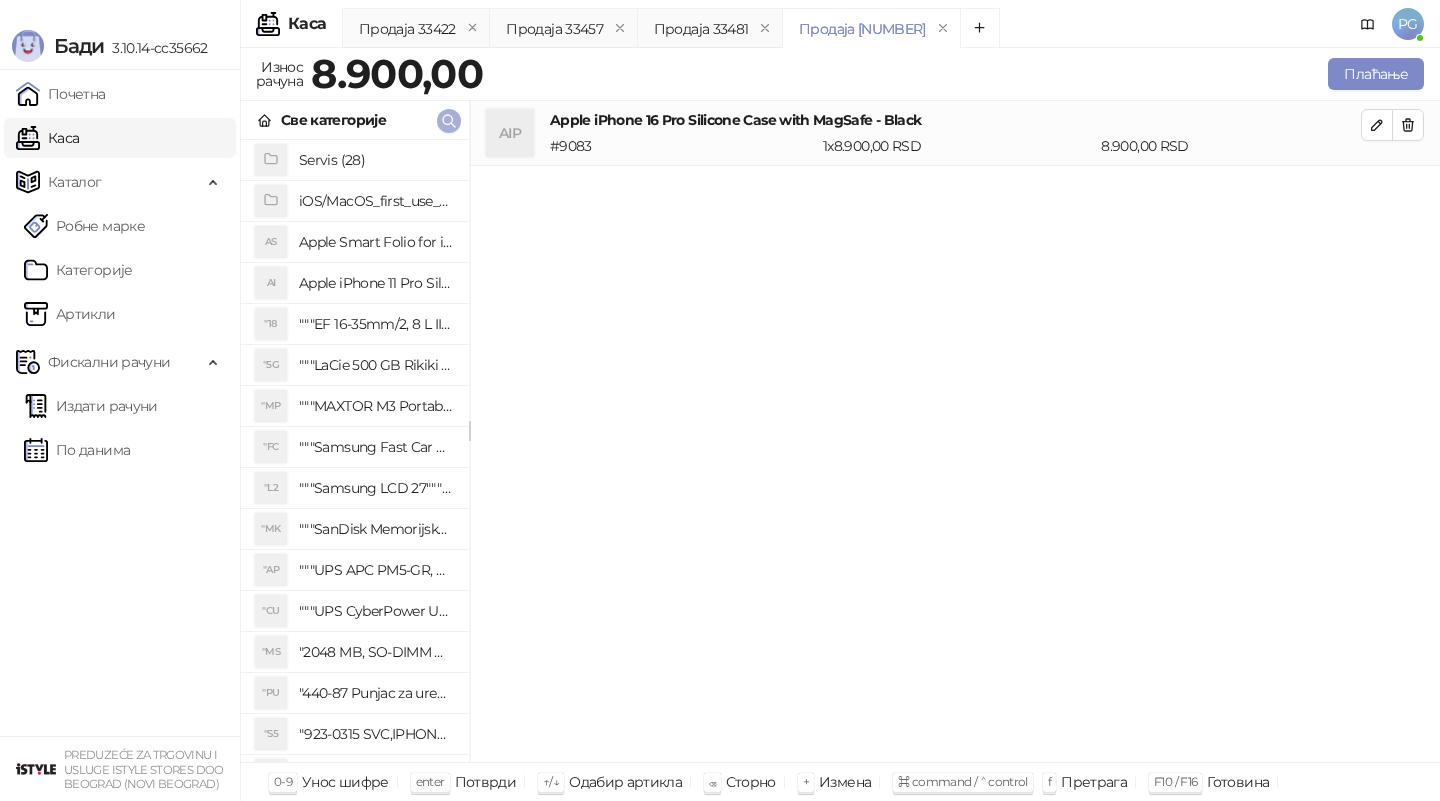 click 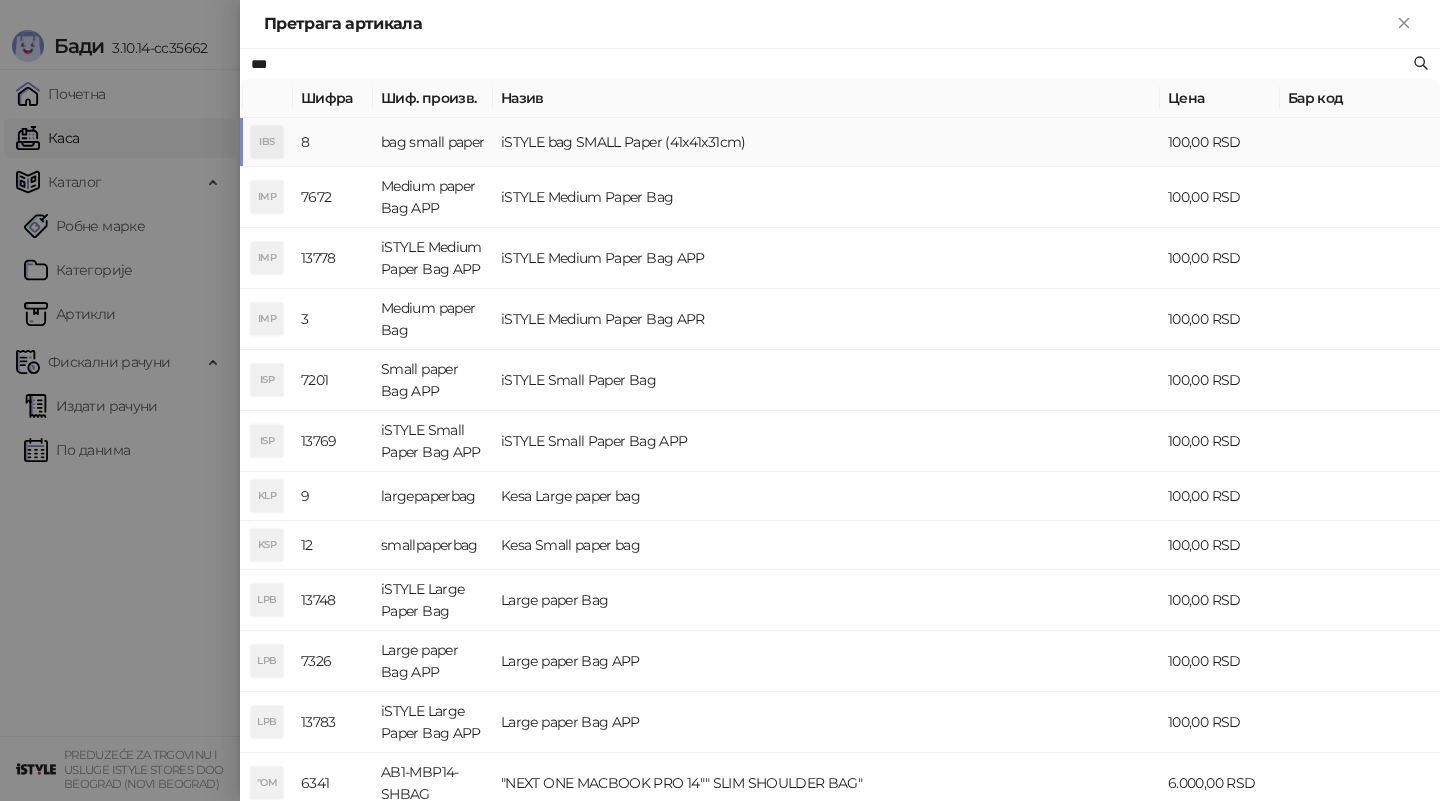 type on "***" 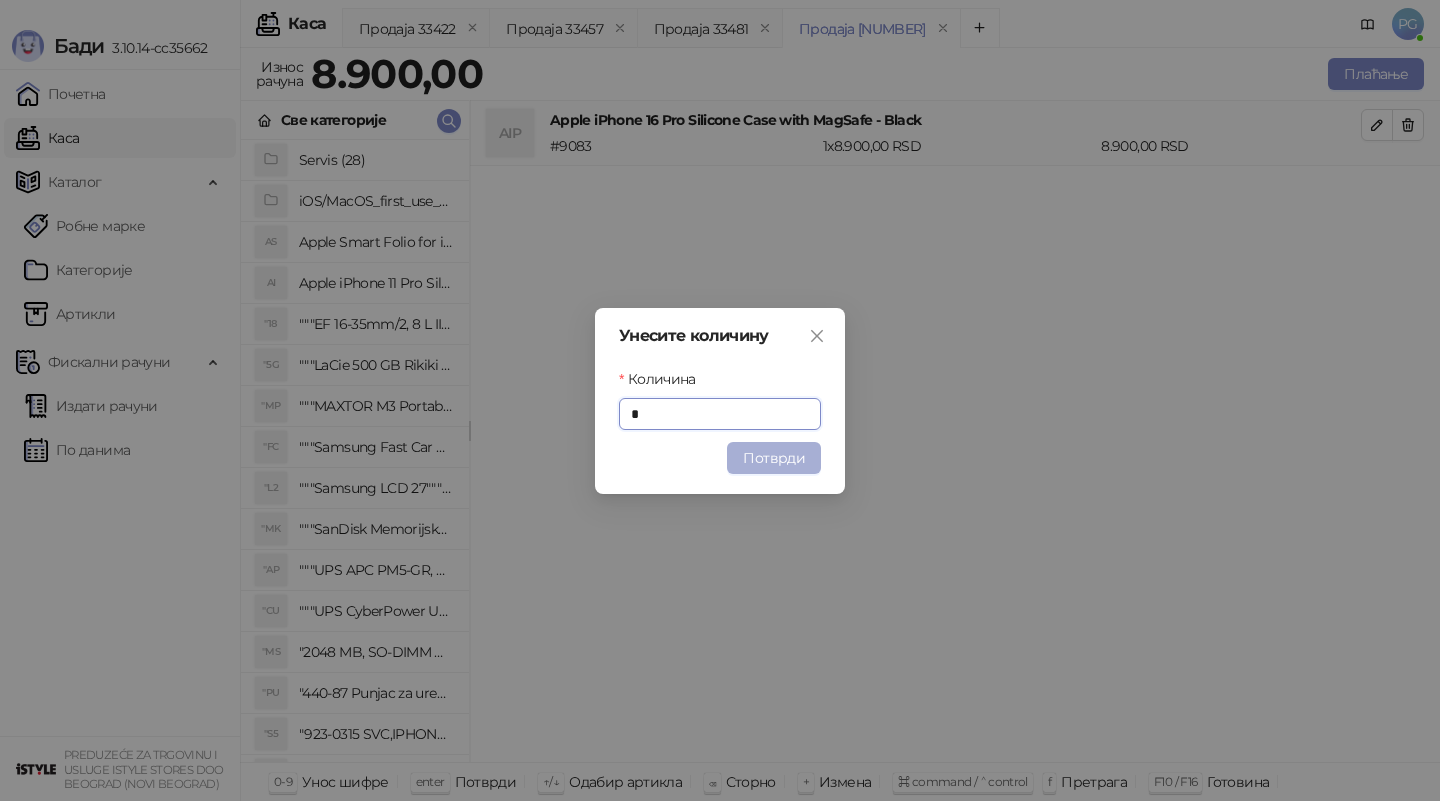 click on "Потврди" at bounding box center (774, 458) 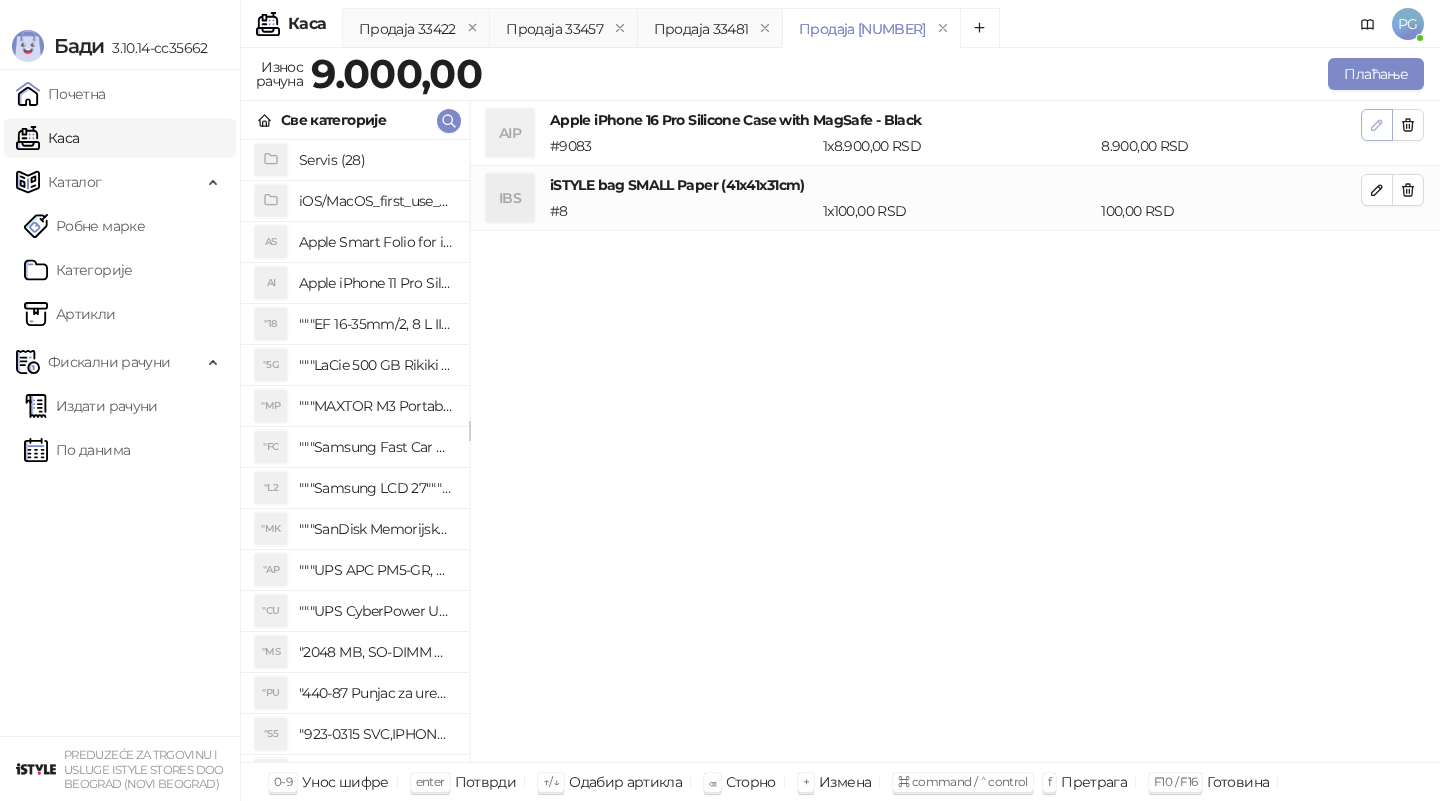 click 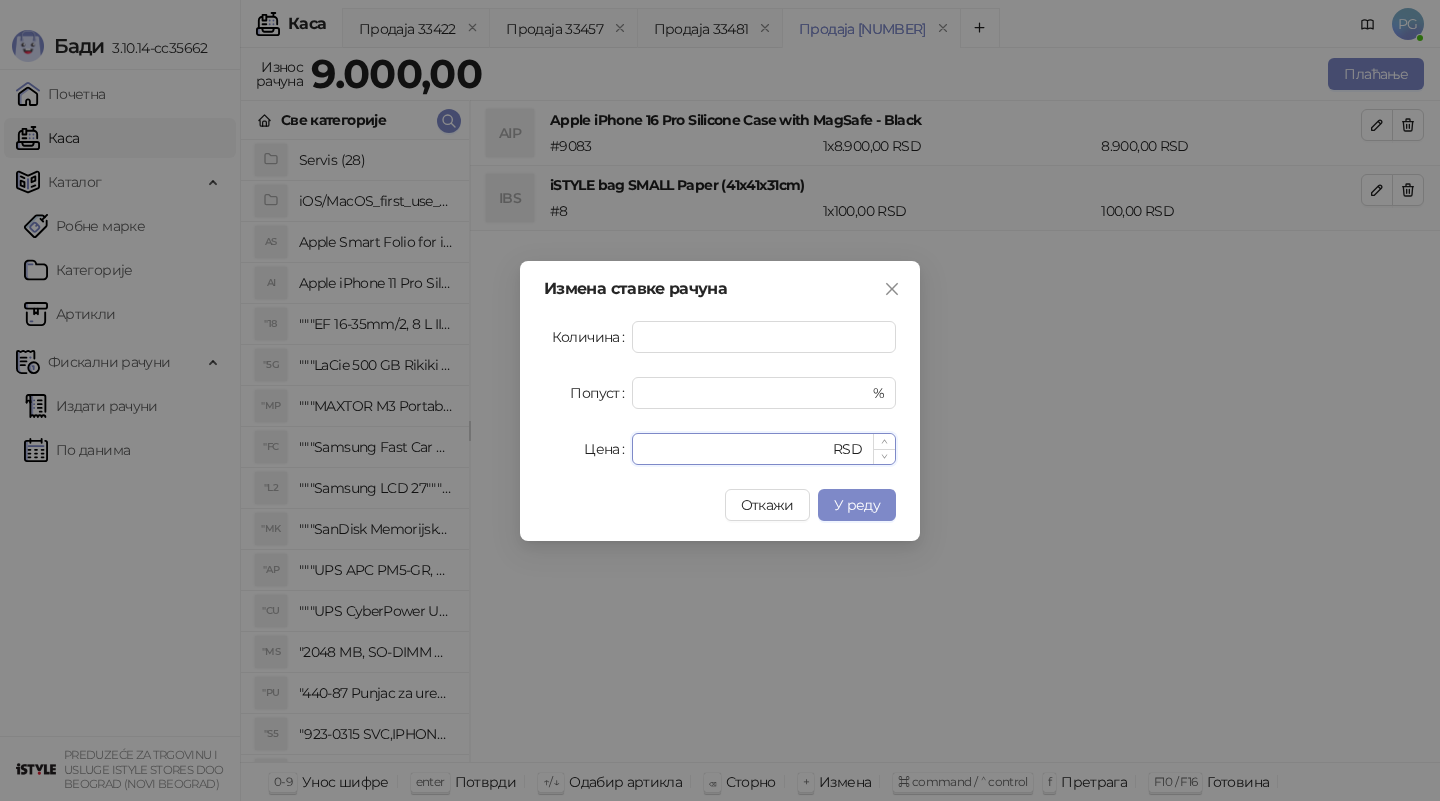 click on "****" at bounding box center (736, 449) 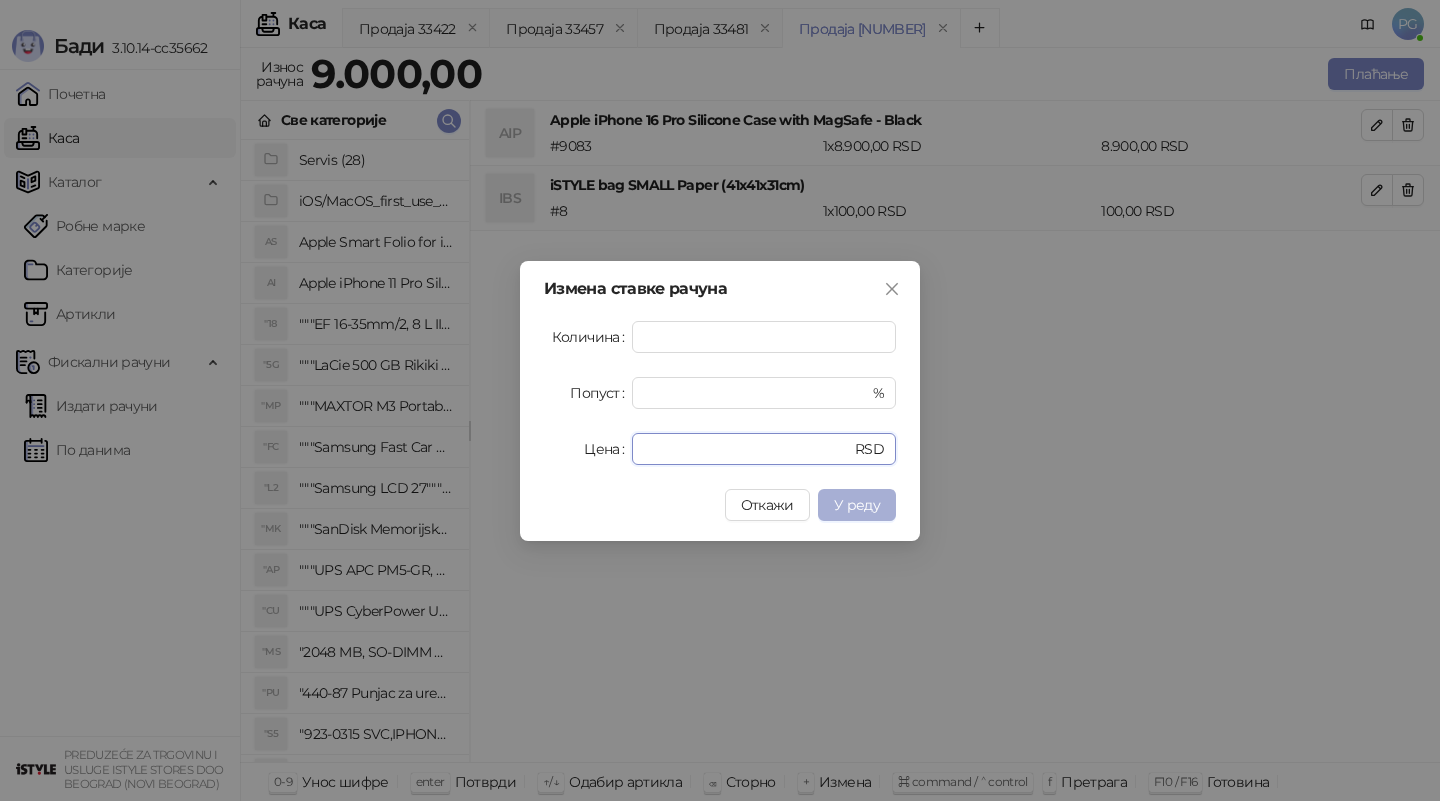 type on "****" 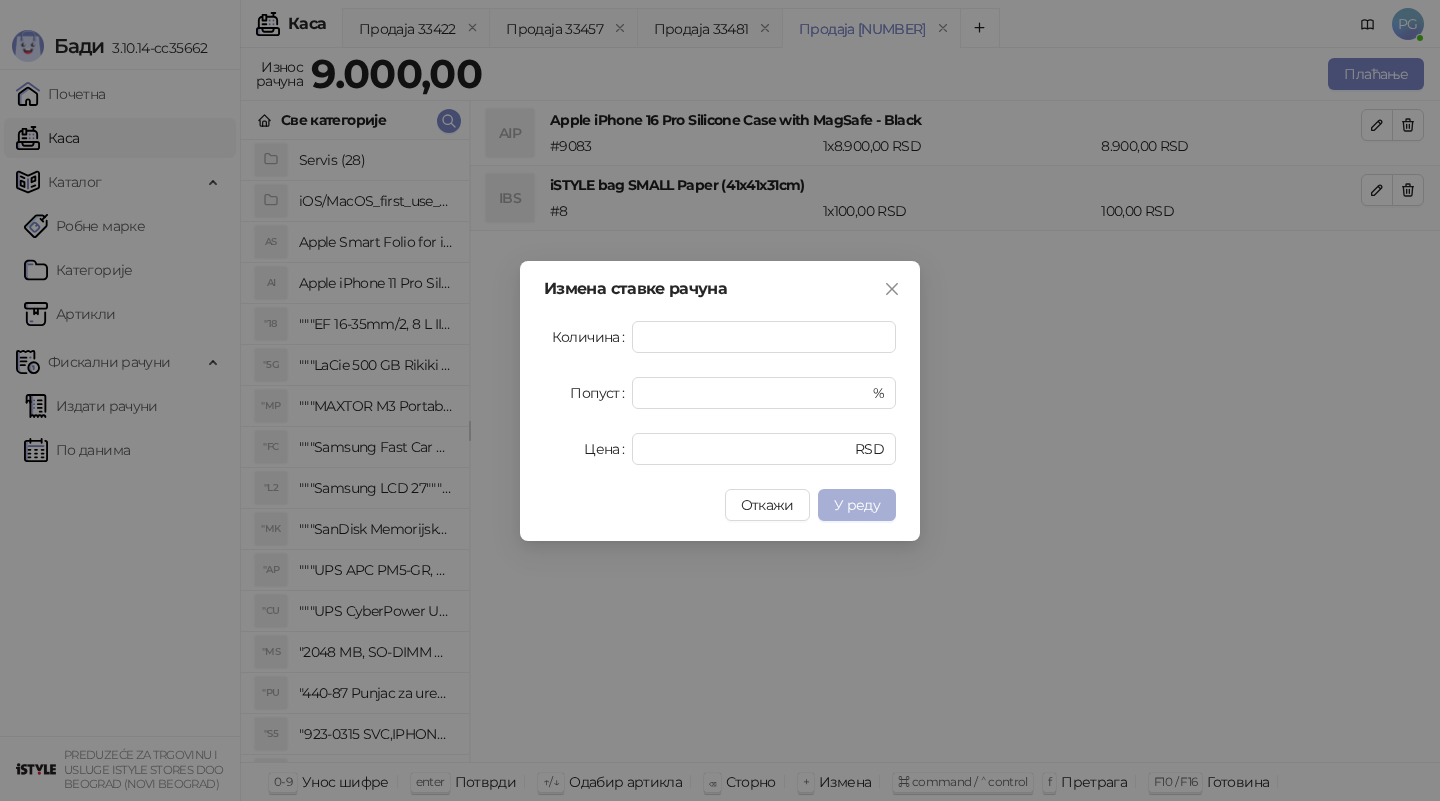 click on "У реду" at bounding box center [857, 505] 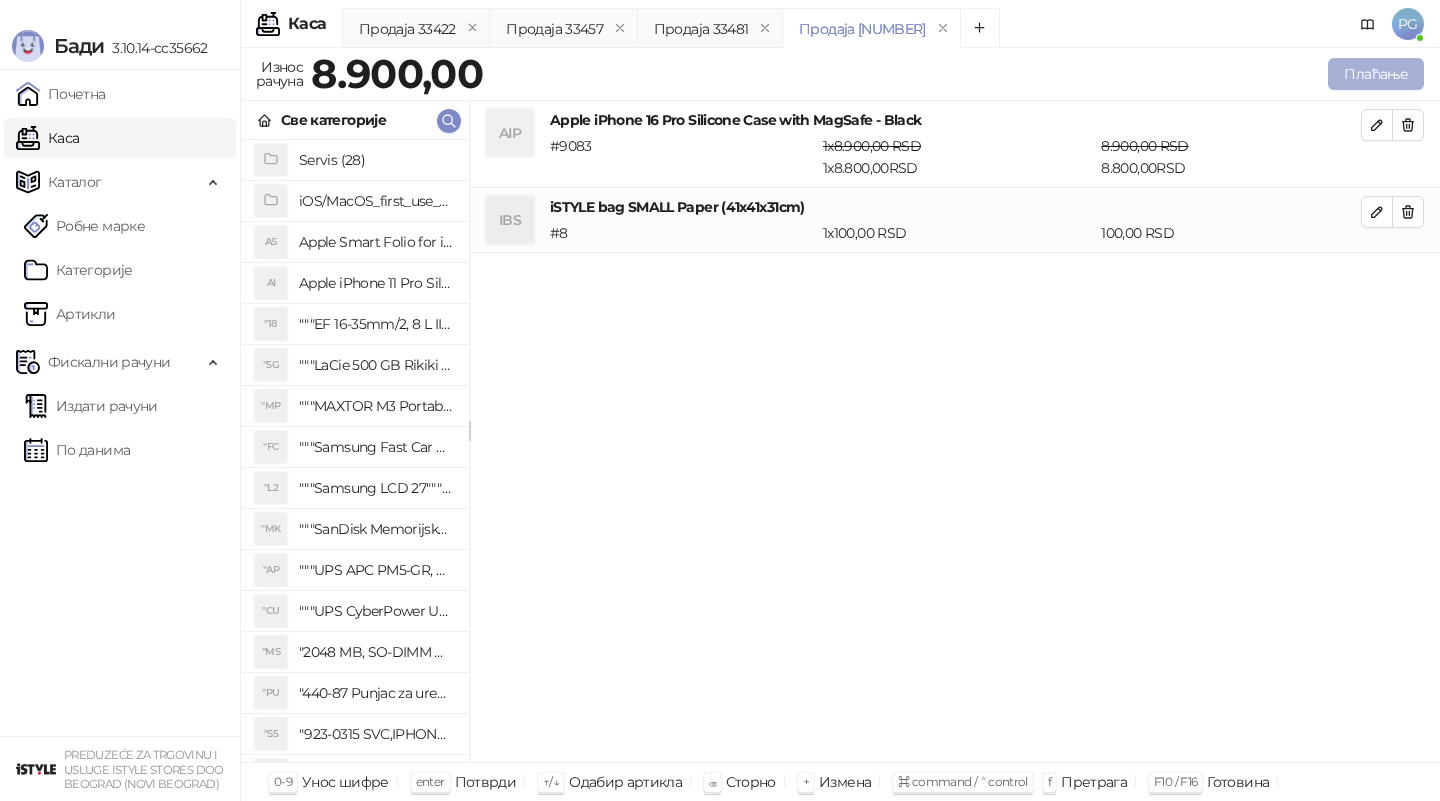 click on "Плаћање" at bounding box center [1376, 74] 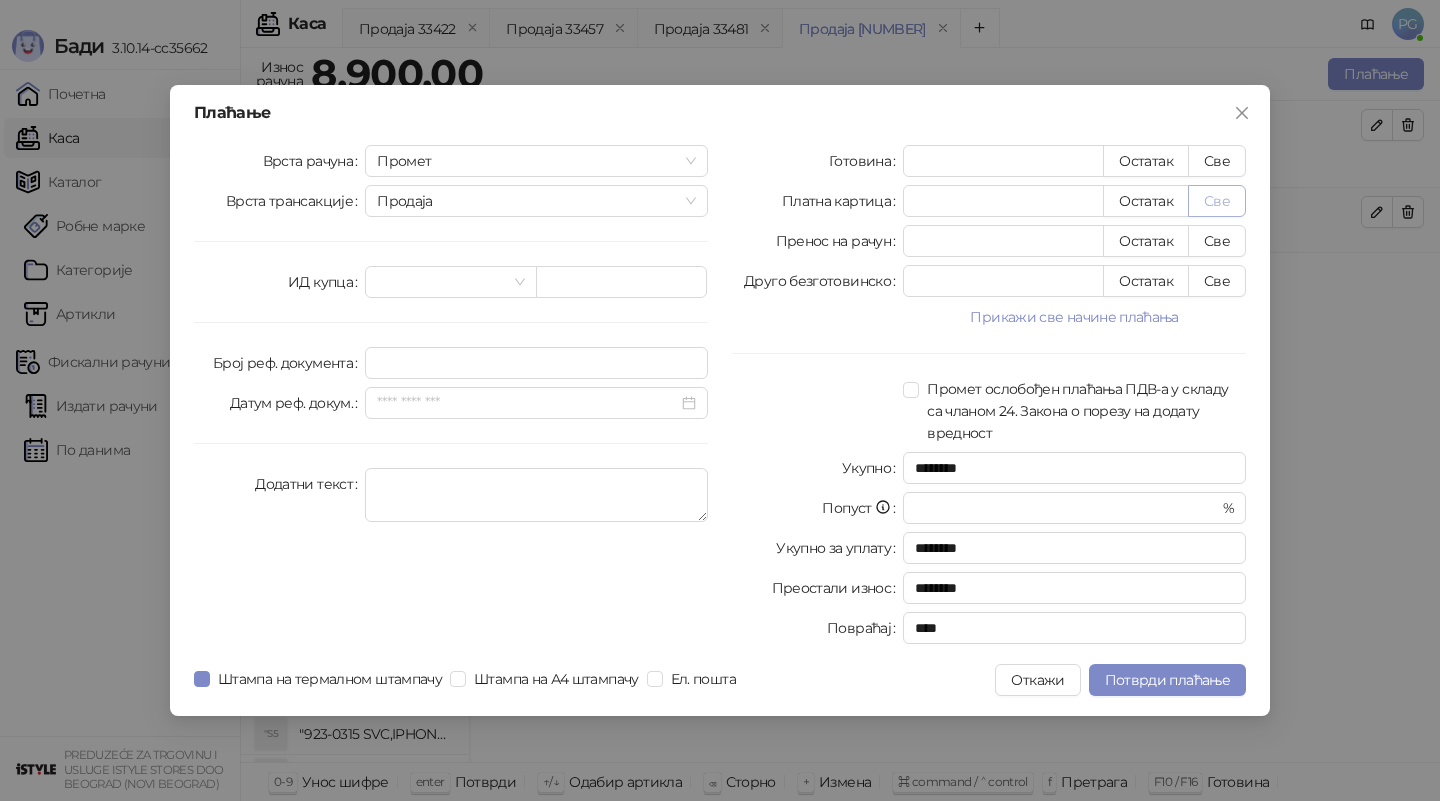 click on "Све" at bounding box center [1217, 201] 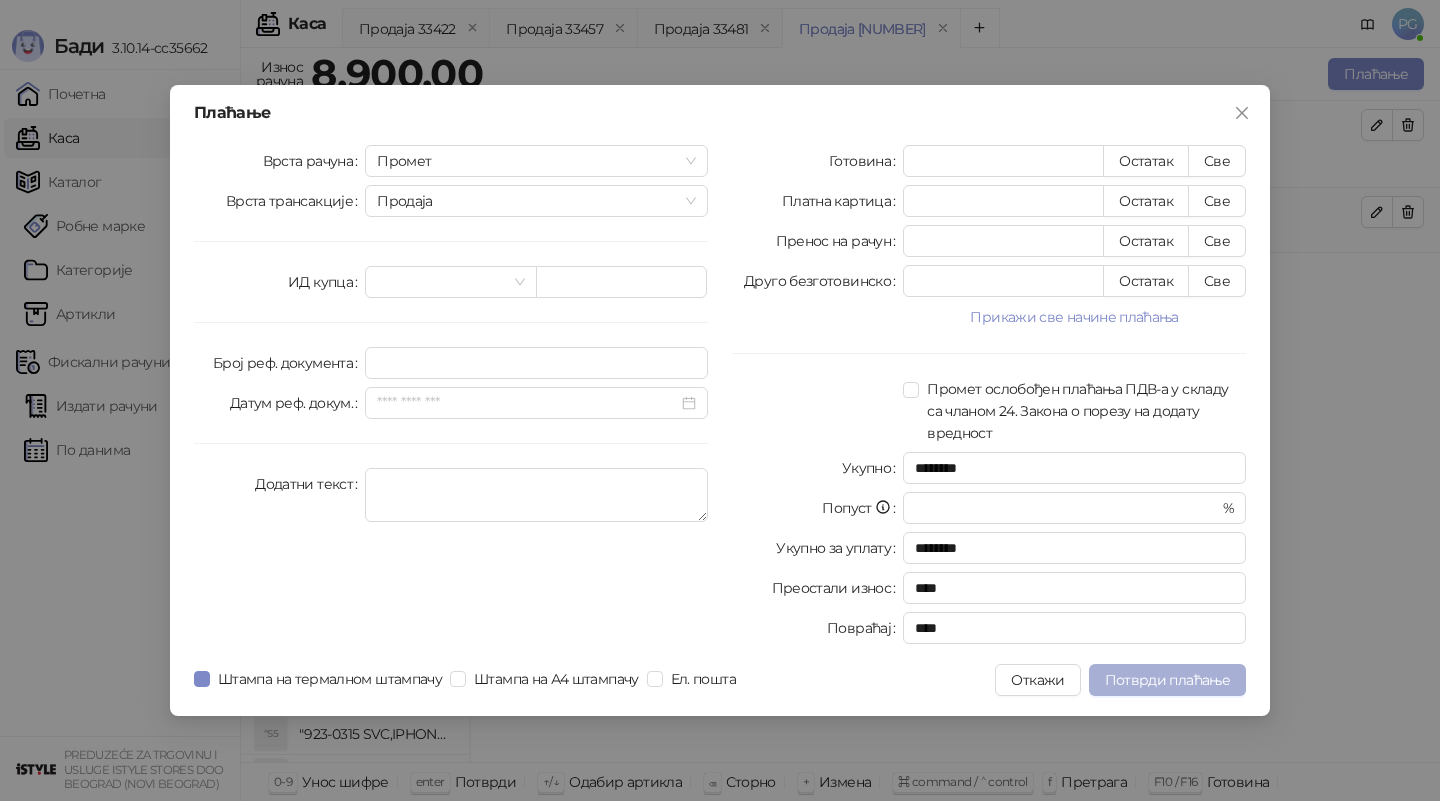 click on "Потврди плаћање" at bounding box center (1167, 680) 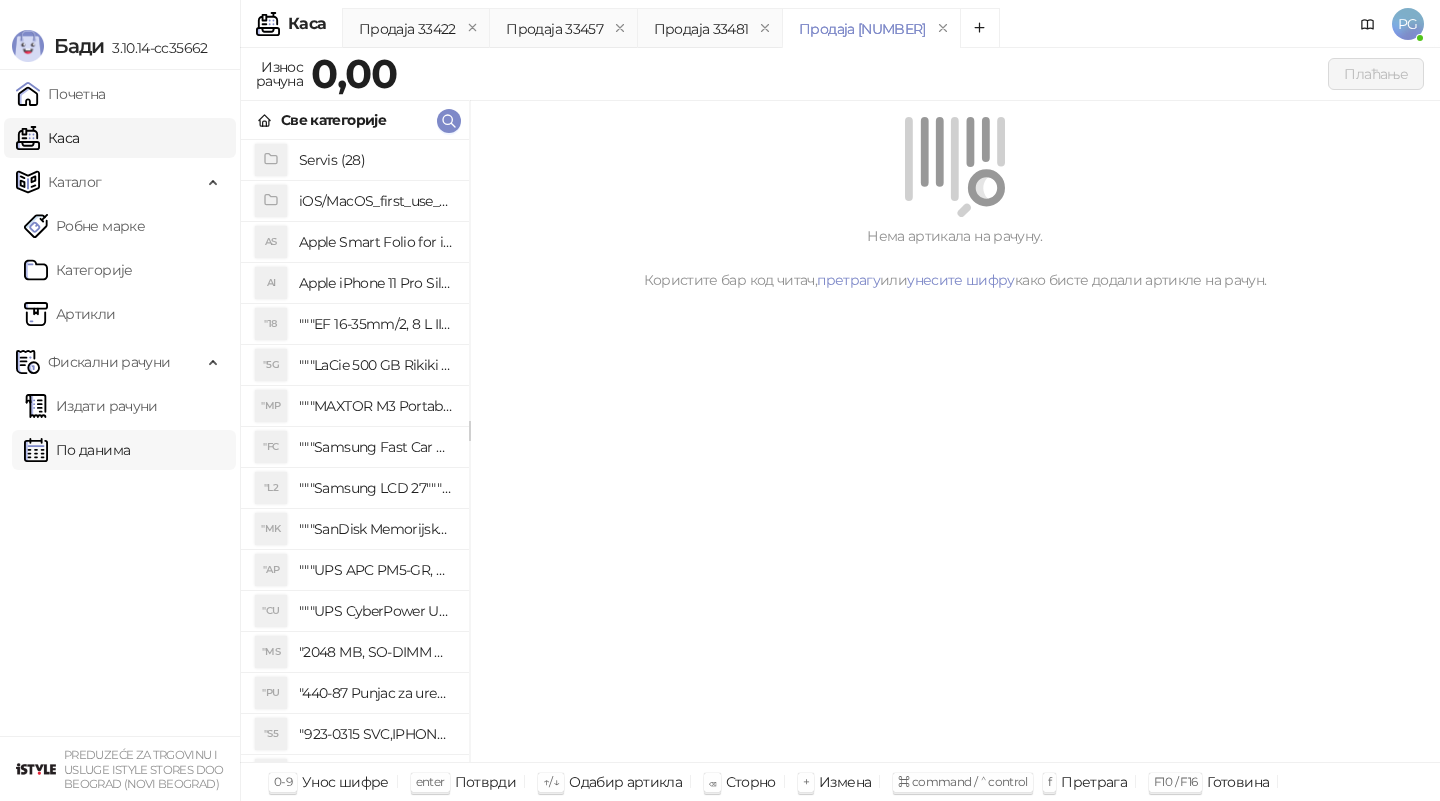 click on "По данима" at bounding box center [77, 450] 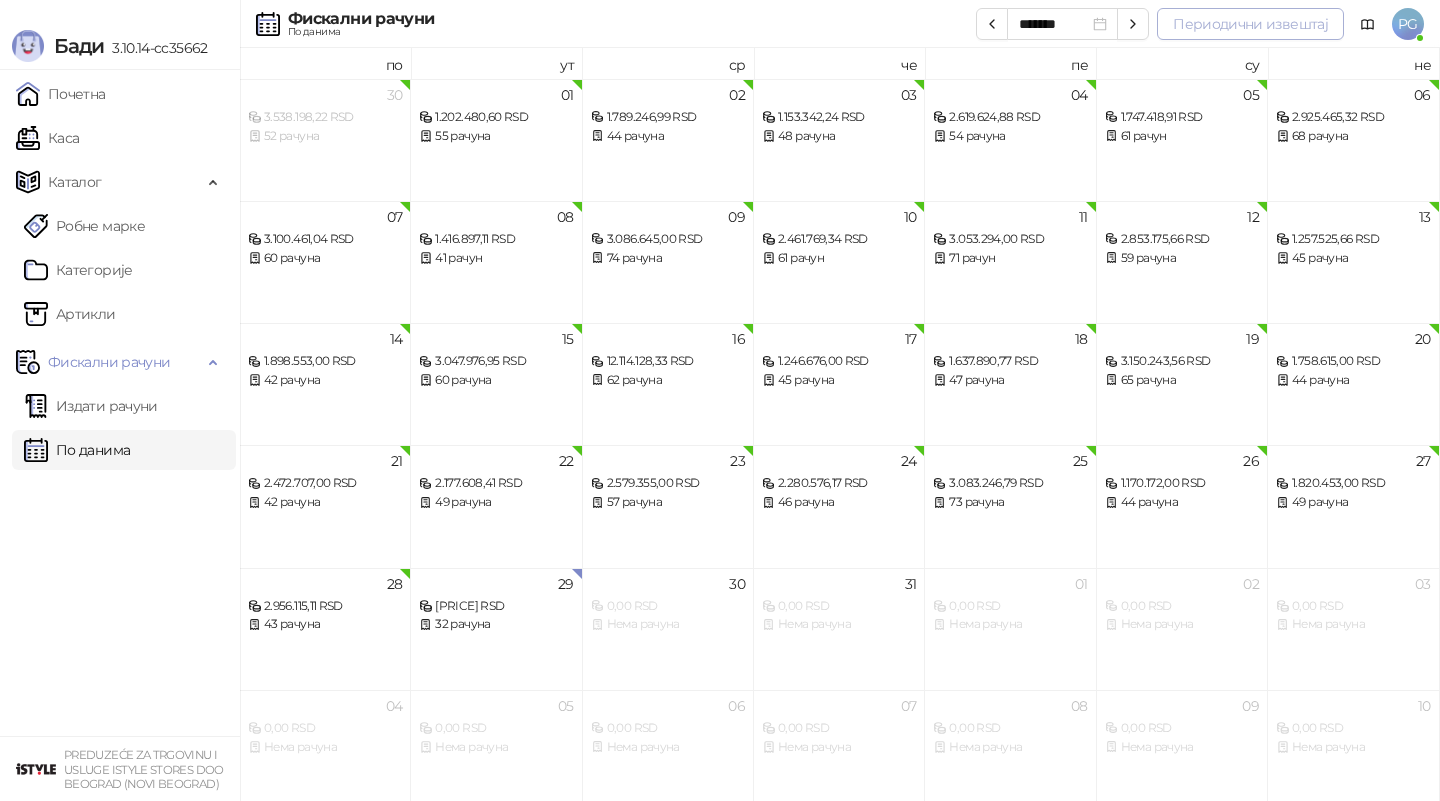 click on "Периодични извештај" at bounding box center [1250, 24] 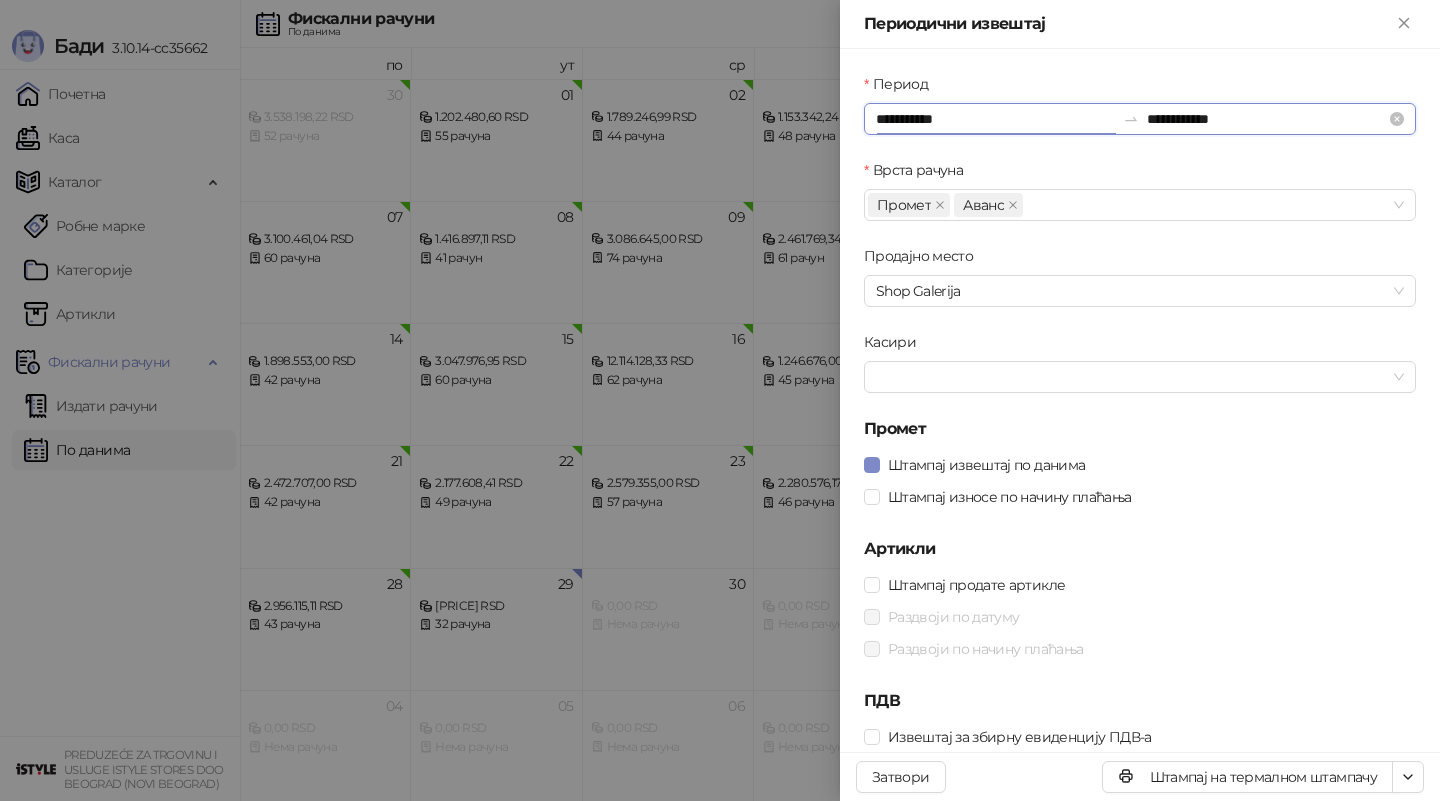 click on "**********" at bounding box center (995, 119) 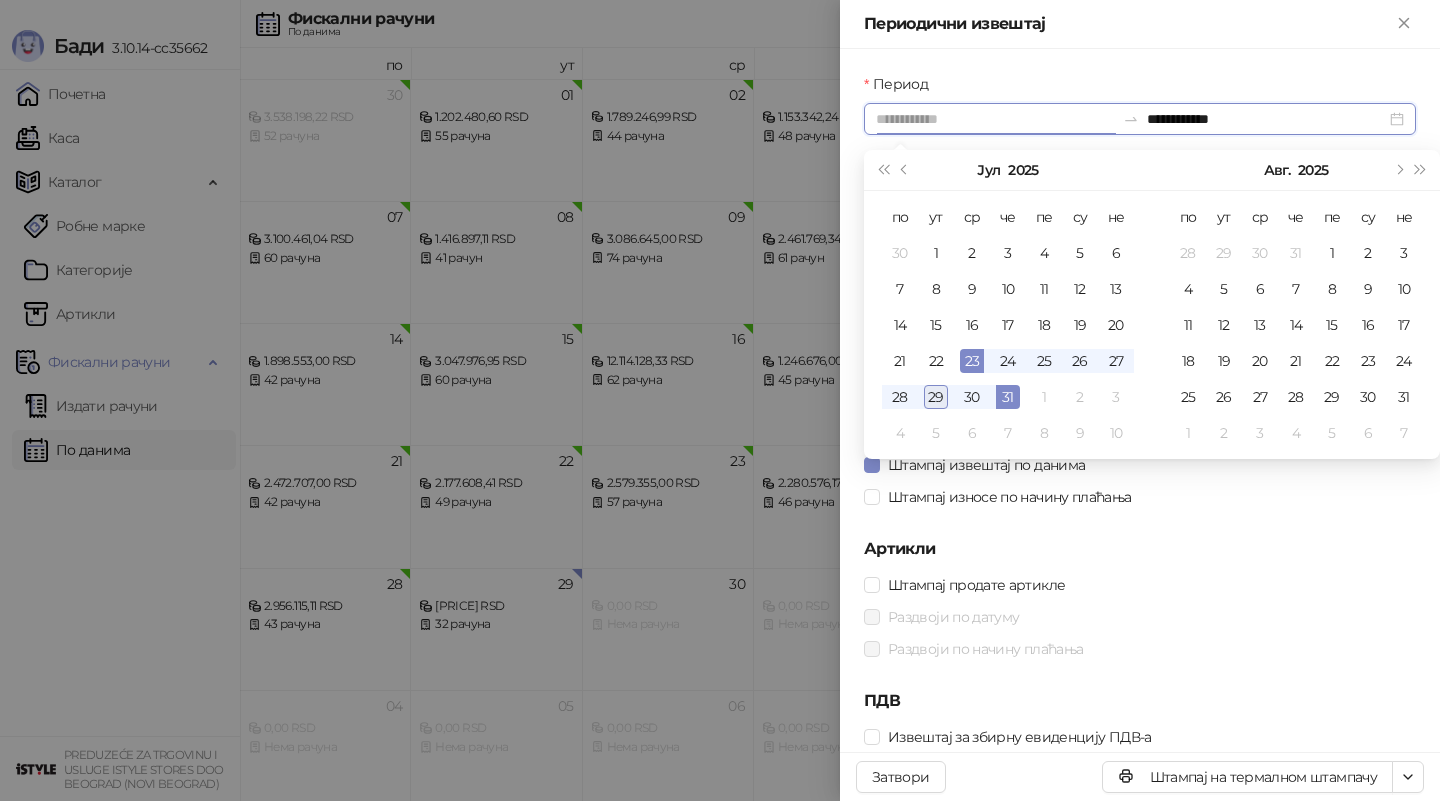 type on "**********" 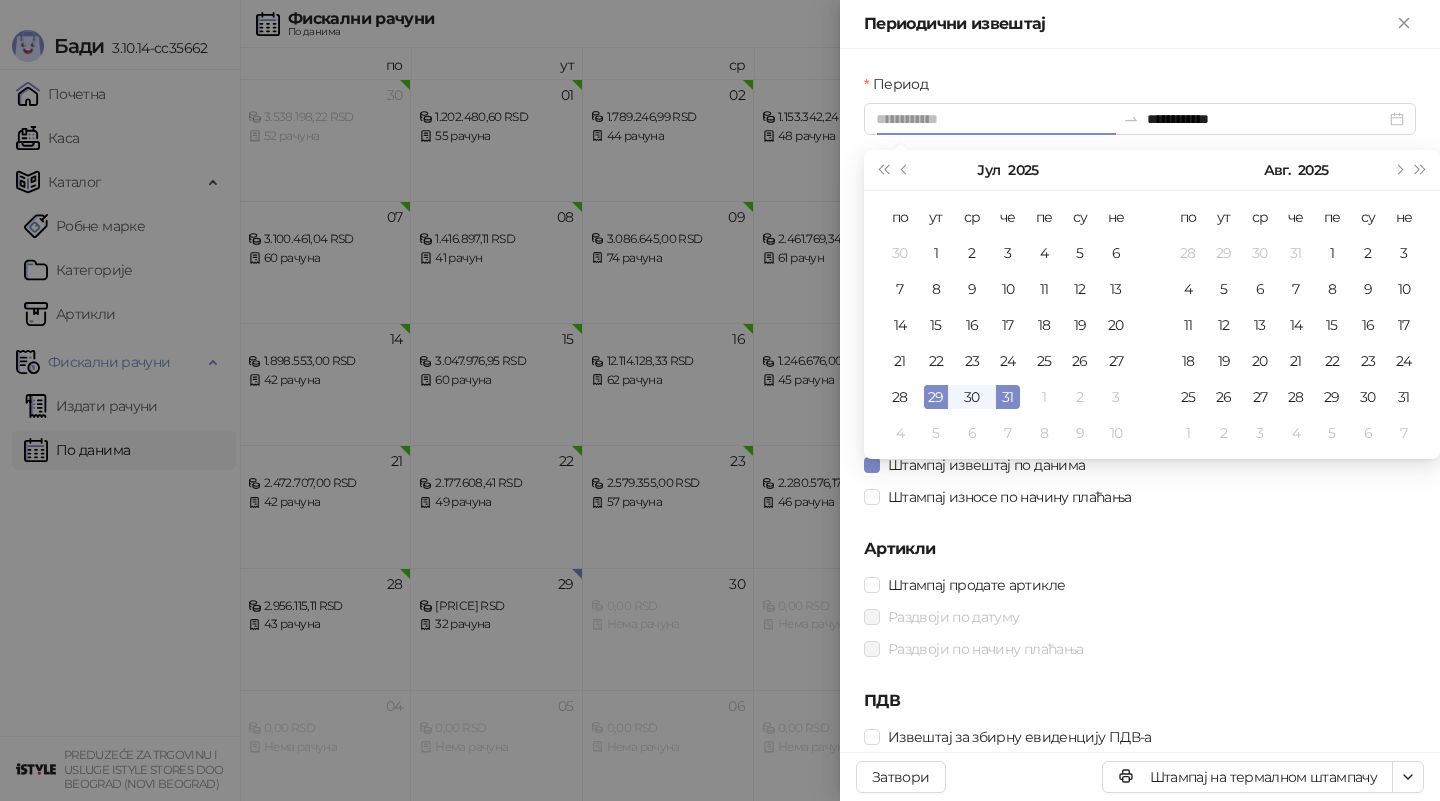 click on "29" at bounding box center (936, 397) 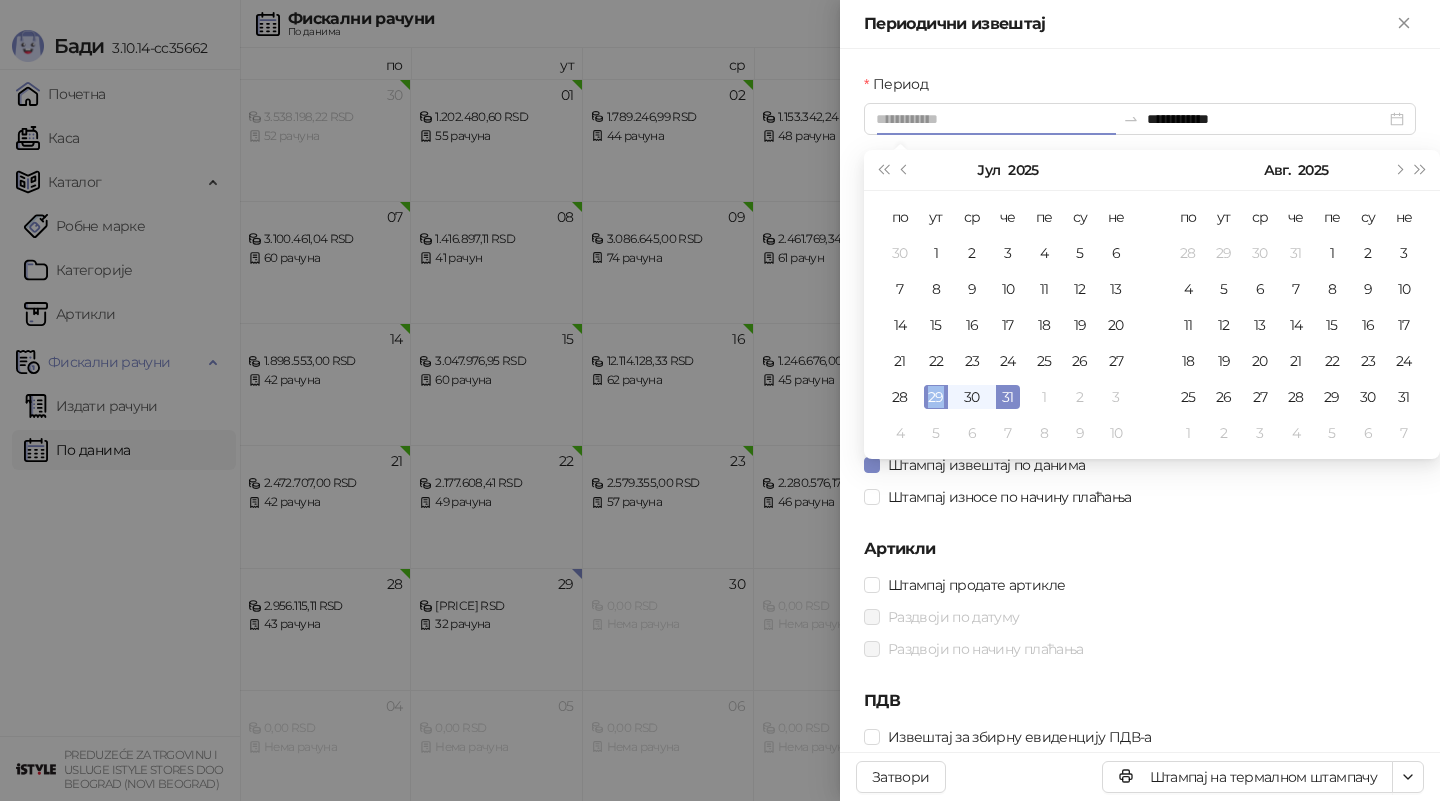 click on "29" at bounding box center [936, 397] 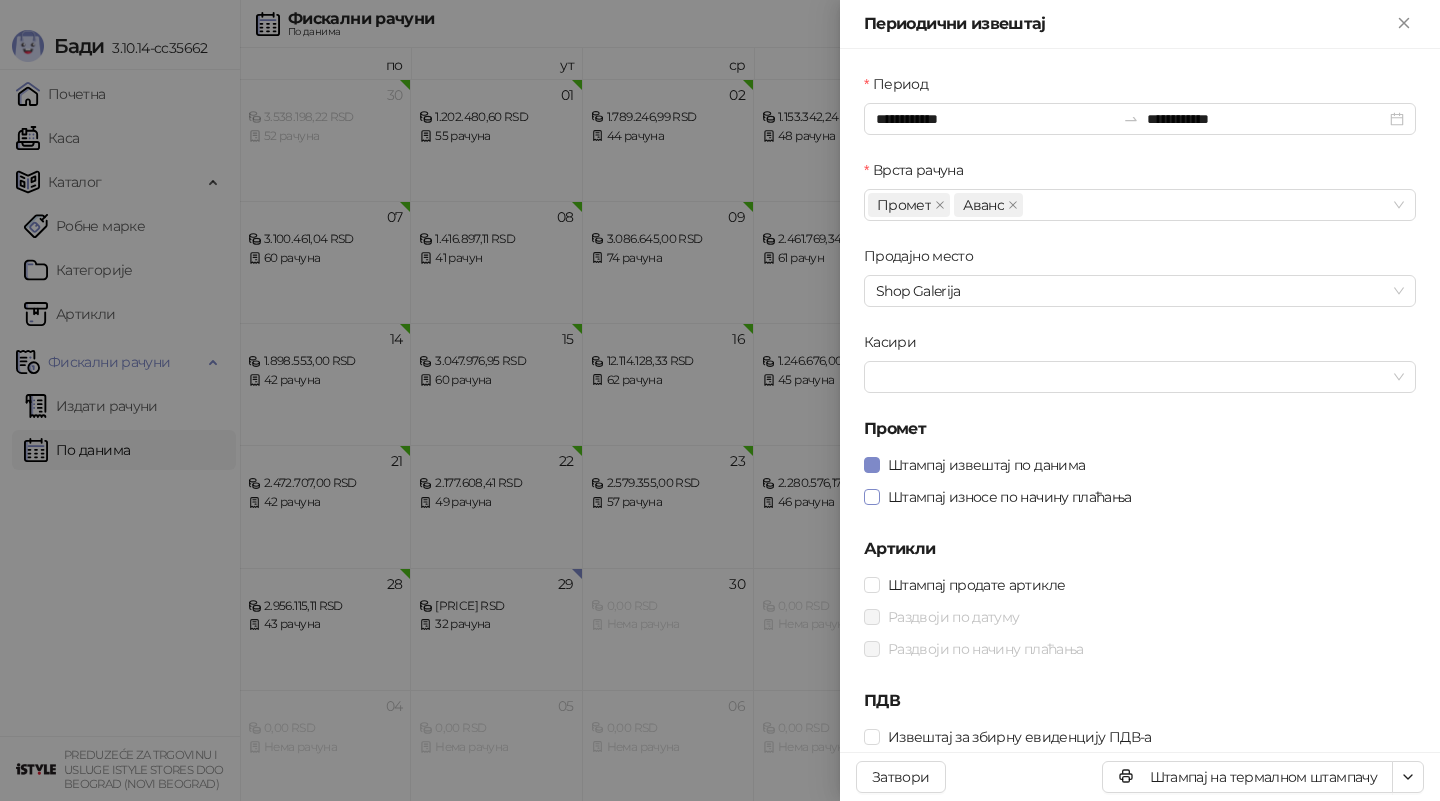 click on "Штампај износе по начину плаћања" at bounding box center [1010, 497] 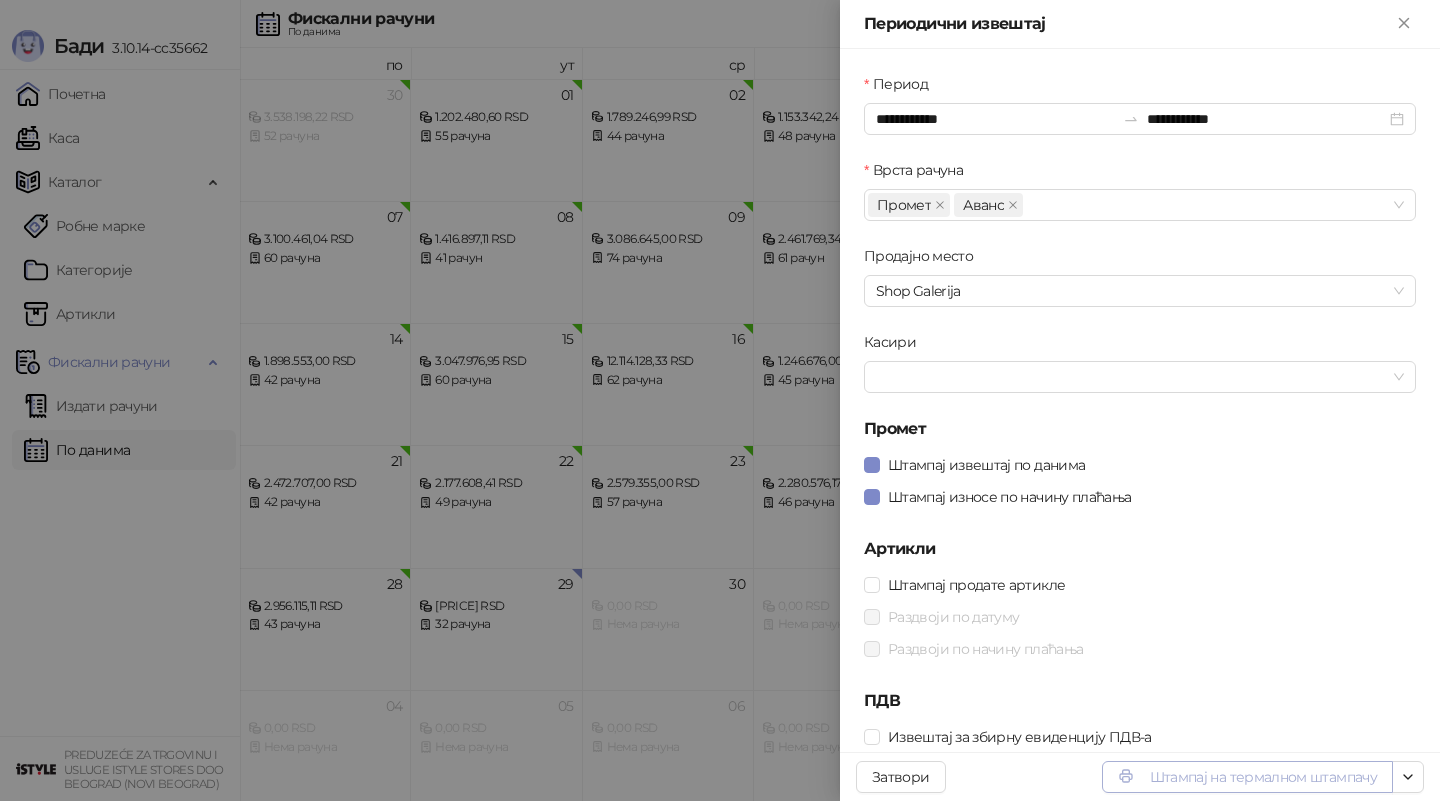 click on "Штампај на термалном штампачу" at bounding box center [1247, 777] 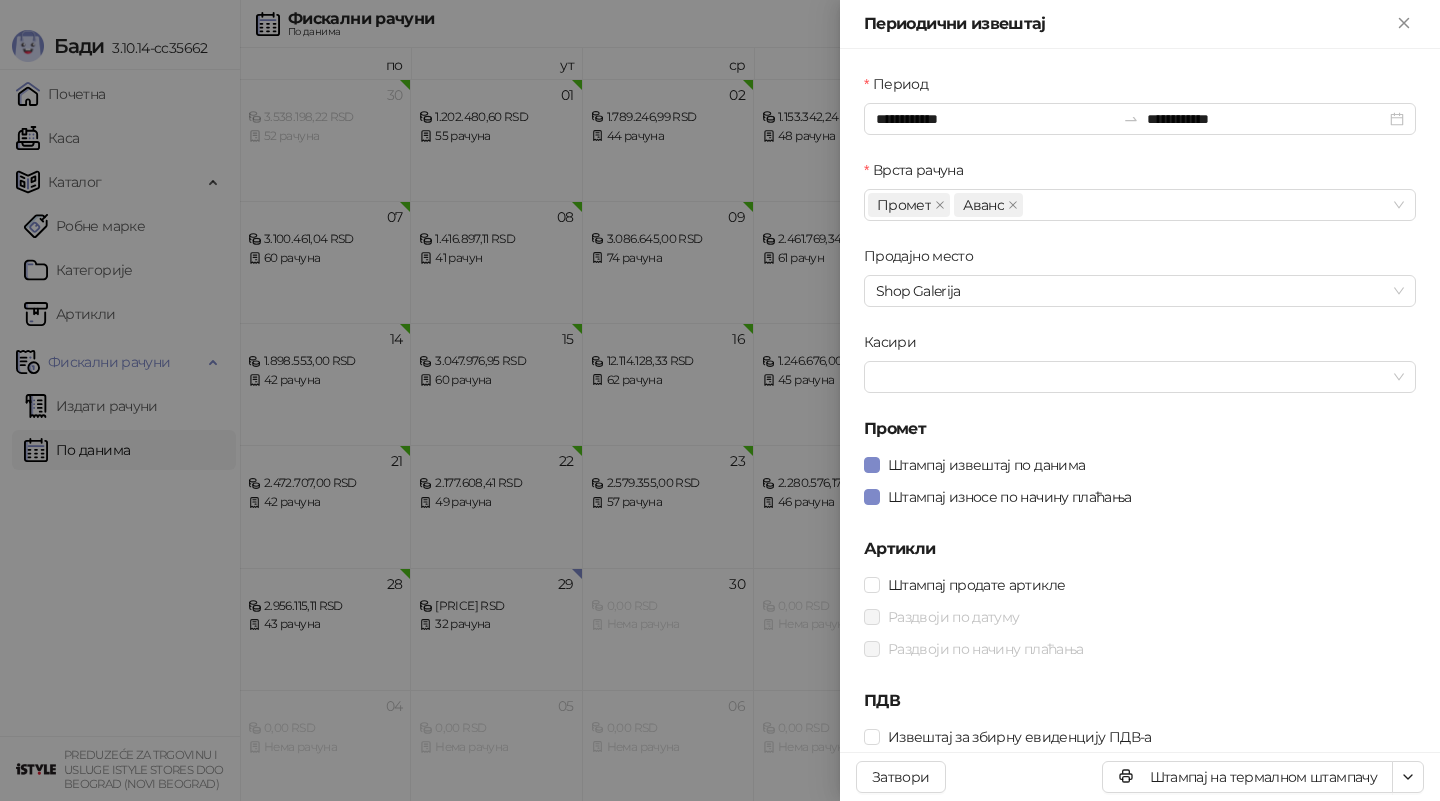 click at bounding box center (720, 400) 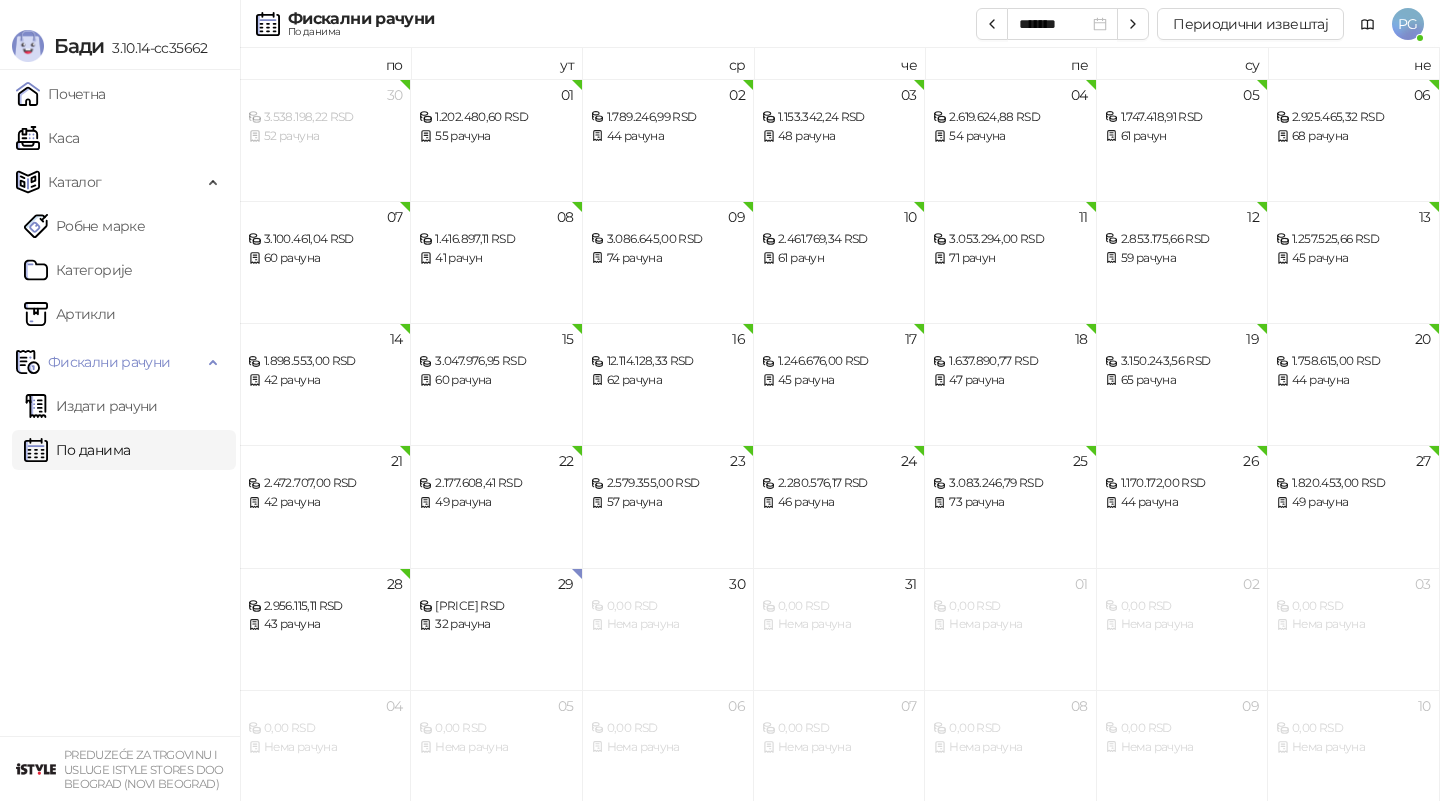 click on "По данима" at bounding box center [77, 450] 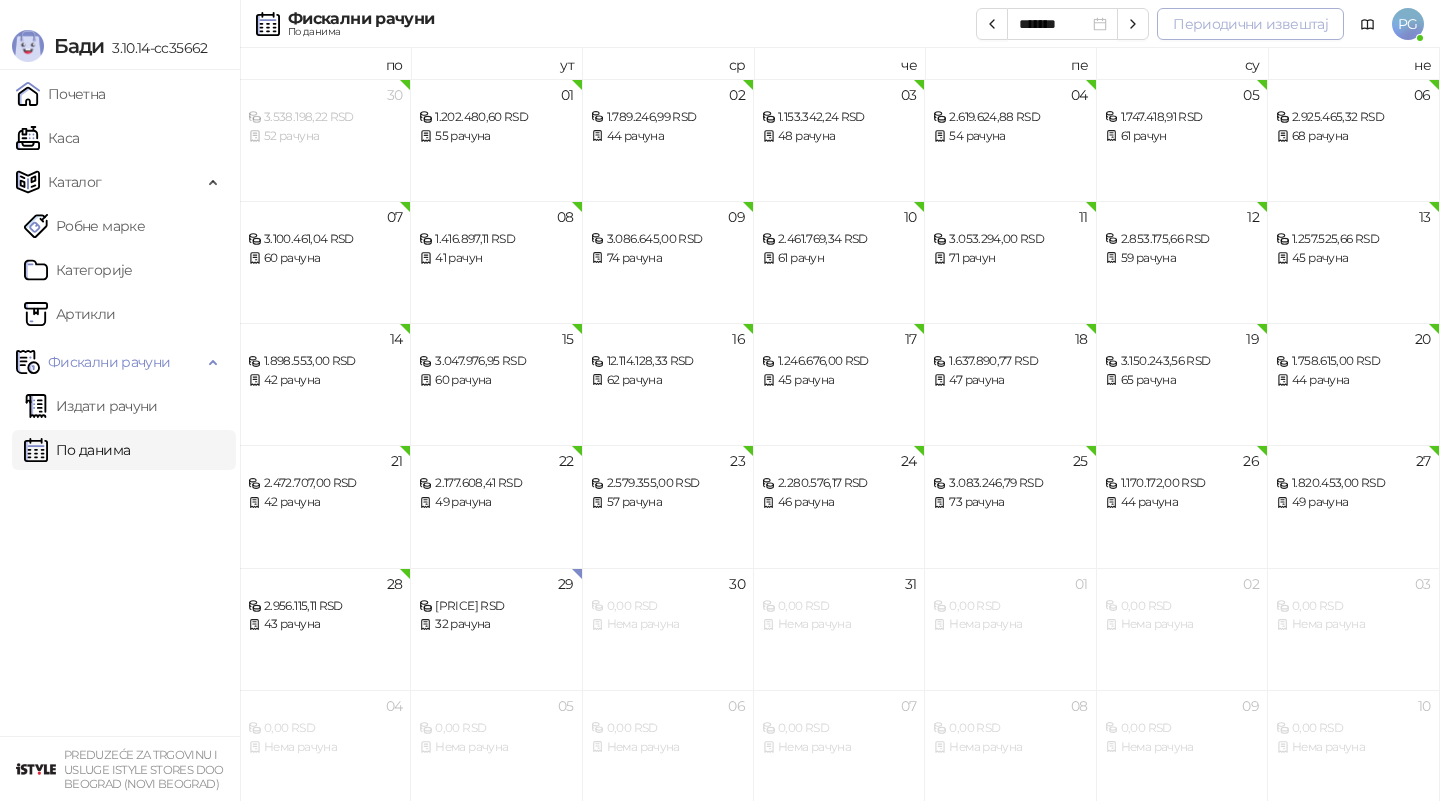 click on "Периодични извештај" at bounding box center (1250, 24) 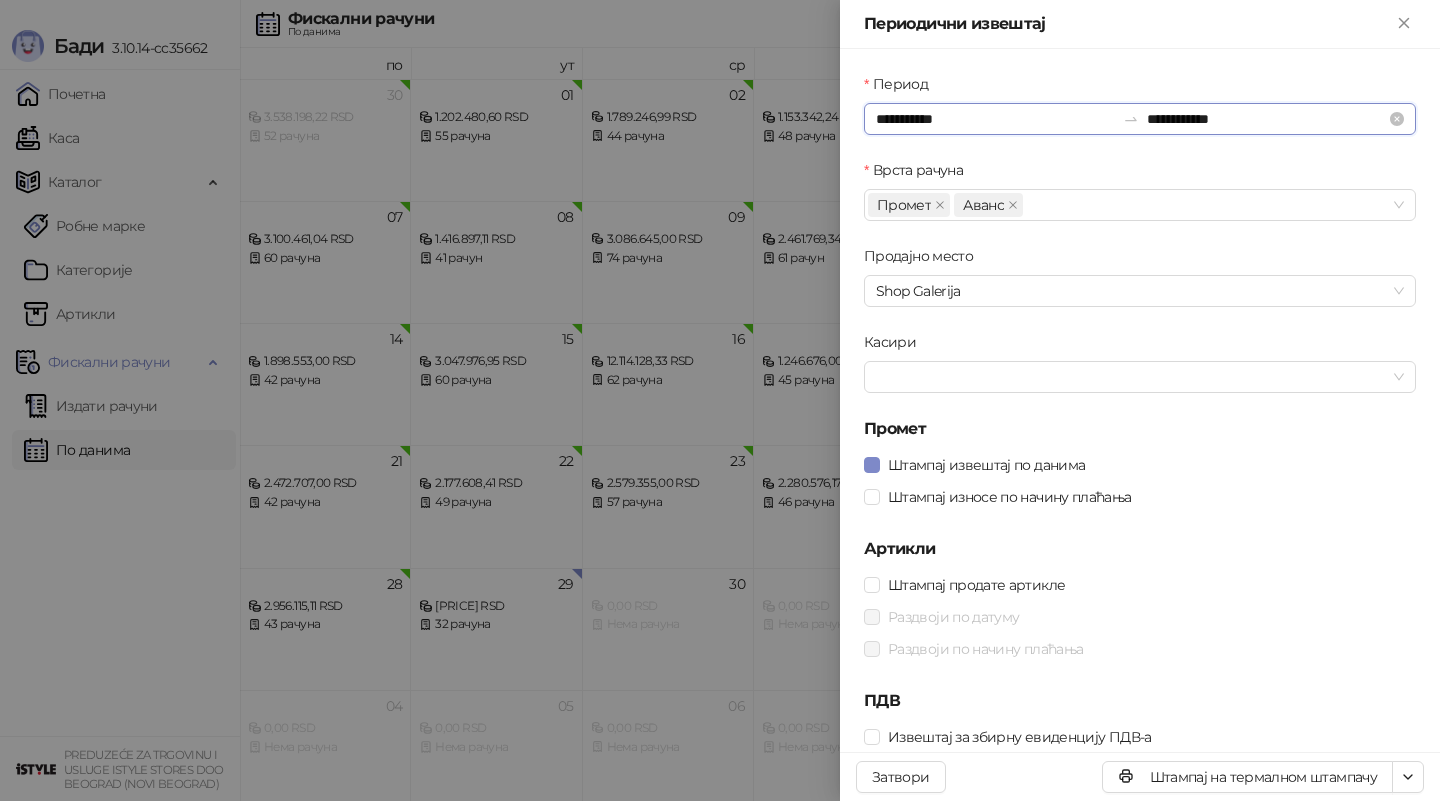 click on "**********" at bounding box center [995, 119] 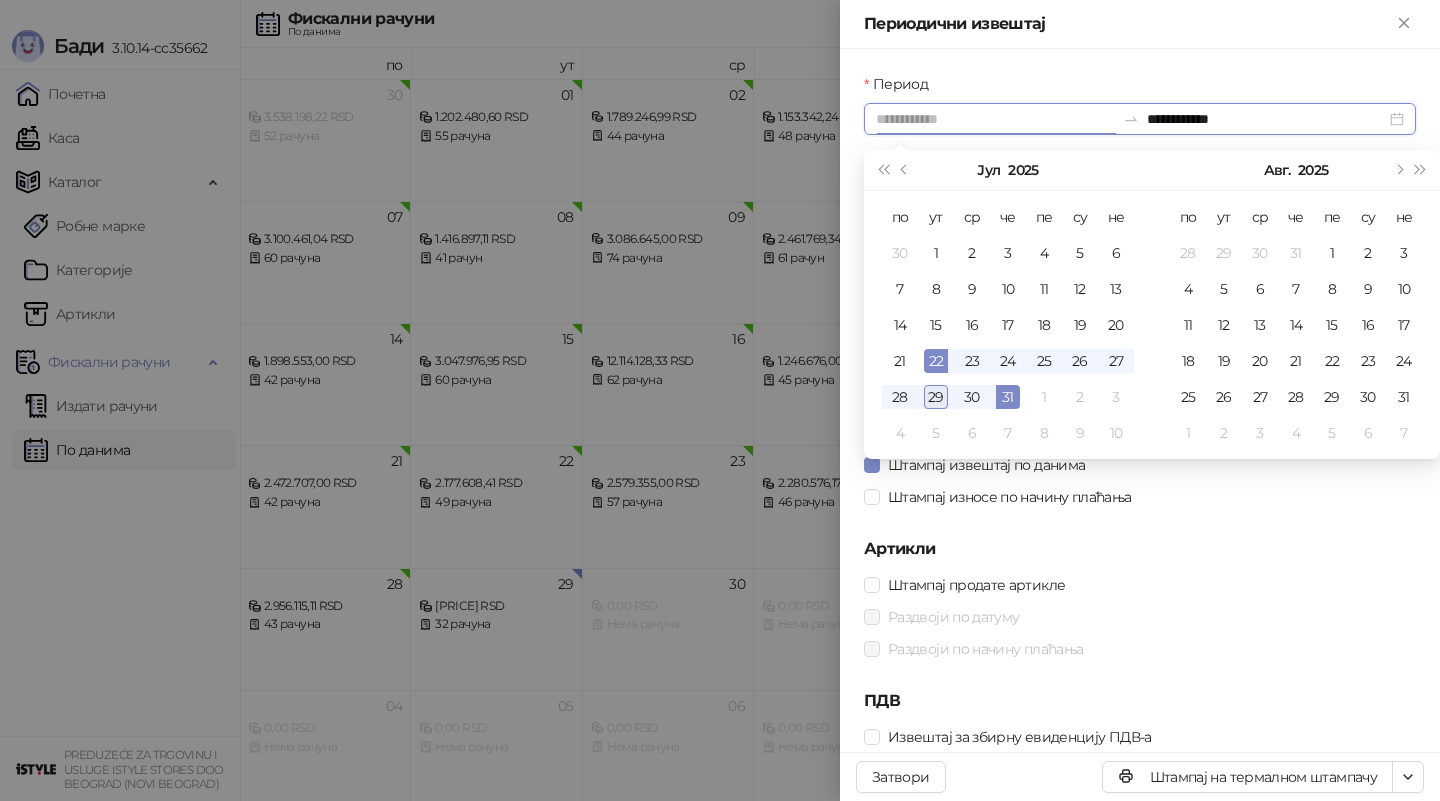 type on "**********" 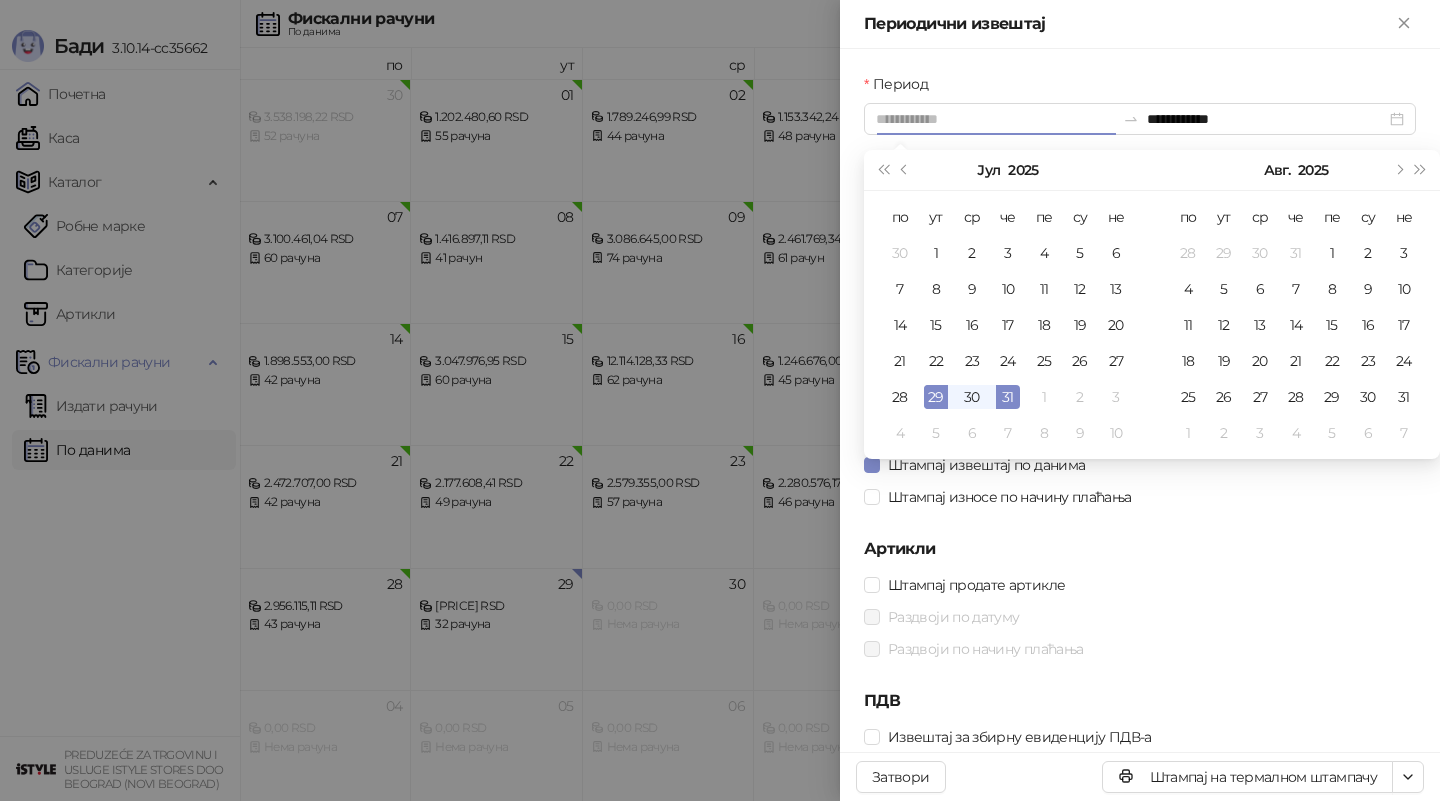 click on "29" at bounding box center [936, 397] 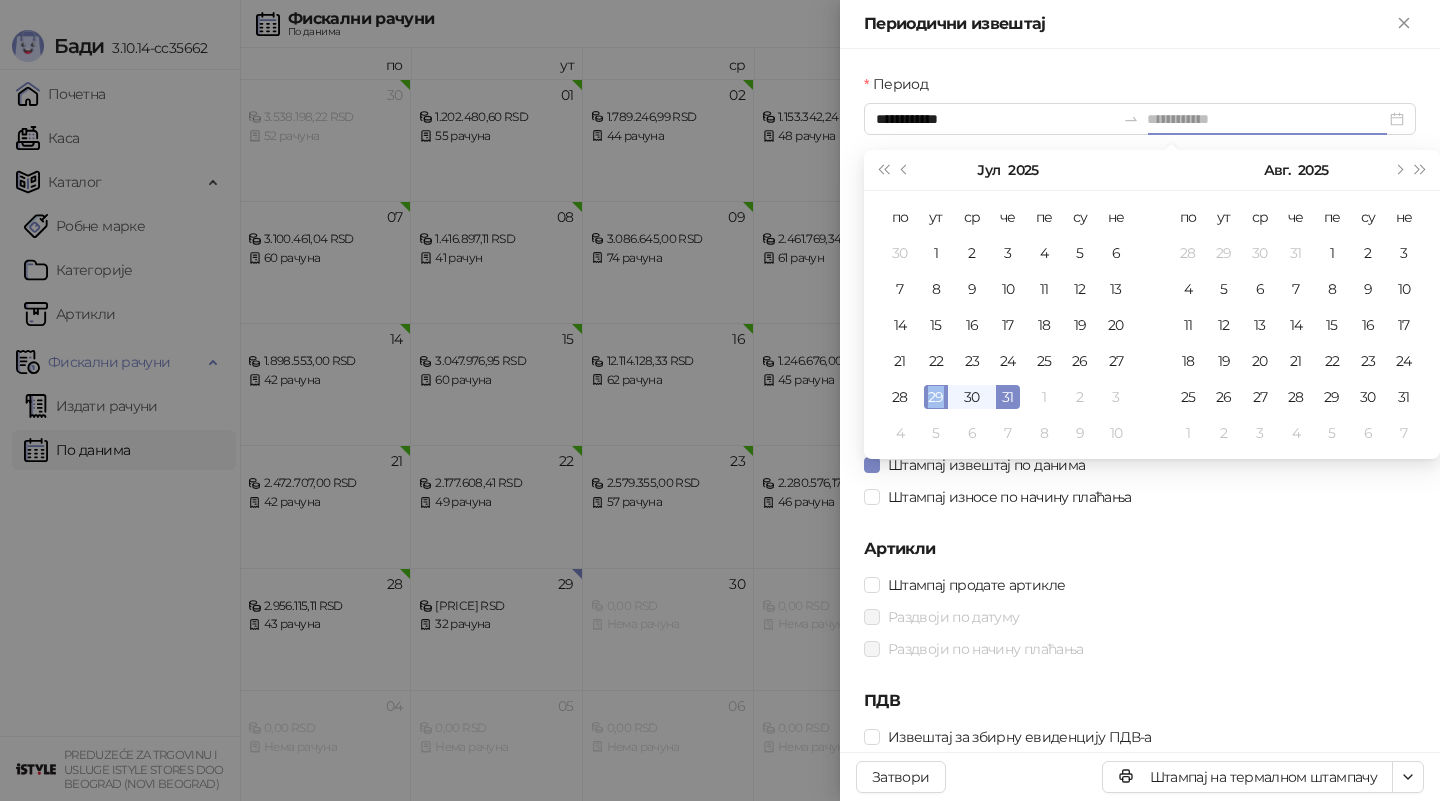 click on "29" at bounding box center (936, 397) 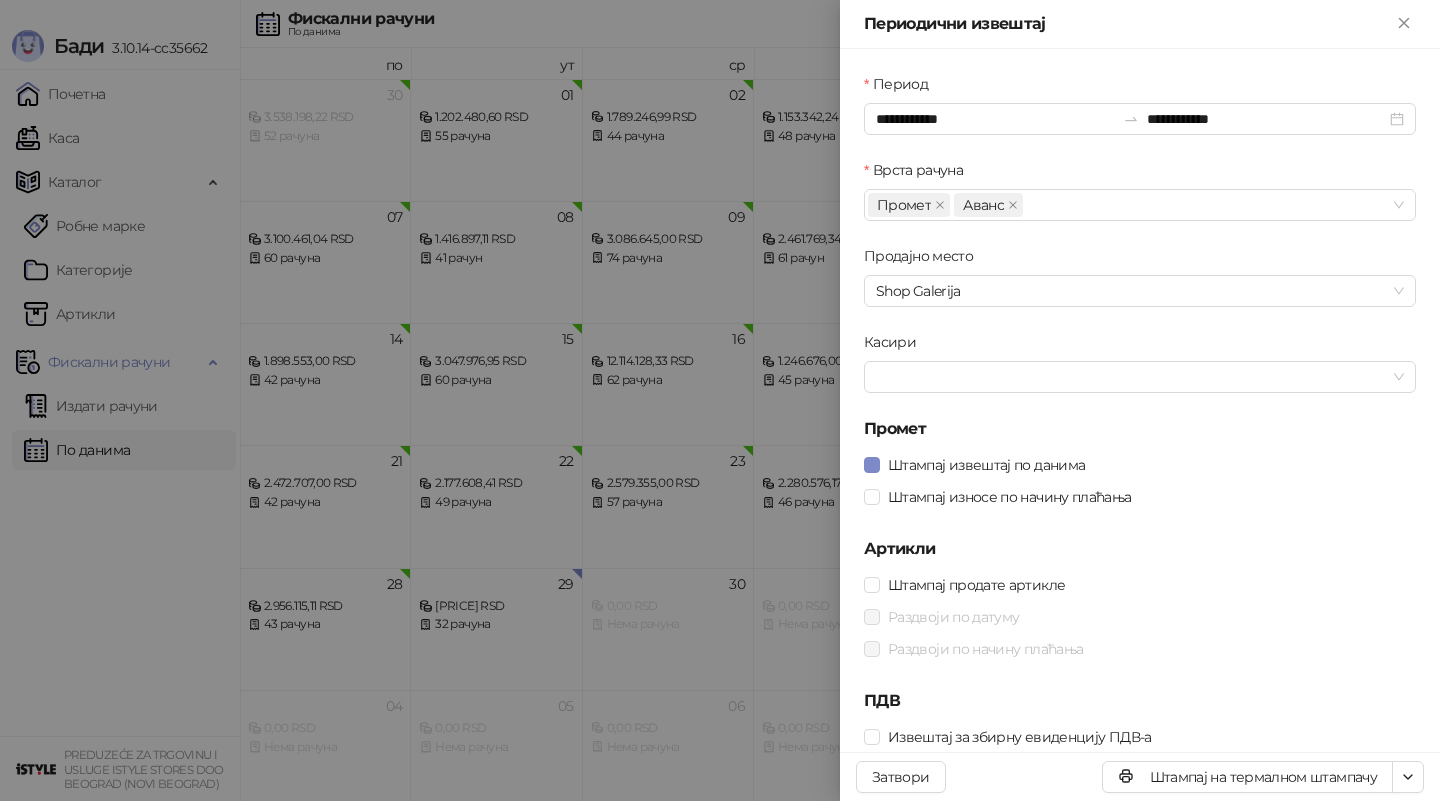 click at bounding box center [720, 400] 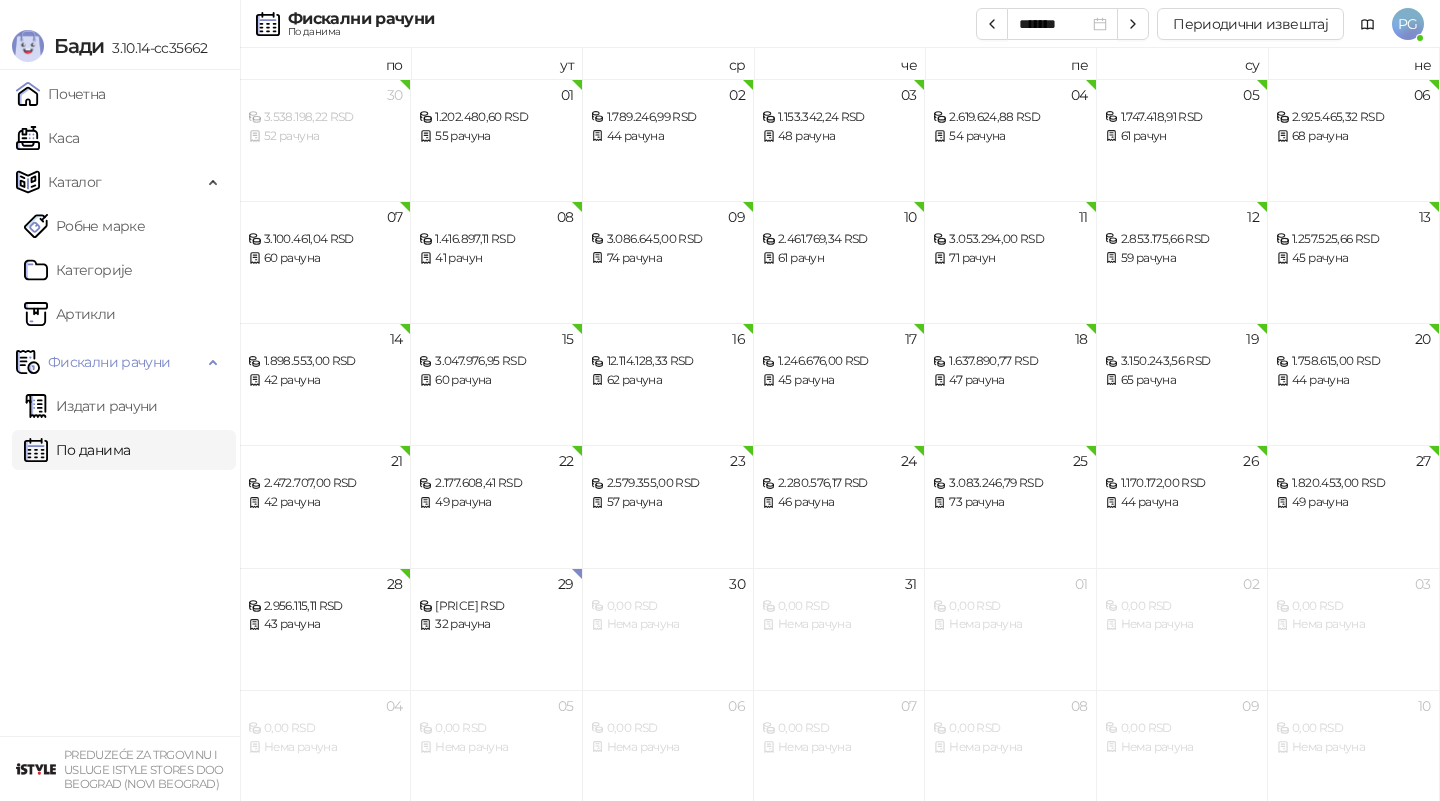 click on "По данима" at bounding box center [77, 450] 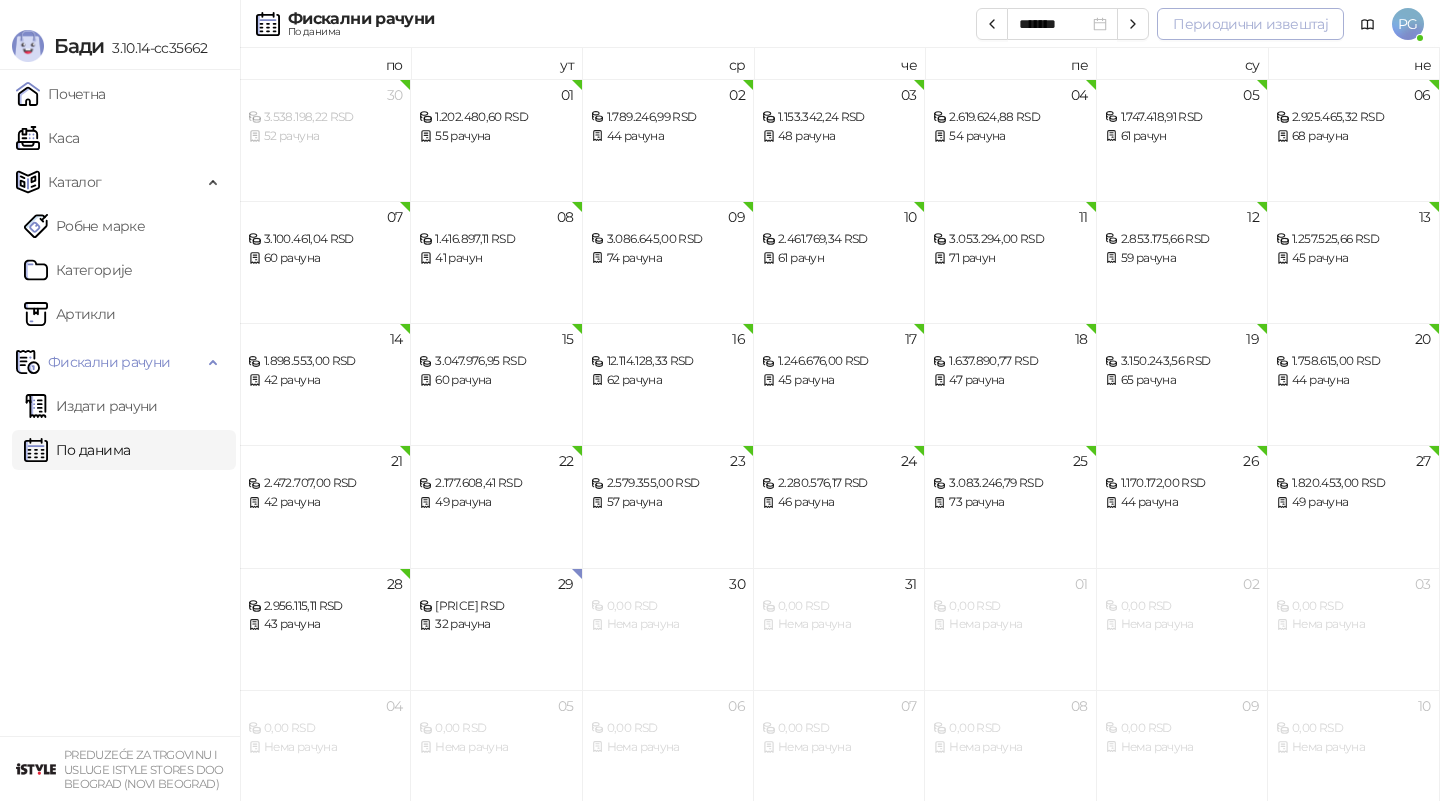 click on "Периодични извештај" at bounding box center (1250, 24) 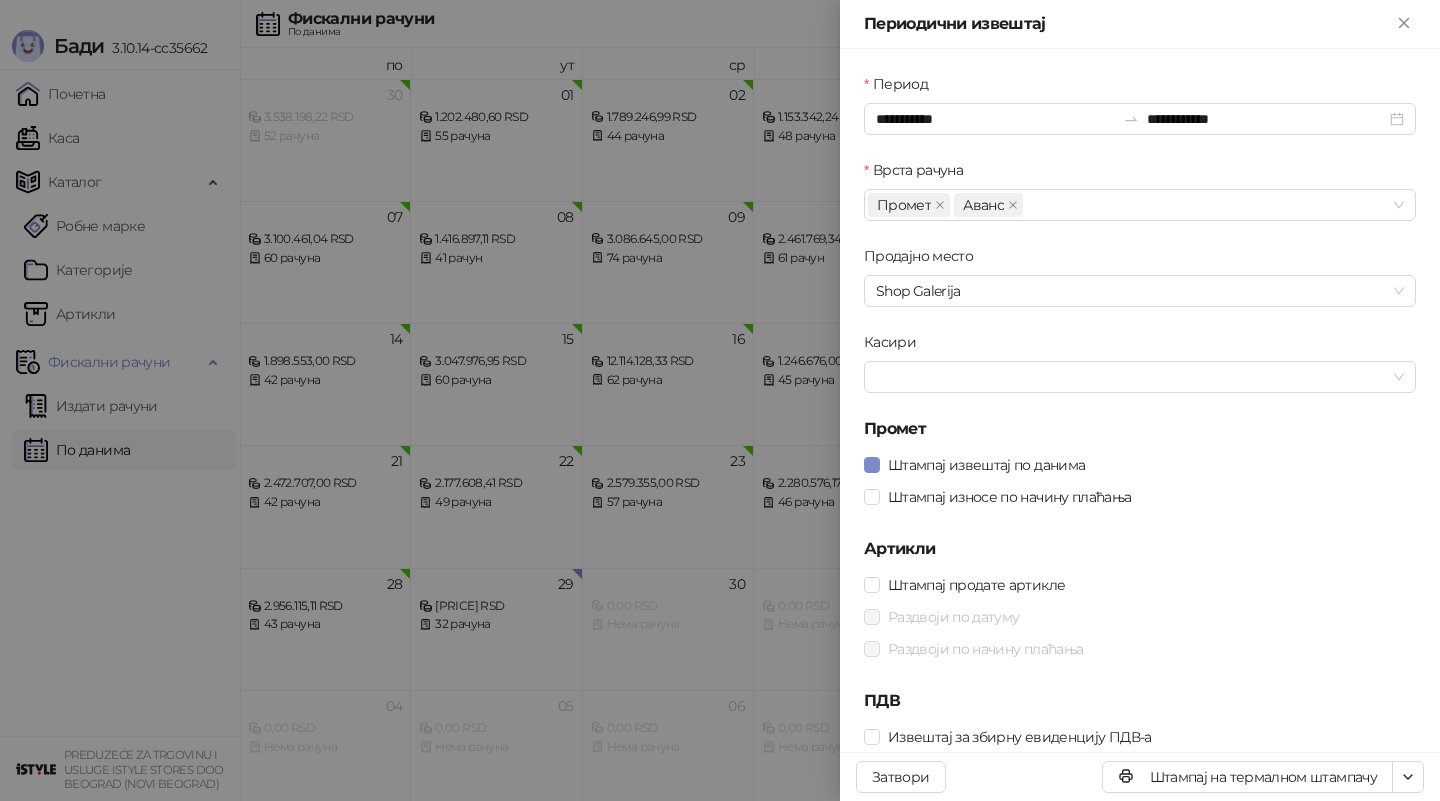 click on "**********" at bounding box center [720, 400] 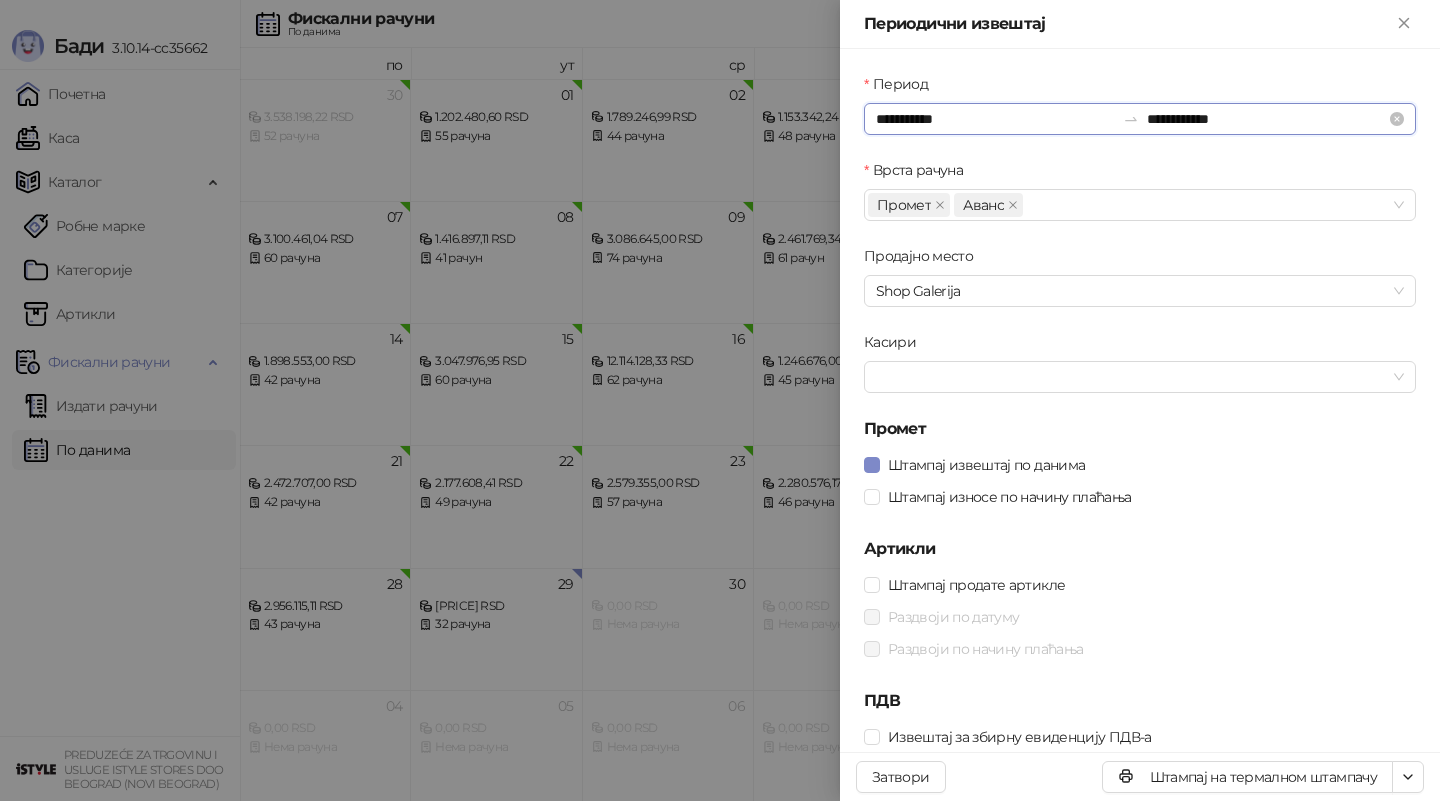click on "**********" at bounding box center [995, 119] 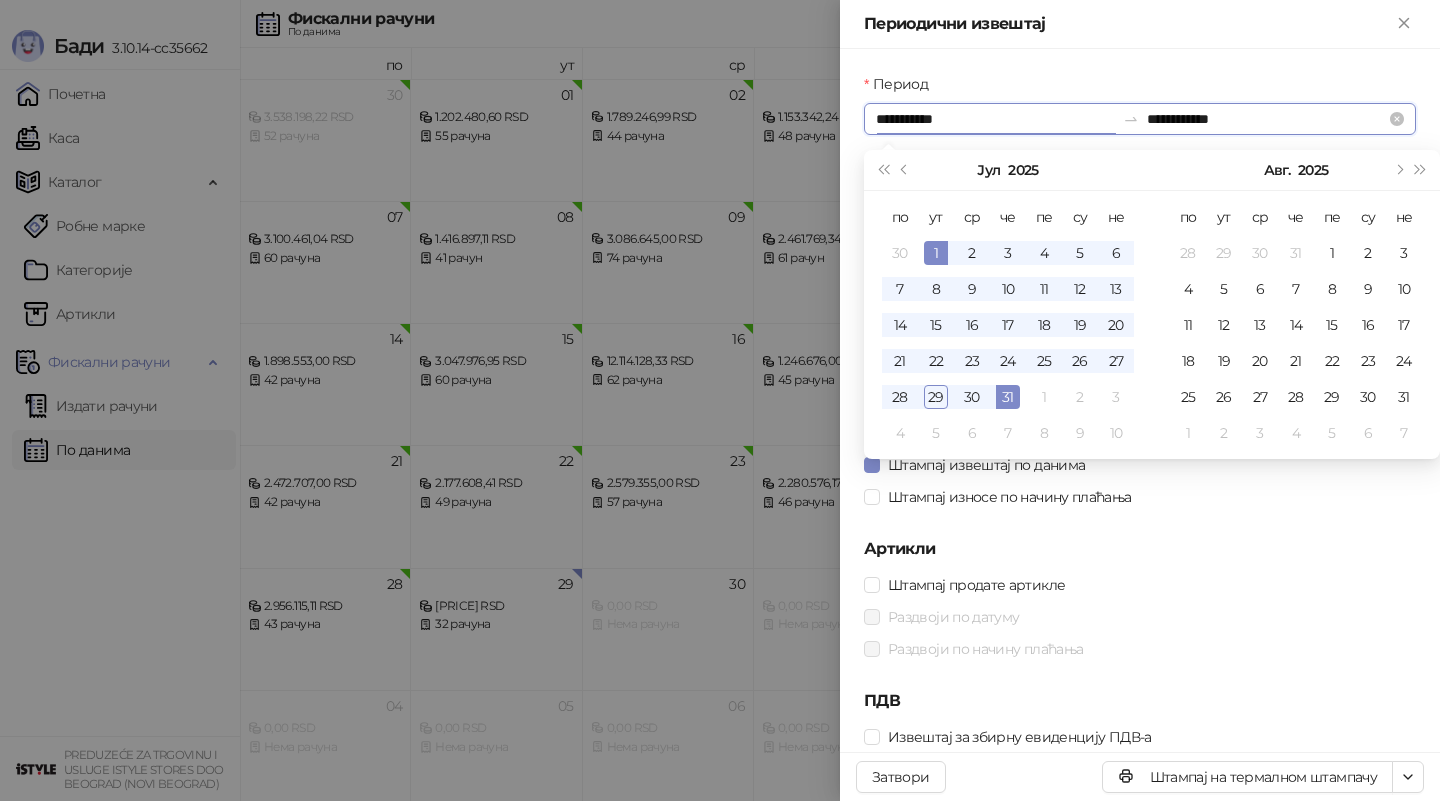 click on "**********" at bounding box center (995, 119) 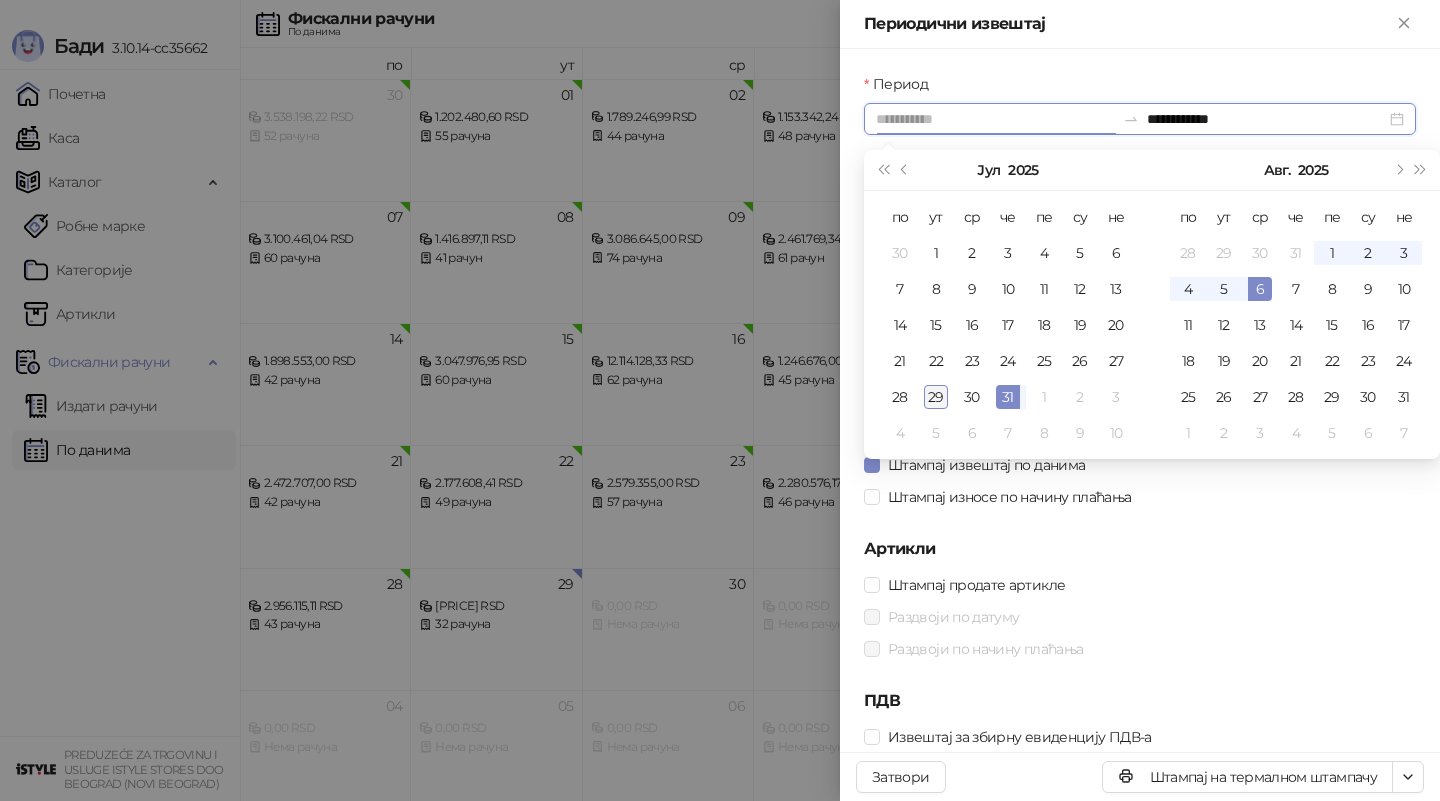 type on "**********" 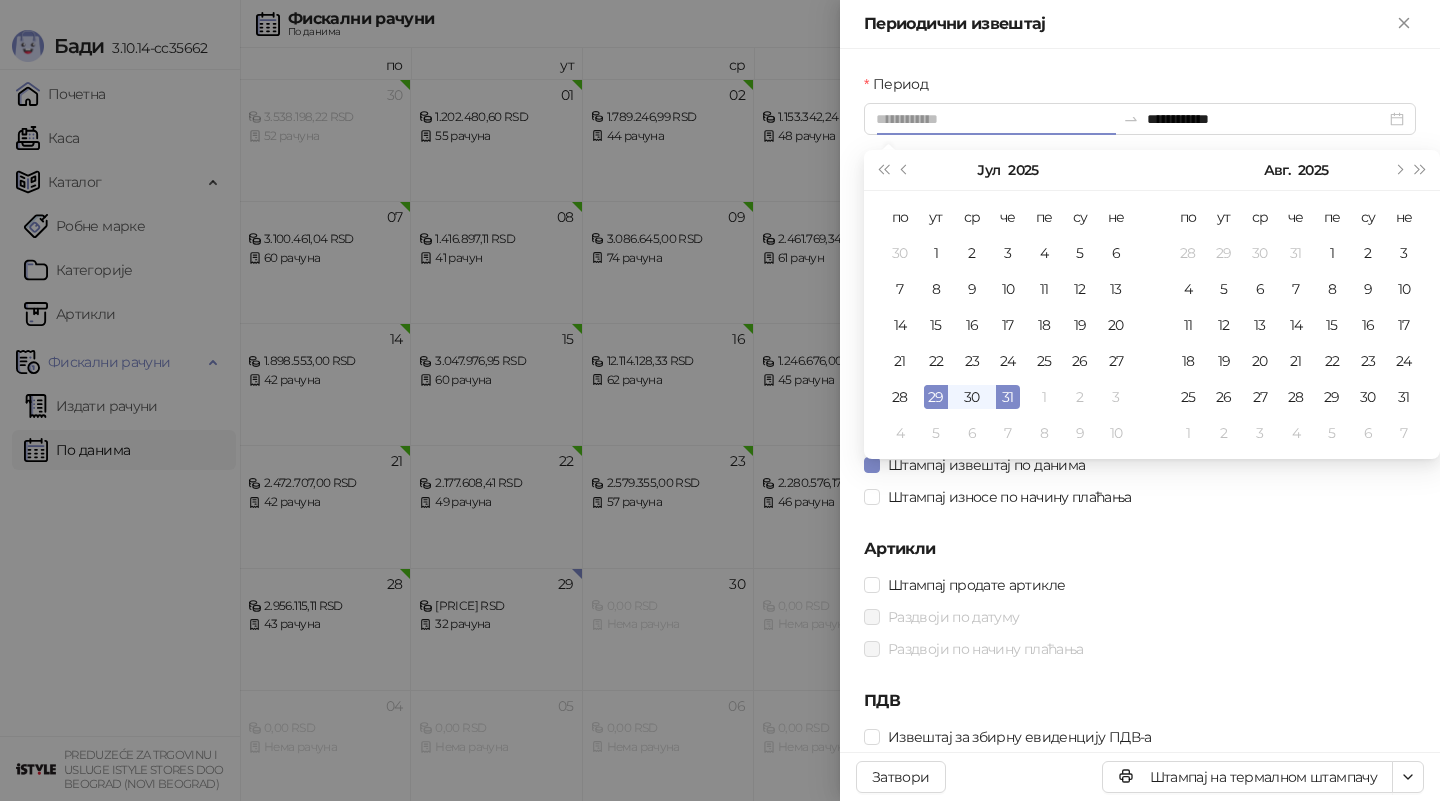 click on "29" at bounding box center (936, 397) 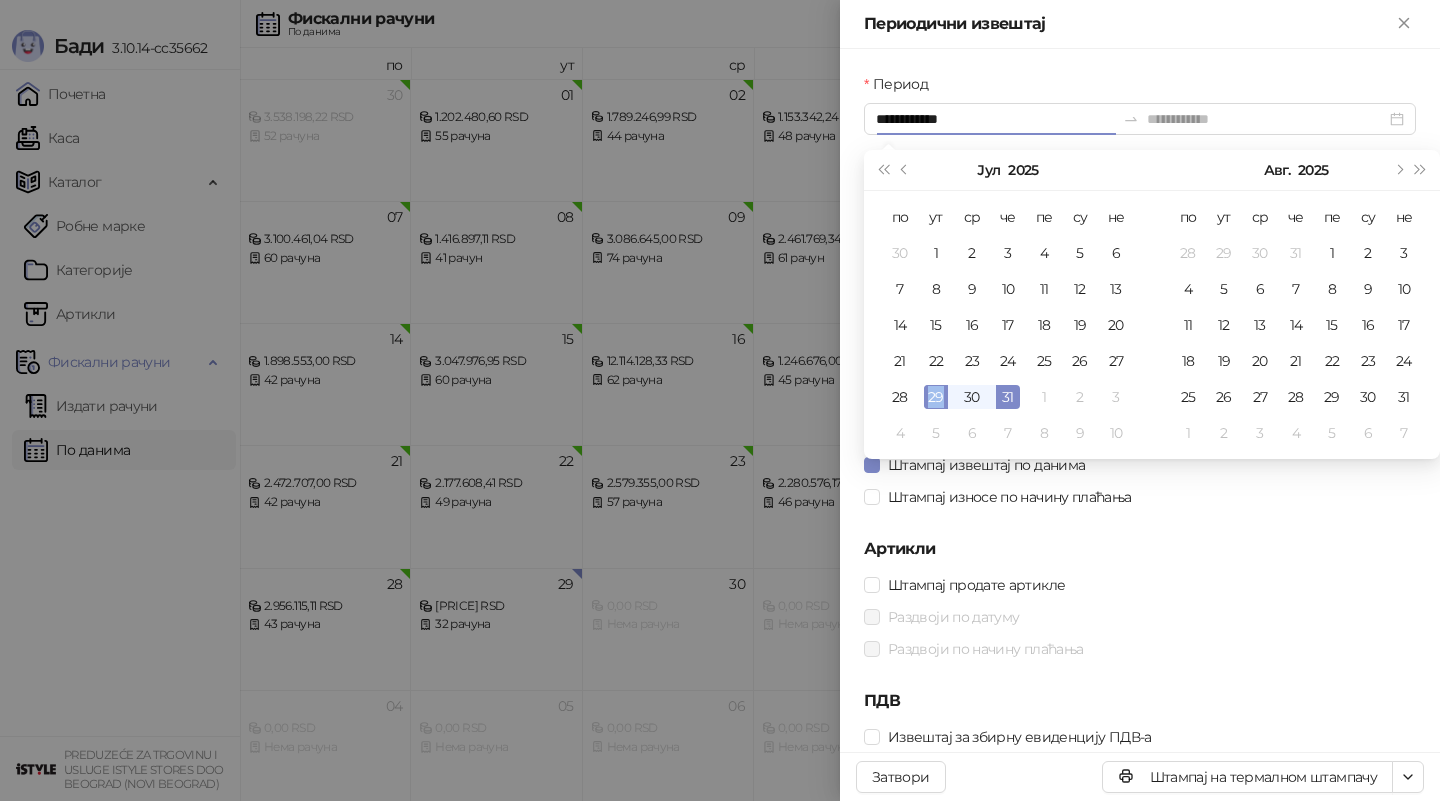 click on "29" at bounding box center [936, 397] 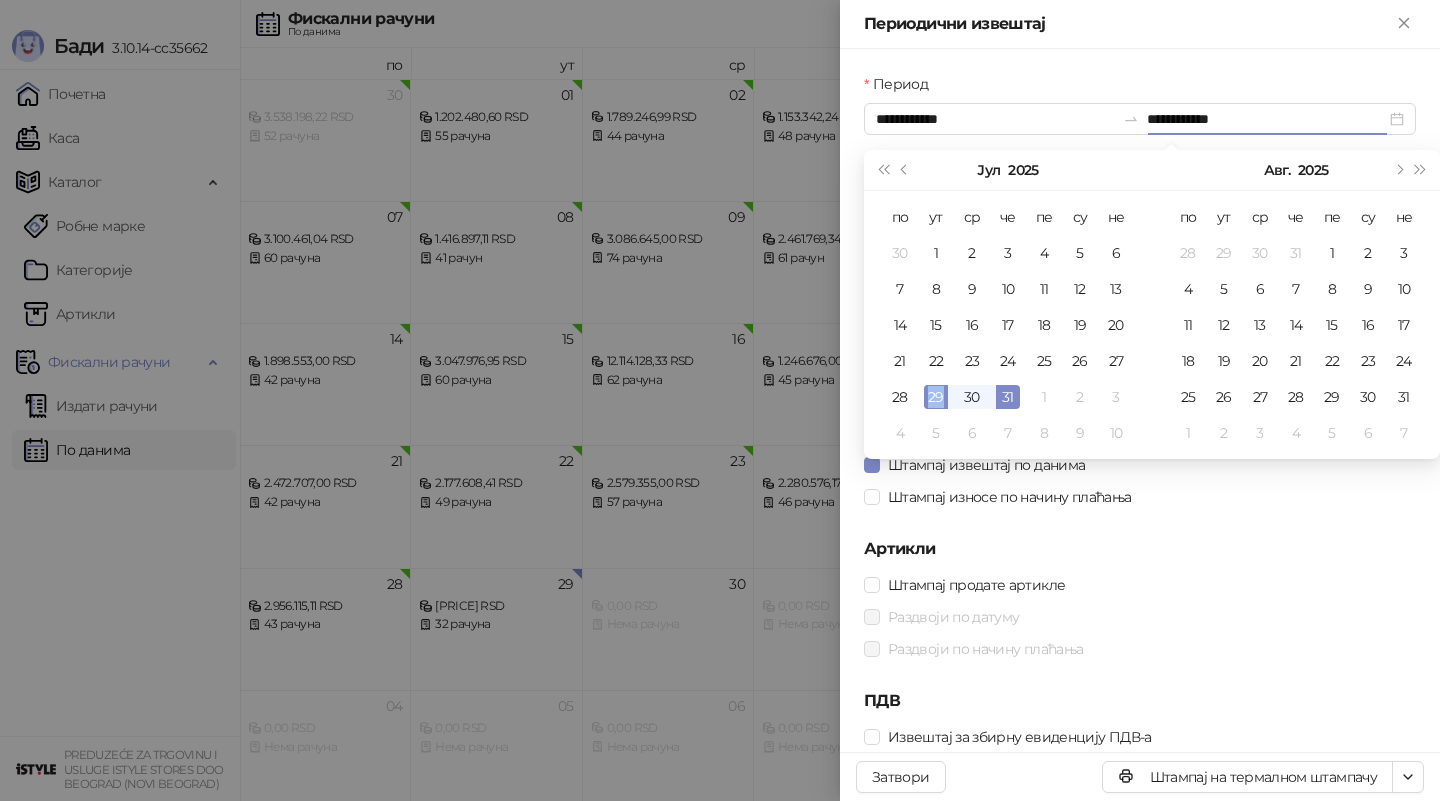 type on "**********" 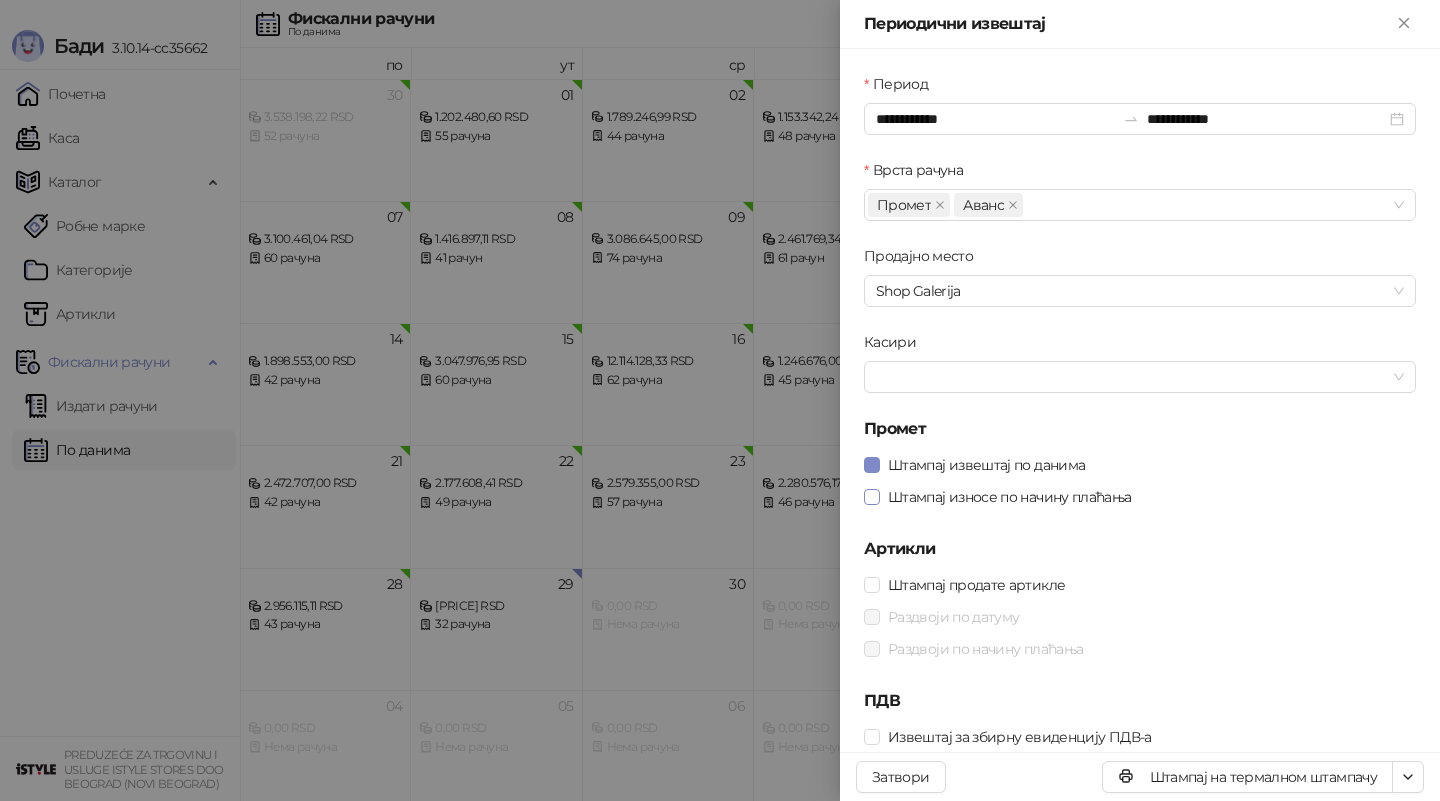 click on "Штампај износе по начину плаћања" at bounding box center (1010, 497) 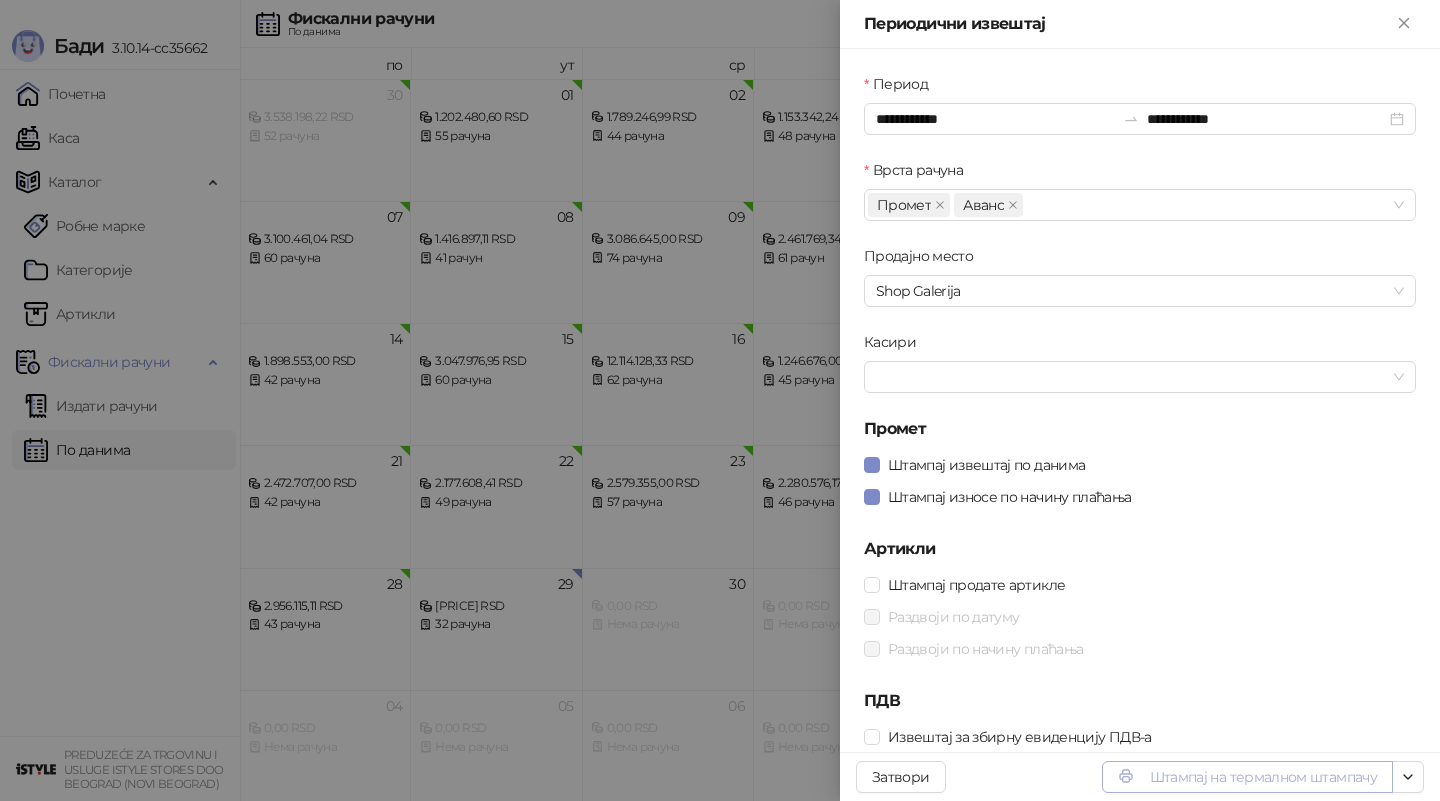 click on "Штампај на термалном штампачу" at bounding box center [1247, 777] 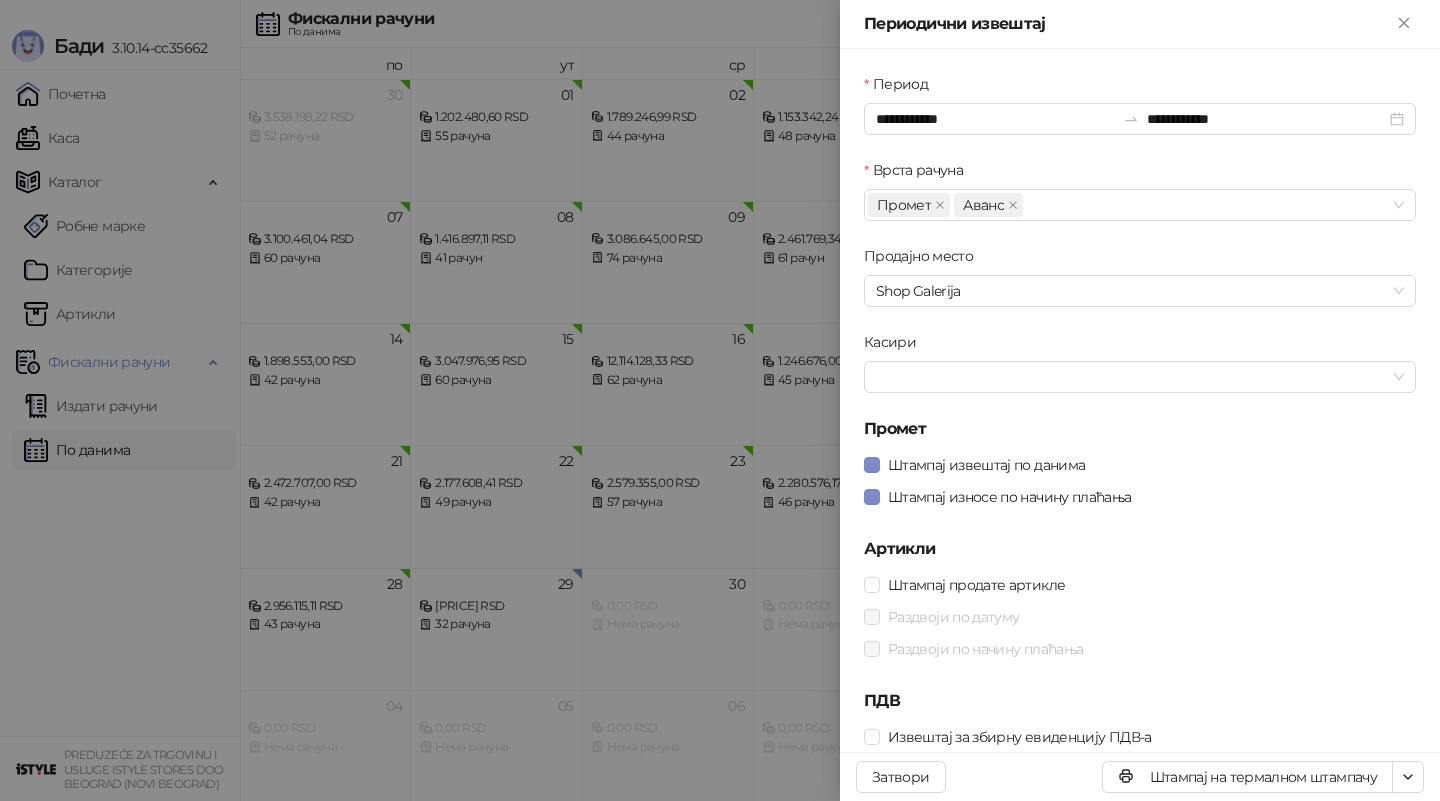 click at bounding box center (720, 400) 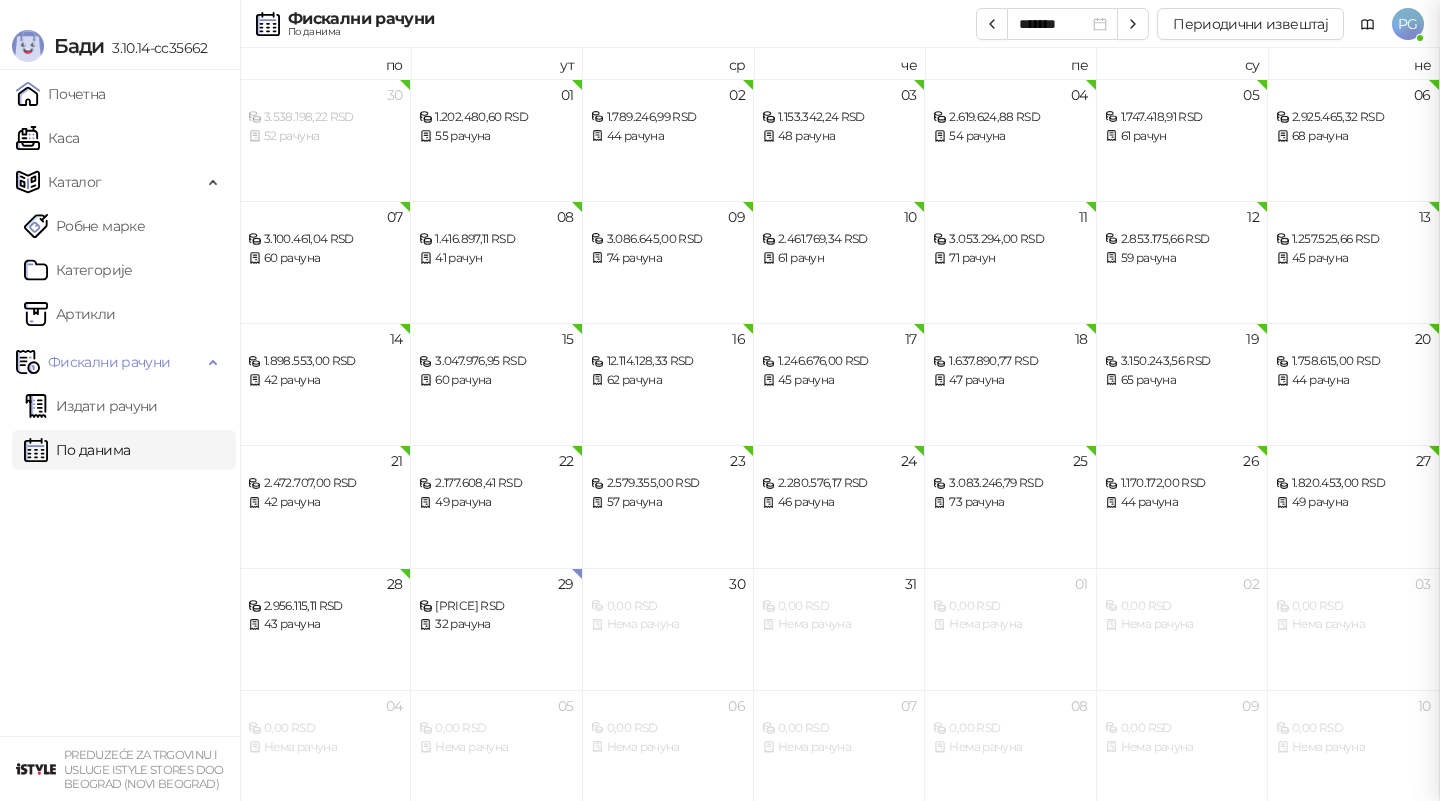 click on "Каса" at bounding box center (47, 138) 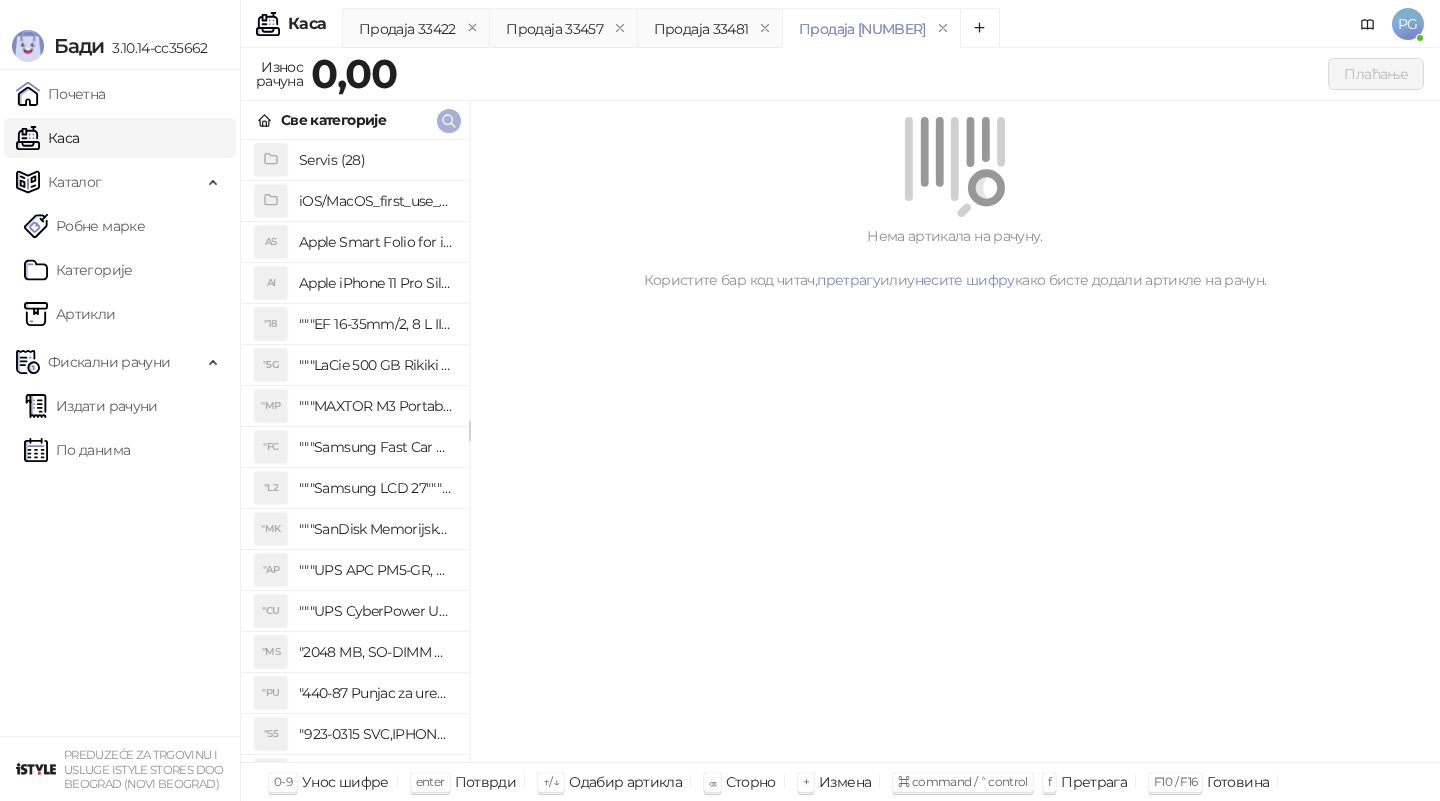 click 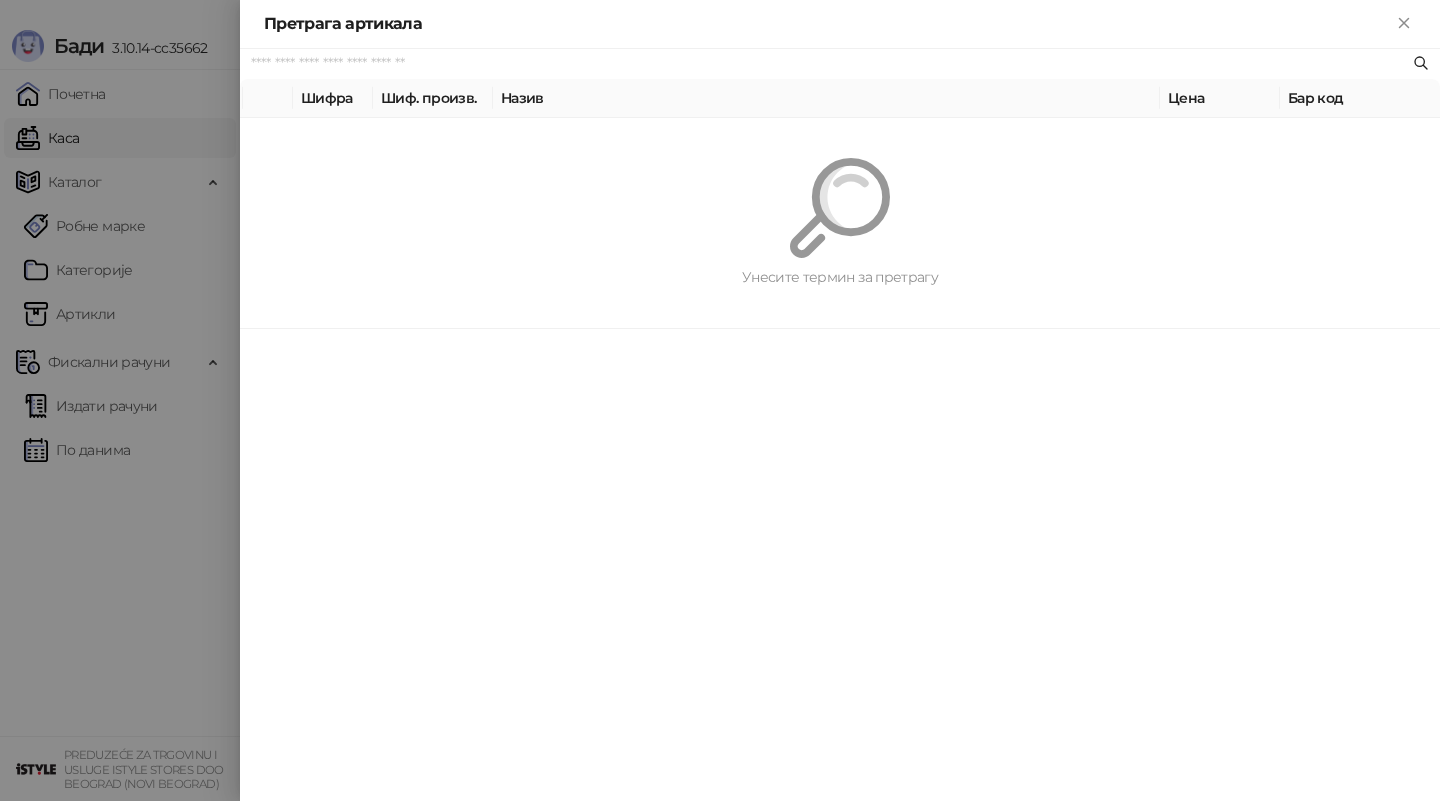 paste on "*********" 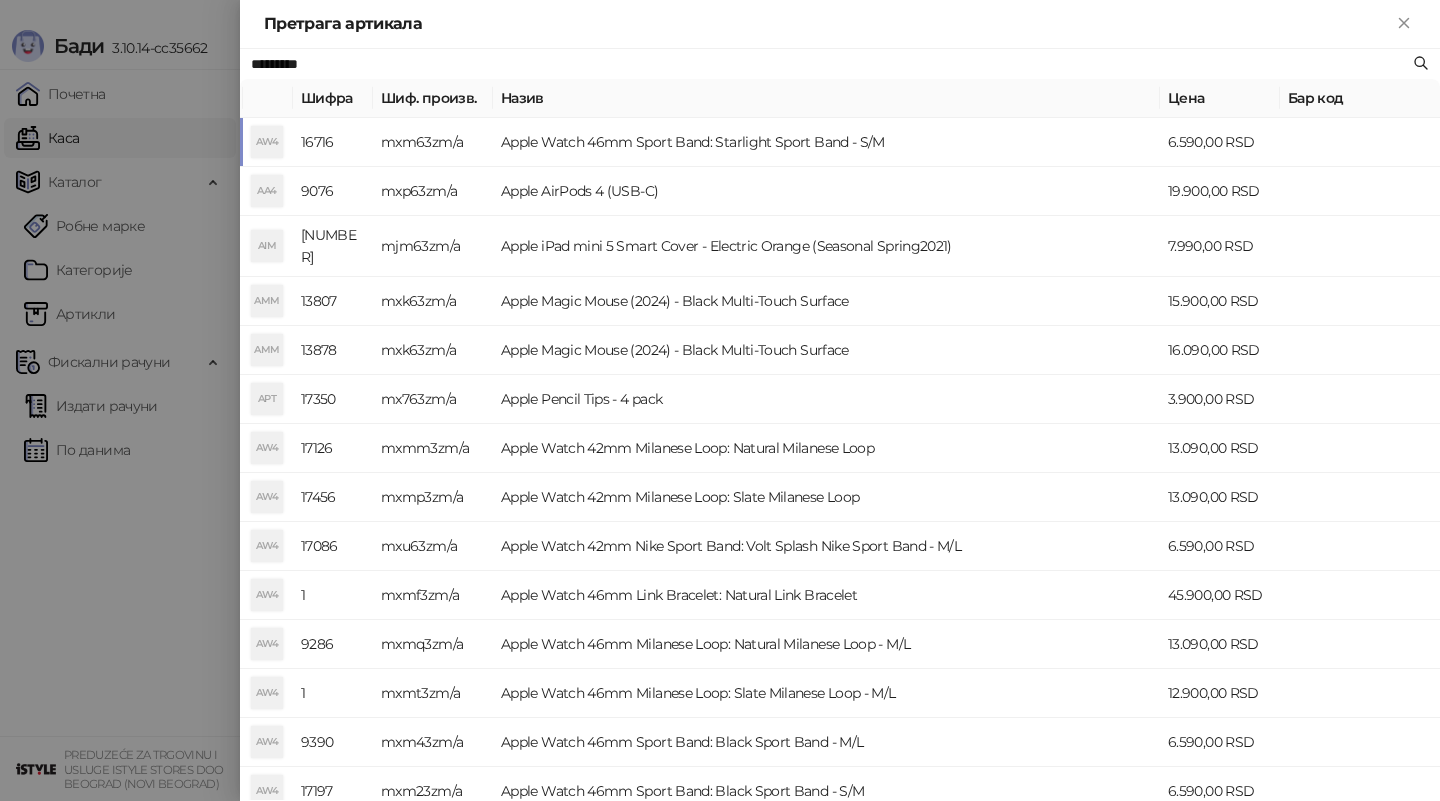 type on "*********" 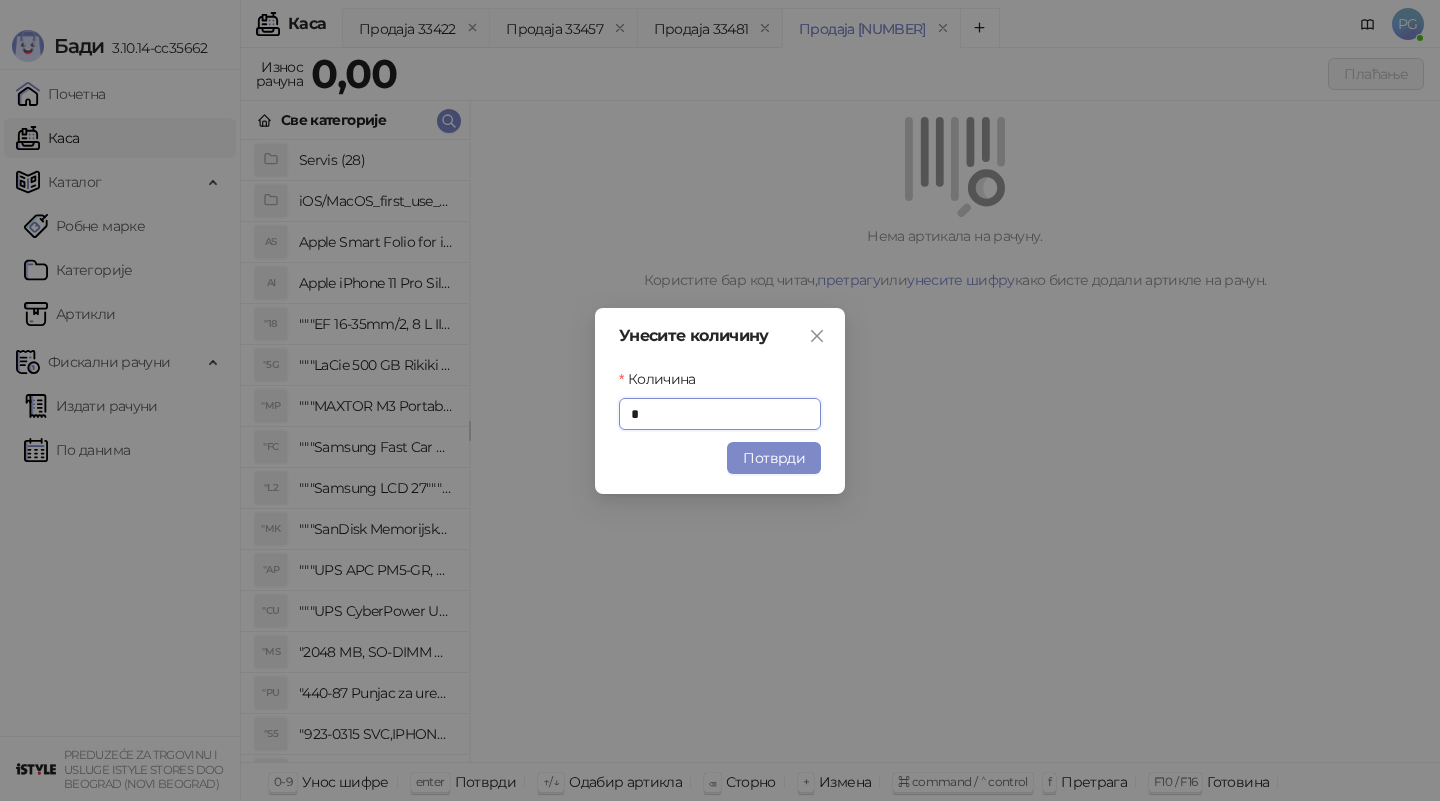click on "Потврди" at bounding box center (774, 458) 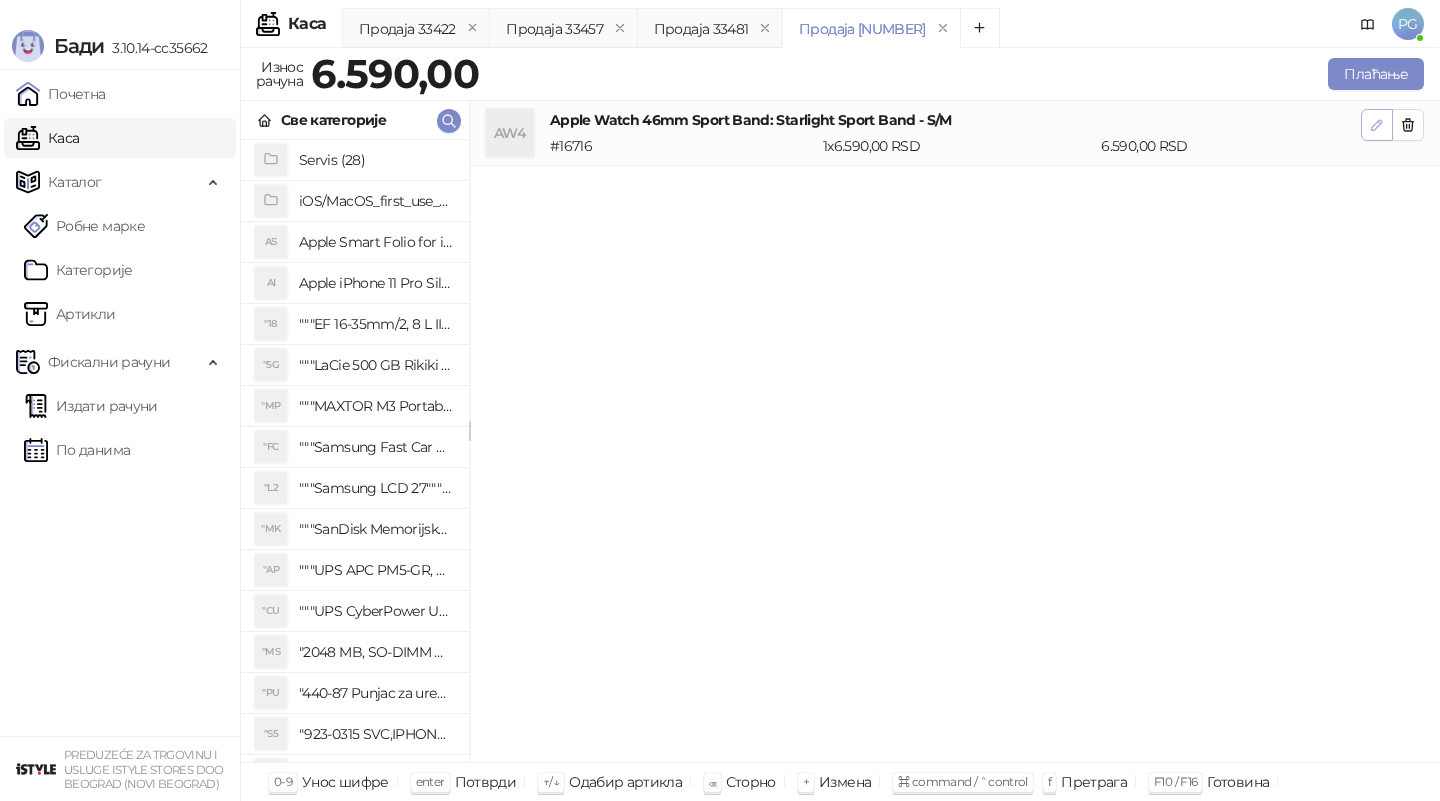 click at bounding box center (1377, 125) 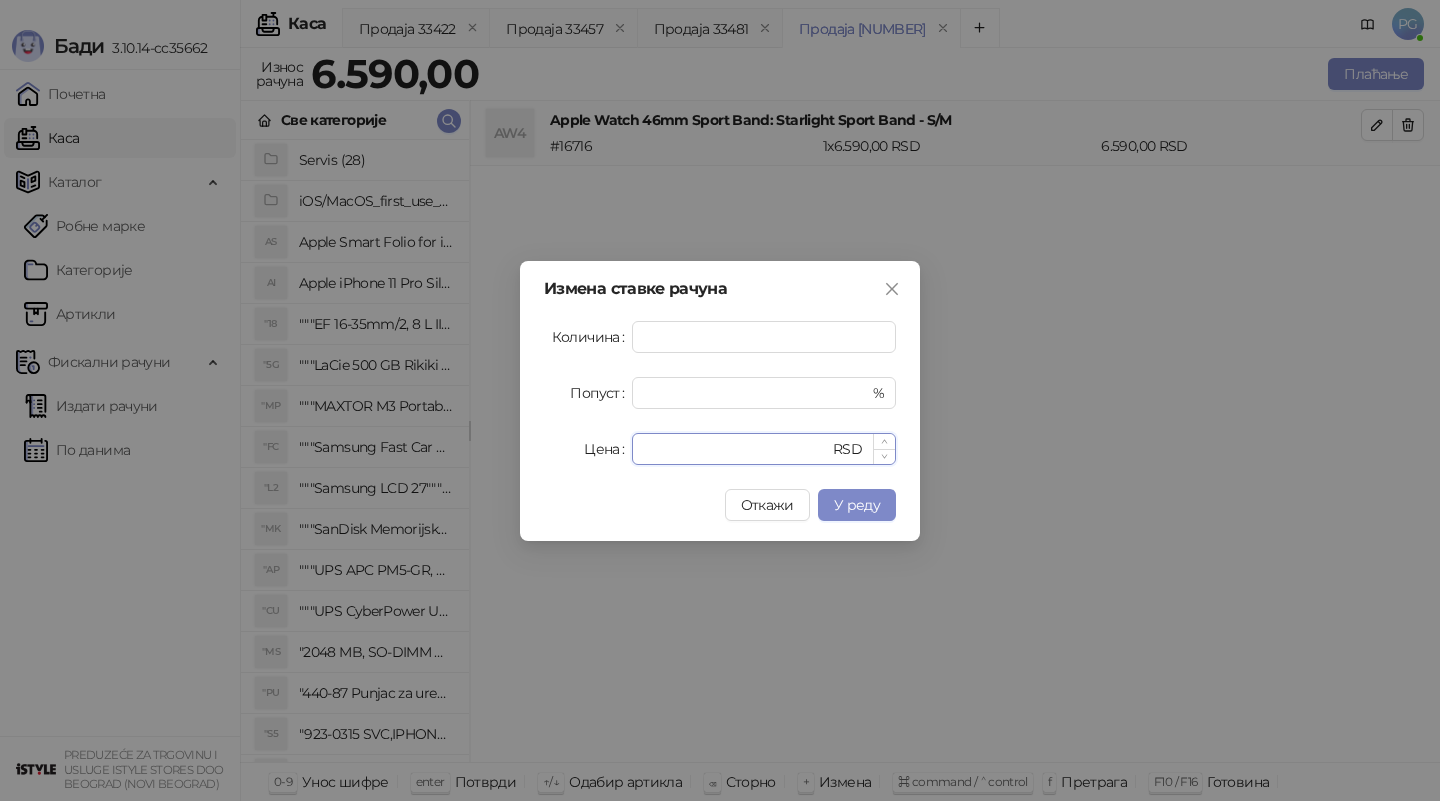 click on "****" at bounding box center [736, 449] 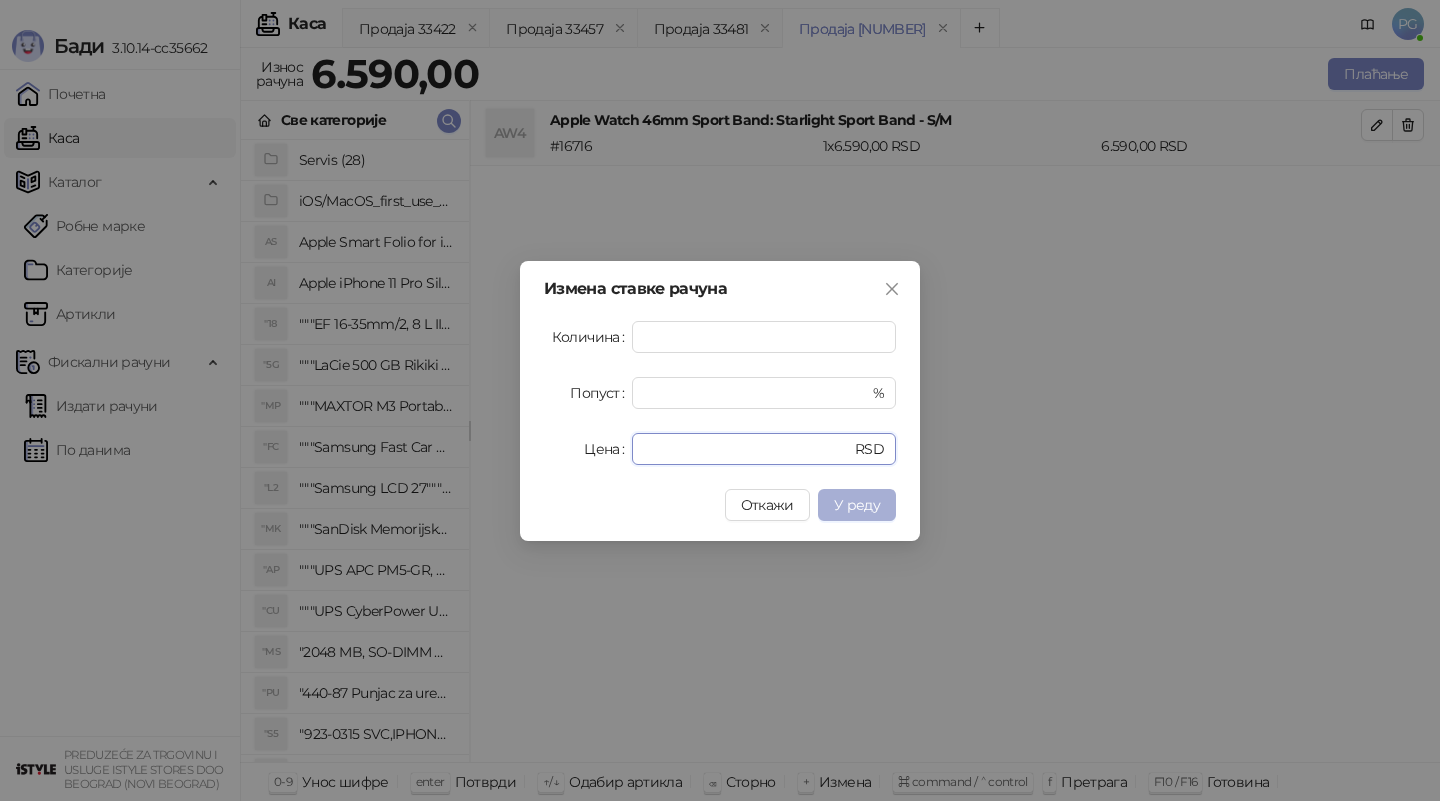 type on "****" 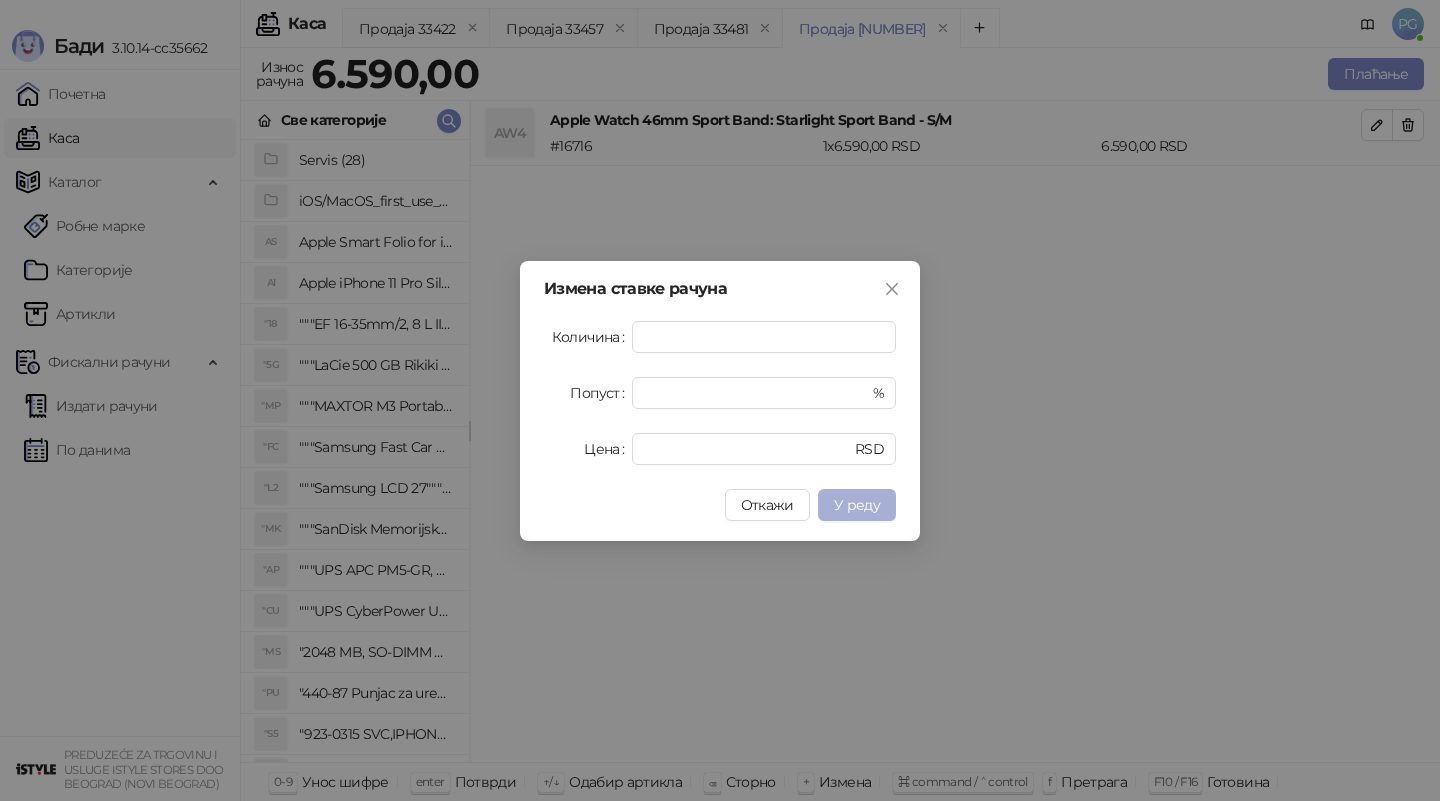click on "У реду" at bounding box center (857, 505) 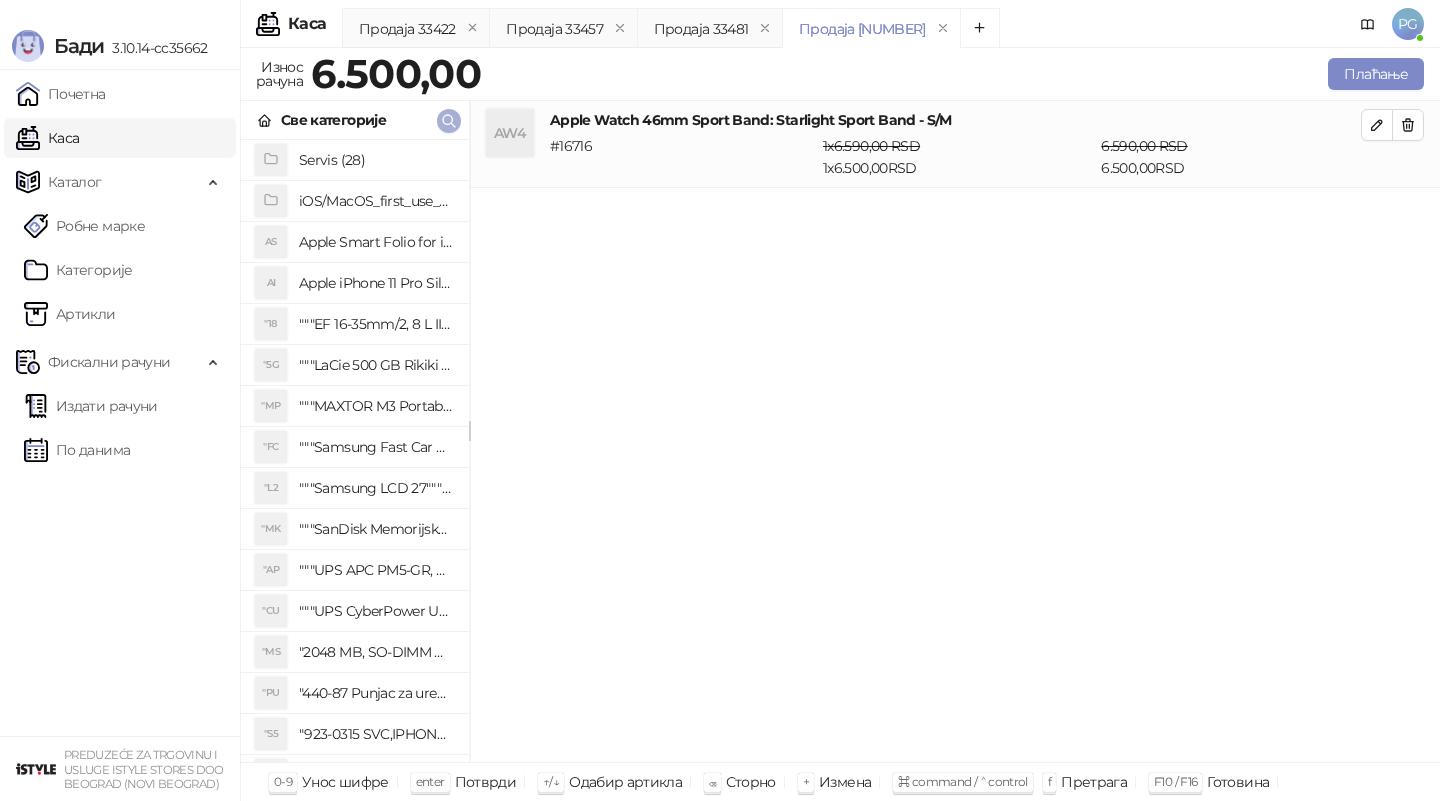 click 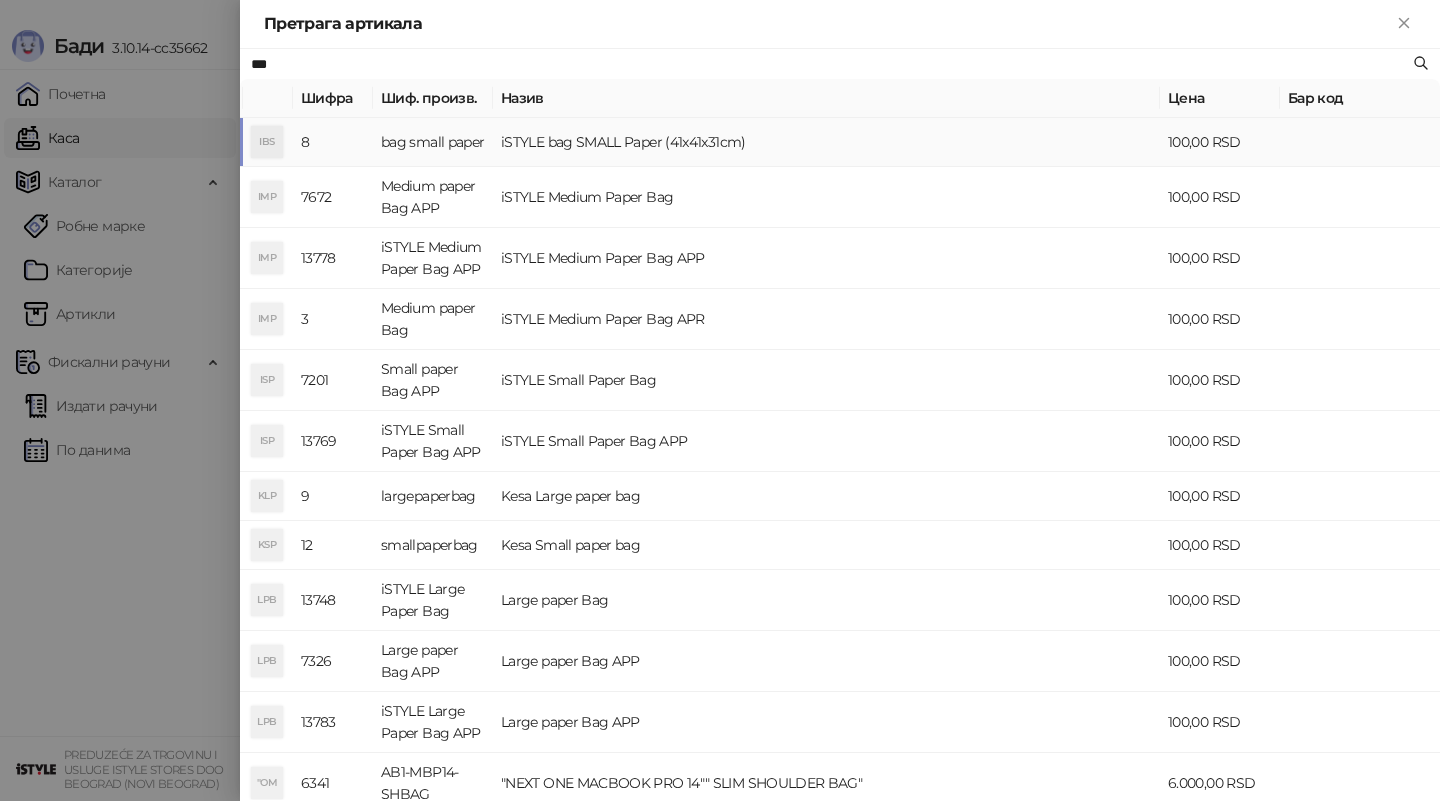 type on "***" 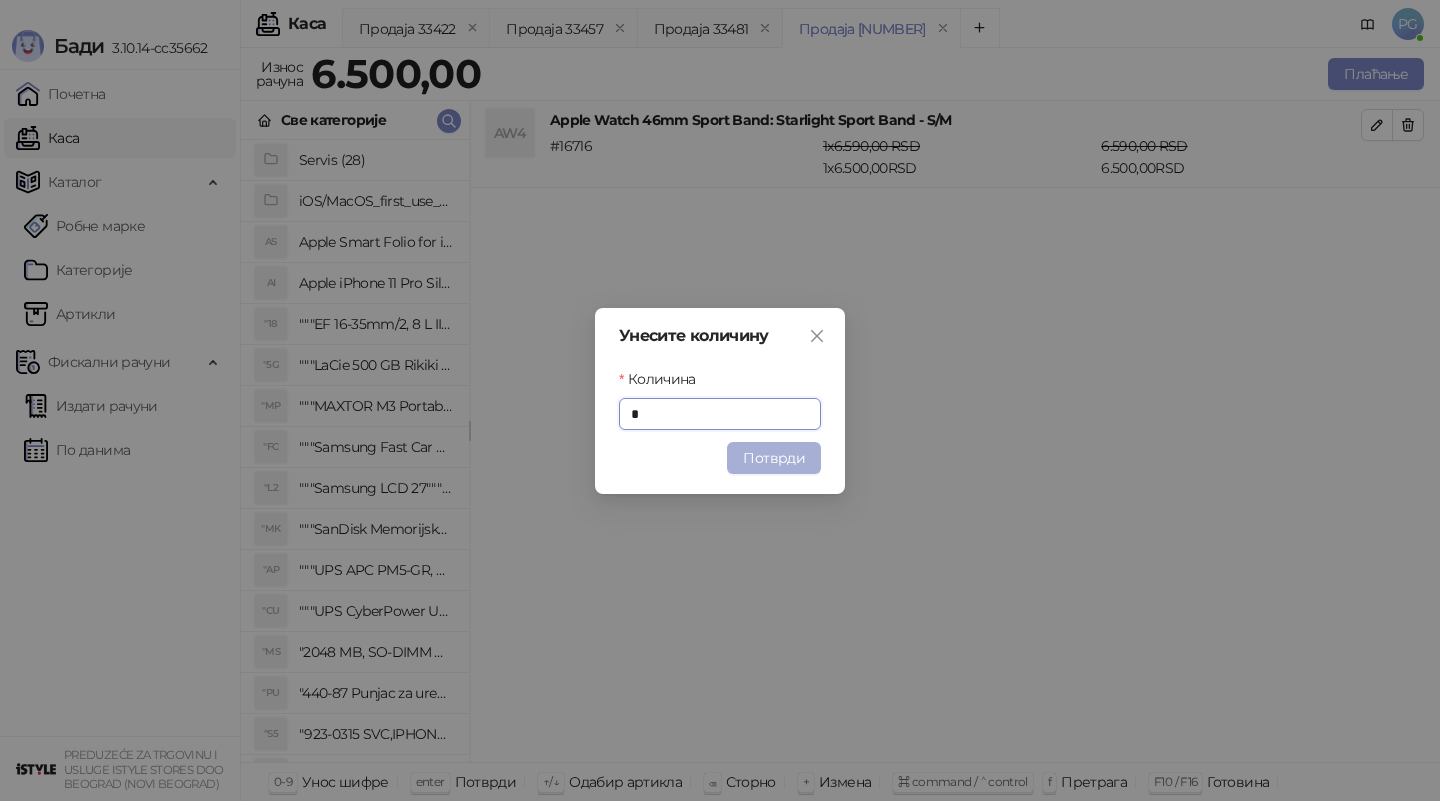 click on "Потврди" at bounding box center (774, 458) 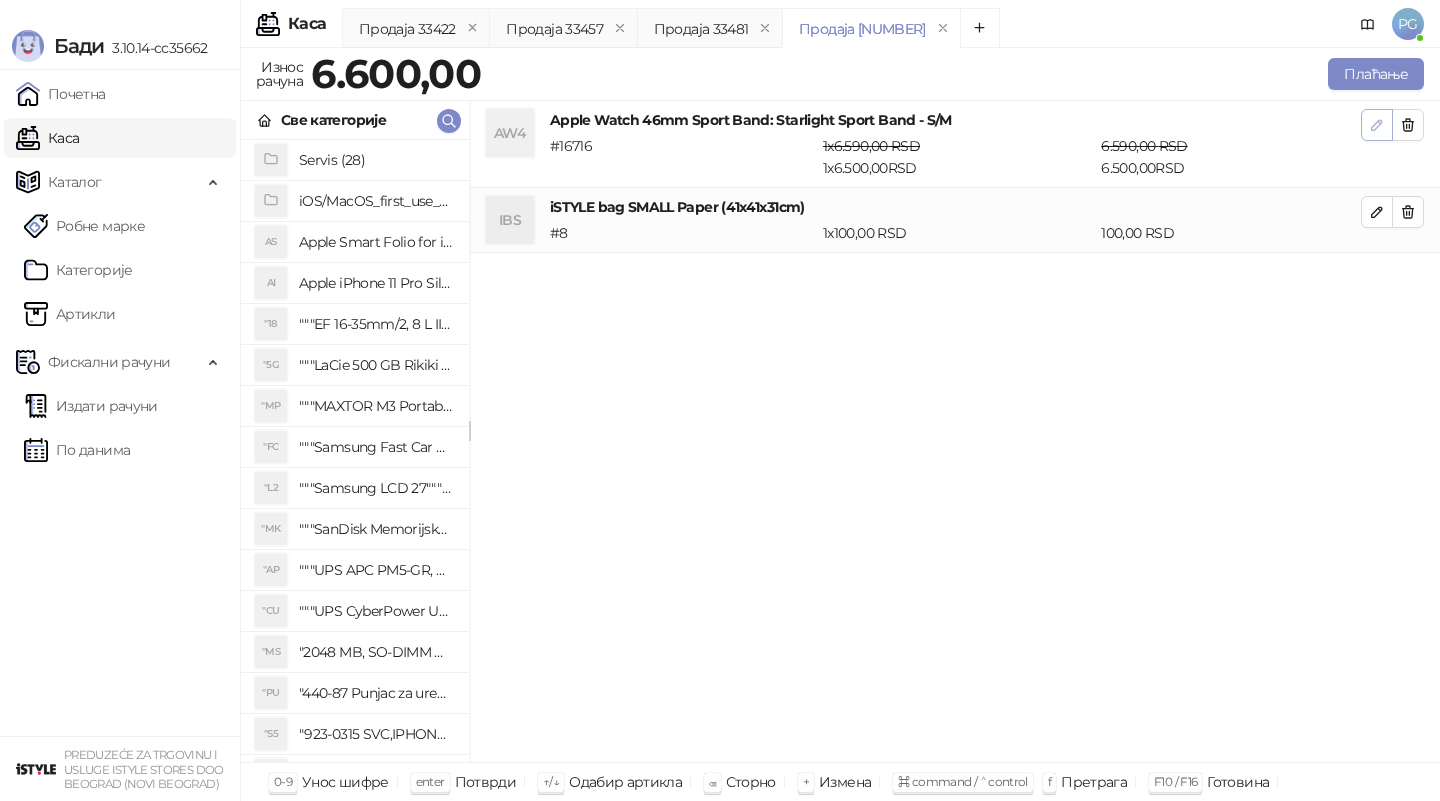click at bounding box center [1377, 125] 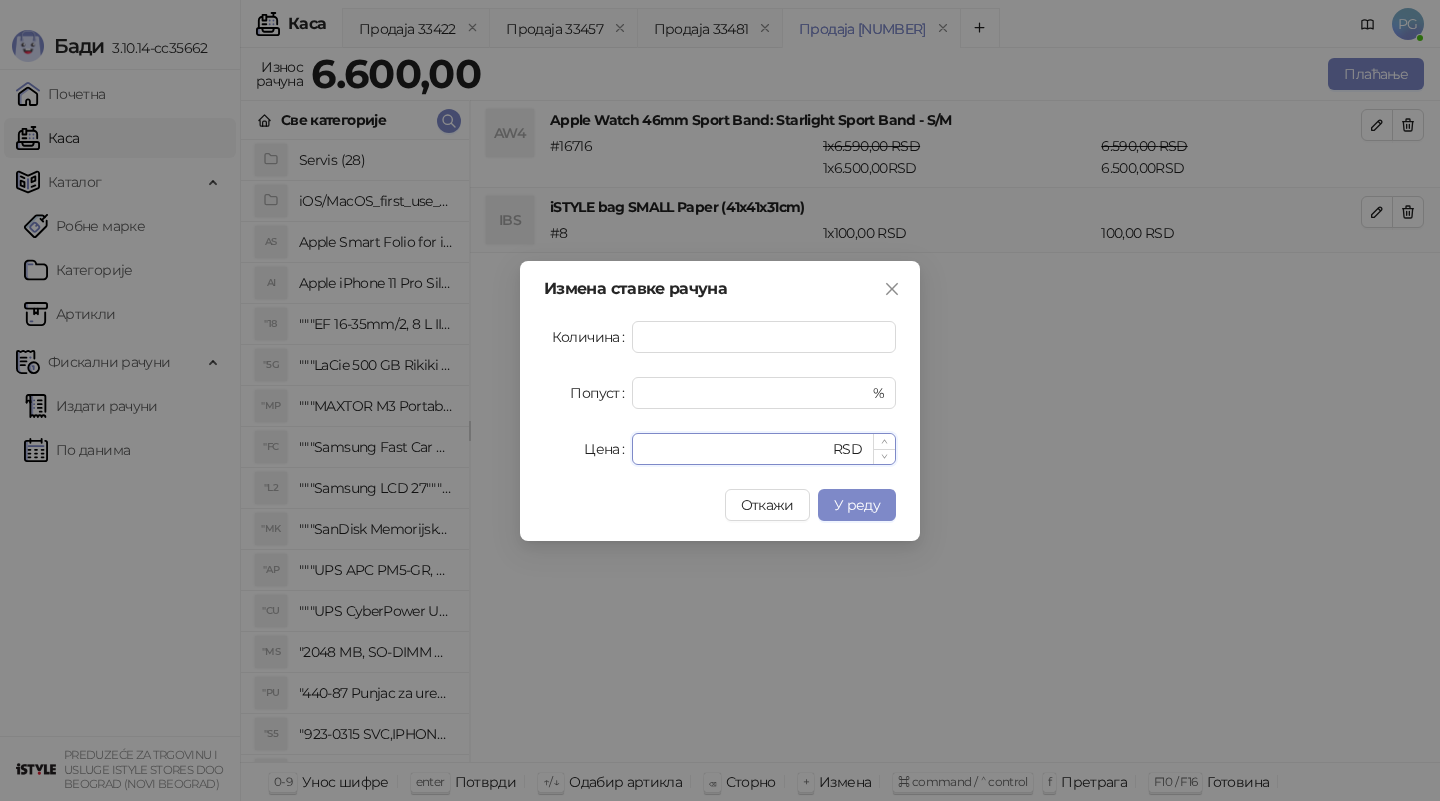 click on "****" at bounding box center [736, 449] 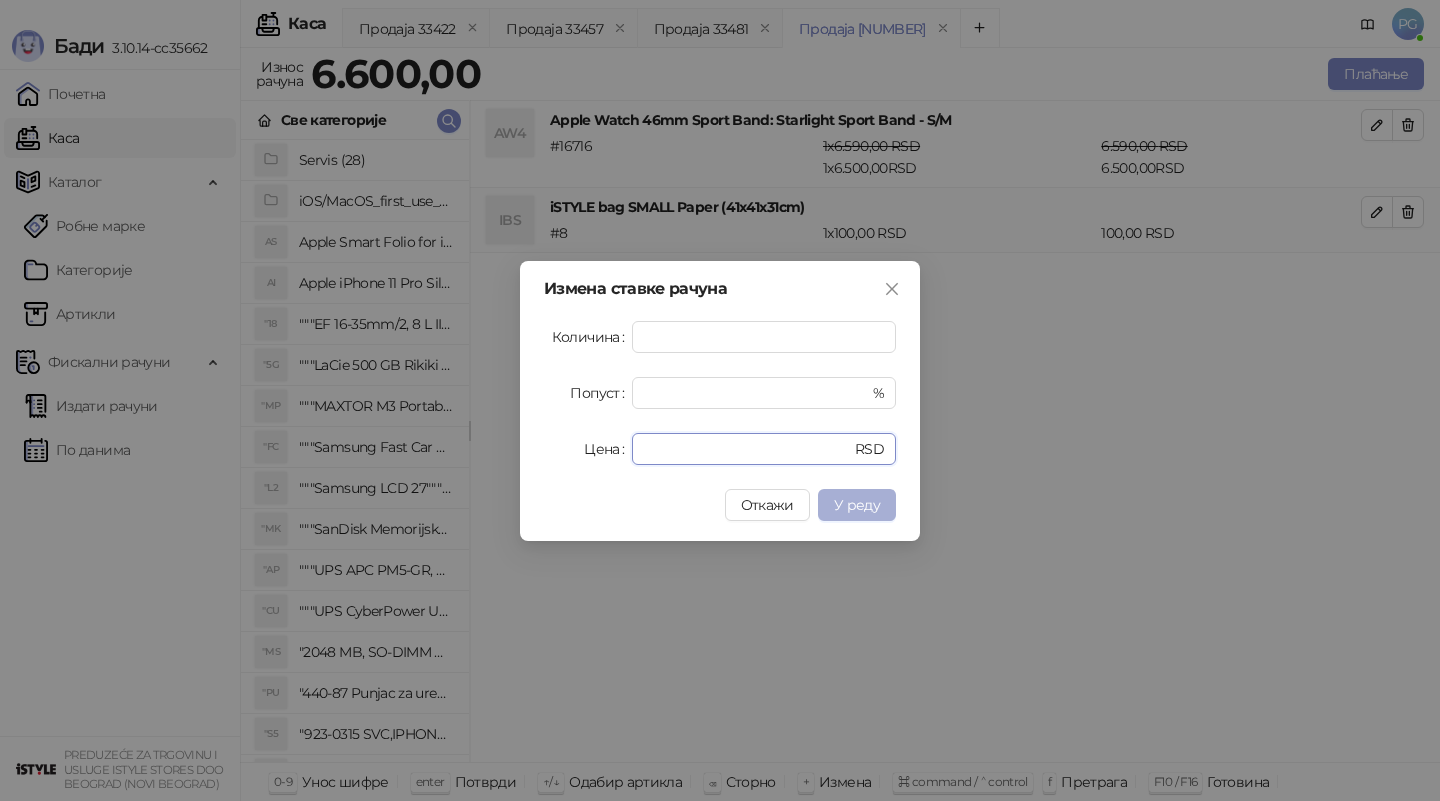 type on "****" 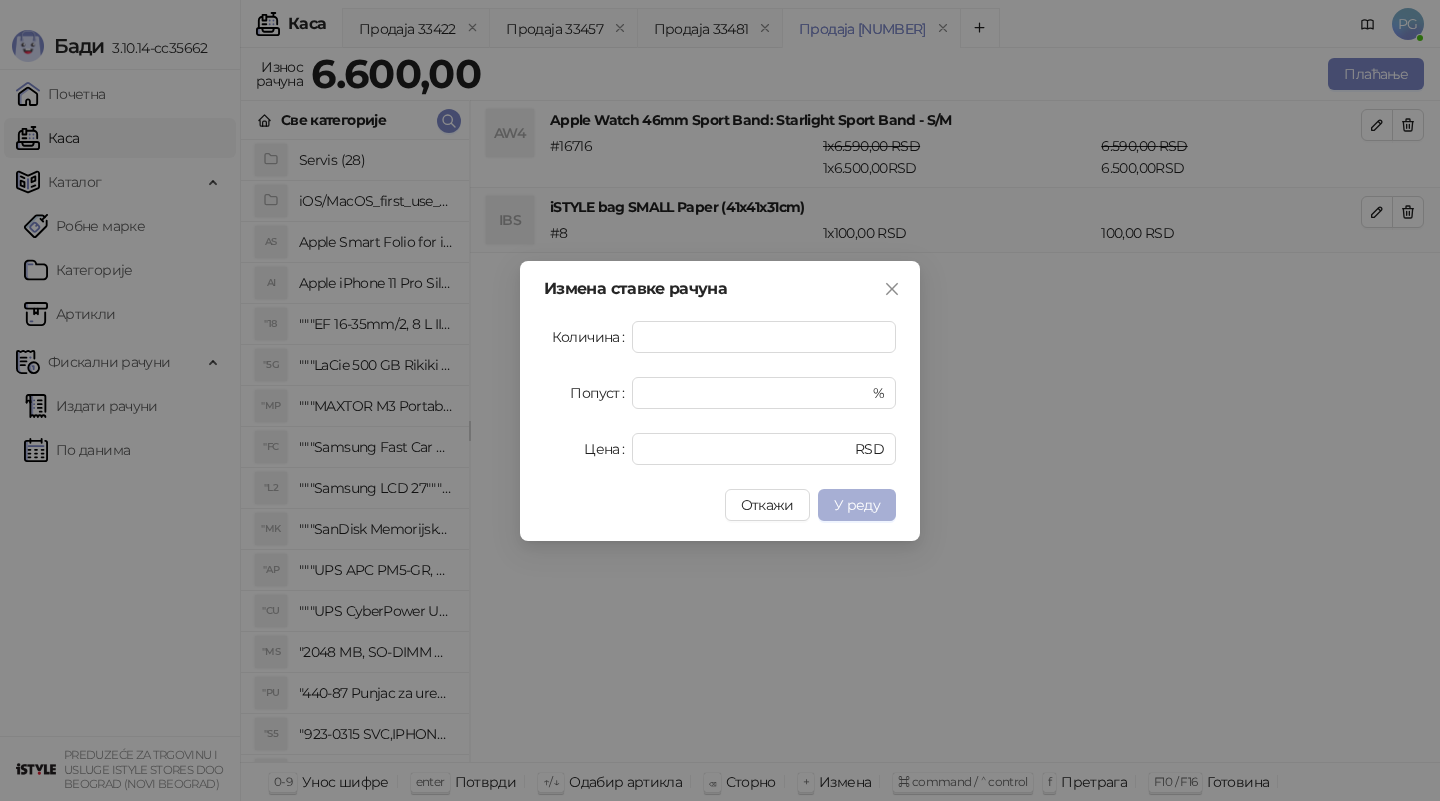 click on "У реду" at bounding box center [857, 505] 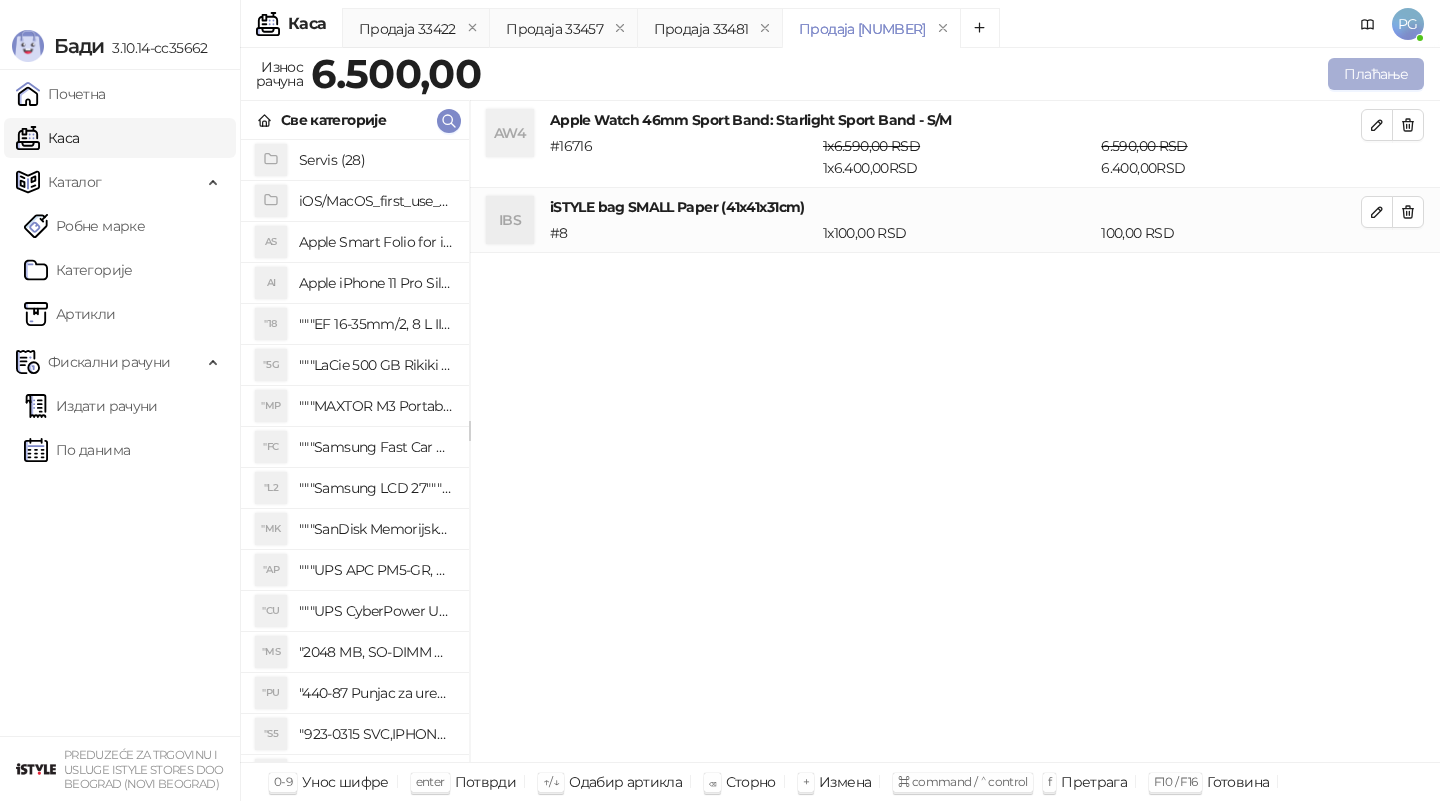 click on "Плаћање" at bounding box center [1376, 74] 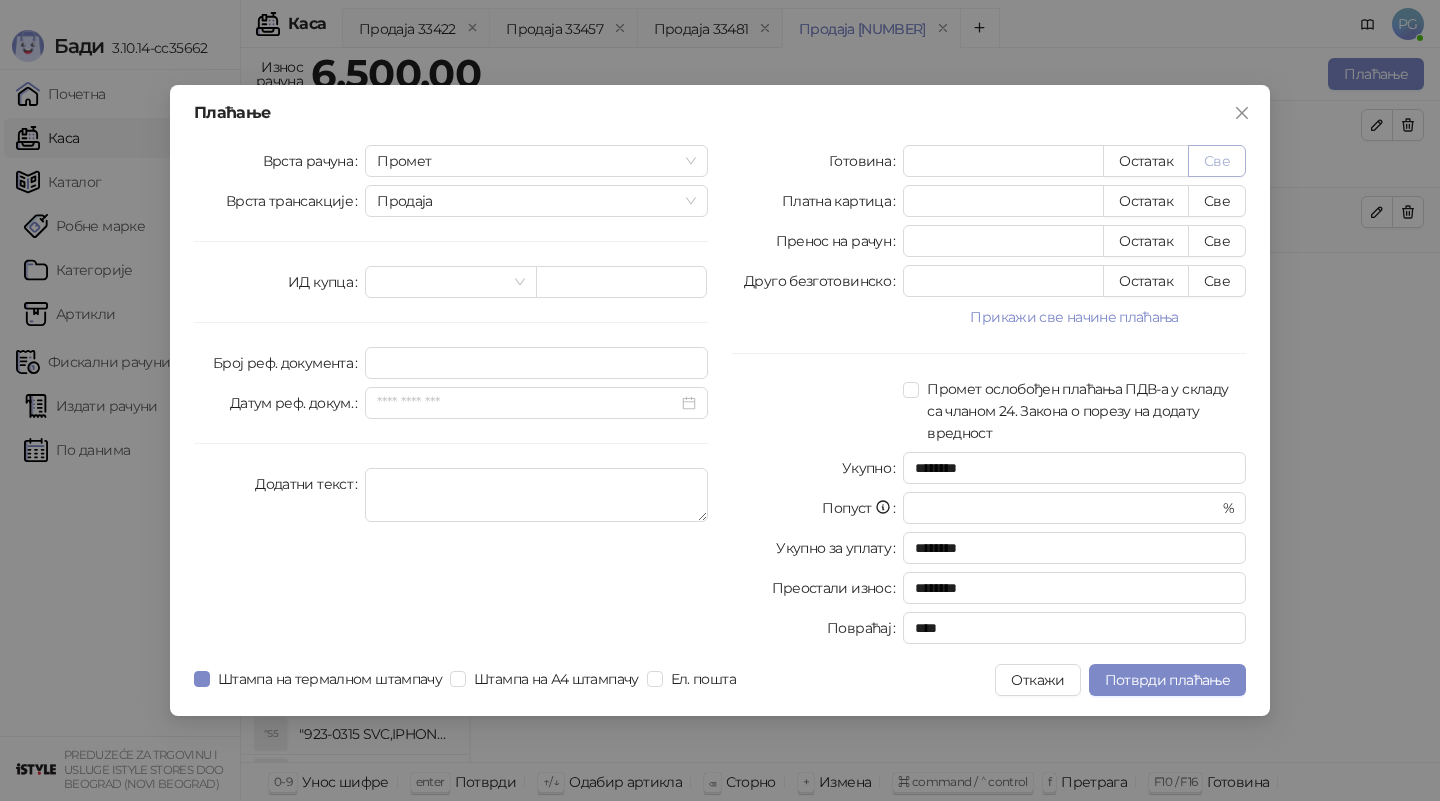 click on "Све" at bounding box center (1217, 161) 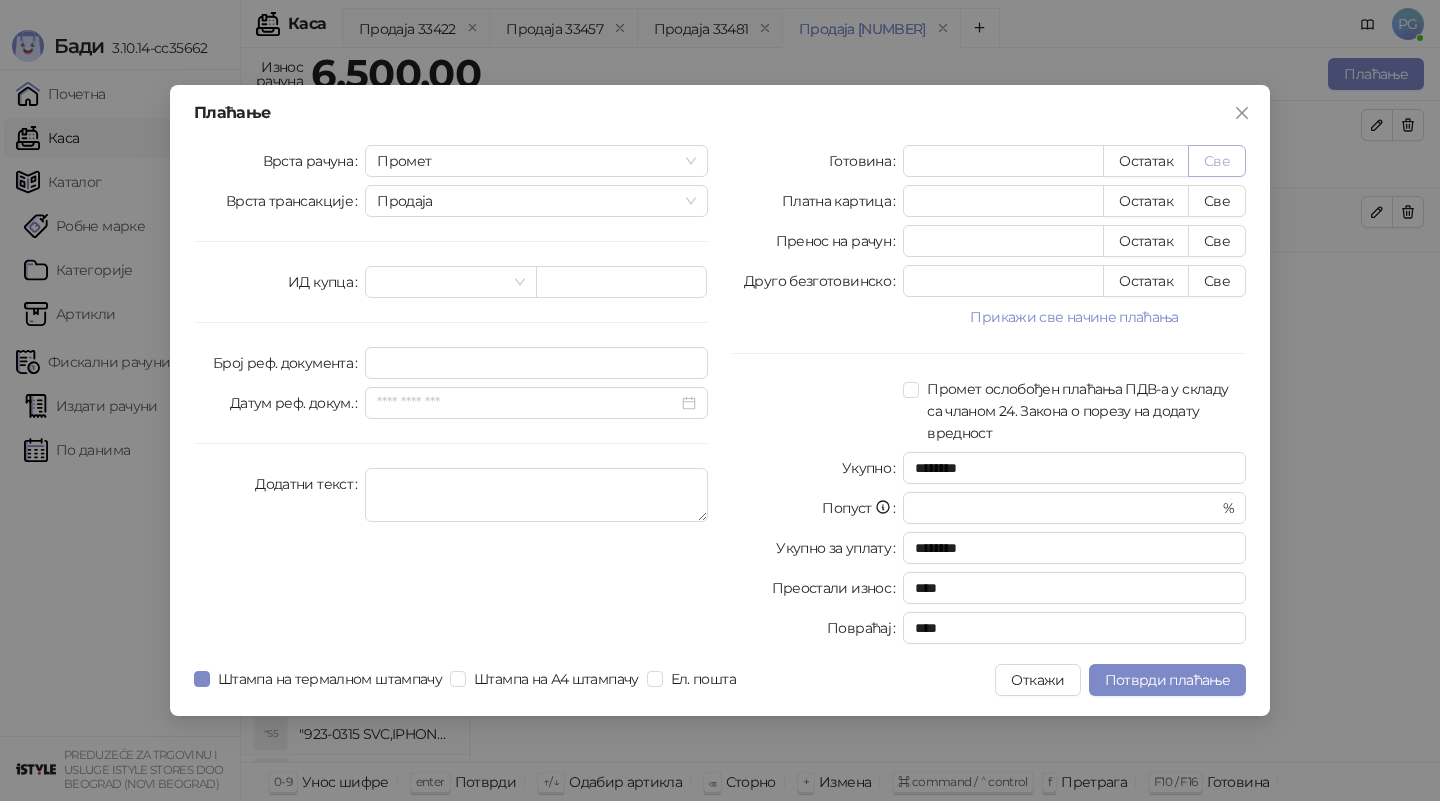 type on "****" 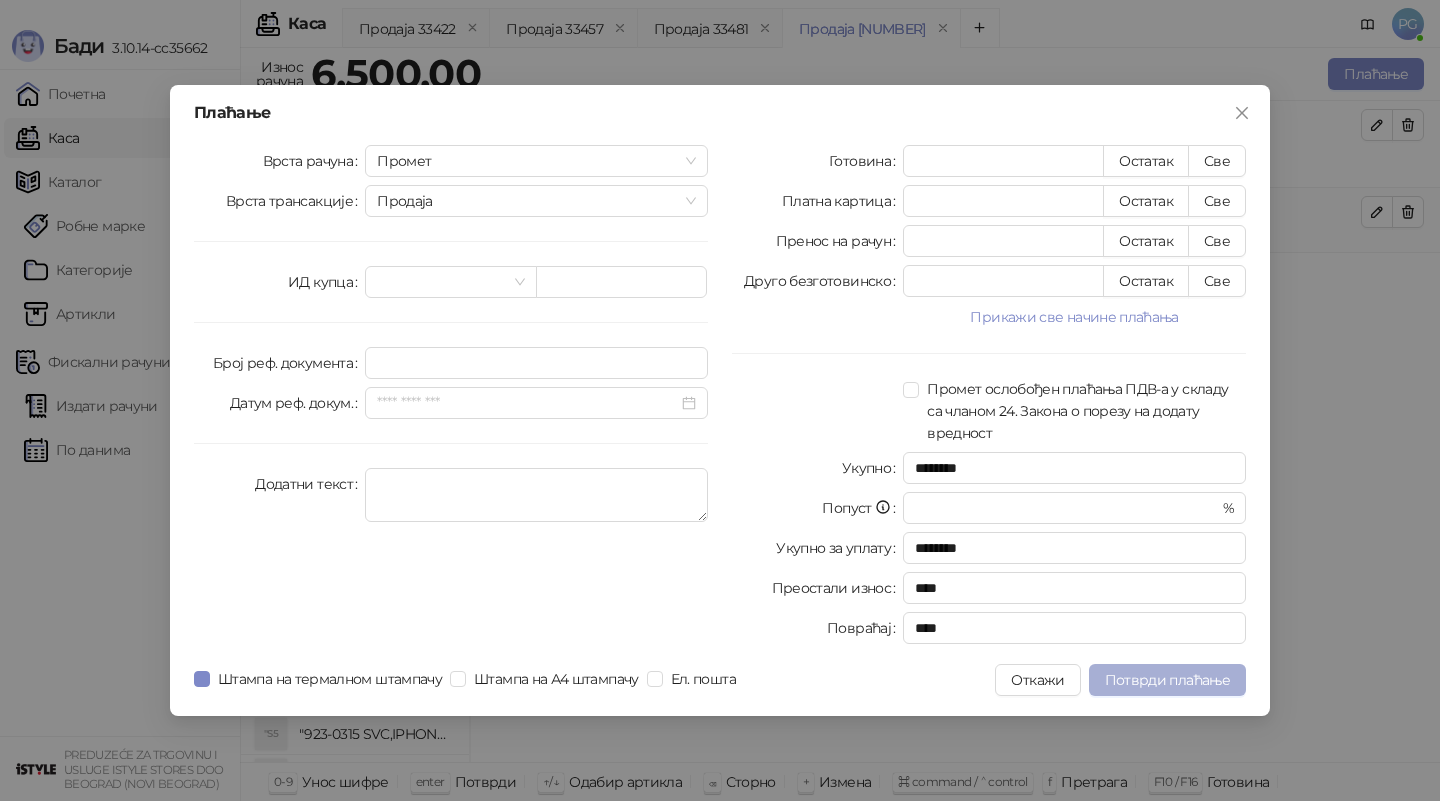 click on "Потврди плаћање" at bounding box center (1167, 680) 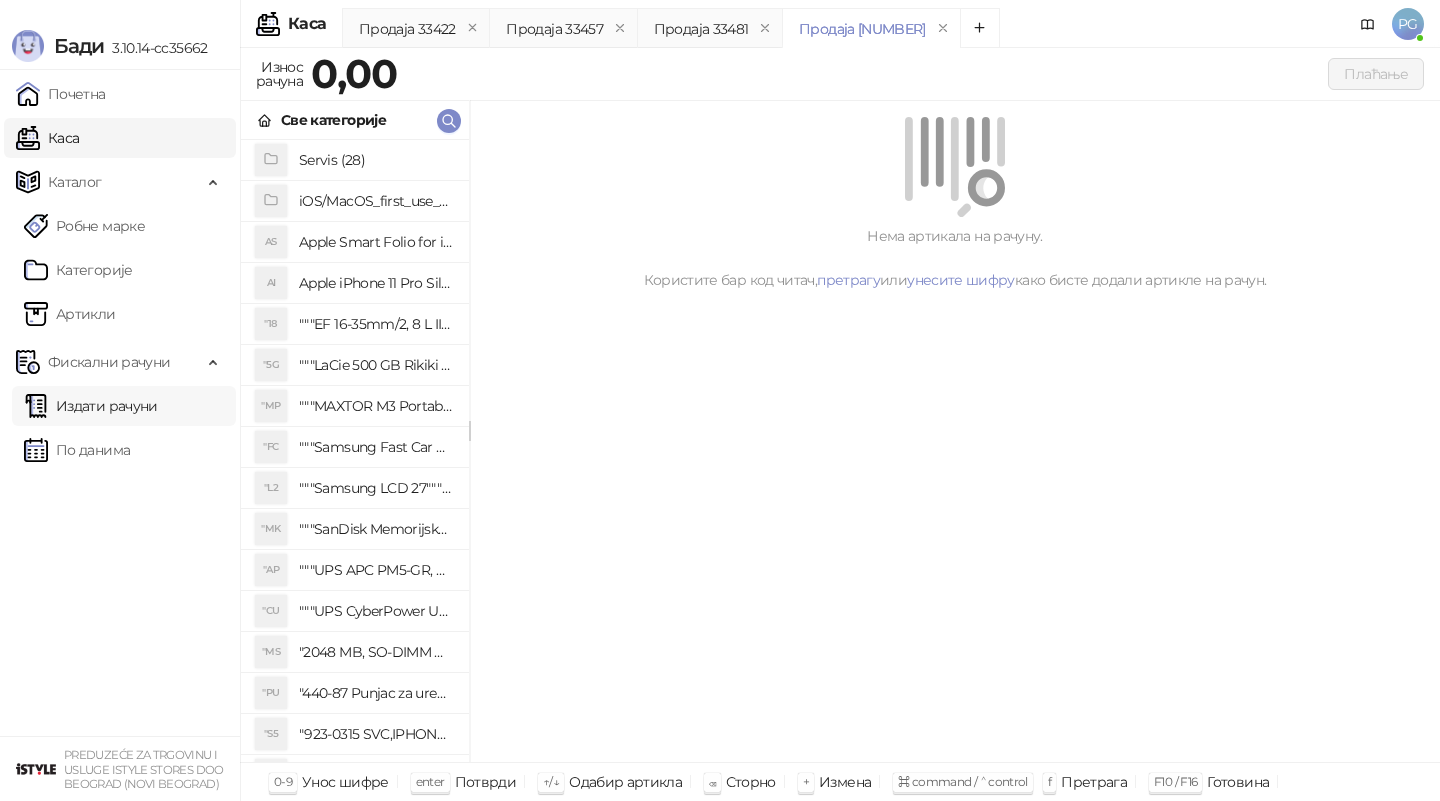 click on "Издати рачуни" at bounding box center [91, 406] 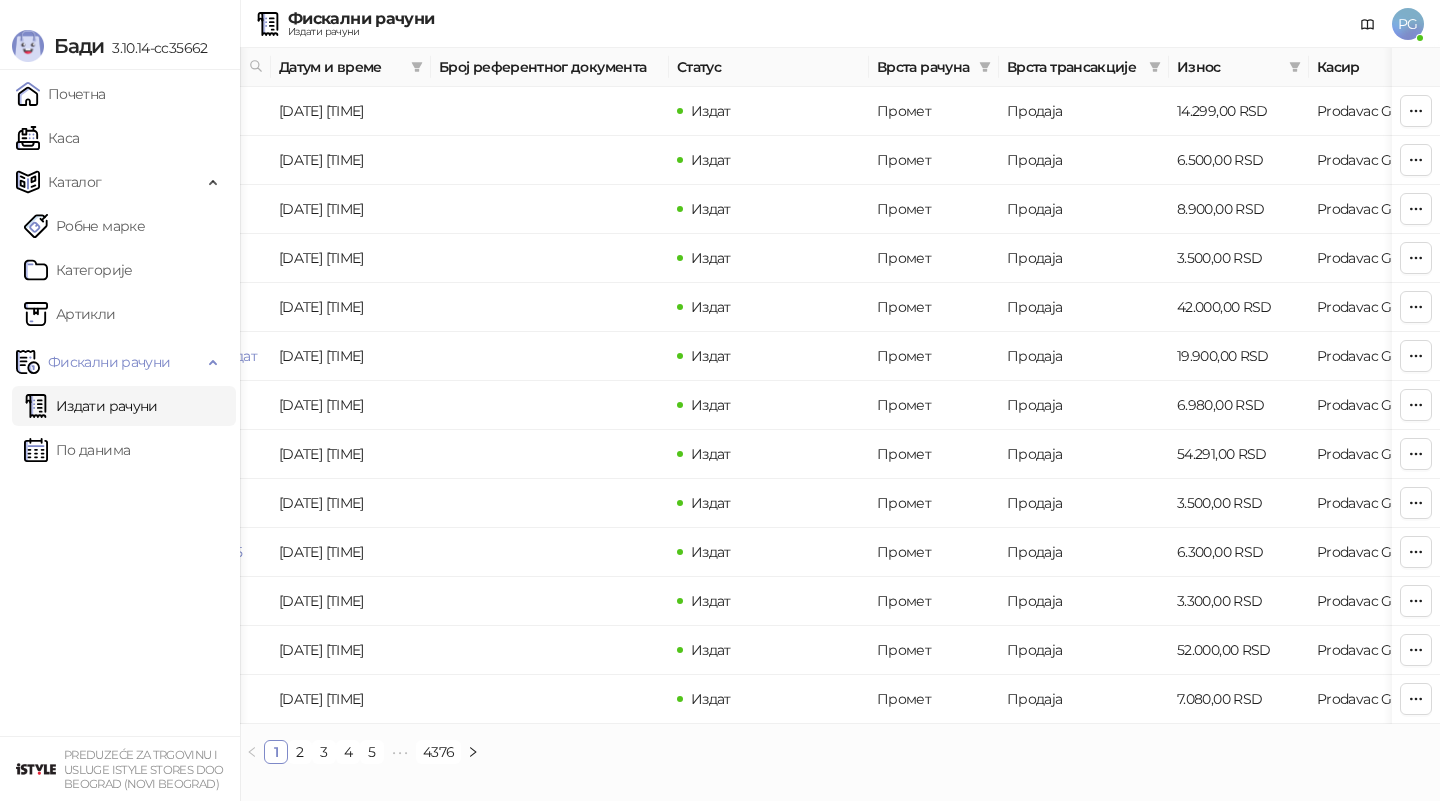 scroll, scrollTop: 0, scrollLeft: 258, axis: horizontal 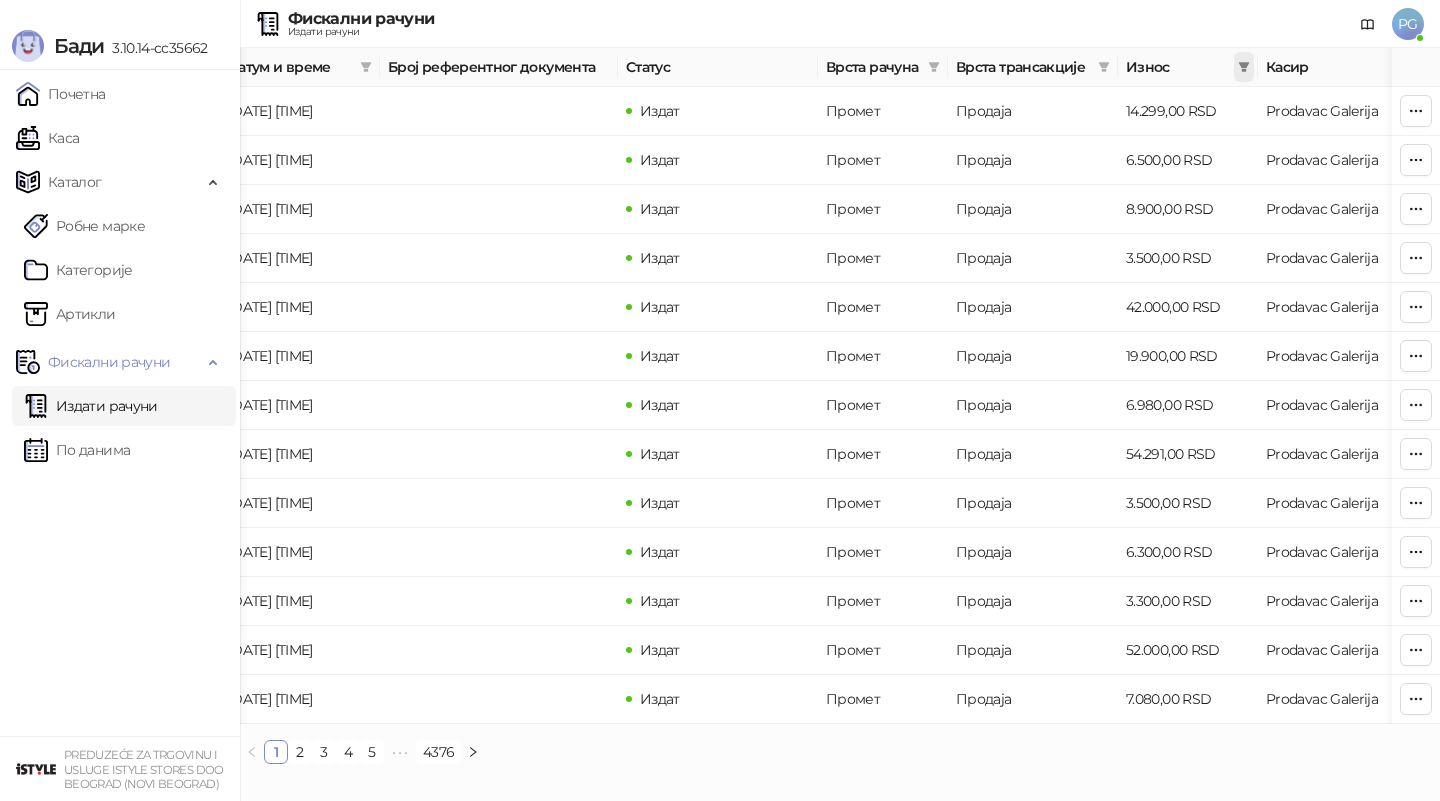 click 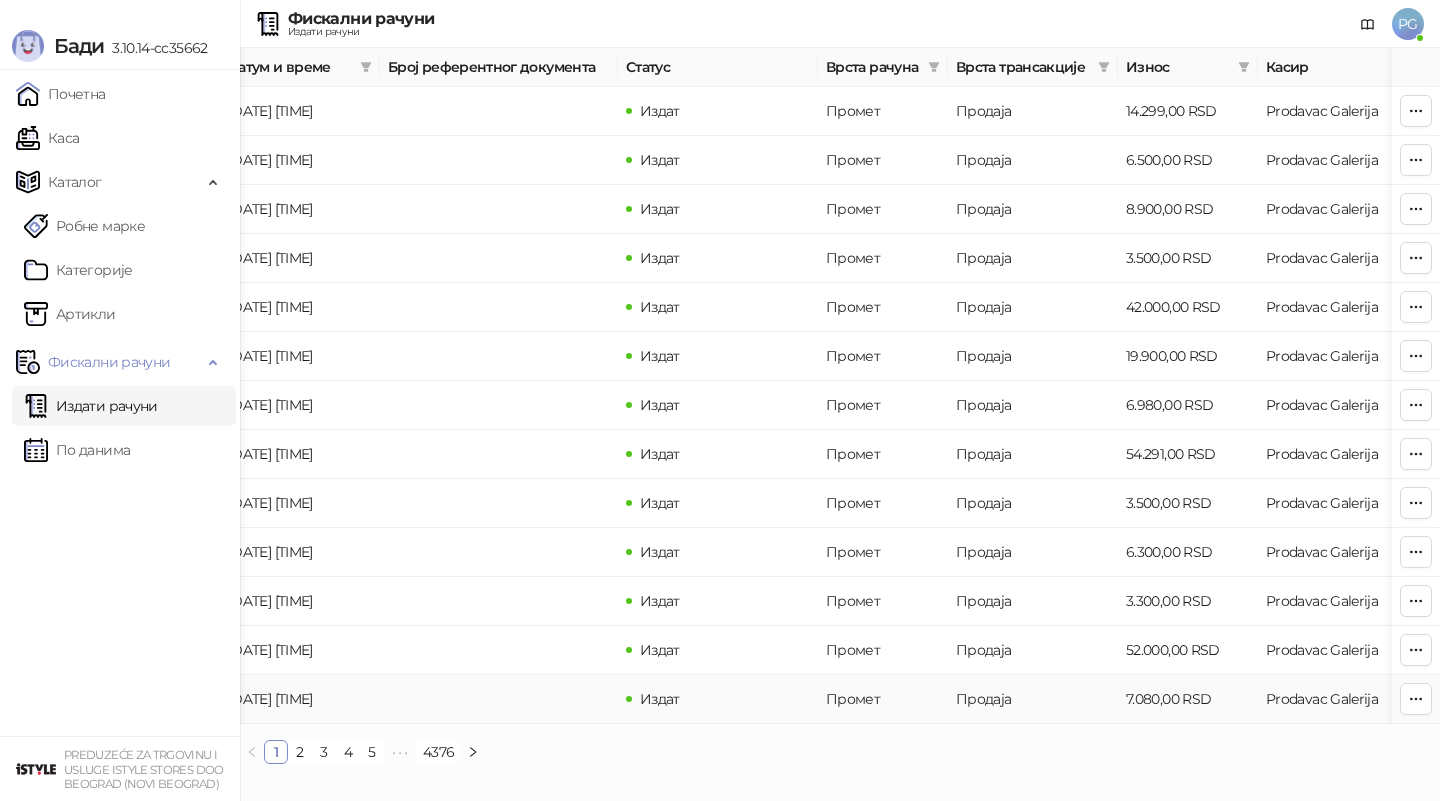 drag, startPoint x: 333, startPoint y: 694, endPoint x: 458, endPoint y: 693, distance: 125.004 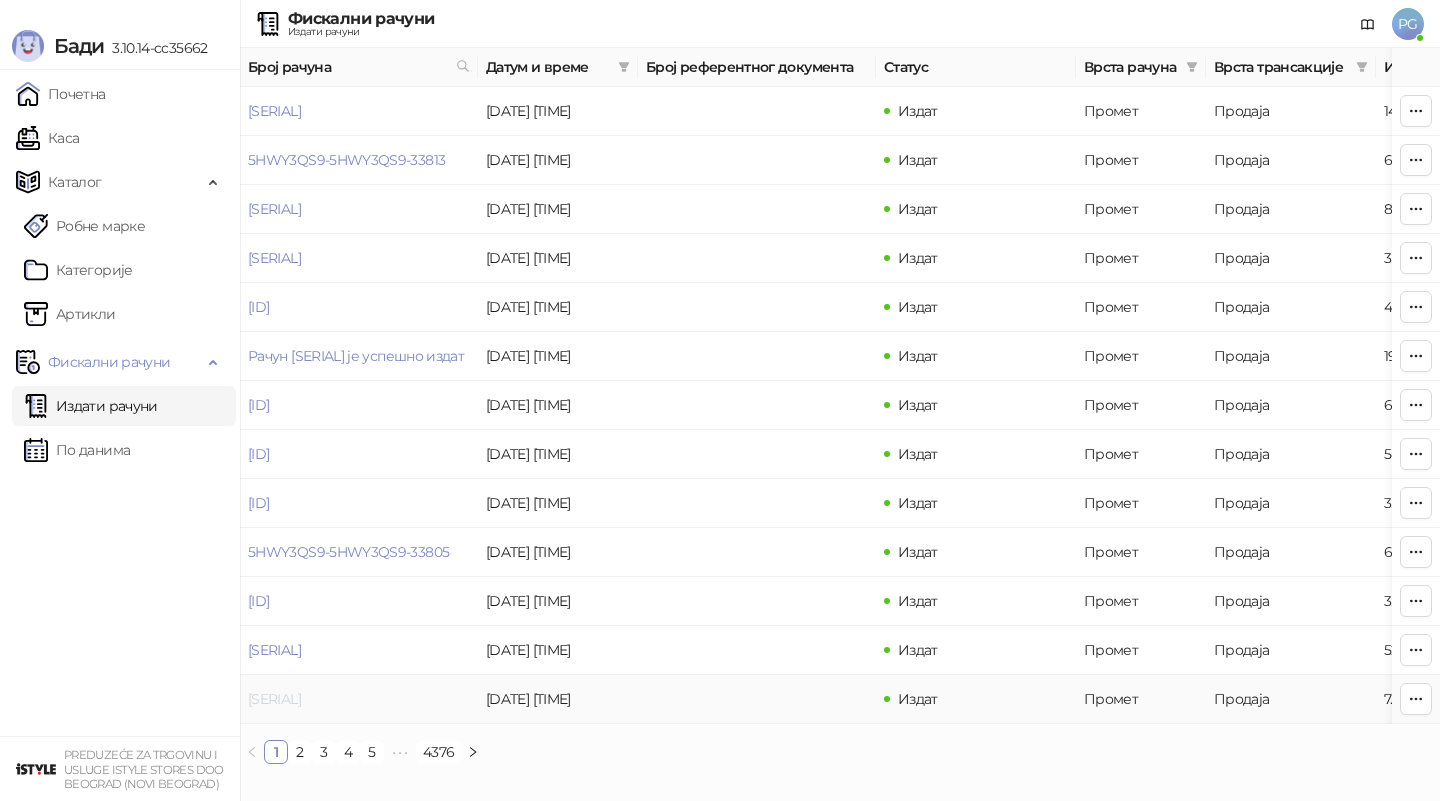 click on "[SERIAL]" at bounding box center [274, 699] 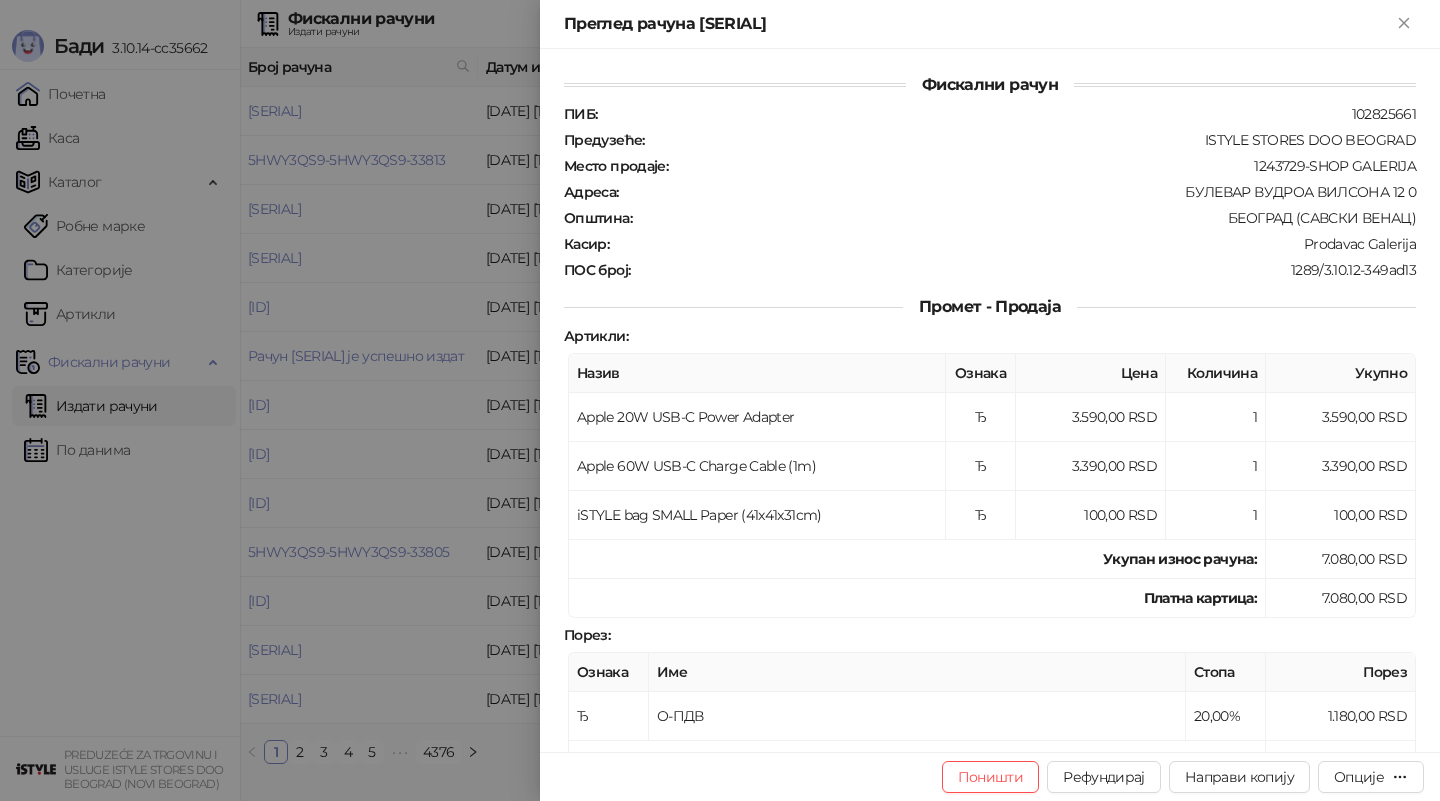 click at bounding box center [720, 400] 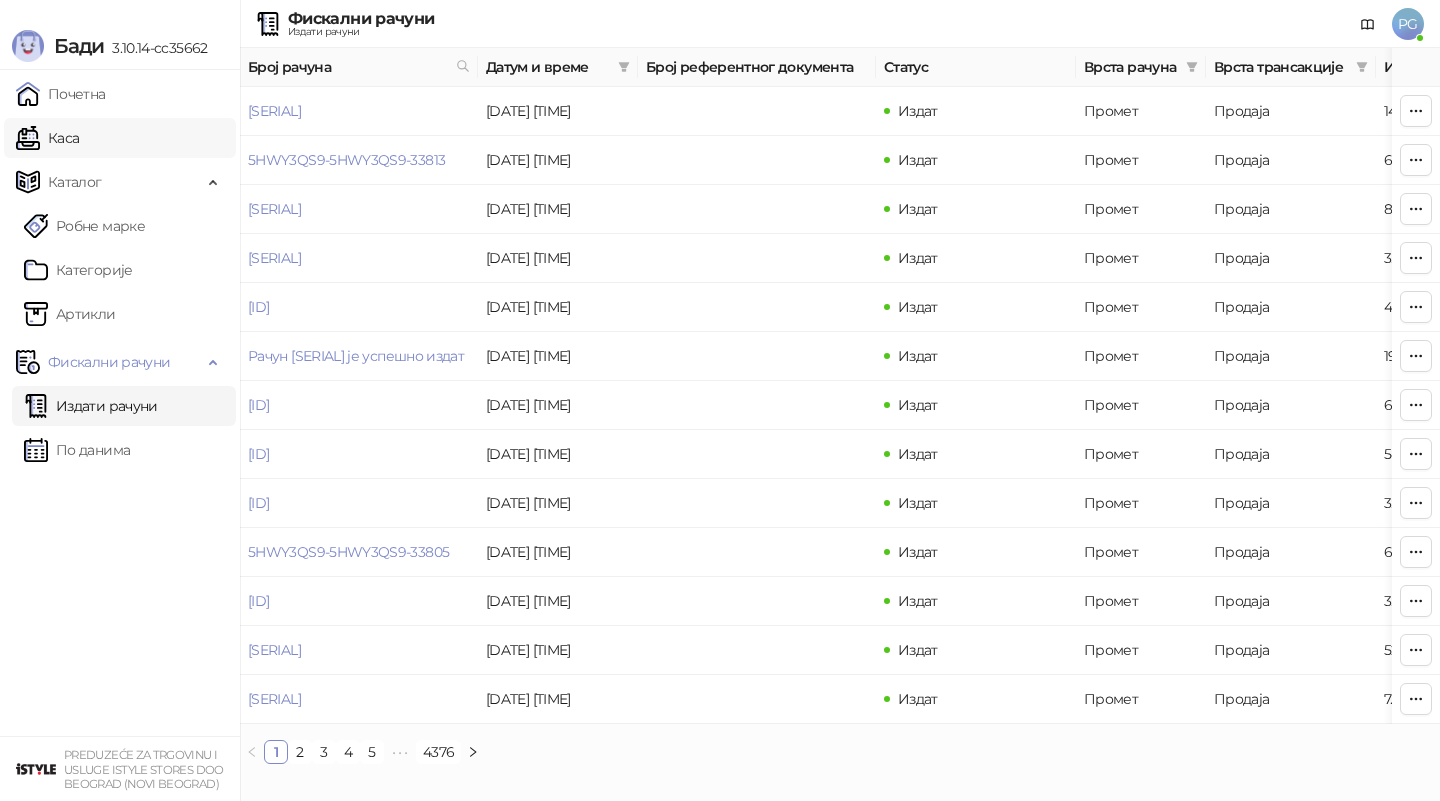 click on "Каса" at bounding box center (47, 138) 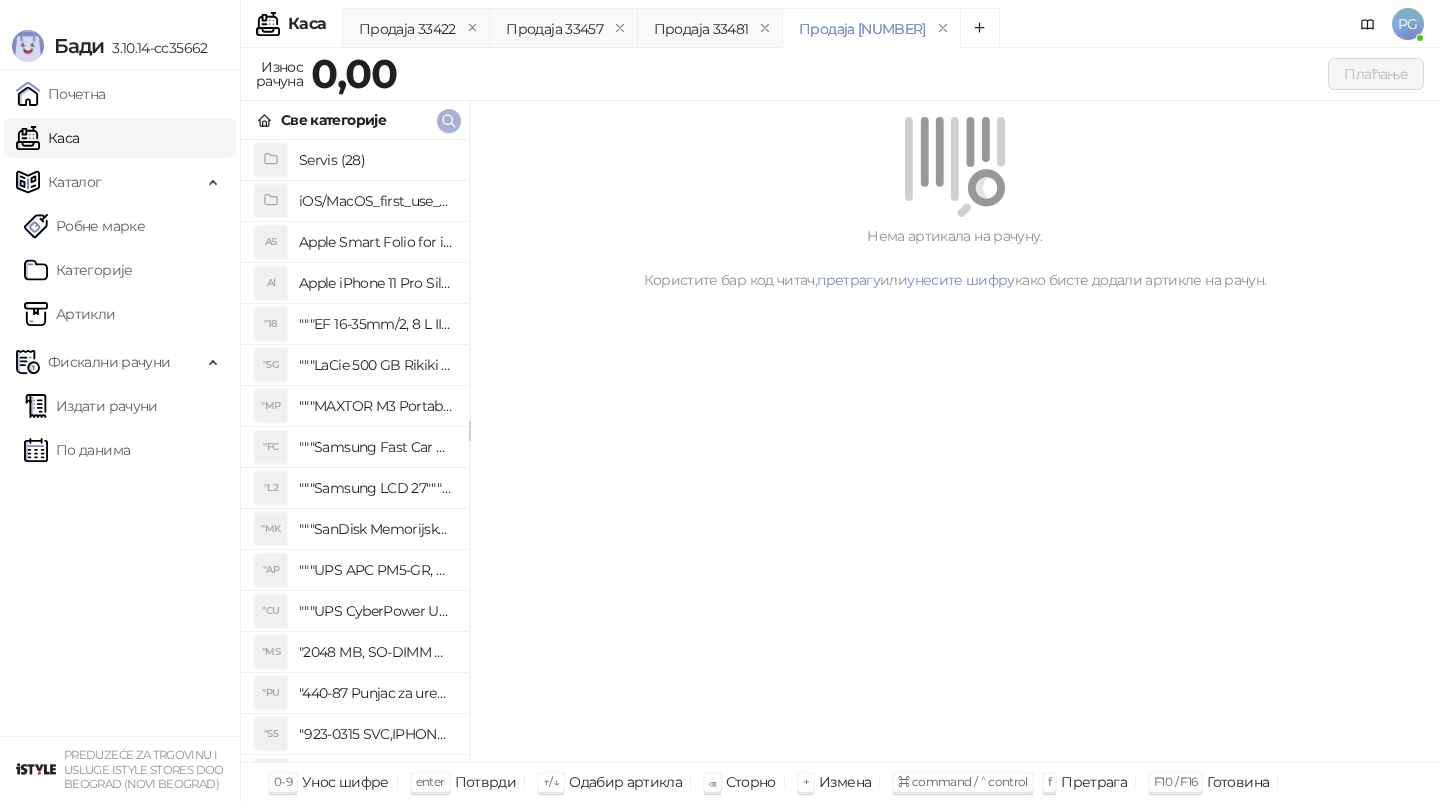click at bounding box center [449, 120] 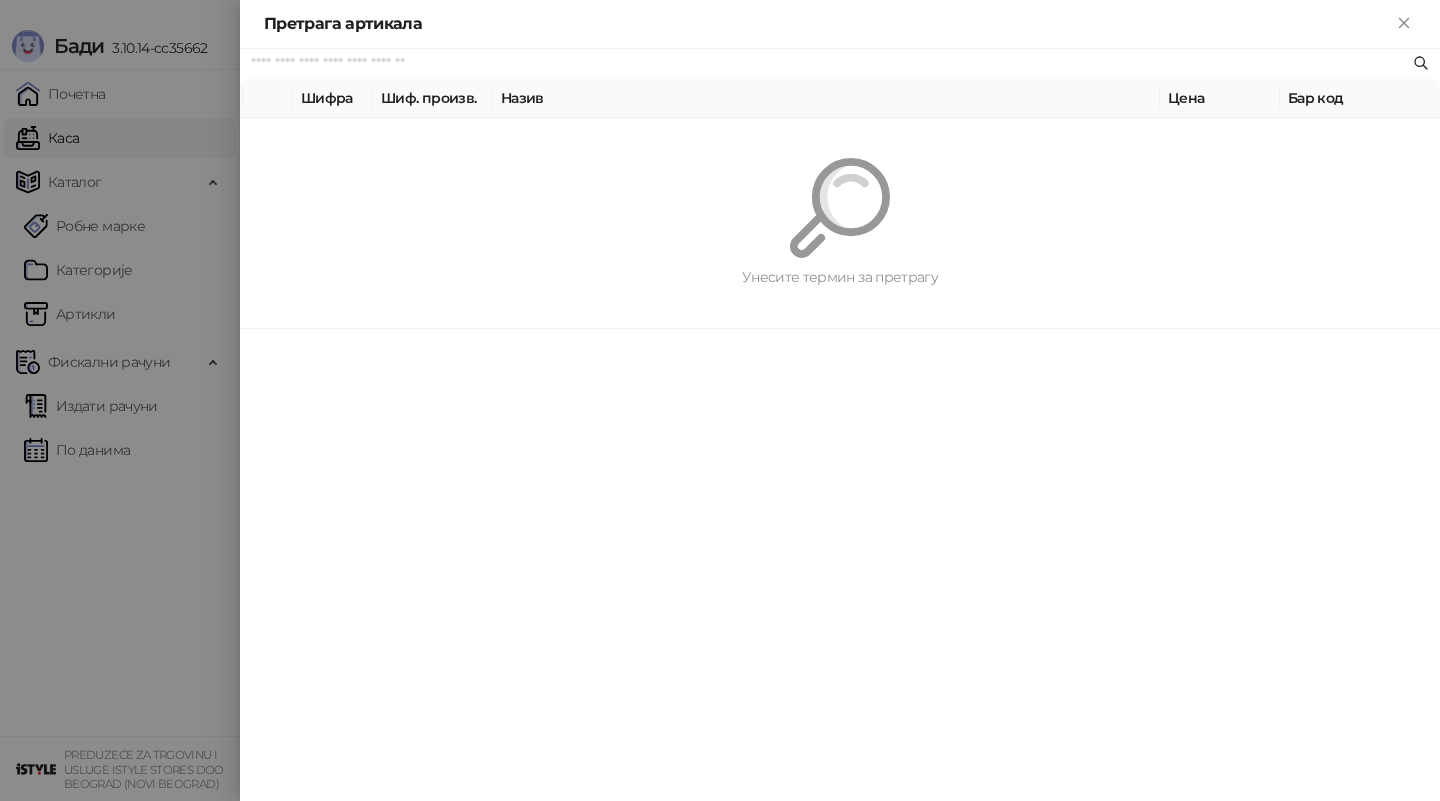 paste on "*********" 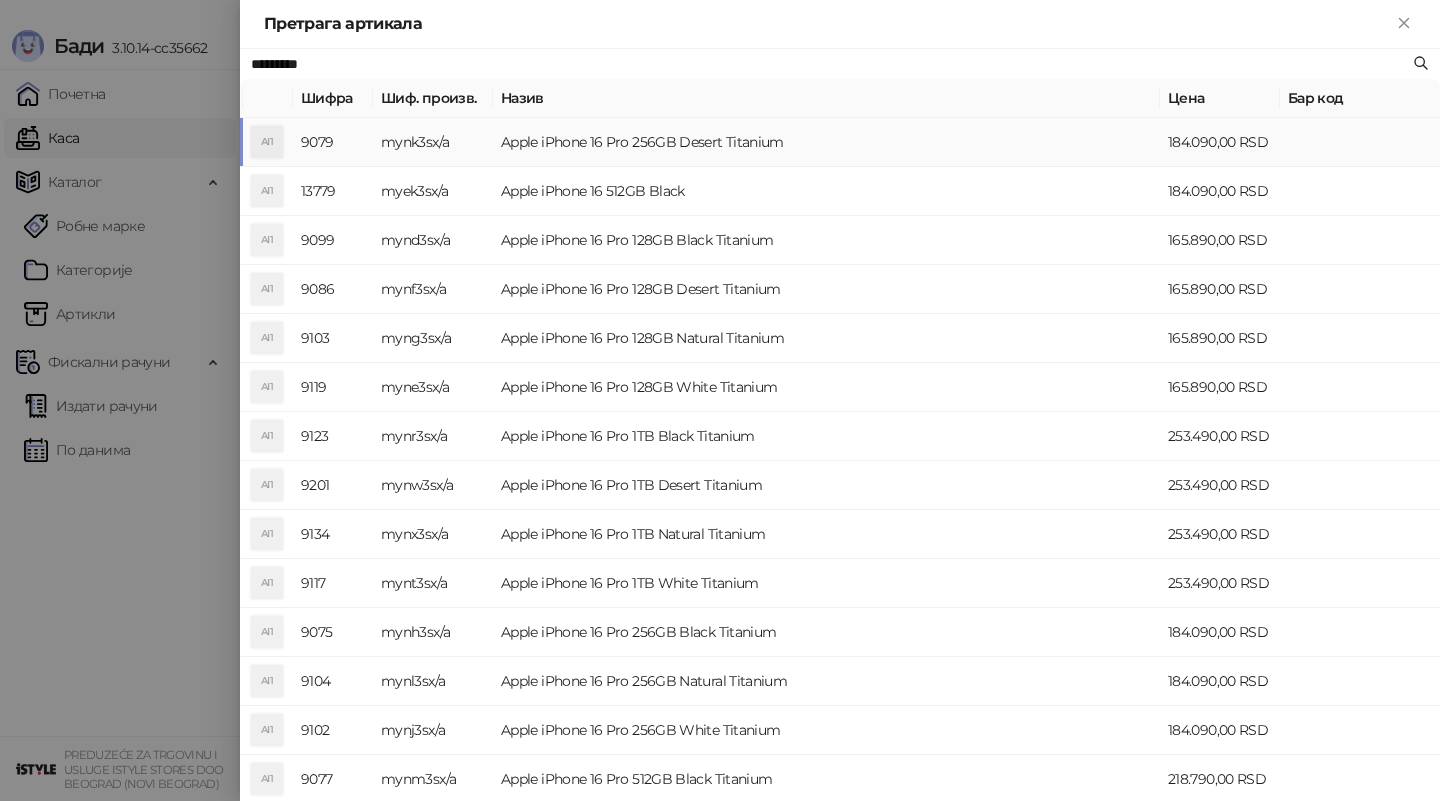 type on "*********" 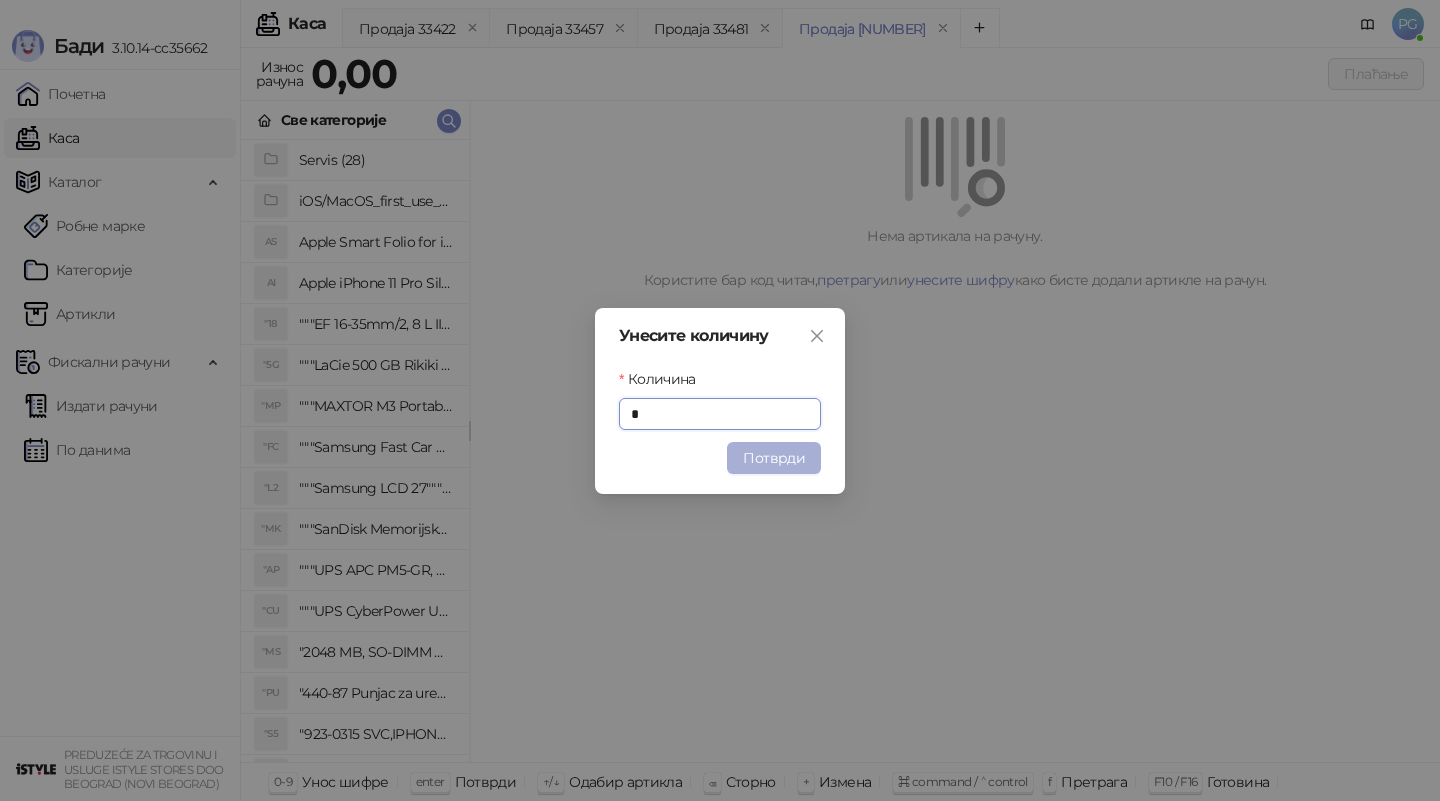 click on "Потврди" at bounding box center [774, 458] 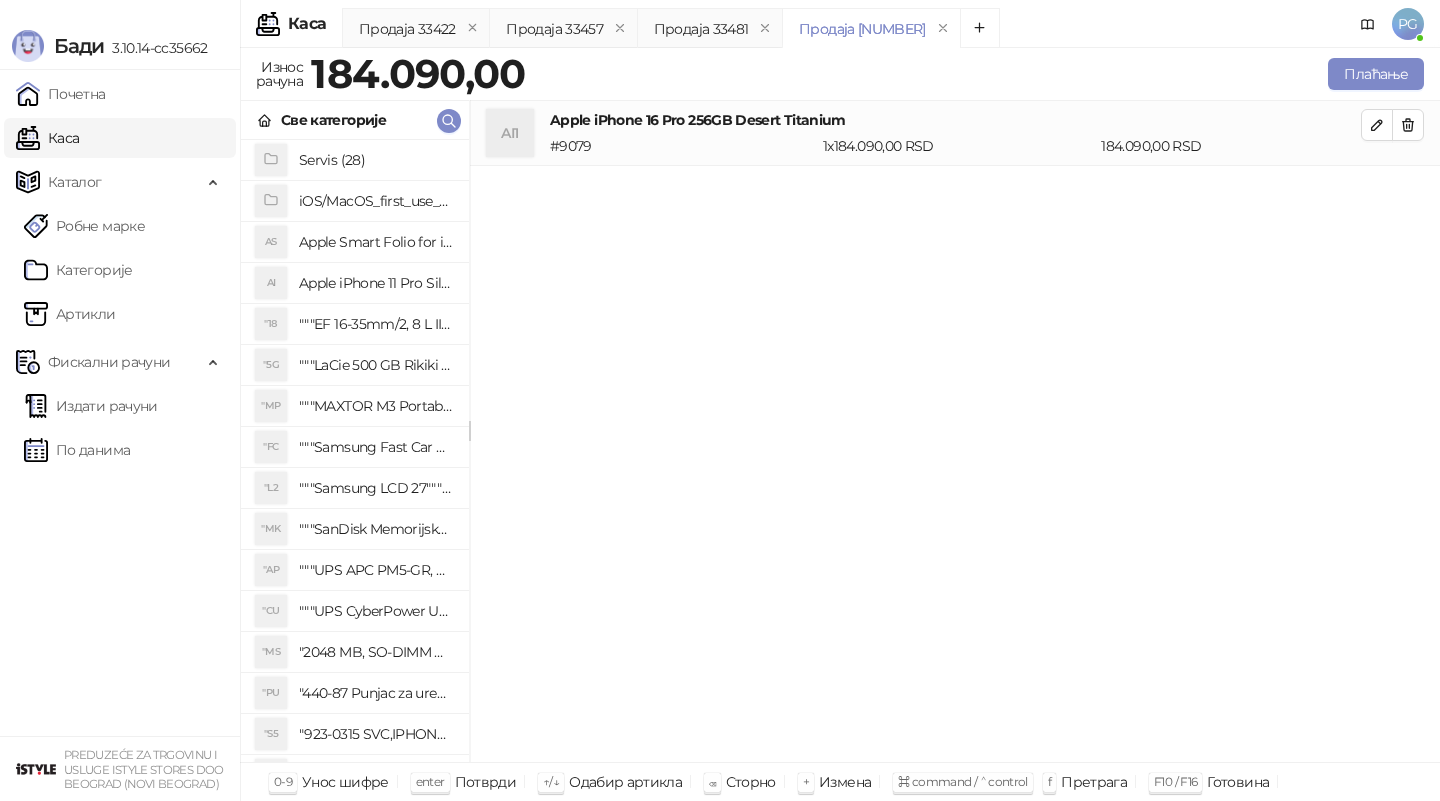 click on "Apple iPhone 16 Pro 256GB Desert Titanium" at bounding box center [955, 120] 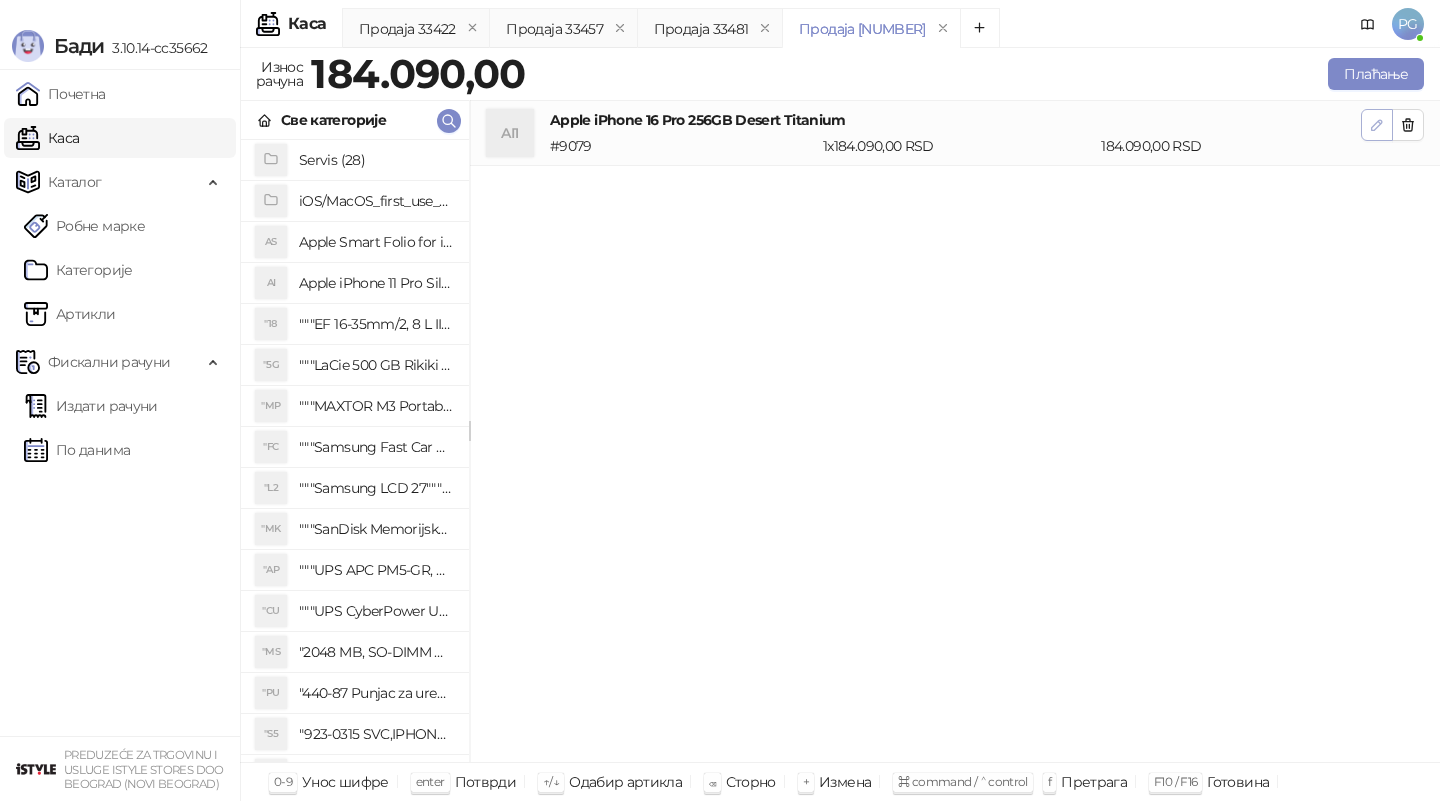 click 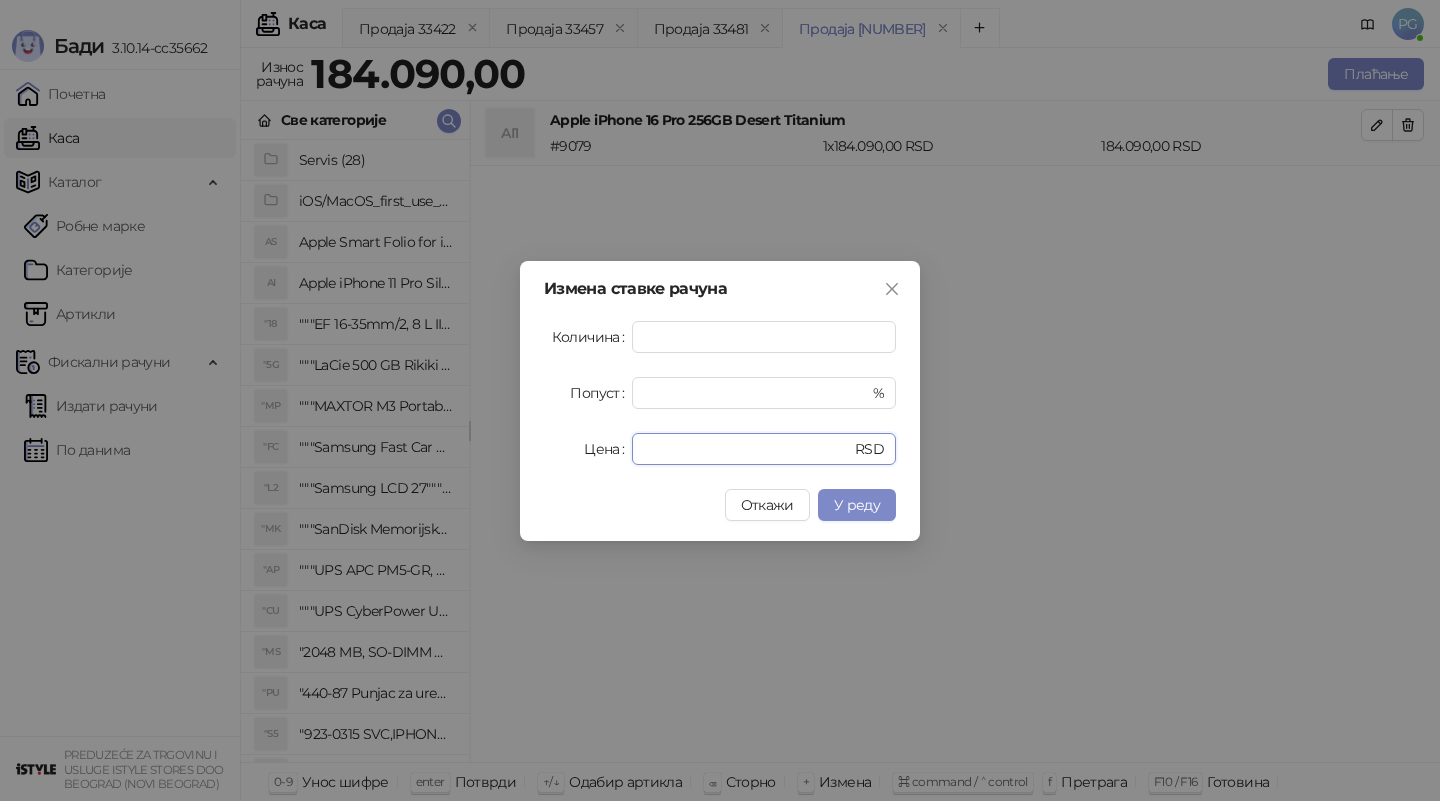 drag, startPoint x: 716, startPoint y: 451, endPoint x: 464, endPoint y: 451, distance: 252 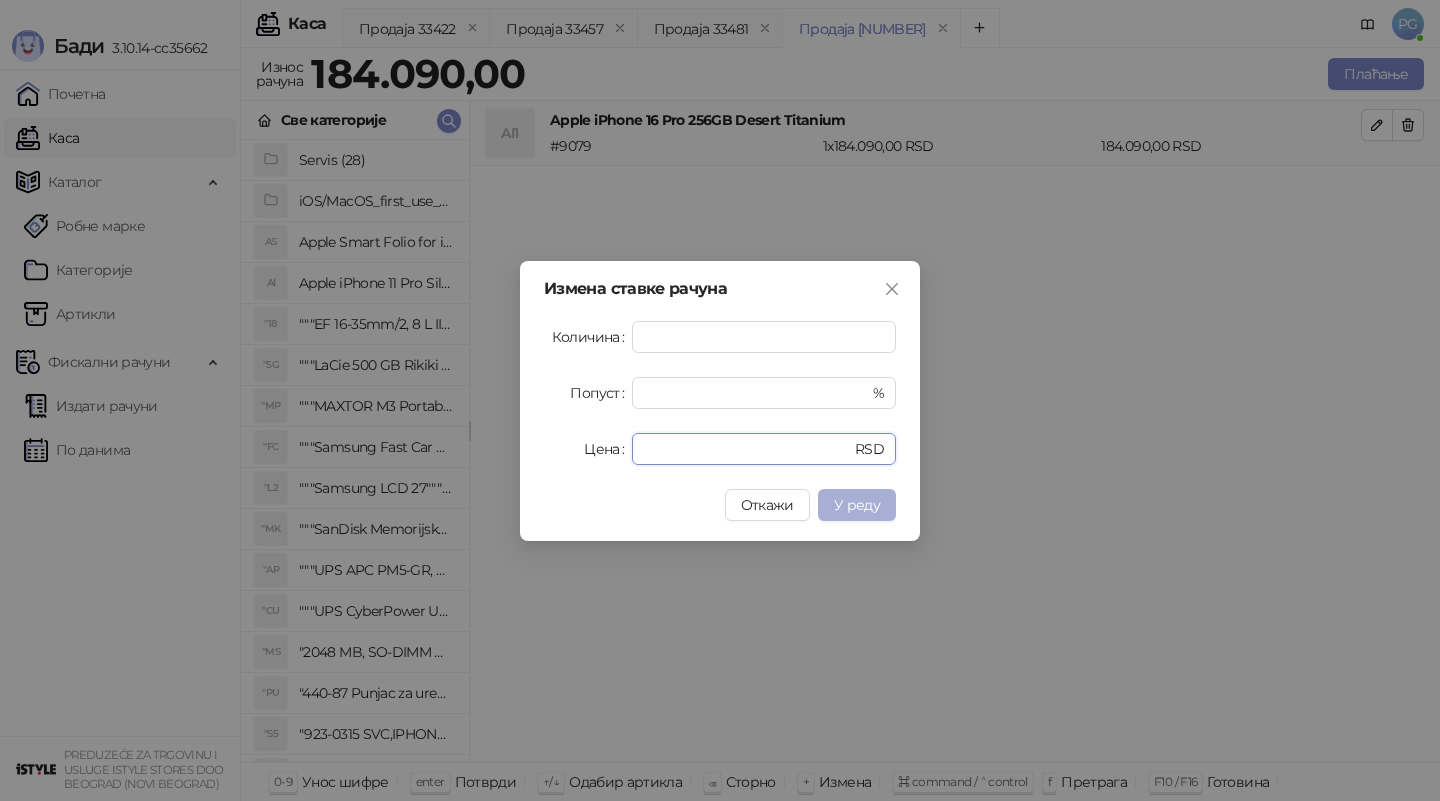 type on "******" 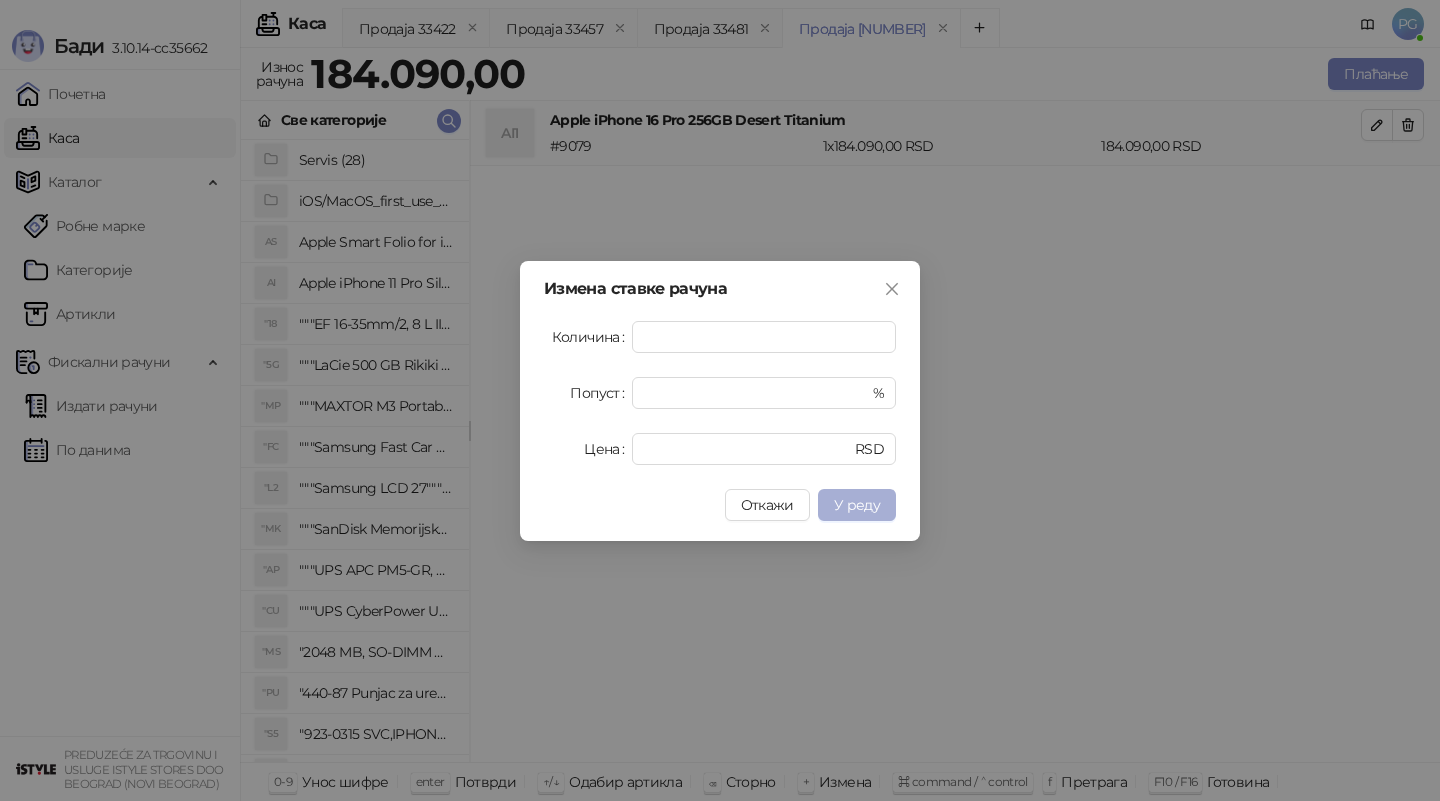 click on "У реду" at bounding box center [857, 505] 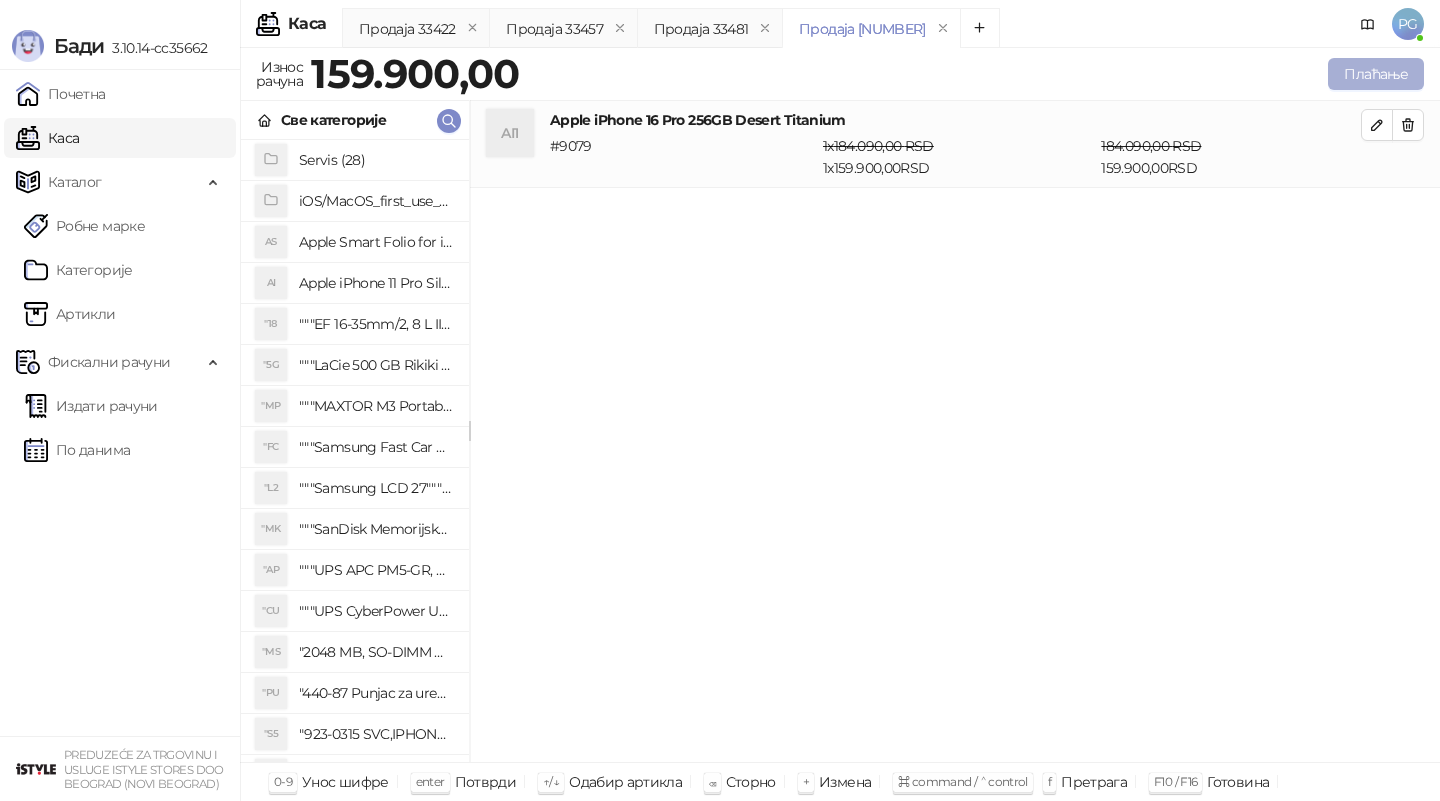 click on "Плаћање" at bounding box center (1376, 74) 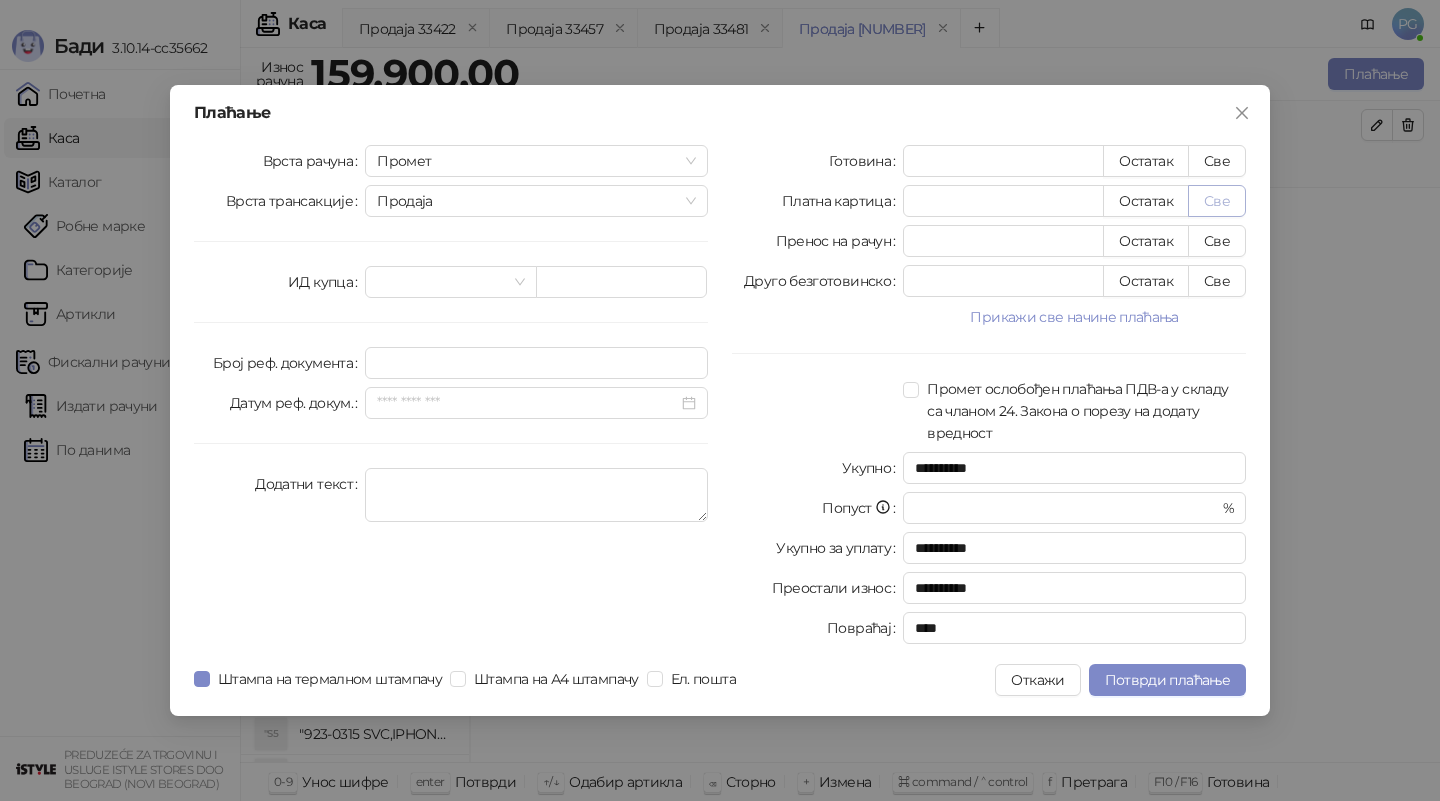 click on "Све" at bounding box center (1217, 201) 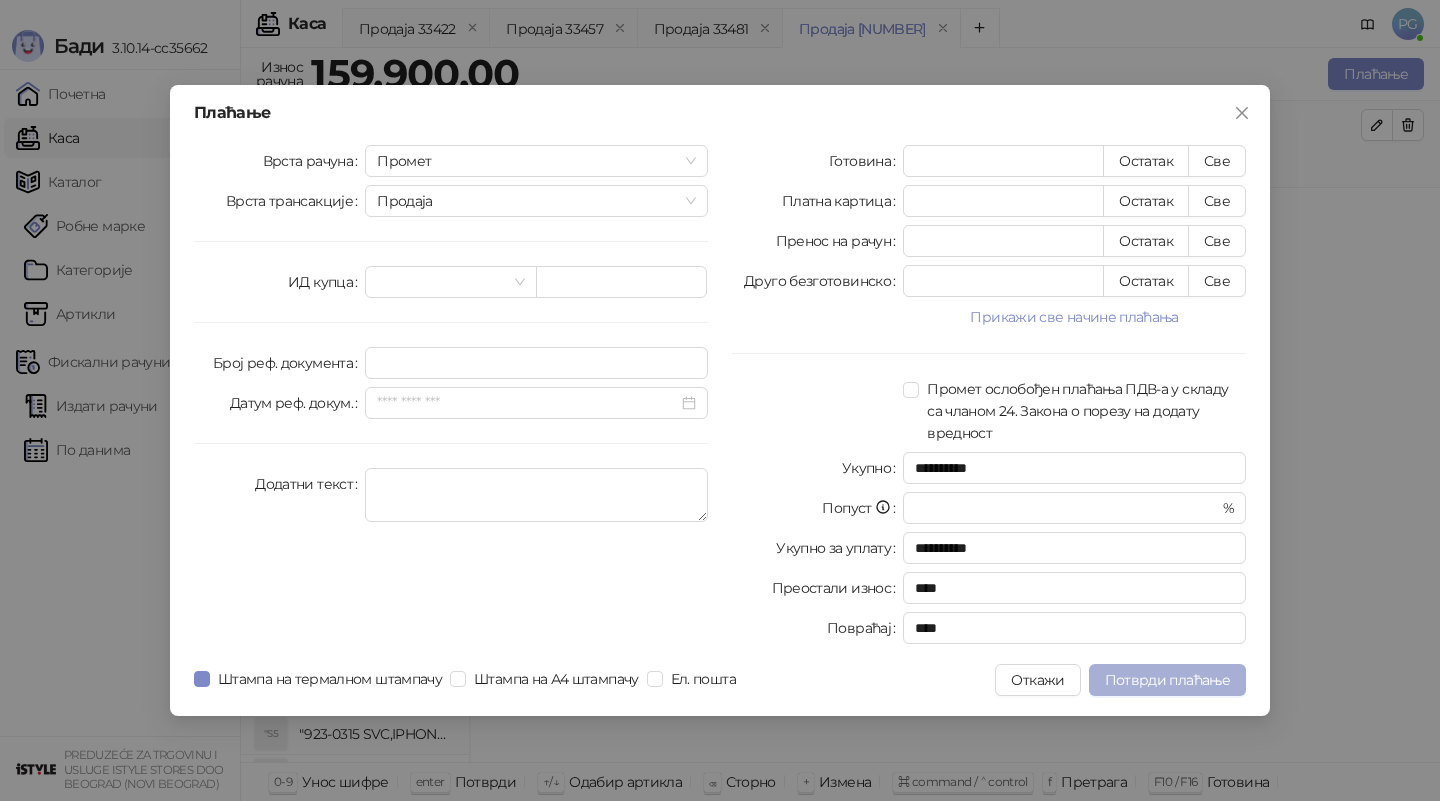 click on "Потврди плаћање" at bounding box center (1167, 680) 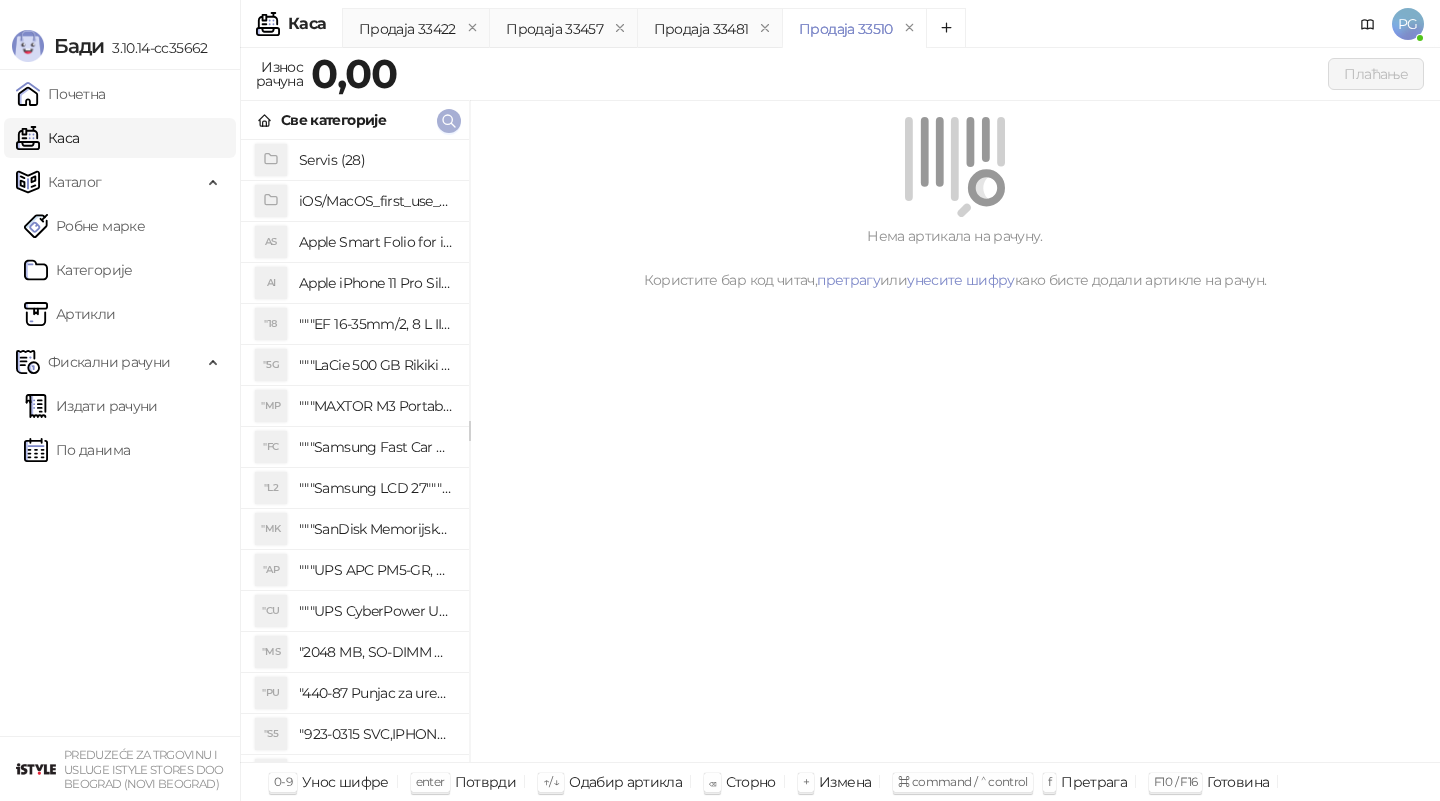click 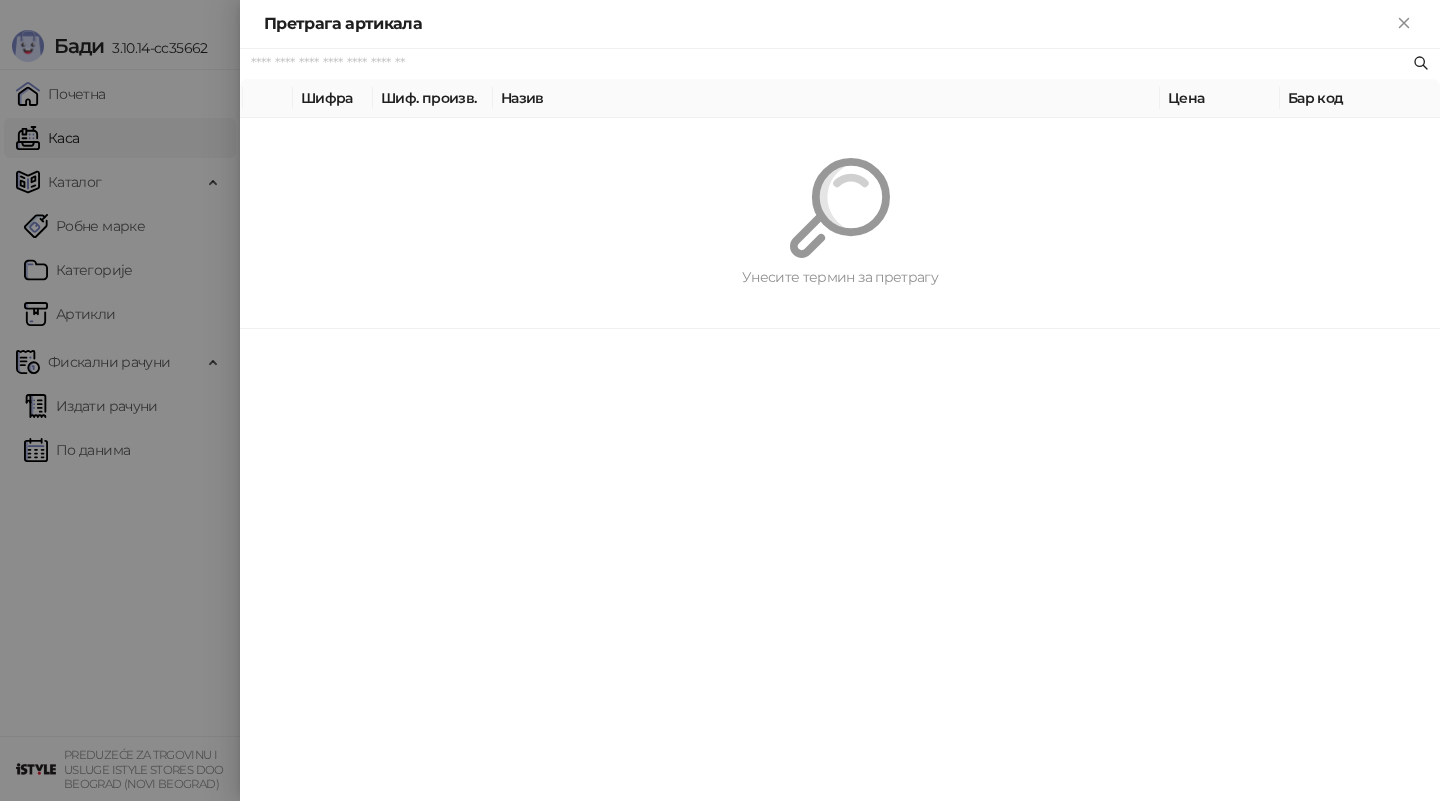 paste on "*********" 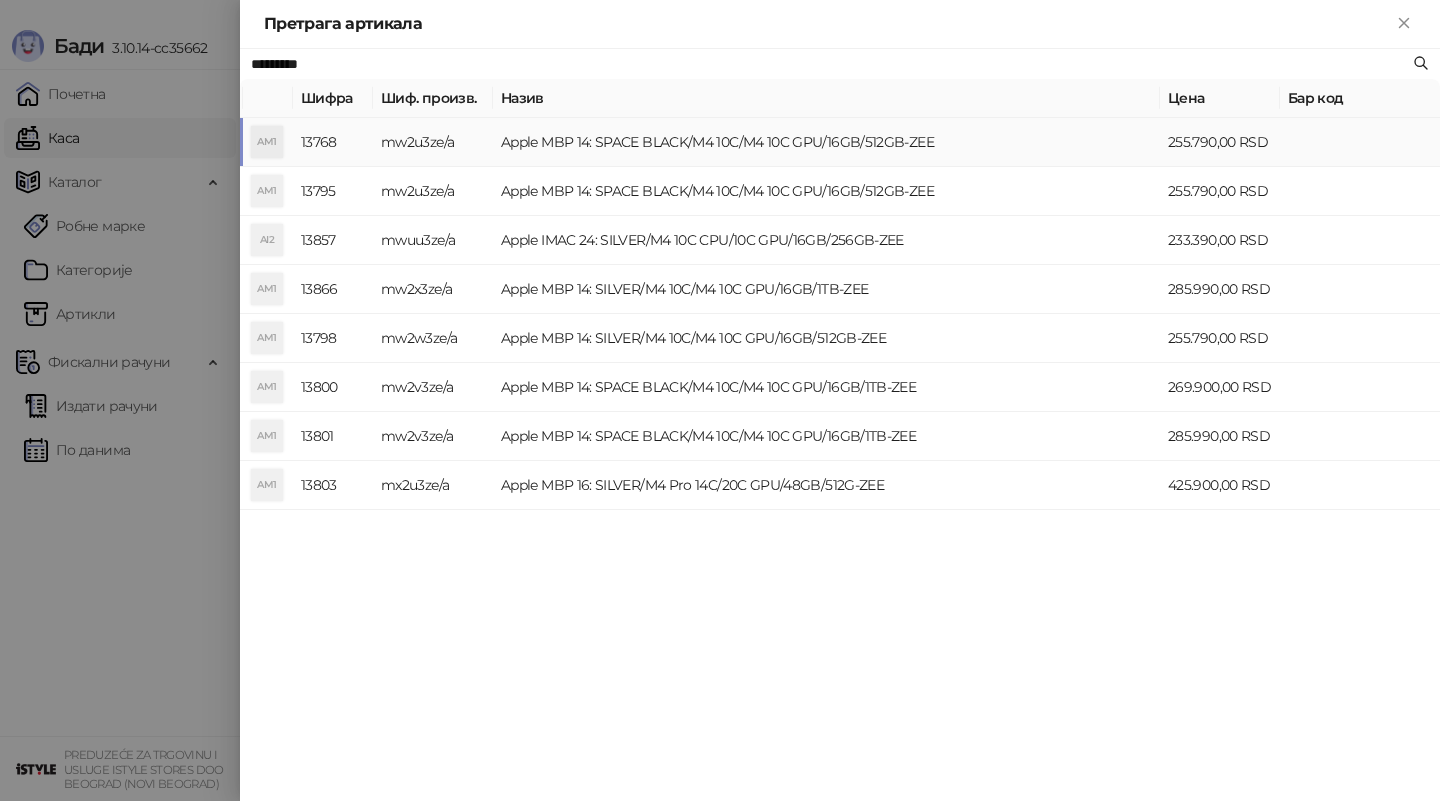 type on "*********" 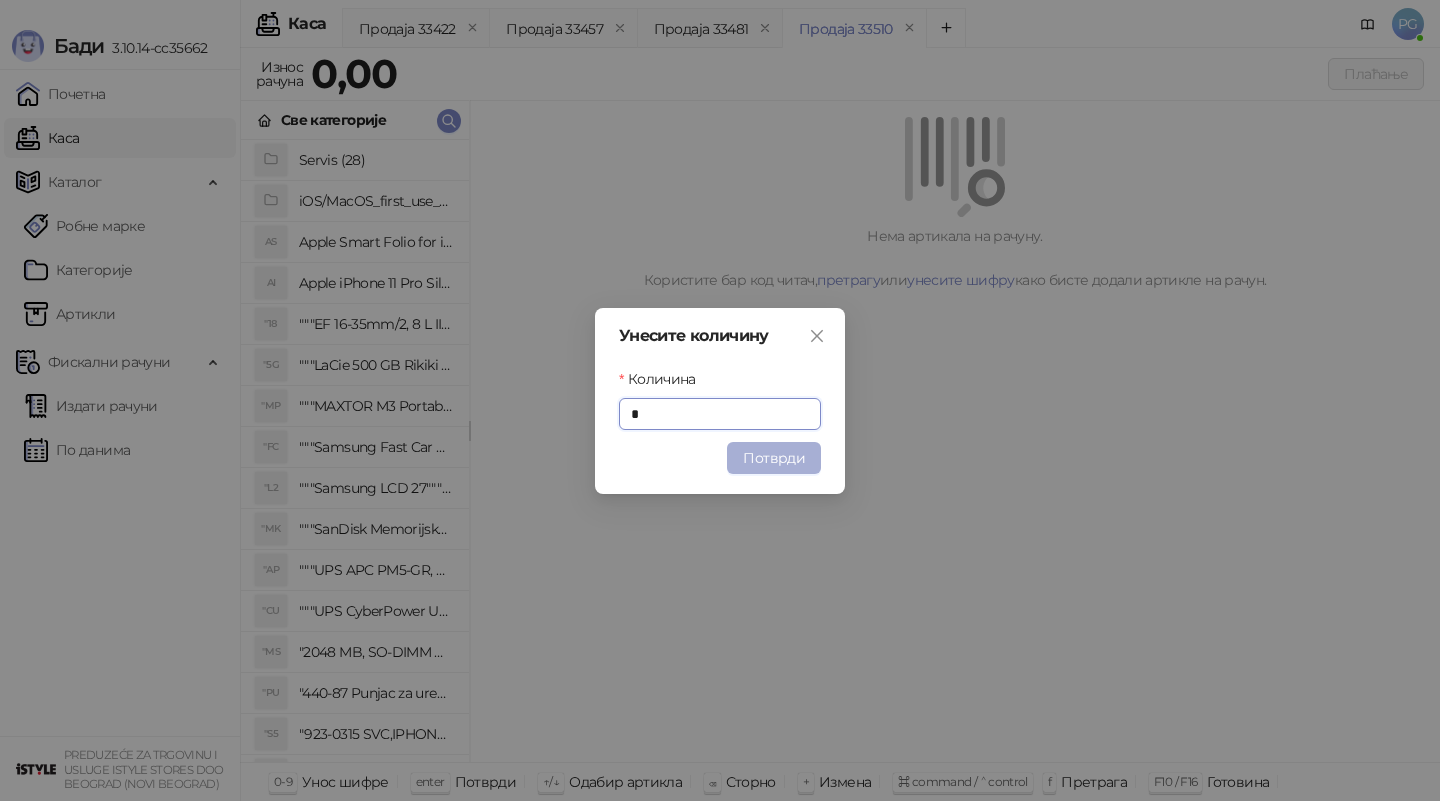 click on "Потврди" at bounding box center [774, 458] 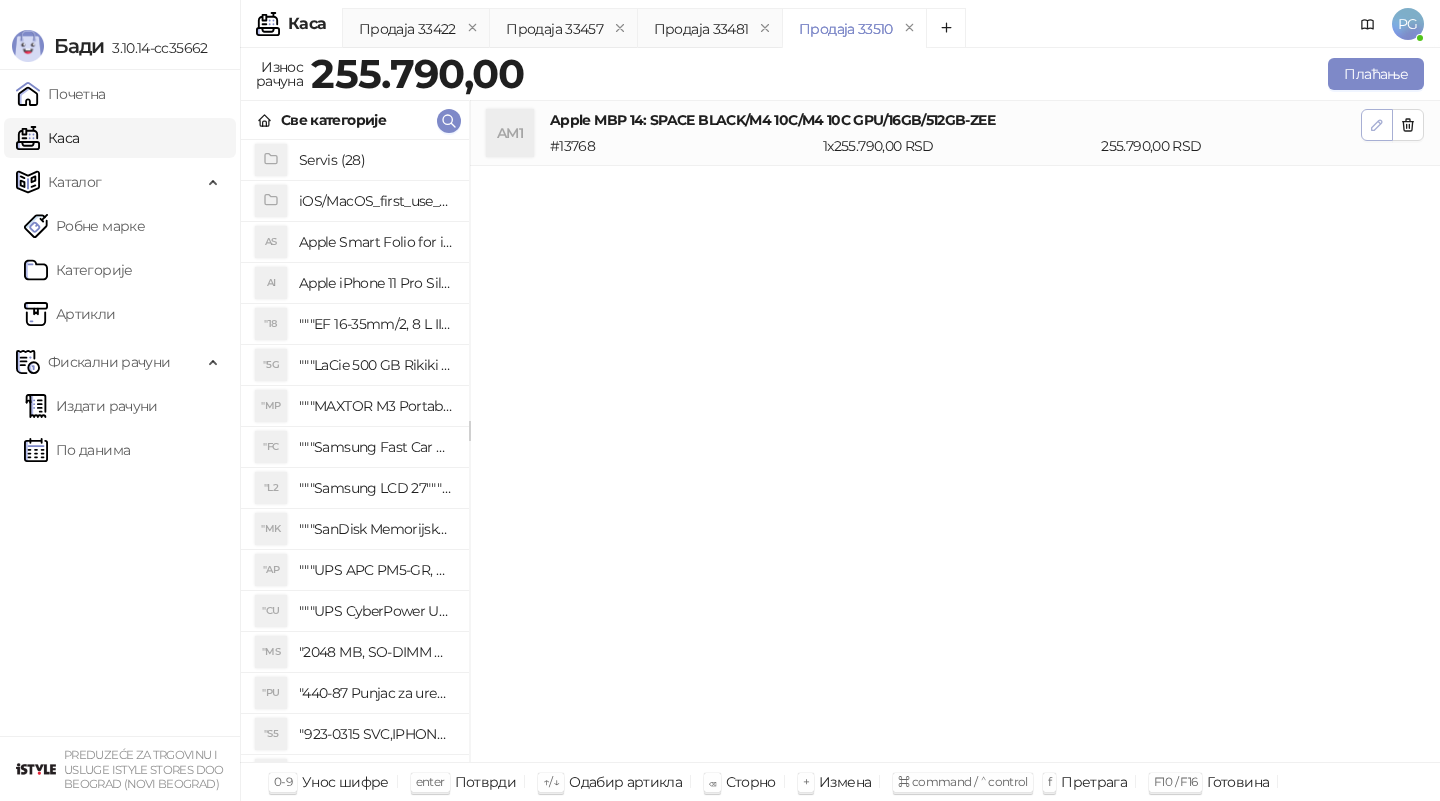 click 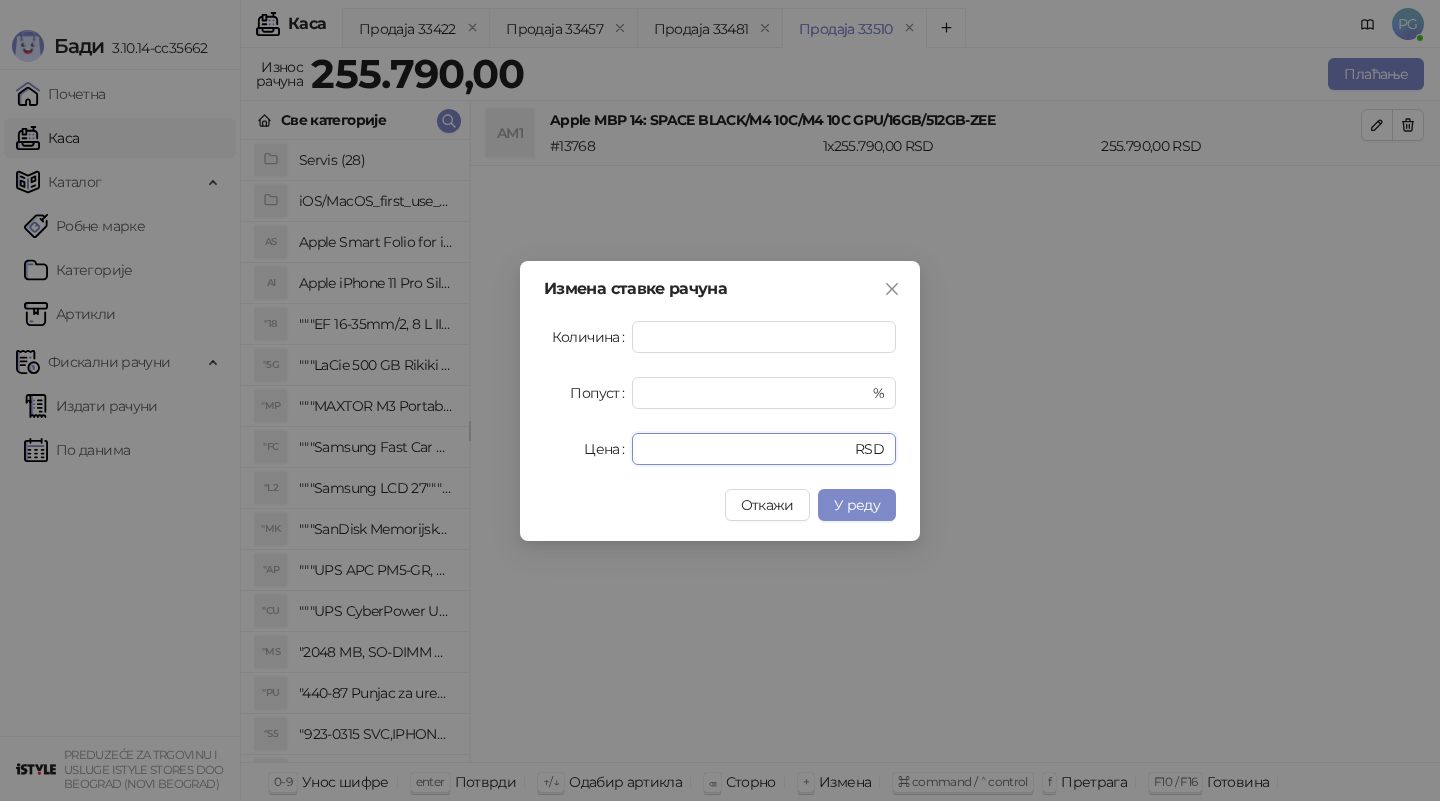 drag, startPoint x: 717, startPoint y: 452, endPoint x: 563, endPoint y: 452, distance: 154 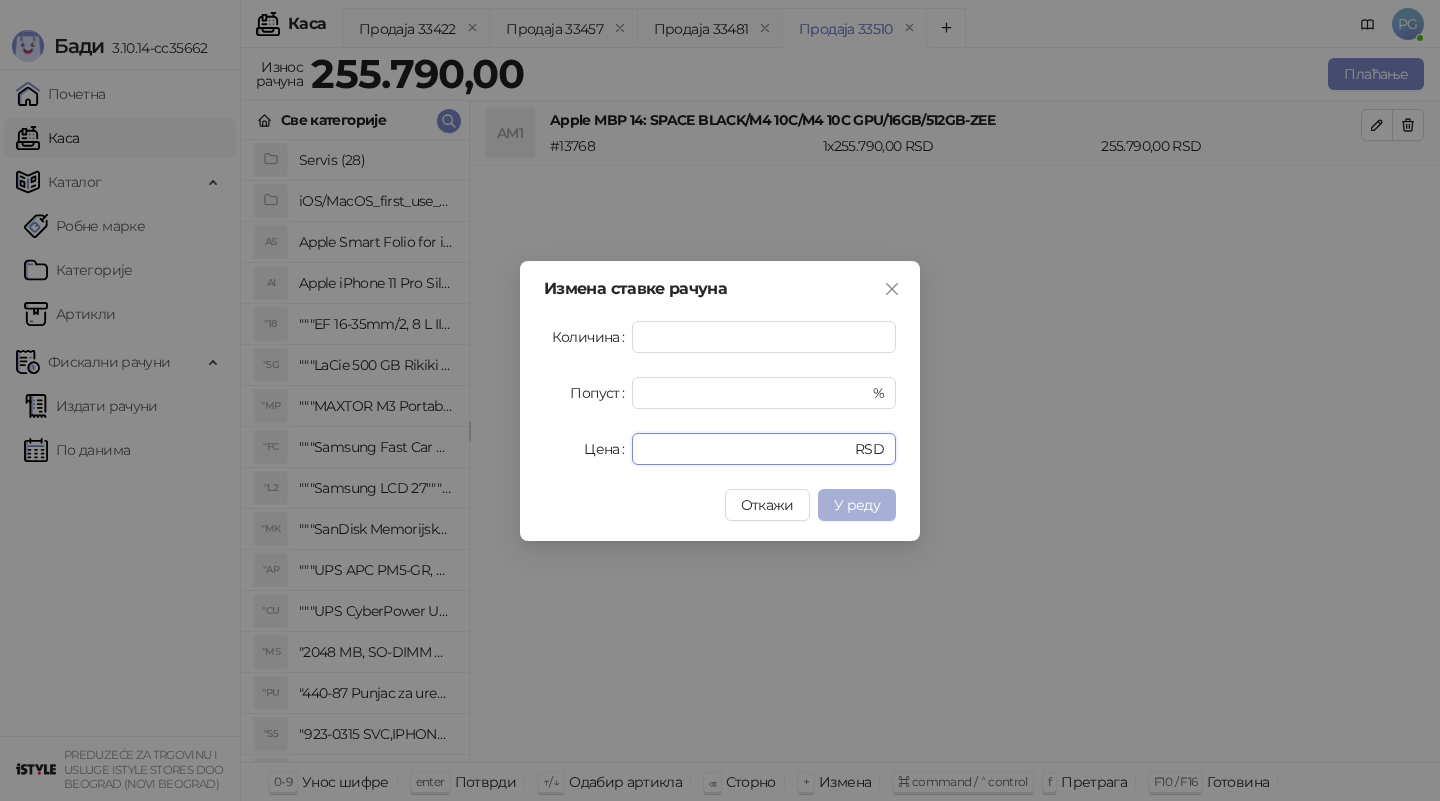 type on "******" 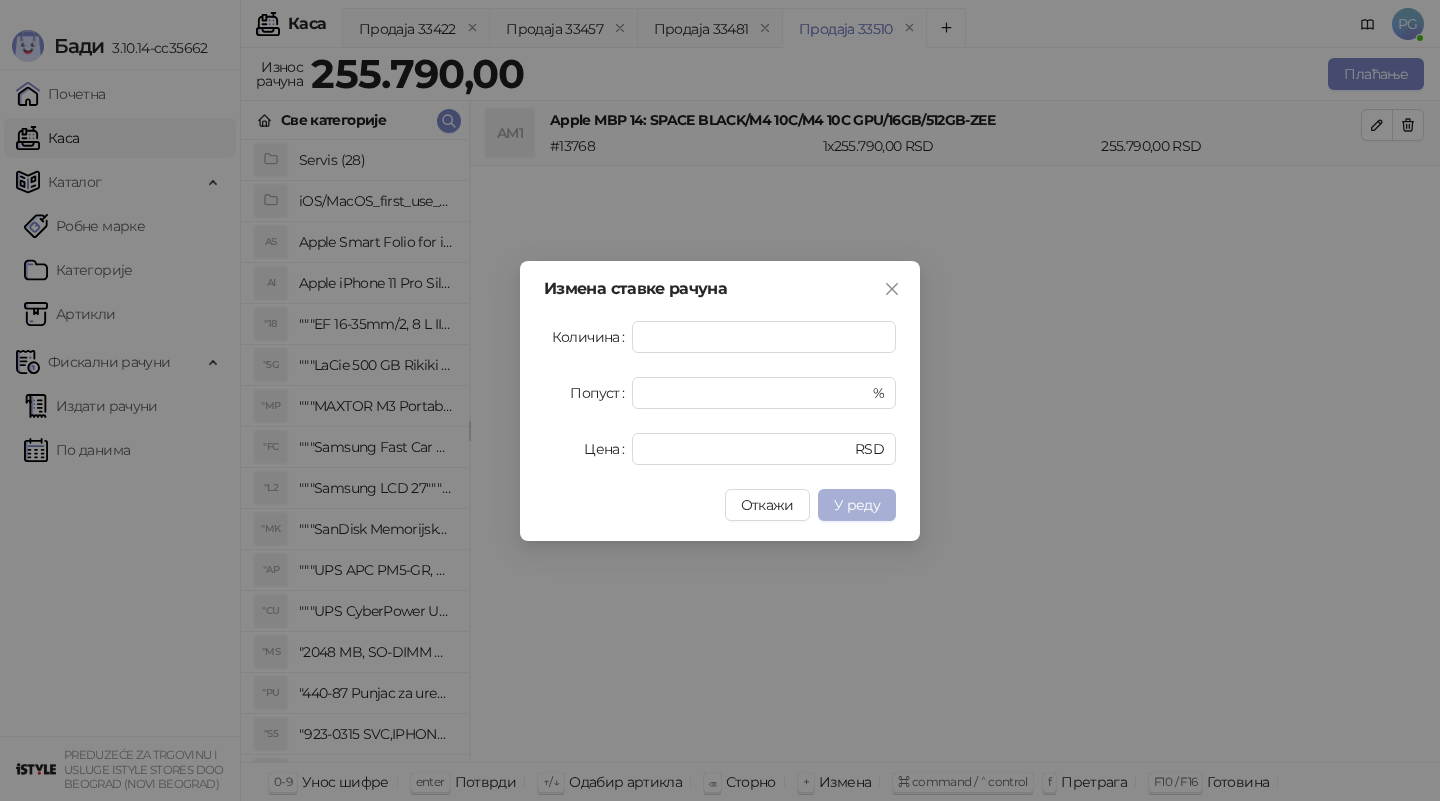 click on "У реду" at bounding box center (857, 505) 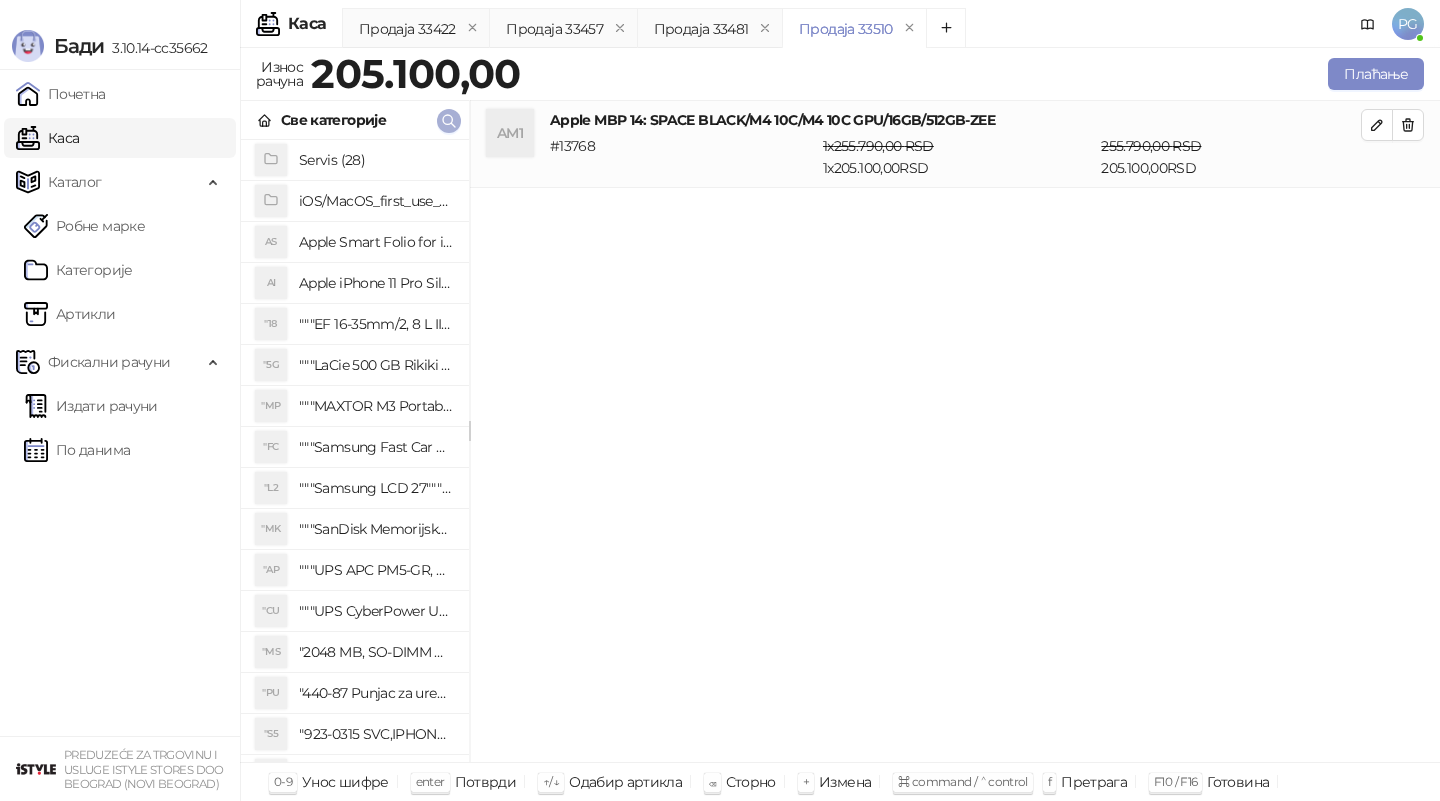 click 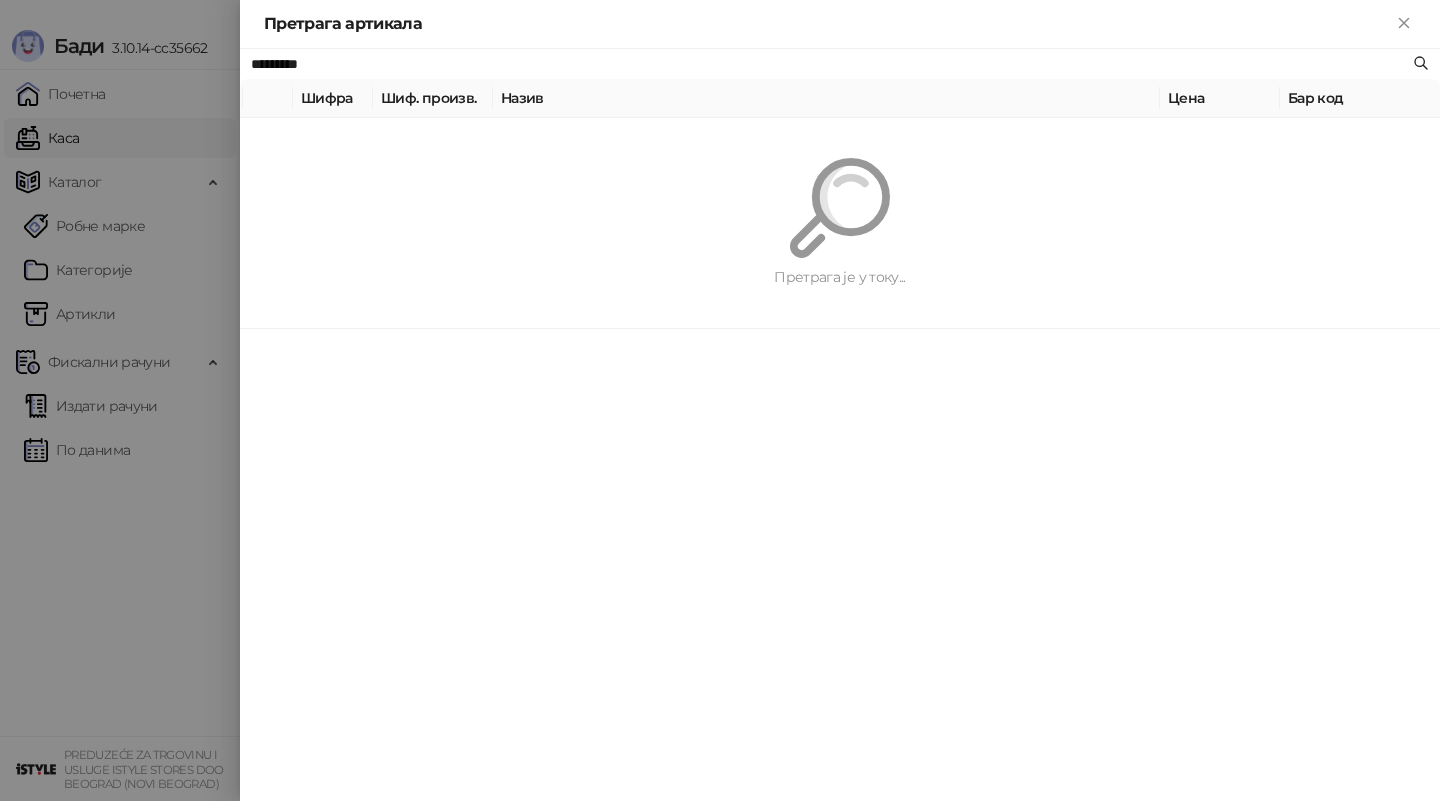 paste on "*********" 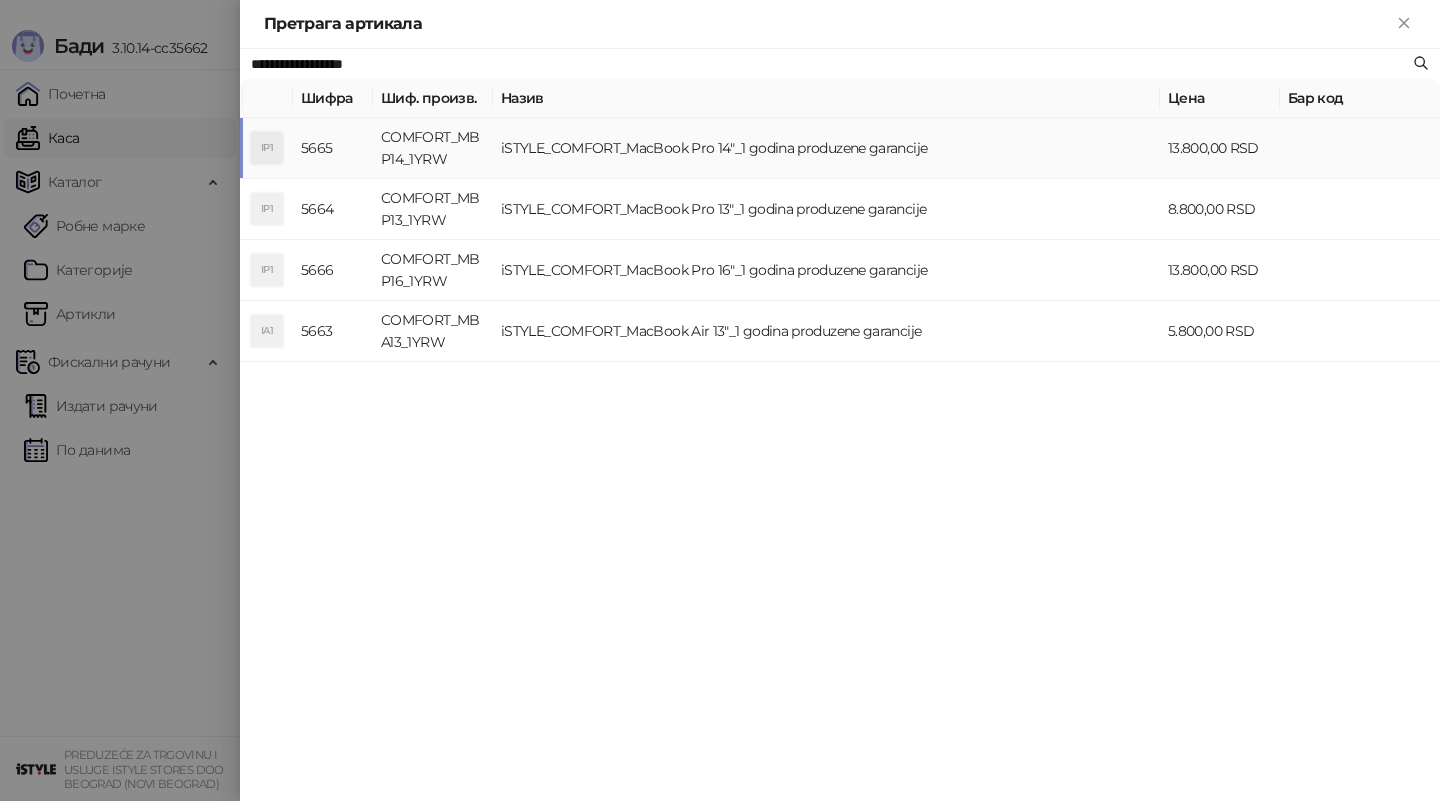 click on "COMFORT_MBP14_1YRW" at bounding box center [433, 148] 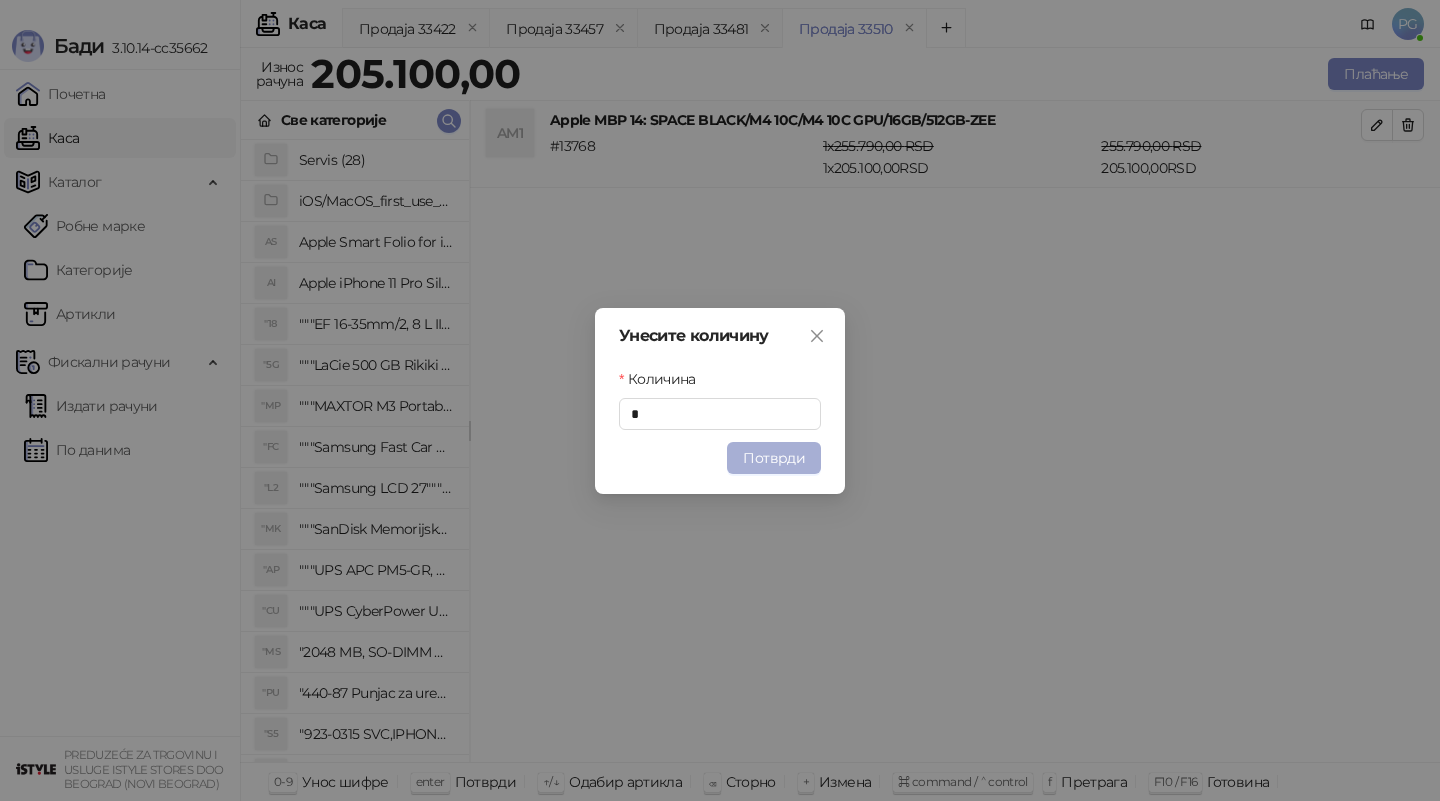 click on "Потврди" at bounding box center [774, 458] 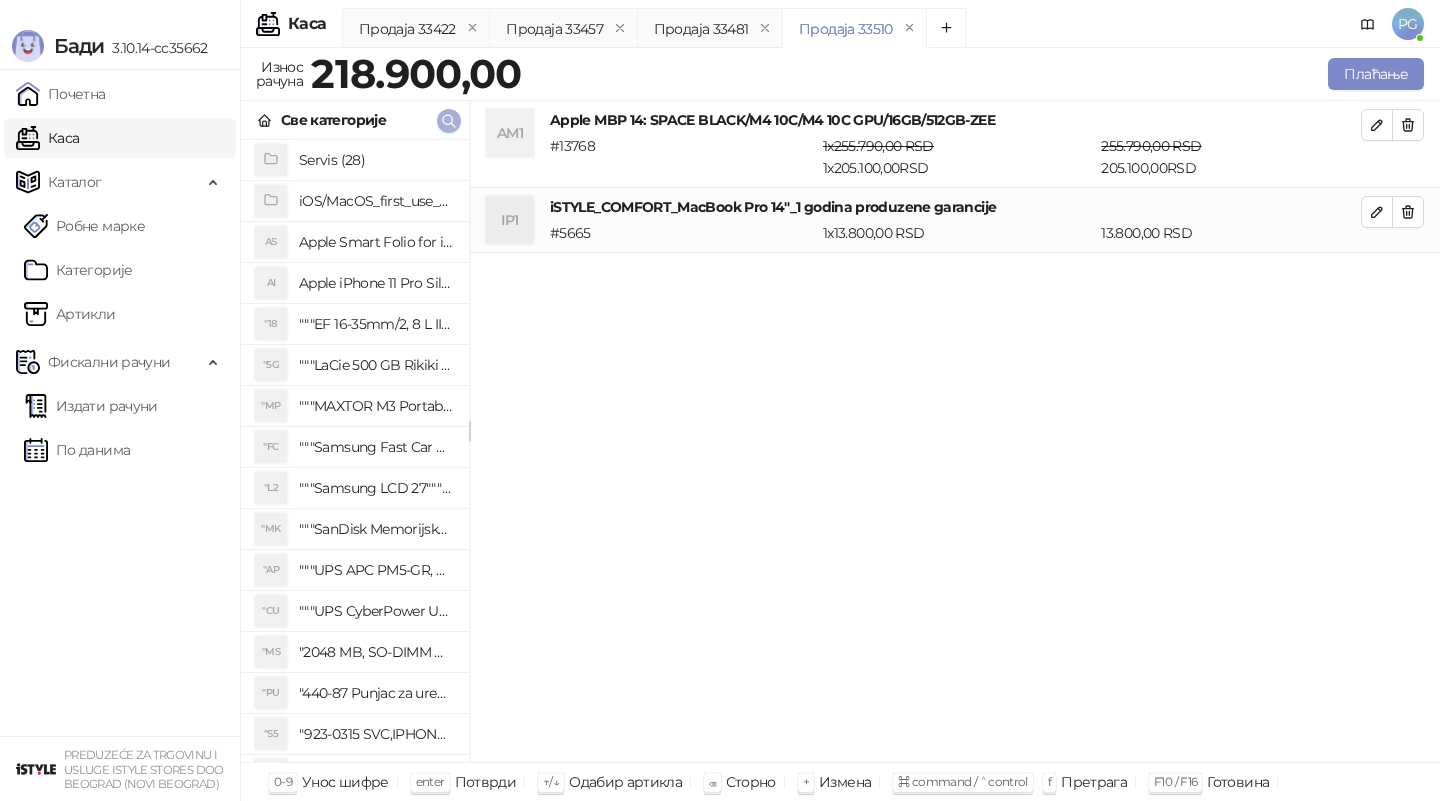 click 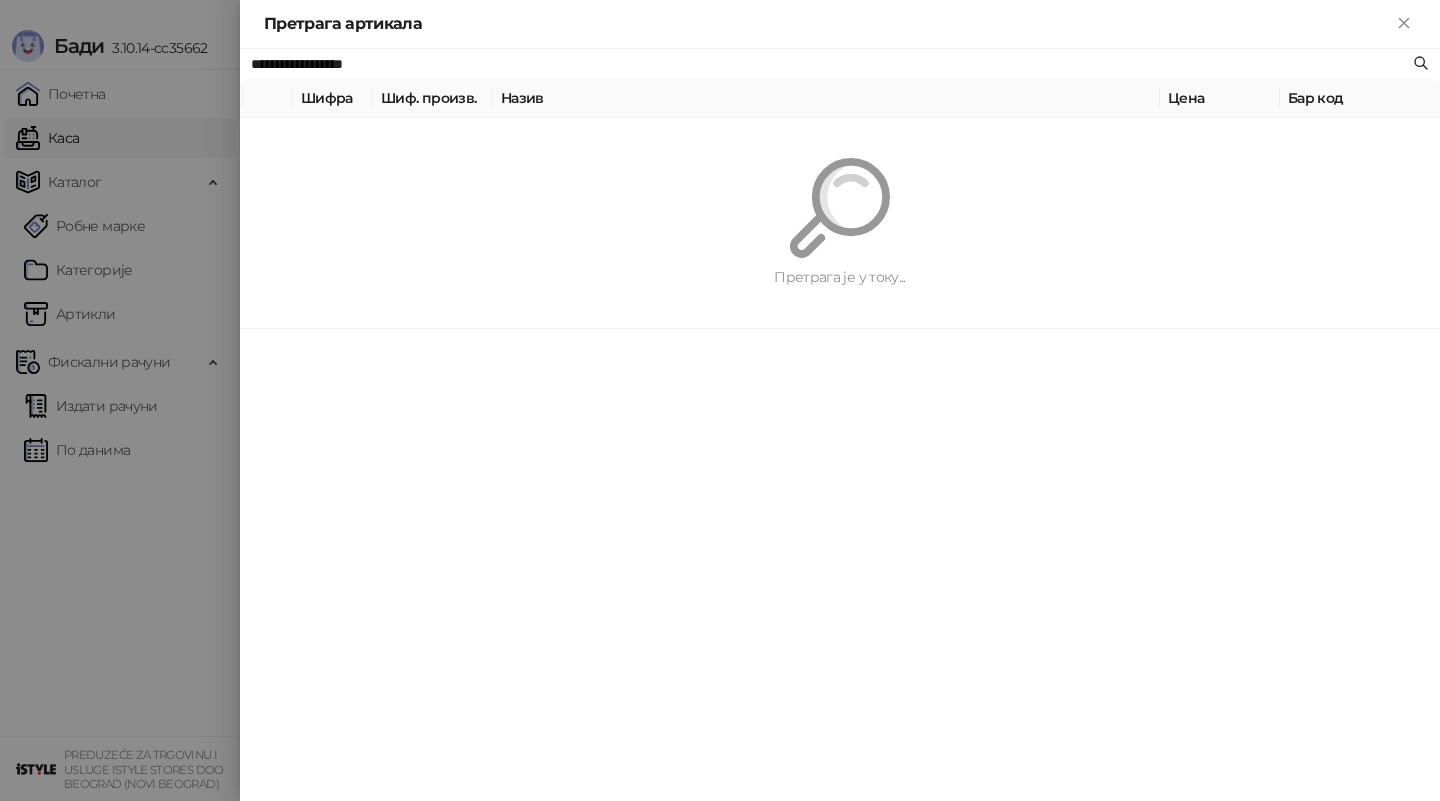 paste on "****" 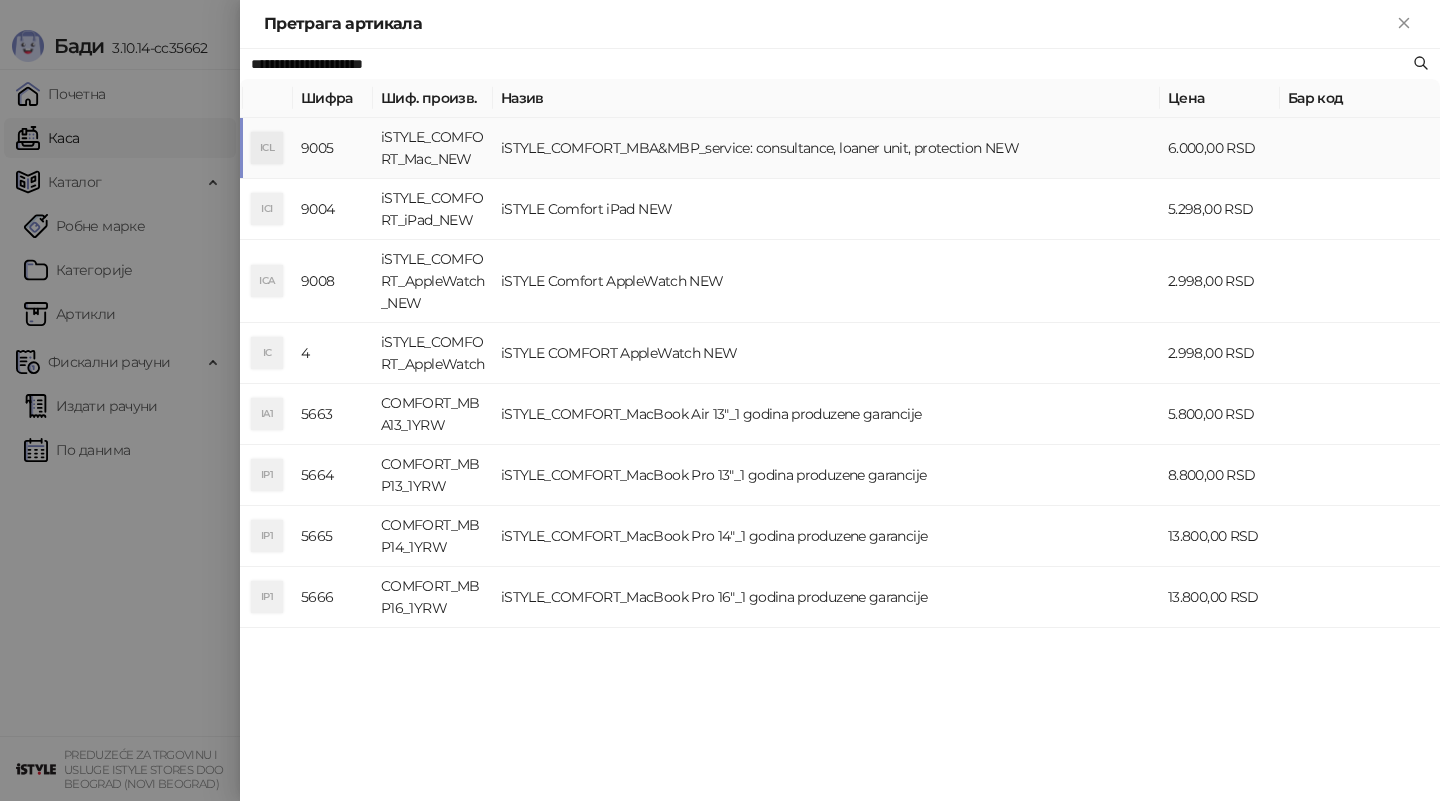 click on "iSTYLE_COMFORT_Mac_NEW" at bounding box center [433, 148] 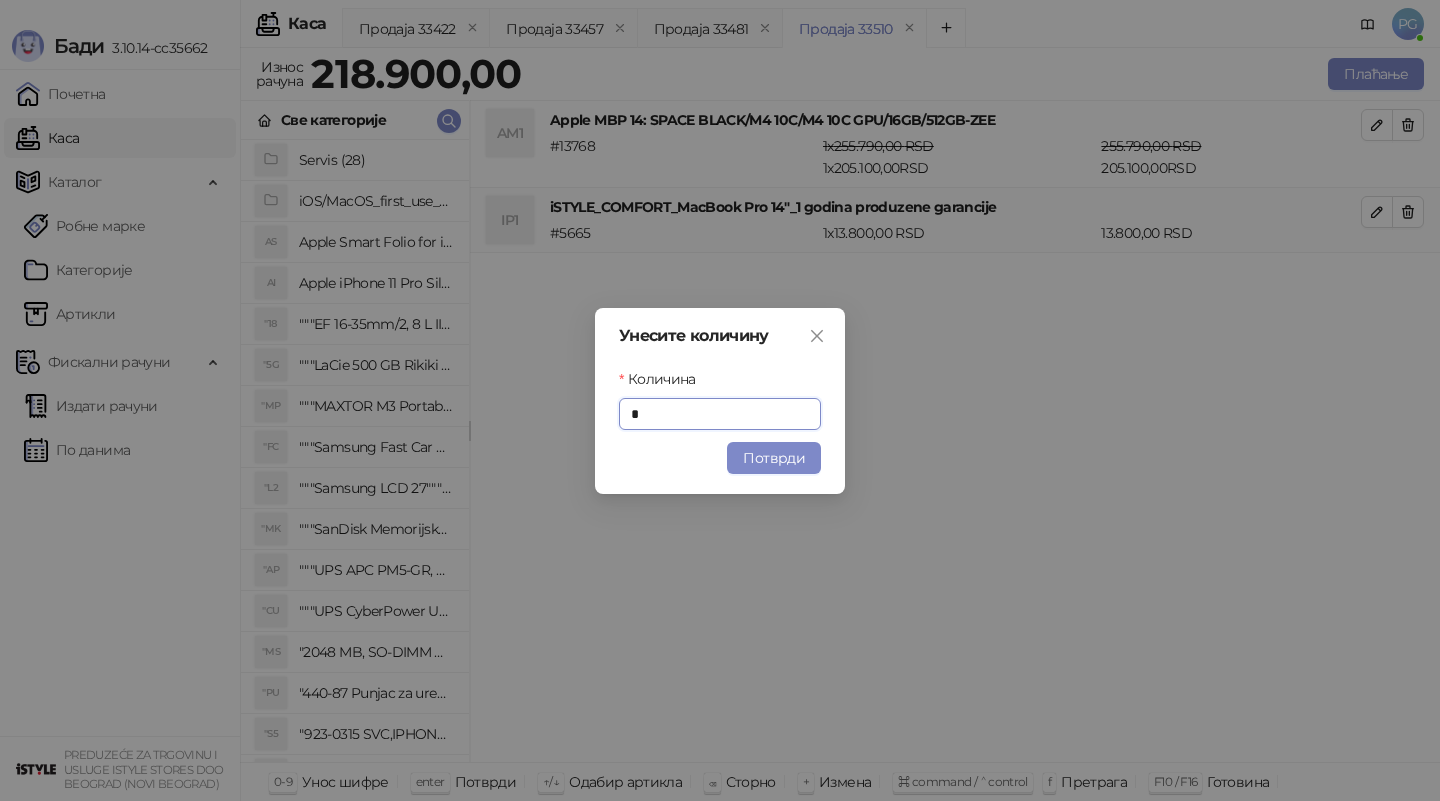 click on "Потврди" at bounding box center (774, 458) 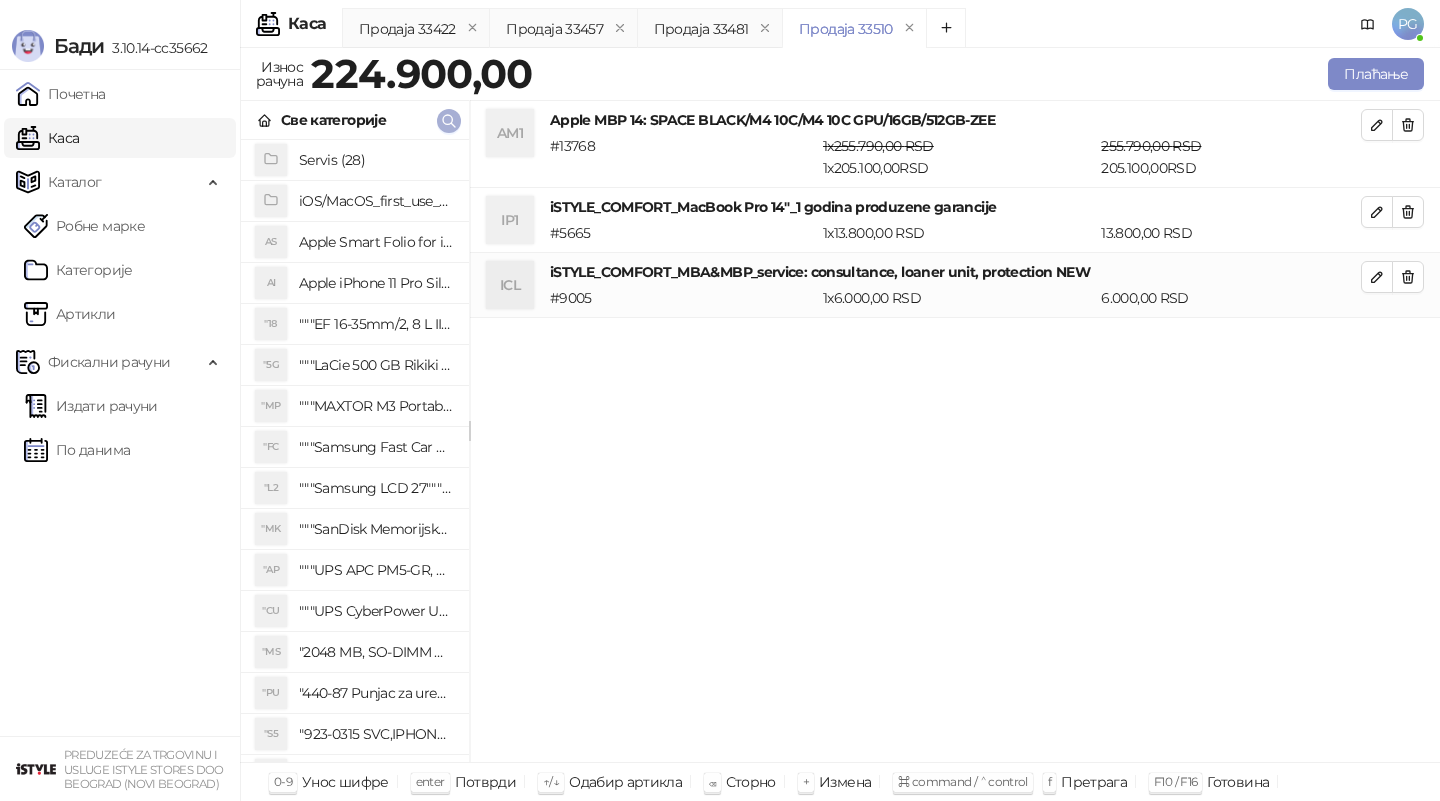 click at bounding box center [449, 121] 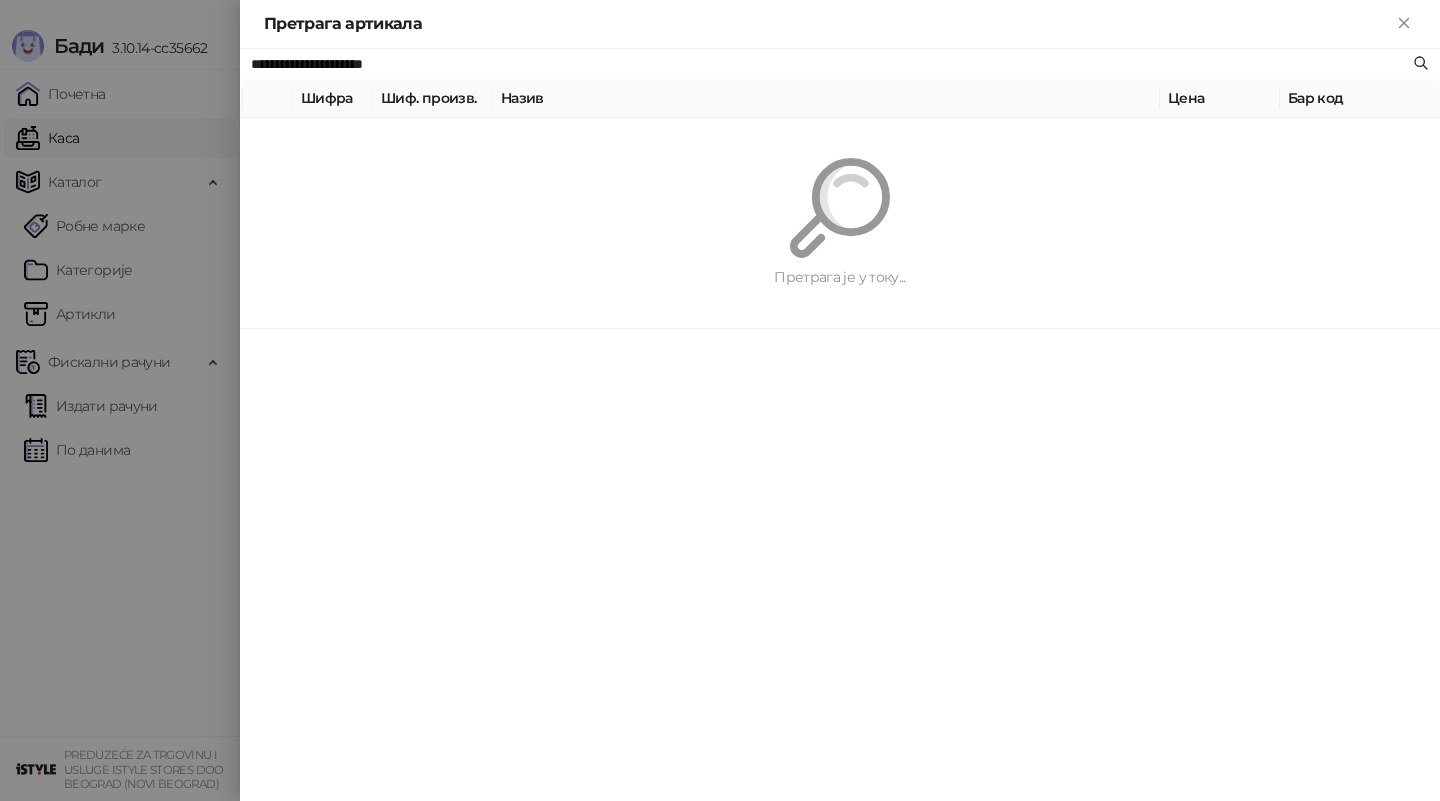 paste 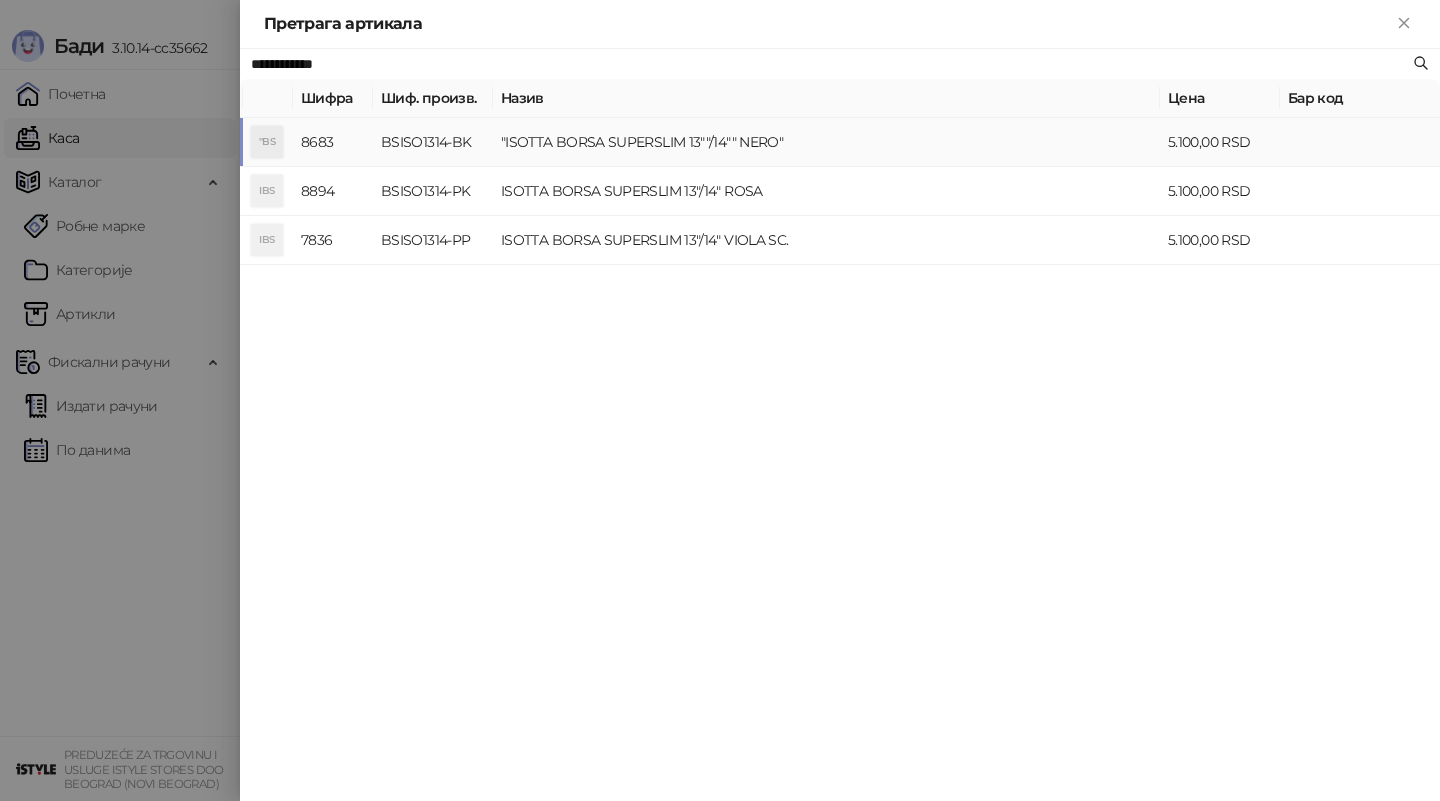 click on "BSISO1314-BK" at bounding box center (433, 142) 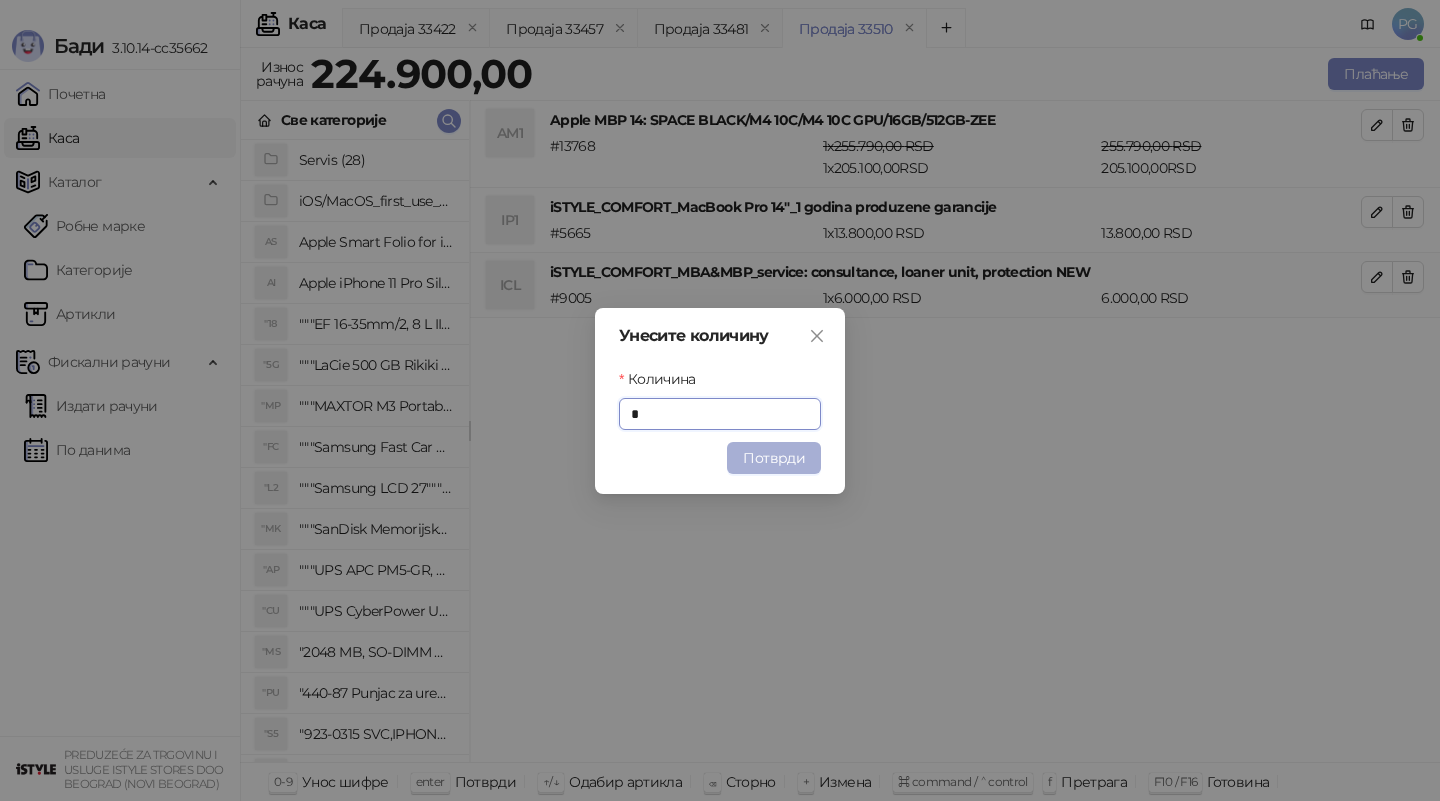 click on "Потврди" at bounding box center (774, 458) 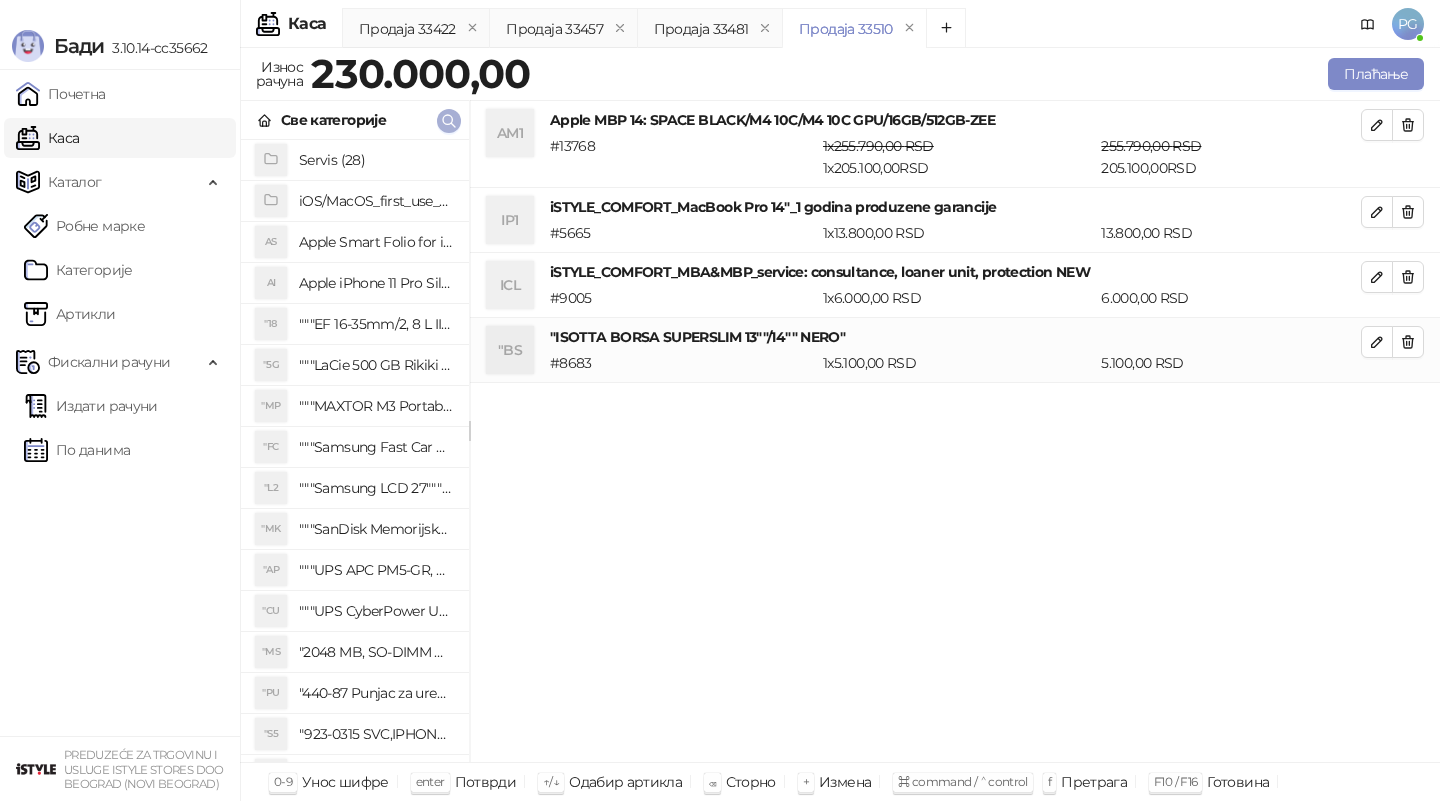click 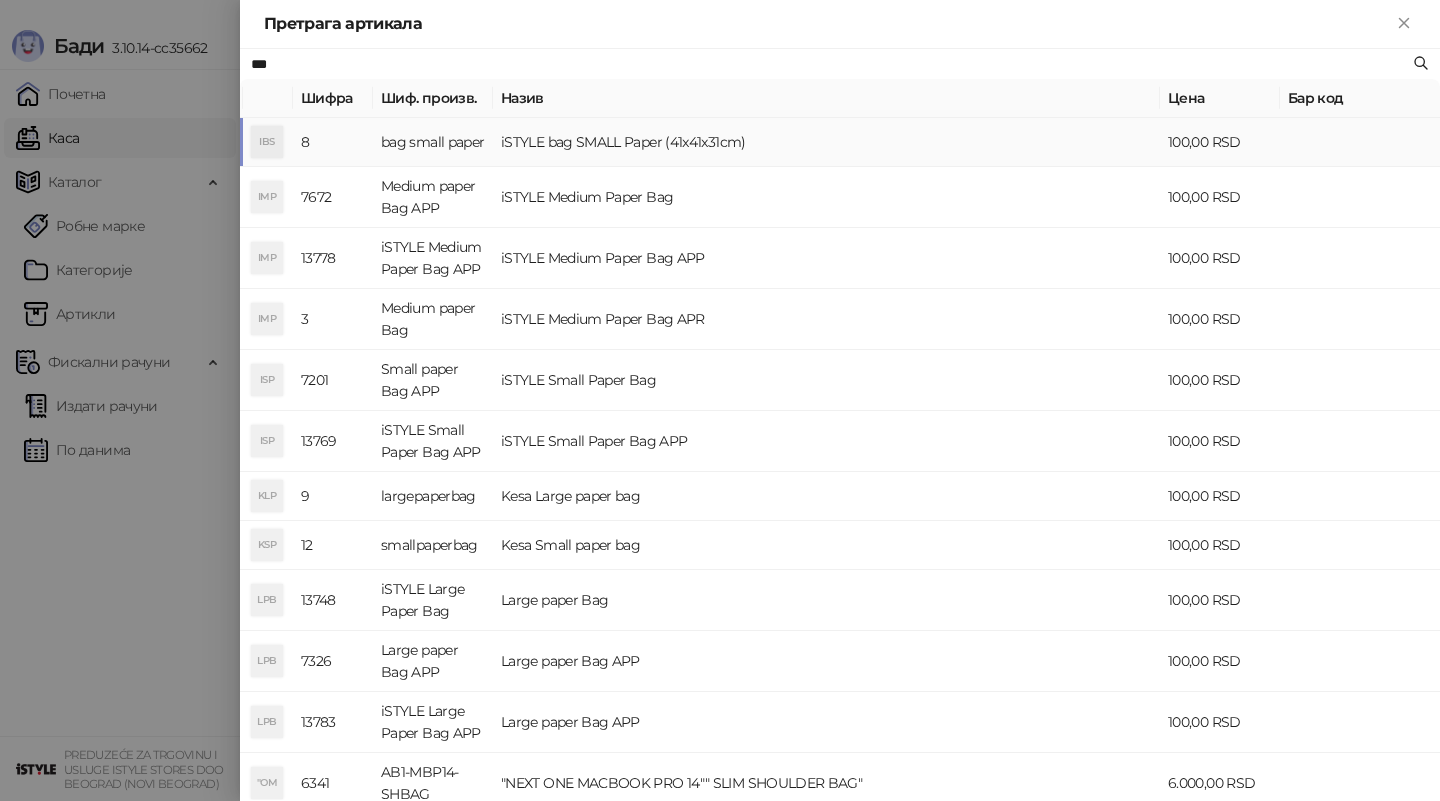 click on "bag small paper" at bounding box center (433, 142) 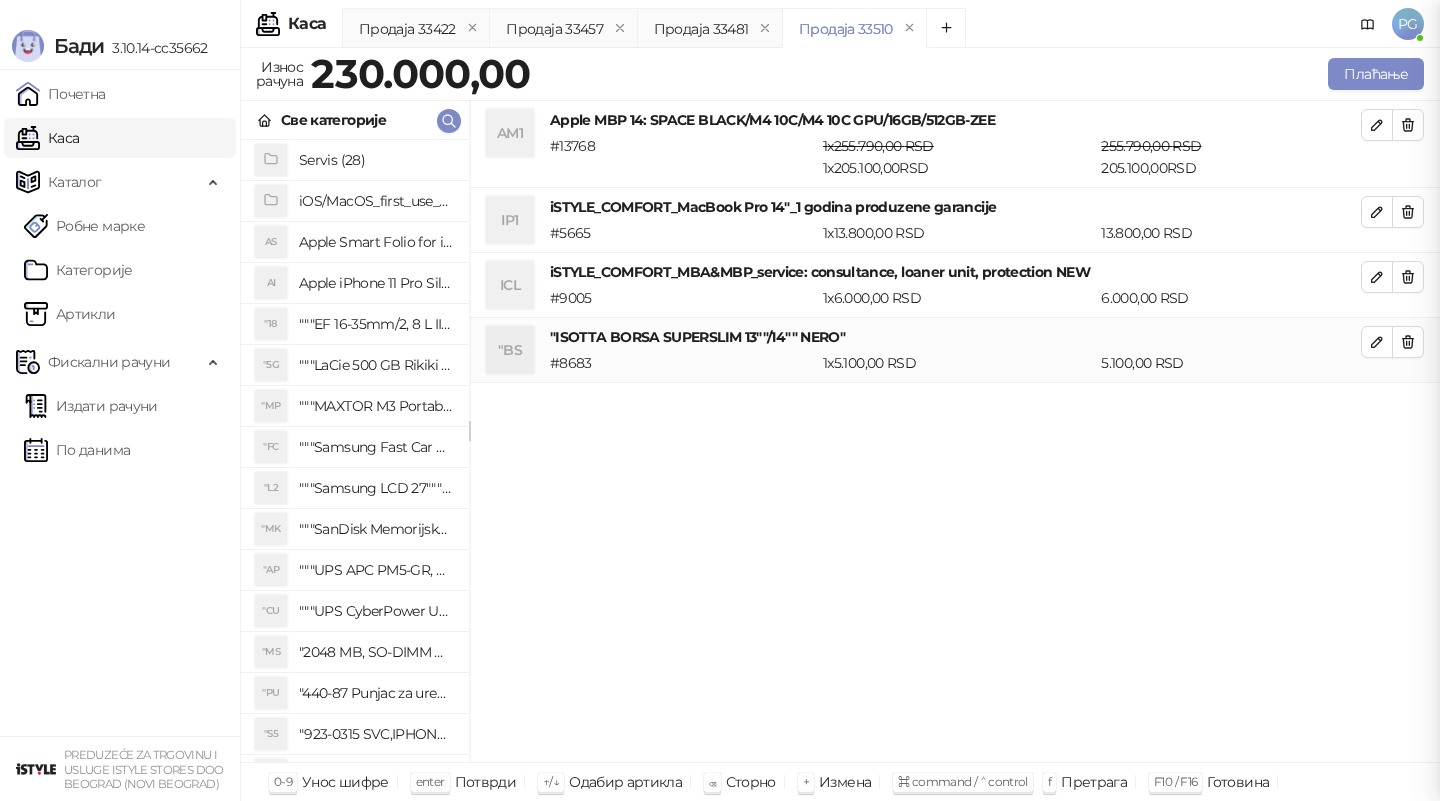 click on "Унесите количину Количина * Потврди" at bounding box center [720, 400] 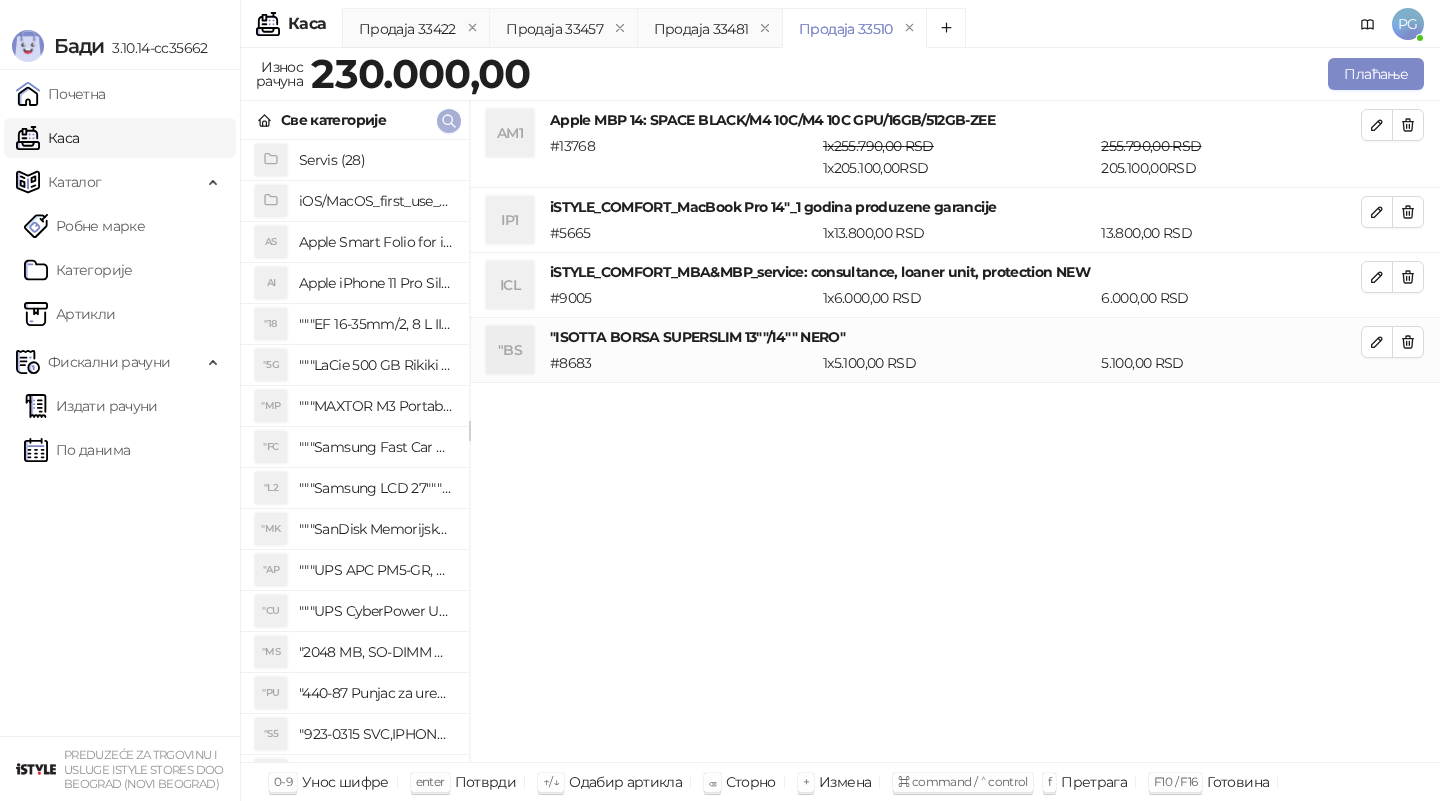 click 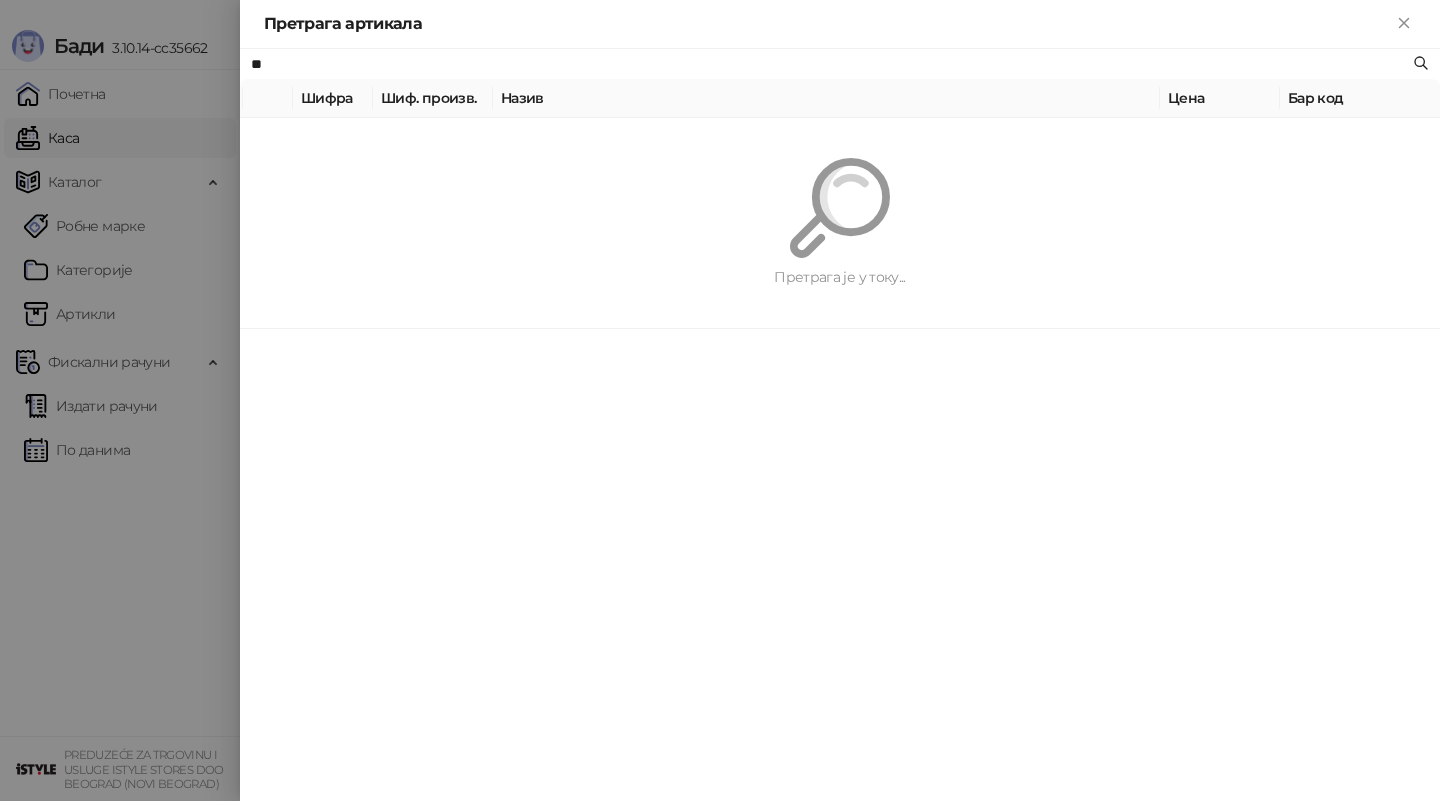 type on "*" 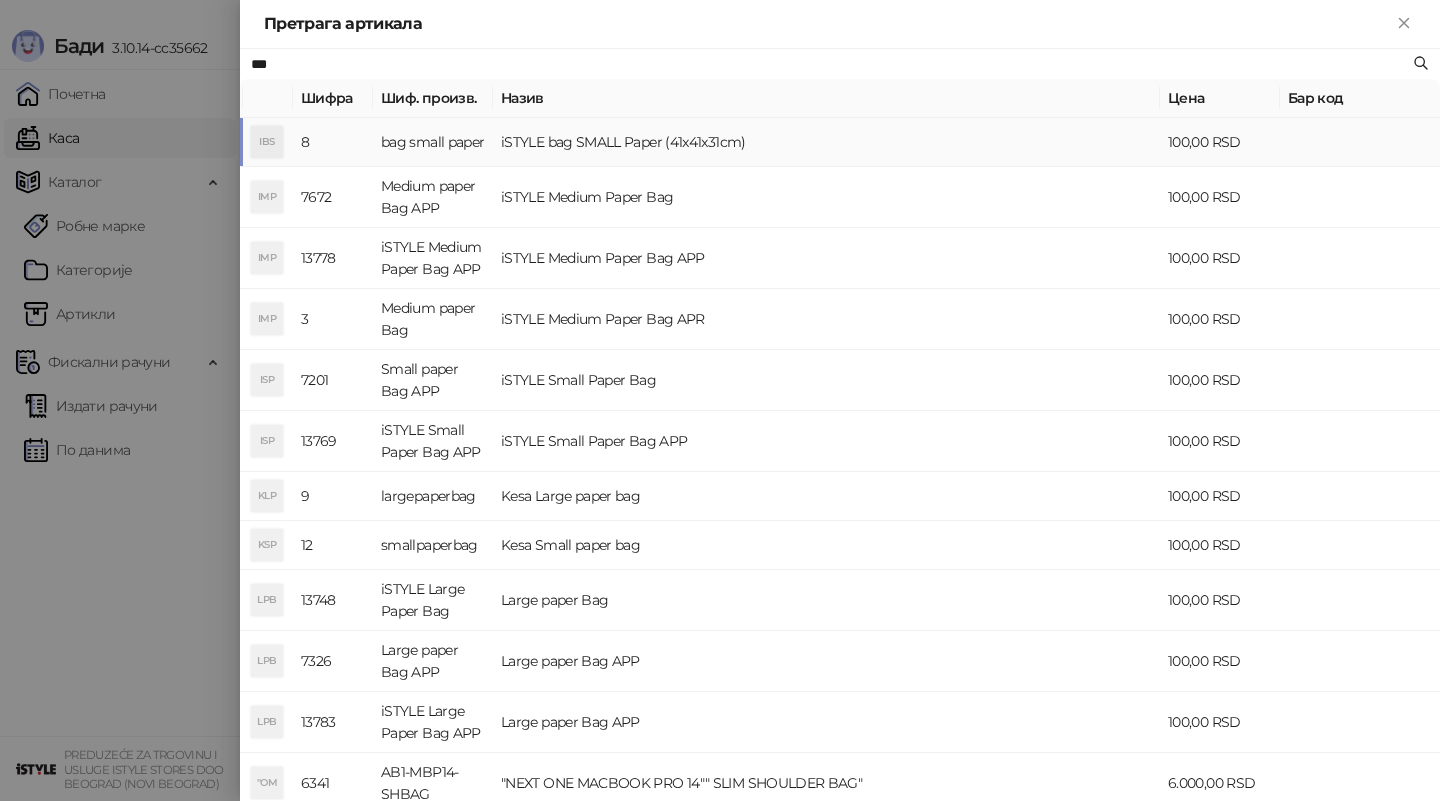 click on "bag small paper" at bounding box center (433, 142) 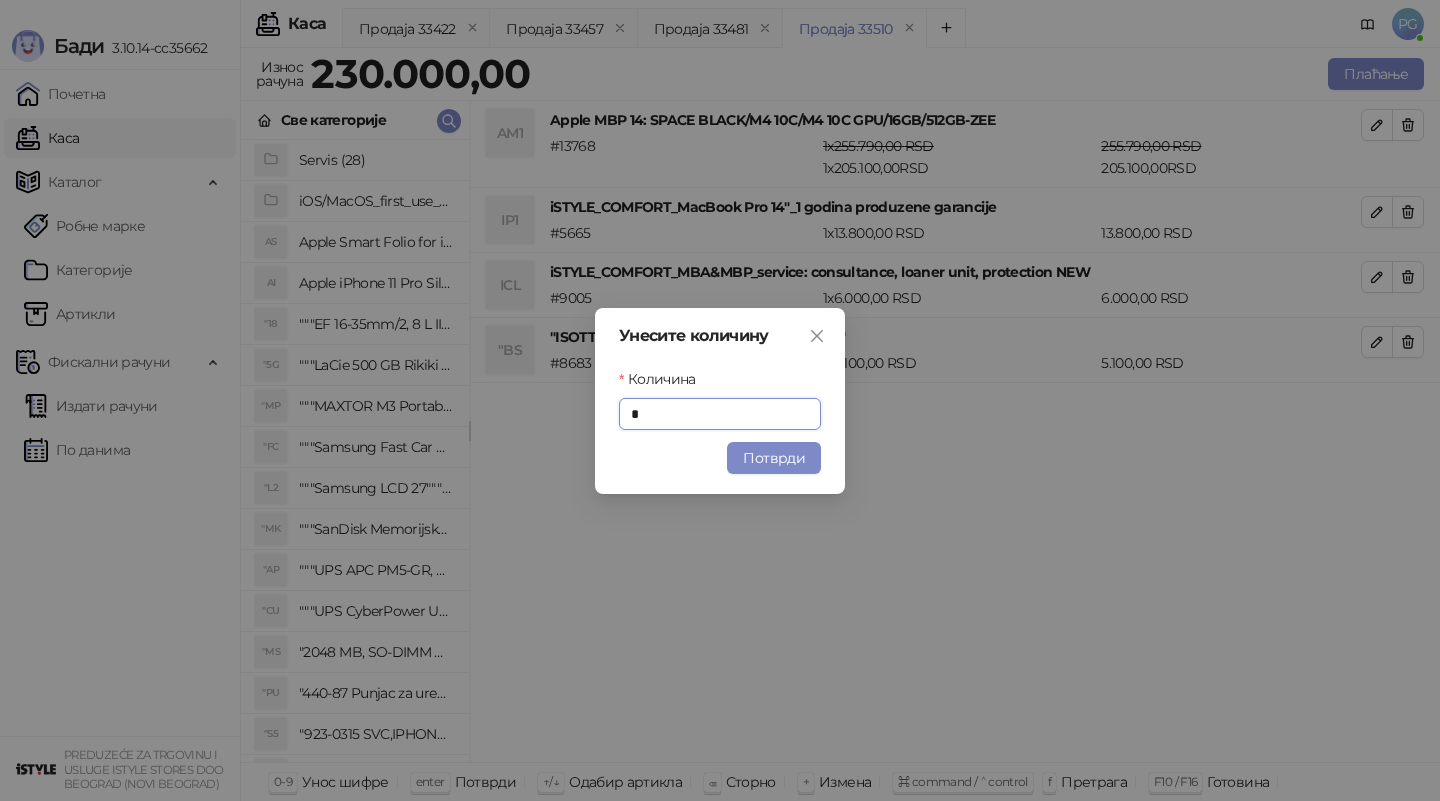 click on "Унесите количину Количина * Потврди" at bounding box center (720, 401) 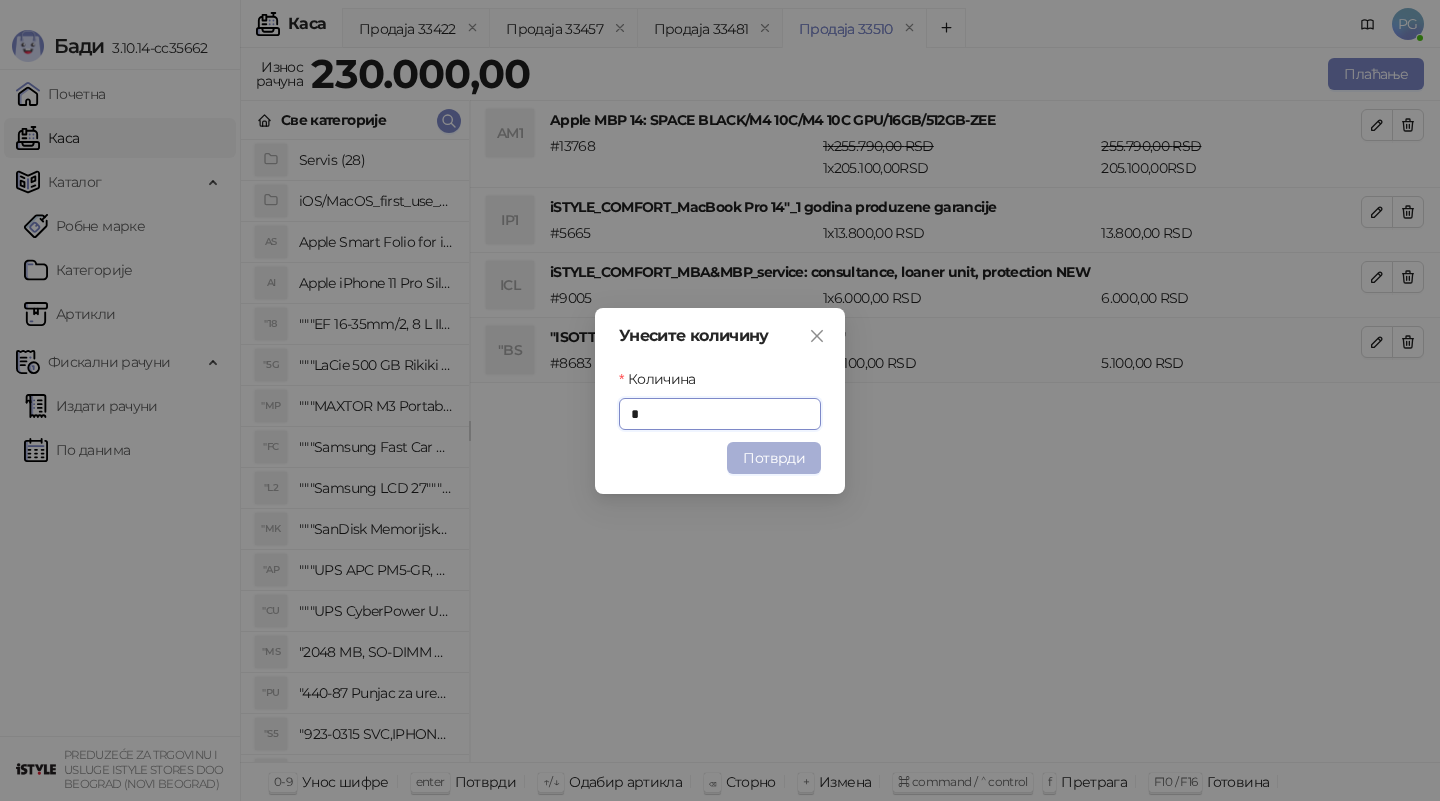 click on "Потврди" at bounding box center (774, 458) 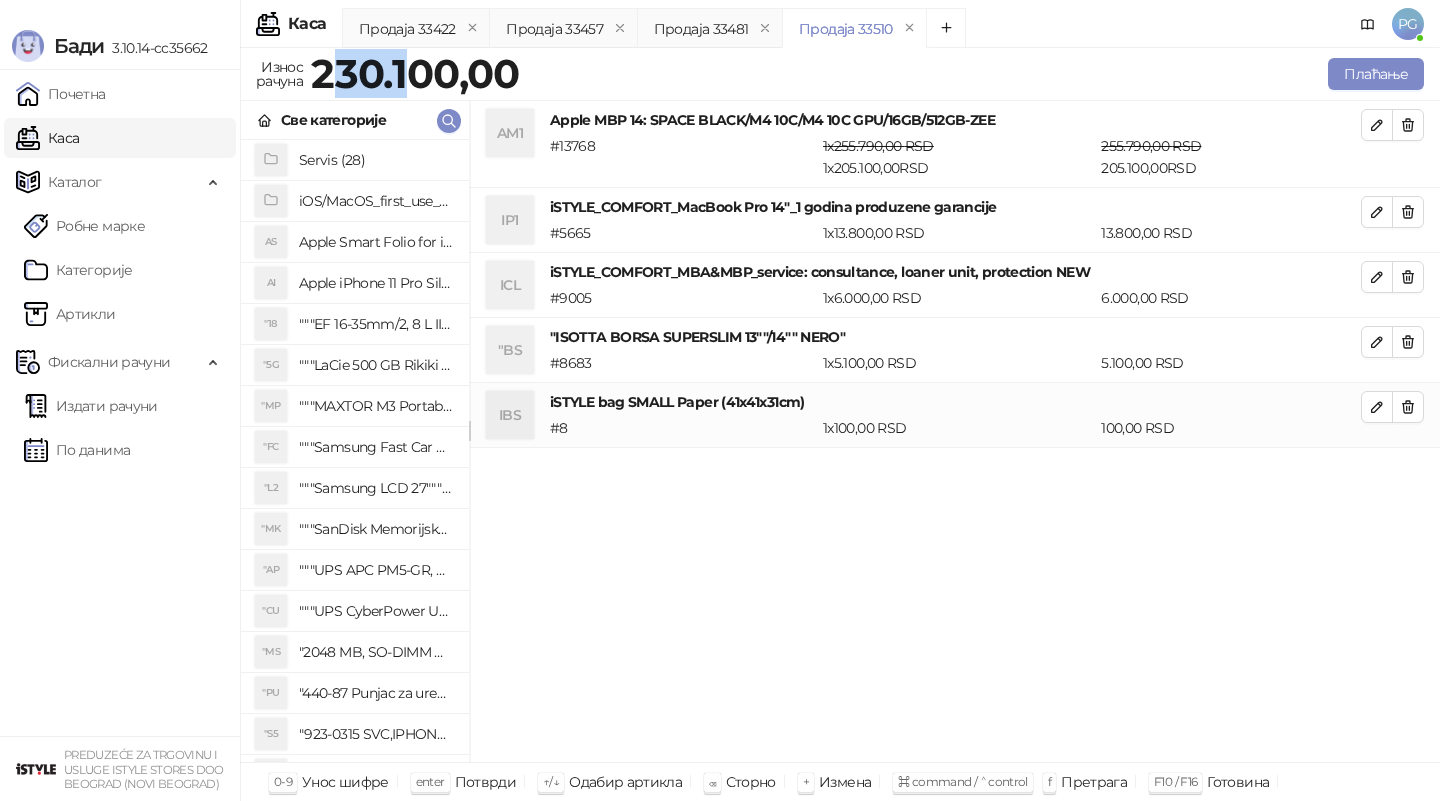 drag, startPoint x: 334, startPoint y: 62, endPoint x: 413, endPoint y: 62, distance: 79 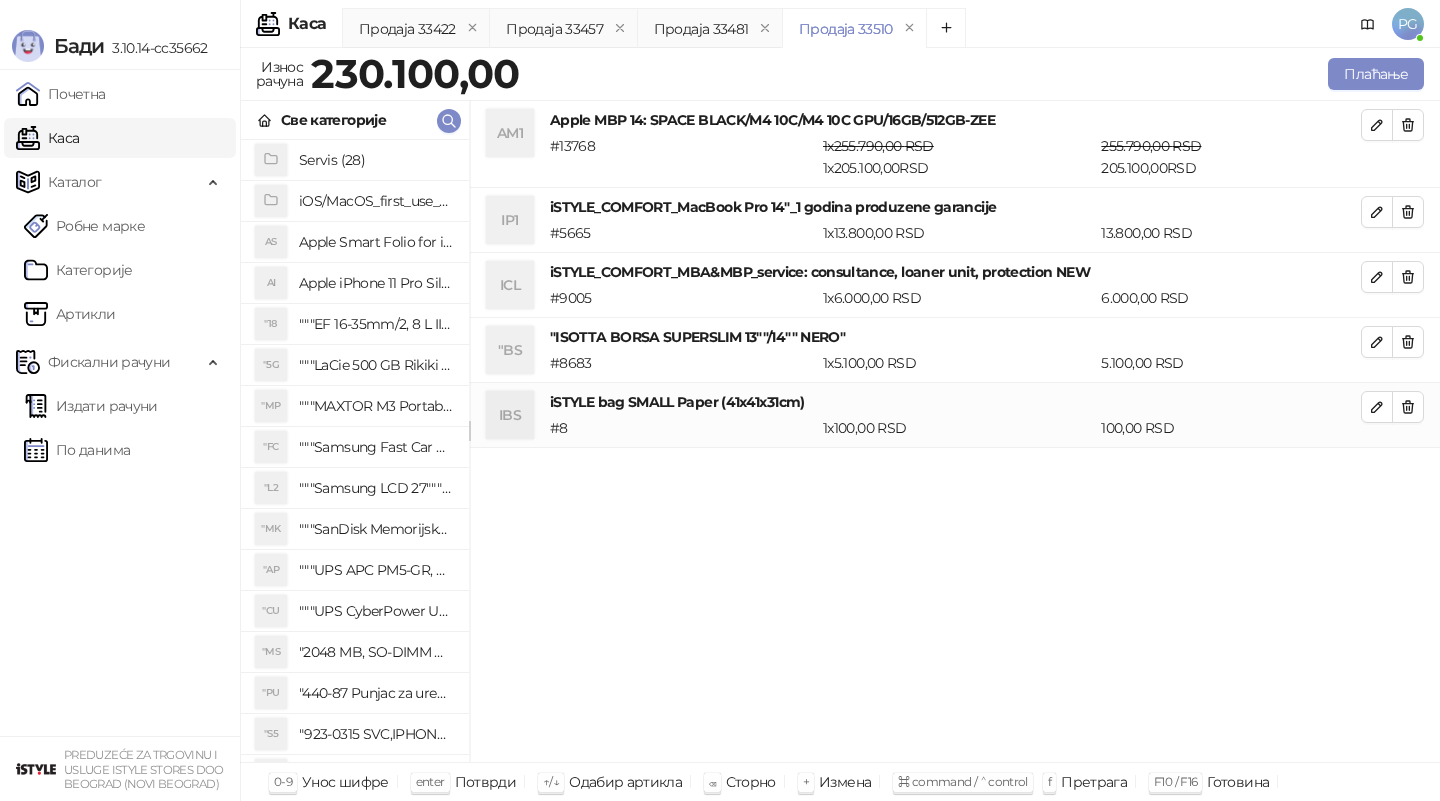 click on "Плаћање" at bounding box center [976, 74] 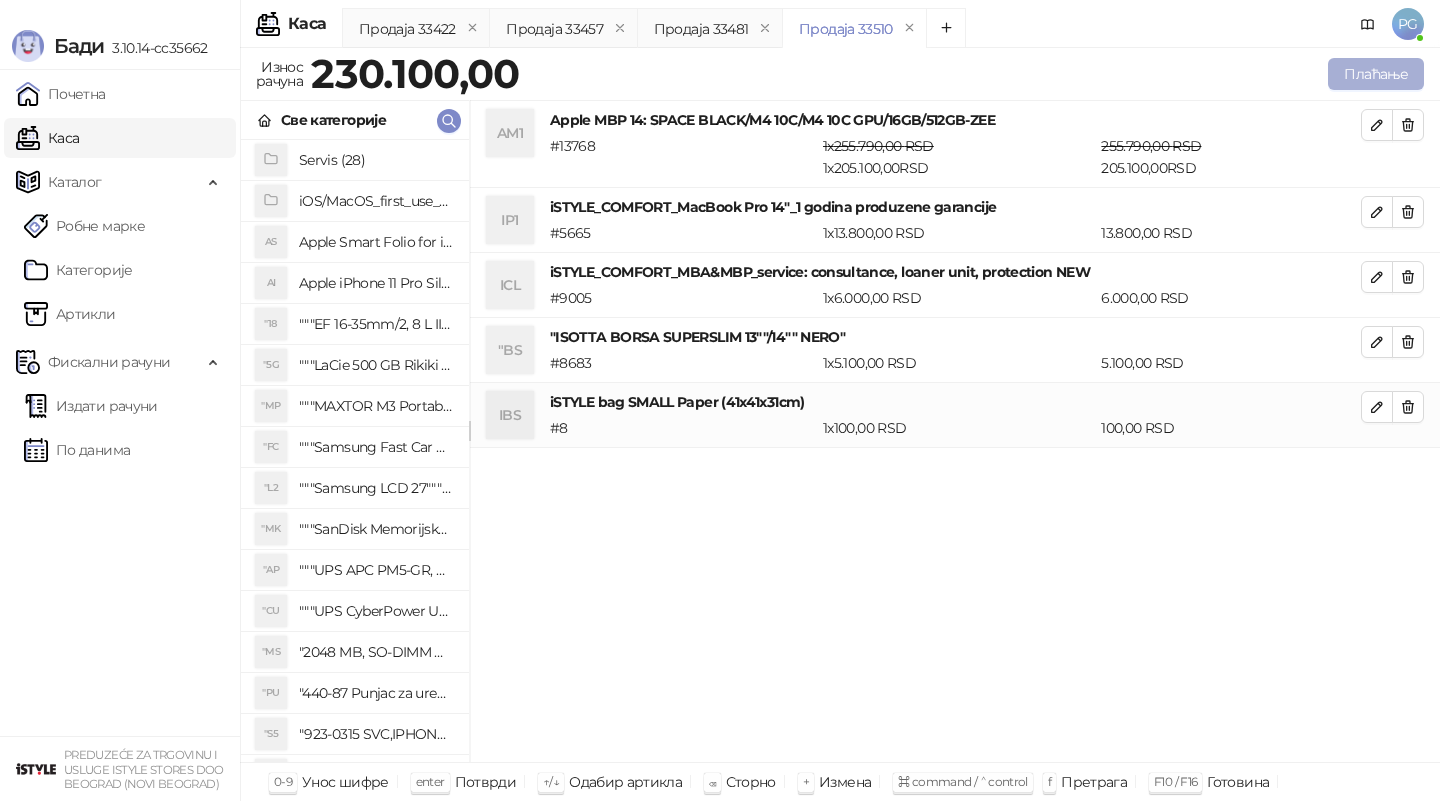 click on "Плаћање" at bounding box center (1376, 74) 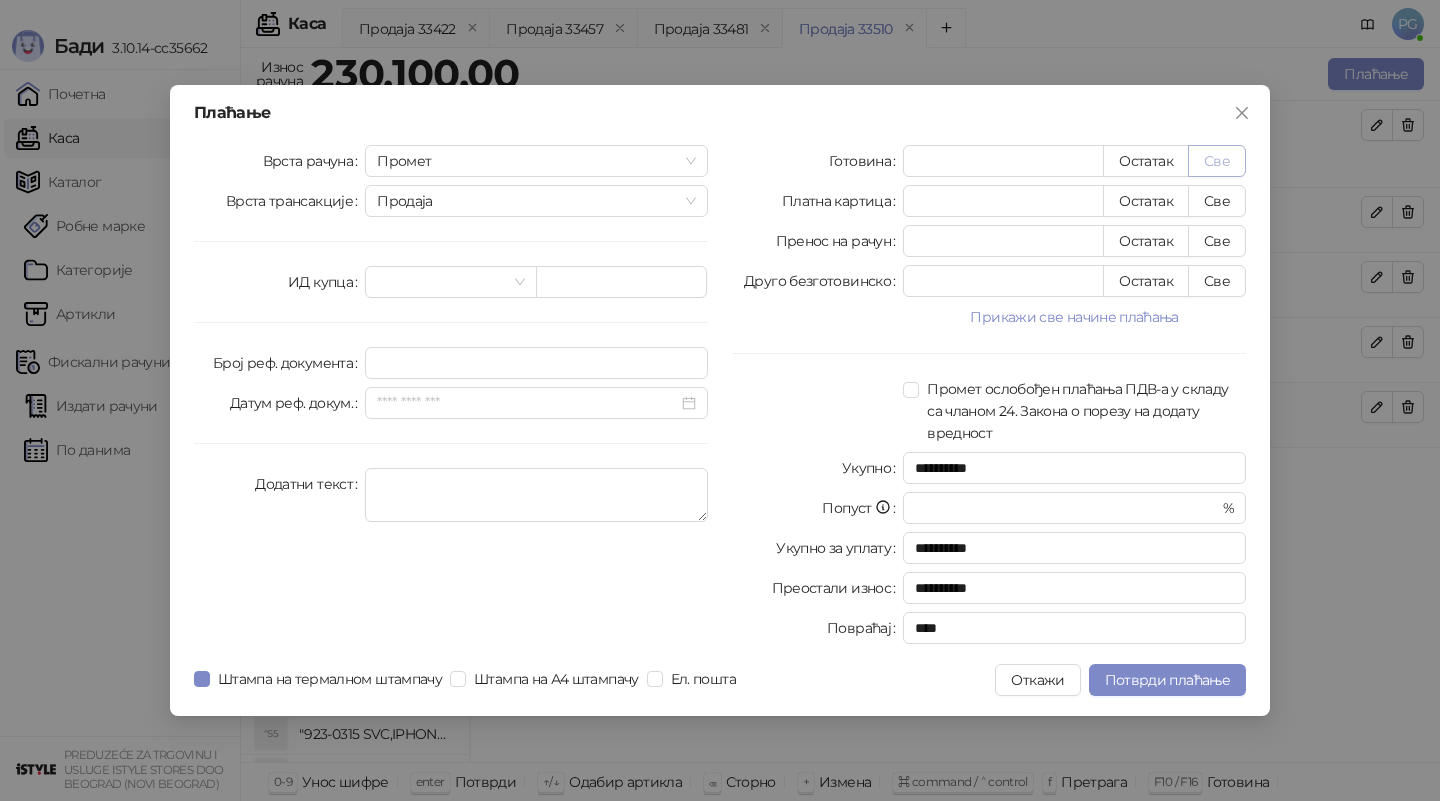 click on "Све" at bounding box center (1217, 161) 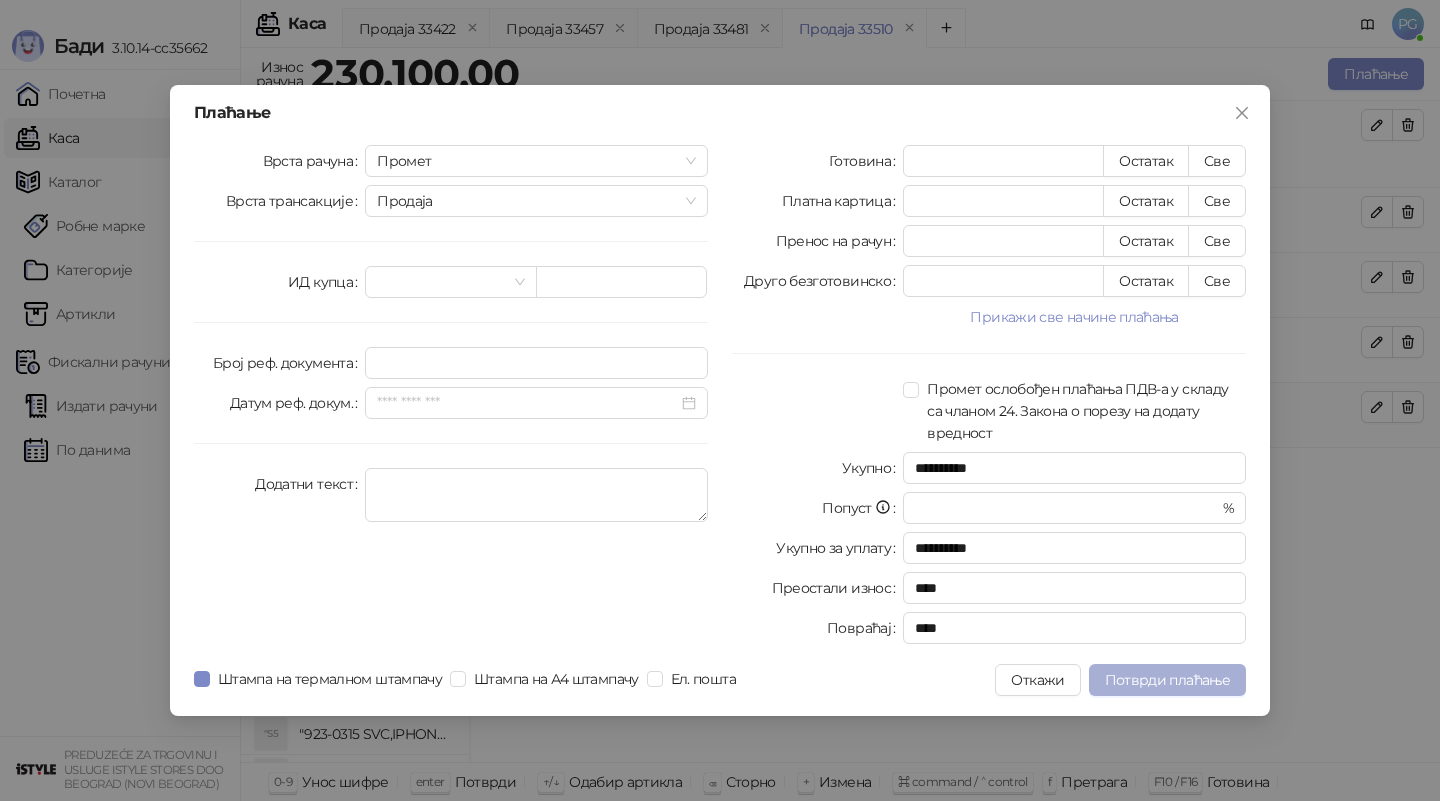 click on "Потврди плаћање" at bounding box center [1167, 680] 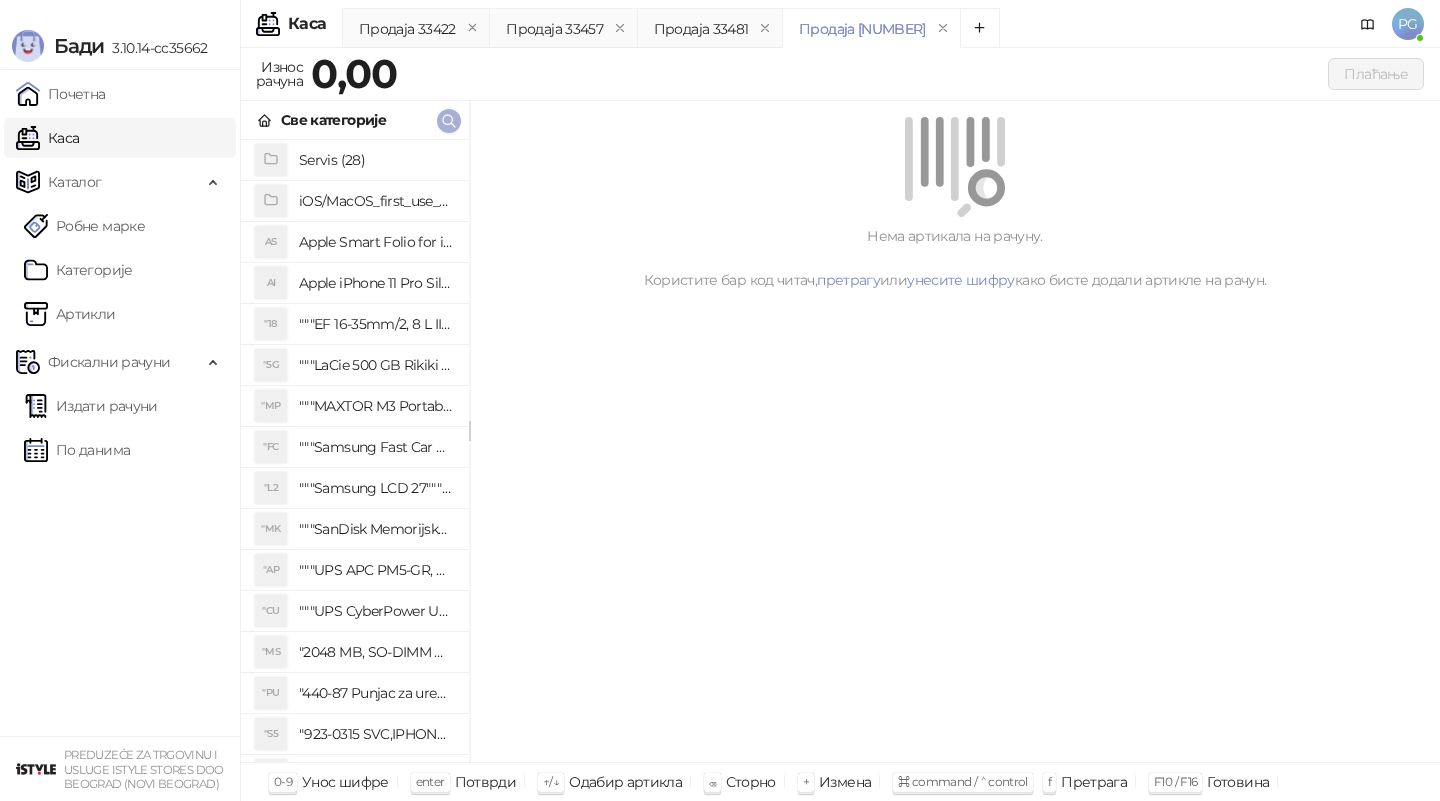 click at bounding box center [449, 121] 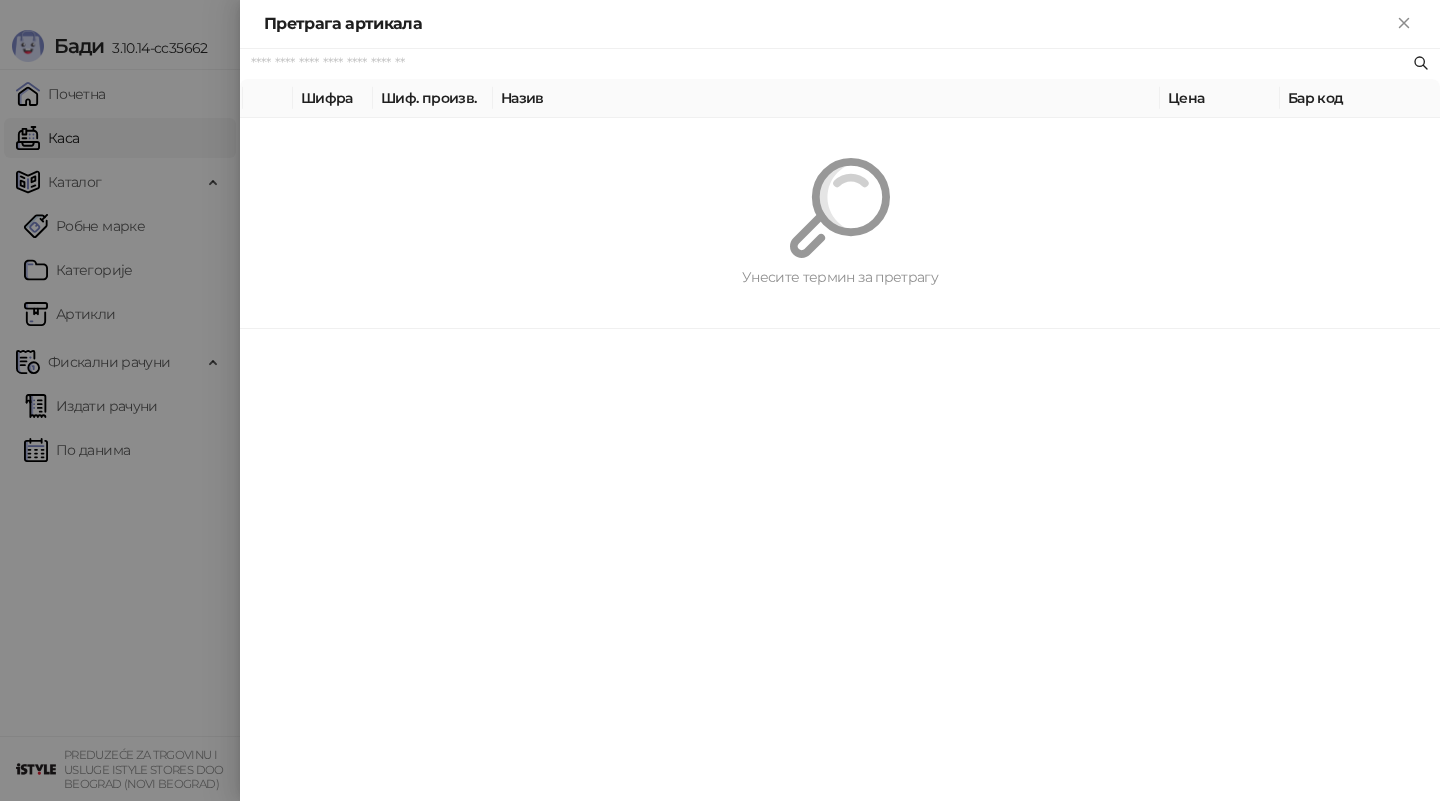paste on "*********" 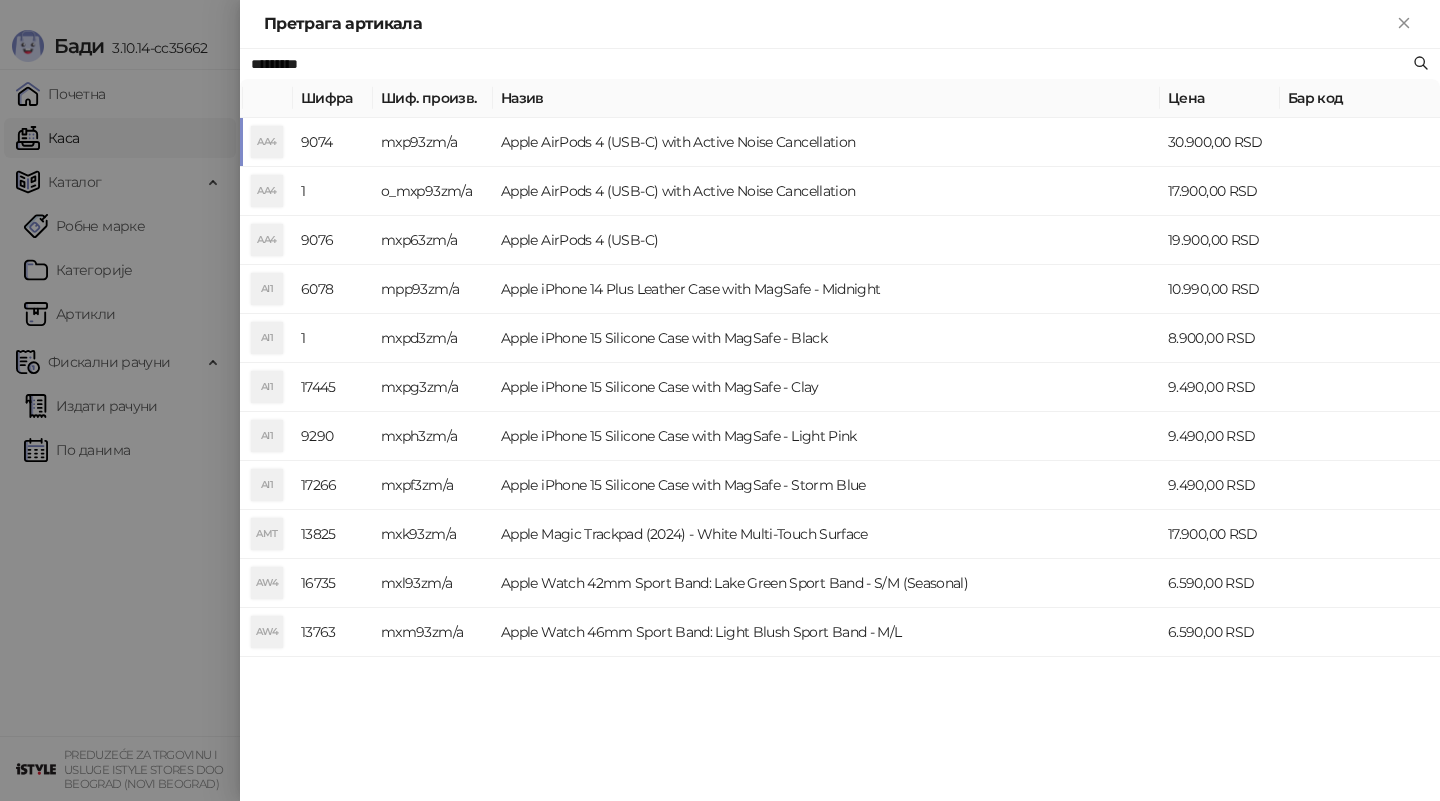 type on "*********" 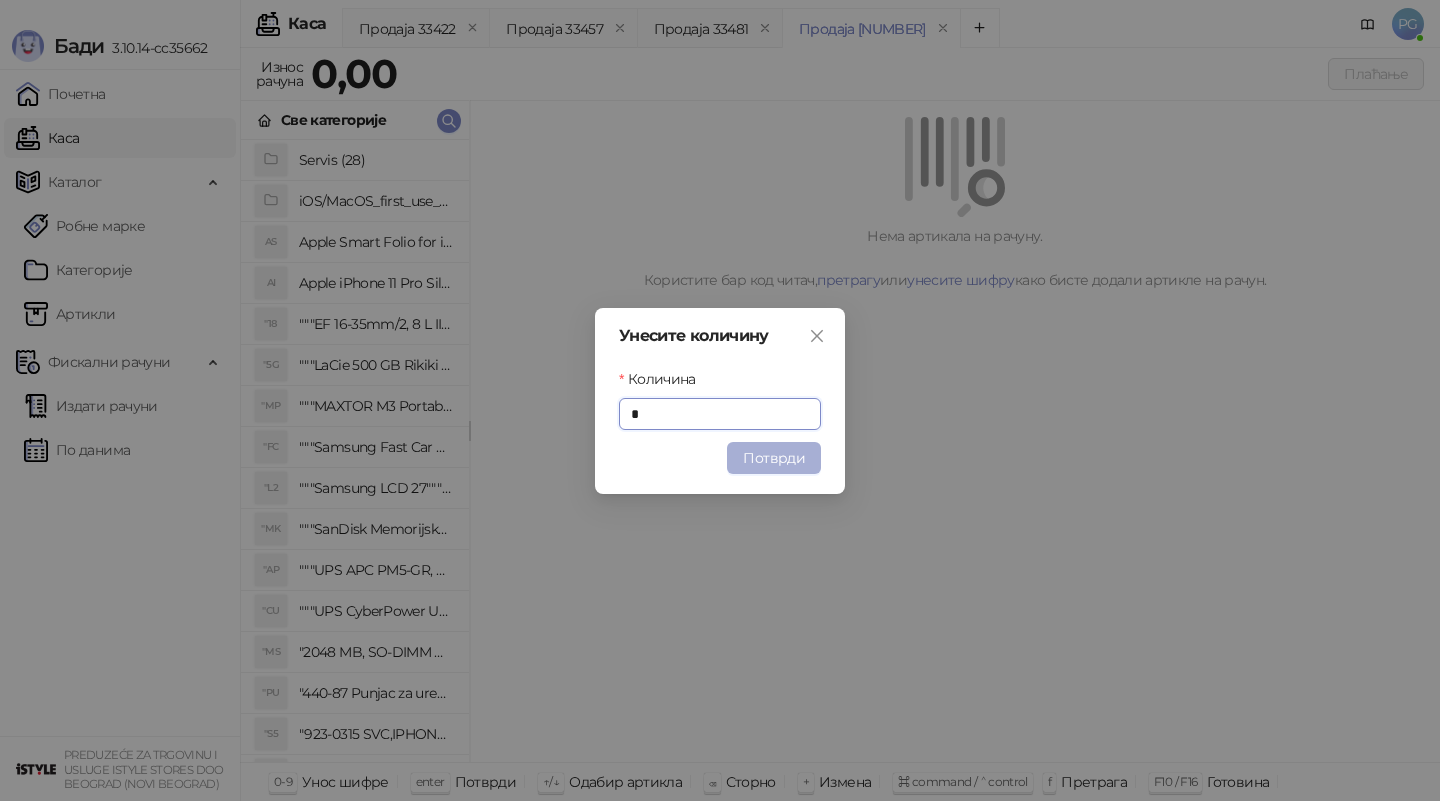 click on "Потврди" at bounding box center [774, 458] 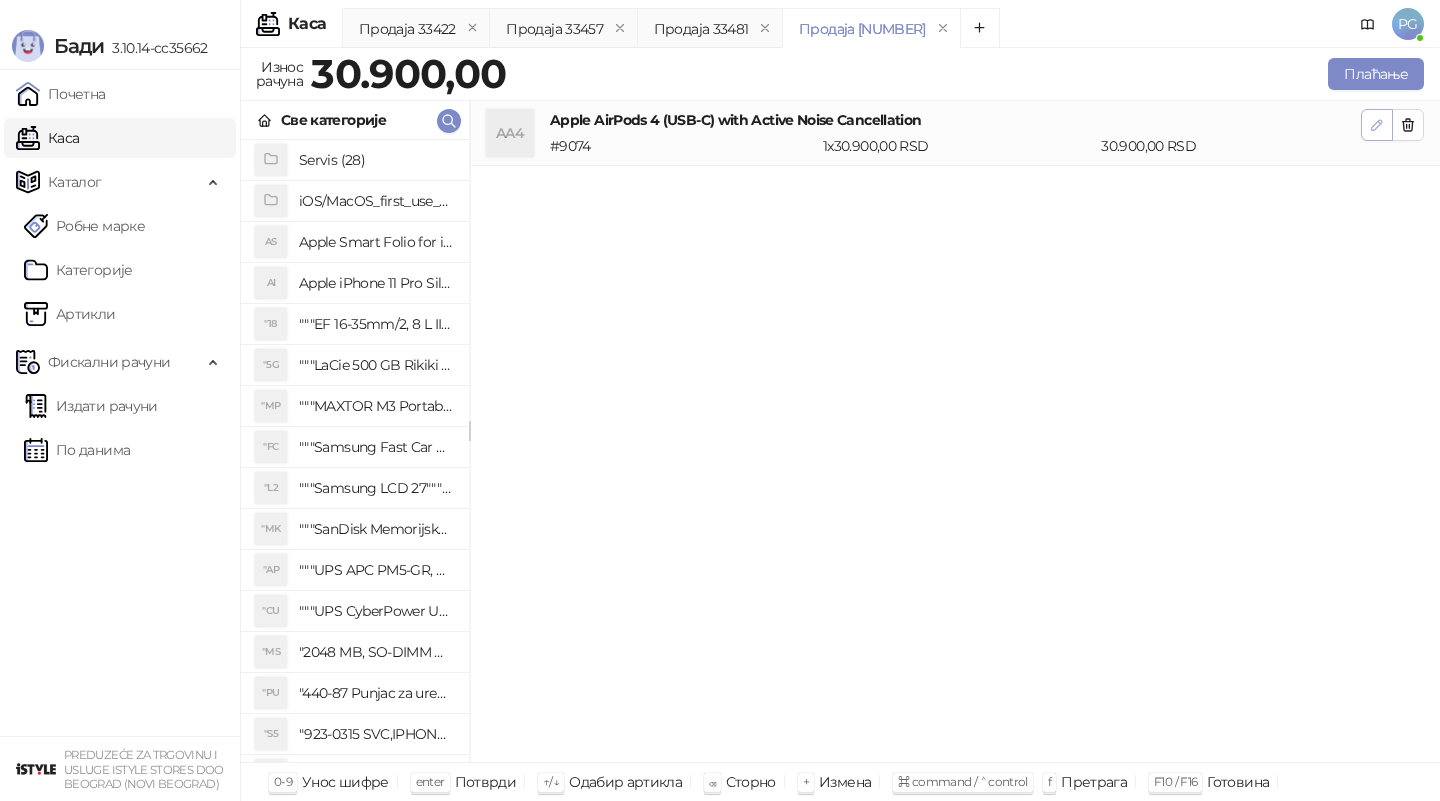 click at bounding box center (1377, 124) 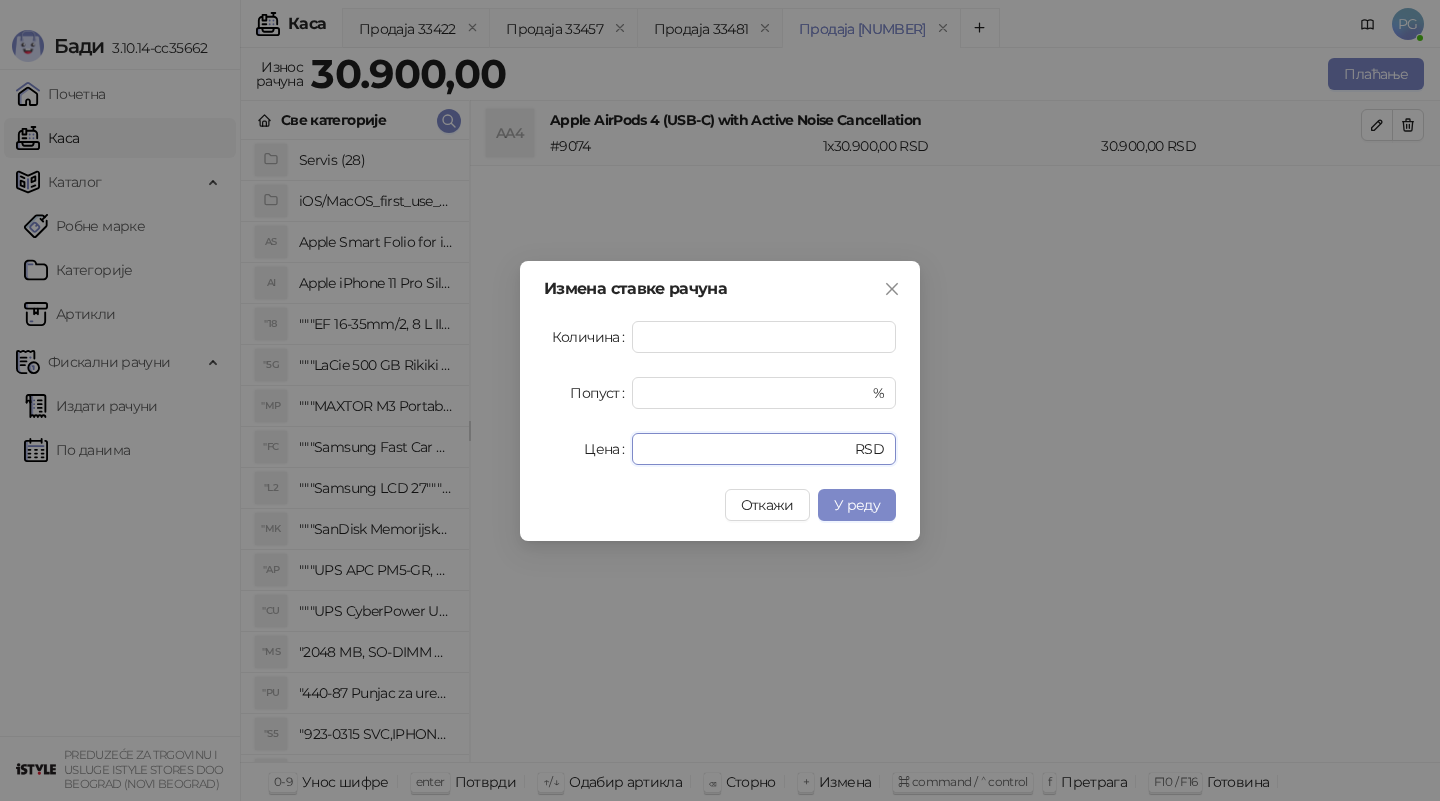 drag, startPoint x: 660, startPoint y: 454, endPoint x: 605, endPoint y: 449, distance: 55.226807 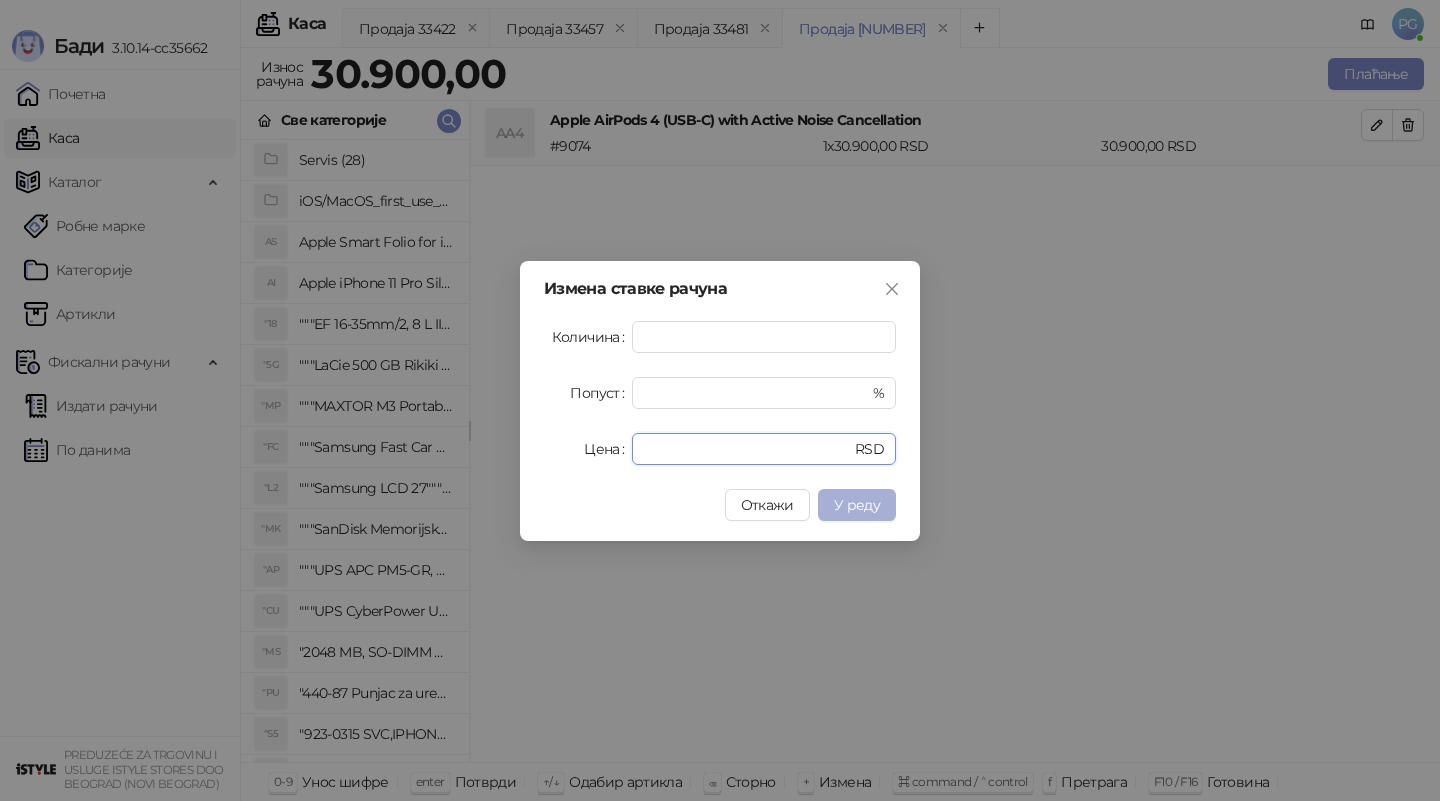 type on "*****" 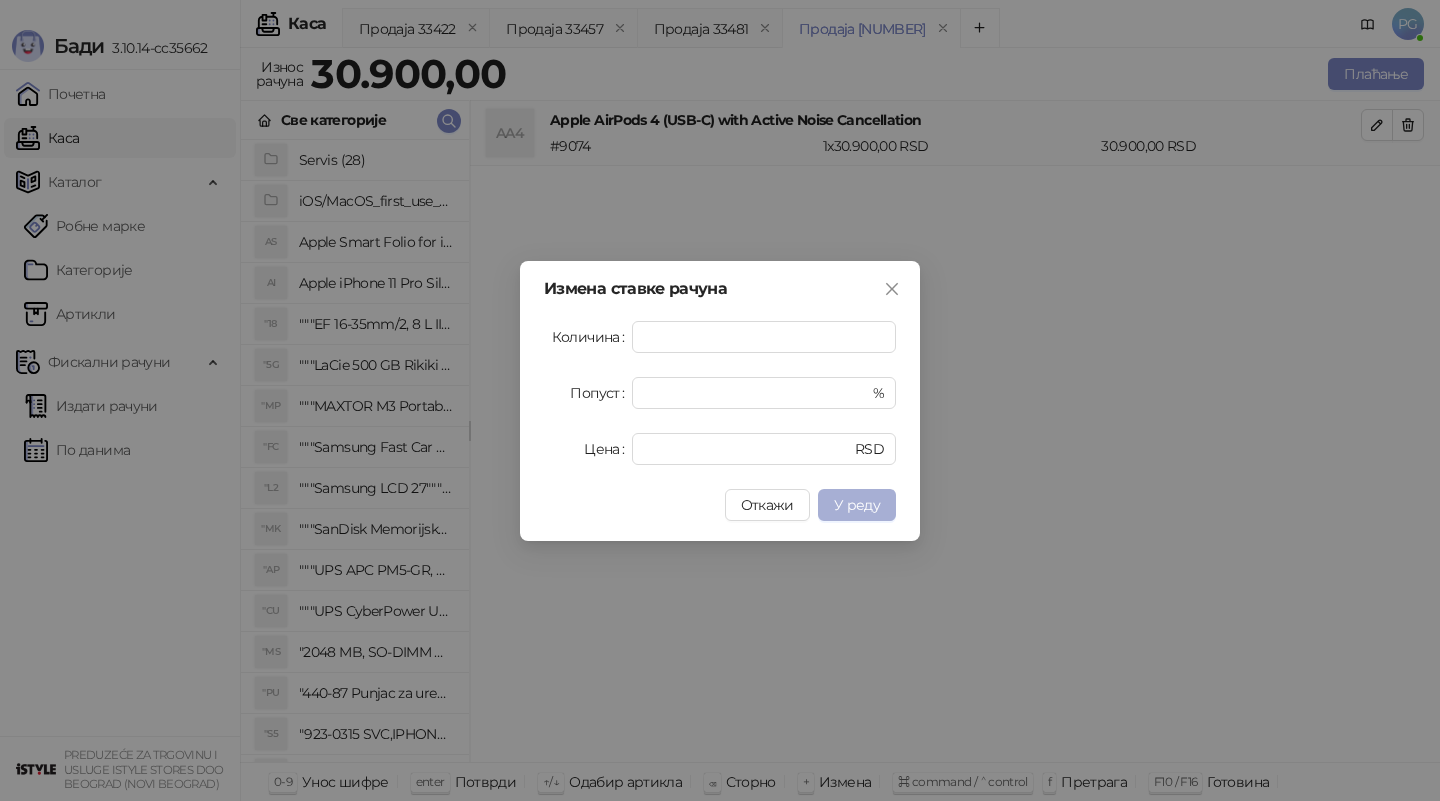 click on "У реду" at bounding box center [857, 505] 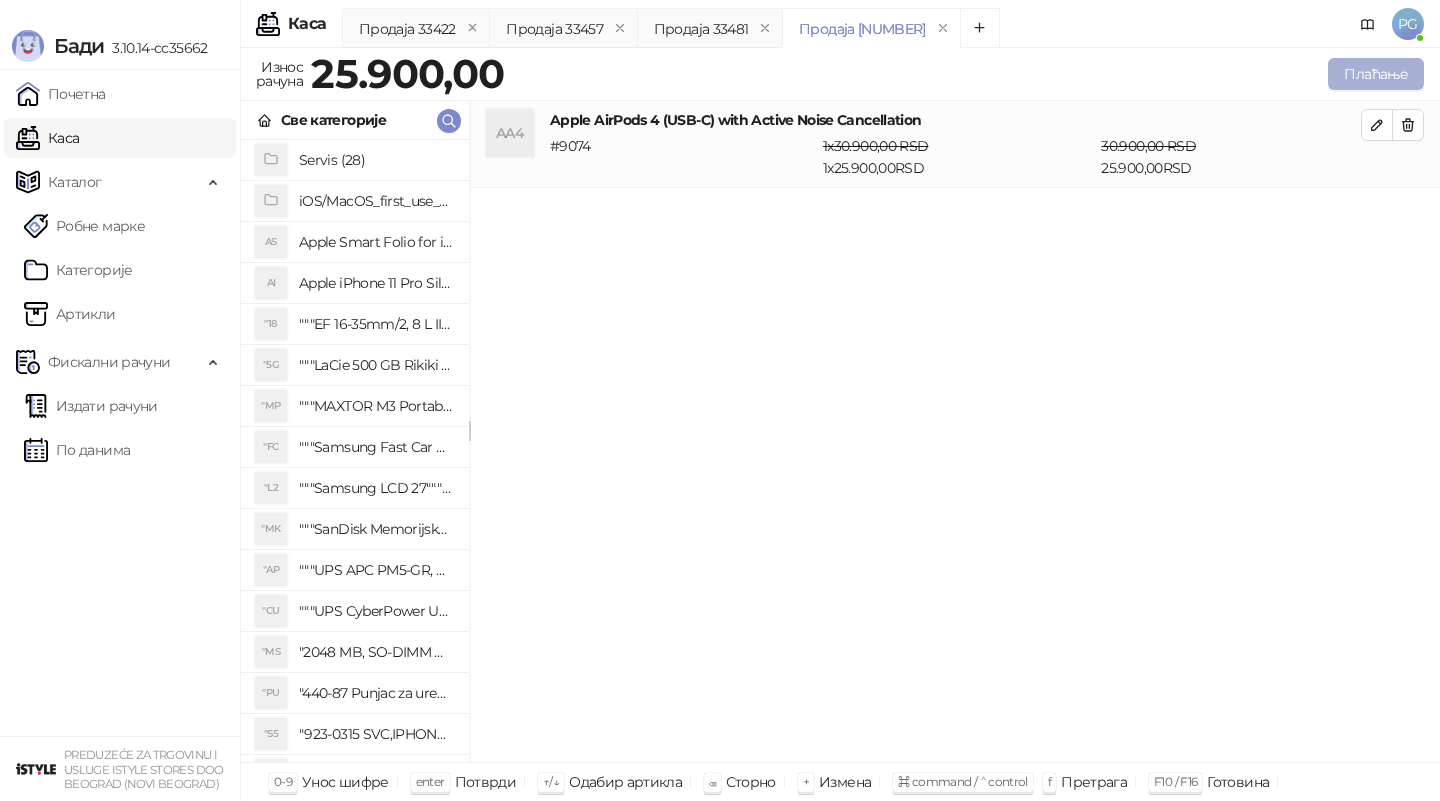 click on "Плаћање" at bounding box center (1376, 74) 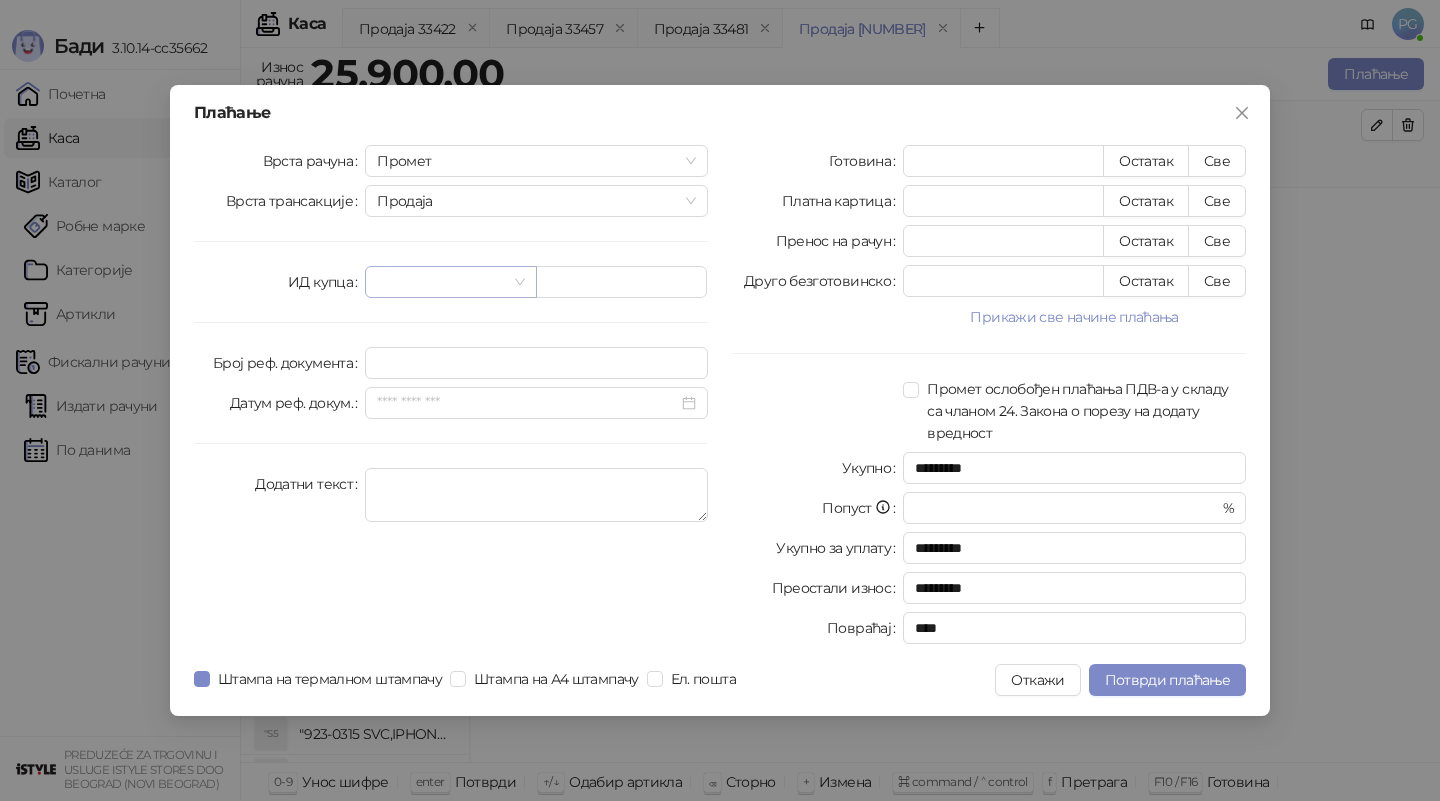click at bounding box center (450, 282) 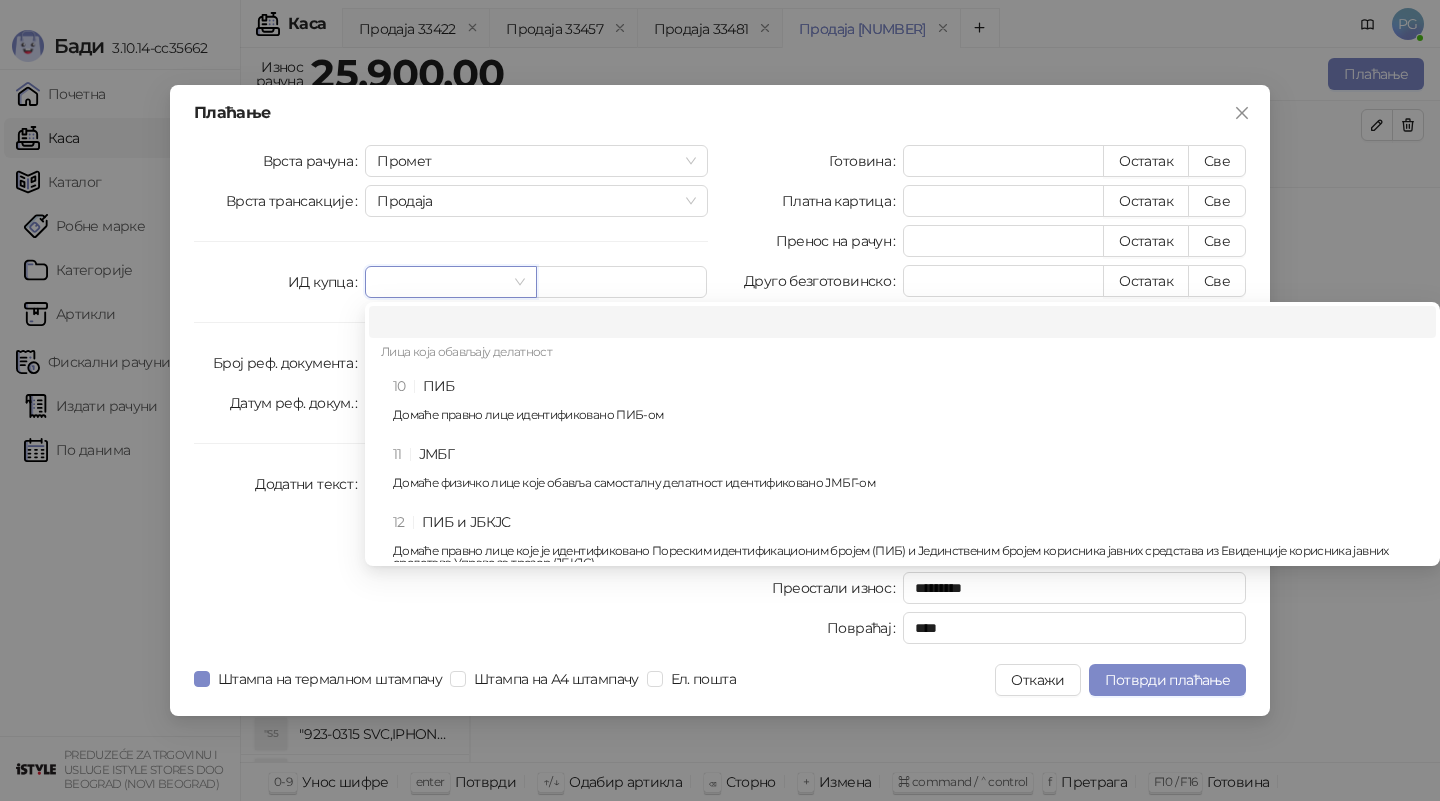 click at bounding box center (441, 282) 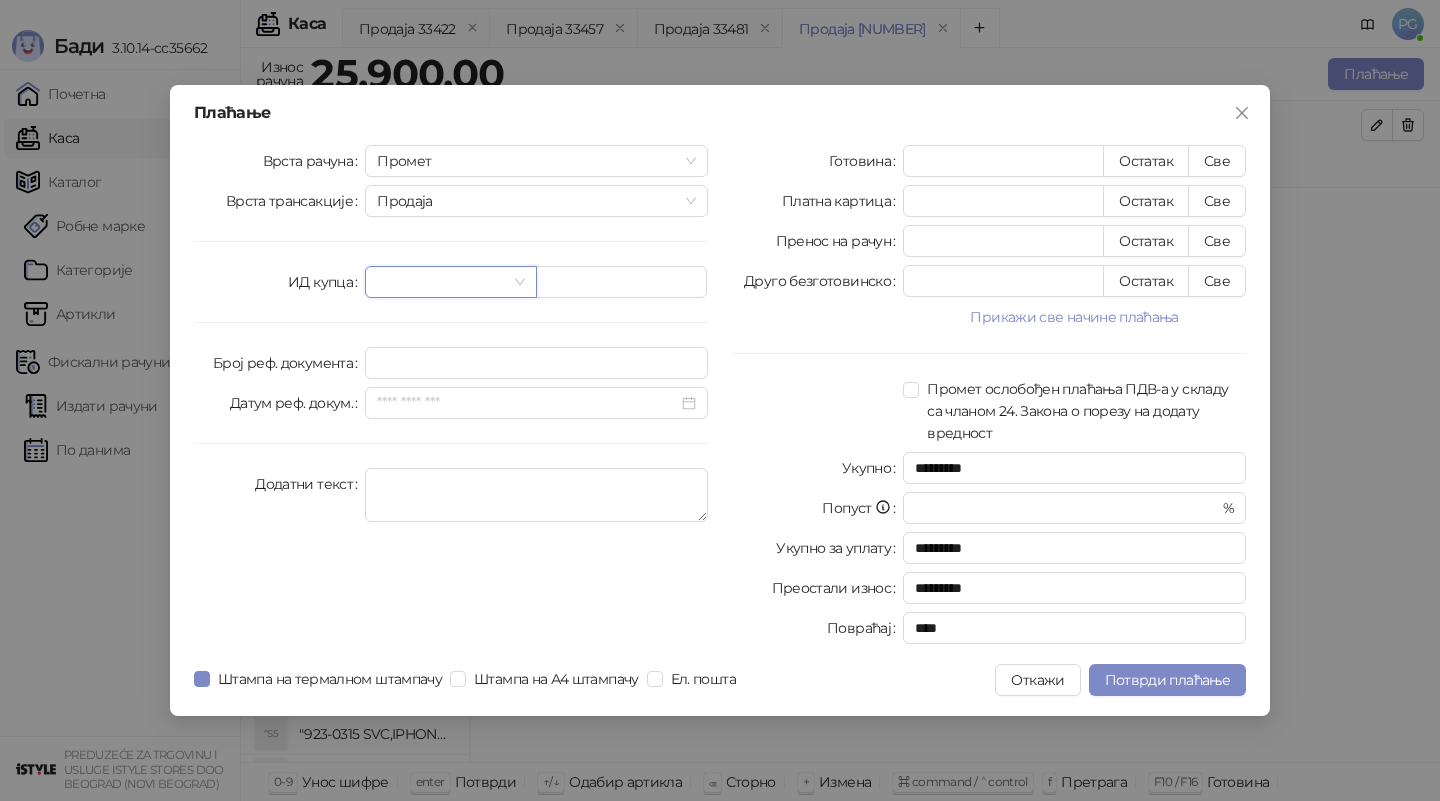 click at bounding box center [450, 282] 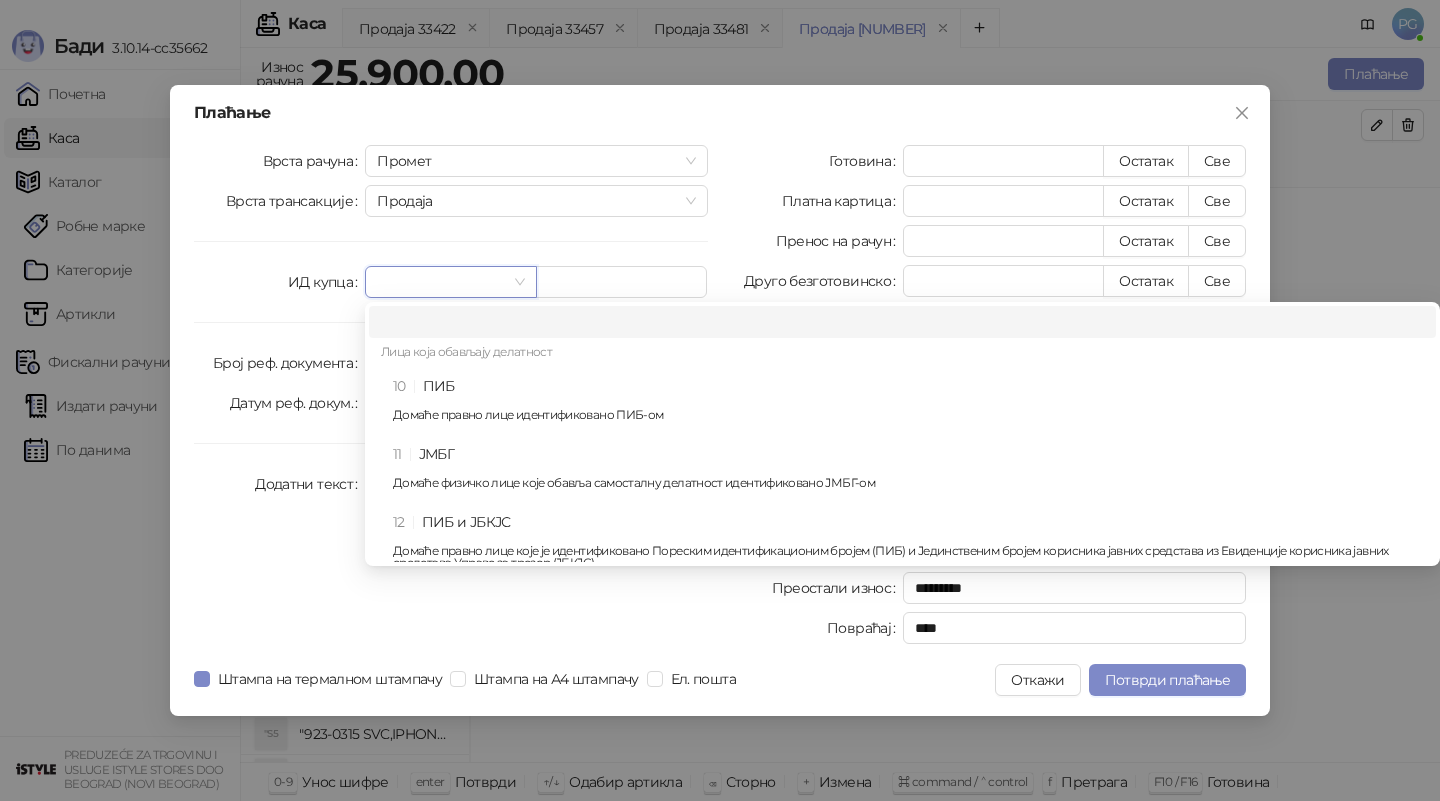 click at bounding box center (450, 282) 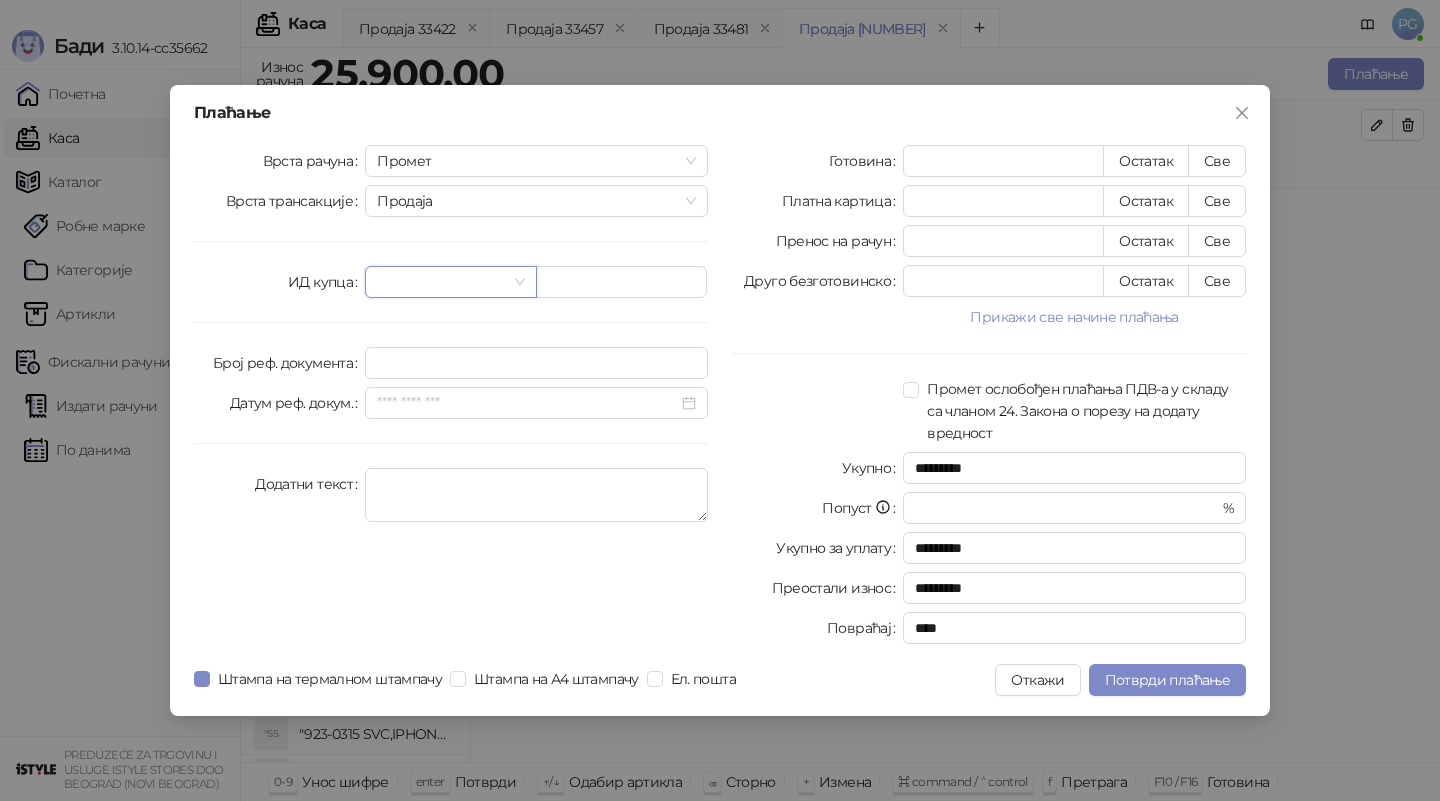 click at bounding box center [450, 282] 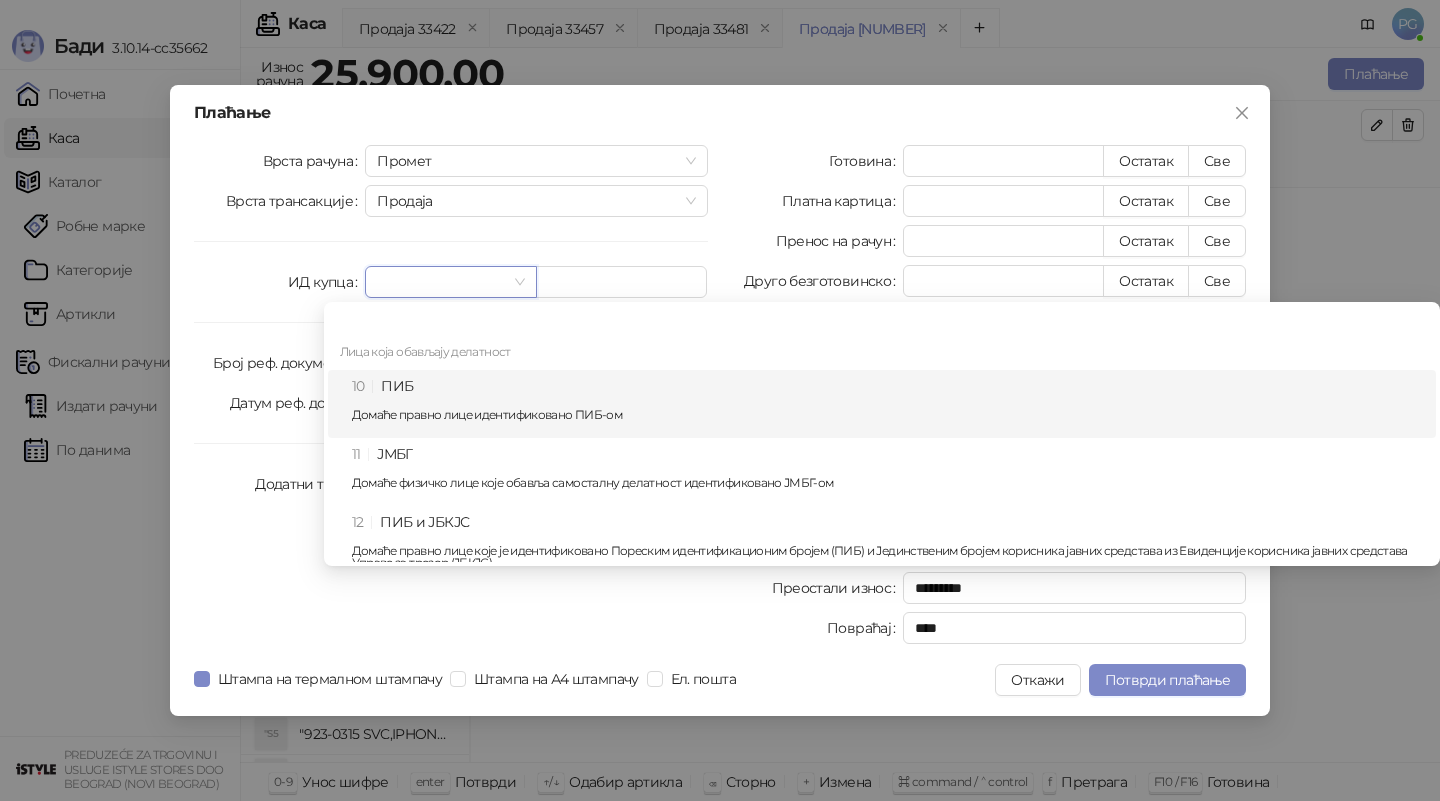 click on "10 ПИБ Домаће правно лице идентификовано ПИБ-ом" at bounding box center (888, 404) 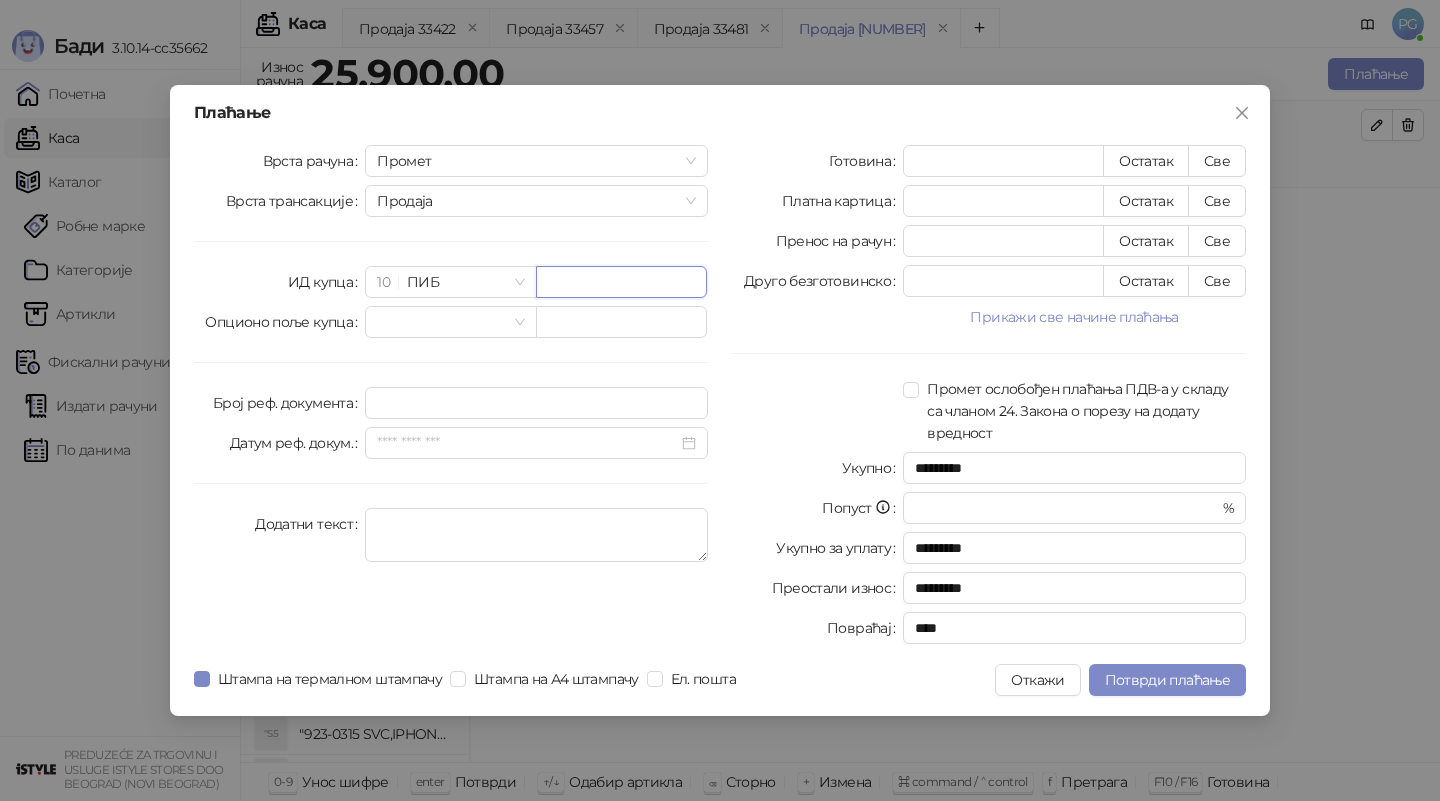 paste on "*********" 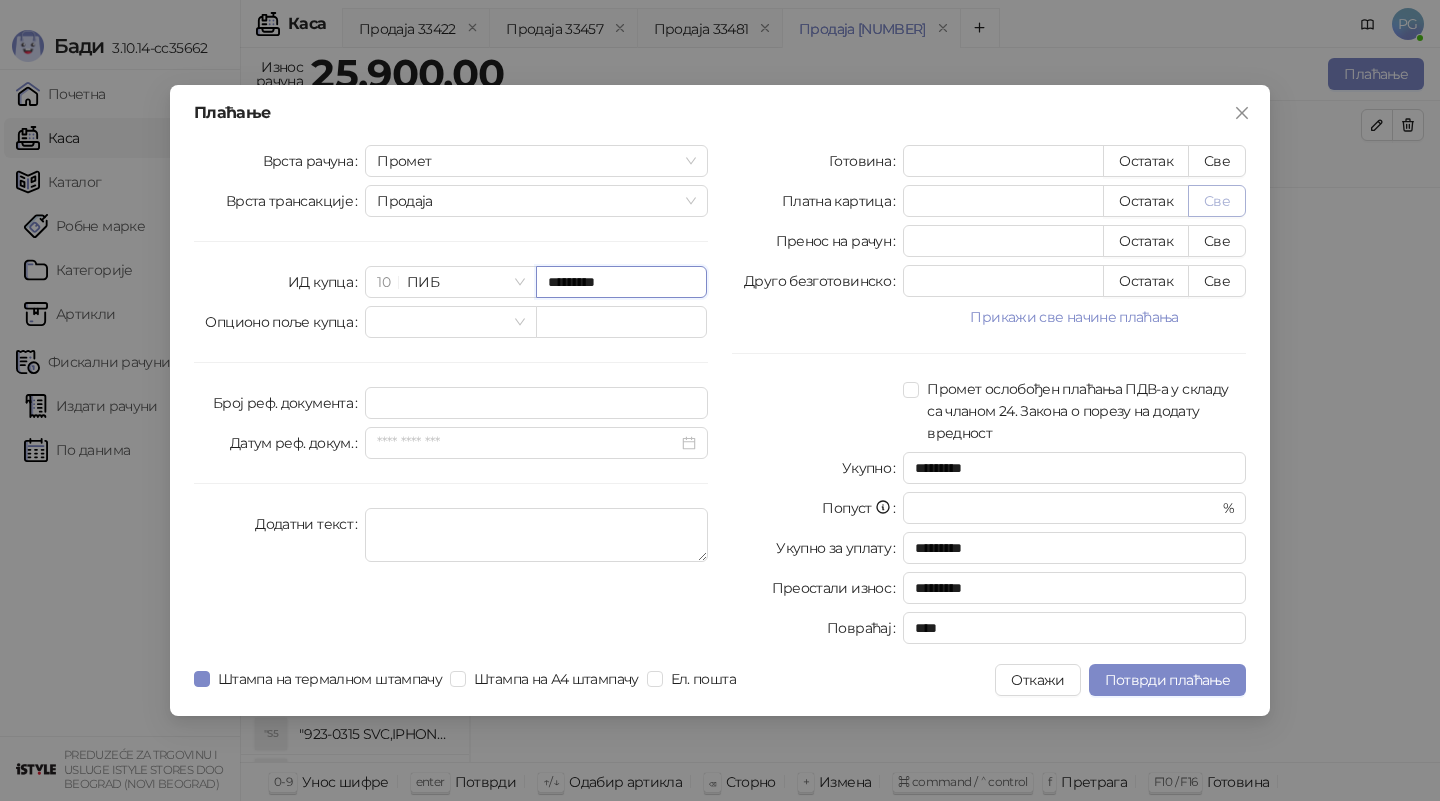 type on "*********" 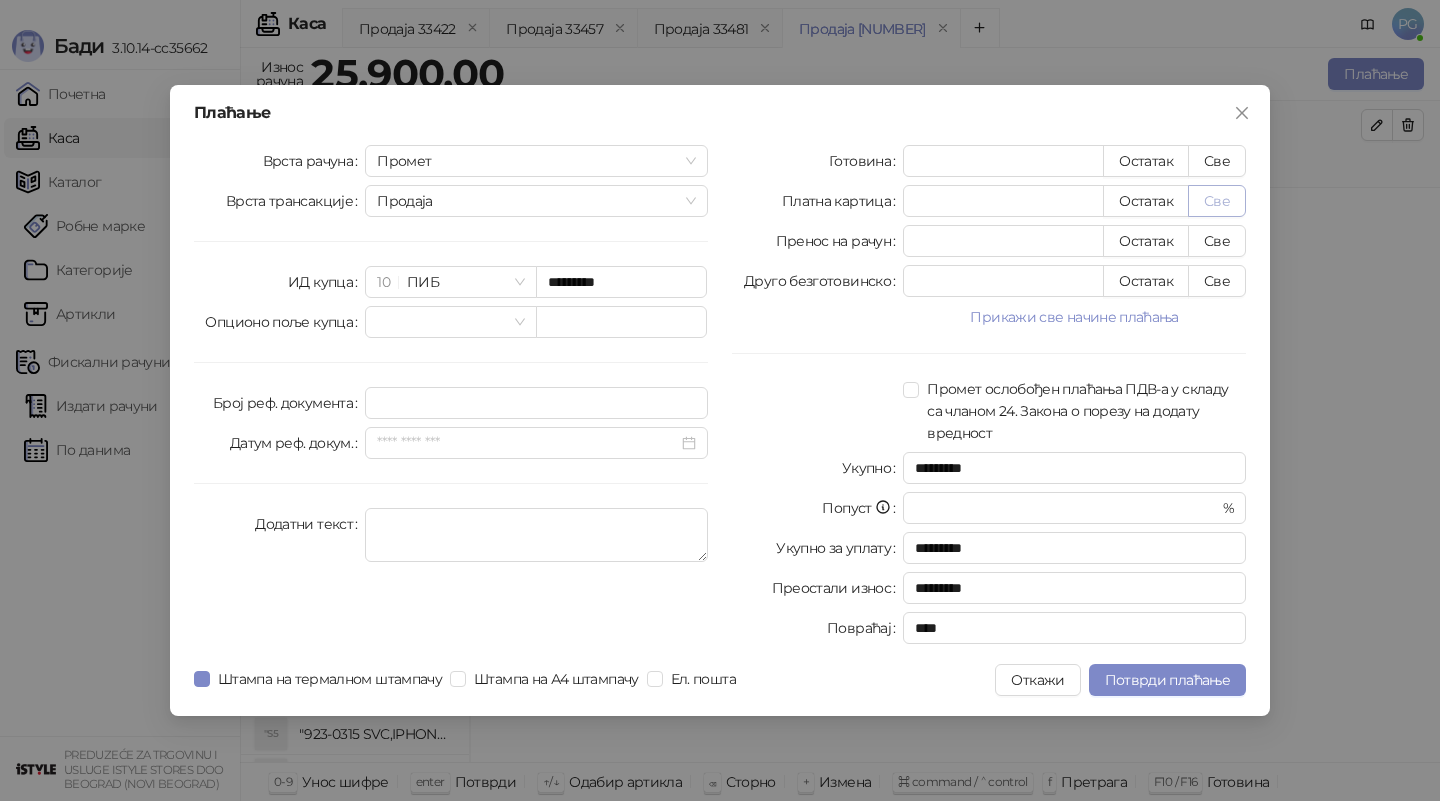 click on "Све" at bounding box center [1217, 201] 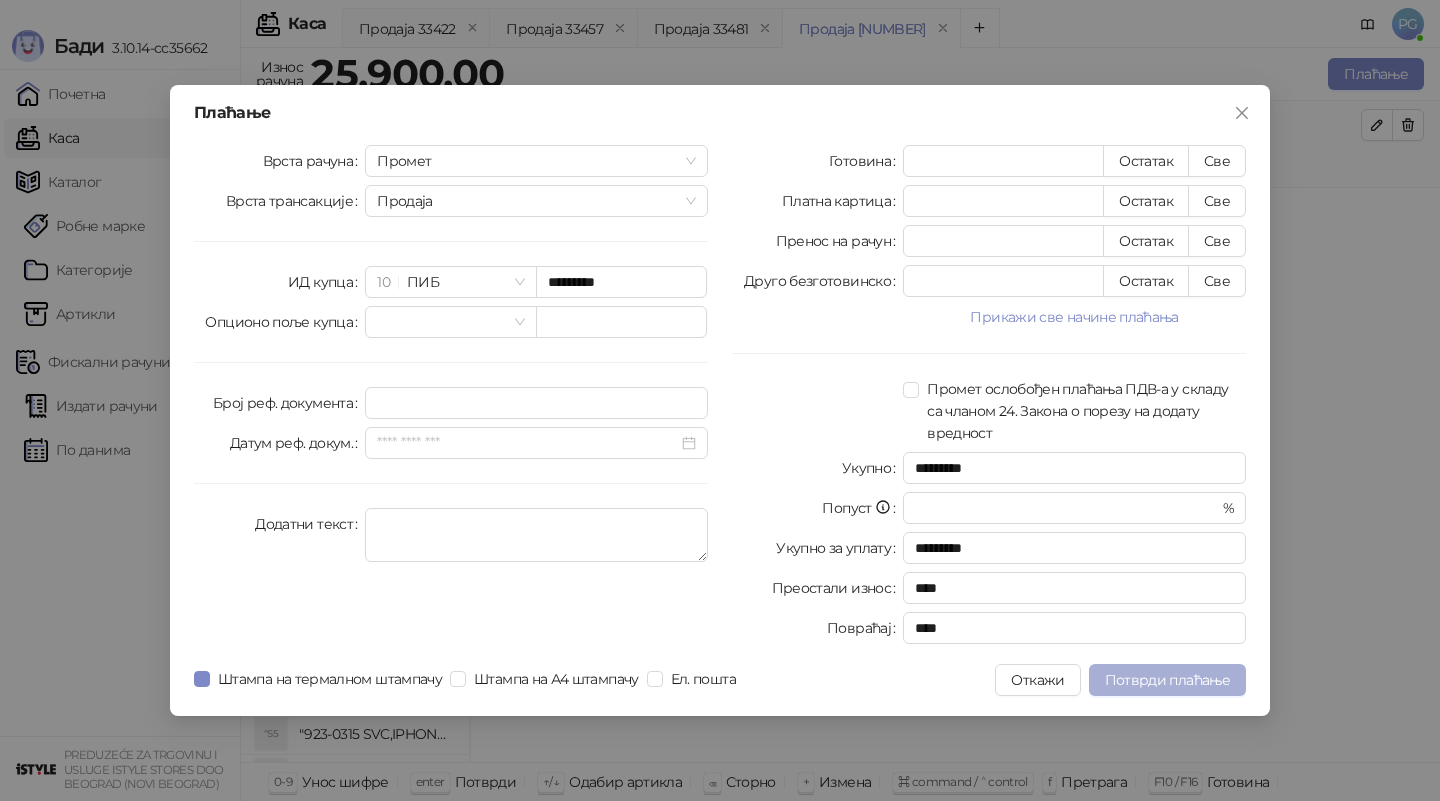 click on "Потврди плаћање" at bounding box center [1167, 680] 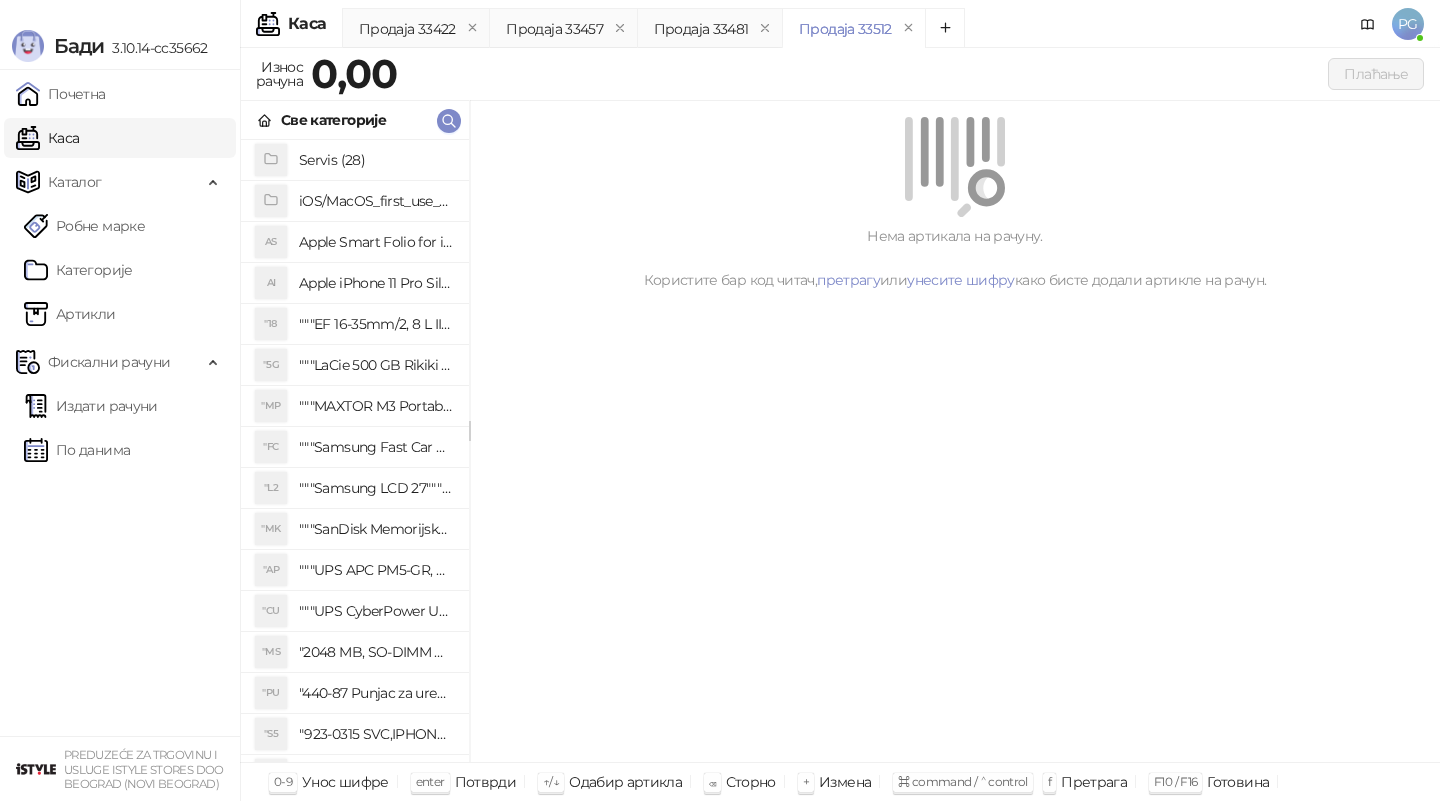 click on "Све категорије" at bounding box center (355, 120) 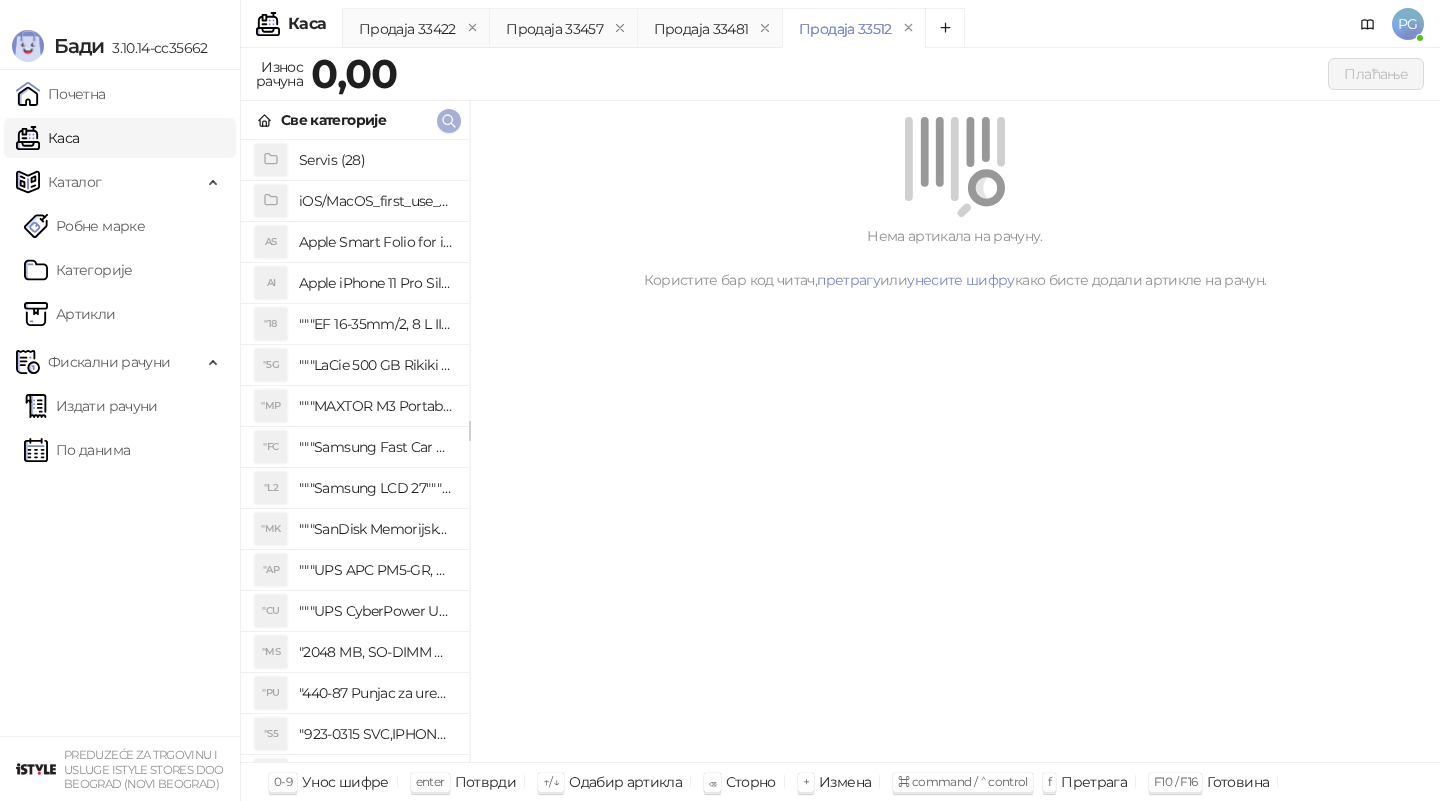 click 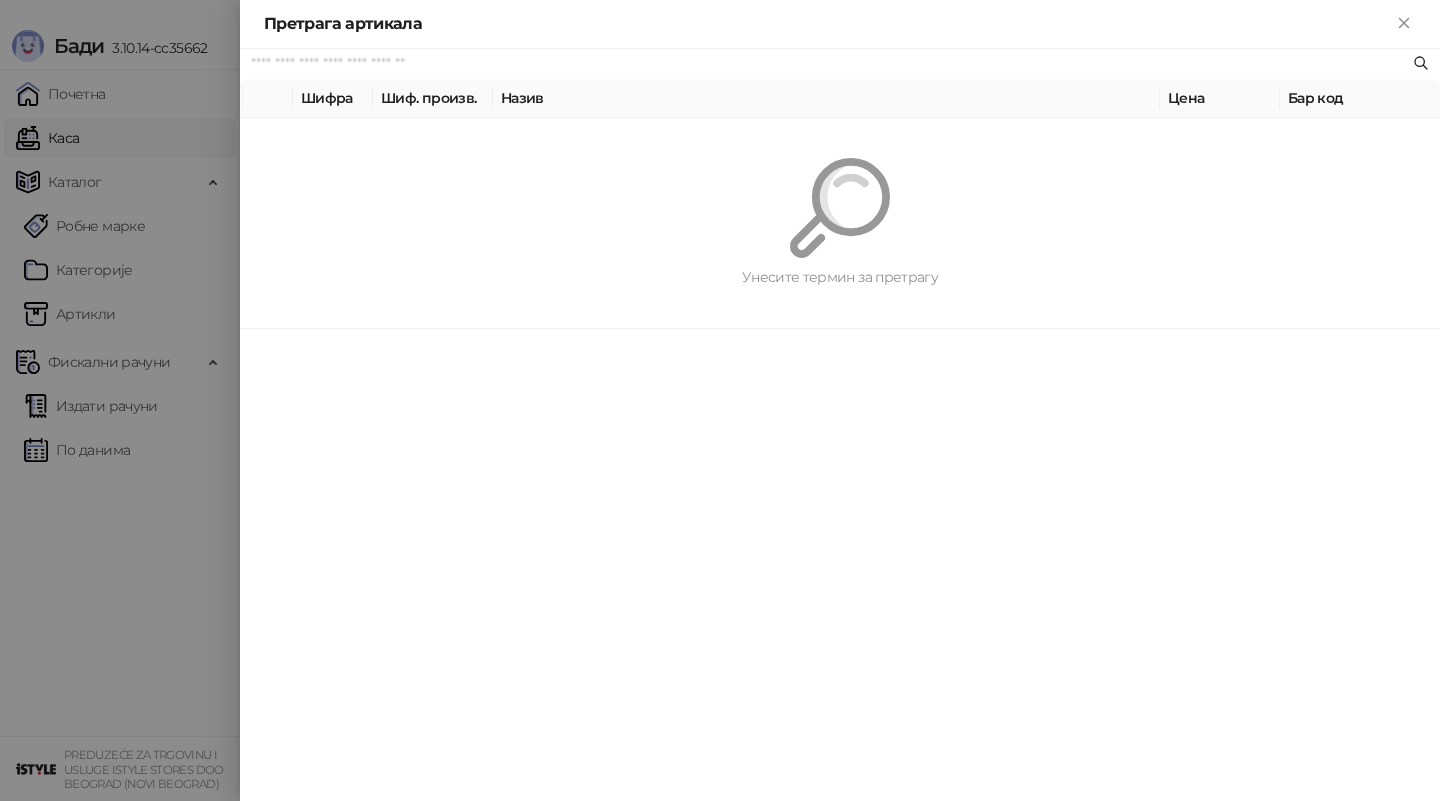 paste on "*********" 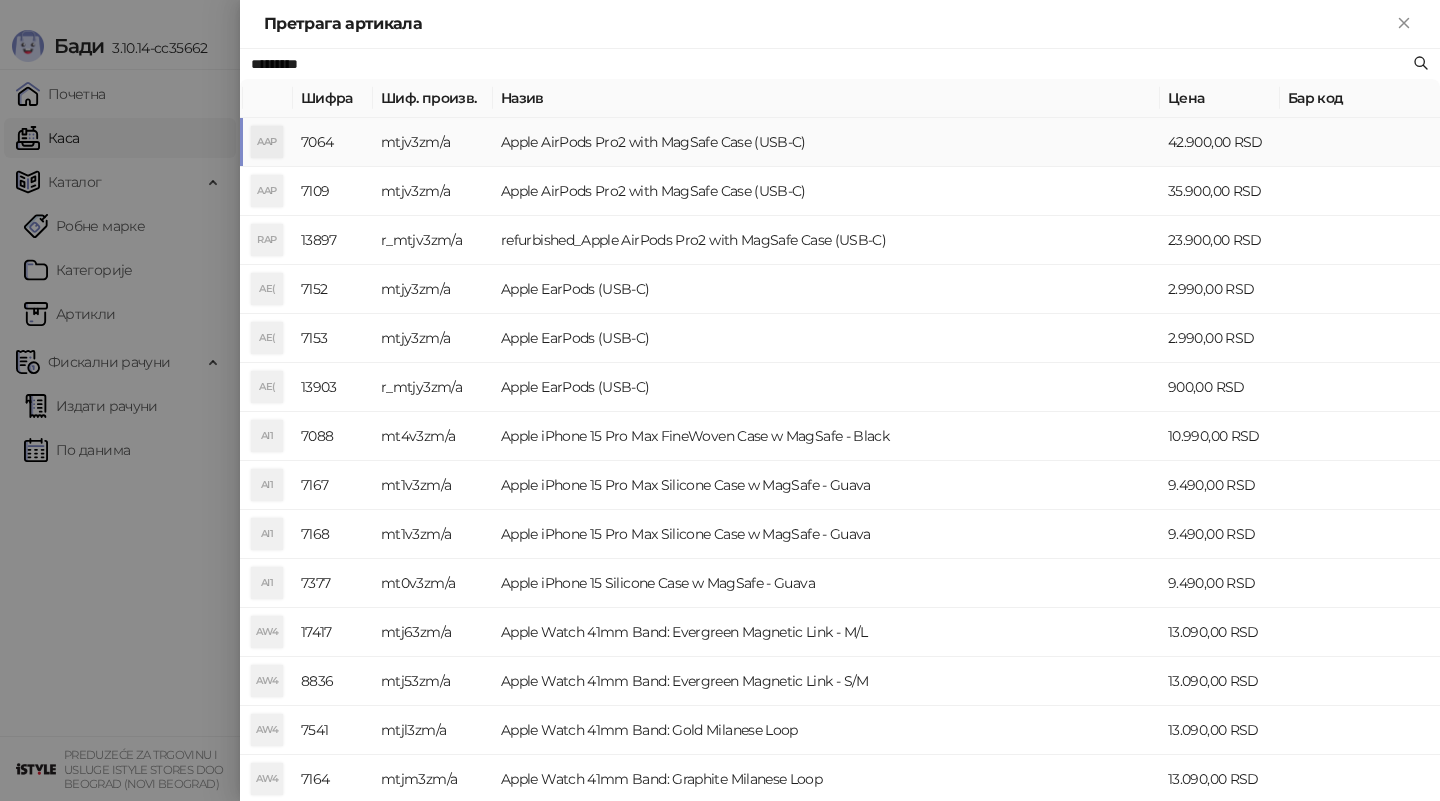type on "*********" 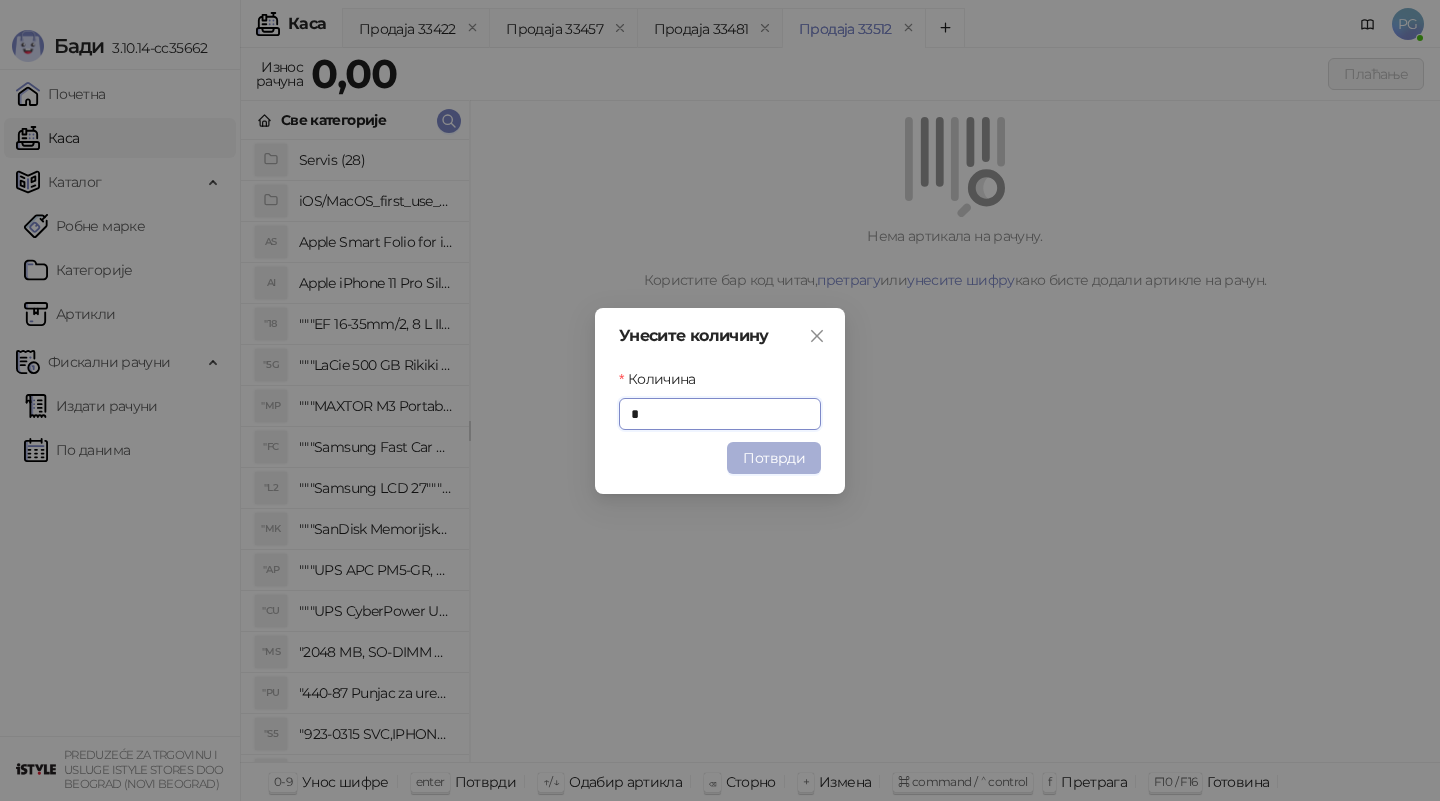 click on "Потврди" at bounding box center (774, 458) 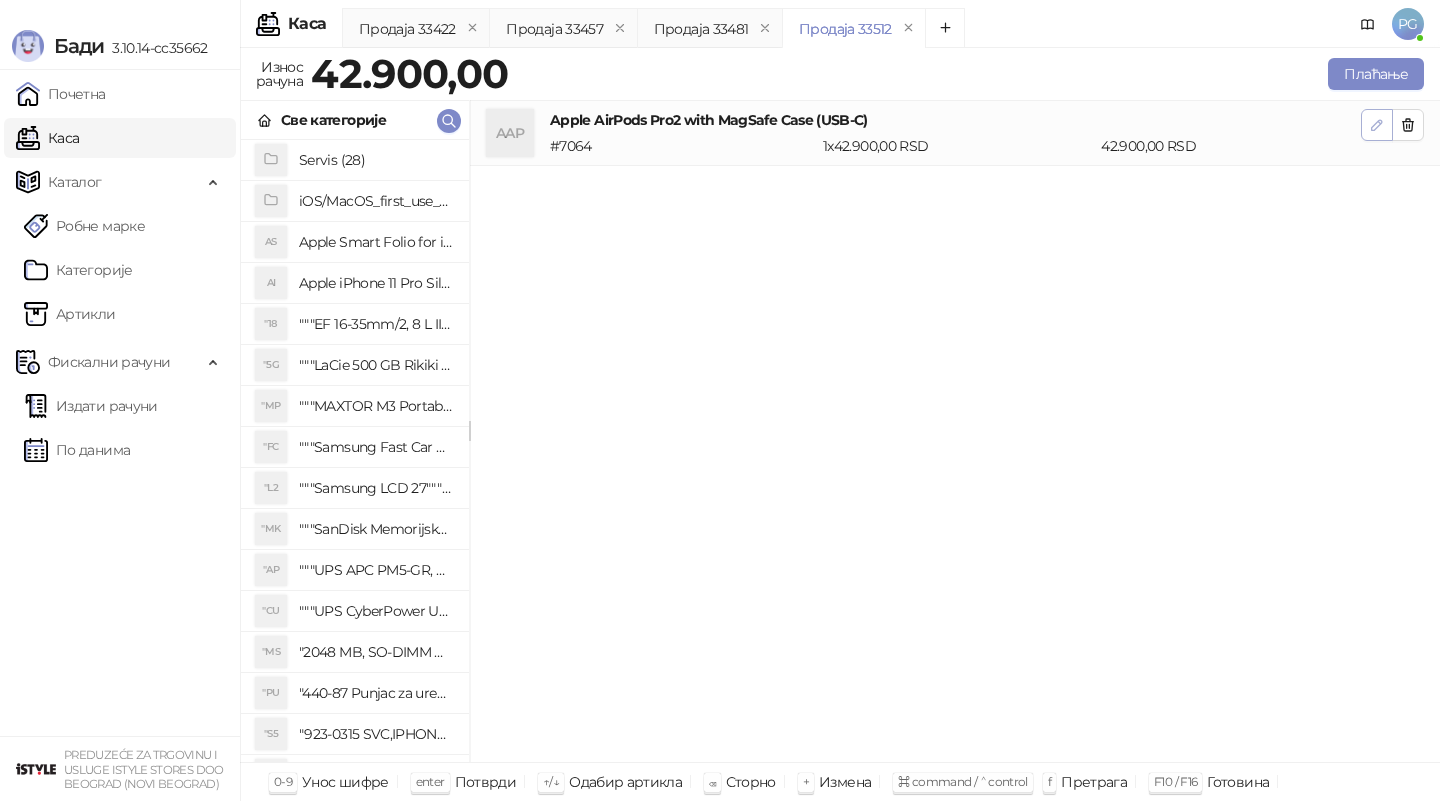 click 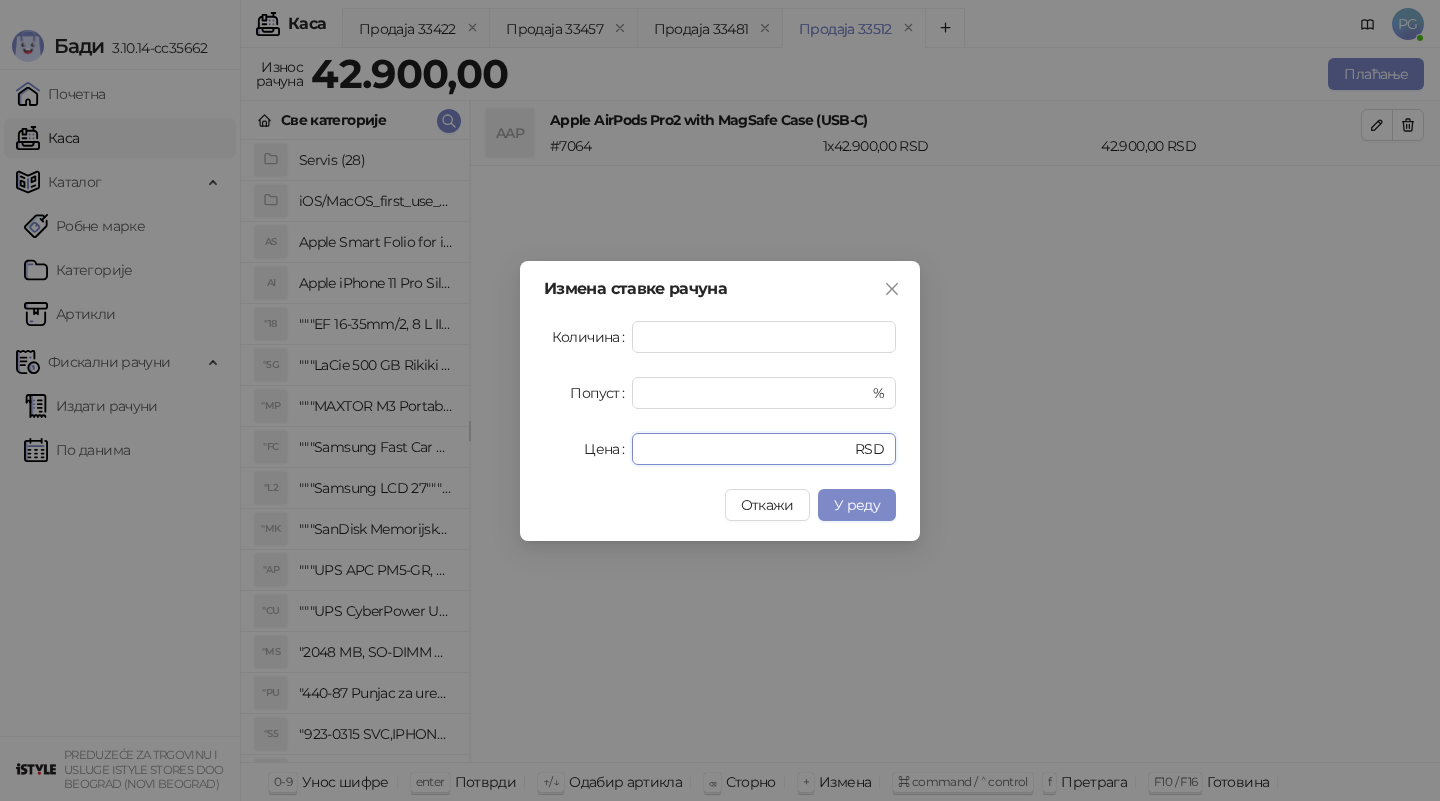 drag, startPoint x: 659, startPoint y: 453, endPoint x: 608, endPoint y: 448, distance: 51.24451 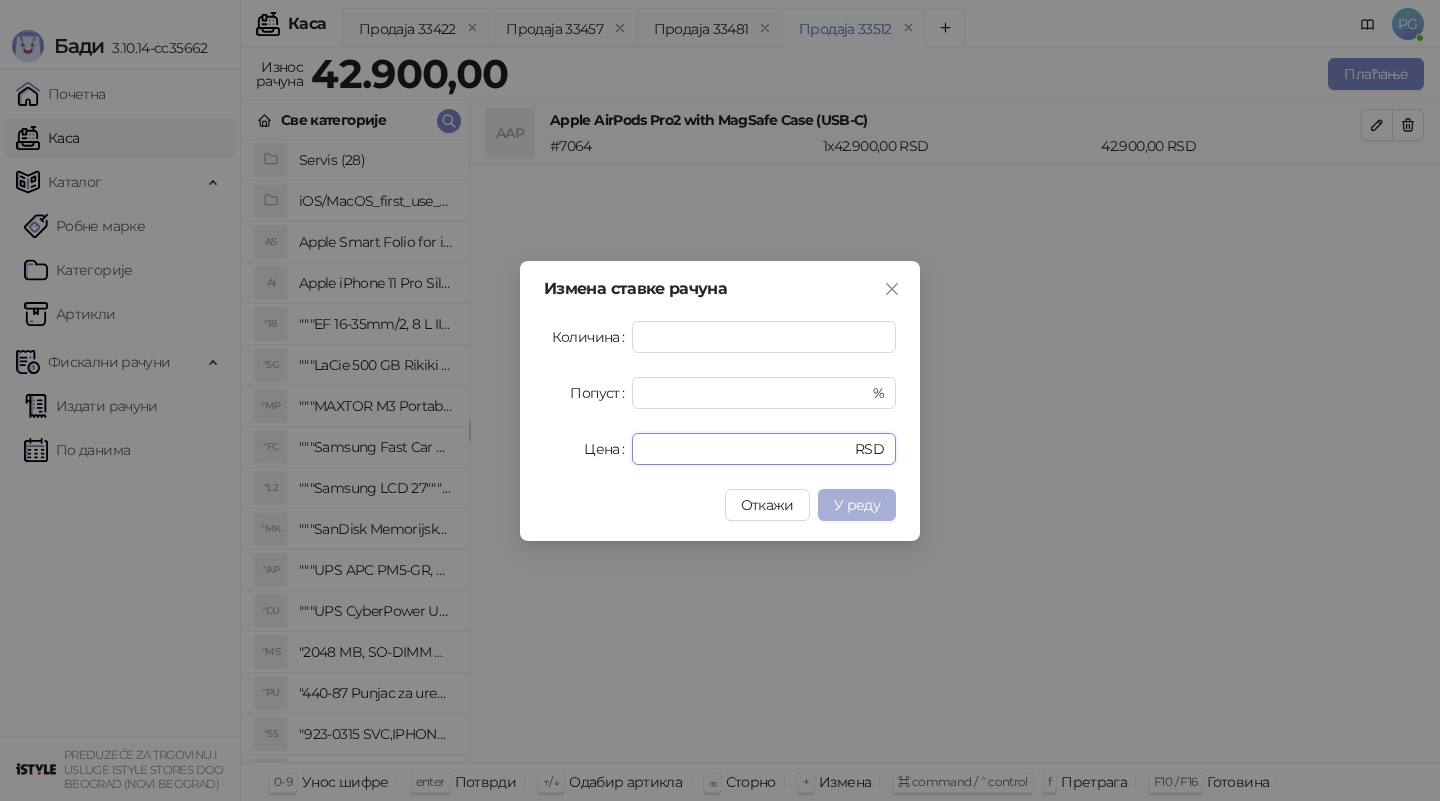 type on "*****" 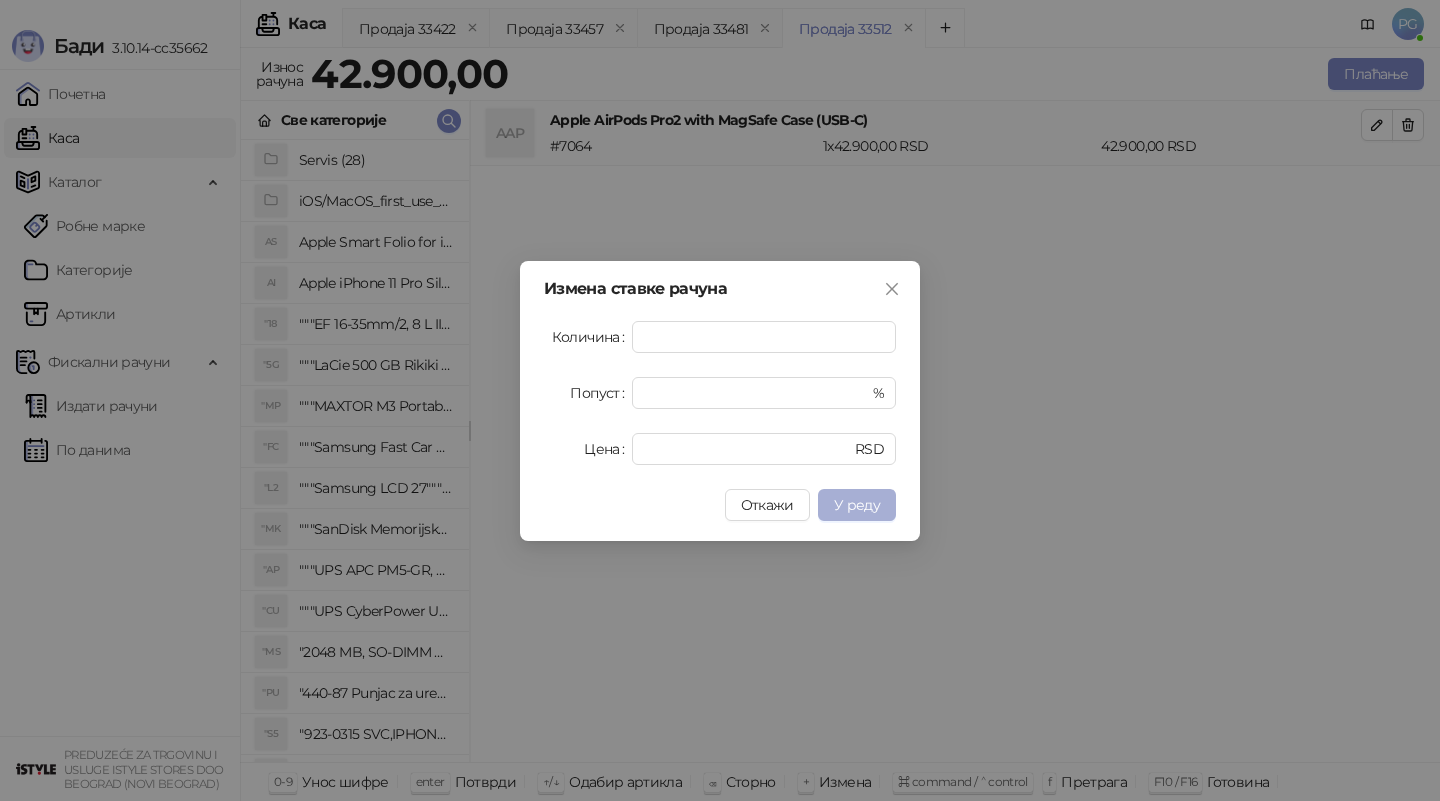 click on "У реду" at bounding box center [857, 505] 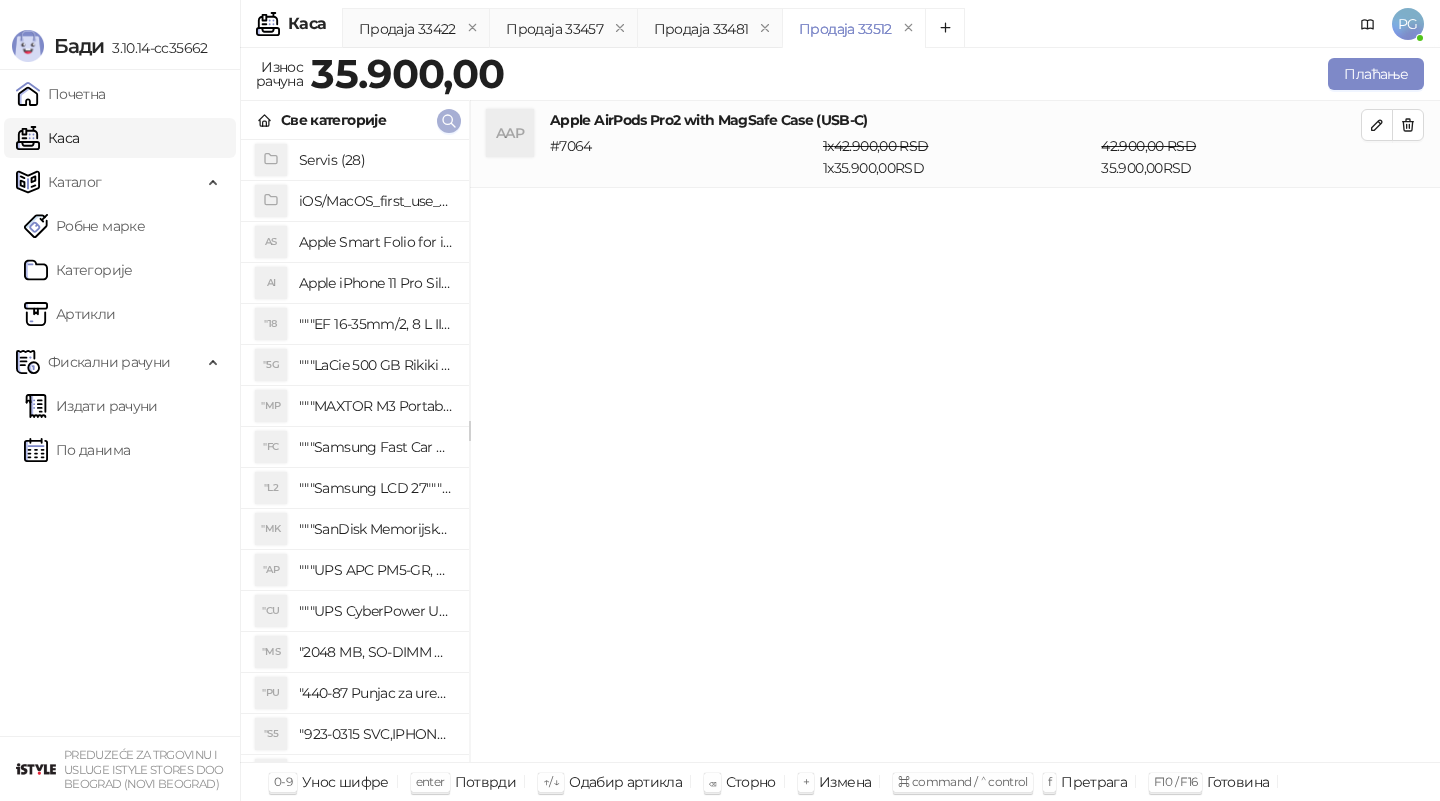 click at bounding box center [449, 121] 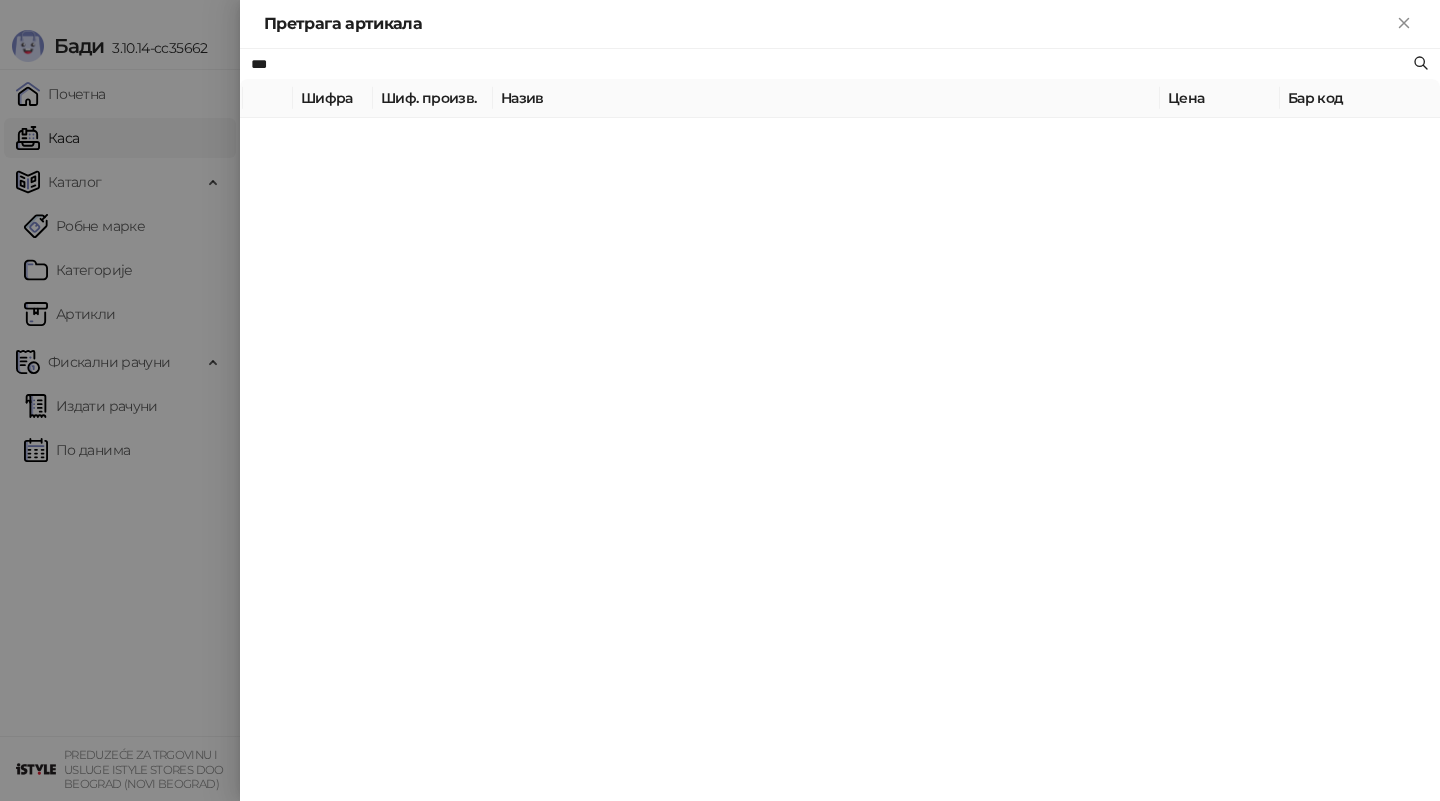 type on "***" 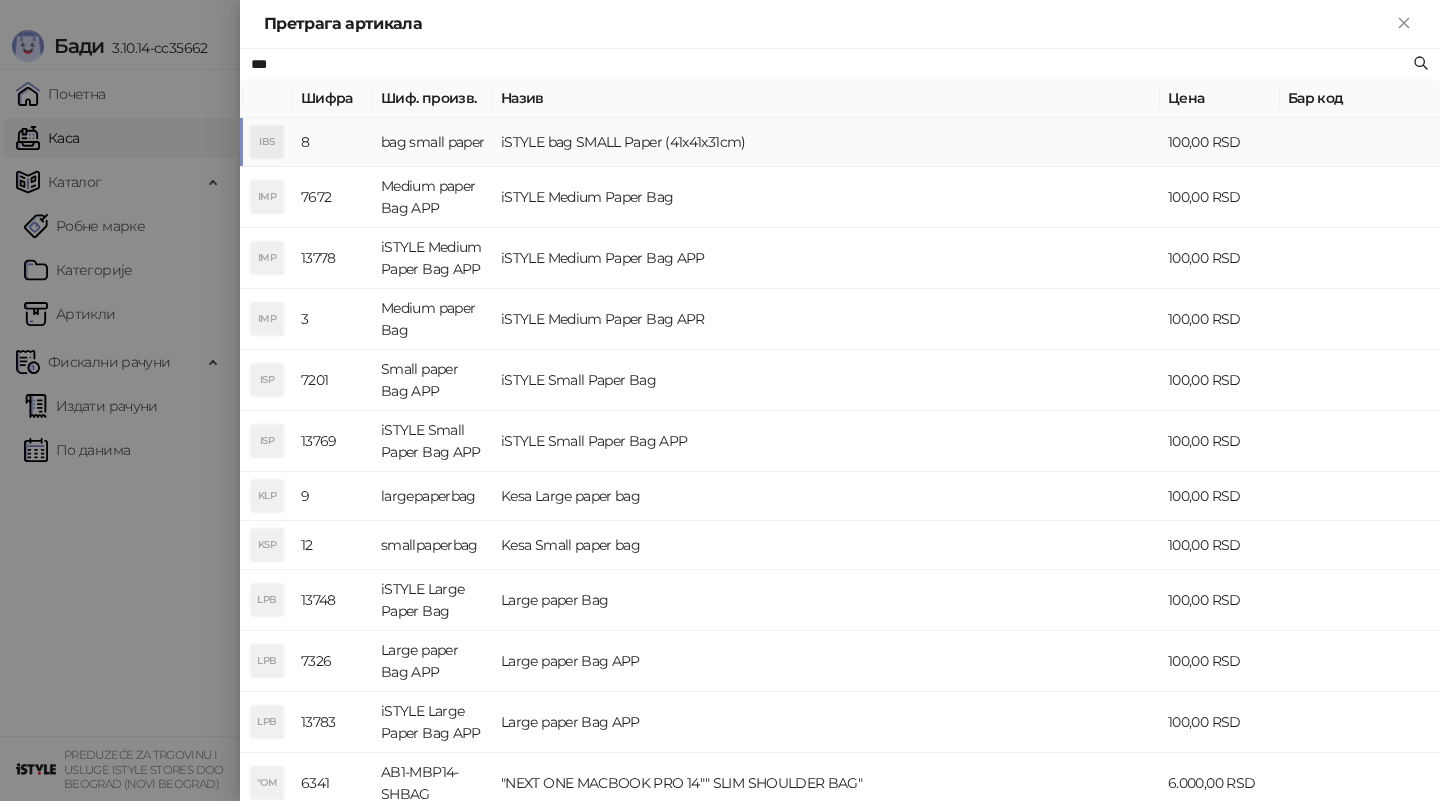 click on "bag small paper" at bounding box center (433, 142) 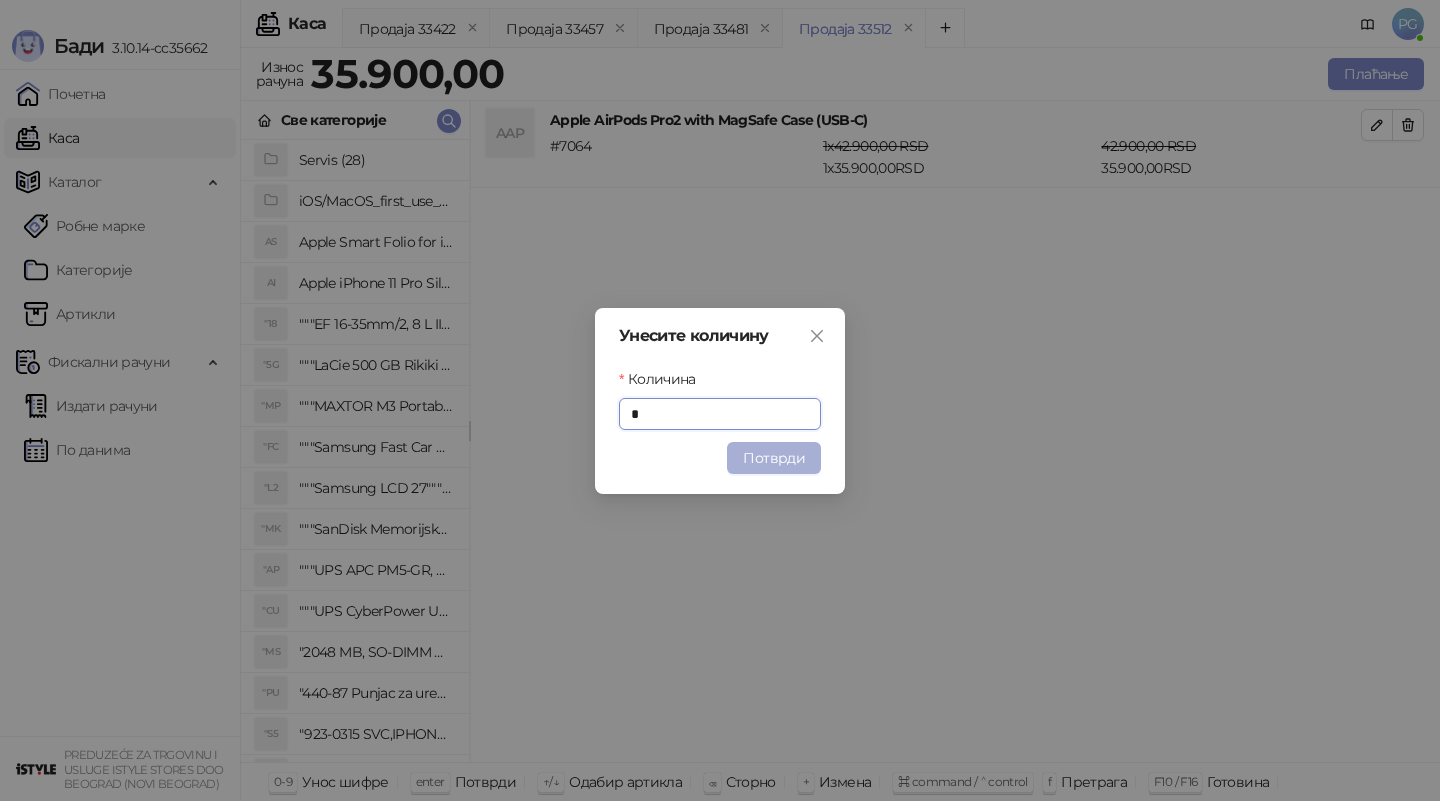 click on "Потврди" at bounding box center (774, 458) 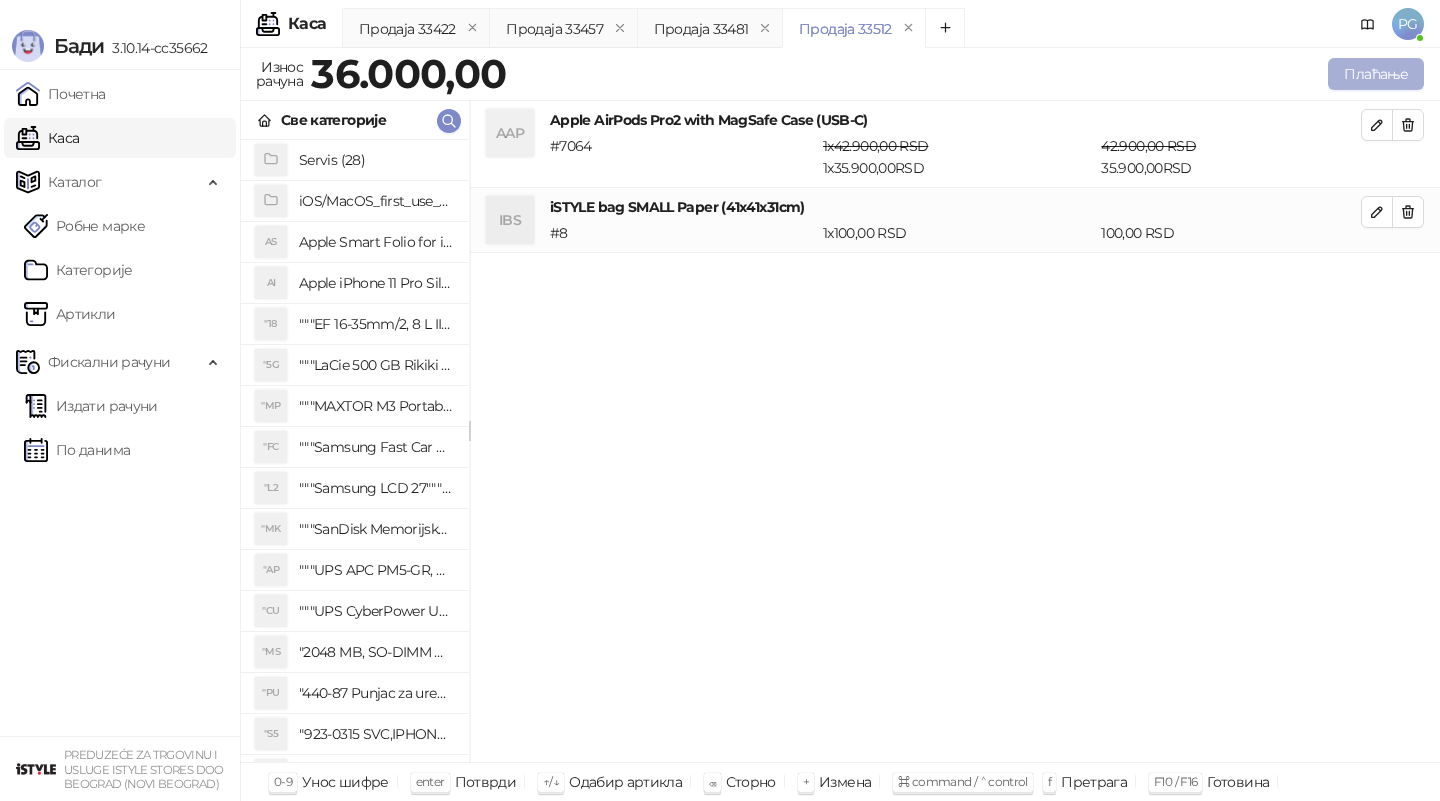click on "Плаћање" at bounding box center [1376, 74] 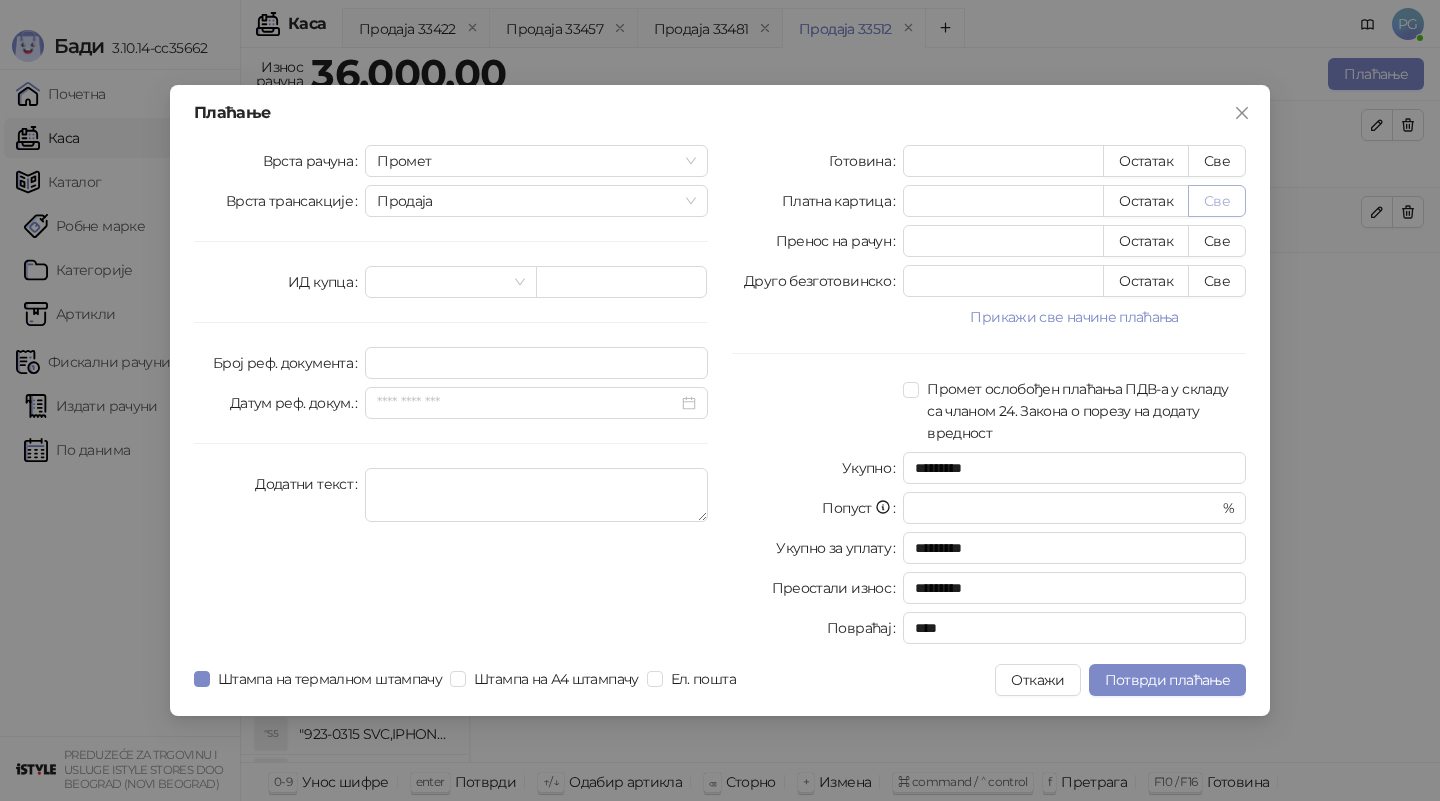 click on "Све" at bounding box center [1217, 201] 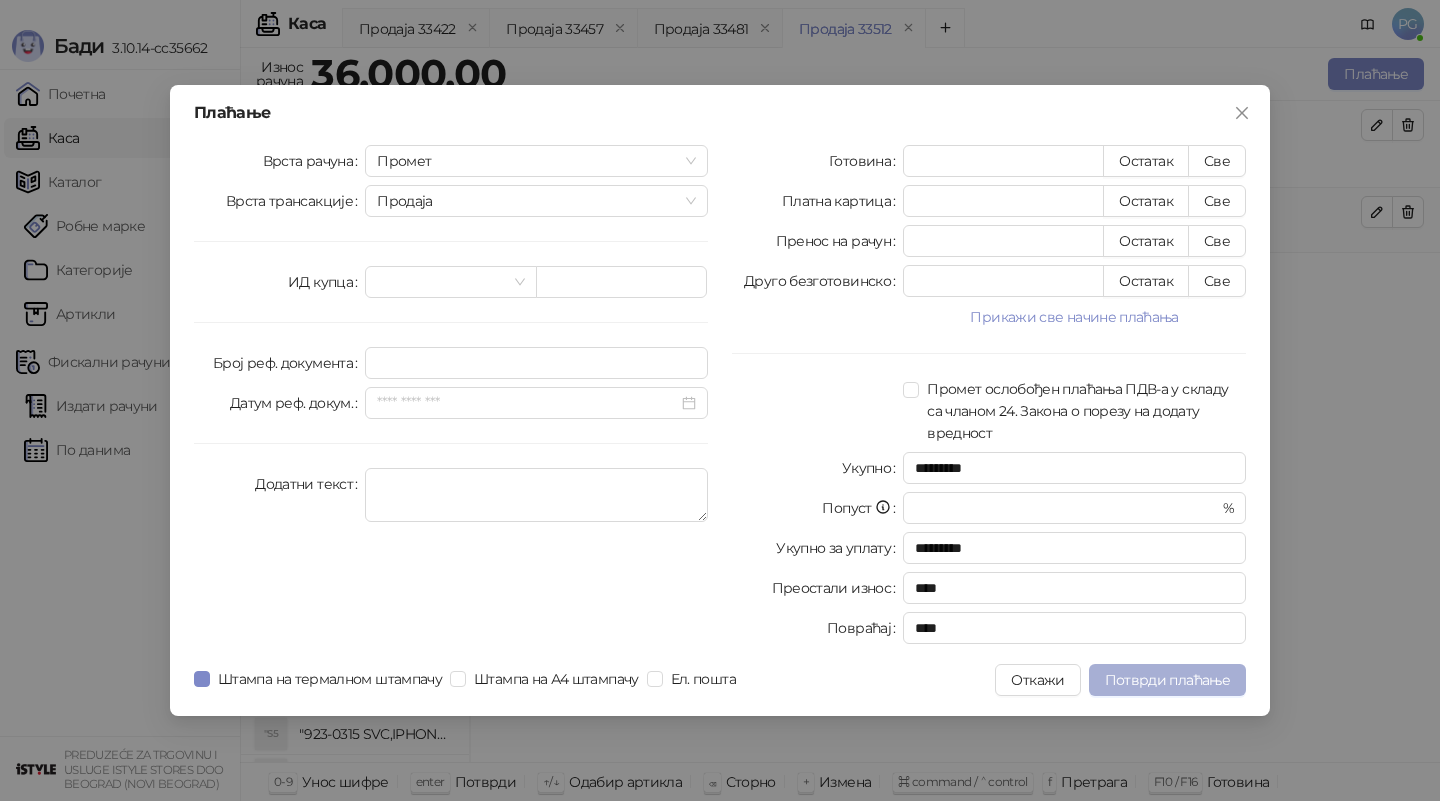 click on "Потврди плаћање" at bounding box center [1167, 680] 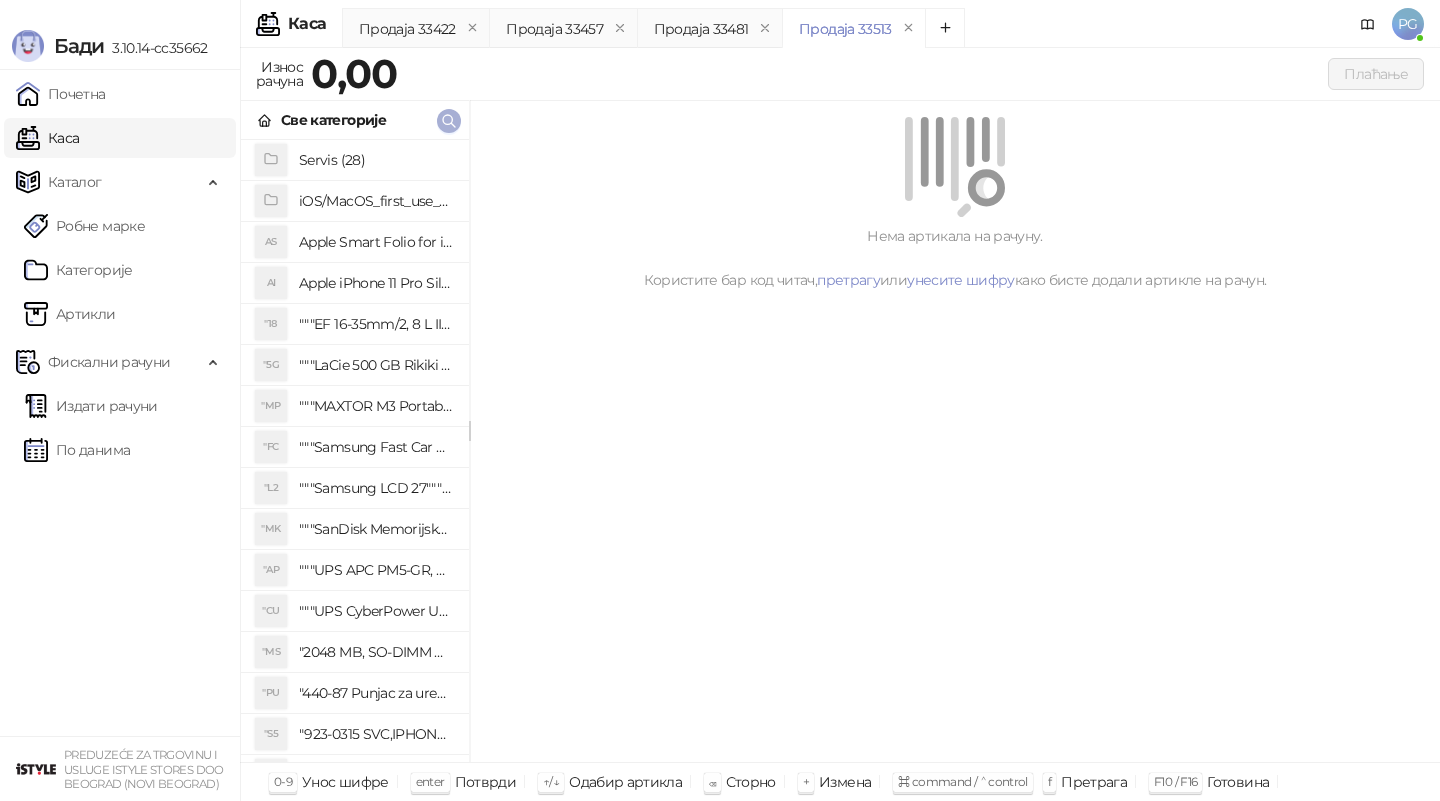 click 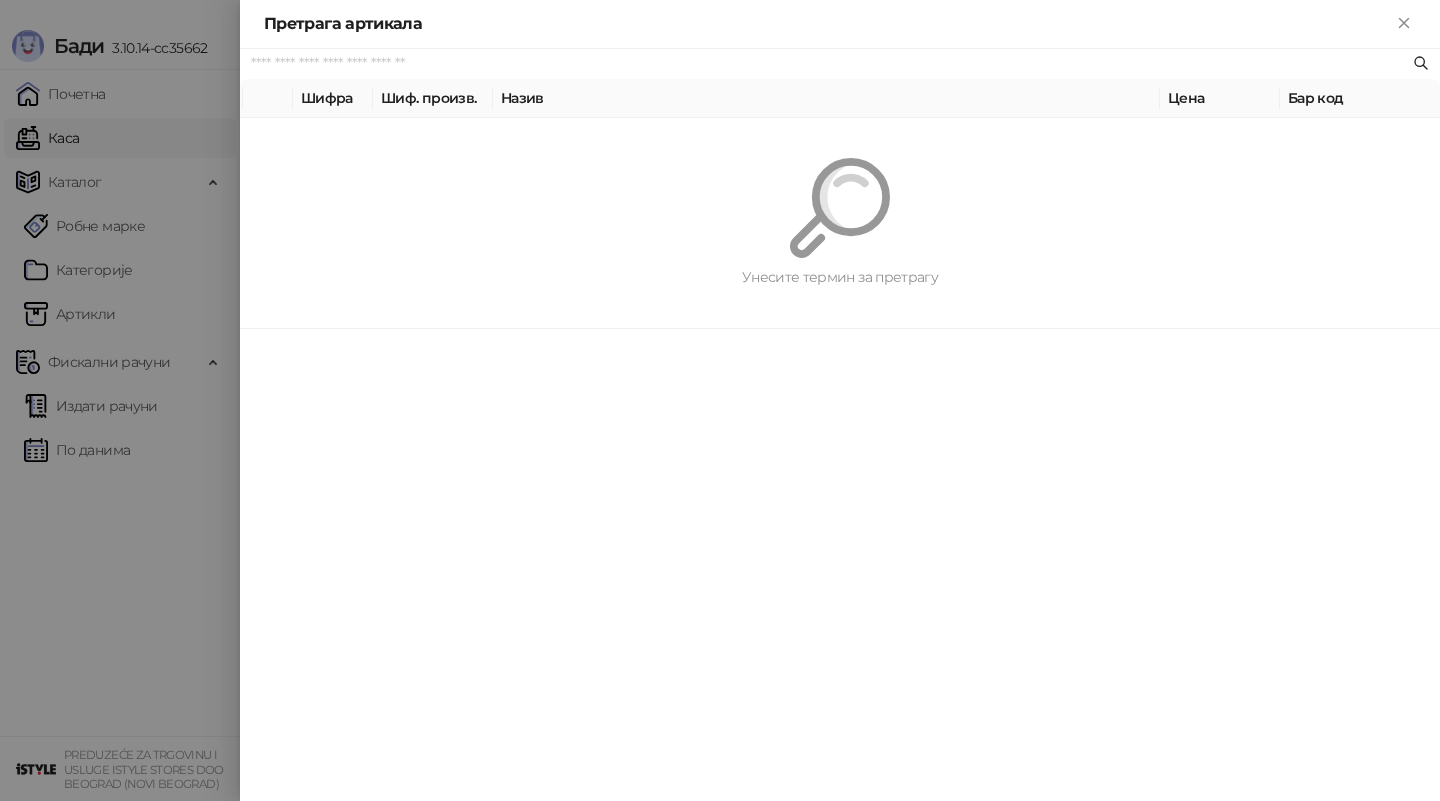 paste on "*********" 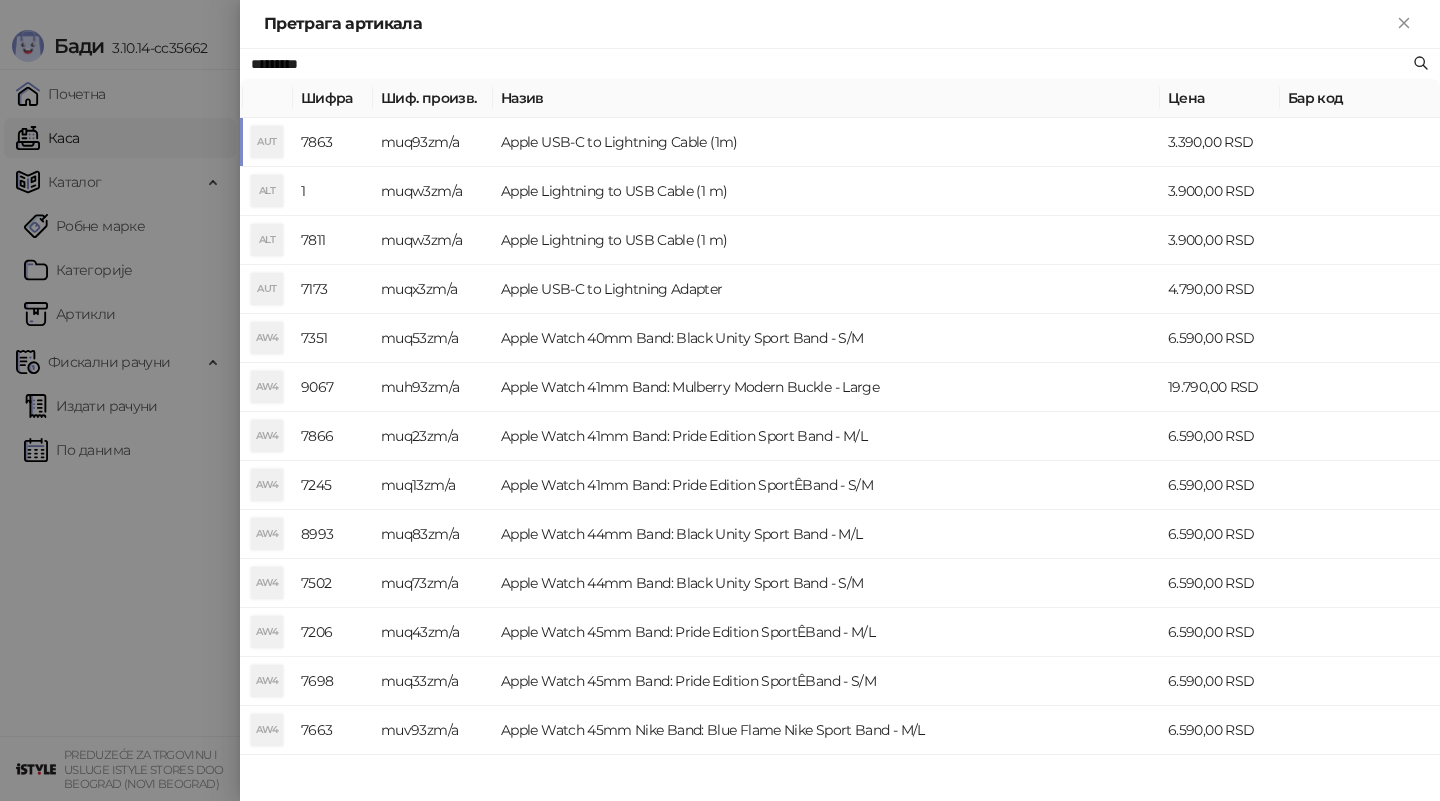 click on "muq93zm/a" at bounding box center (433, 142) 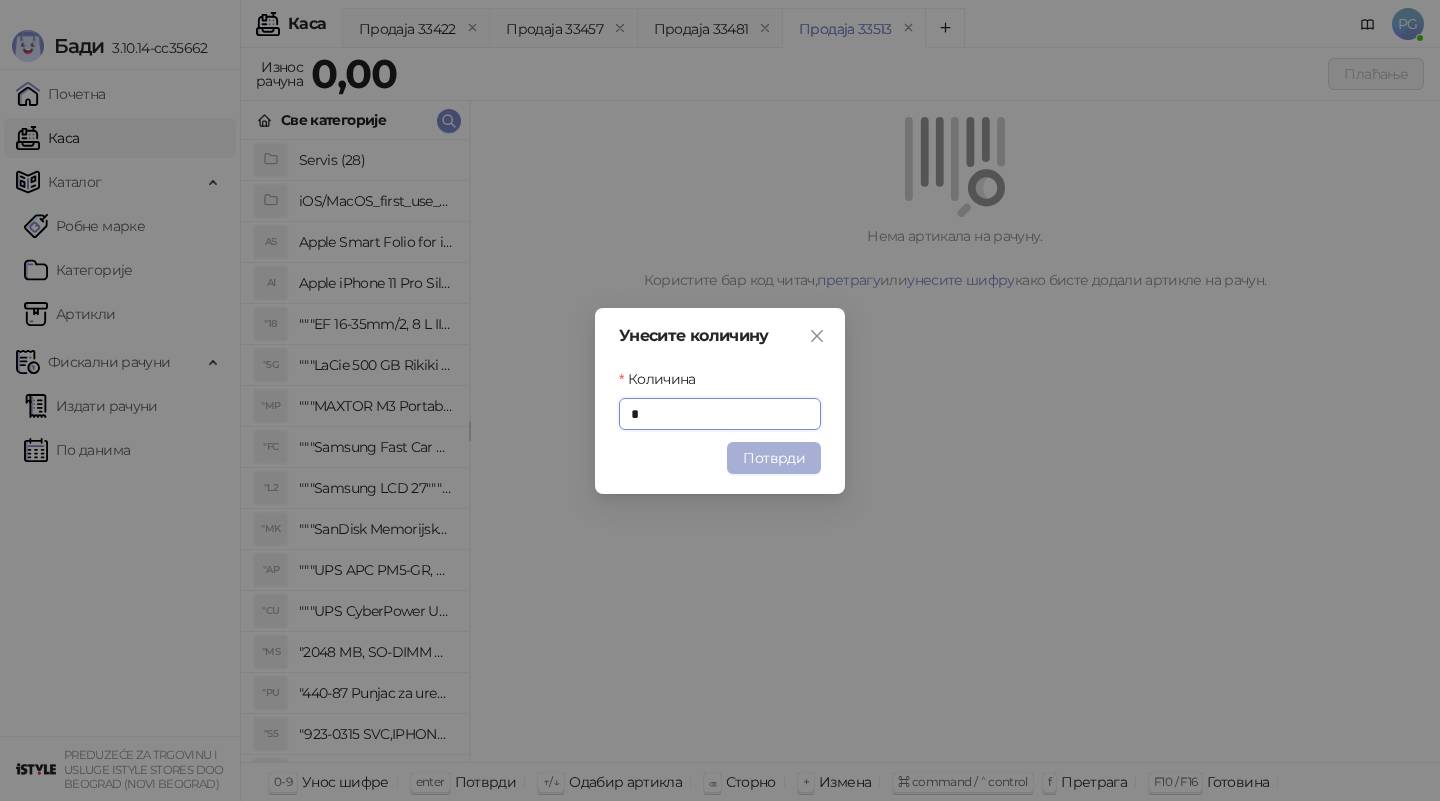 click on "Потврди" at bounding box center (774, 458) 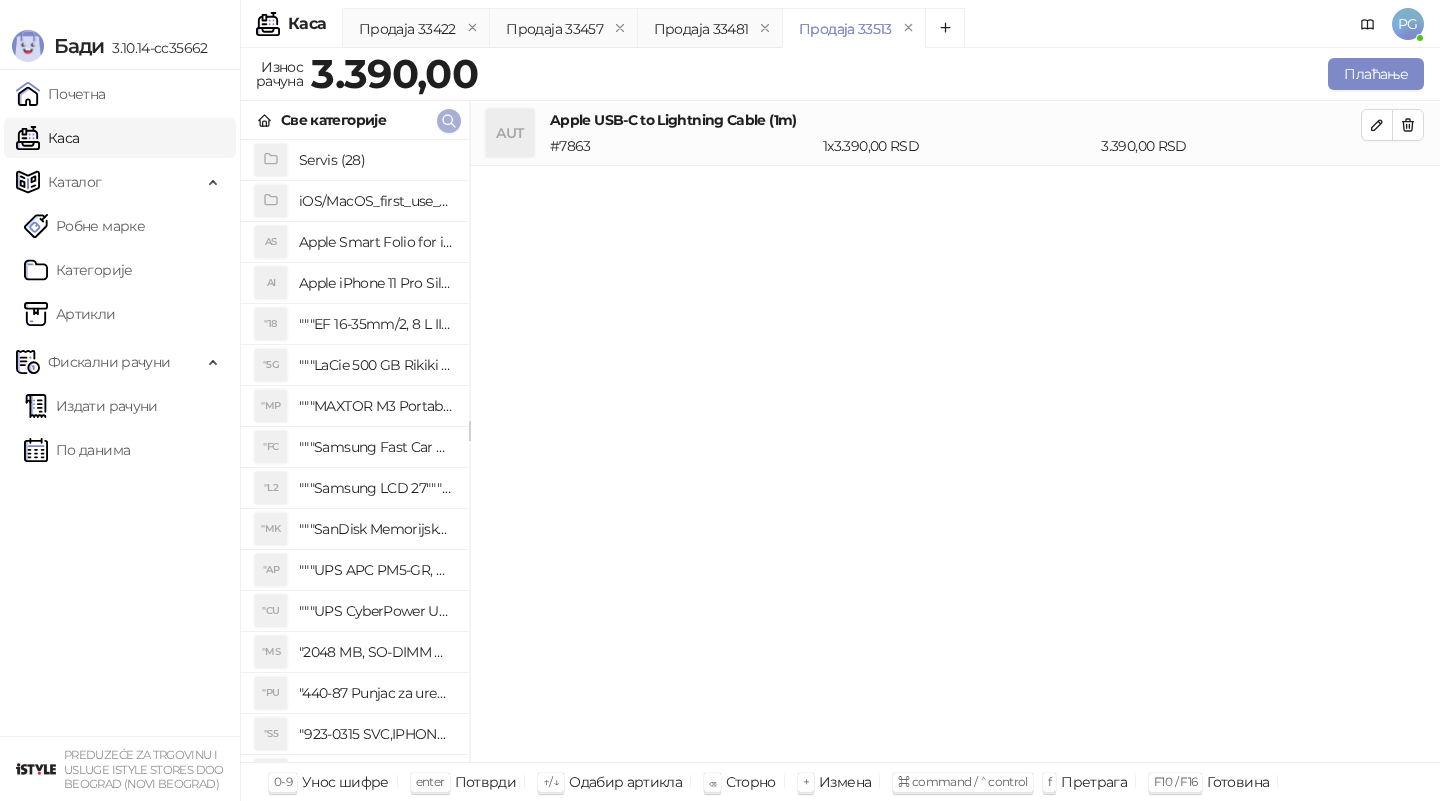 click at bounding box center [449, 120] 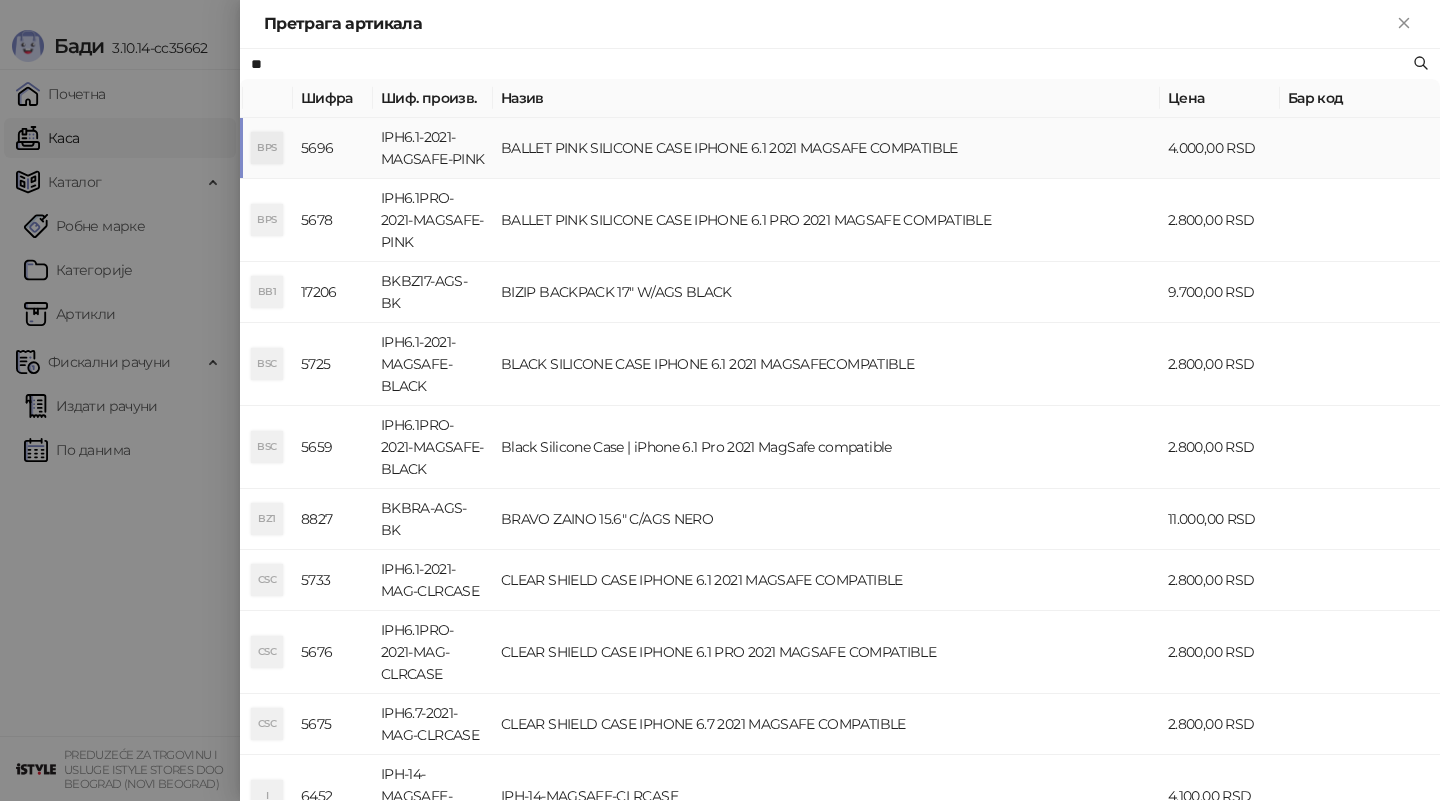 type on "*" 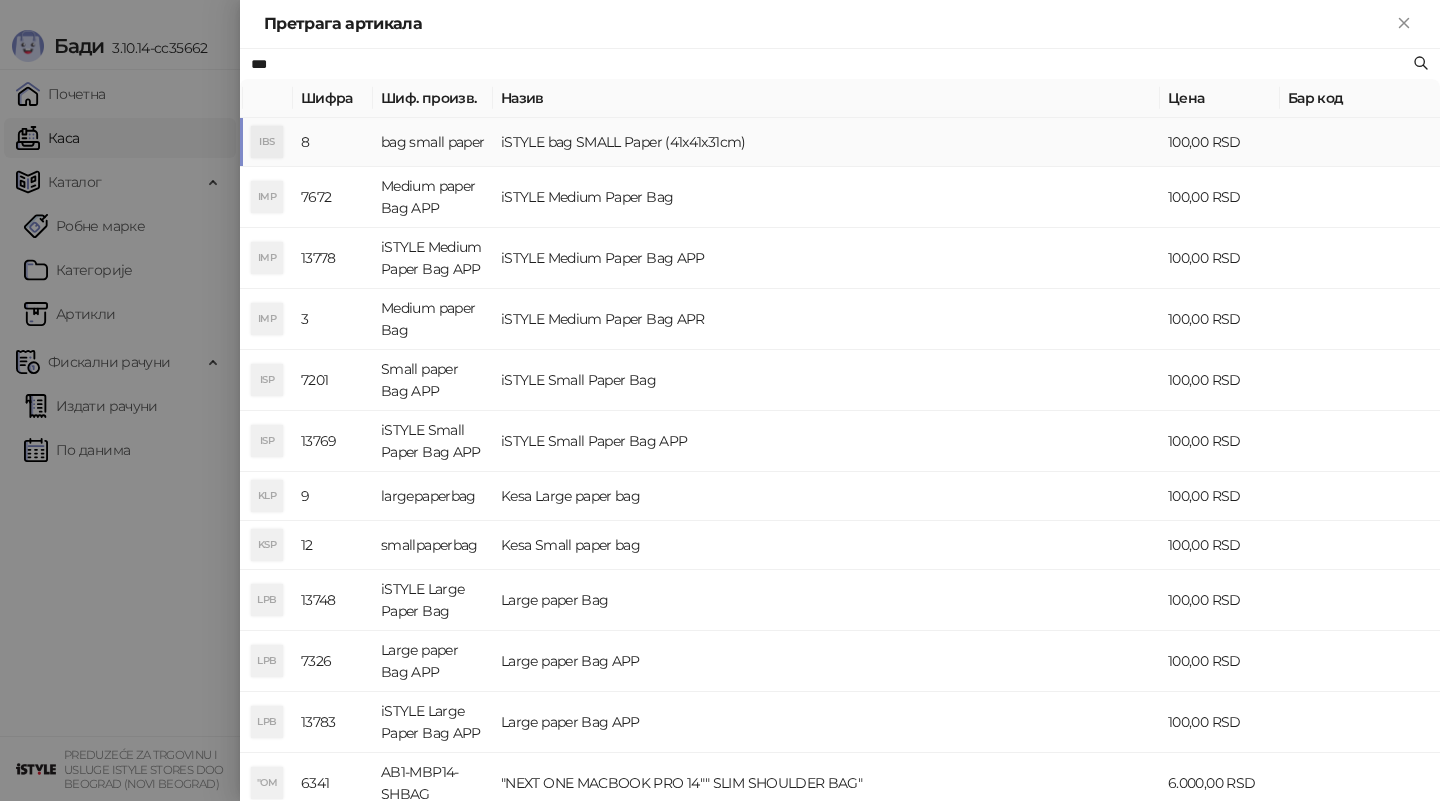 type on "***" 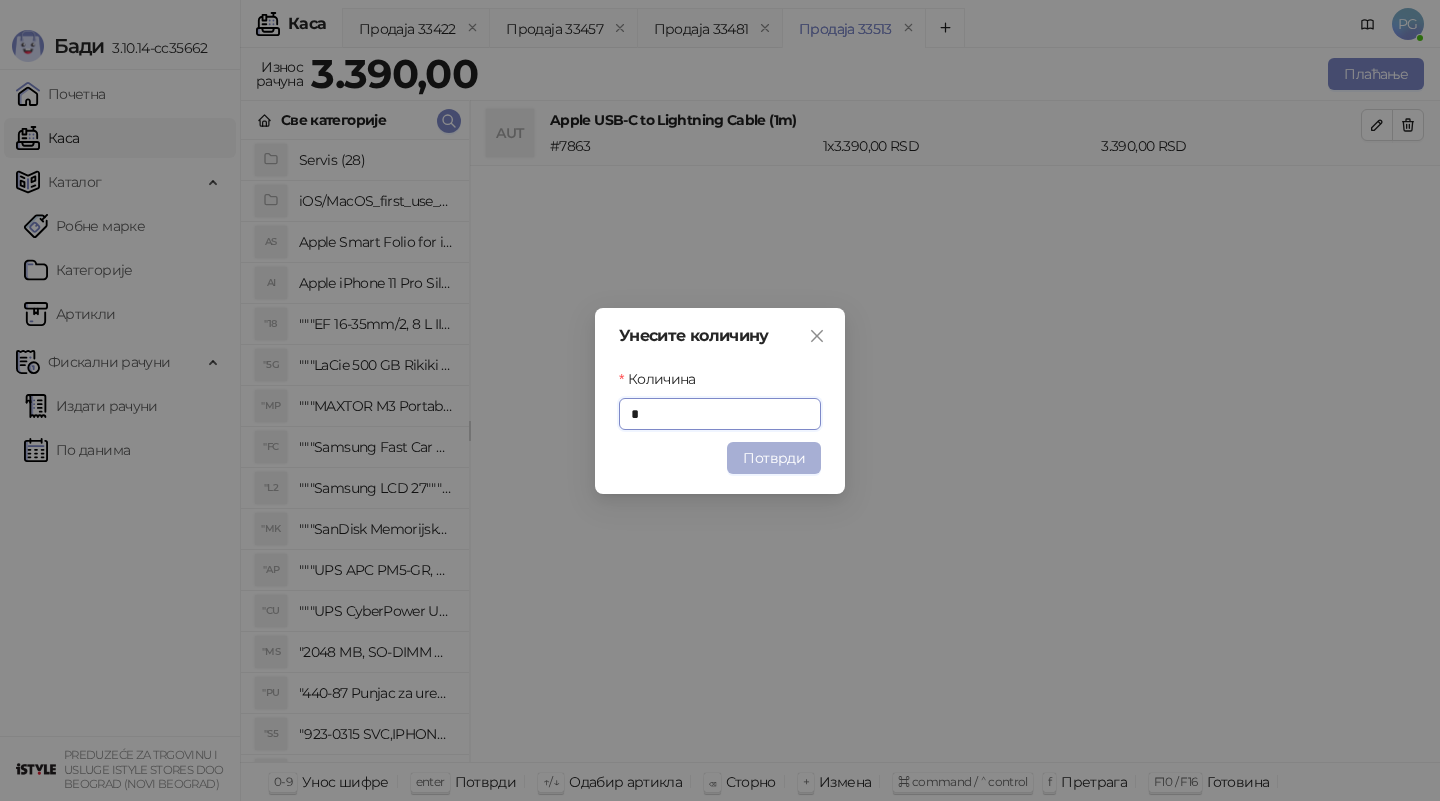 click on "Потврди" at bounding box center (774, 458) 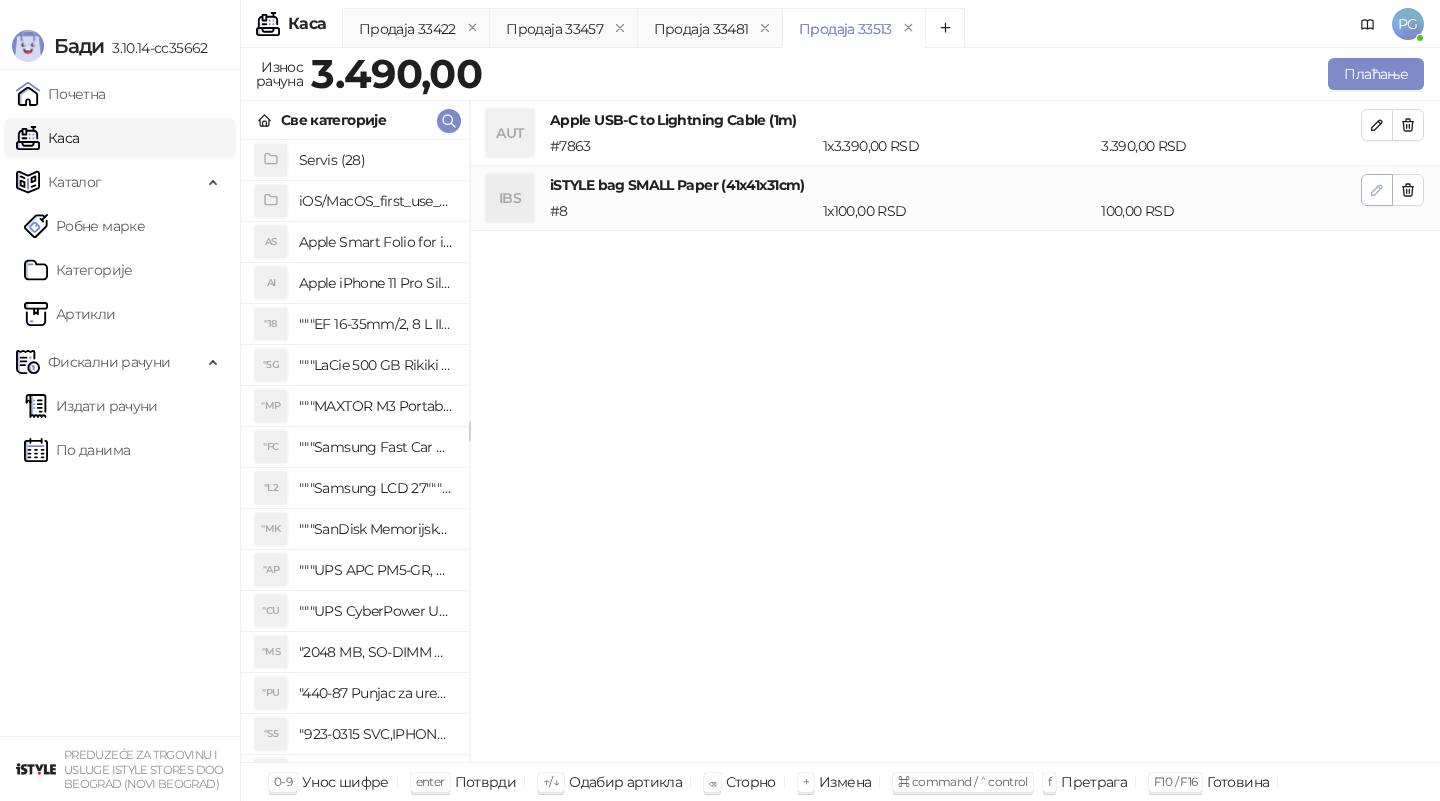 click 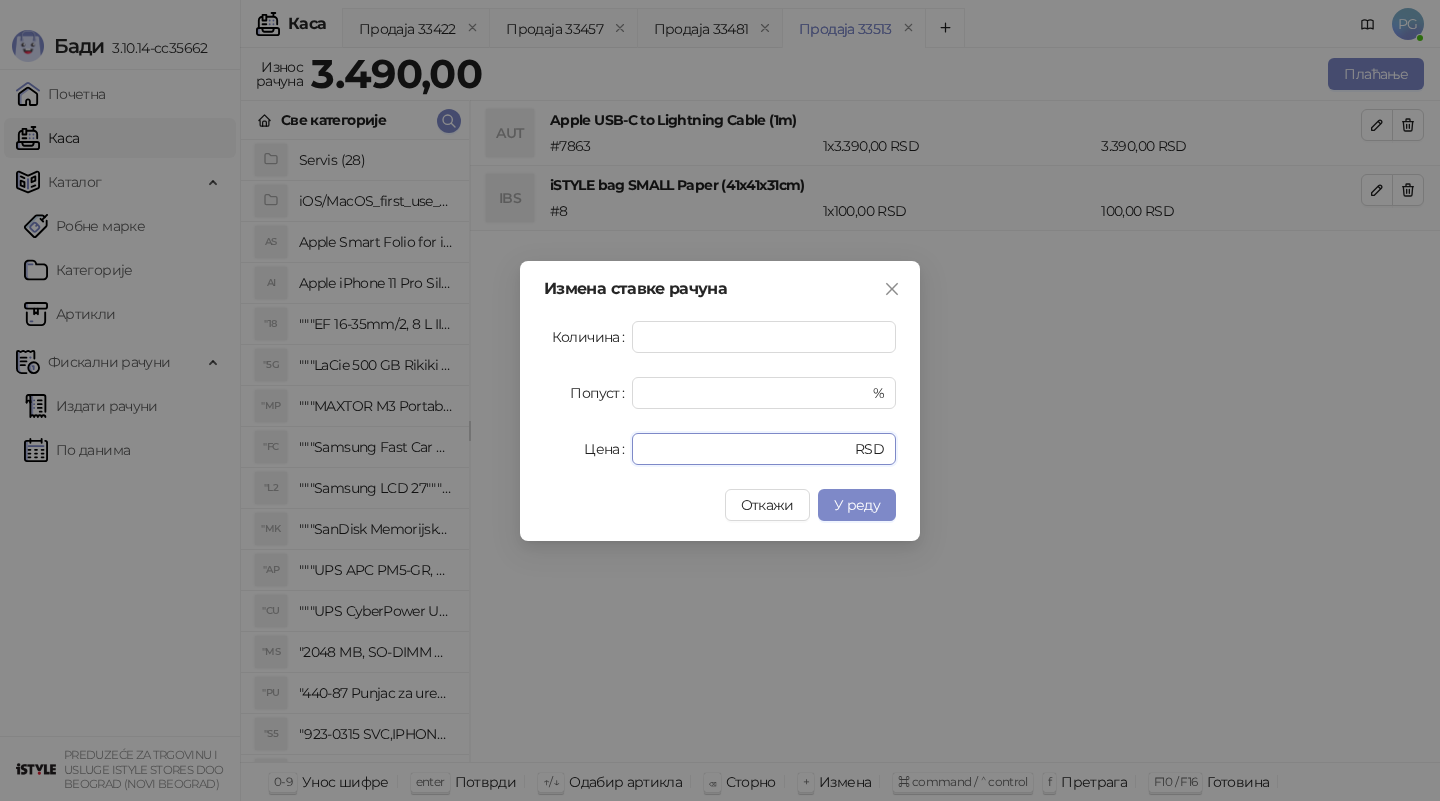 drag, startPoint x: 714, startPoint y: 446, endPoint x: 582, endPoint y: 446, distance: 132 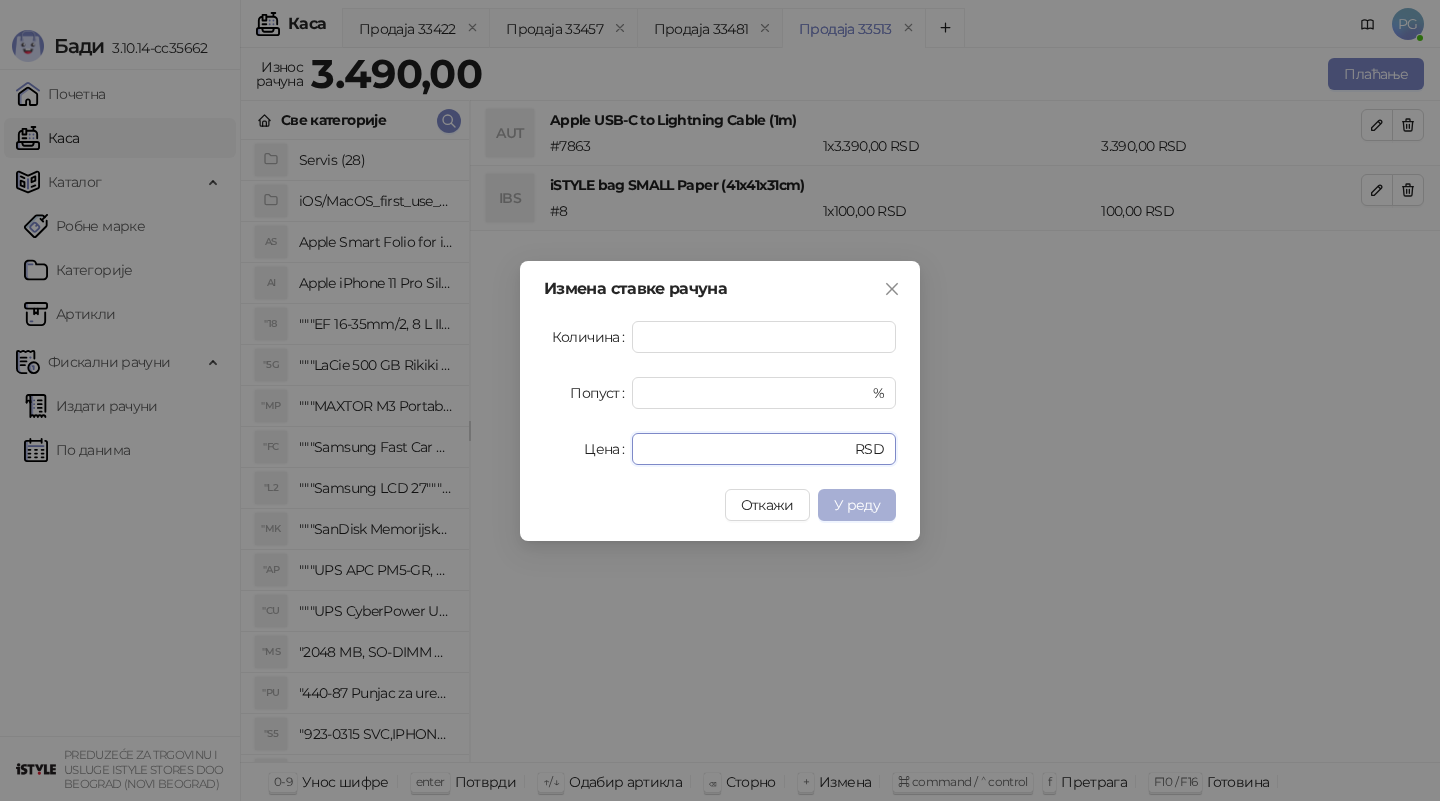 type on "**" 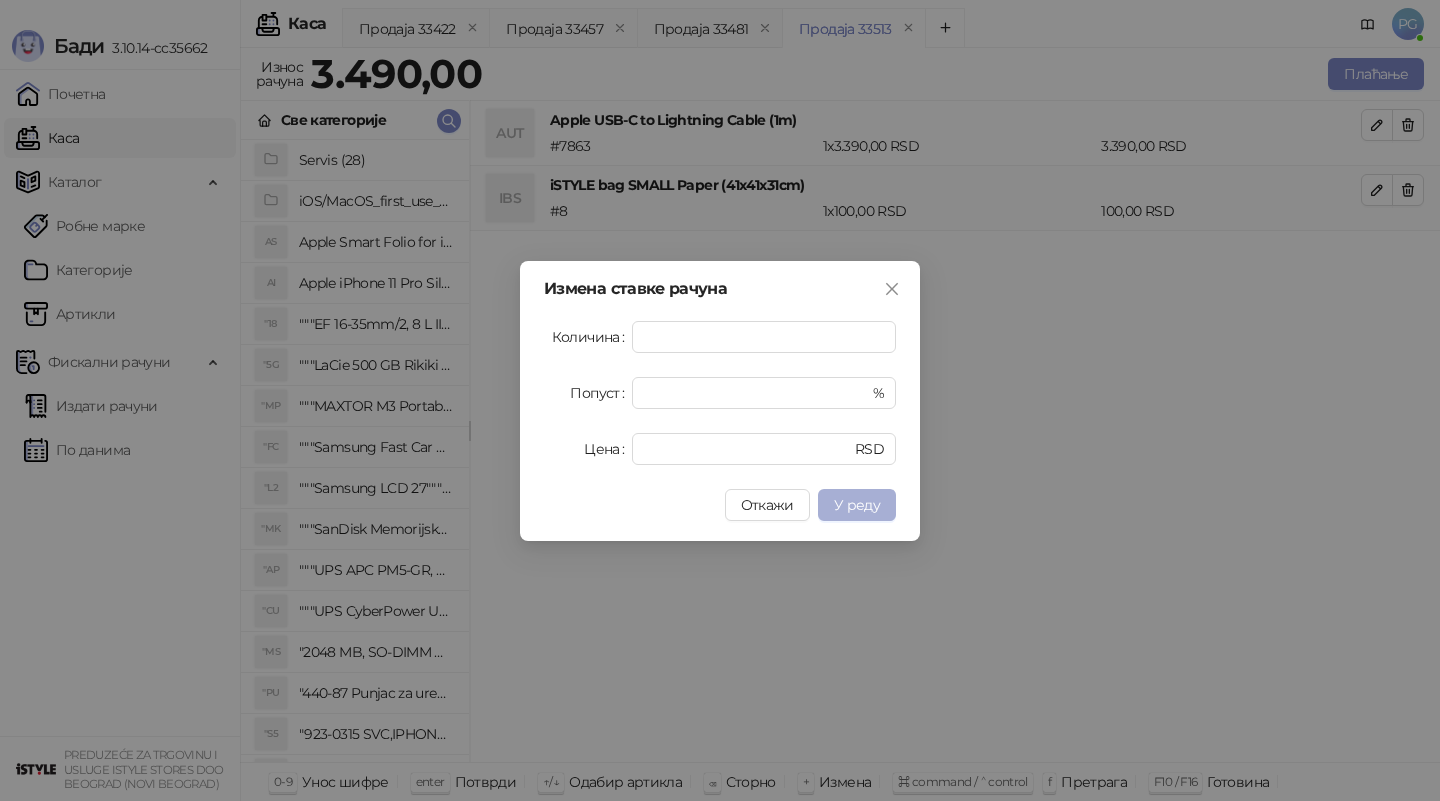 click on "У реду" at bounding box center [857, 505] 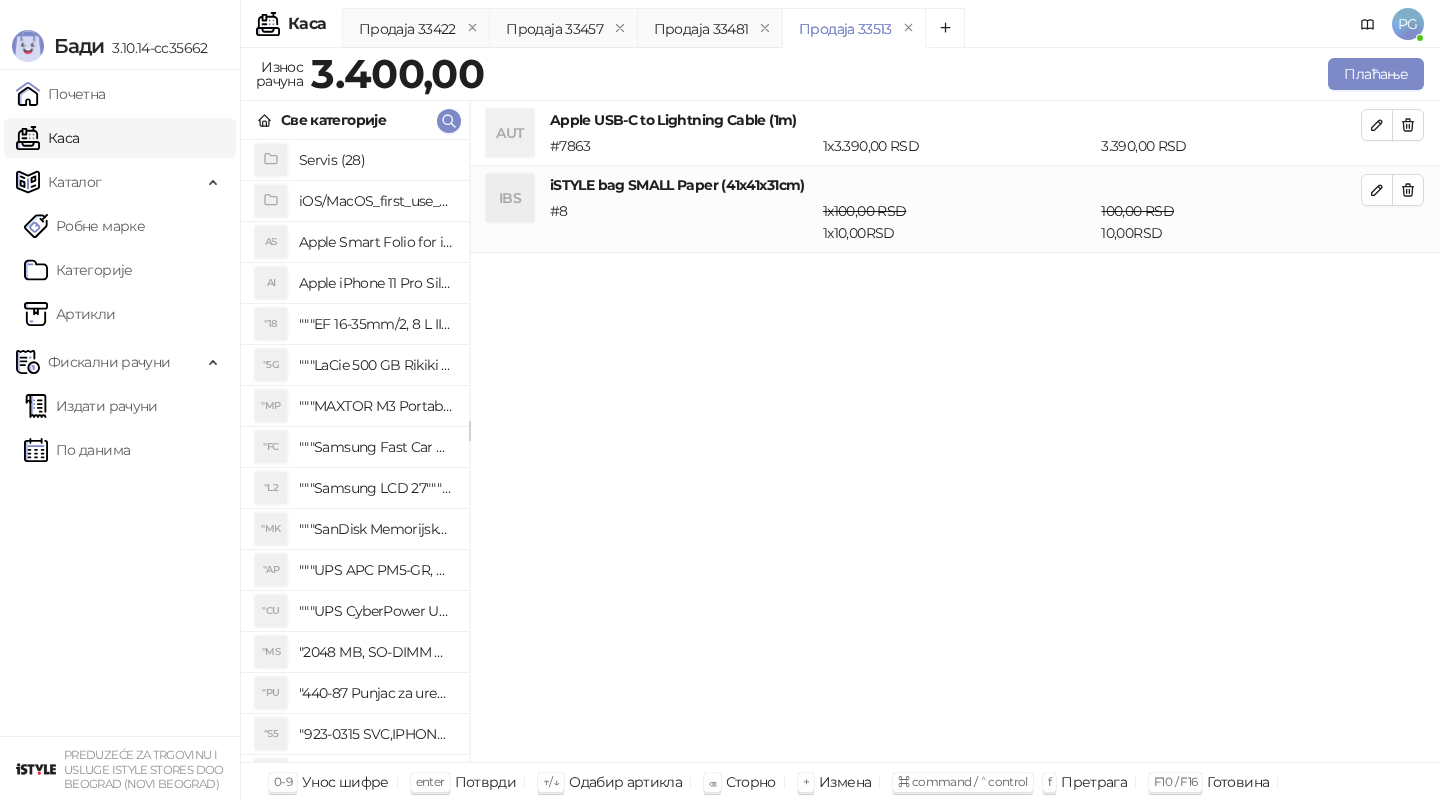 click on "Плаћање" at bounding box center (958, 74) 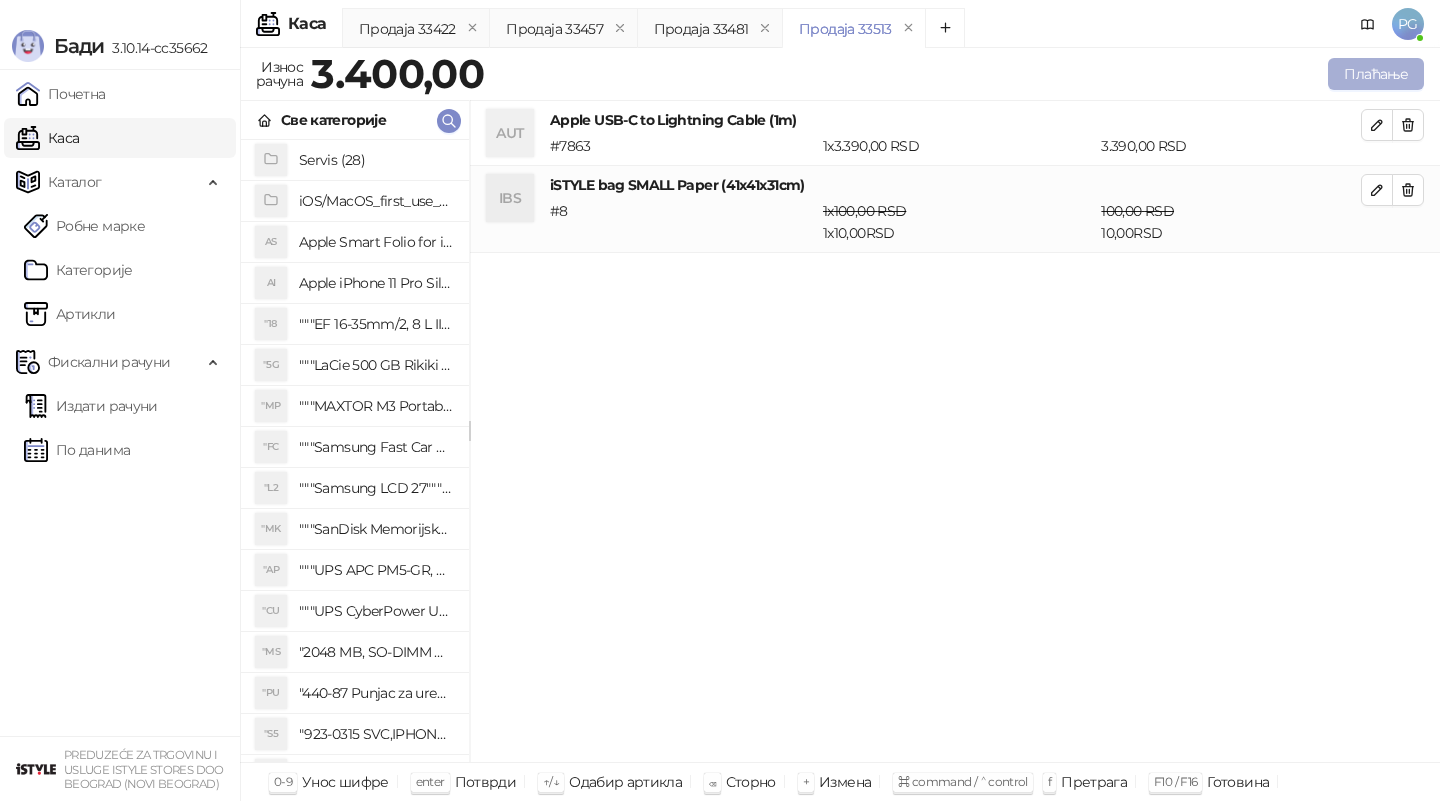 click on "Плаћање" at bounding box center [1376, 74] 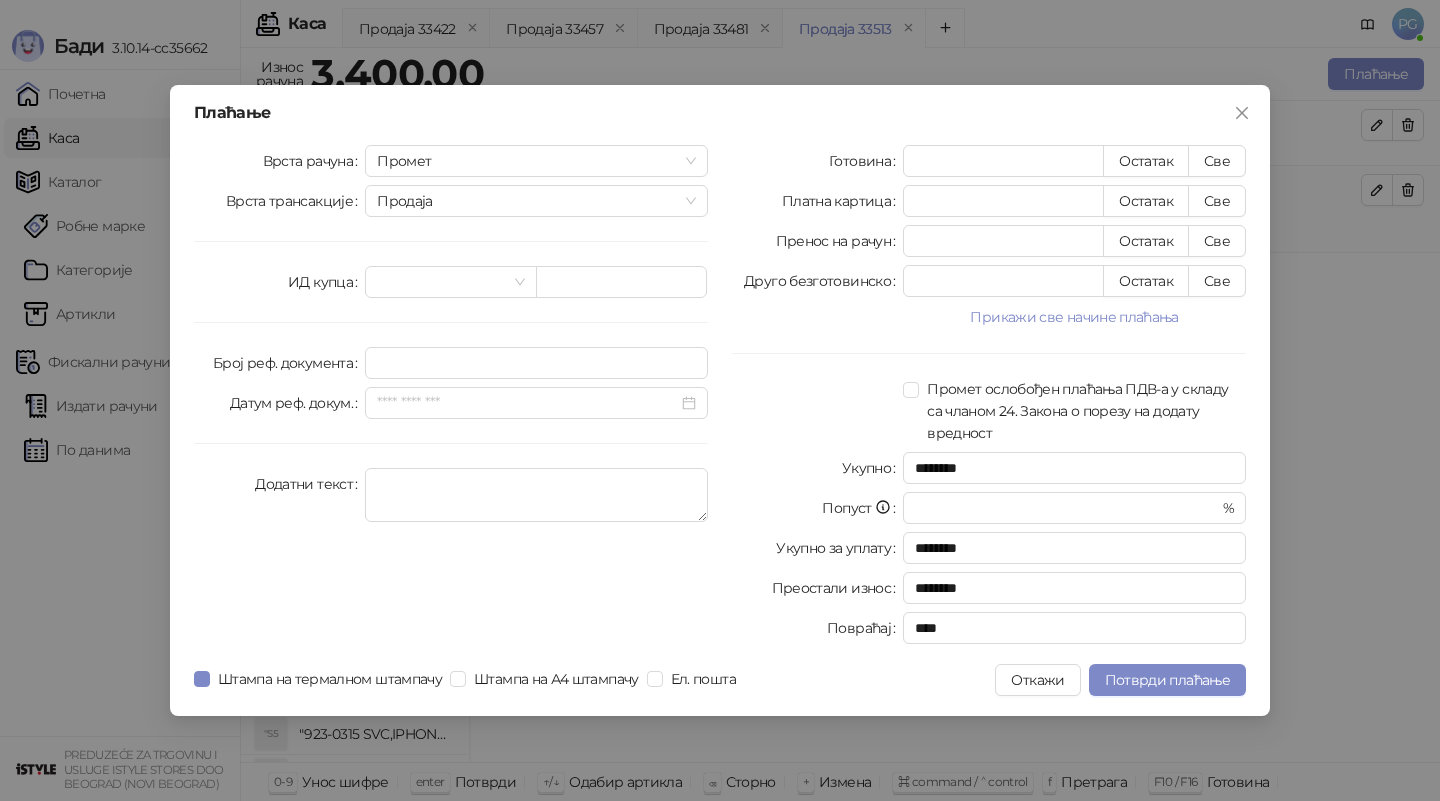 click on "Плаћање Врста рачуна Промет Врста трансакције Продаја ИД купца Број реф. документа Датум реф. докум. Додатни текст Готовина * Остатак Све Платна картица * Остатак Све Пренос на рачун * Остатак Све Друго безготовинско * Остатак Све Прикажи све начине плаћања Чек * Остатак Све Ваучер * Остатак Све Инстант плаћање * Остатак Све   Промет ослобођен плаћања ПДВ-а у складу са чланом 24. Закона о порезу на додату вредност Укупно ******** Попуст   * % Укупно за уплату ******** Преостали износ ******** Повраћај **** Штампа на термалном штампачу Штампа на А4 штампачу Ел. пошта Откажи" at bounding box center [720, 400] 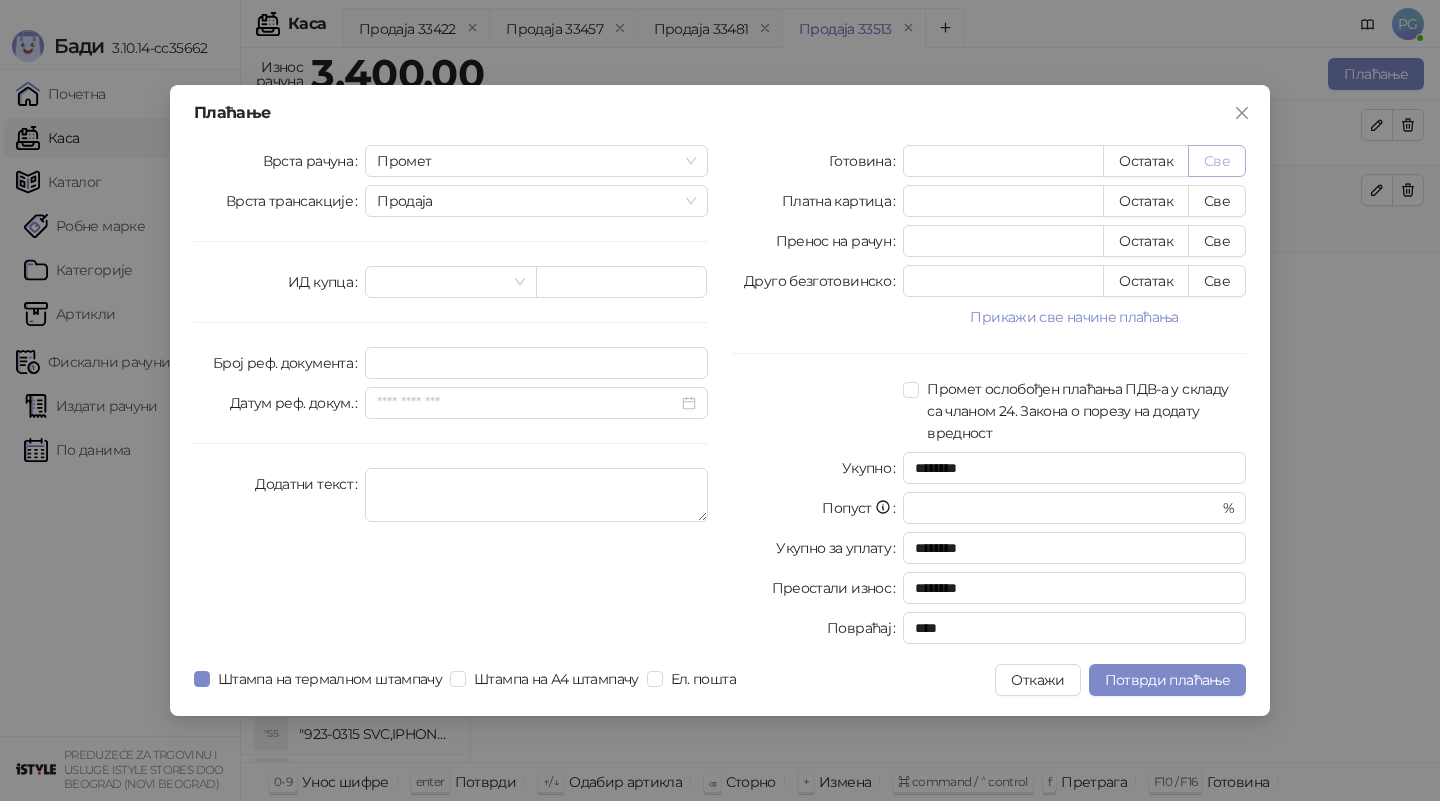 click on "Све" at bounding box center [1217, 161] 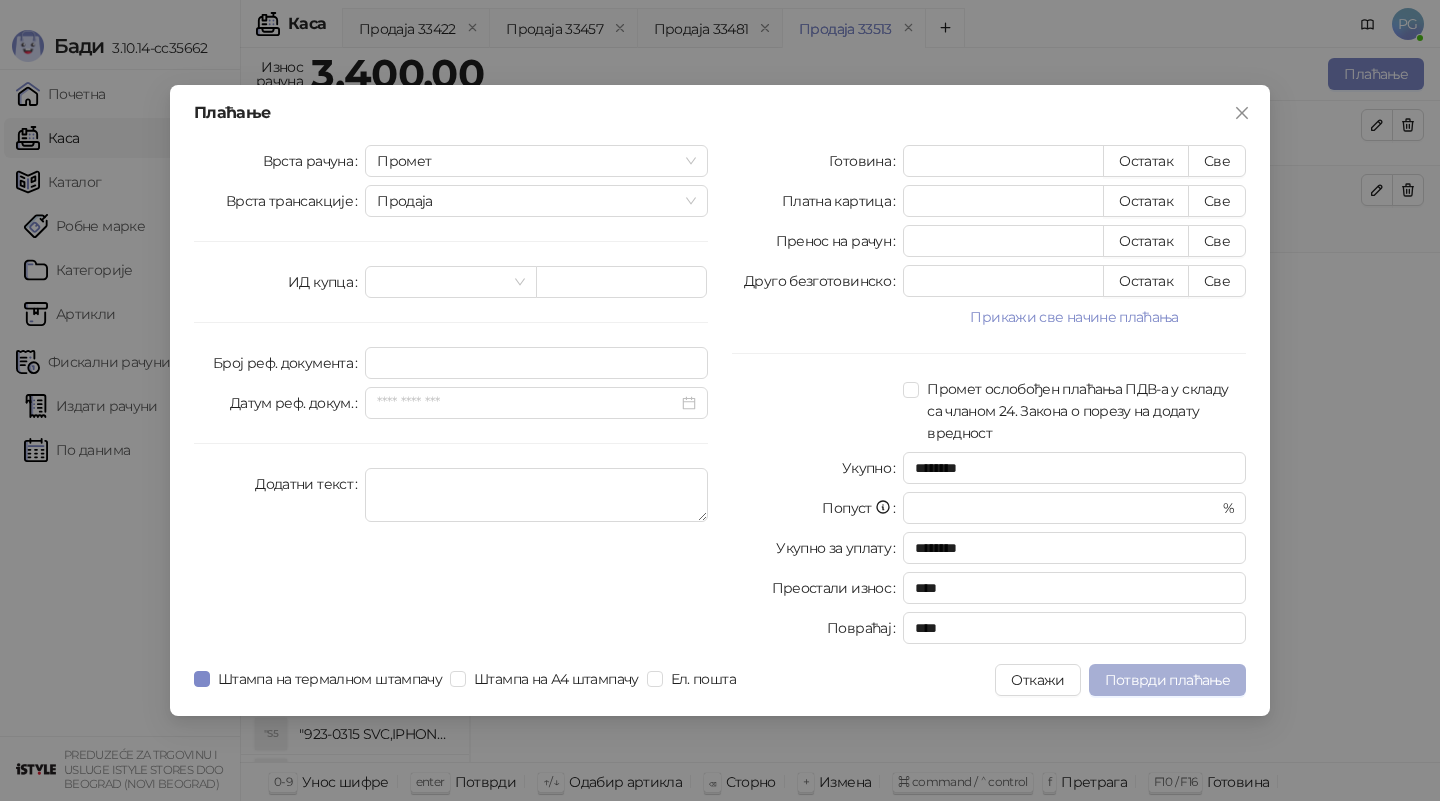 click on "Потврди плаћање" at bounding box center [1167, 680] 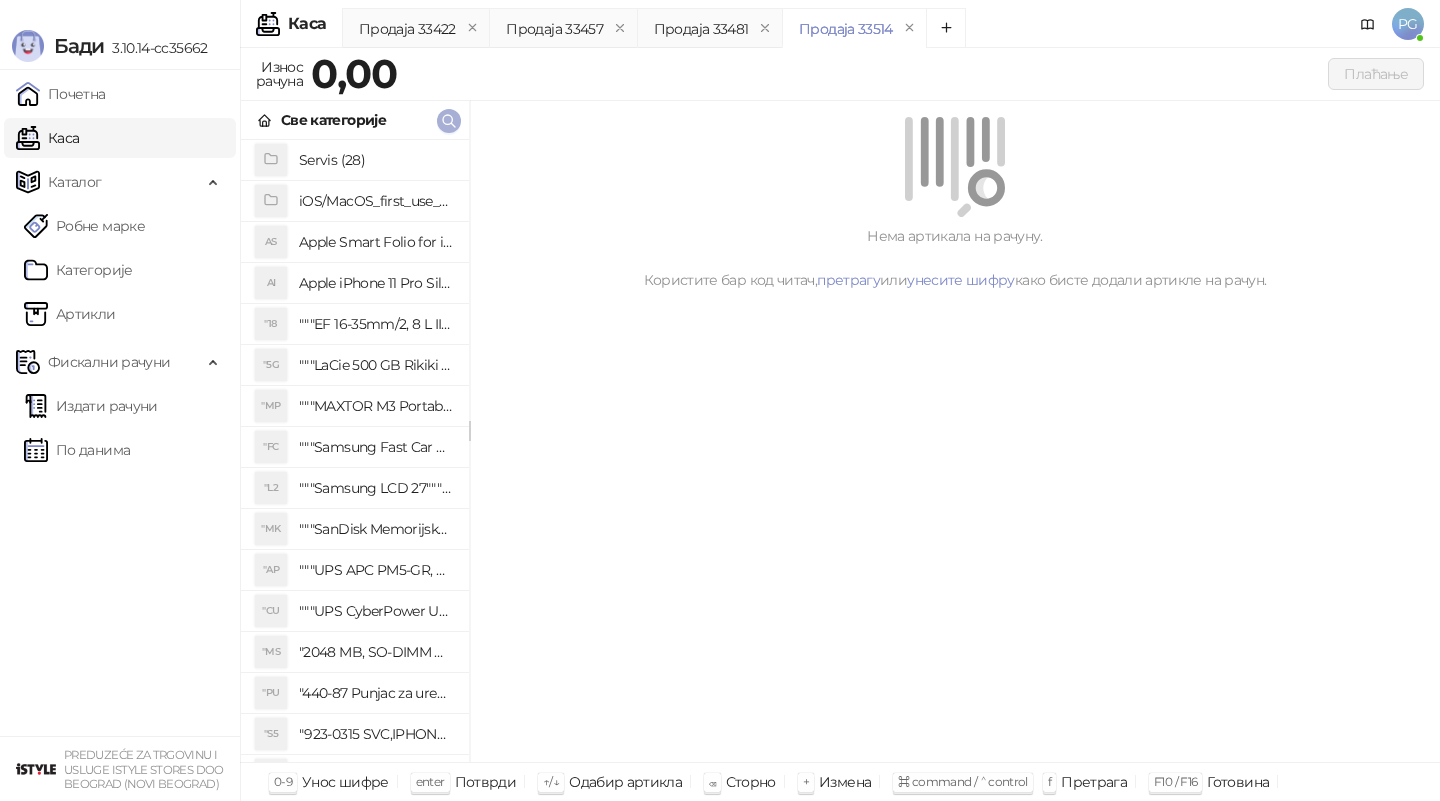 click 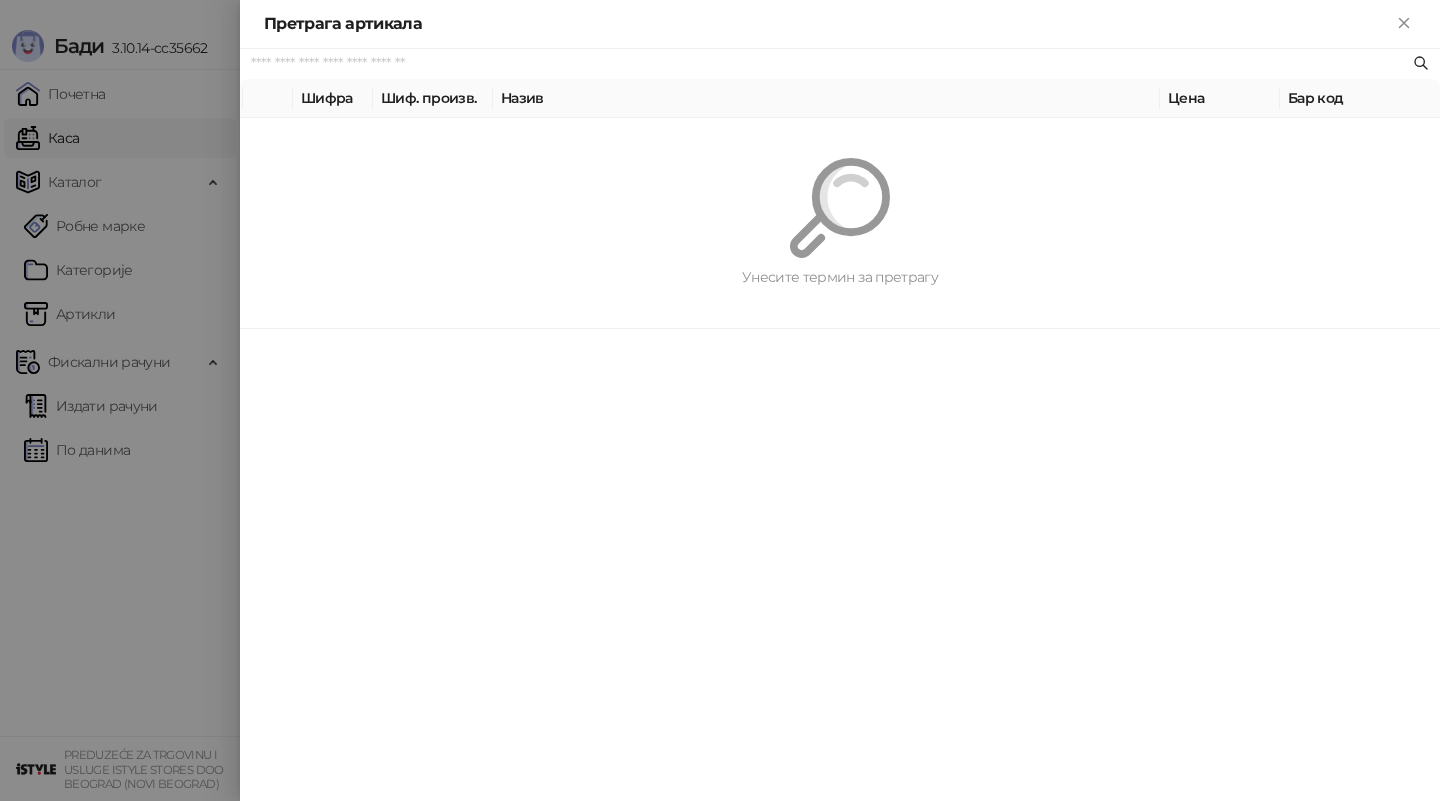 paste on "*********" 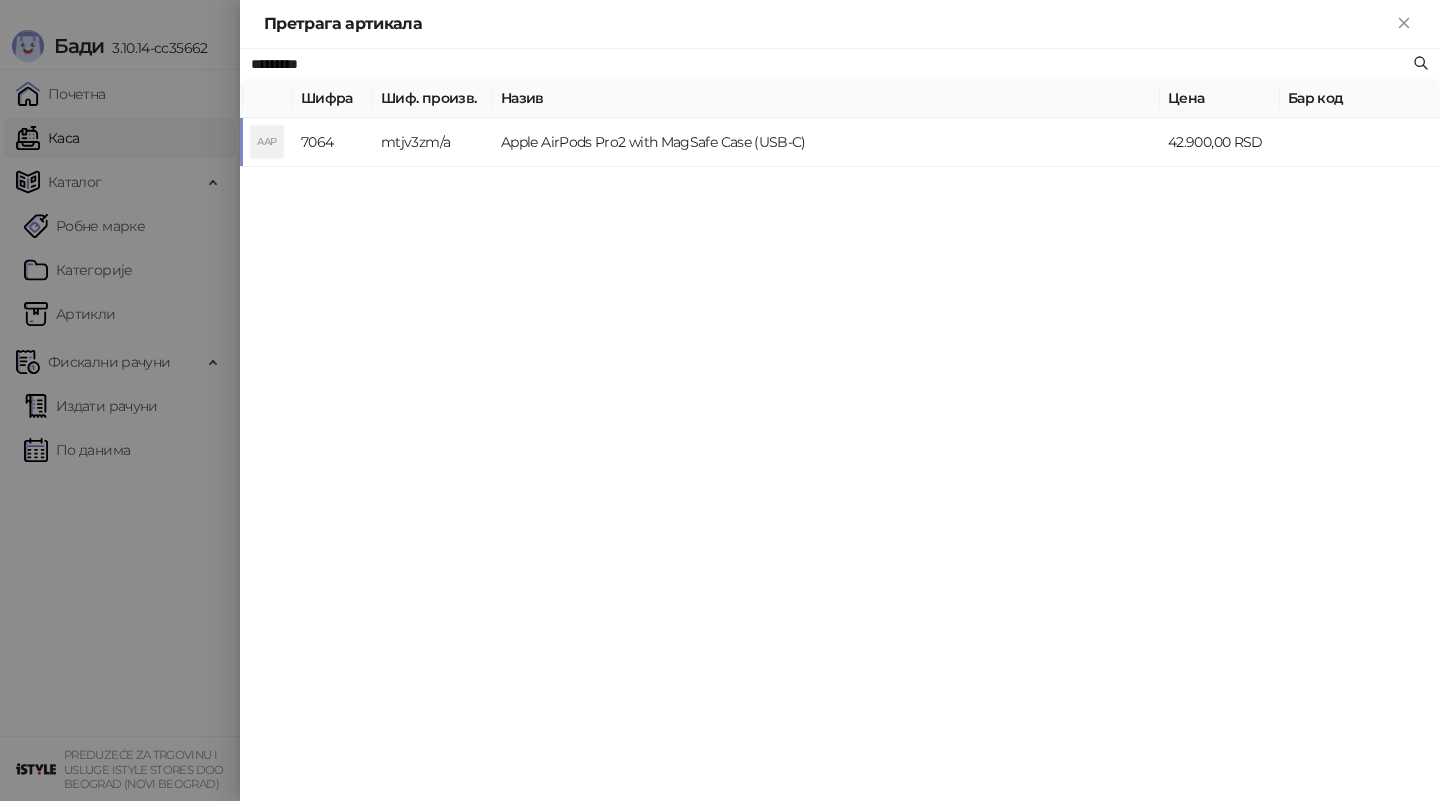 type on "*********" 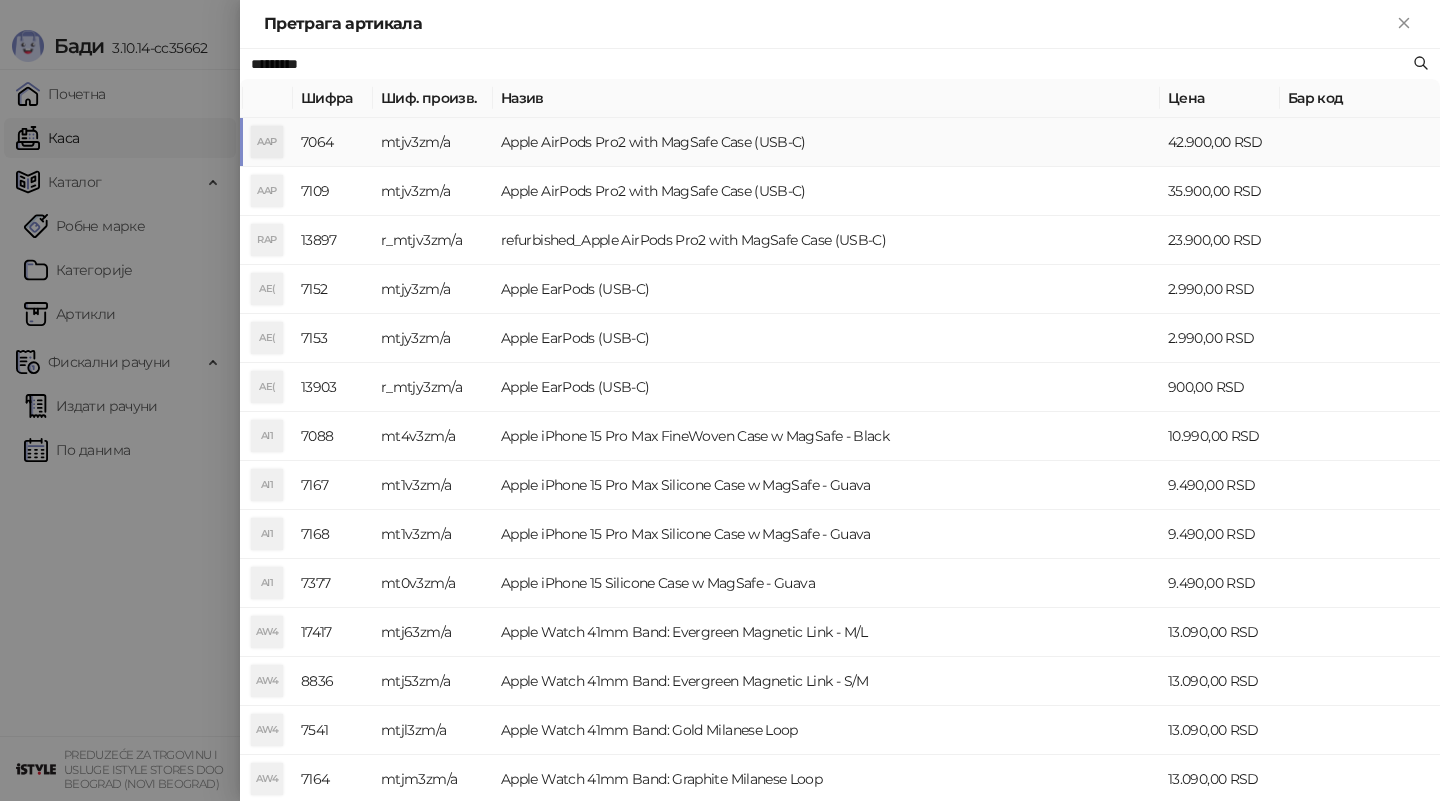 click on "mtjv3zm/a" at bounding box center [433, 142] 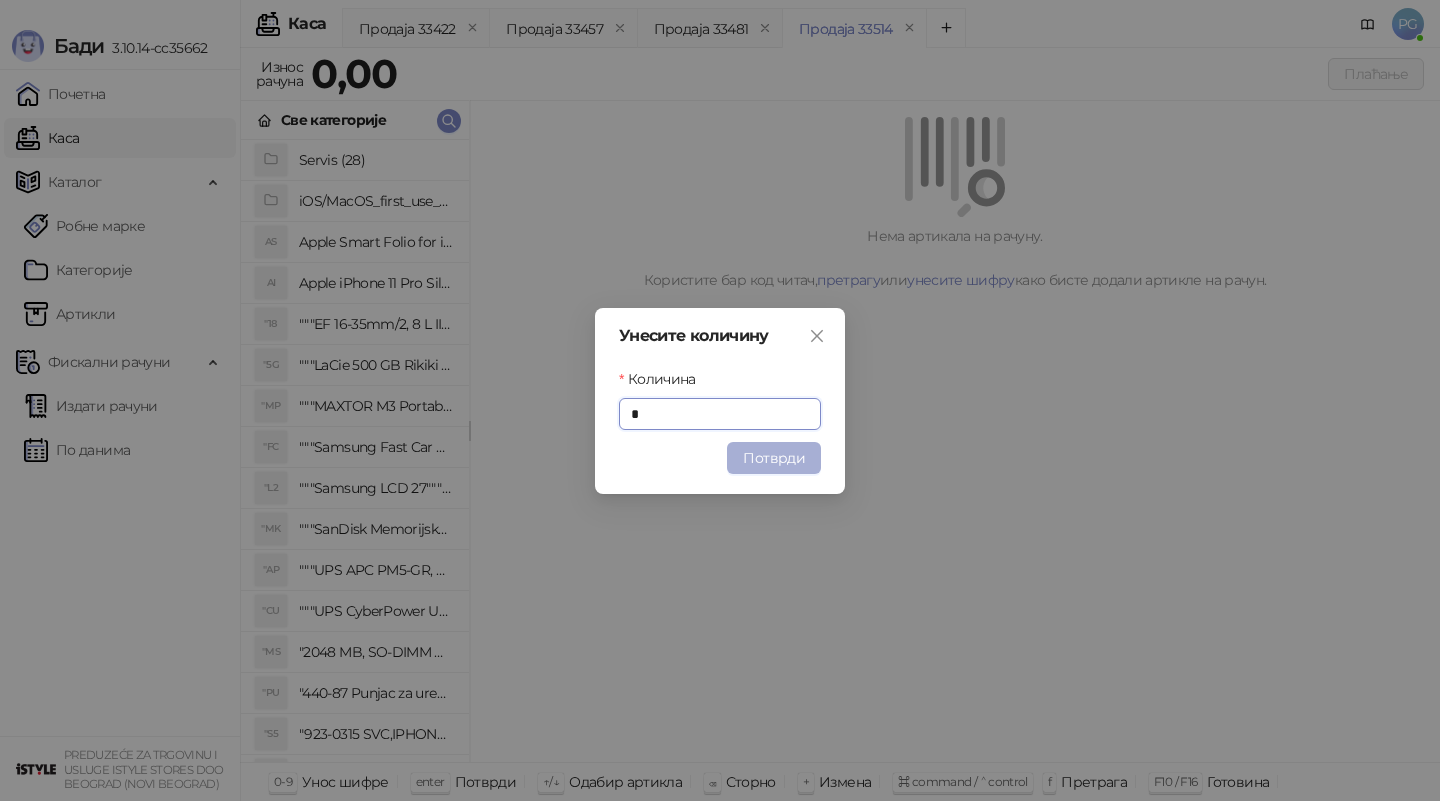 click on "Потврди" at bounding box center [774, 458] 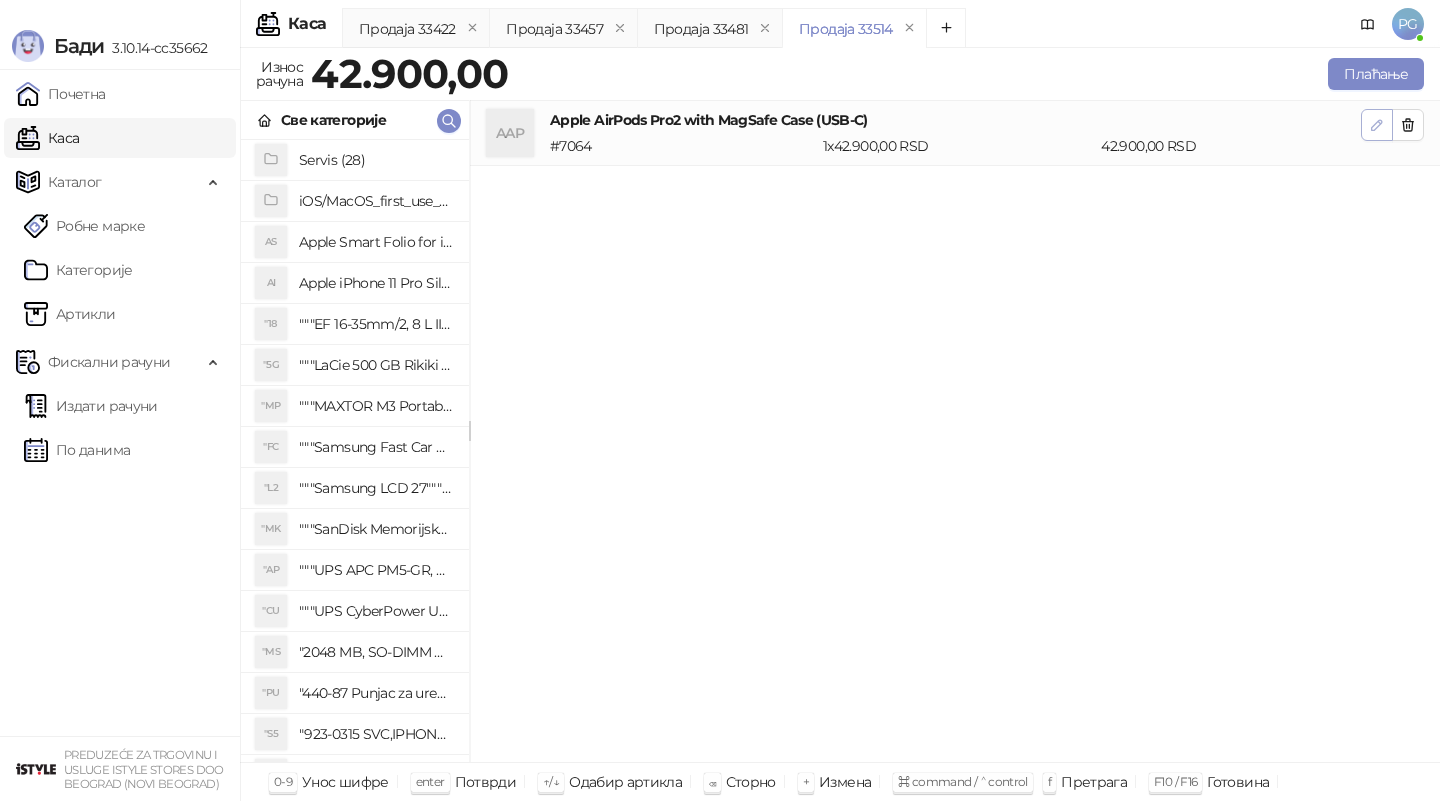 click at bounding box center [1377, 125] 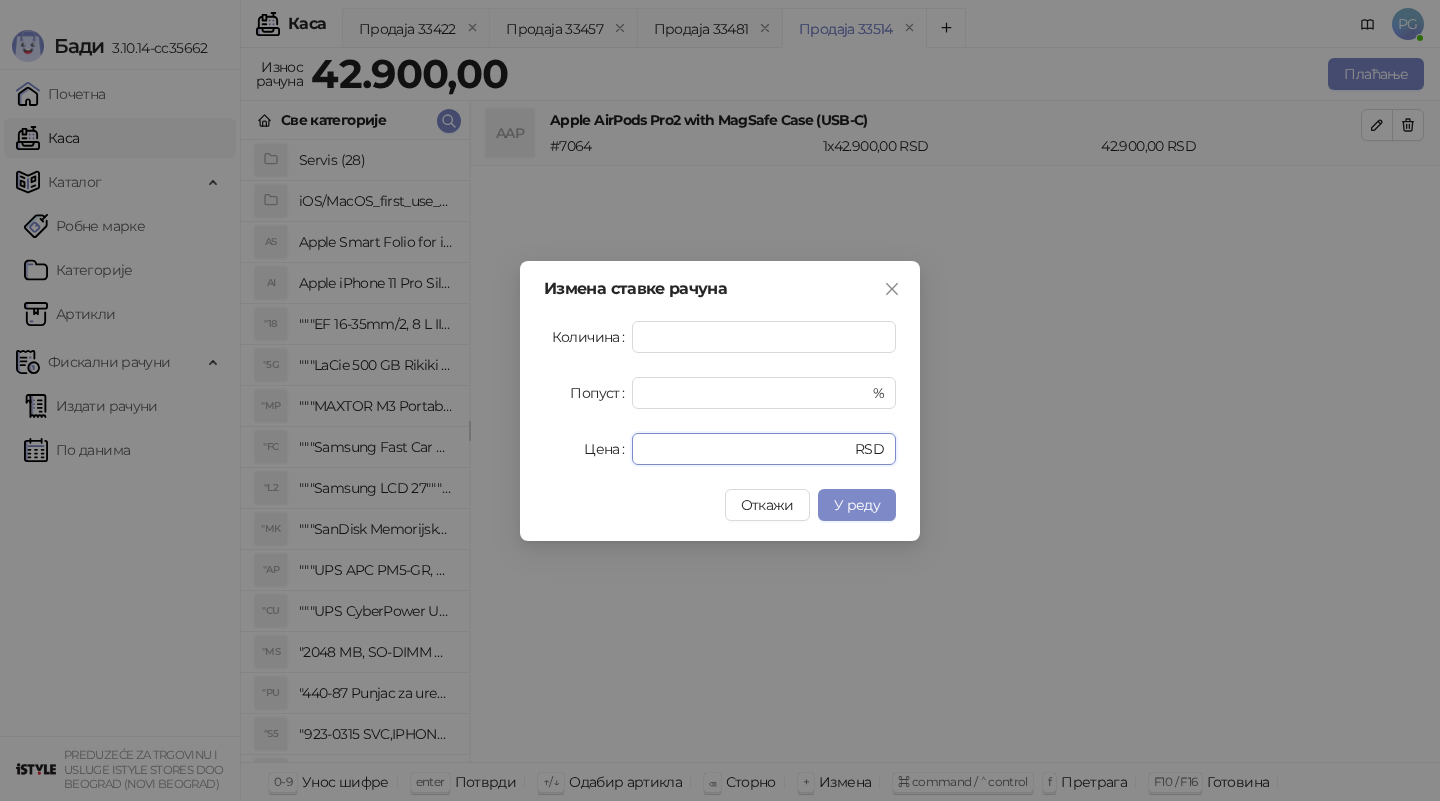 drag, startPoint x: 663, startPoint y: 451, endPoint x: 609, endPoint y: 451, distance: 54 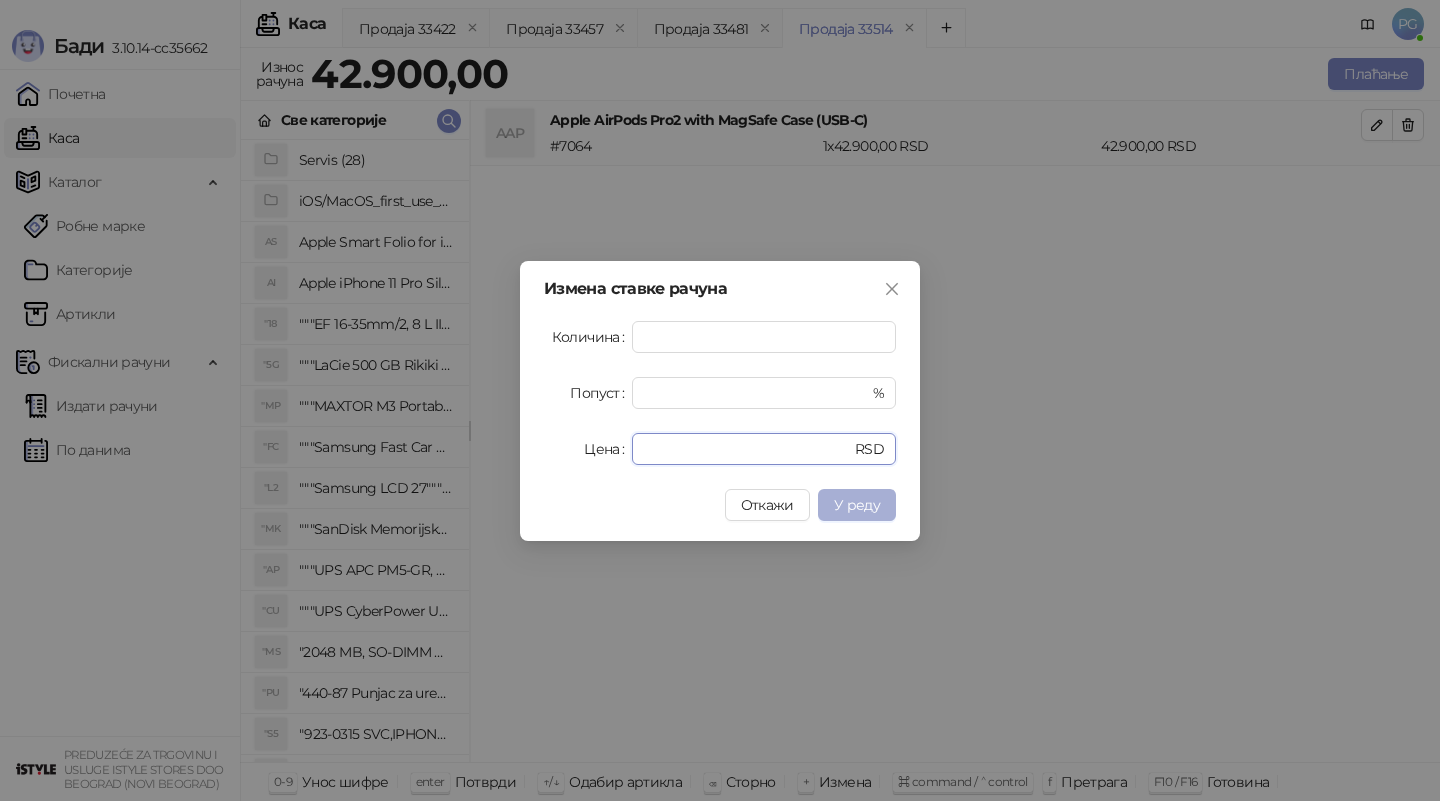 type on "*****" 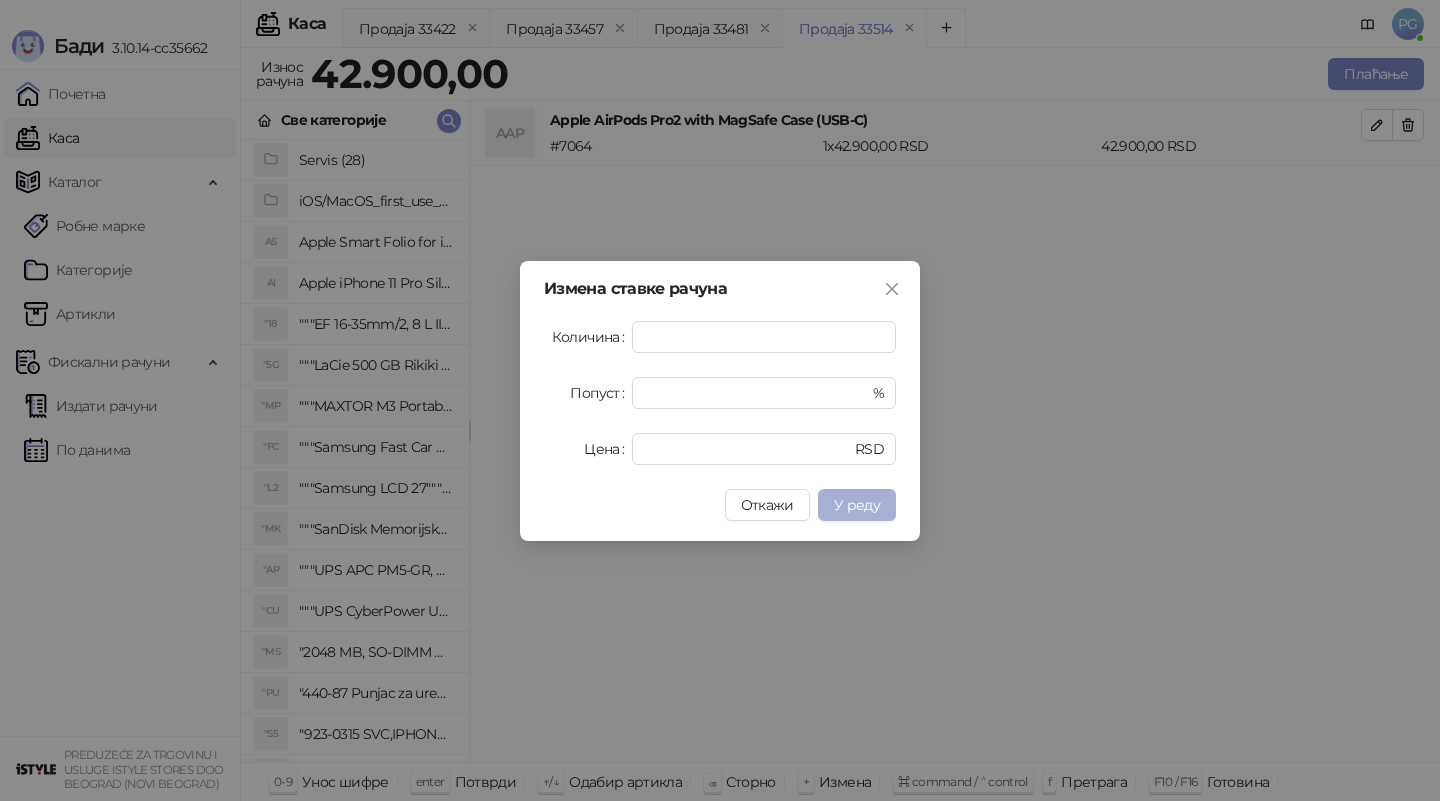 click on "У реду" at bounding box center (857, 505) 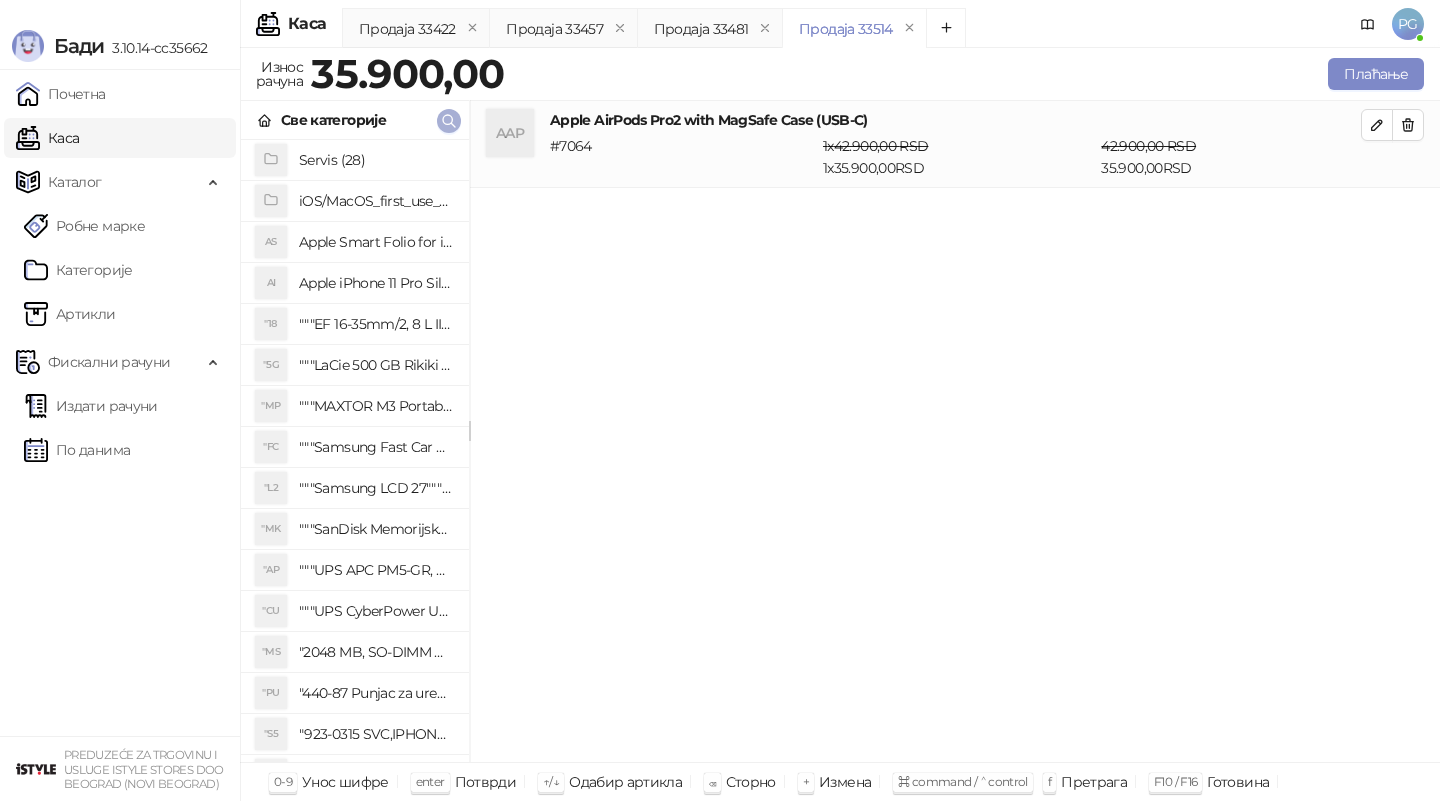 click 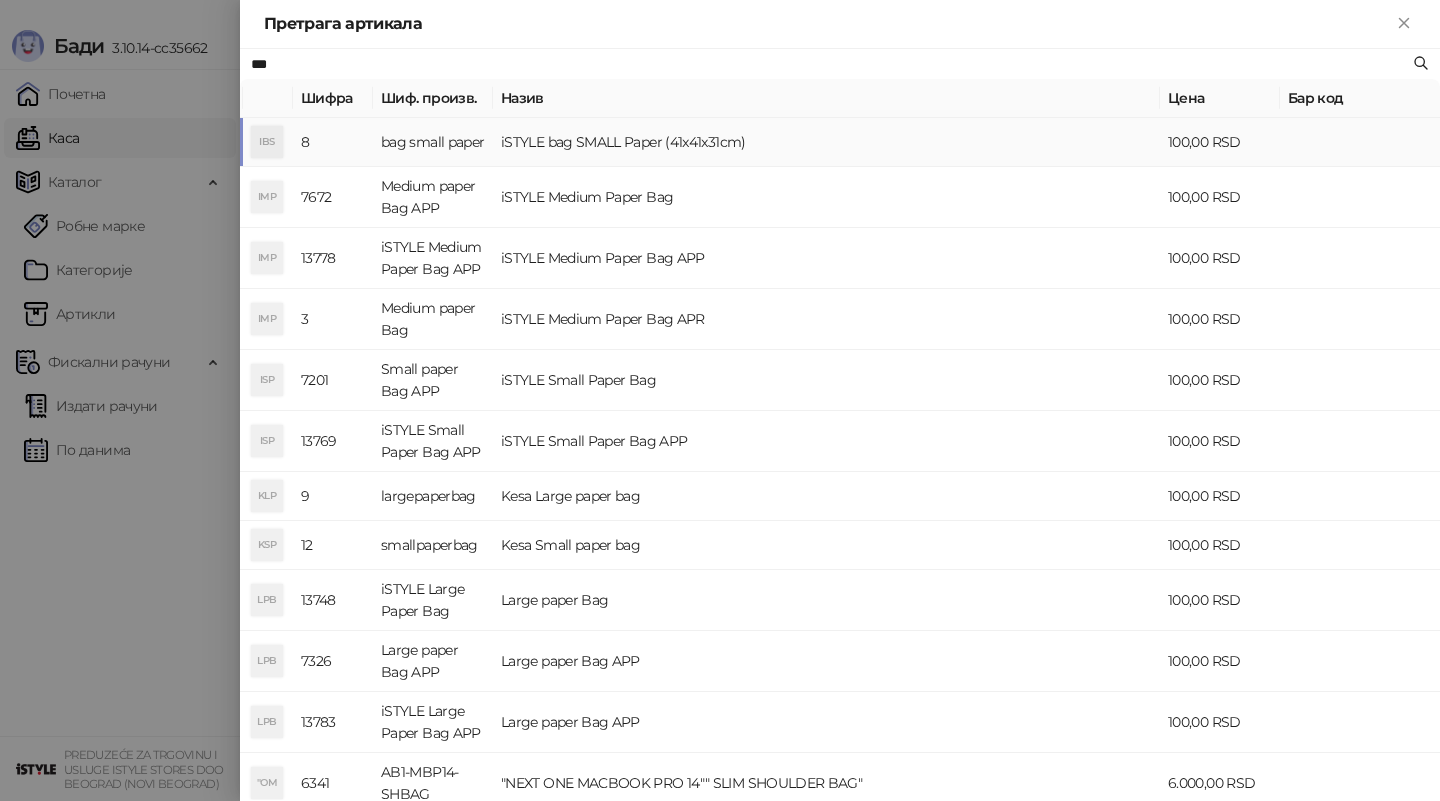 type on "***" 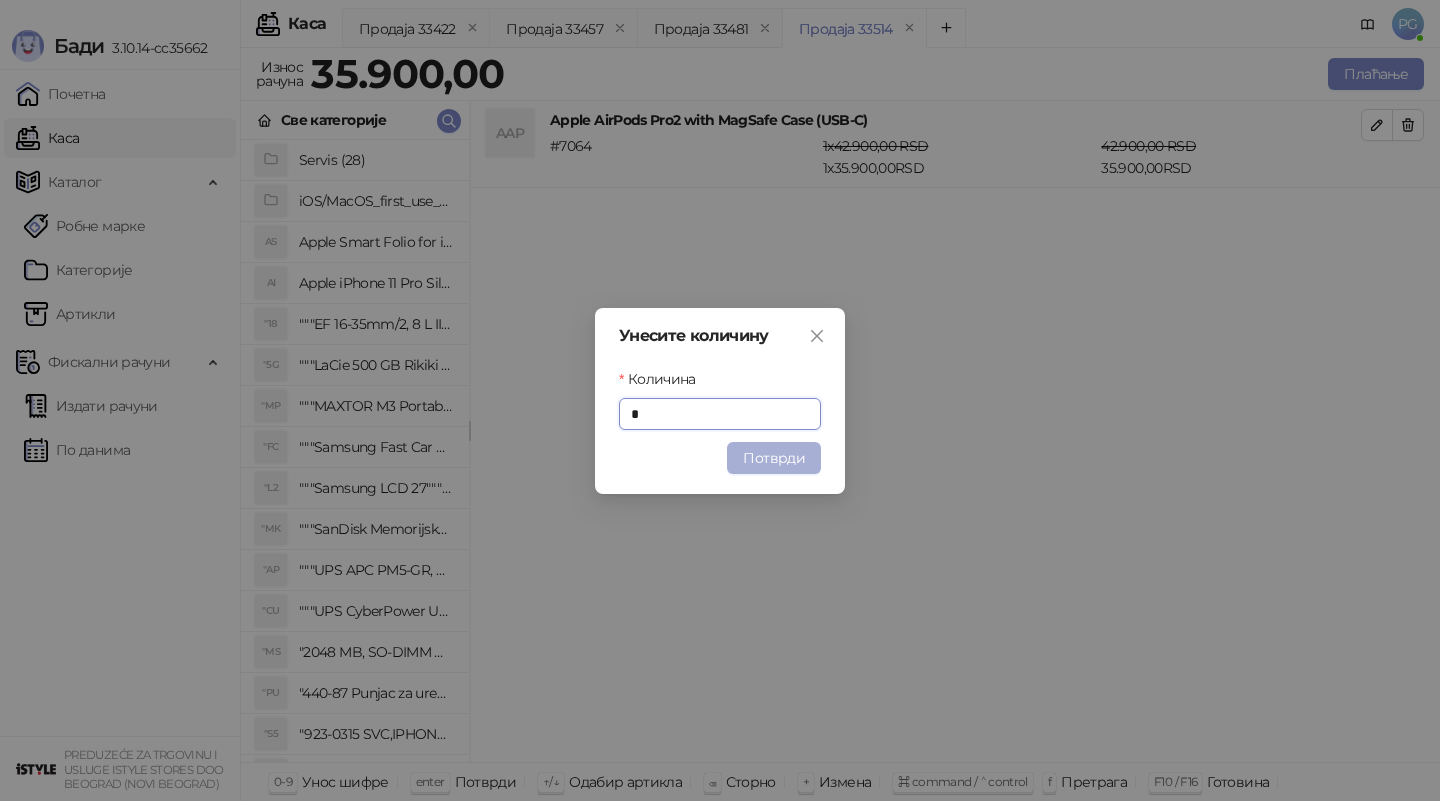 click on "Потврди" at bounding box center (774, 458) 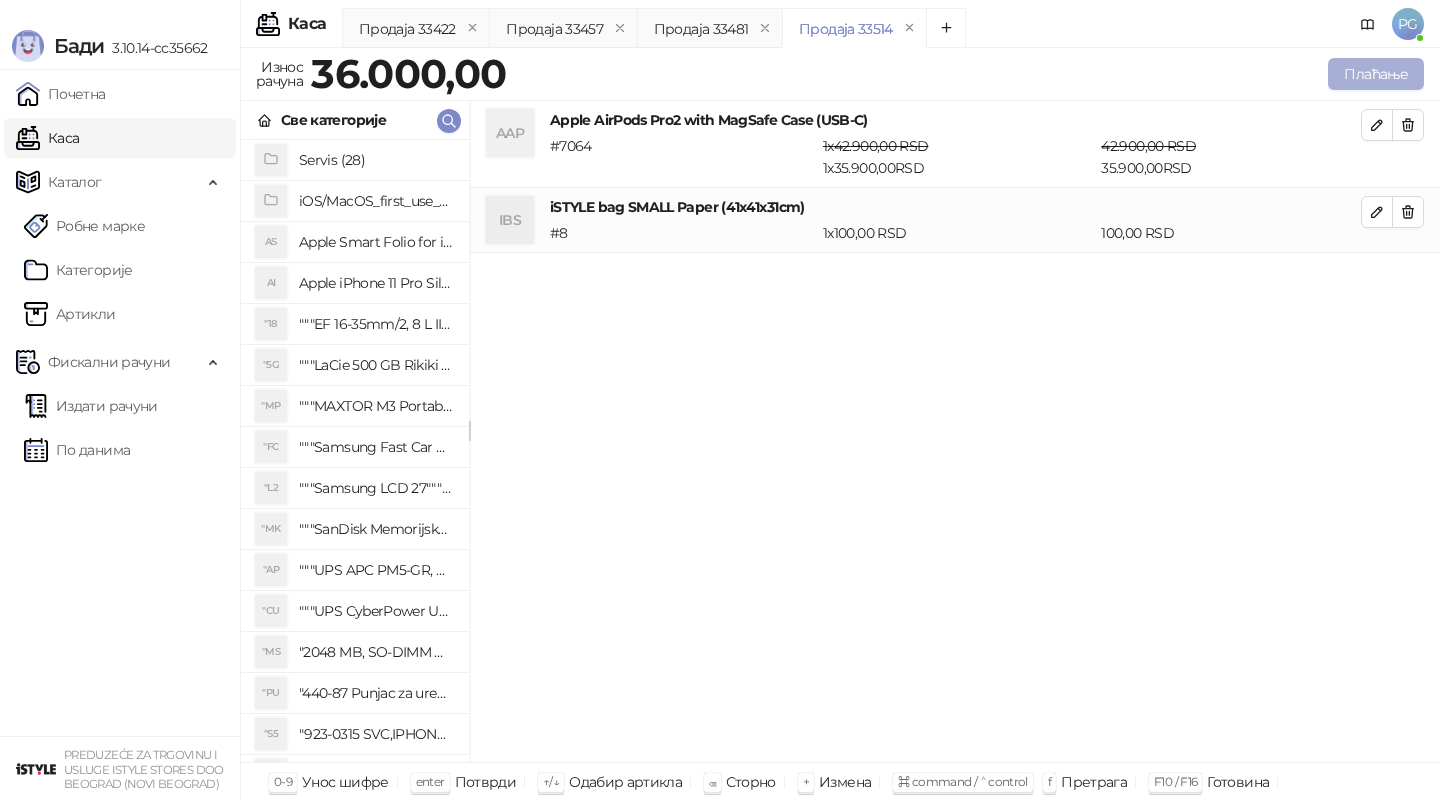 click on "Плаћање" at bounding box center [1376, 74] 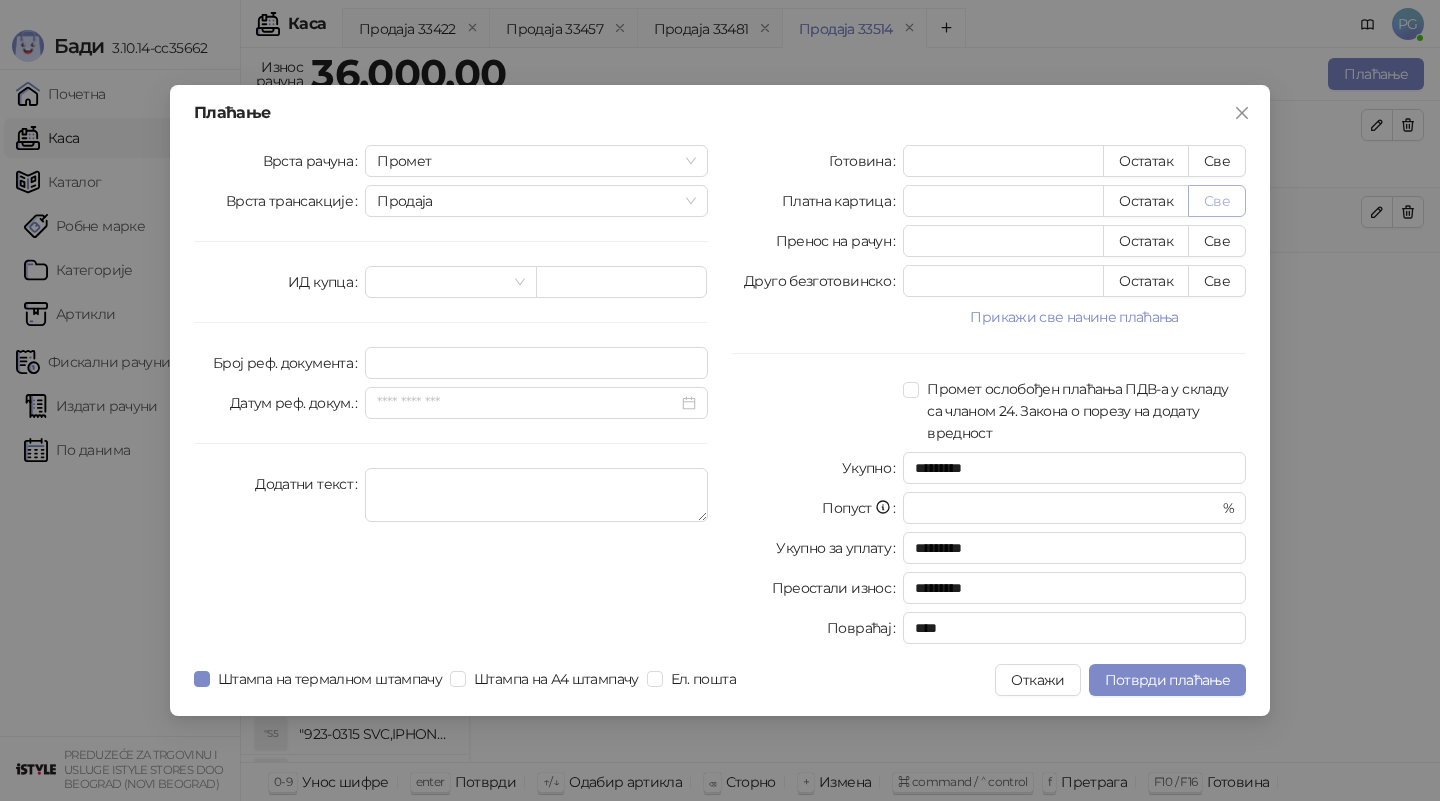 click on "Све" at bounding box center (1217, 201) 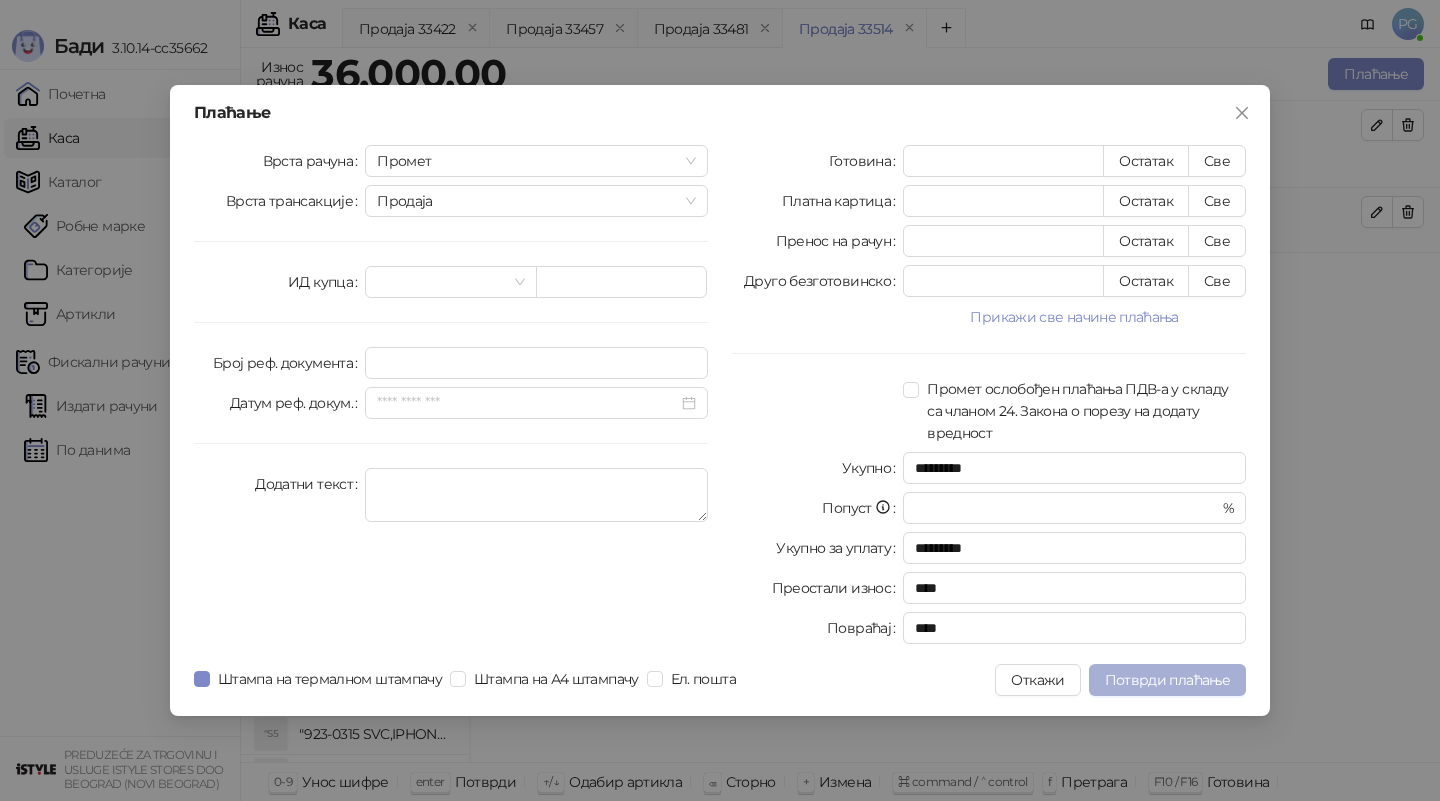 click on "Потврди плаћање" at bounding box center (1167, 680) 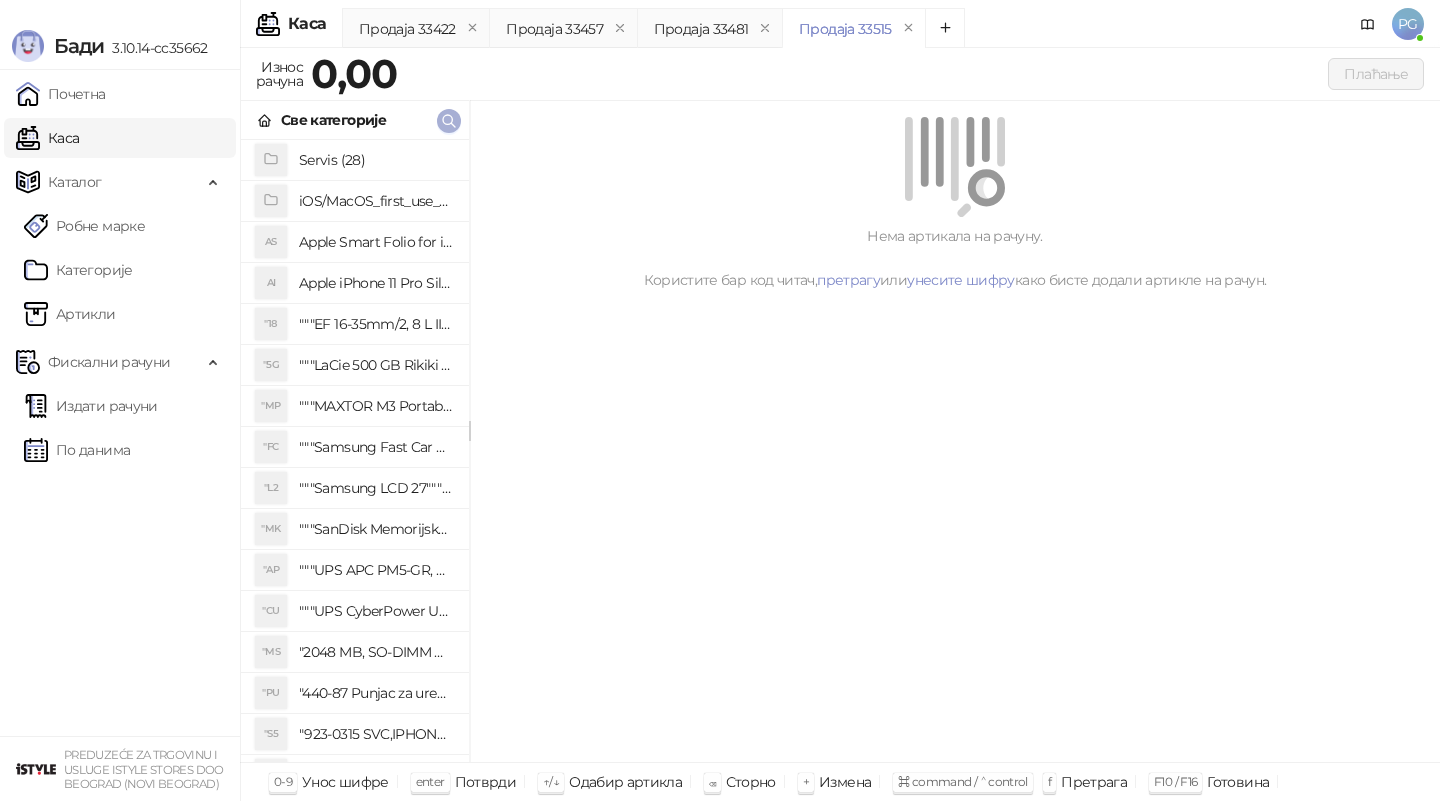 click 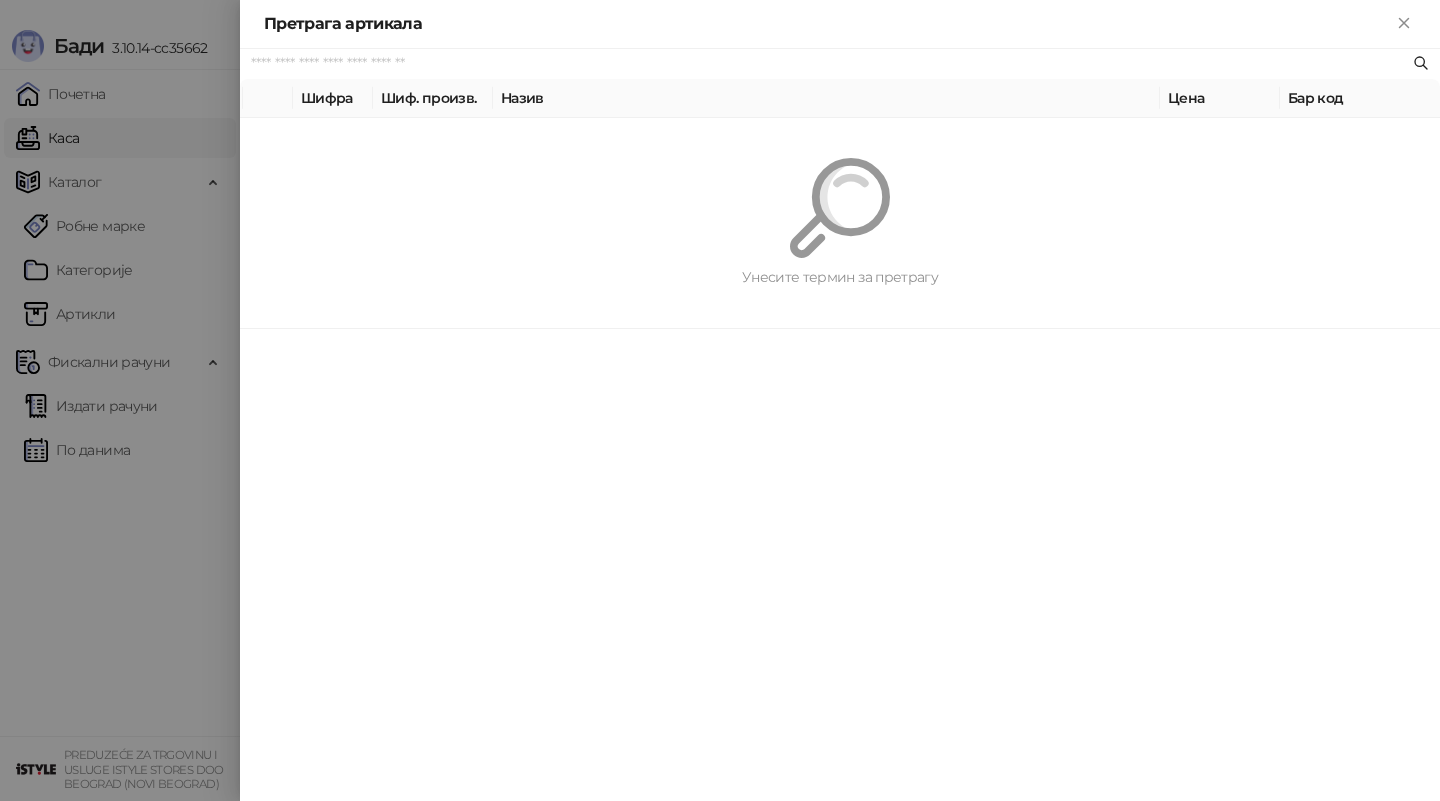paste on "*********" 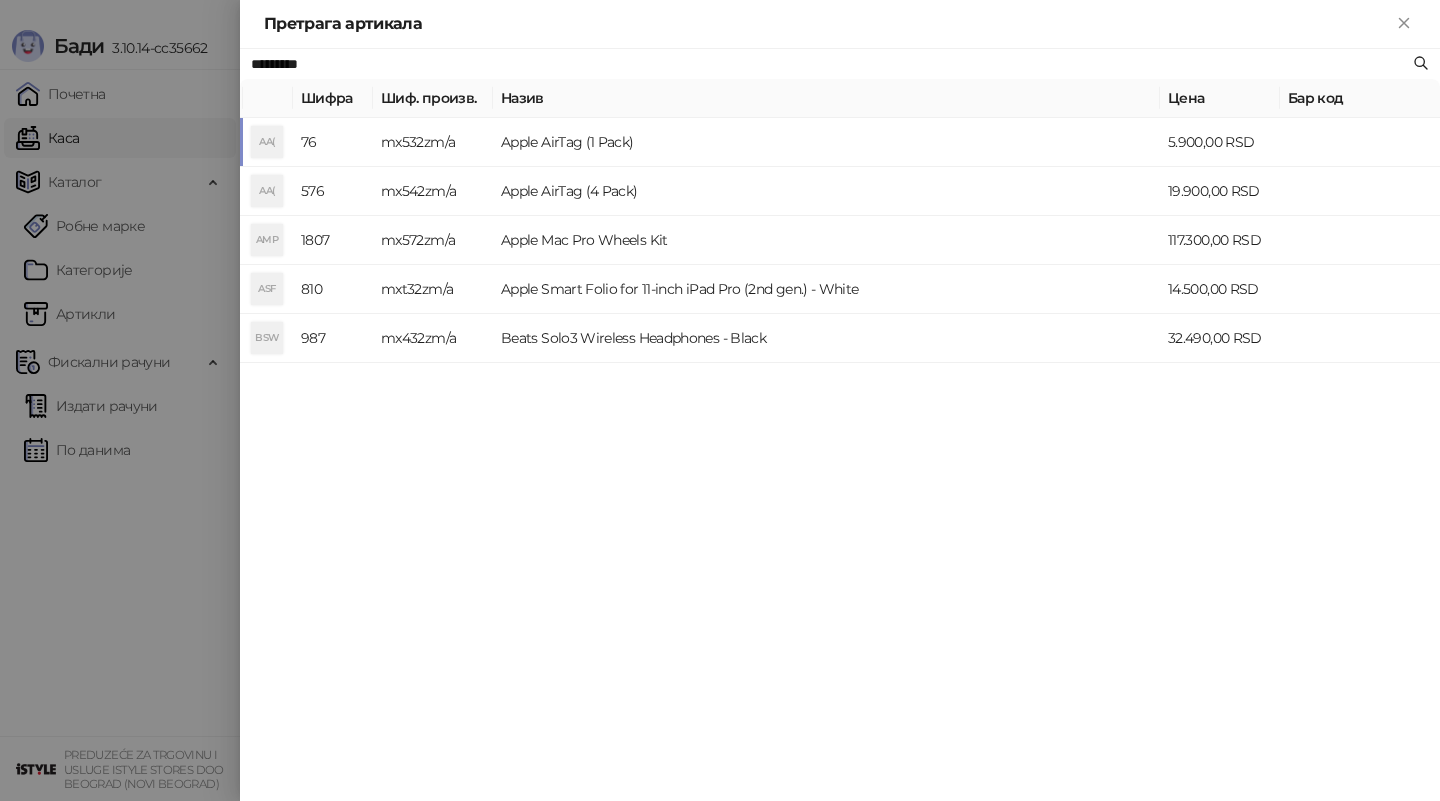click on "mx532zm/a" at bounding box center (433, 142) 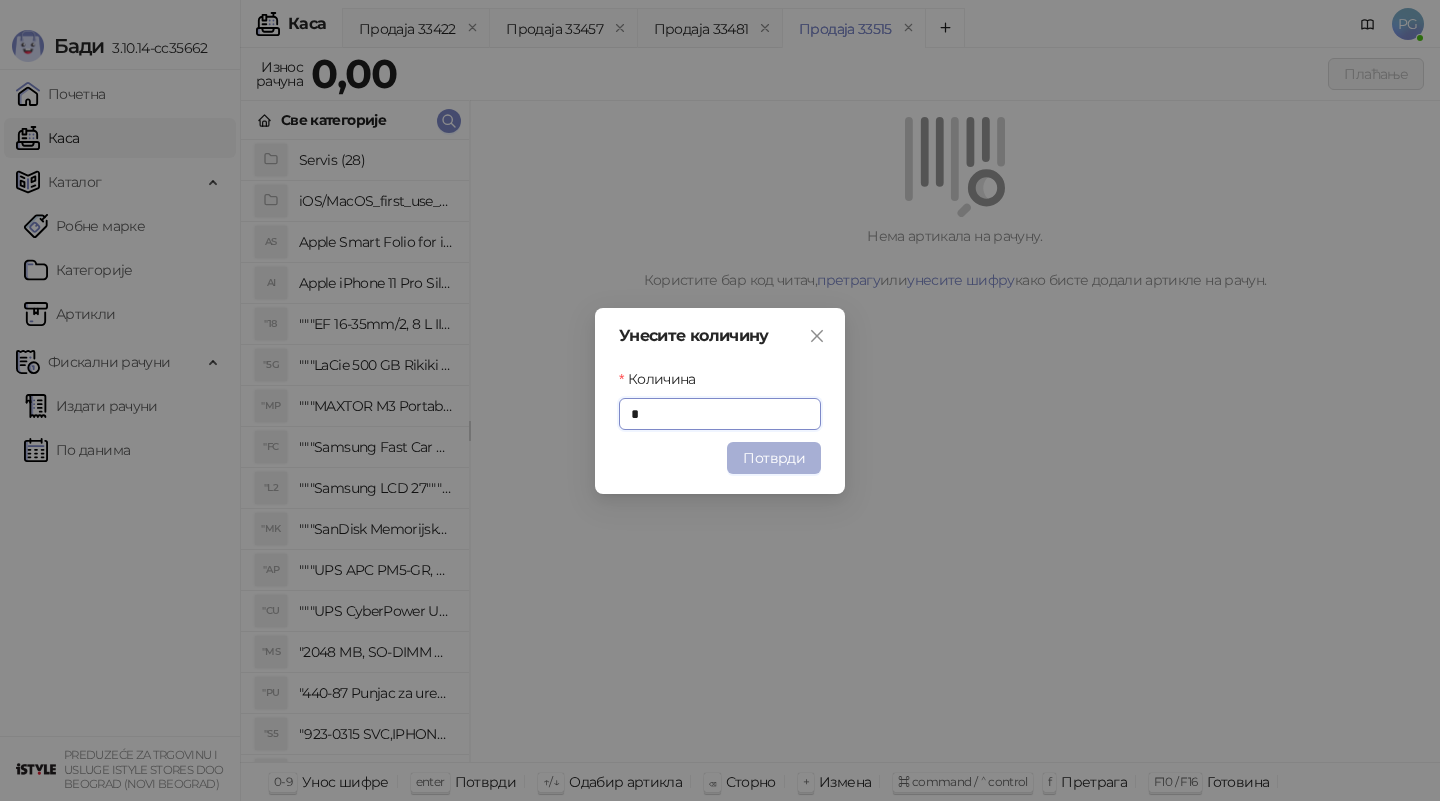 click on "Потврди" at bounding box center [774, 458] 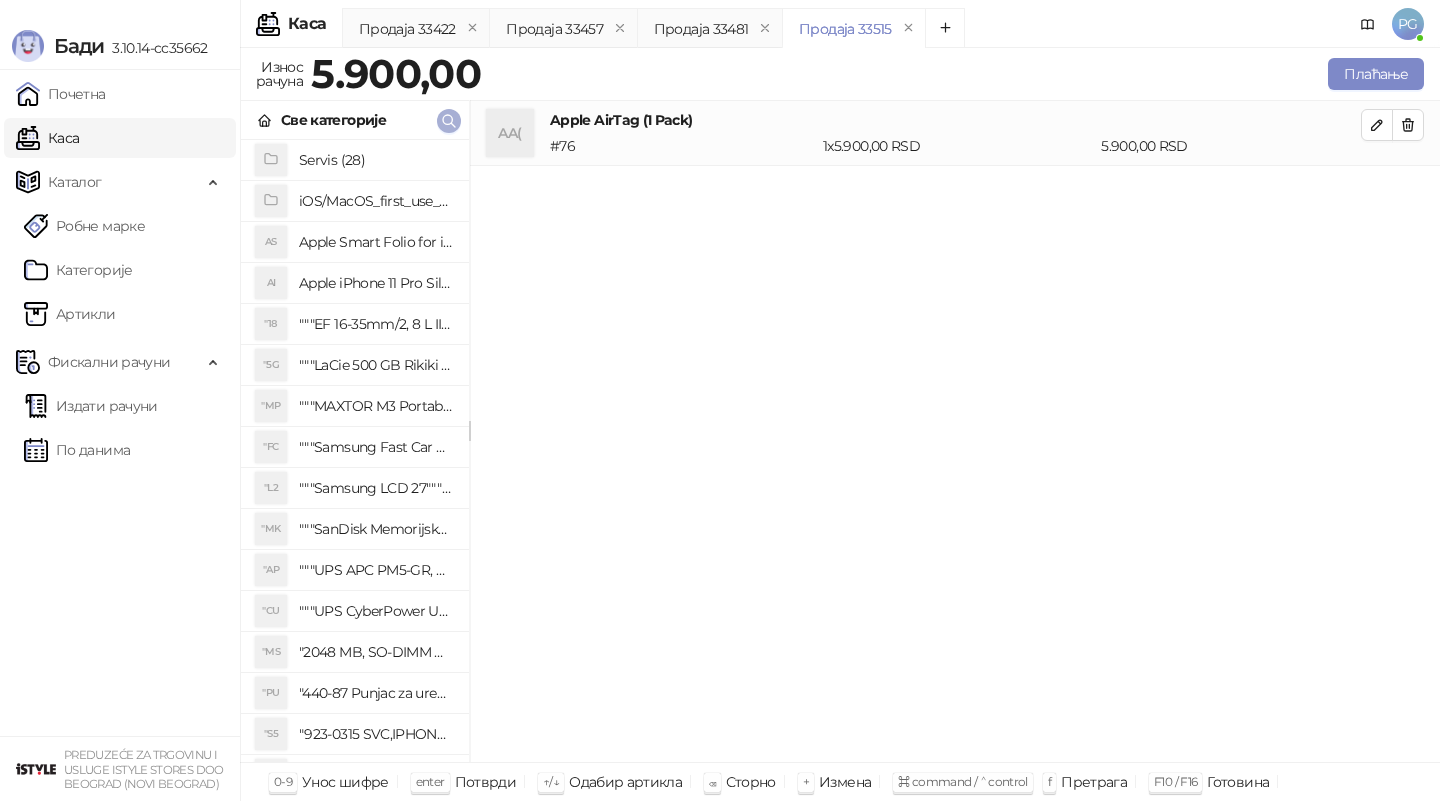 click 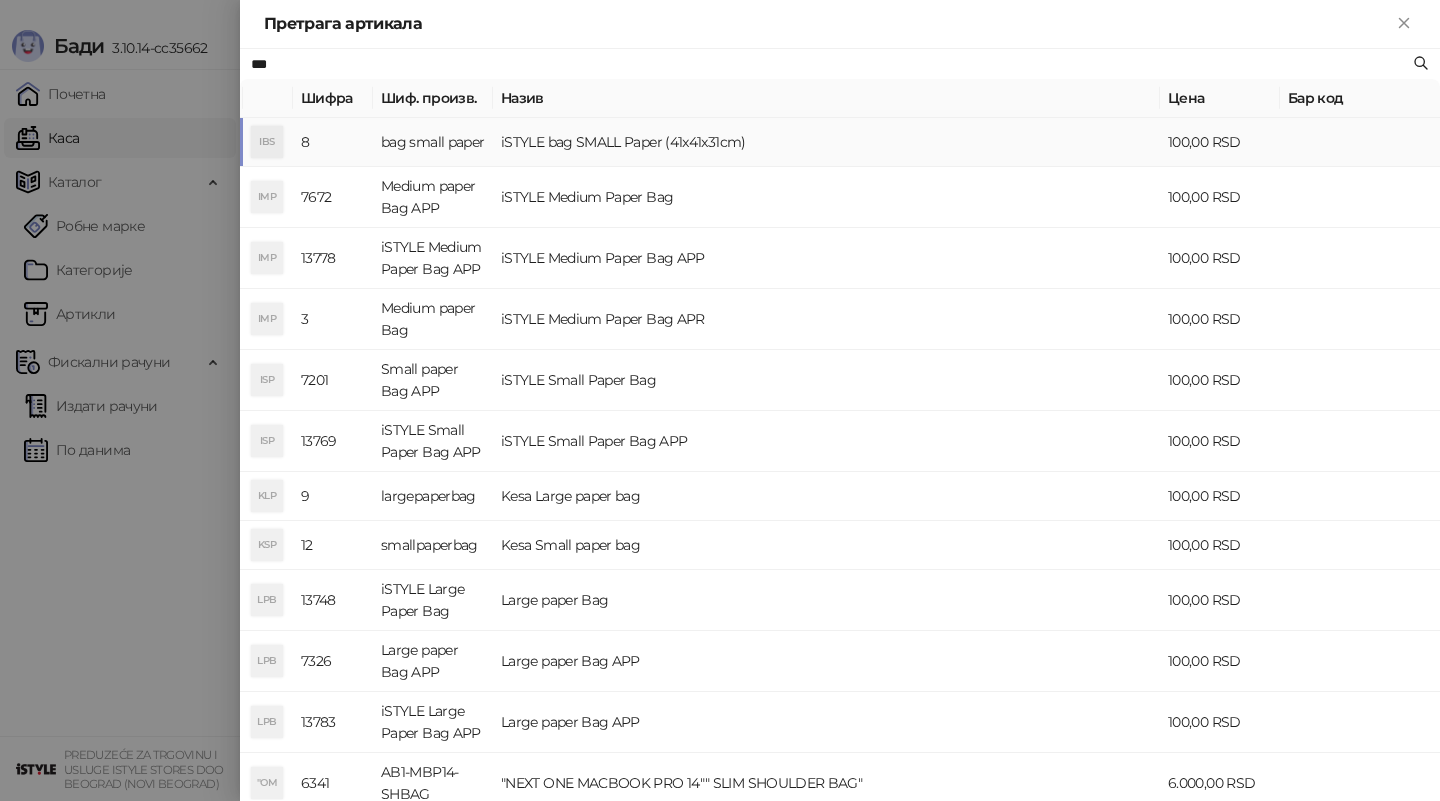 type on "***" 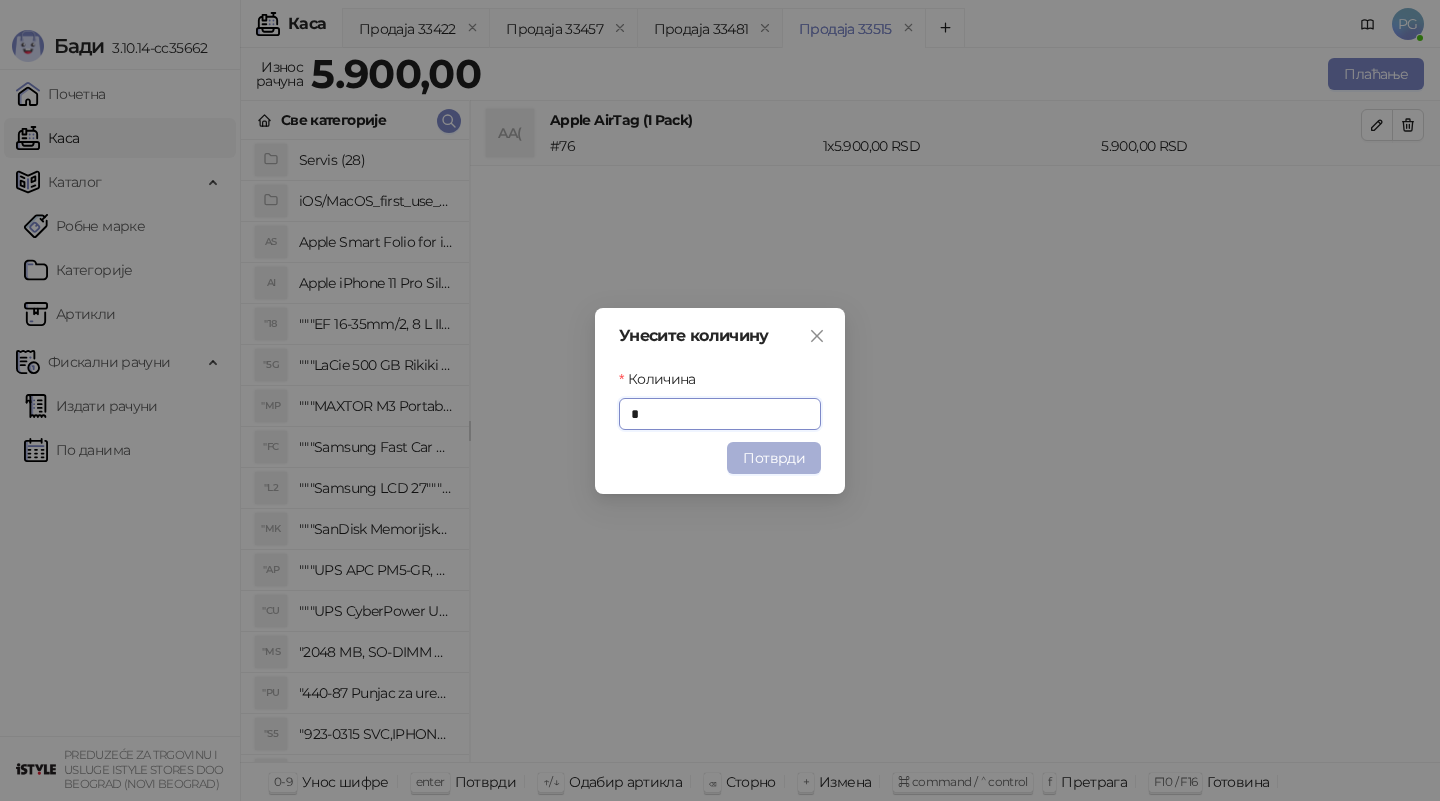 click on "Потврди" at bounding box center (774, 458) 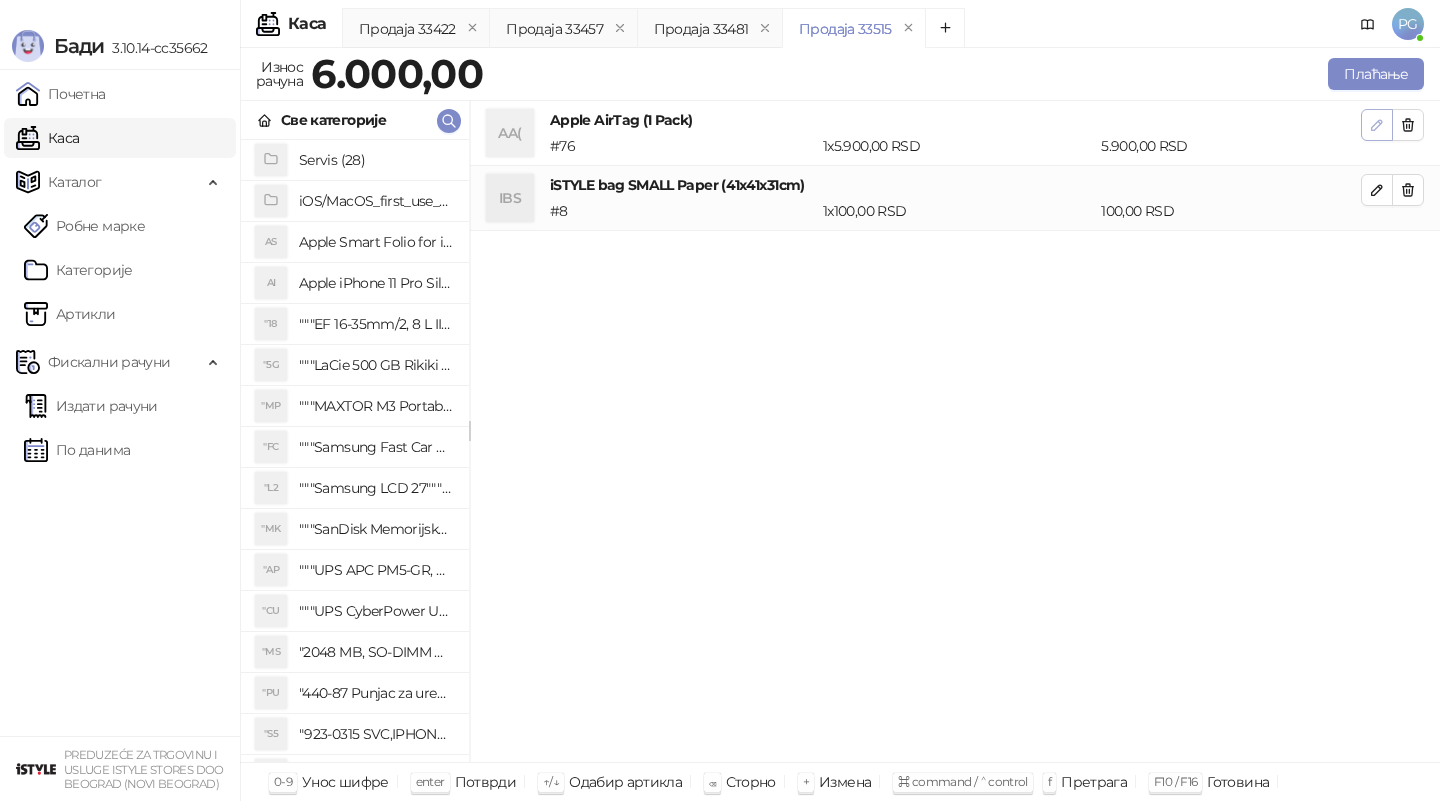click 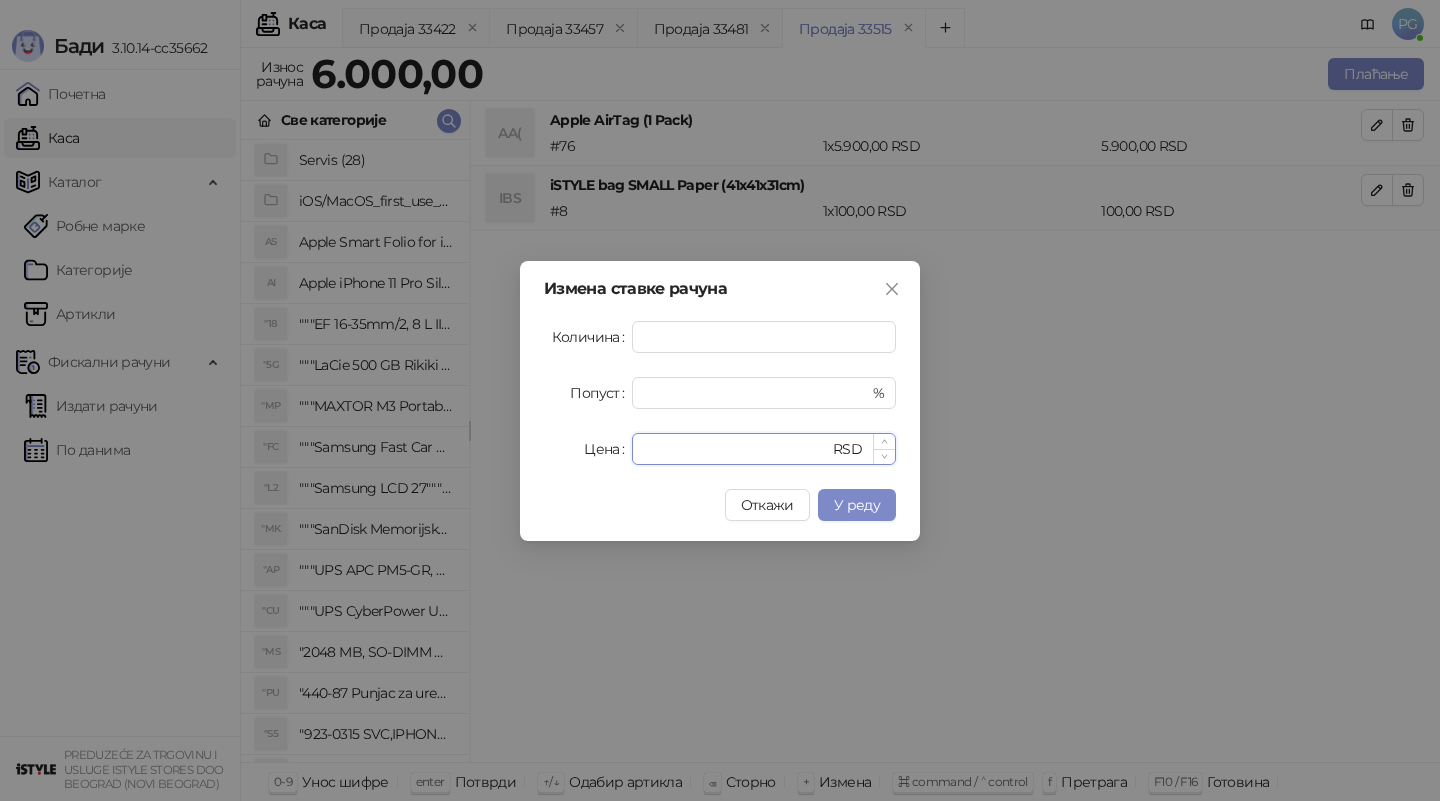 click on "****" at bounding box center (736, 449) 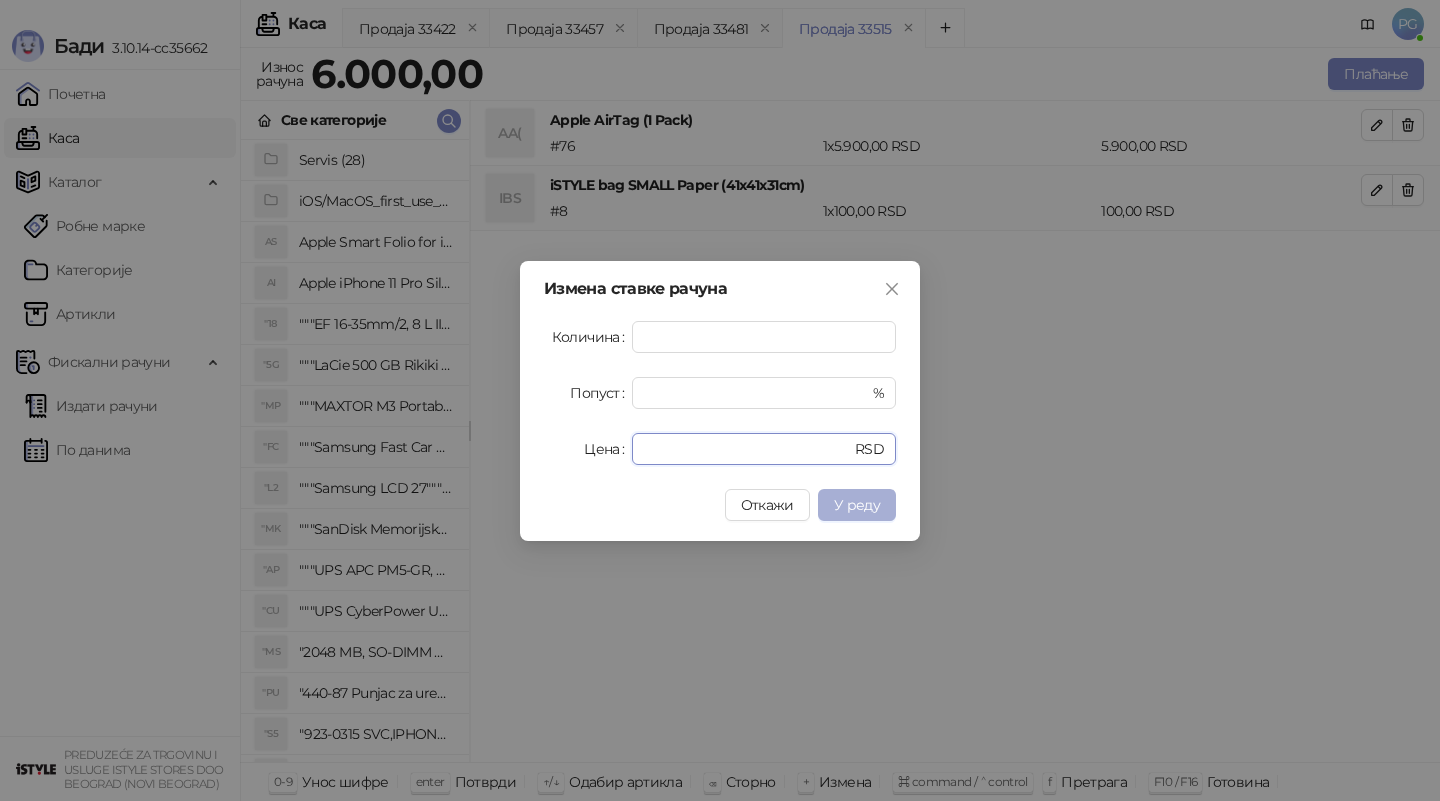 type on "****" 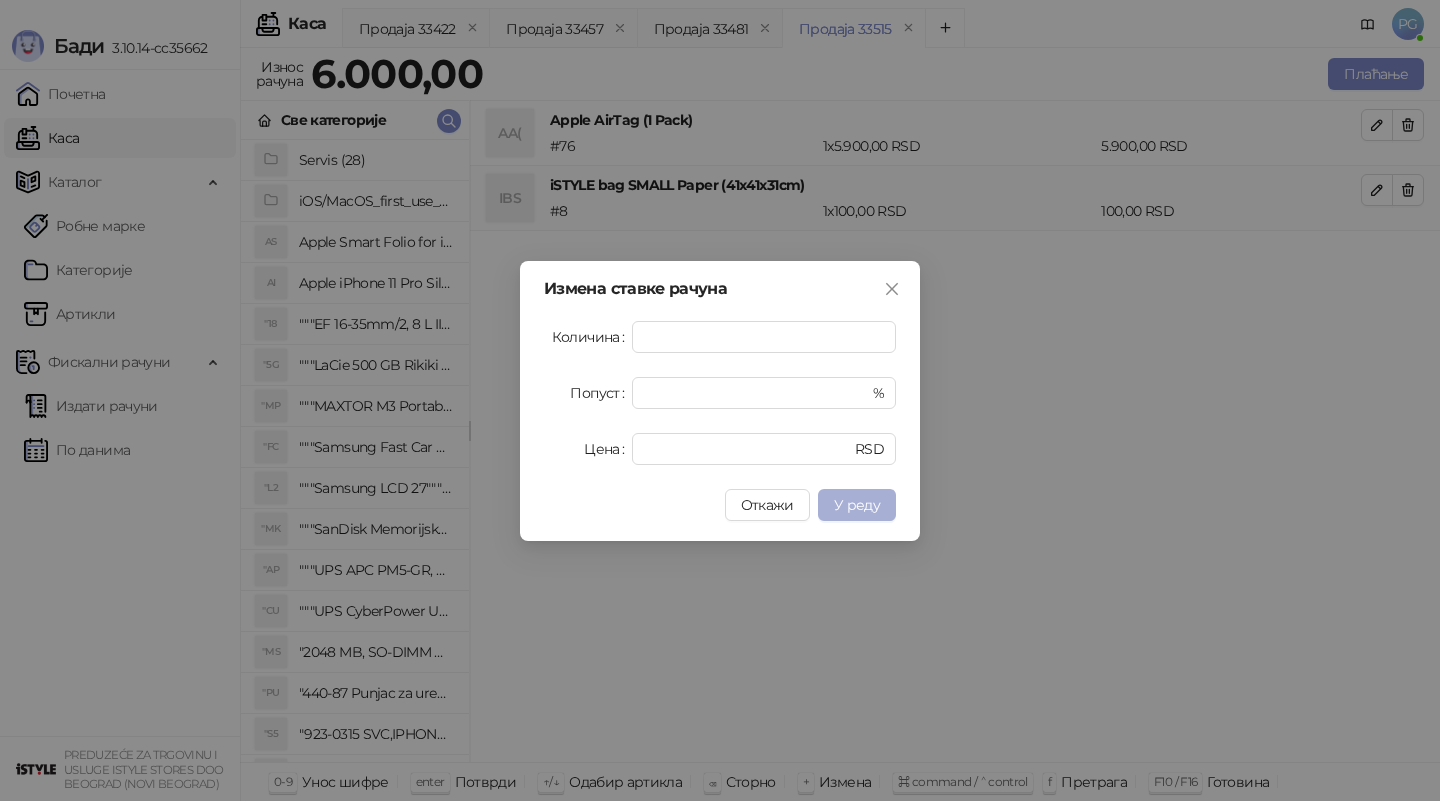 click on "У реду" at bounding box center (857, 505) 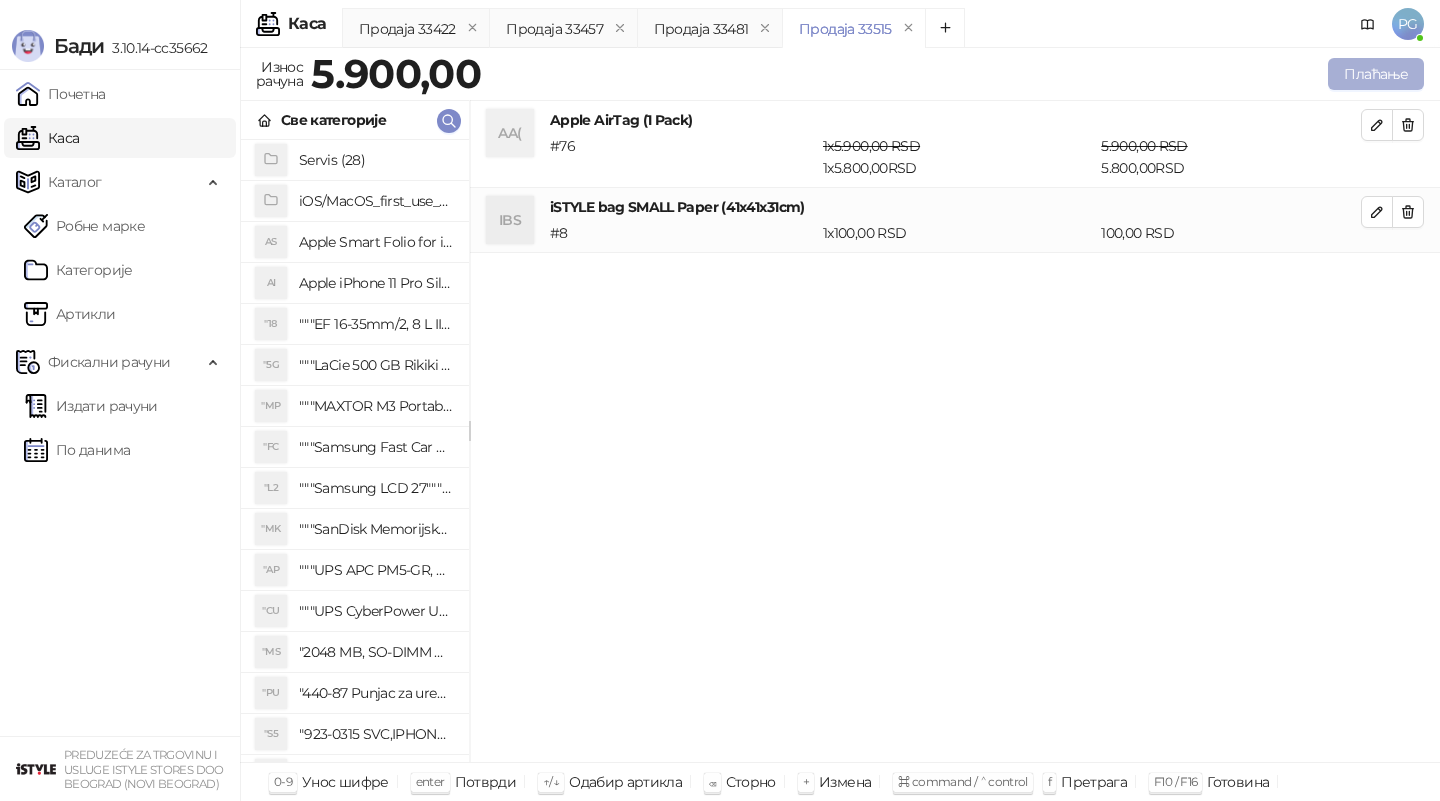 click on "Плаћање" at bounding box center (1376, 74) 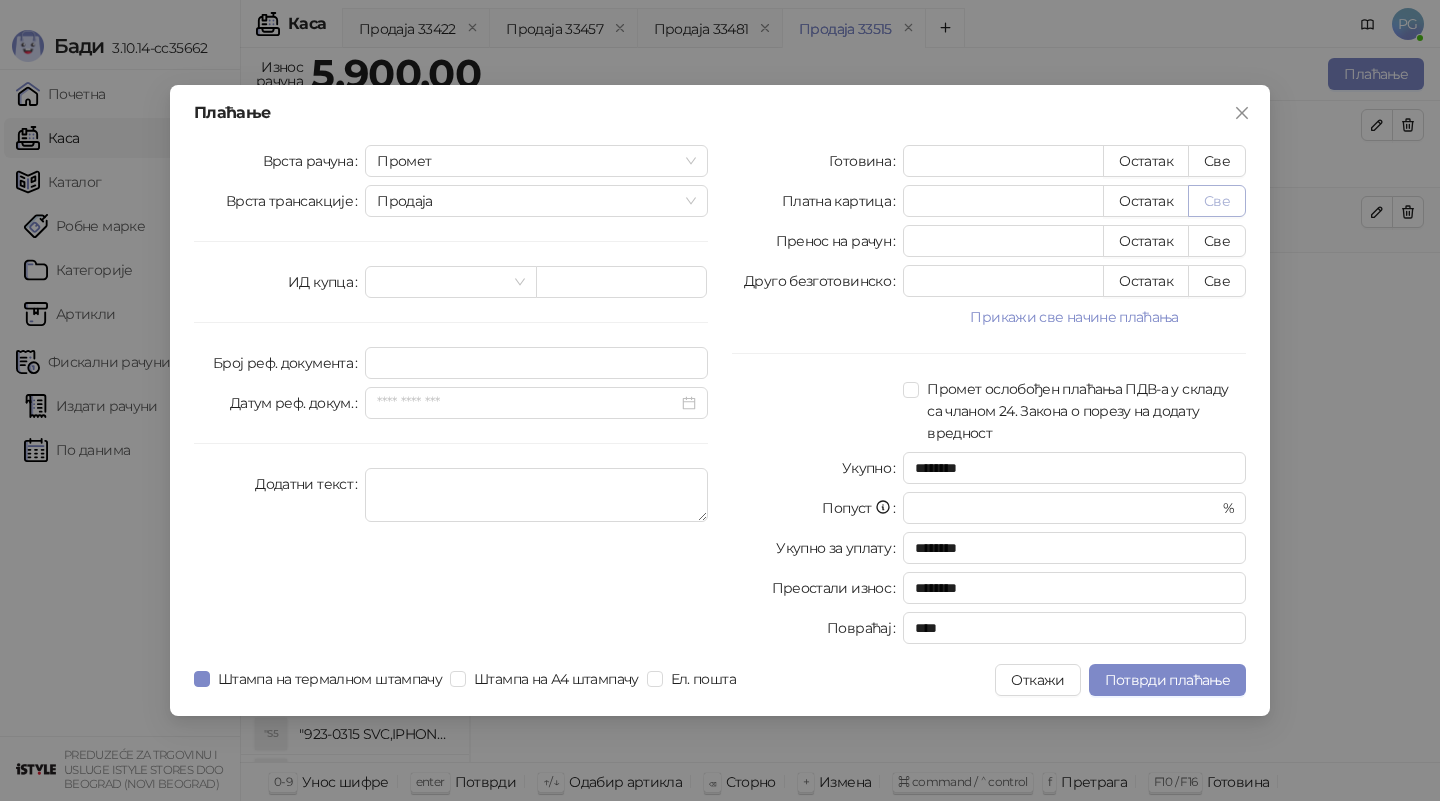 click on "Све" at bounding box center (1217, 201) 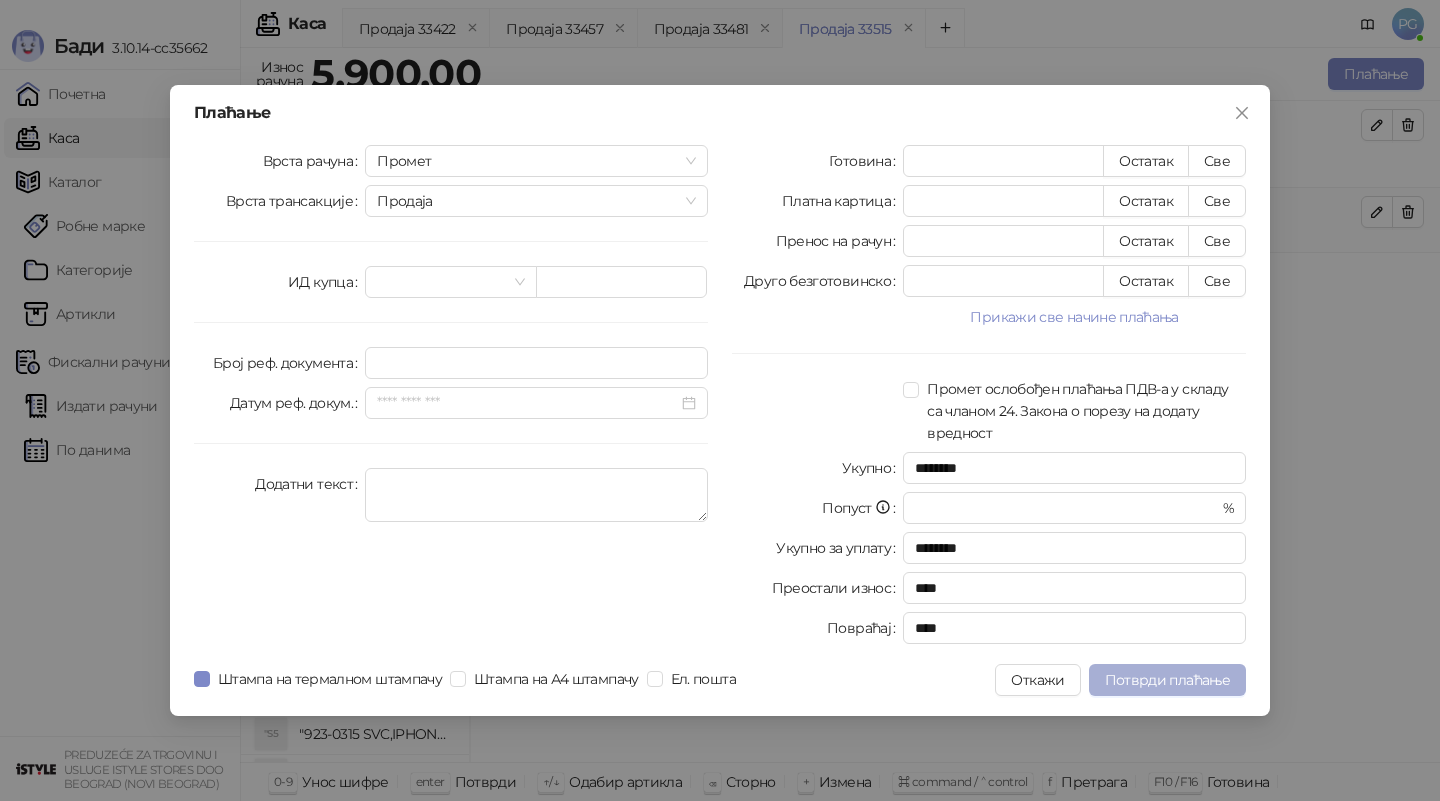 click on "Плаћање Врста рачуна Промет Врста трансакције Продаја ИД купца Број реф. документа Датум реф. докум. Додатни текст Готовина * Остатак Све Платна картица **** Остатак Све Пренос на рачун * Остатак Све Друго безготовинско * Остатак Све Прикажи све начине плаћања Чек * Остатак Све Ваучер * Остатак Све Инстант плаћање * Остатак Све   Промет ослобођен плаћања ПДВ-а у складу са чланом 24. Закона о порезу на додату вредност Укупно ******** Попуст   * % Укупно за уплату ******** Преостали износ **** Повраћај **** Штампа на термалном штампачу Штампа на А4 штампачу Ел. пошта Откажи" at bounding box center (720, 400) 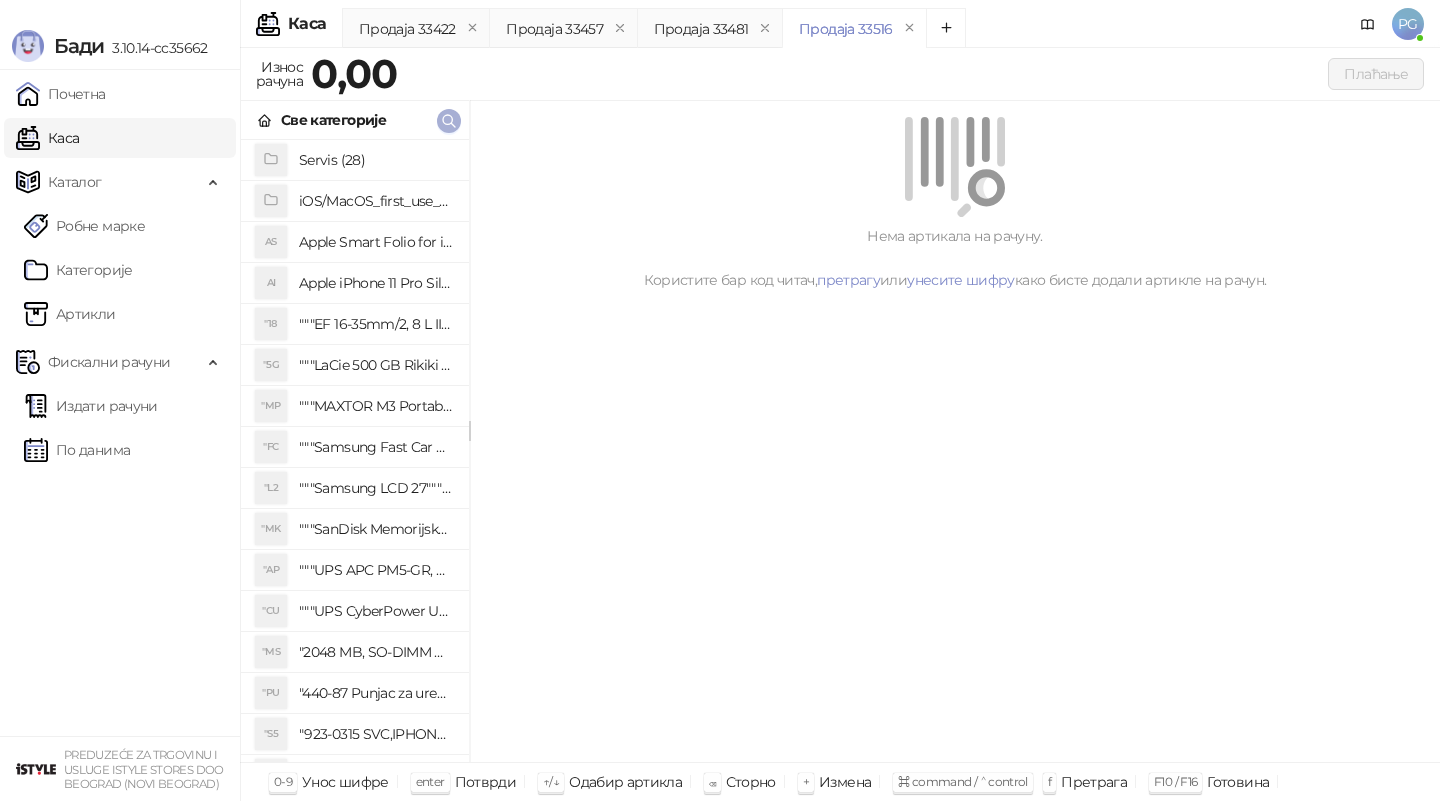 click at bounding box center (449, 121) 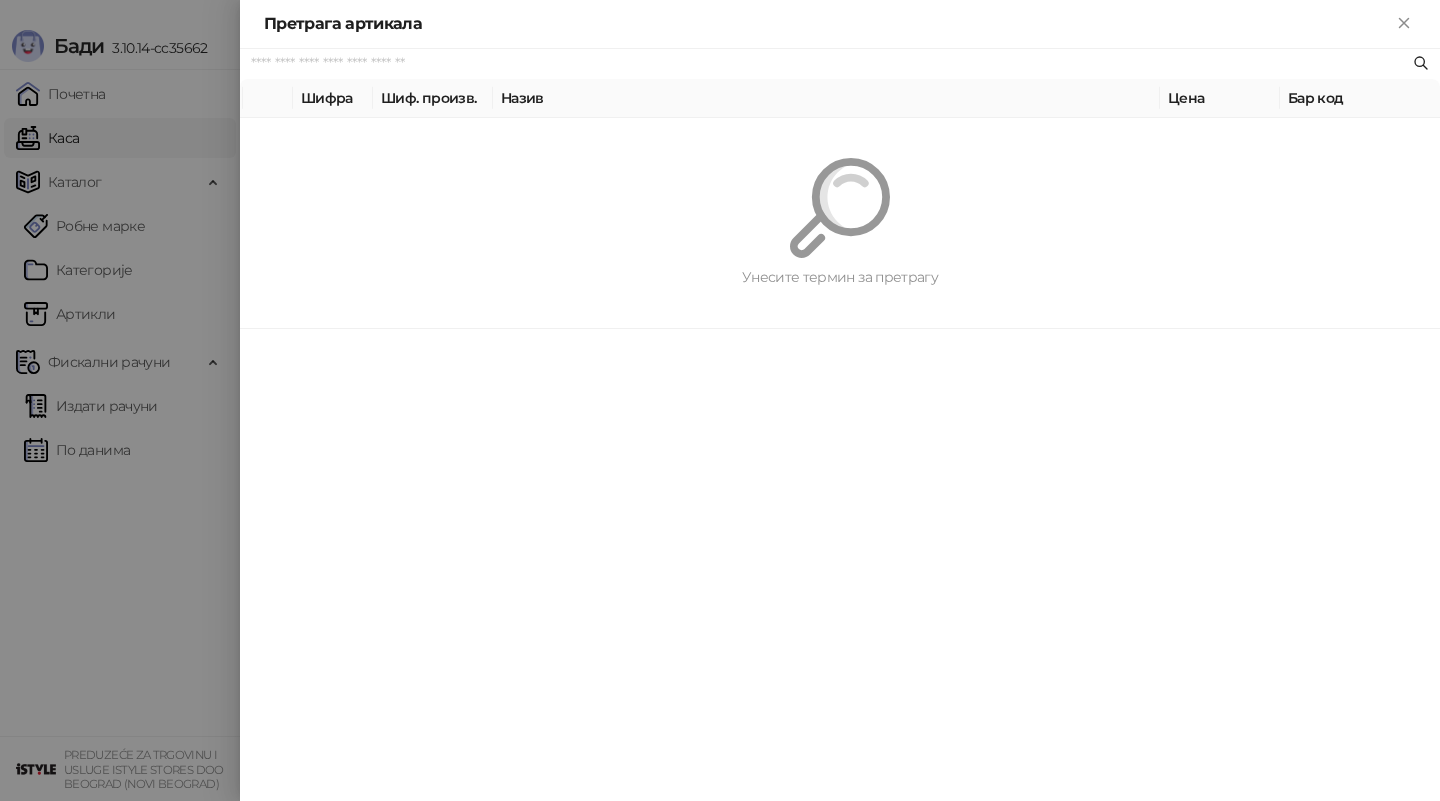 paste on "*********" 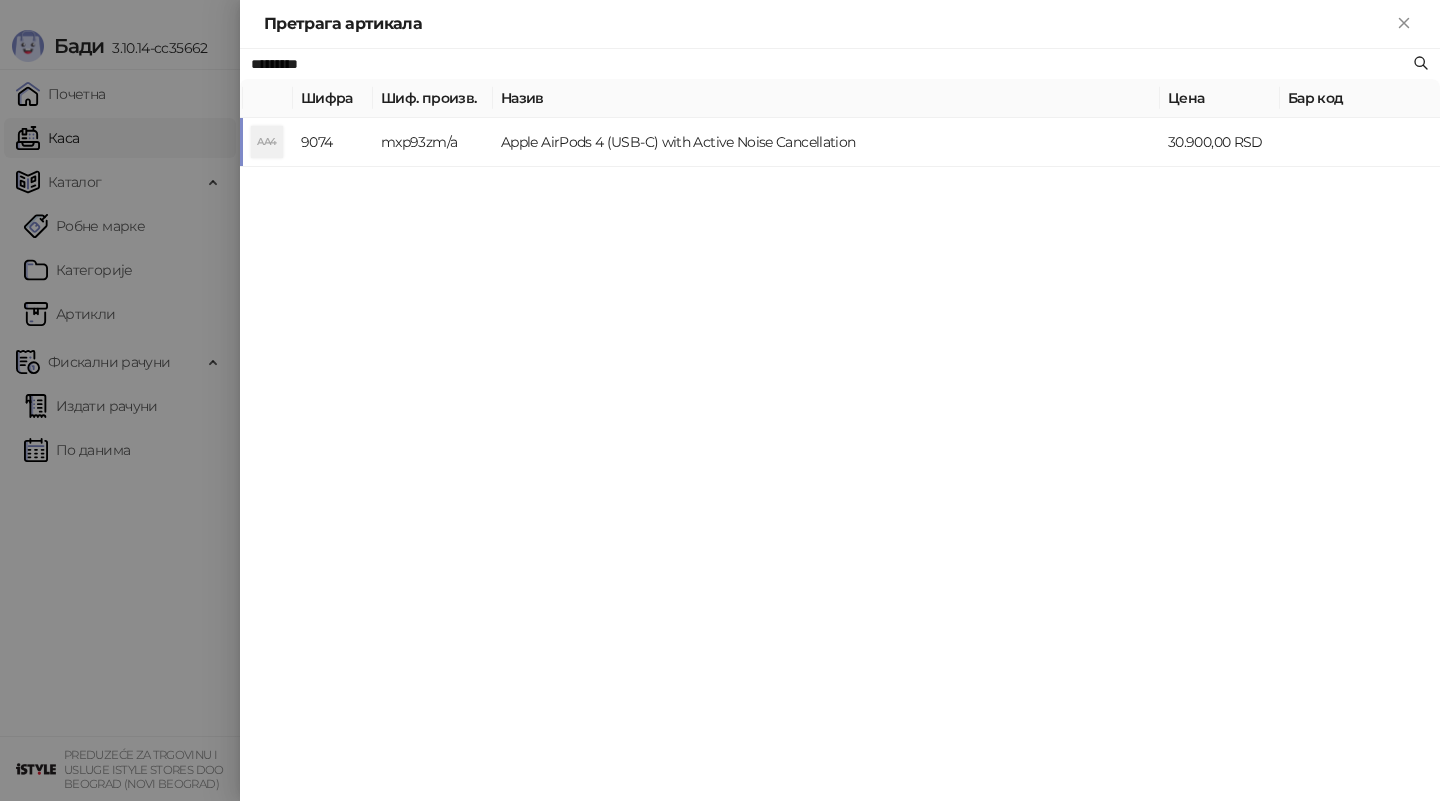 type on "*********" 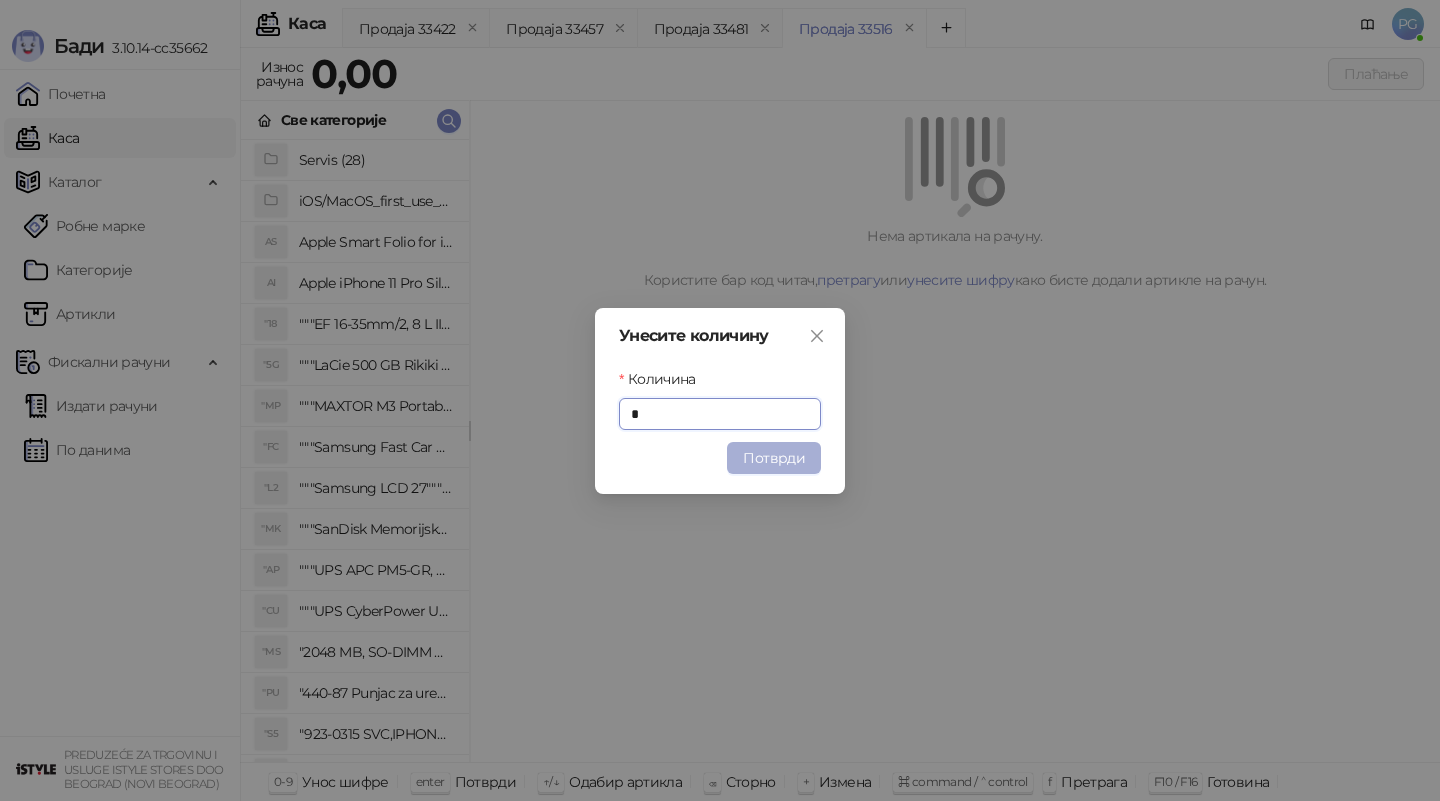 click on "Потврди" at bounding box center (774, 458) 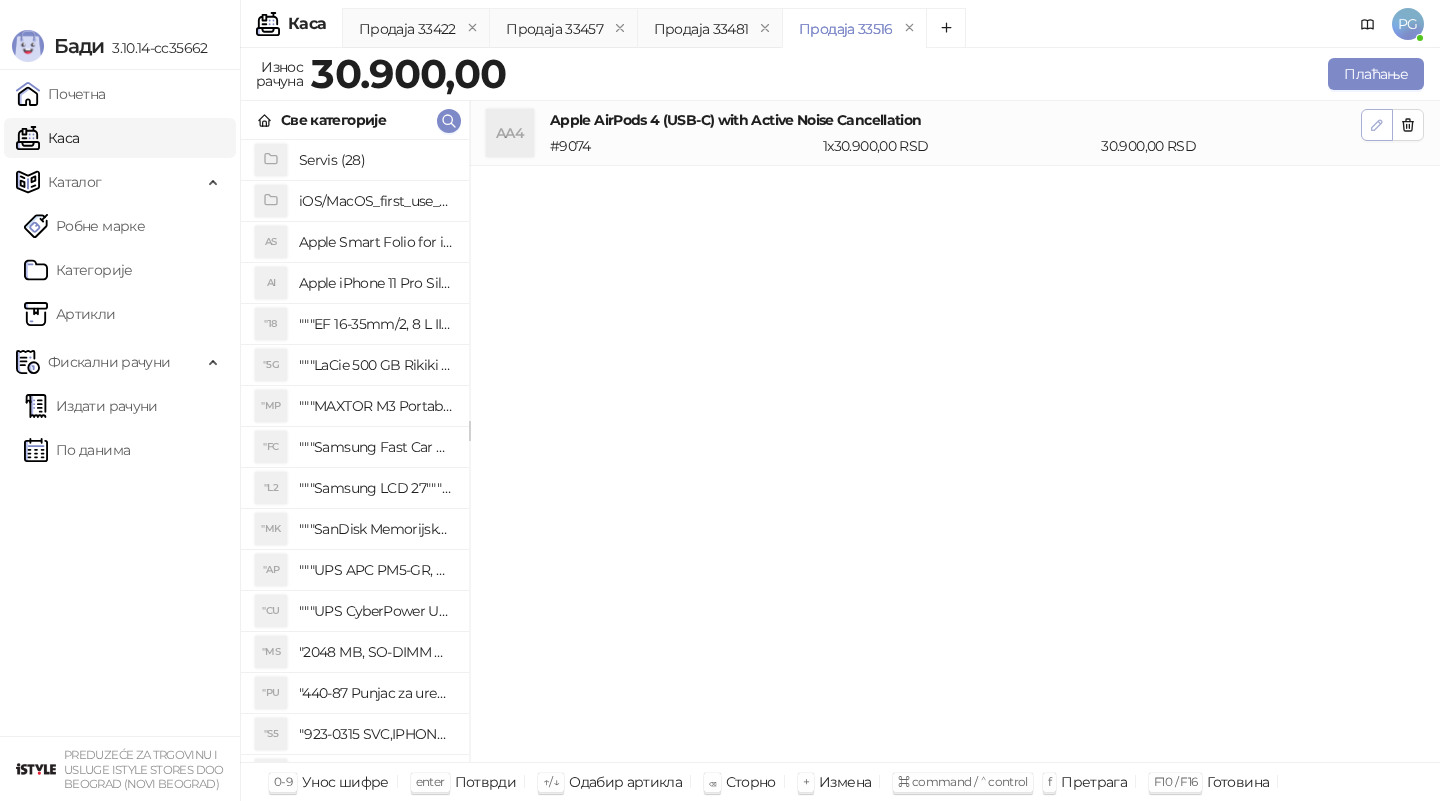 click 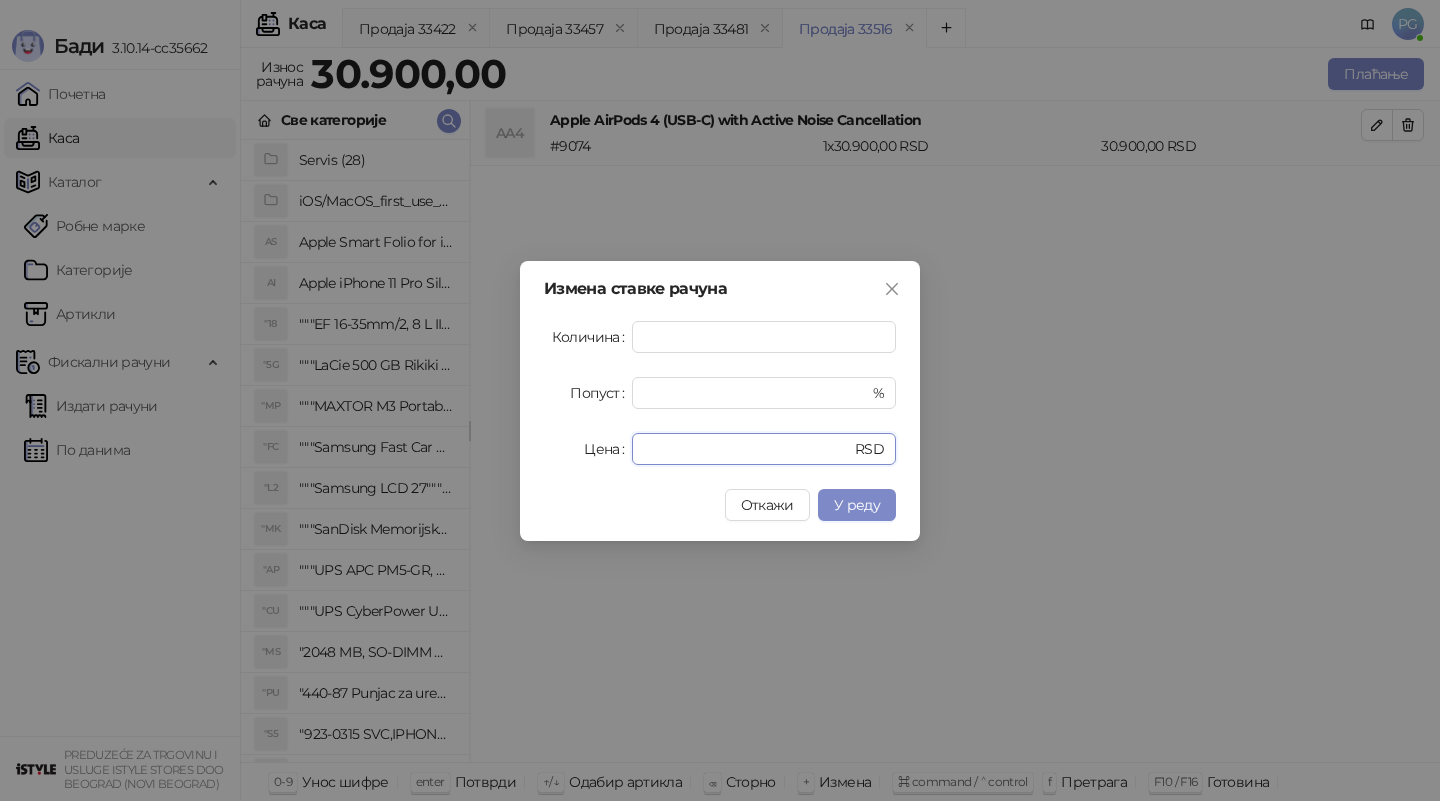 drag, startPoint x: 659, startPoint y: 449, endPoint x: 602, endPoint y: 448, distance: 57.00877 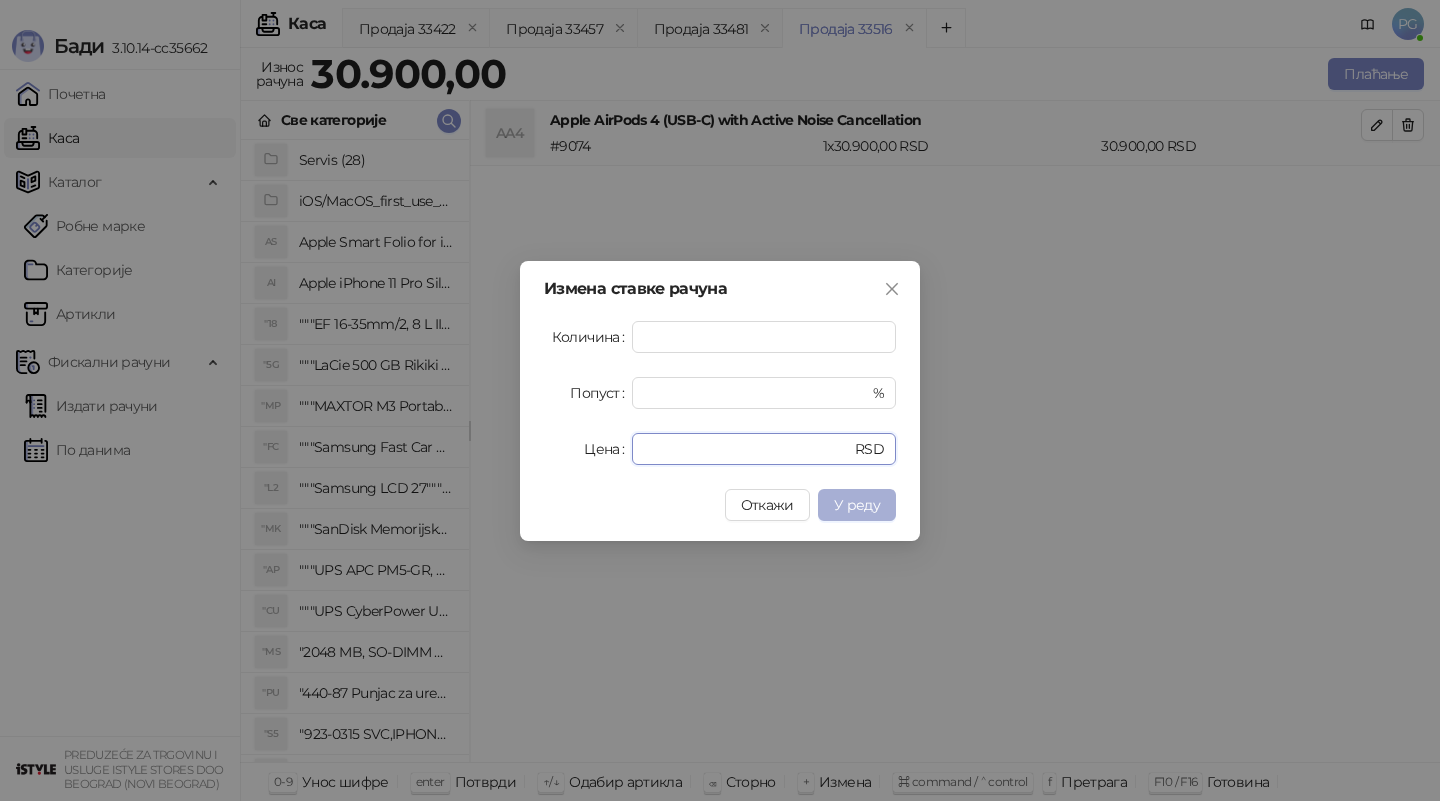 type on "*****" 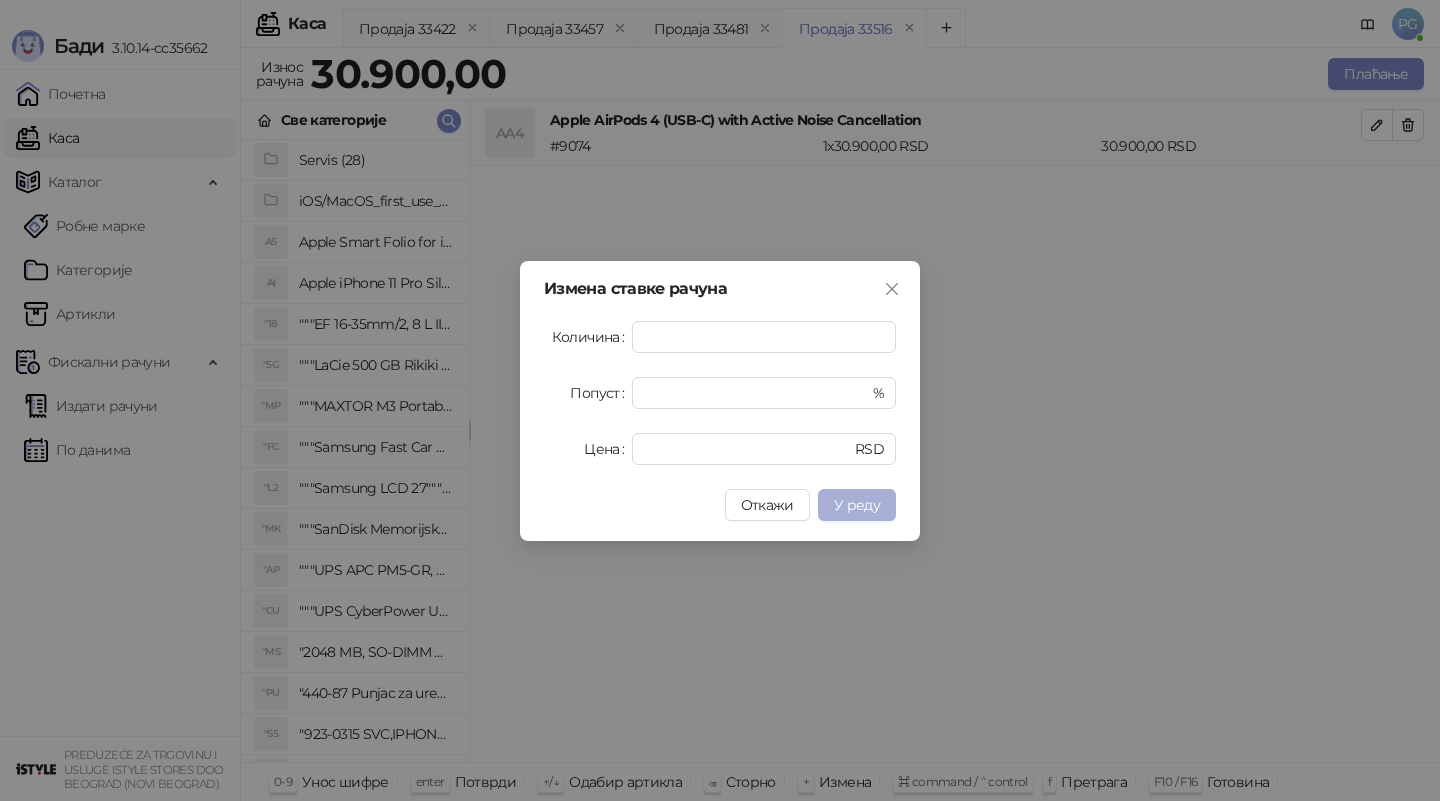 click on "У реду" at bounding box center [857, 505] 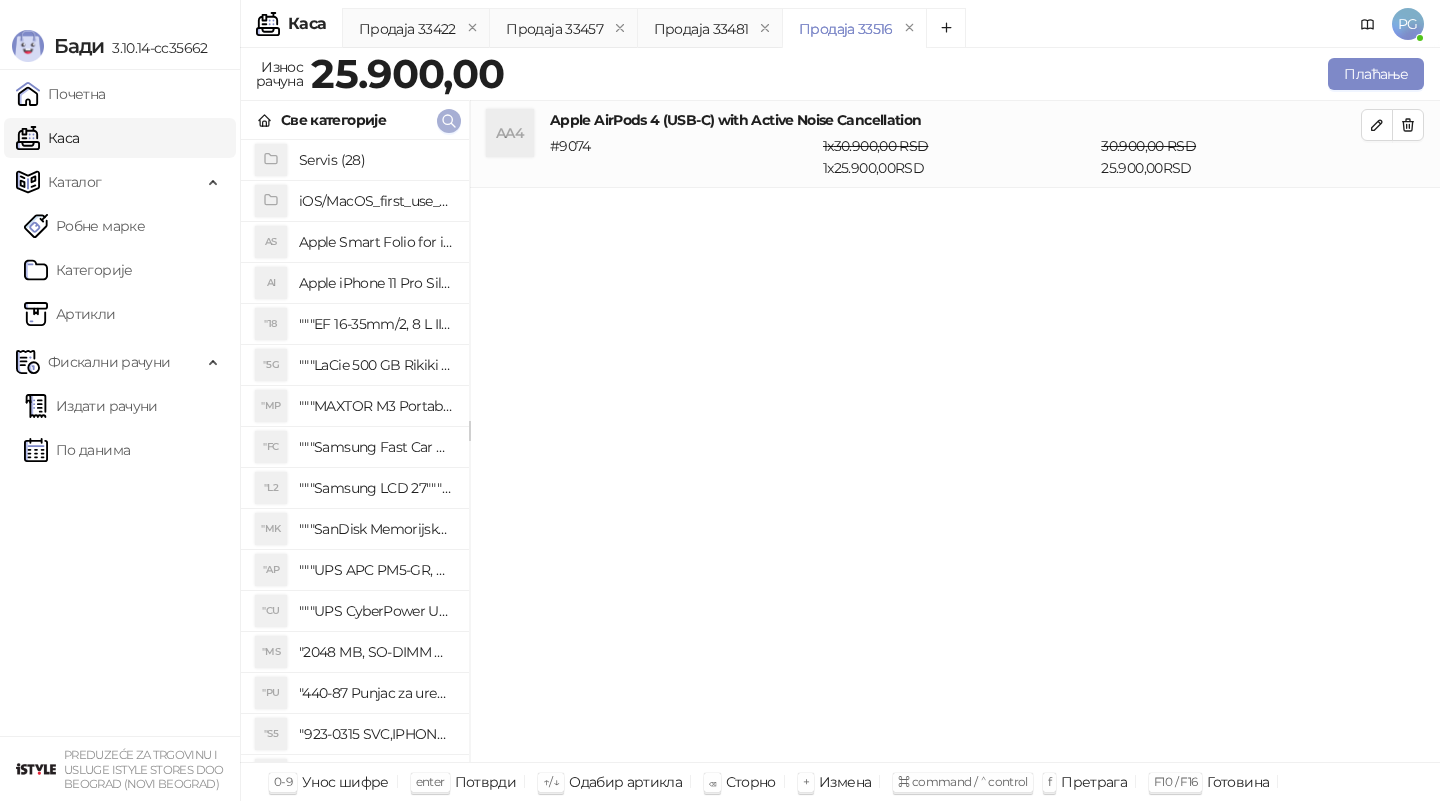 click 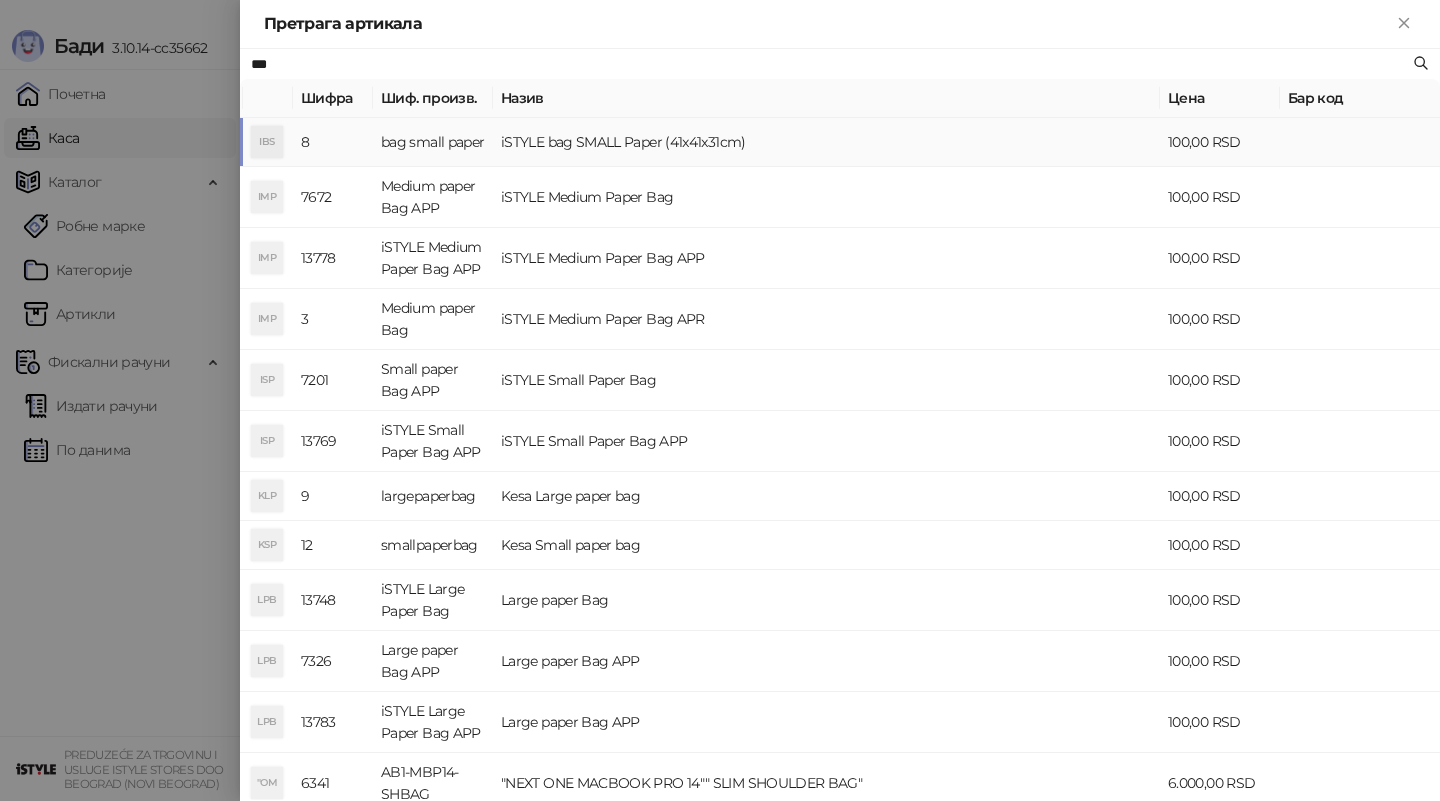 type on "***" 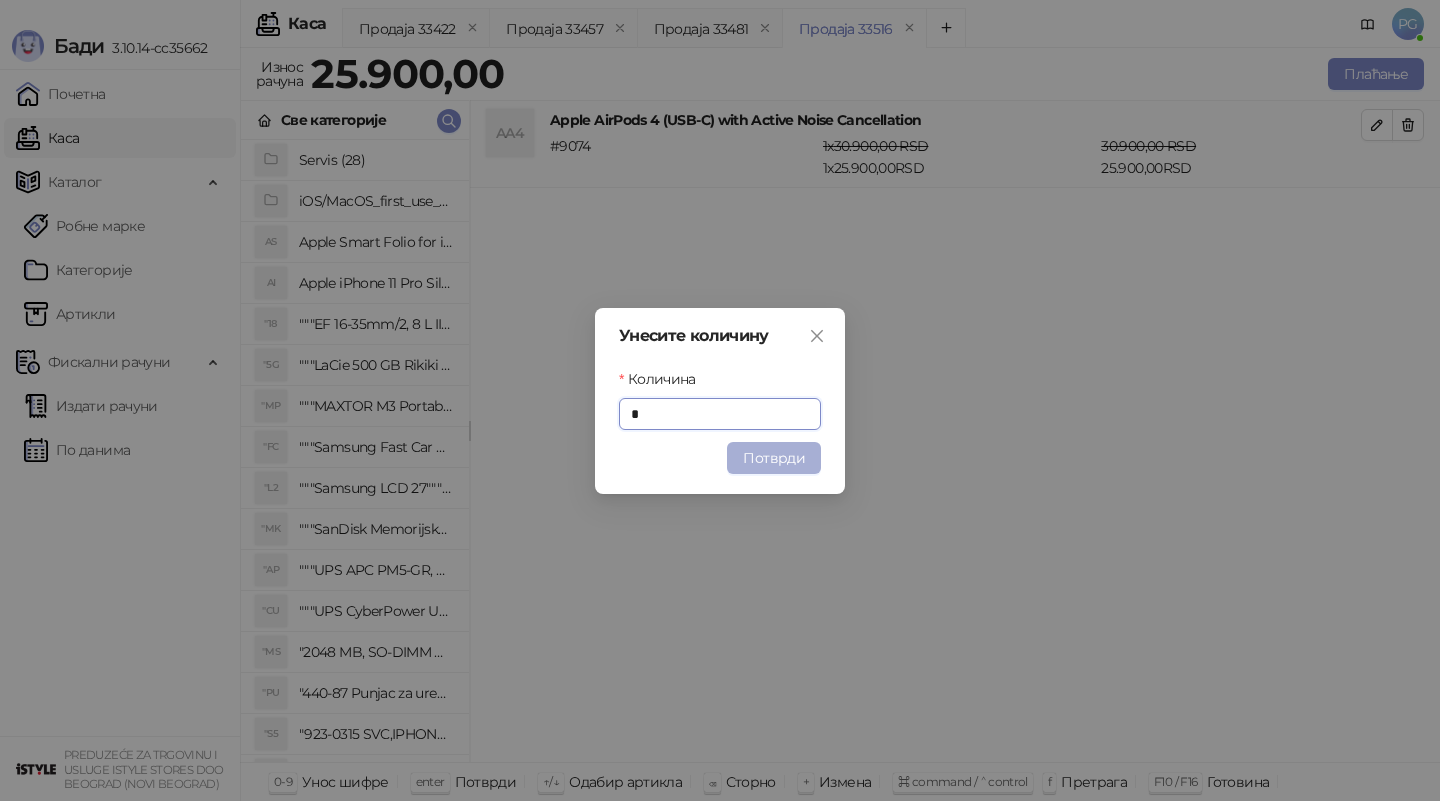 click on "Потврди" at bounding box center [774, 458] 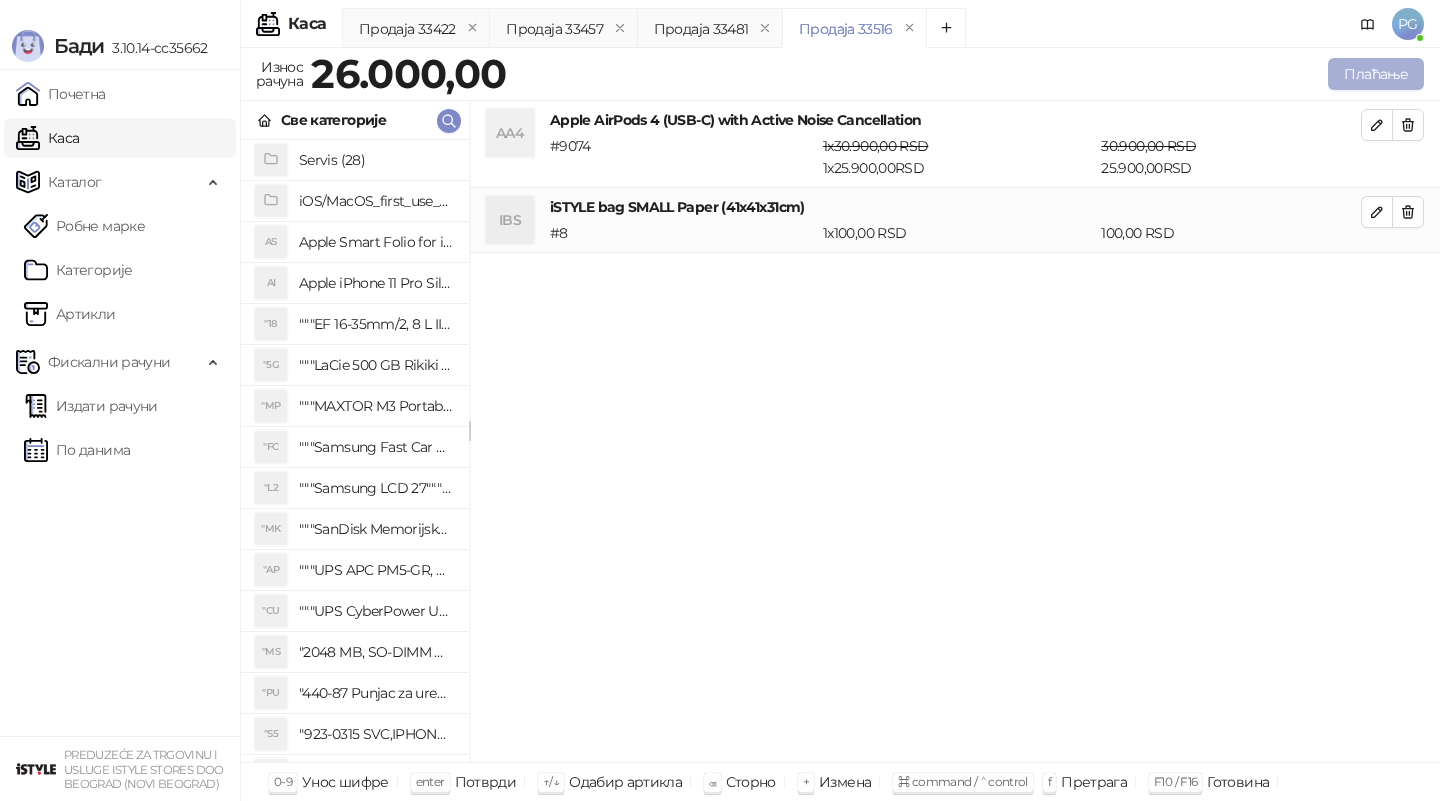 click on "Плаћање" at bounding box center (1376, 74) 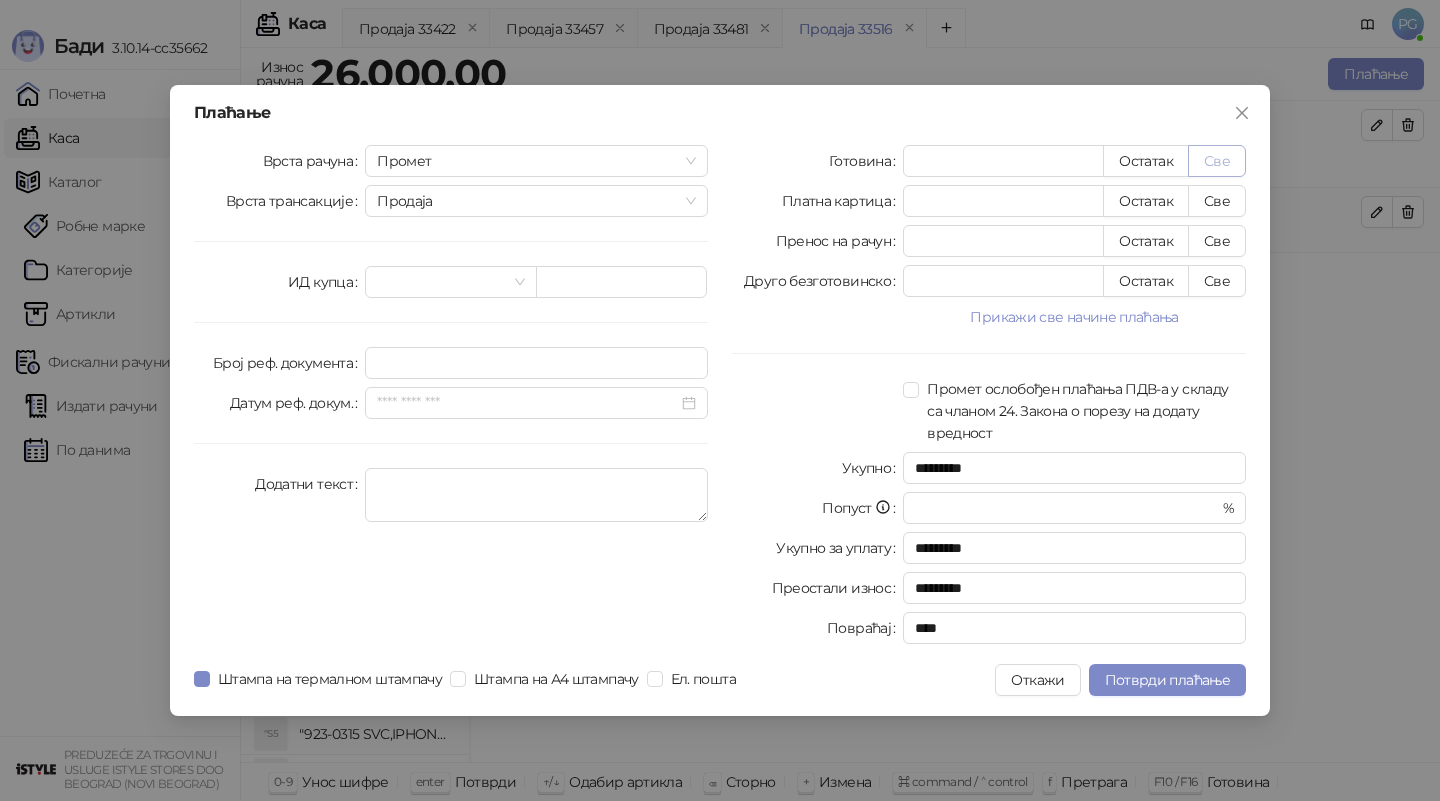 click on "Све" at bounding box center [1217, 161] 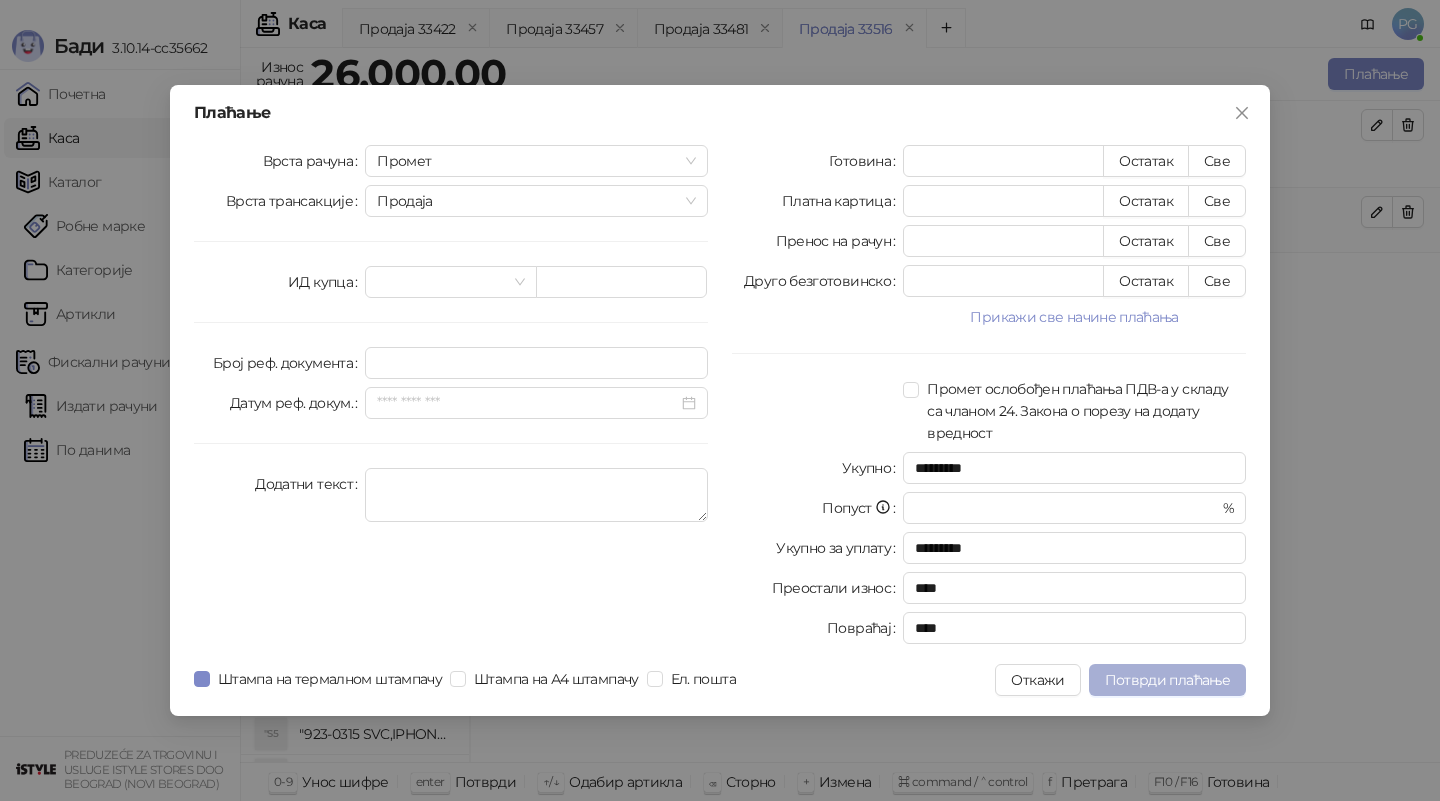 click on "Потврди плаћање" at bounding box center [1167, 680] 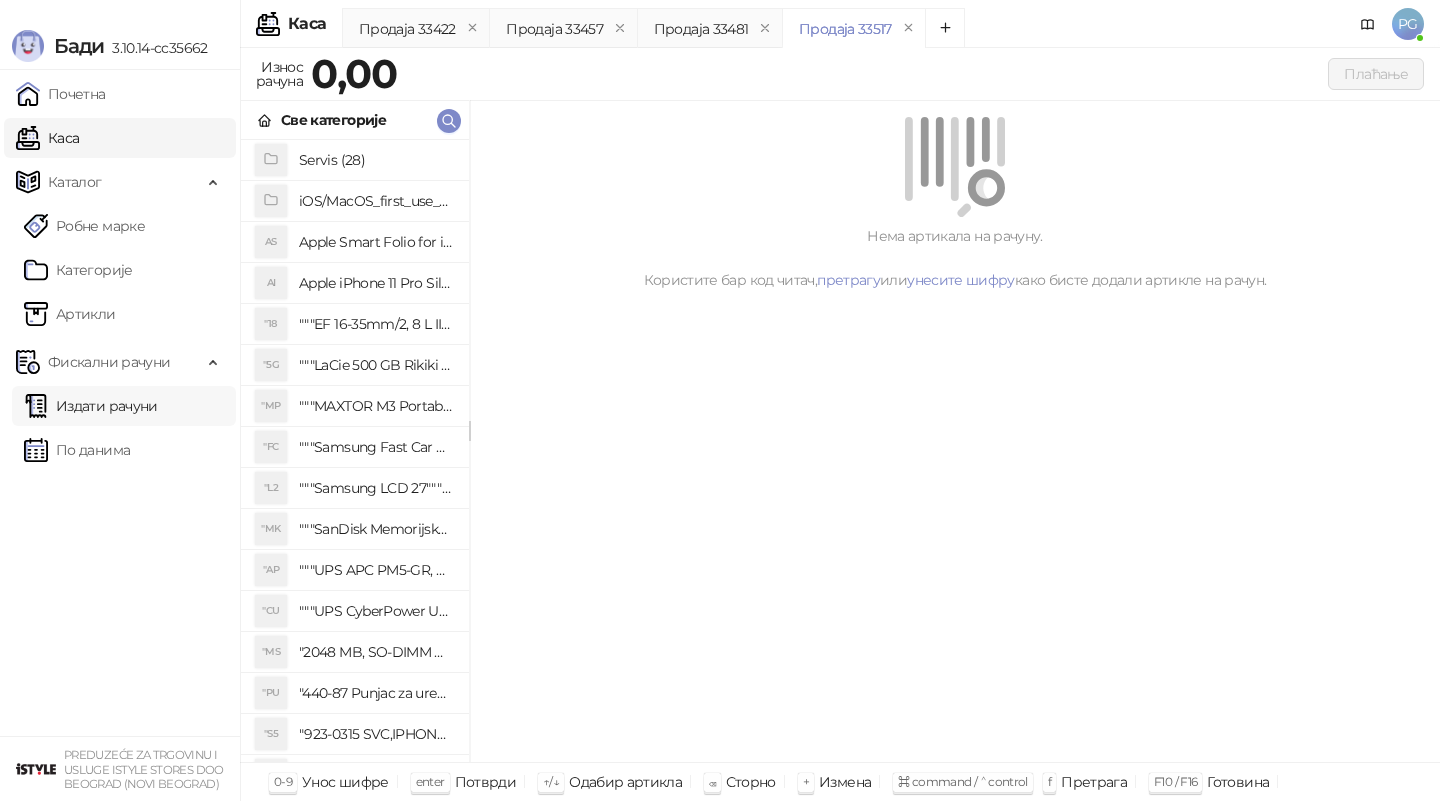 click on "Издати рачуни" at bounding box center (91, 406) 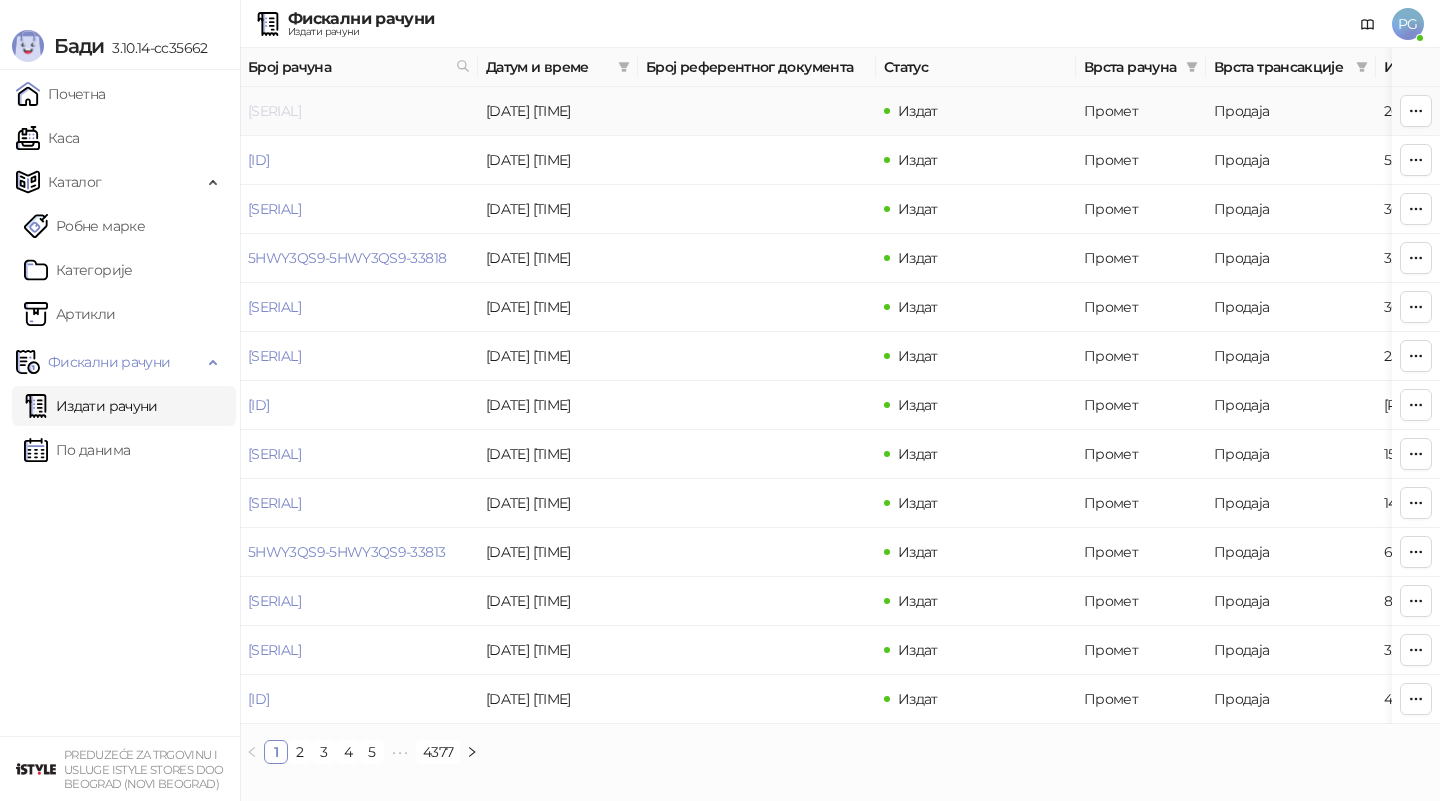 click on "[SERIAL]" at bounding box center (274, 111) 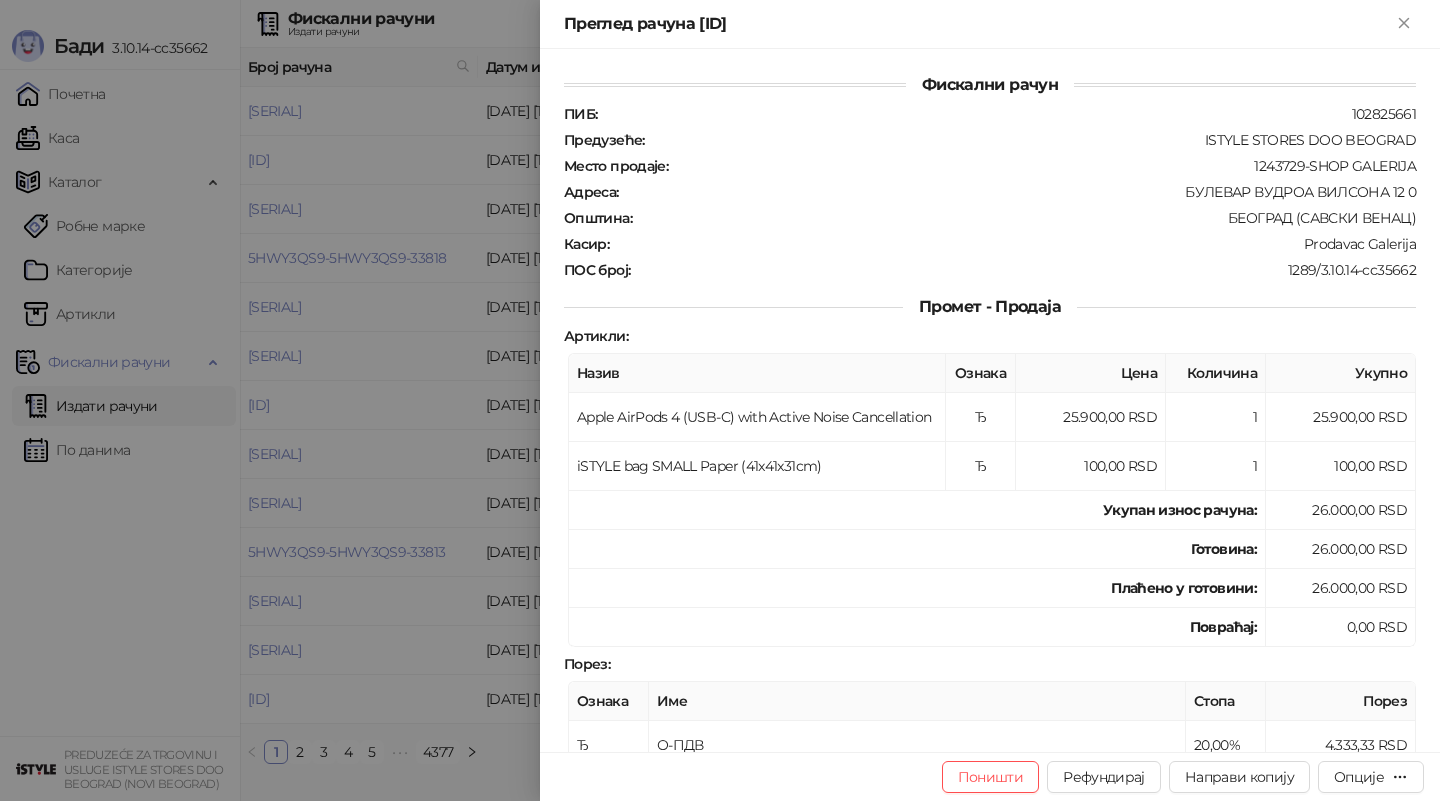 click at bounding box center (720, 400) 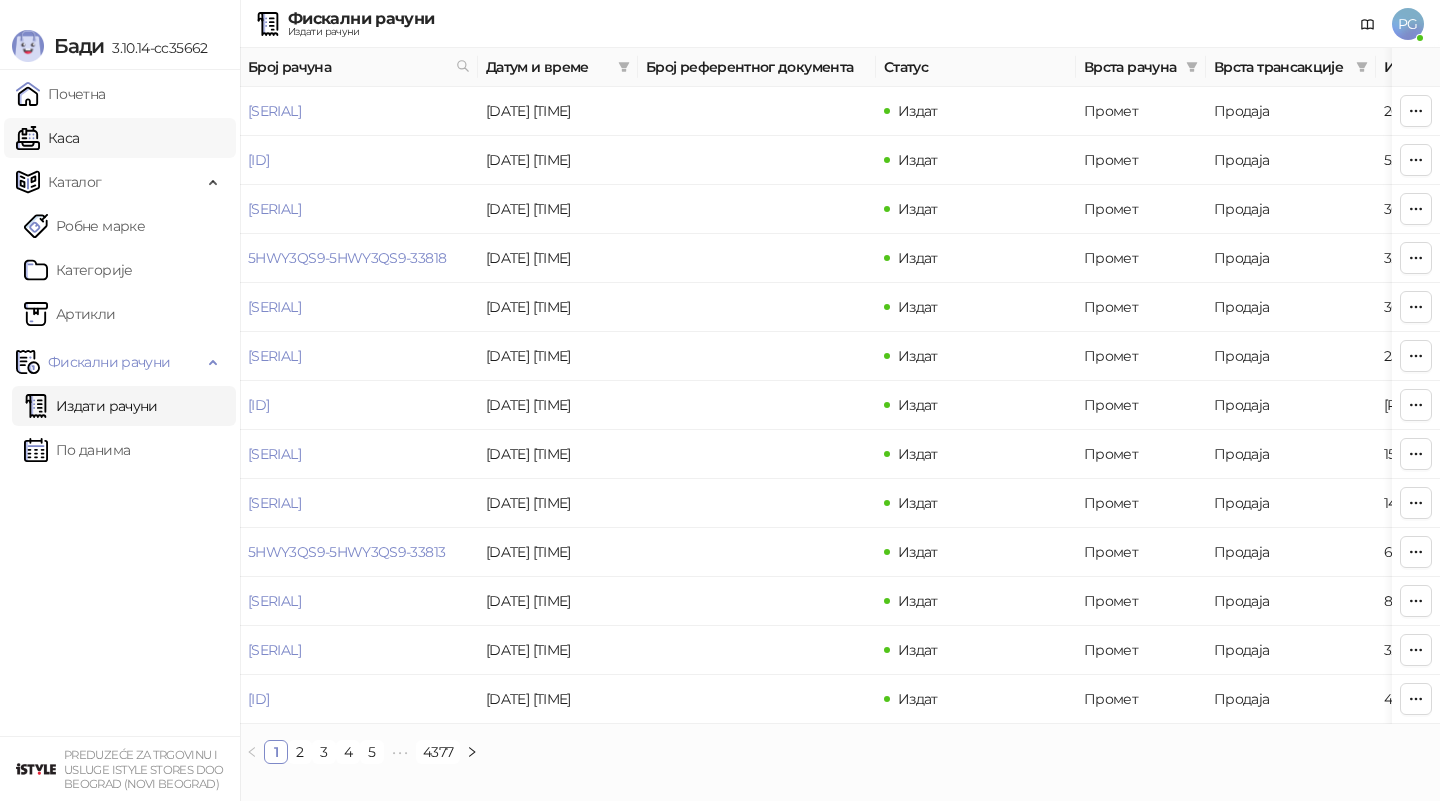 click on "Каса" at bounding box center (47, 138) 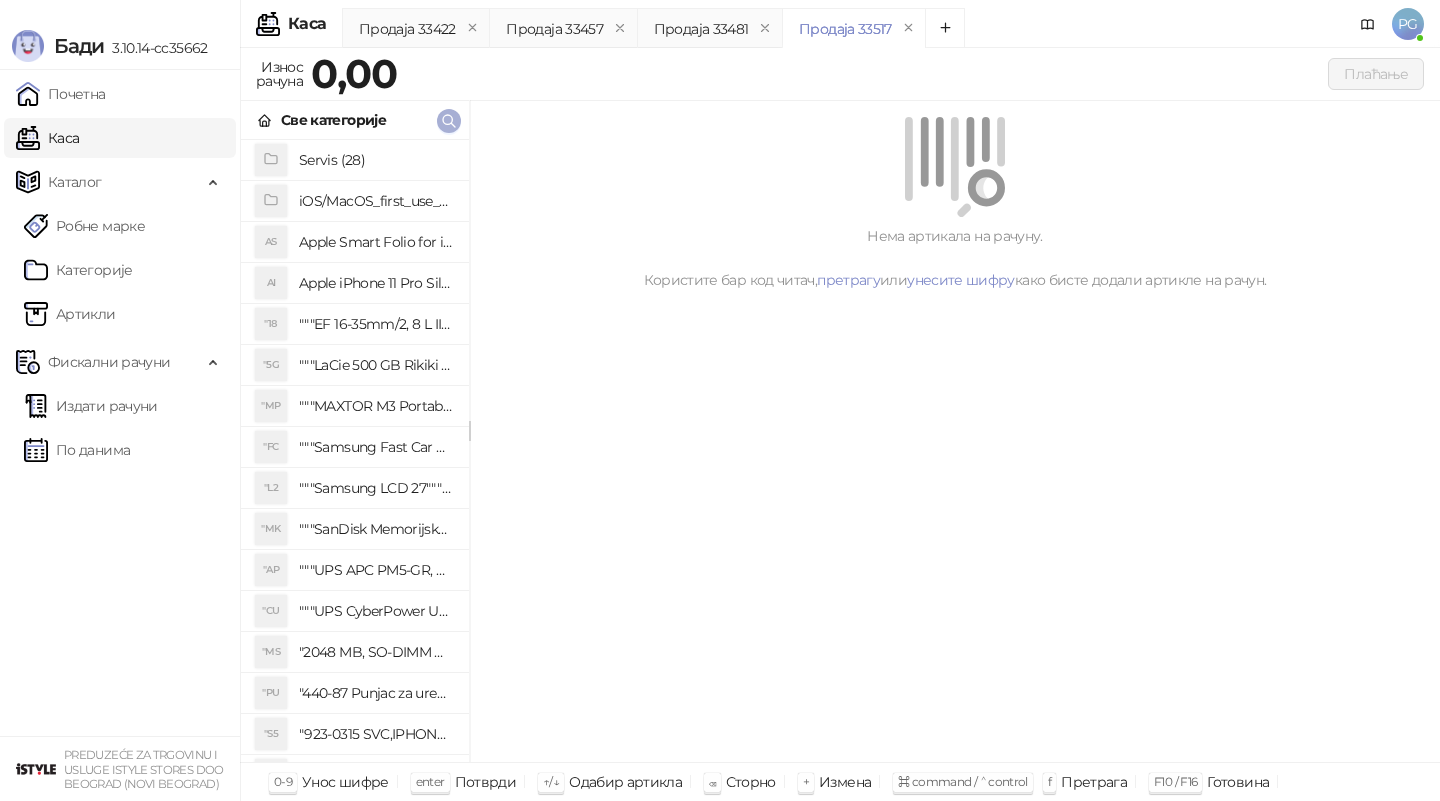 click 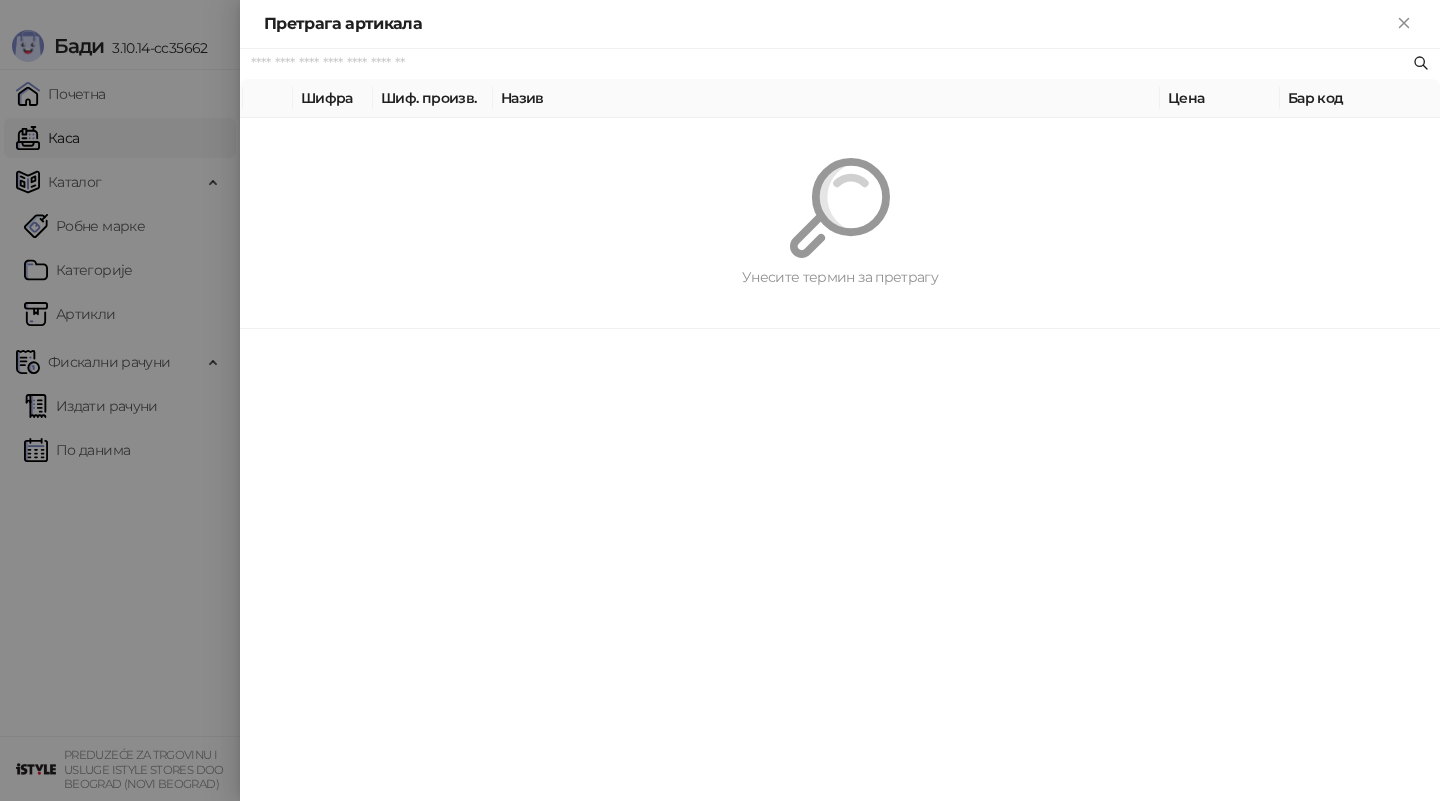 paste on "*********" 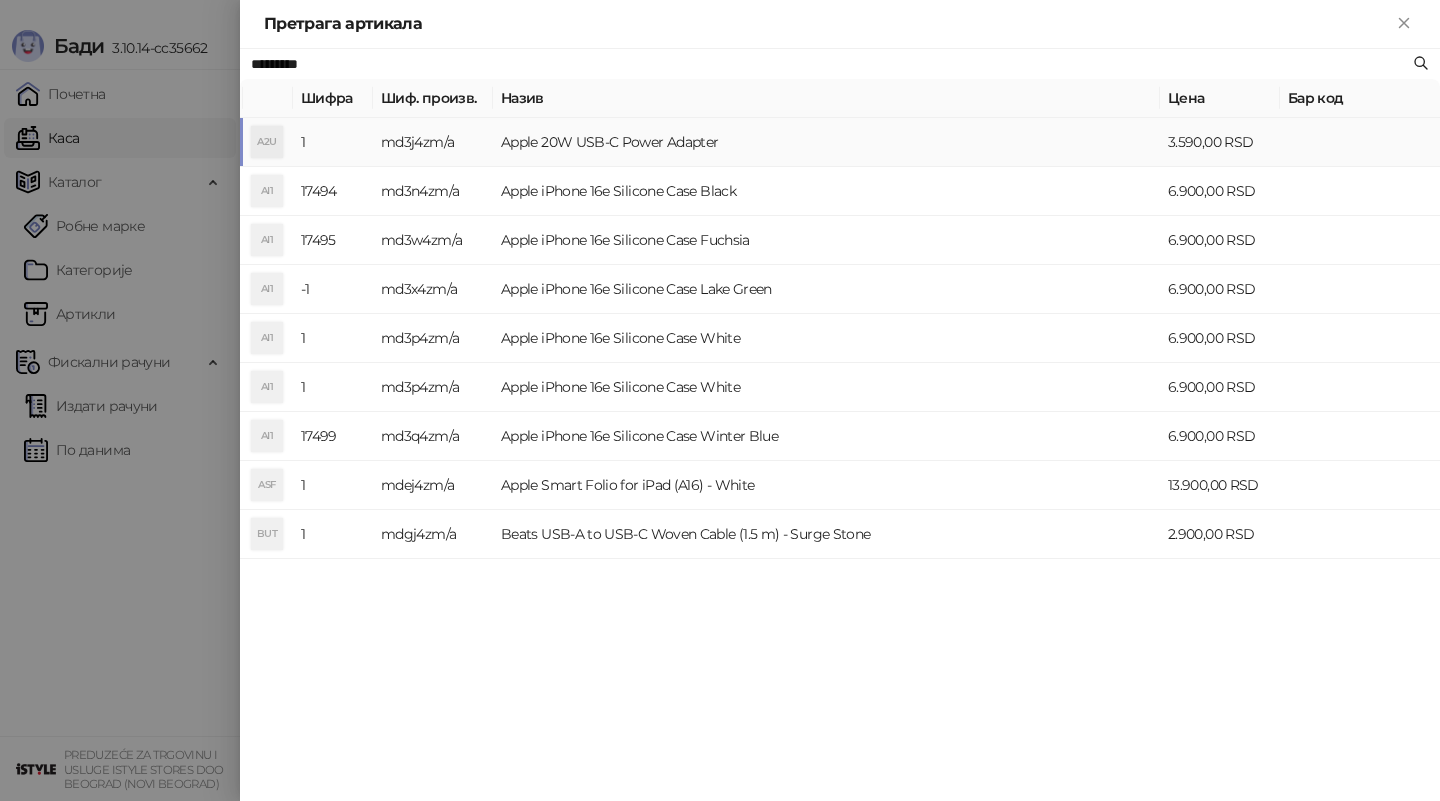 type on "*********" 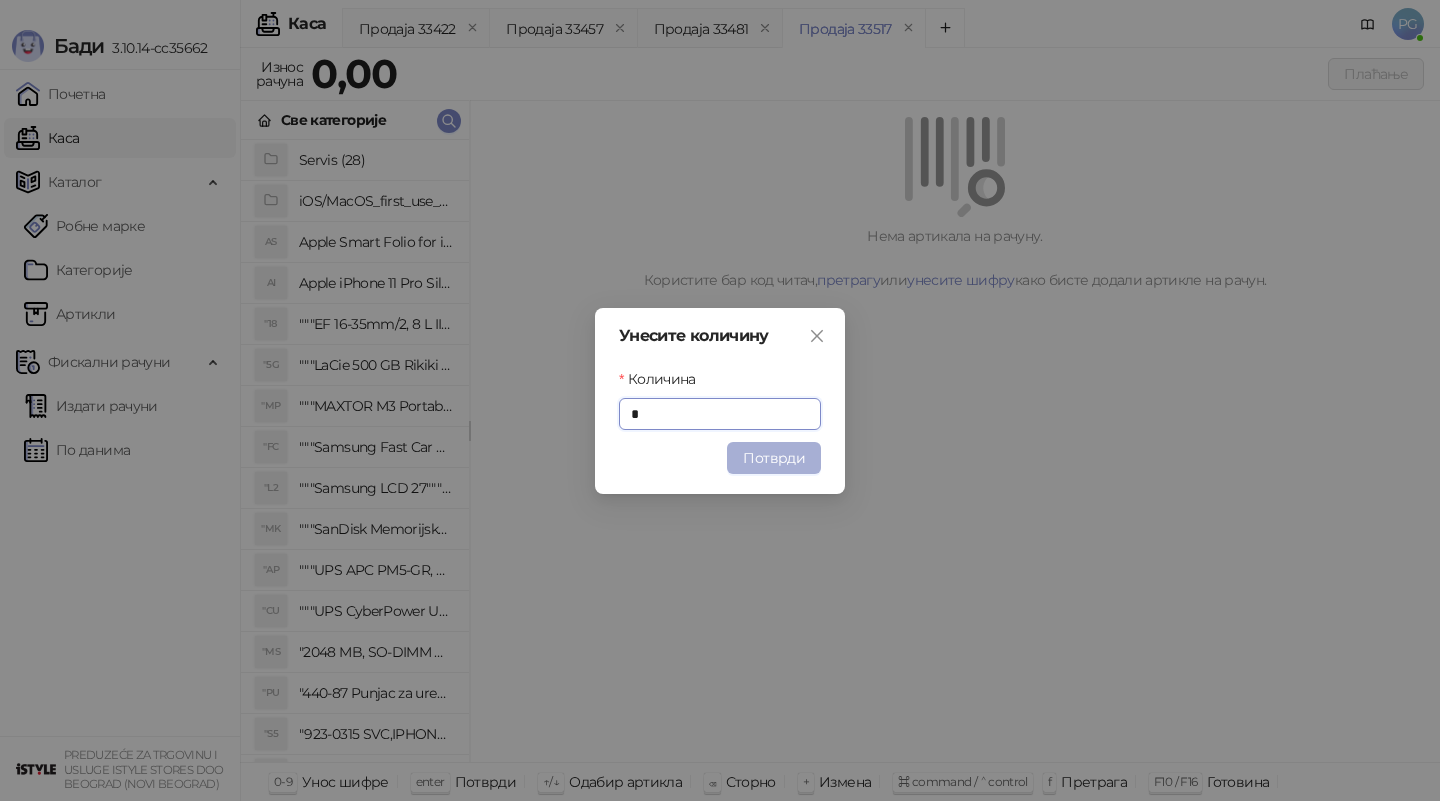 click on "Потврди" at bounding box center [774, 458] 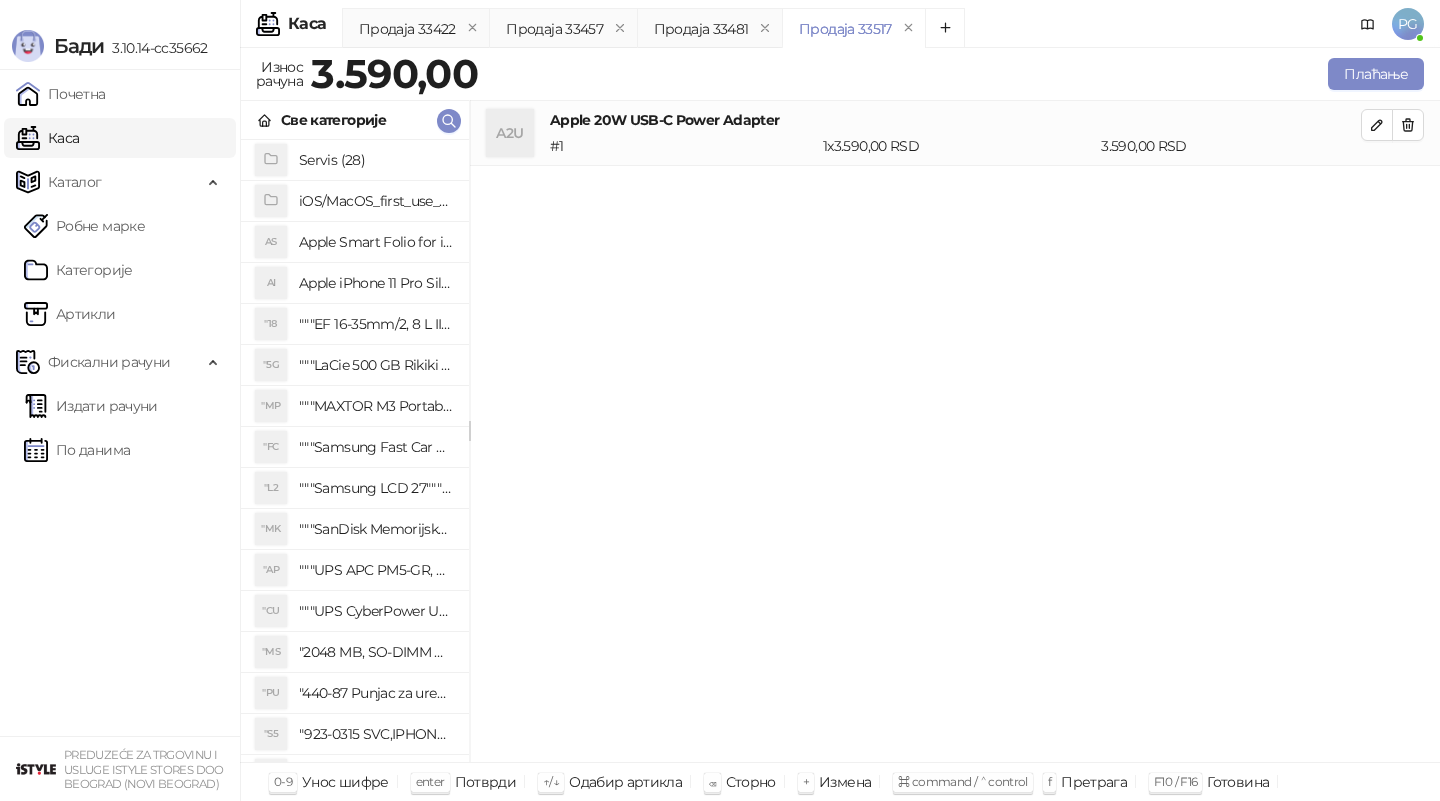 click at bounding box center (449, 121) 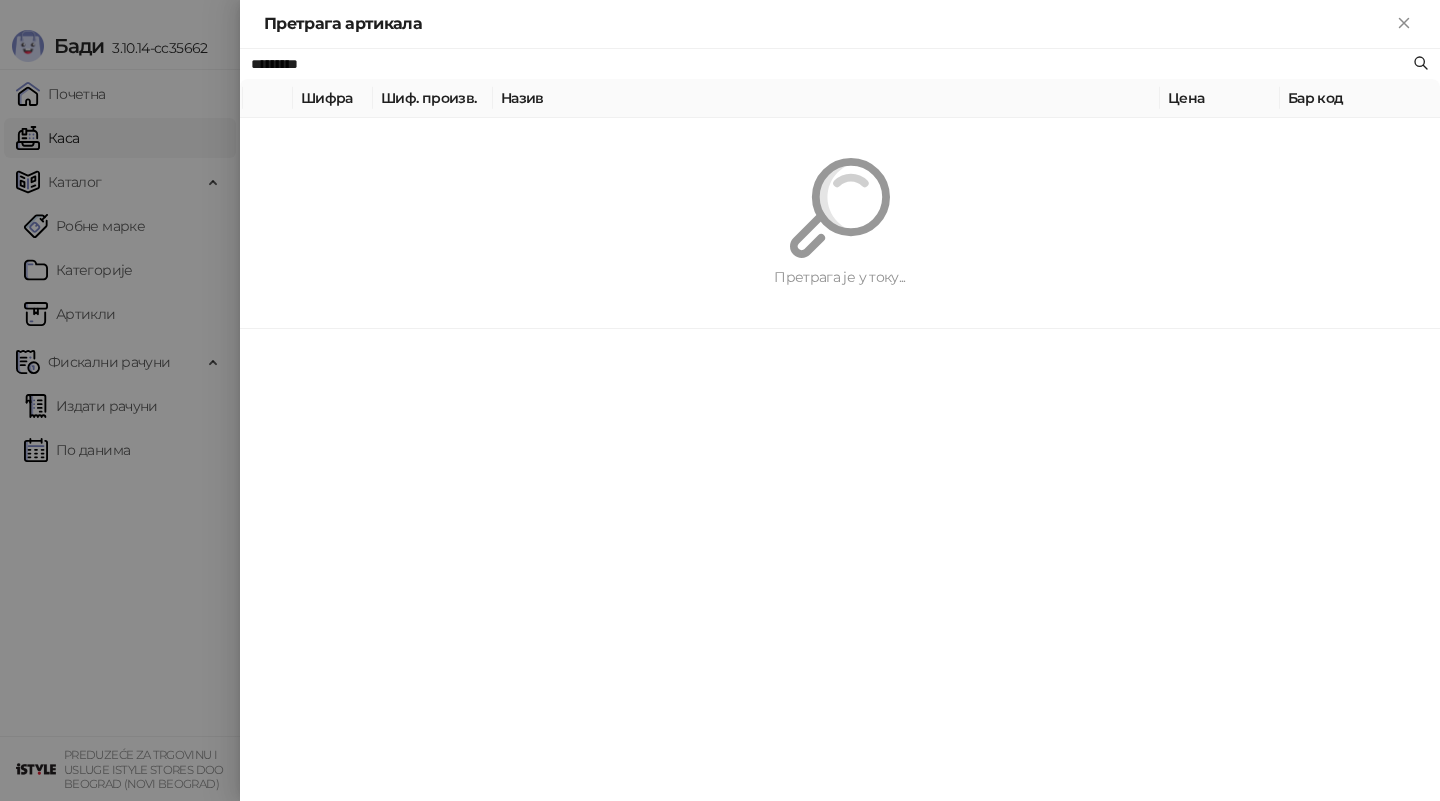 click on "Шиф. произв." at bounding box center [433, 98] 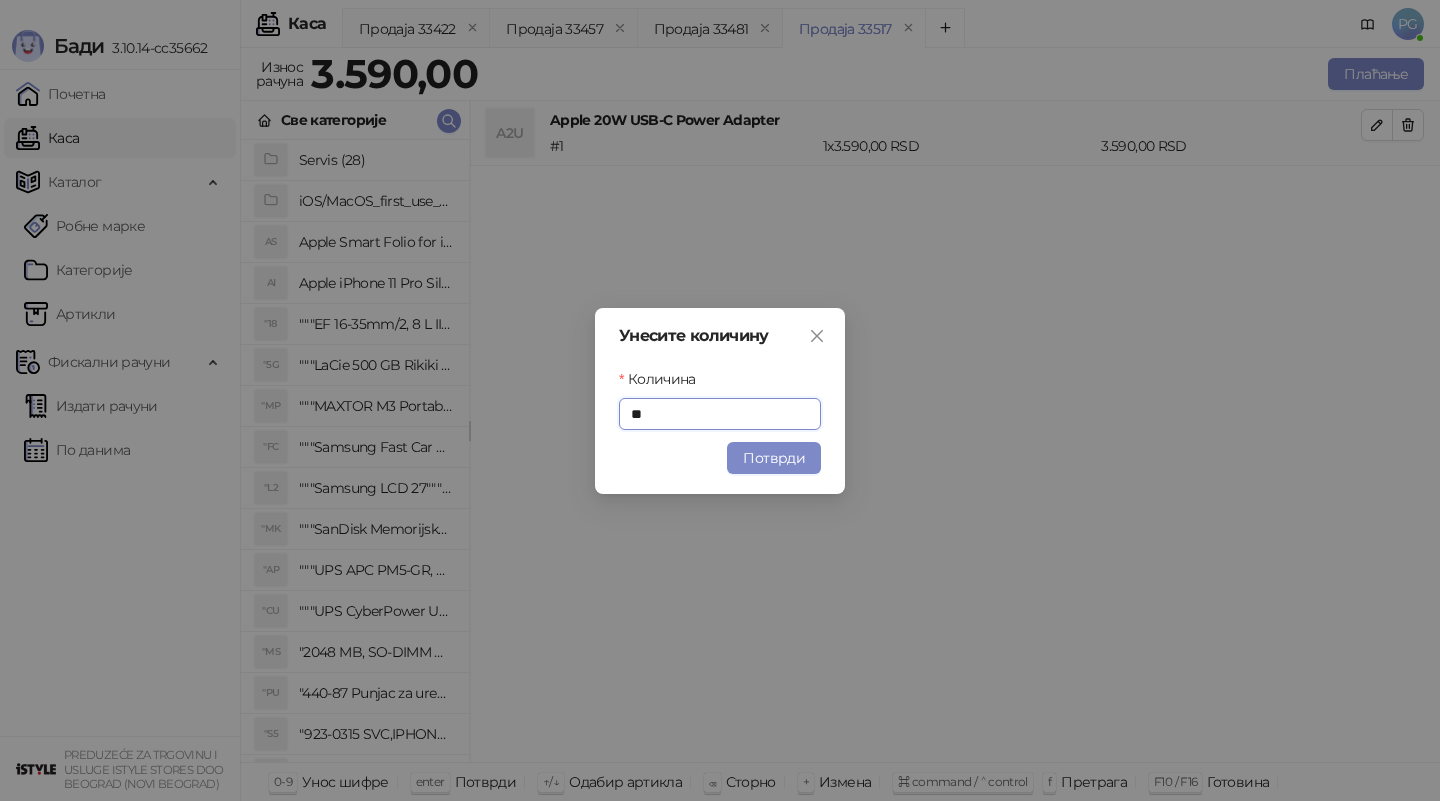 type on "*" 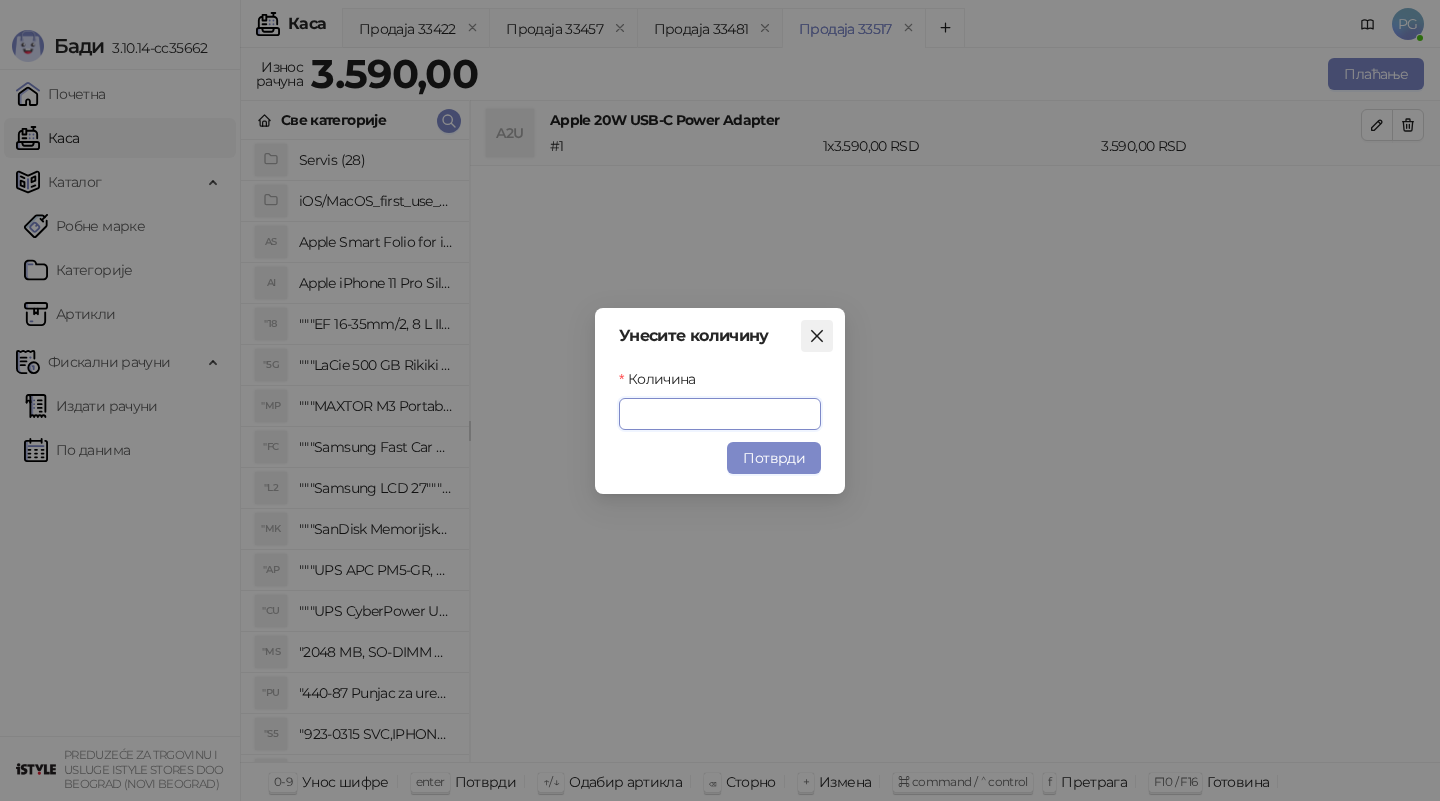 type 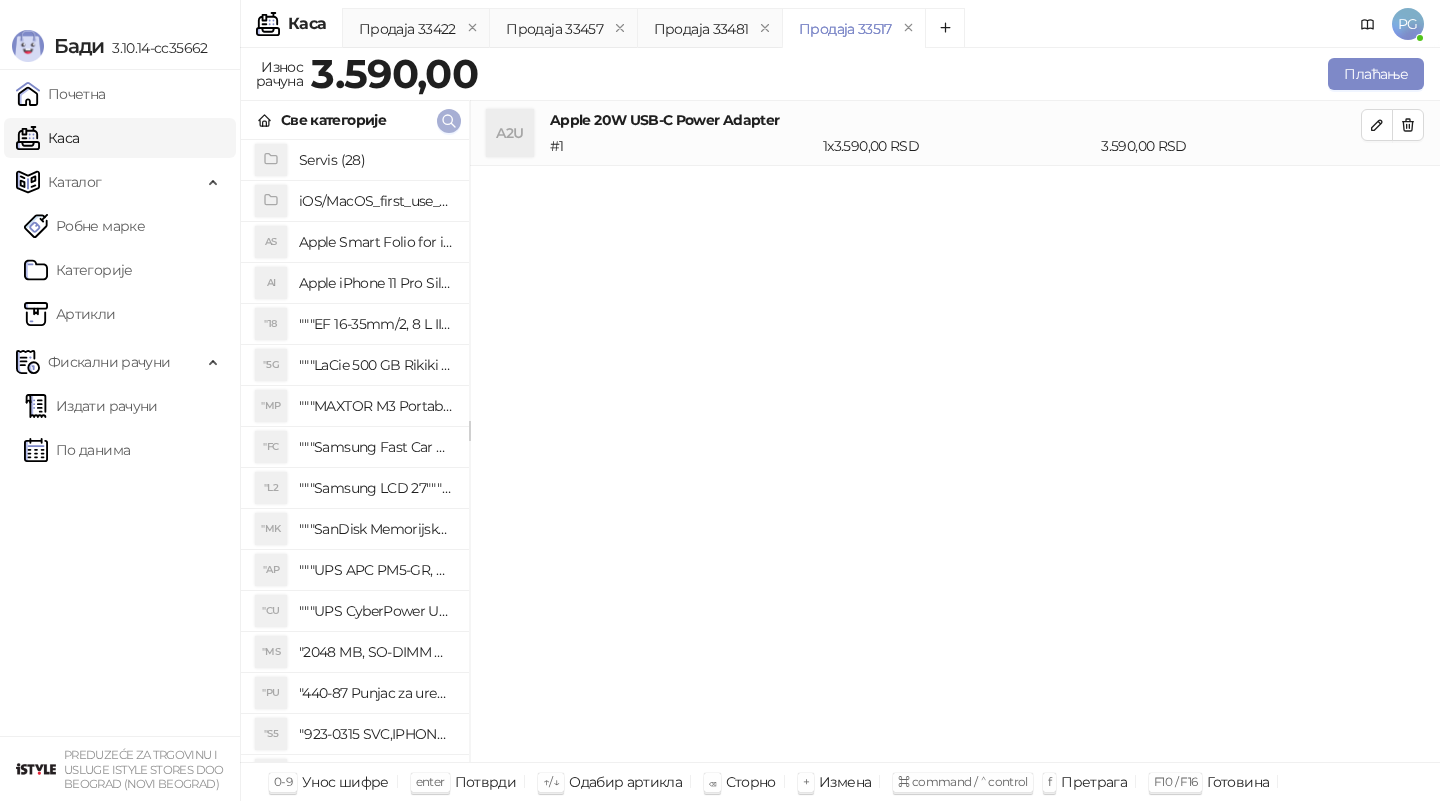 click 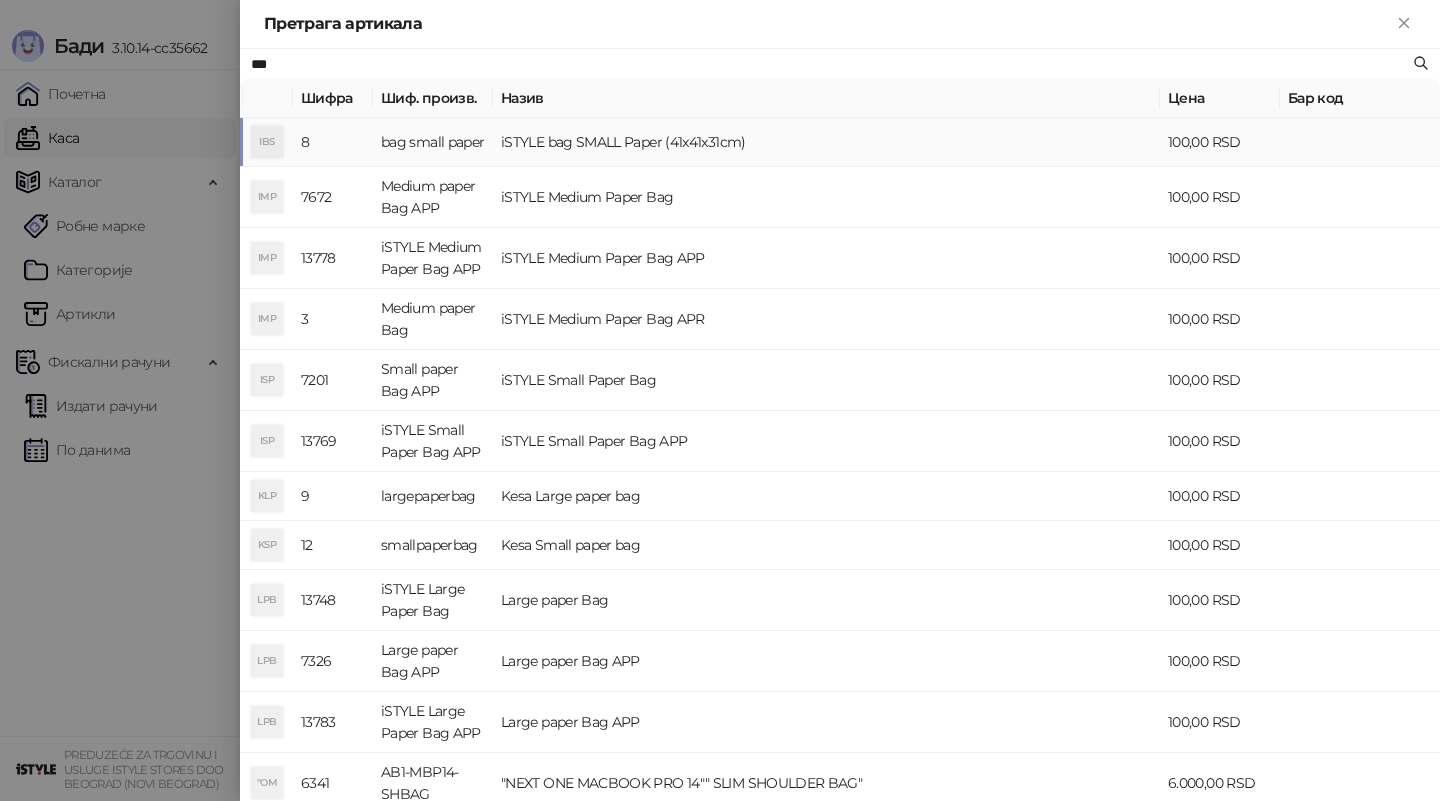 type on "***" 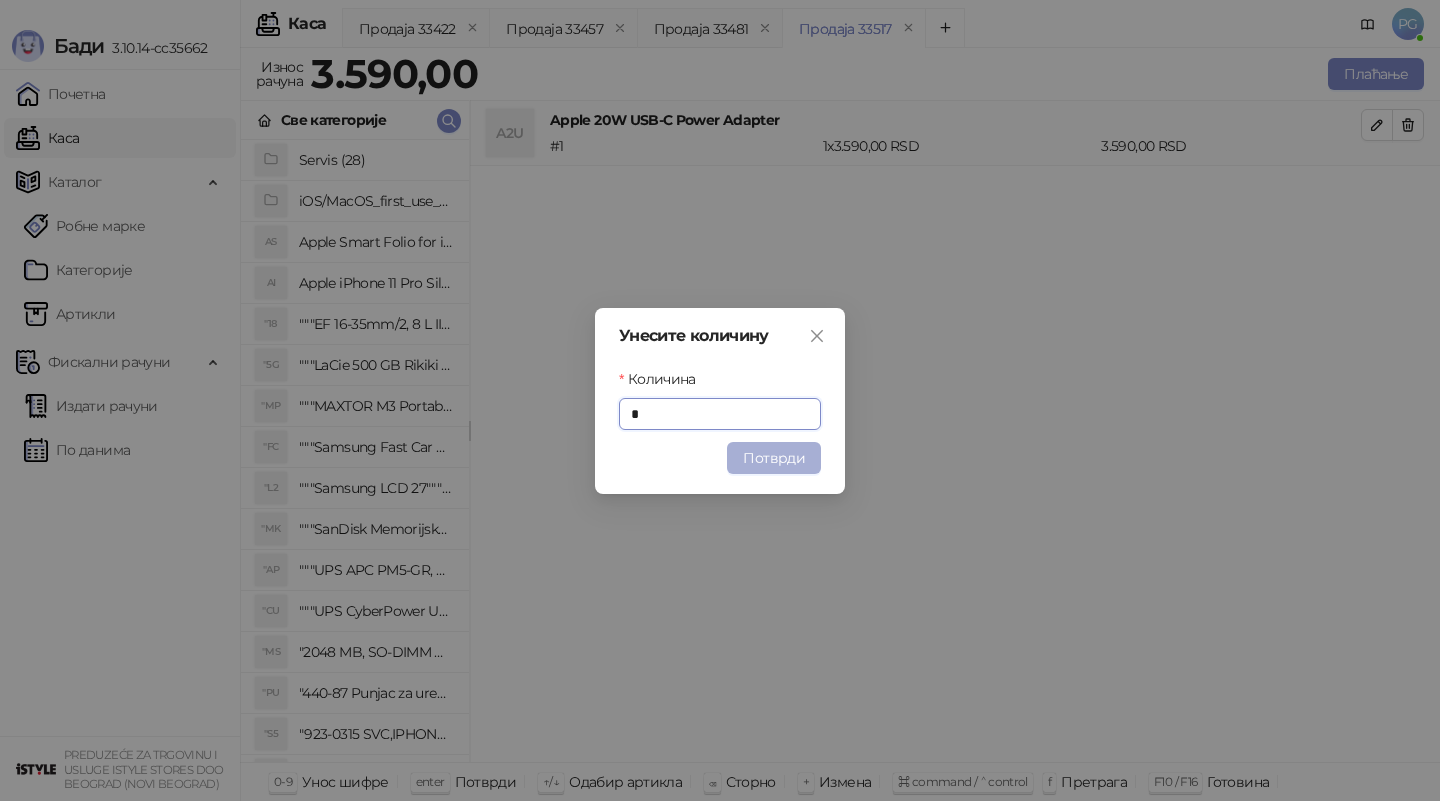 click on "Потврди" at bounding box center [774, 458] 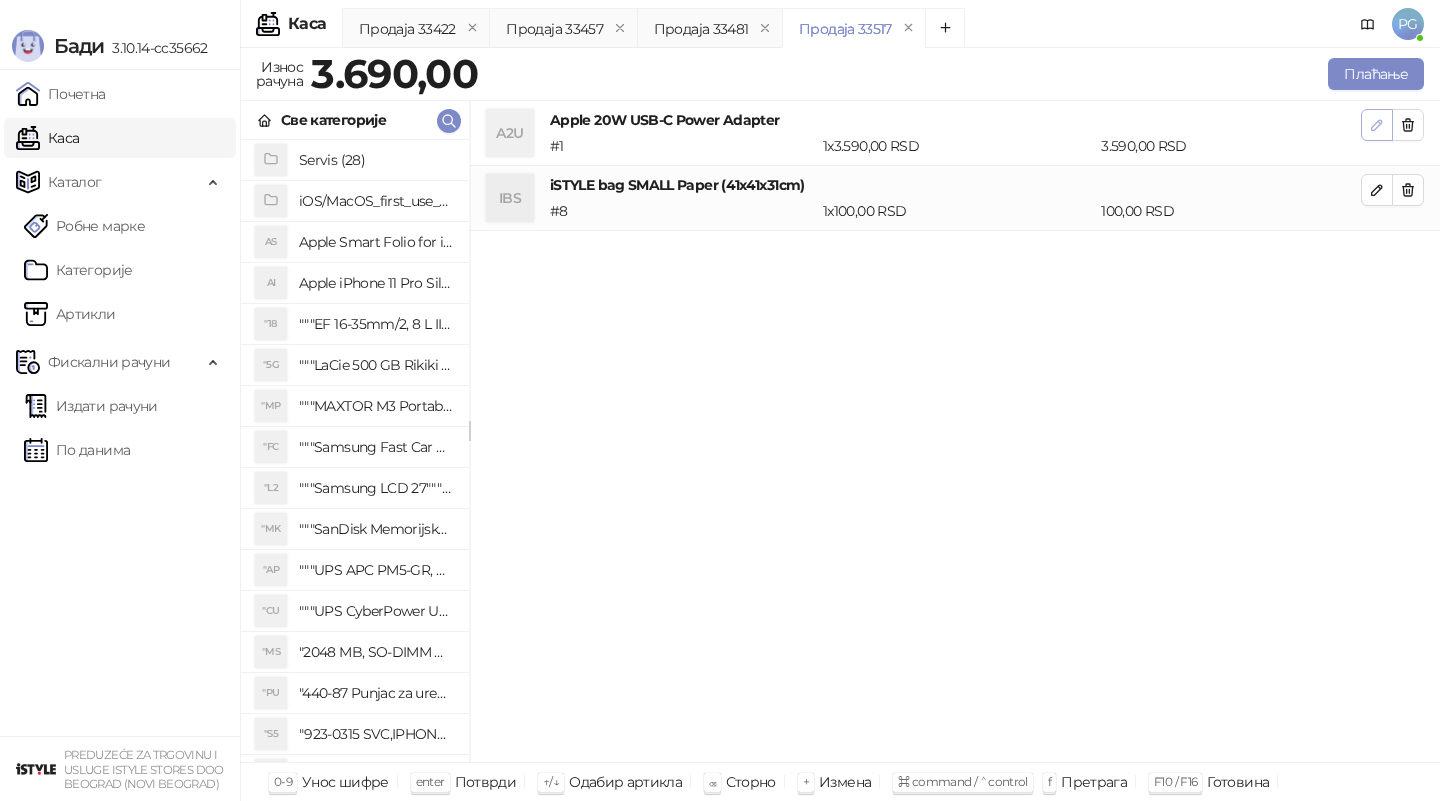 click 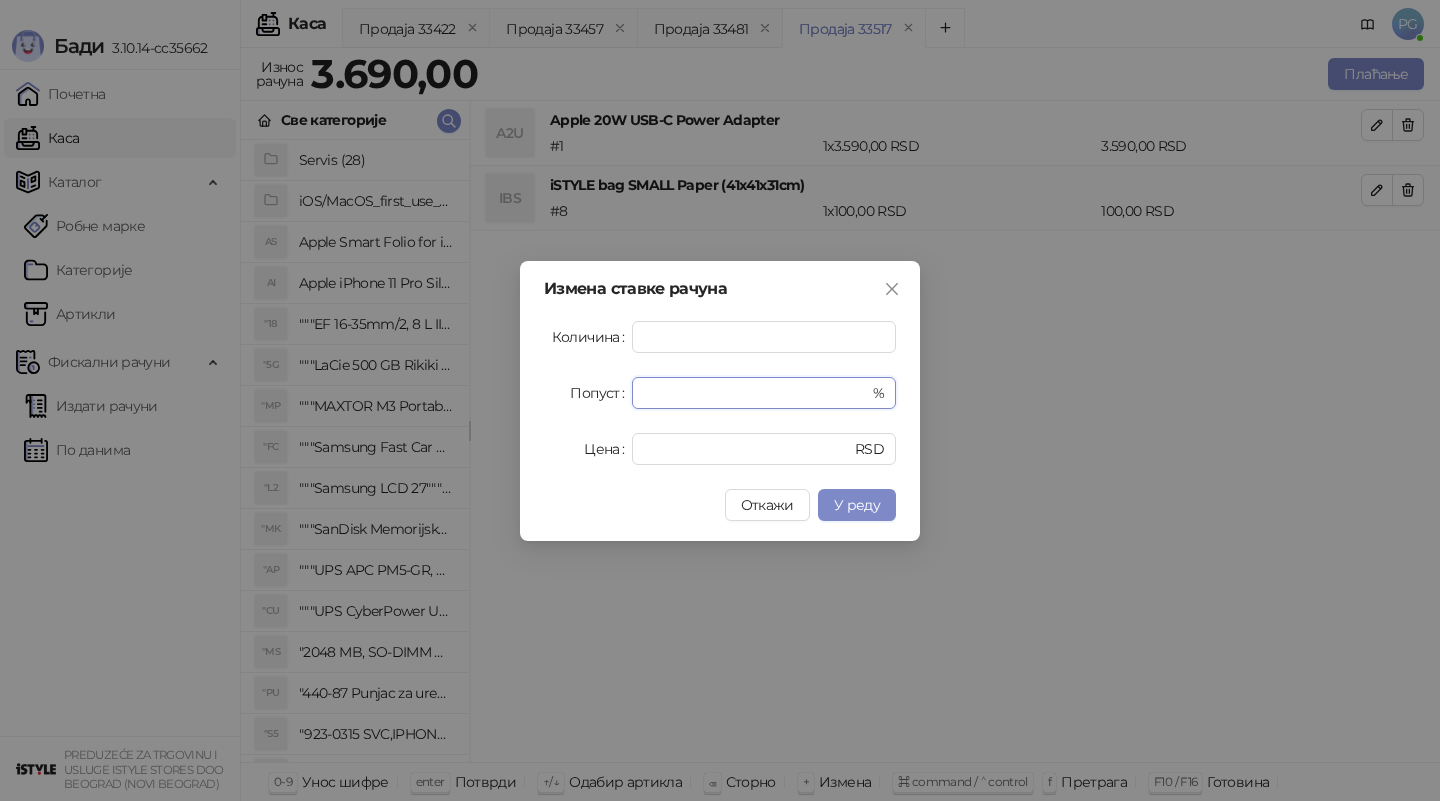 drag, startPoint x: 669, startPoint y: 399, endPoint x: 598, endPoint y: 393, distance: 71.25307 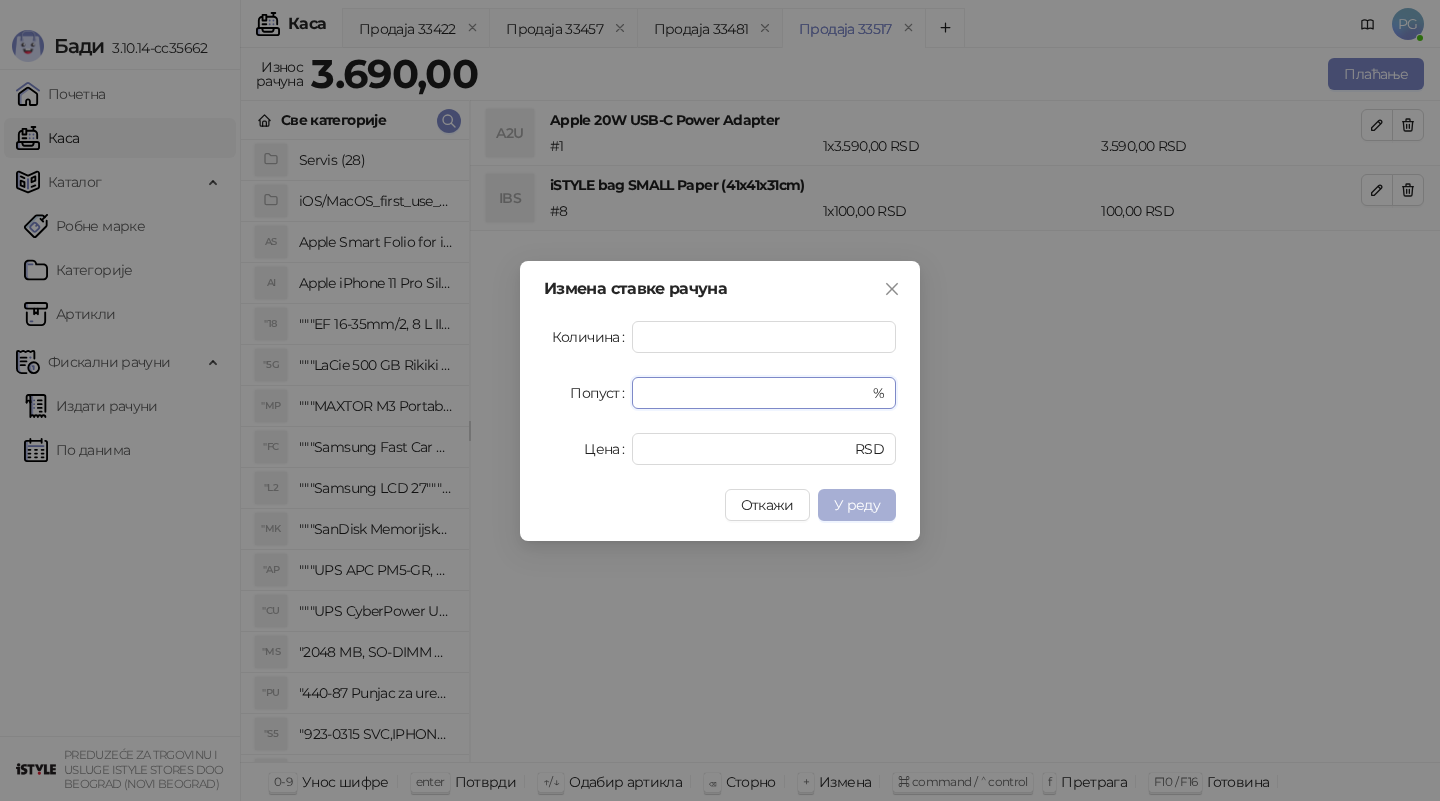 type on "******" 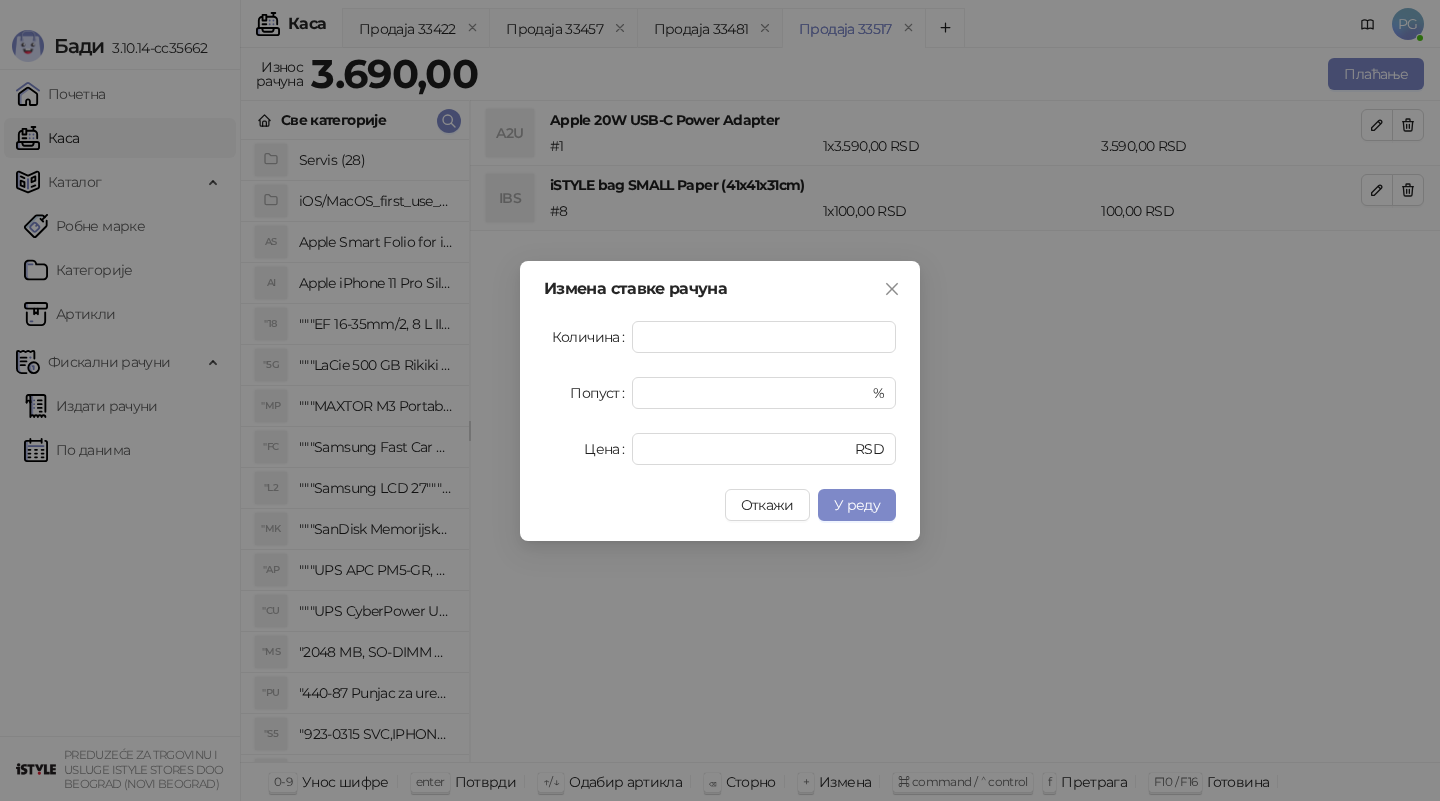 click on "У реду" at bounding box center (857, 505) 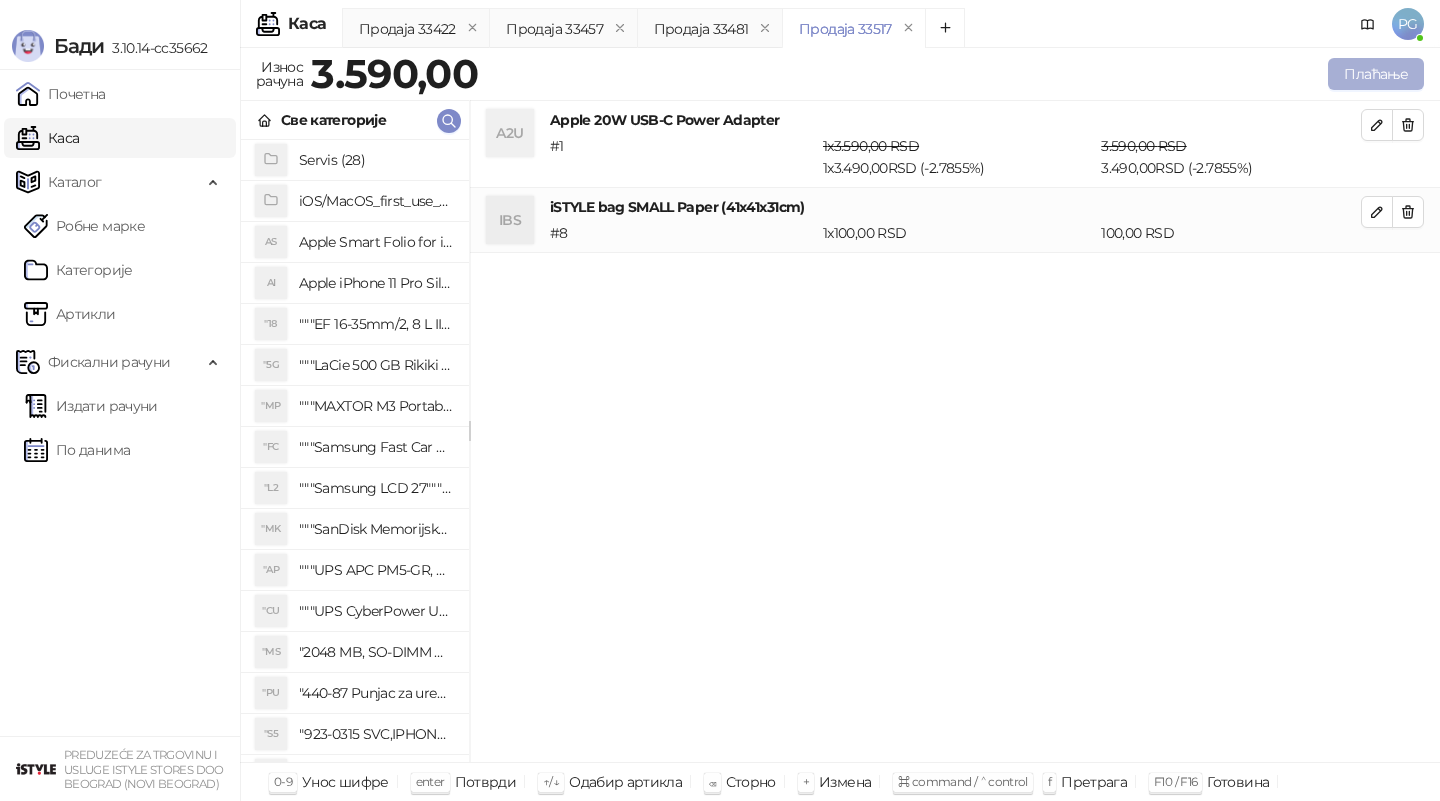 click on "Плаћање" at bounding box center [1376, 74] 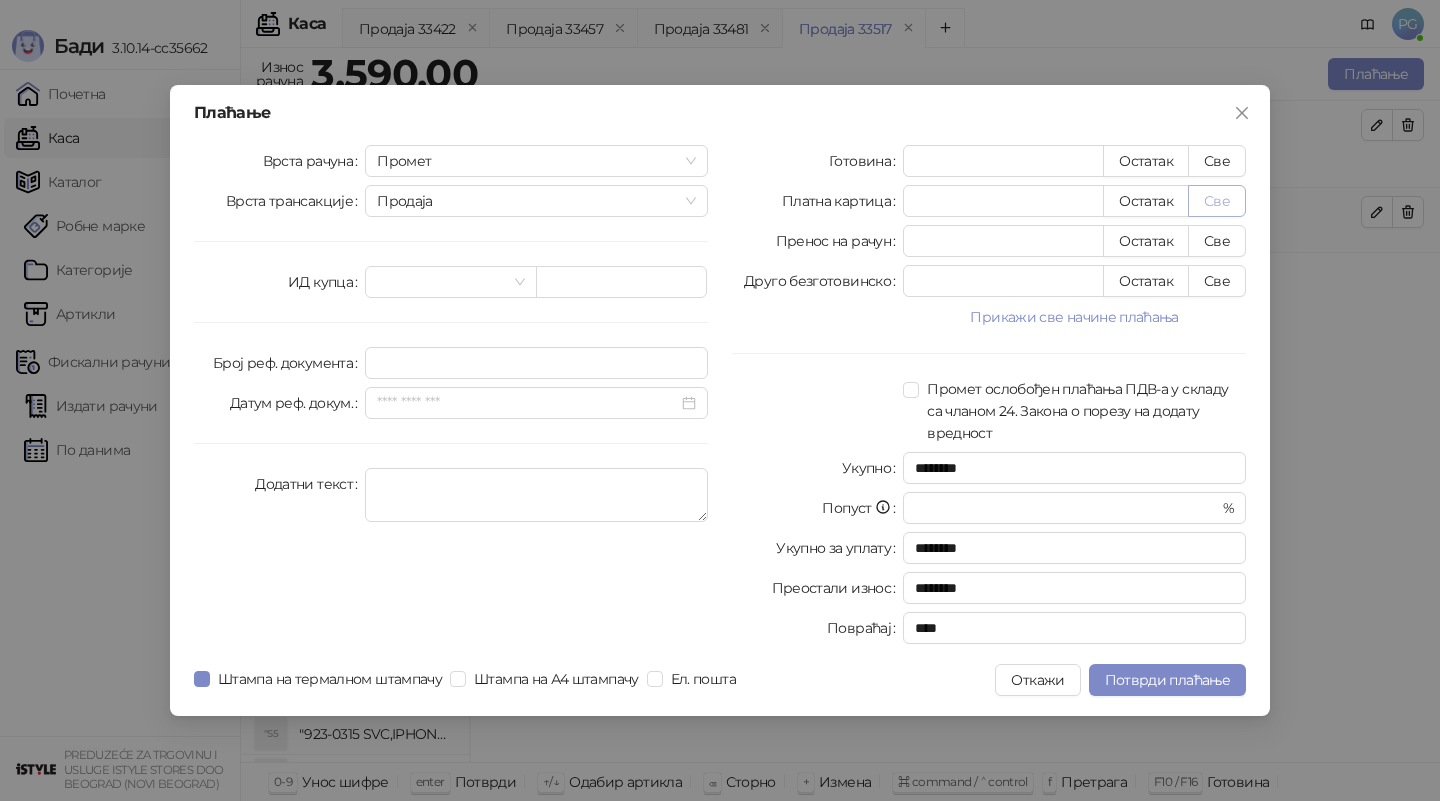 click on "Све" at bounding box center (1217, 201) 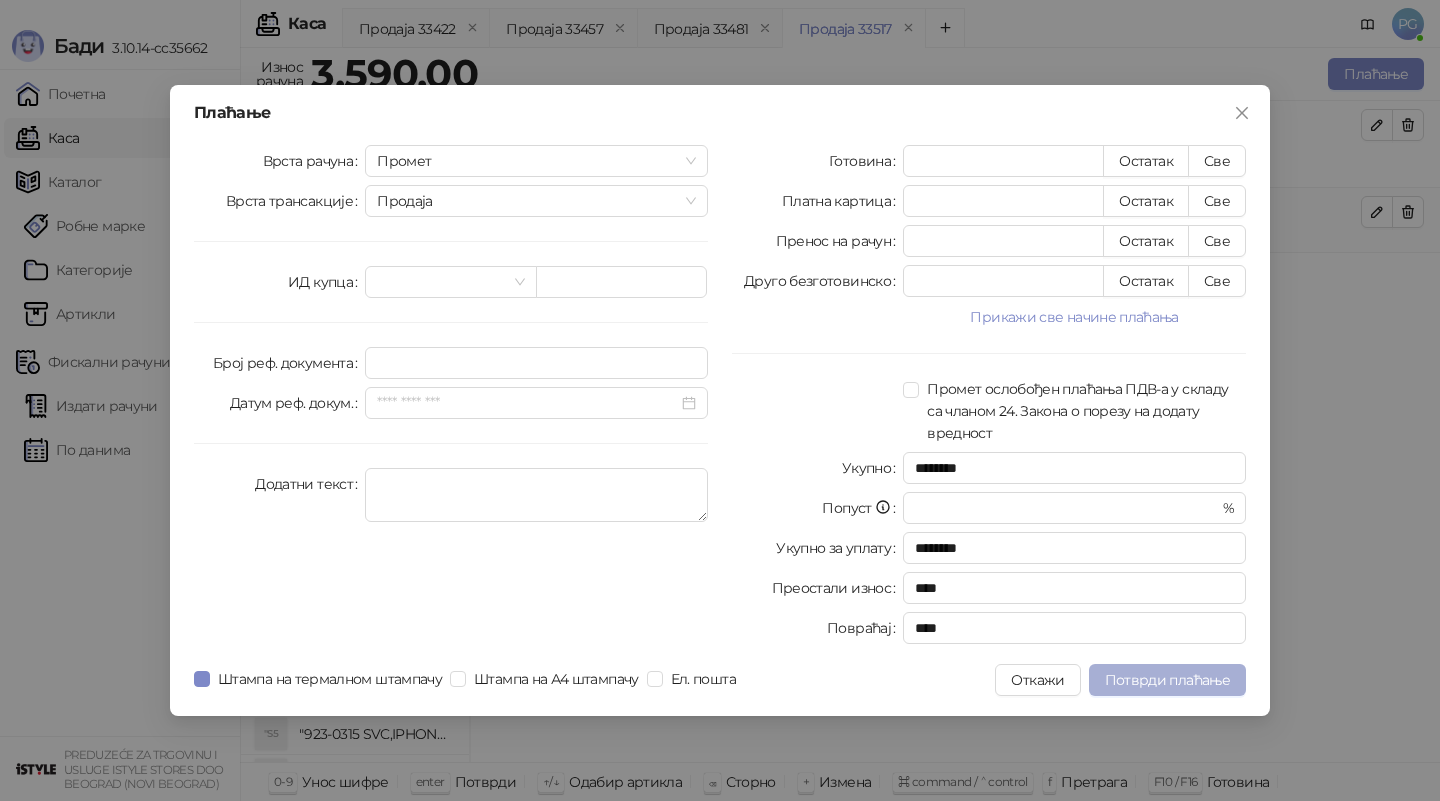 click on "Потврди плаћање" at bounding box center (1167, 680) 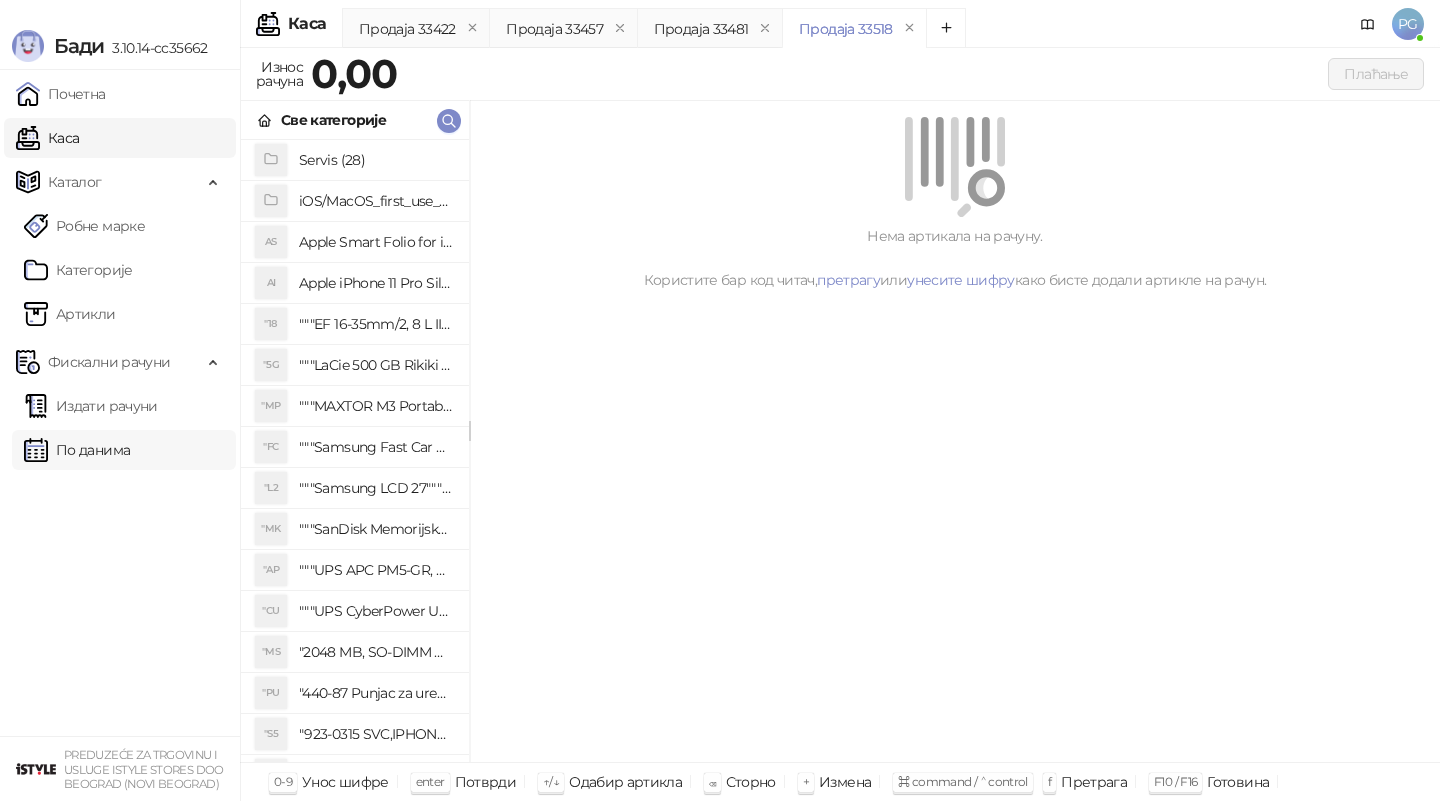 click on "По данима" at bounding box center [77, 450] 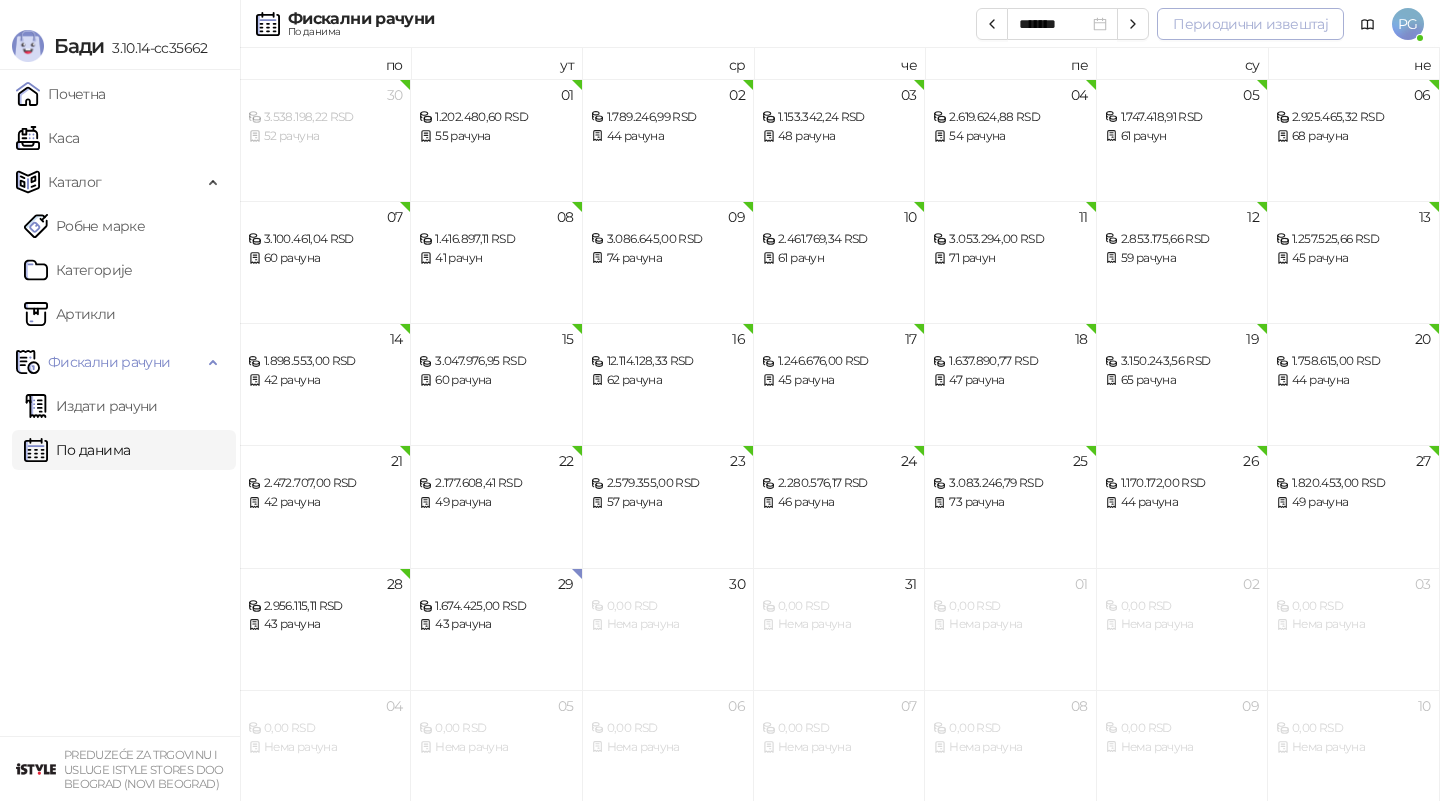 click on "Периодични извештај" at bounding box center [1250, 24] 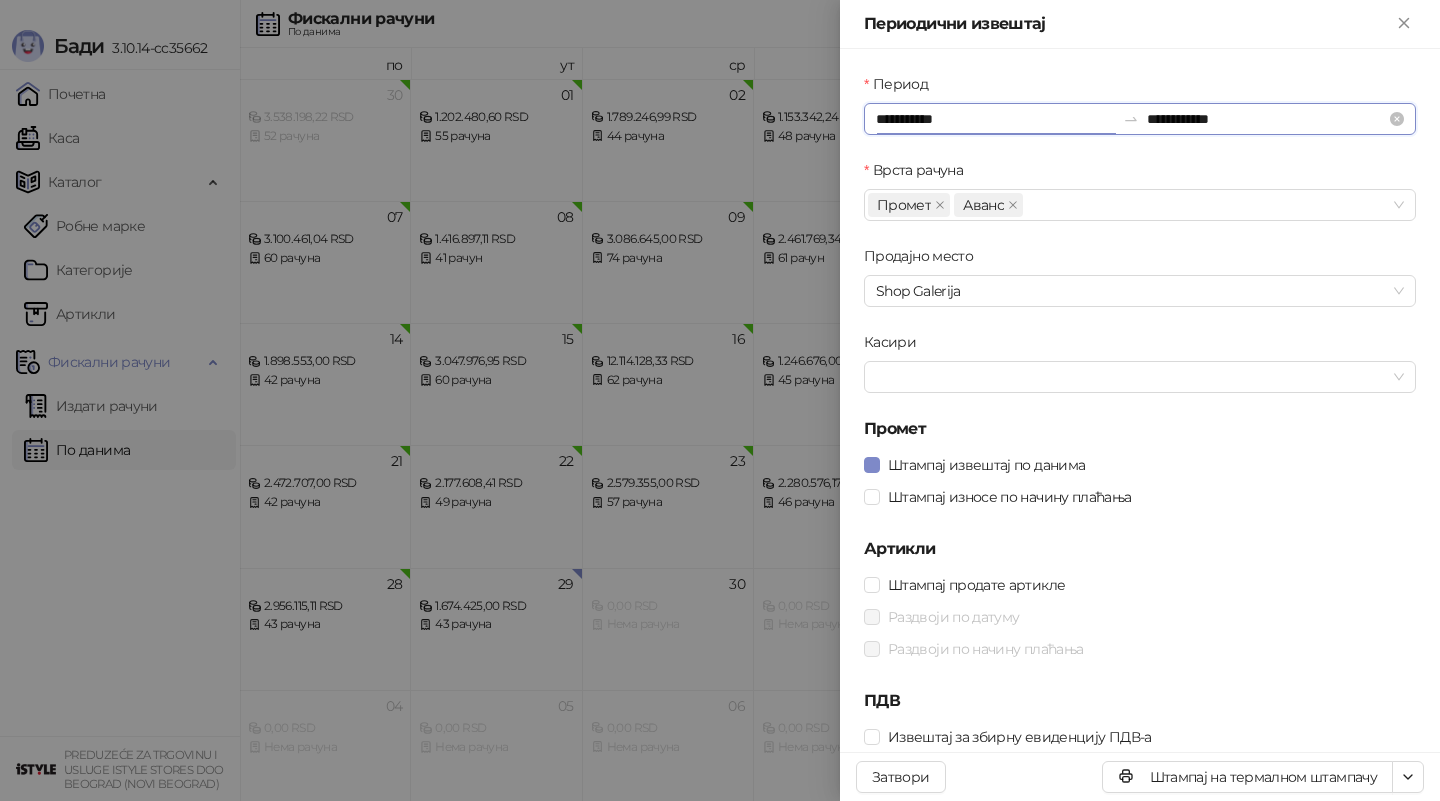 click on "**********" at bounding box center (995, 119) 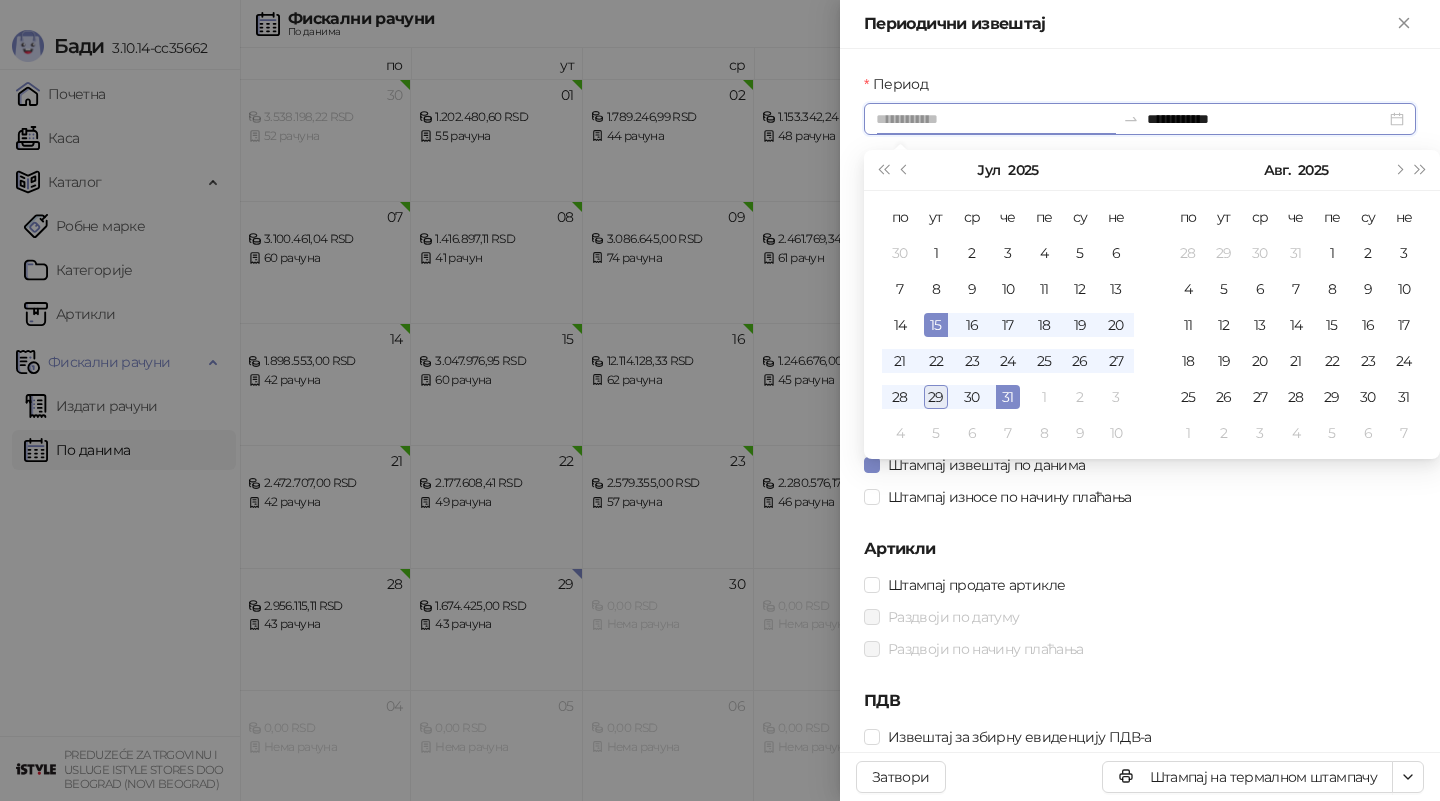type on "**********" 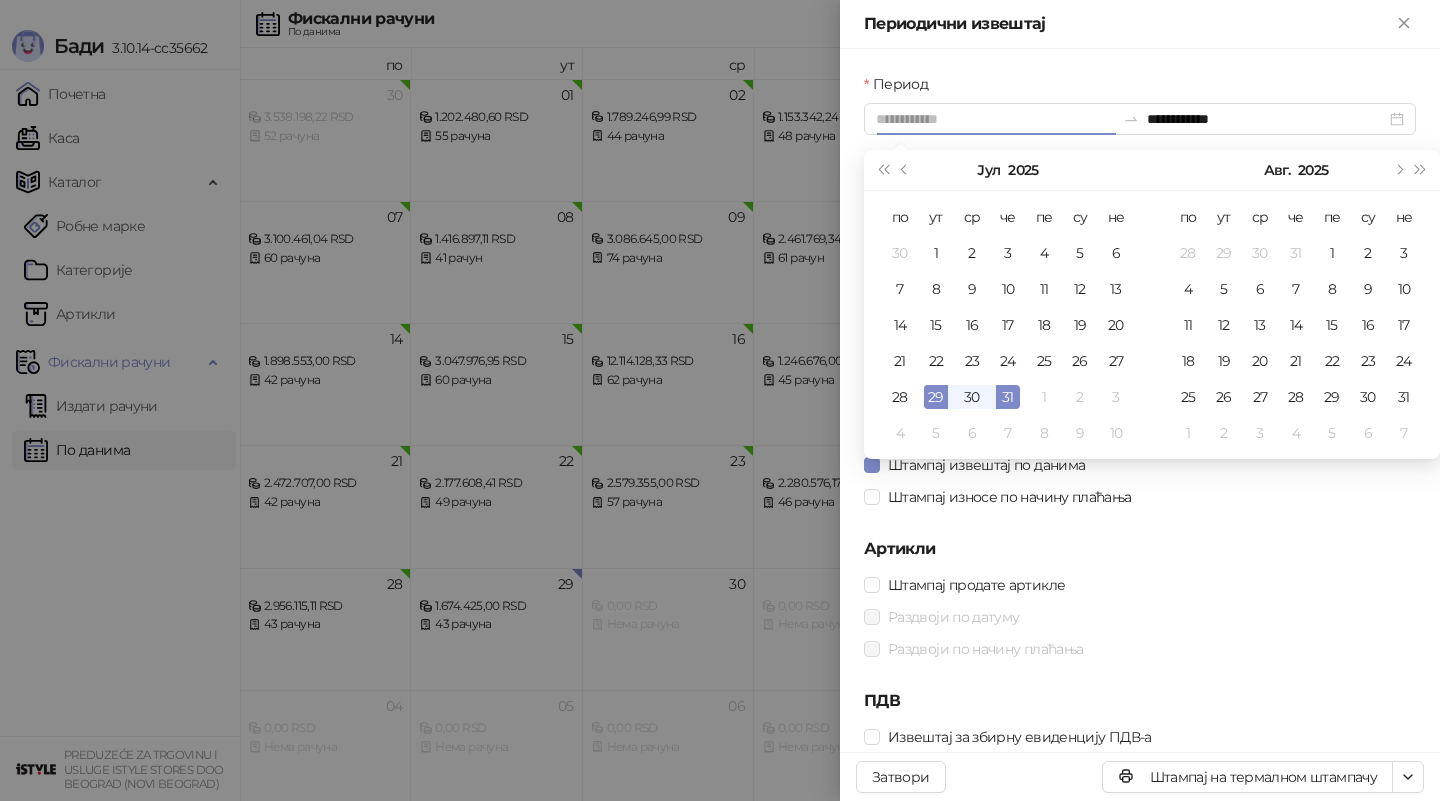 click on "29" at bounding box center [936, 397] 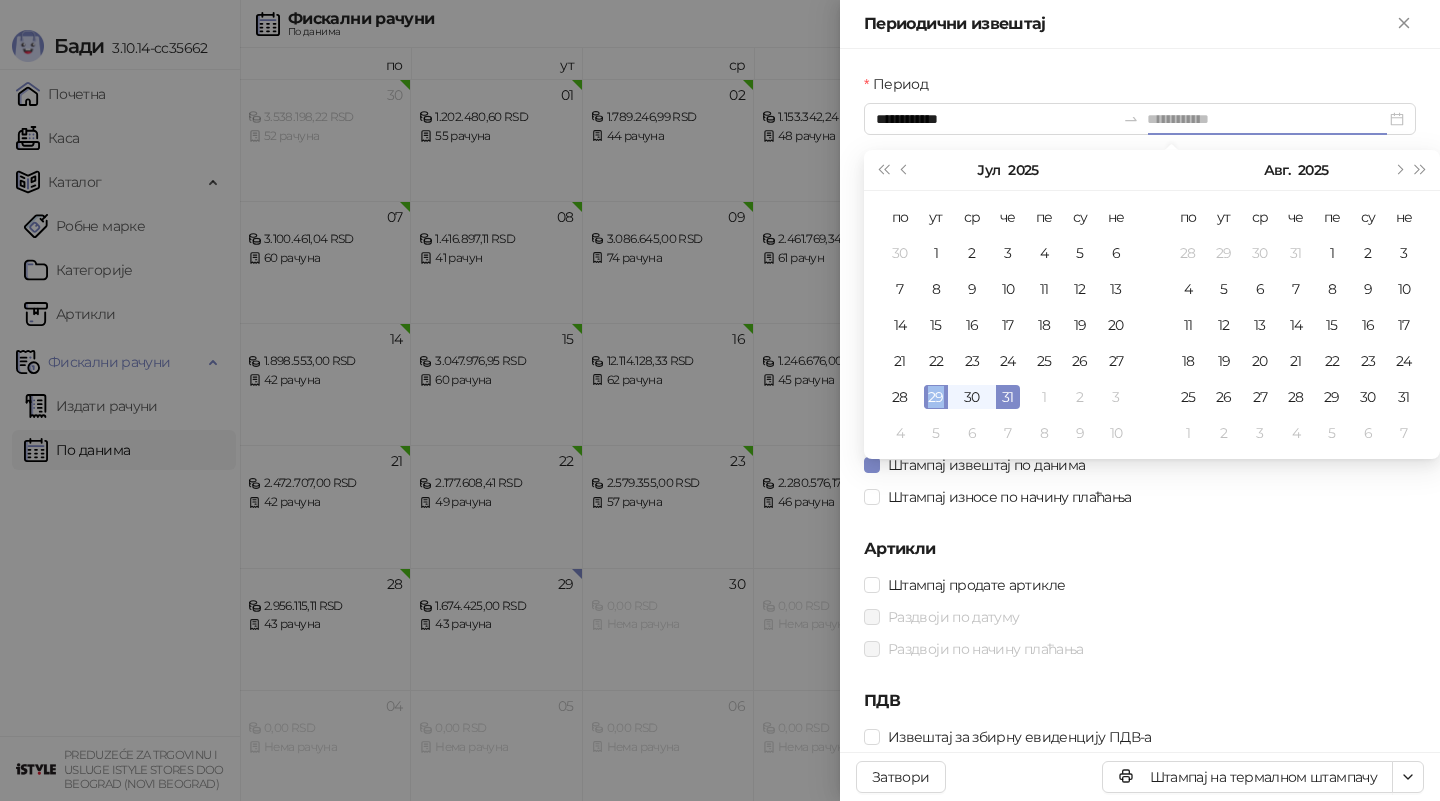 click on "29" at bounding box center (936, 397) 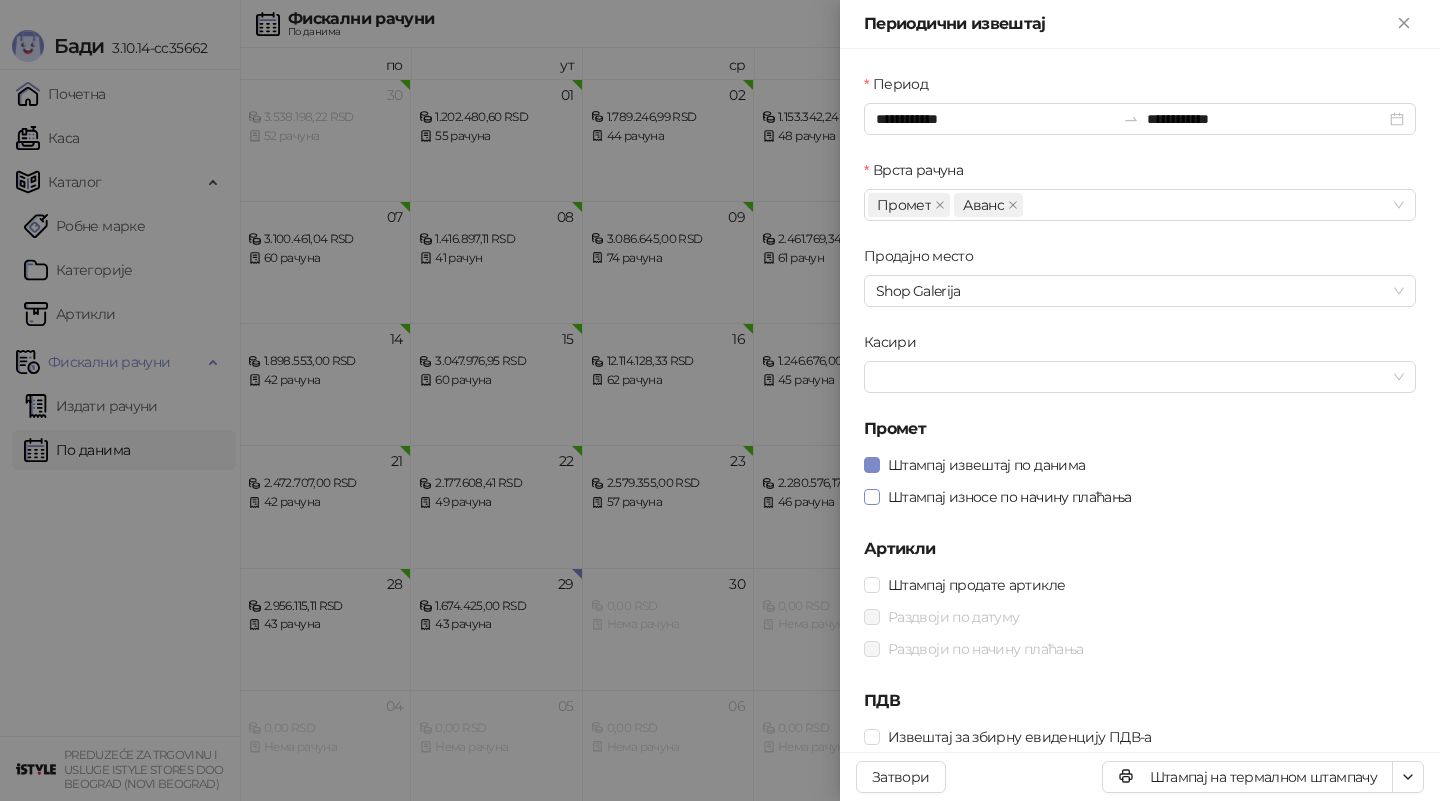 click on "Штампај износе по начину плаћања" at bounding box center [1010, 497] 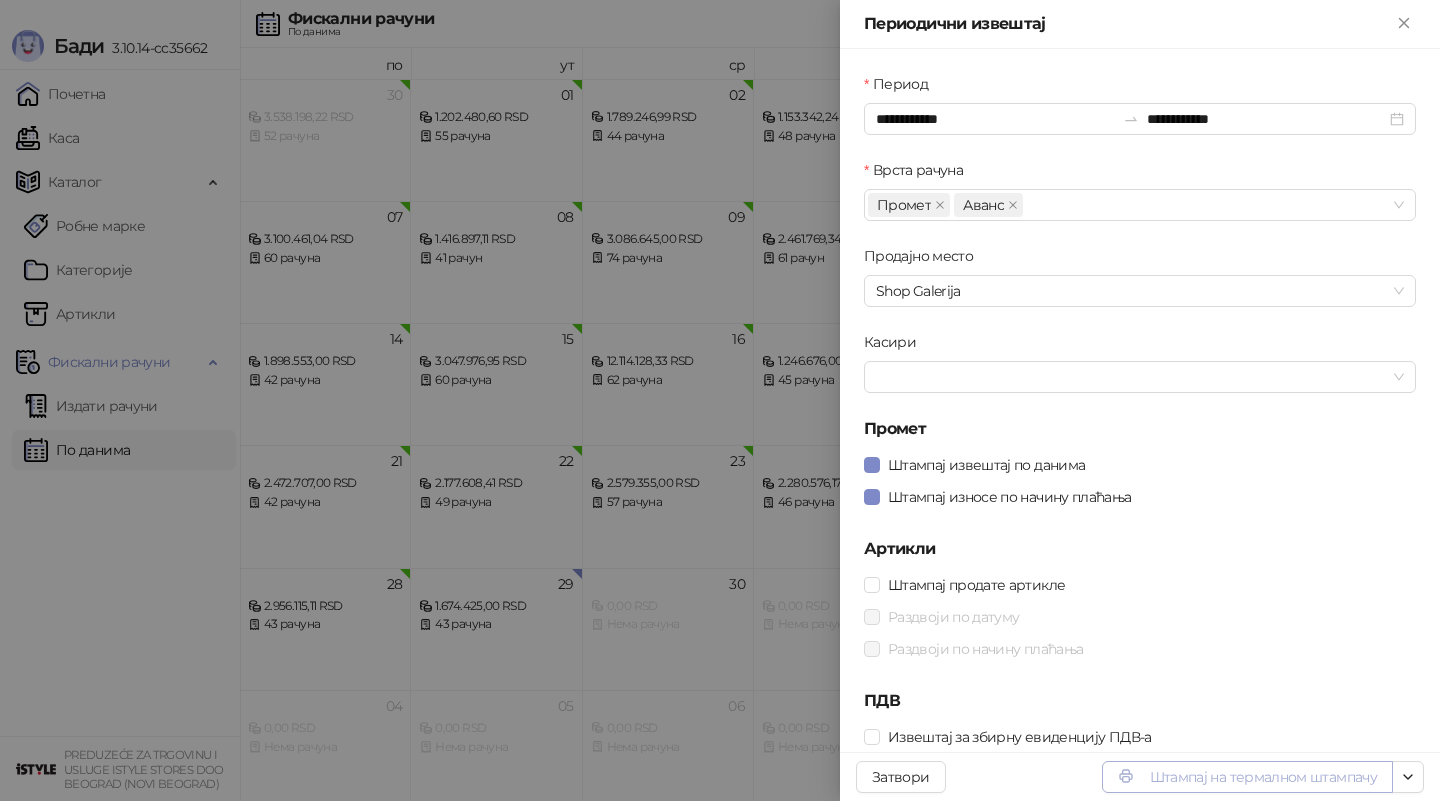 click on "Штампај на термалном штампачу" at bounding box center (1247, 777) 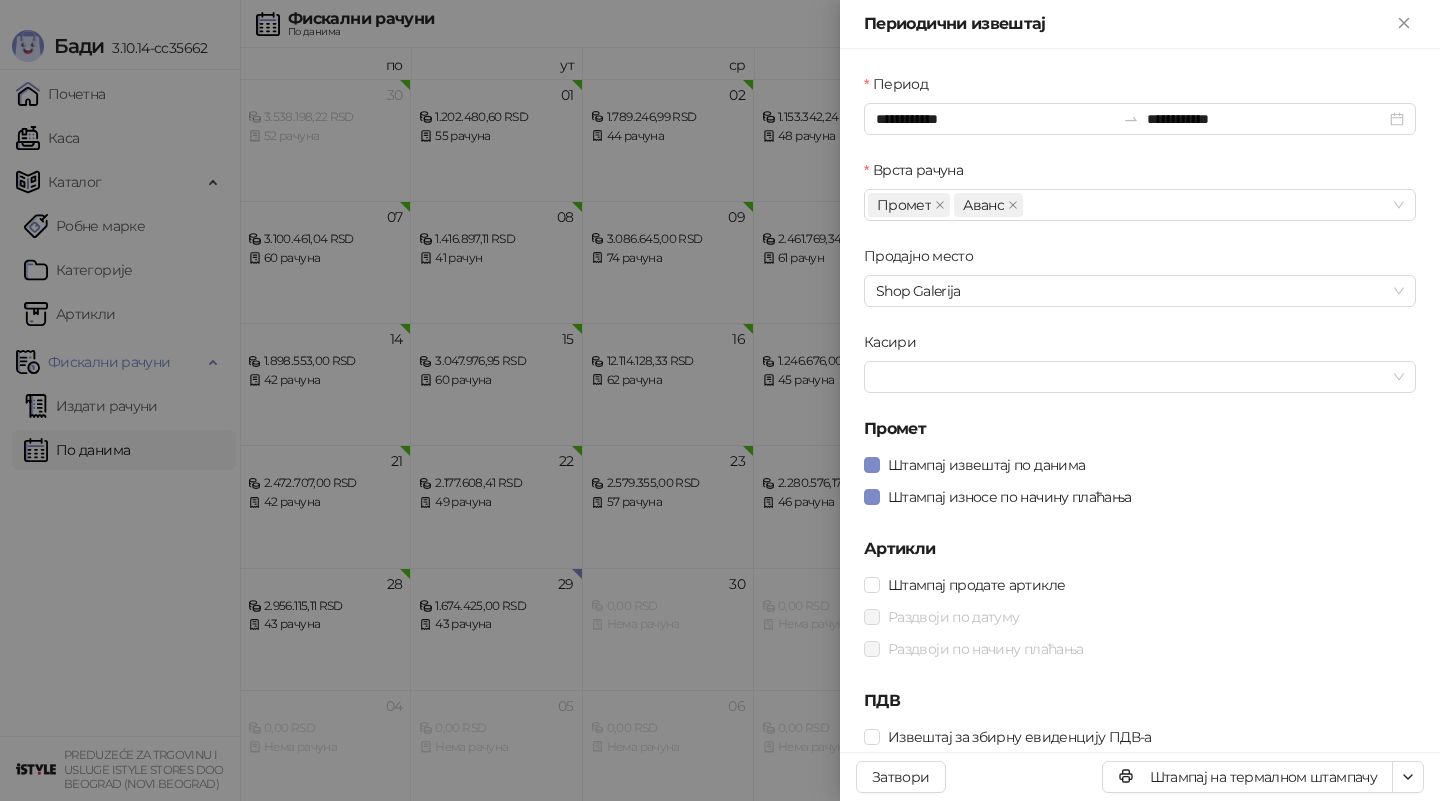 click at bounding box center [720, 400] 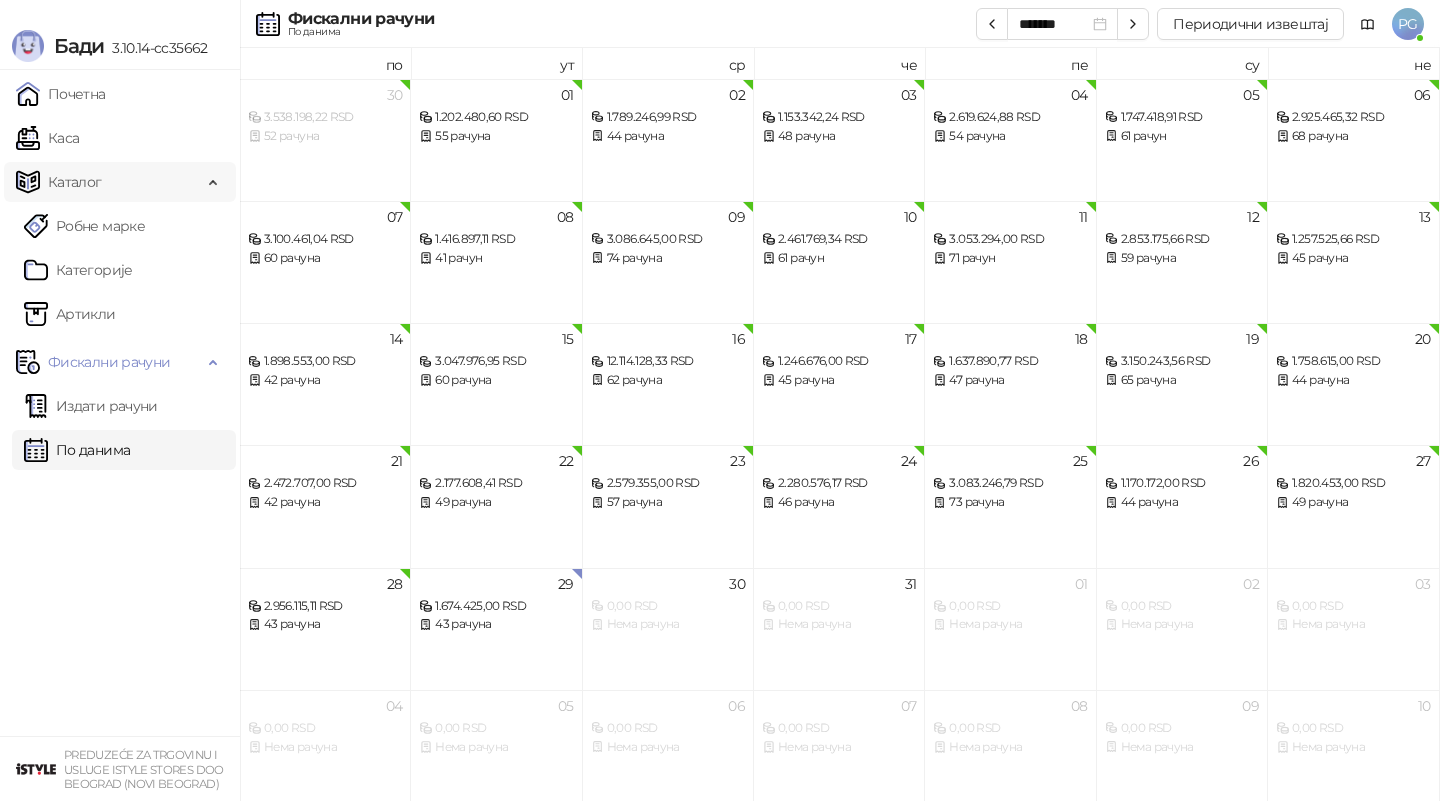 click on "Каталог" at bounding box center [109, 182] 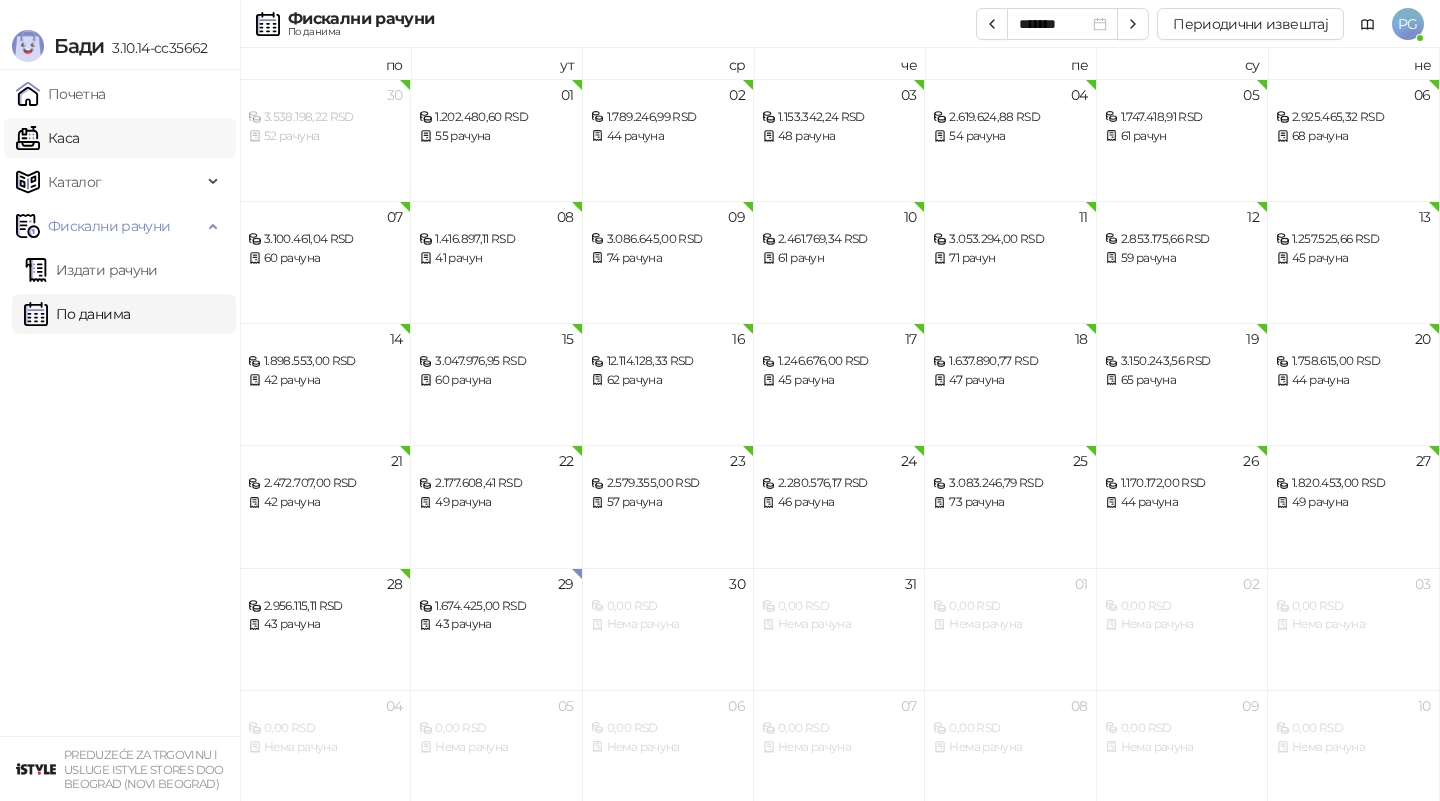 click on "Каса" at bounding box center (47, 138) 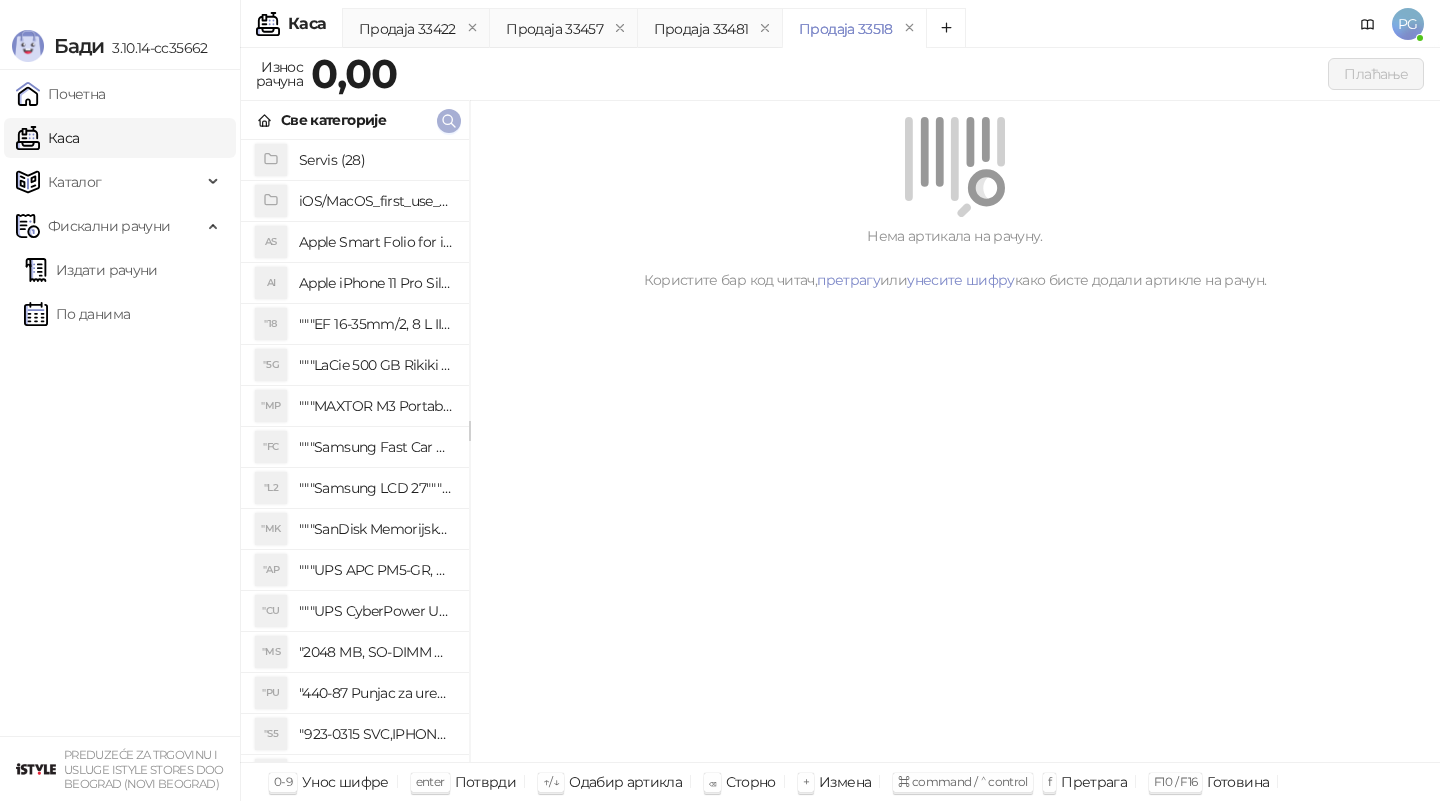 click 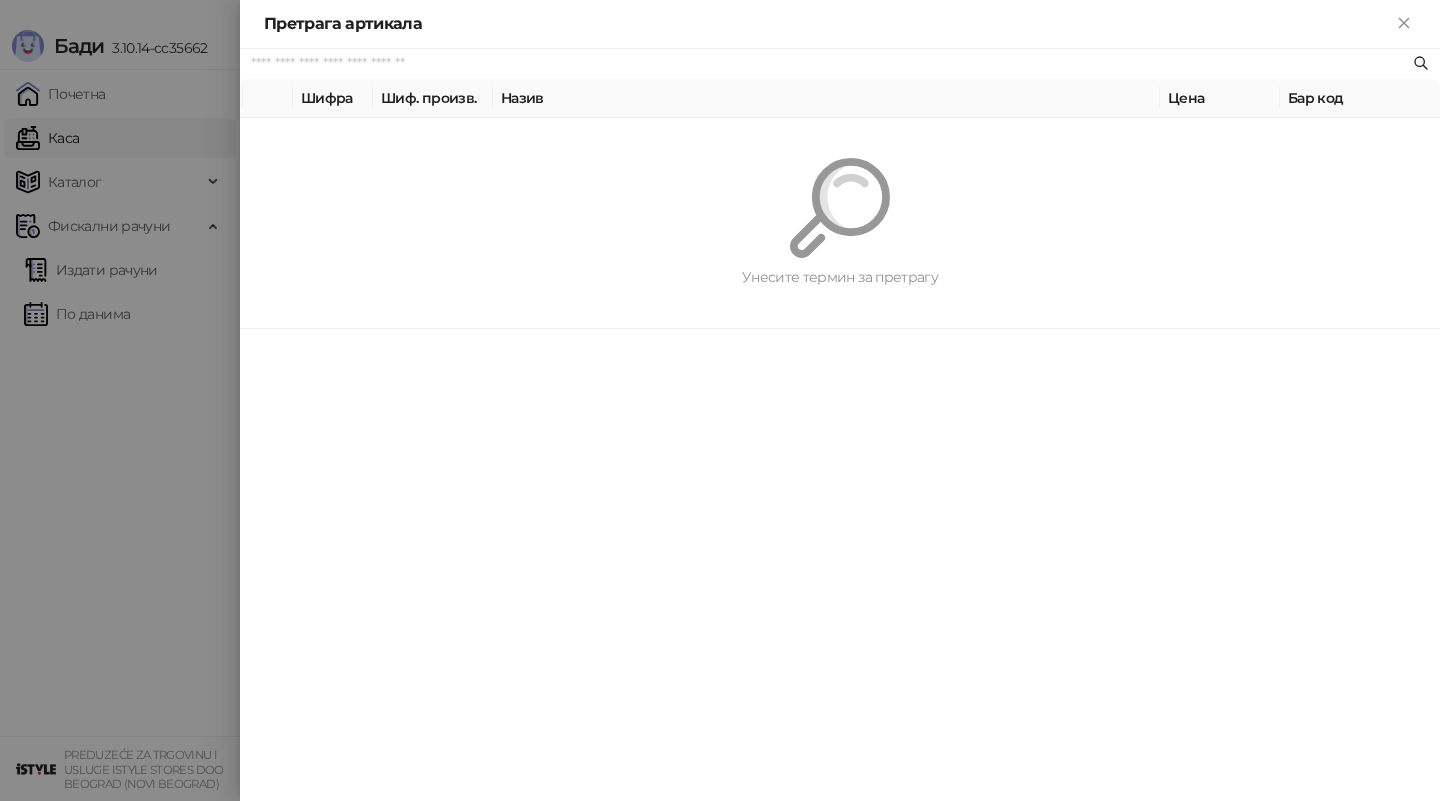 paste on "*********" 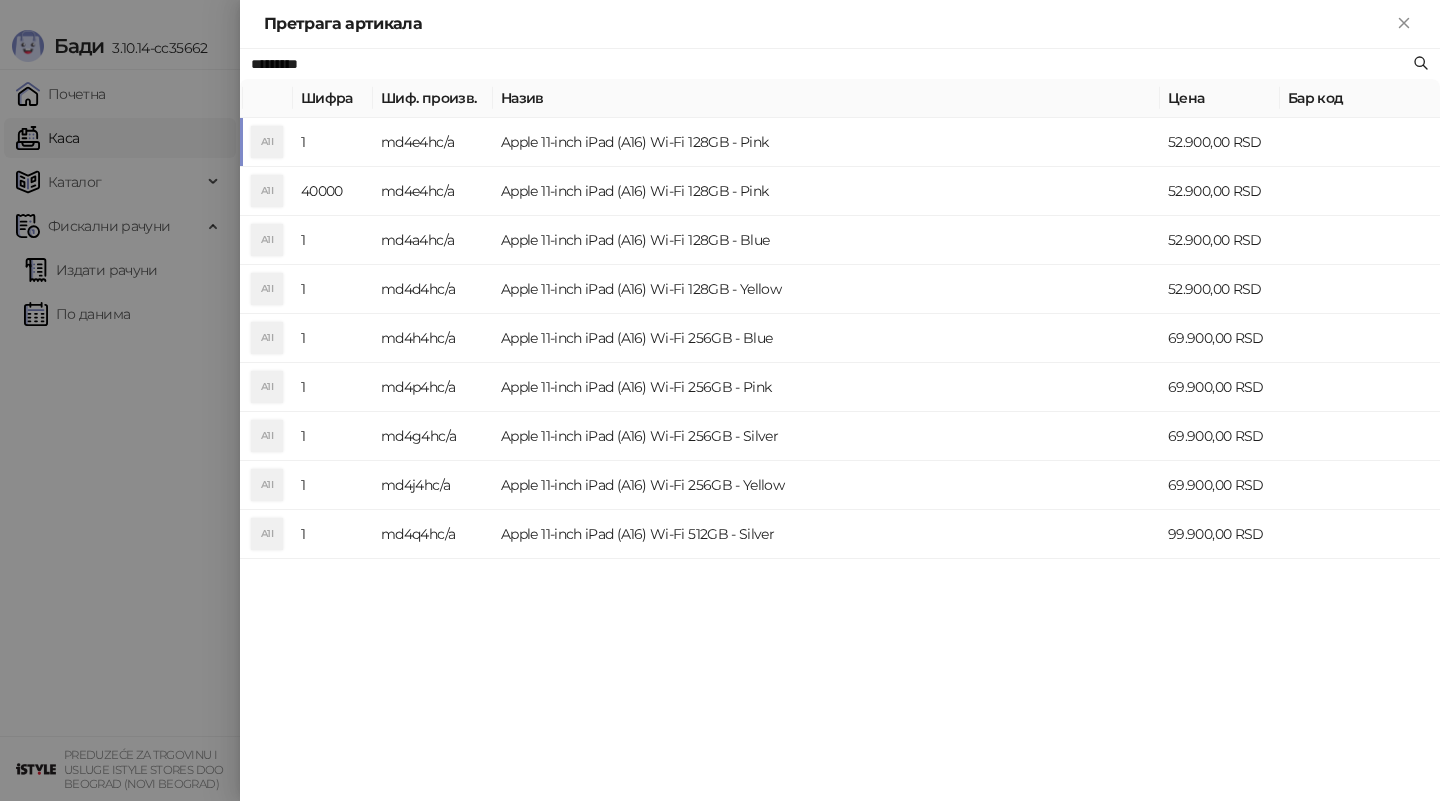 type on "*********" 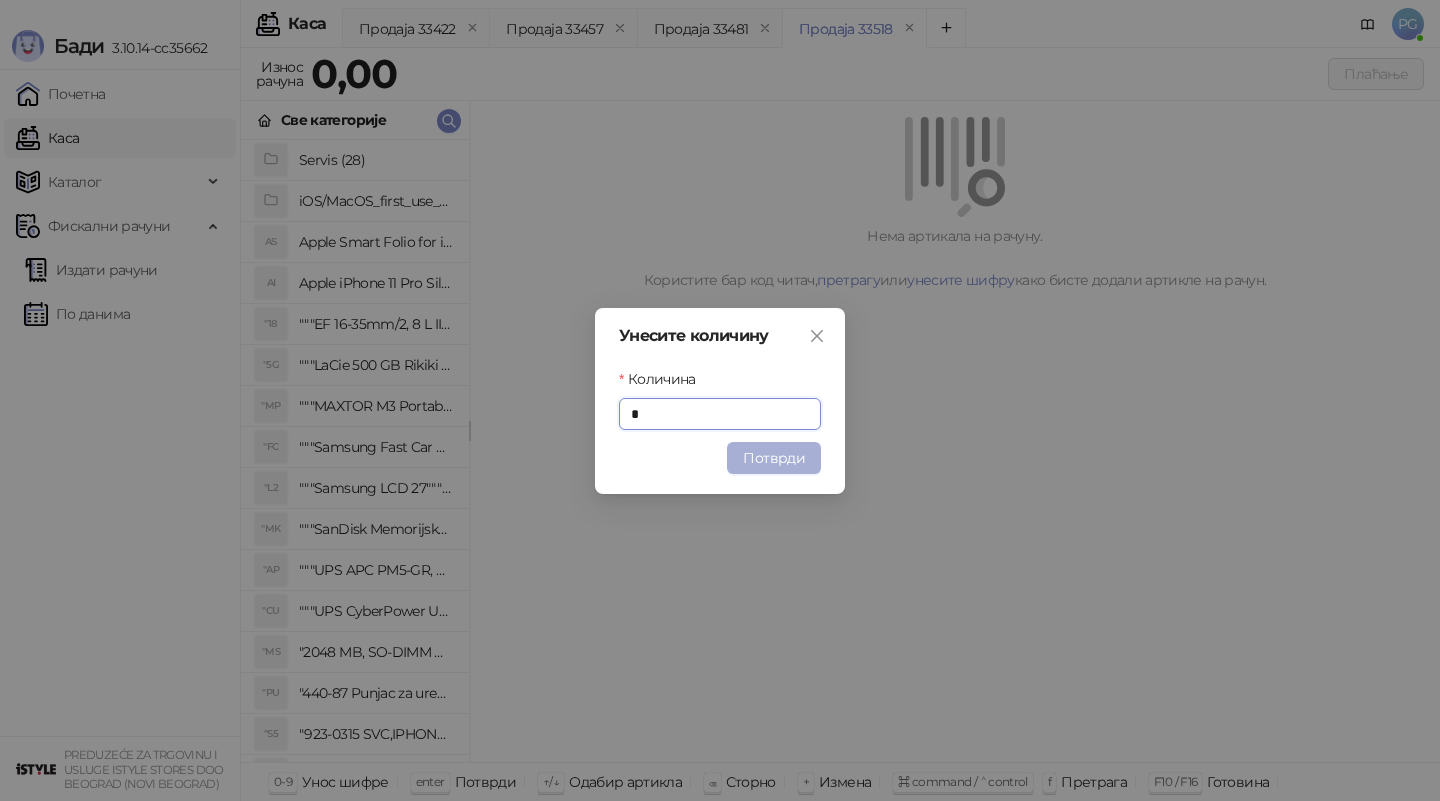click on "Потврди" at bounding box center [774, 458] 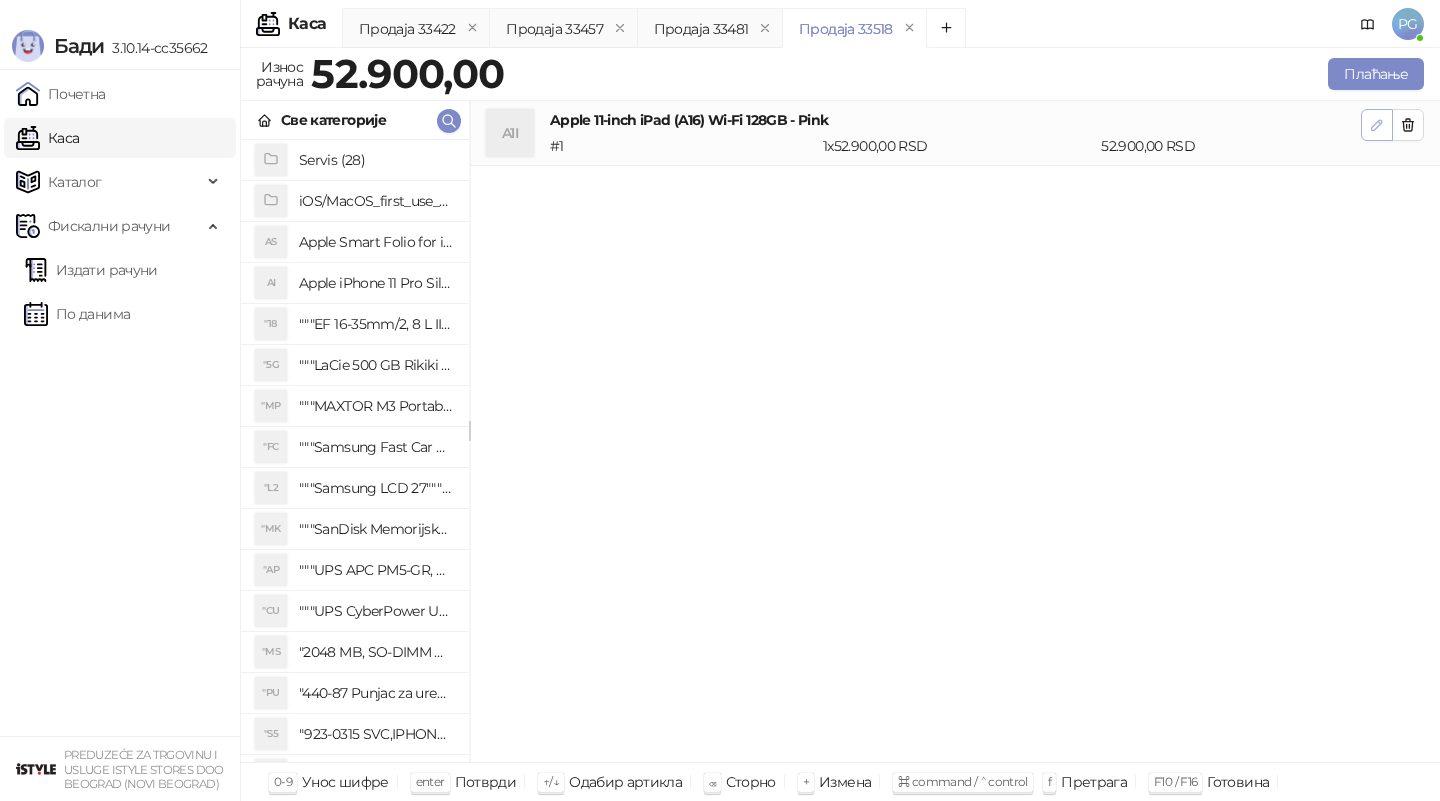 click 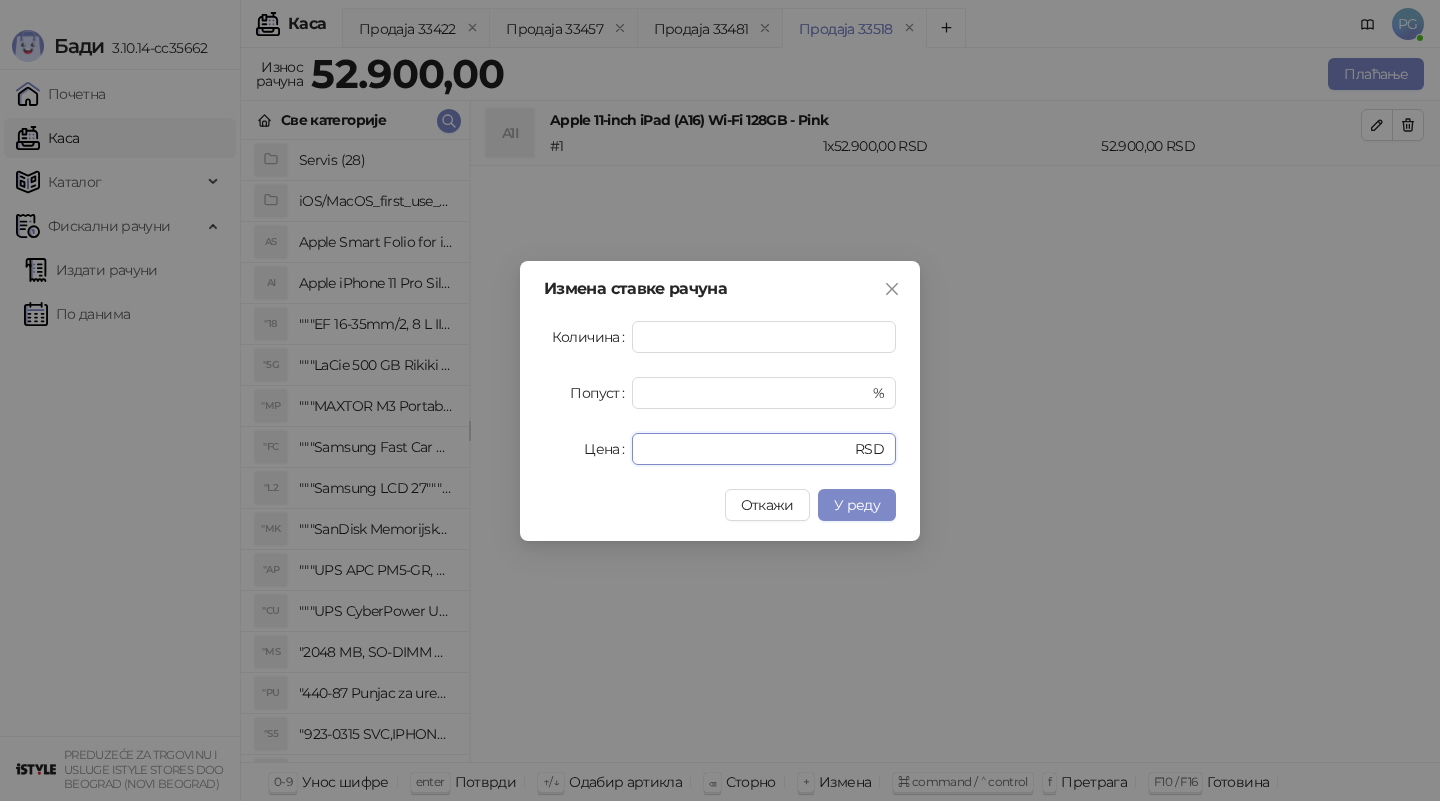 drag, startPoint x: 658, startPoint y: 449, endPoint x: 499, endPoint y: 435, distance: 159.61516 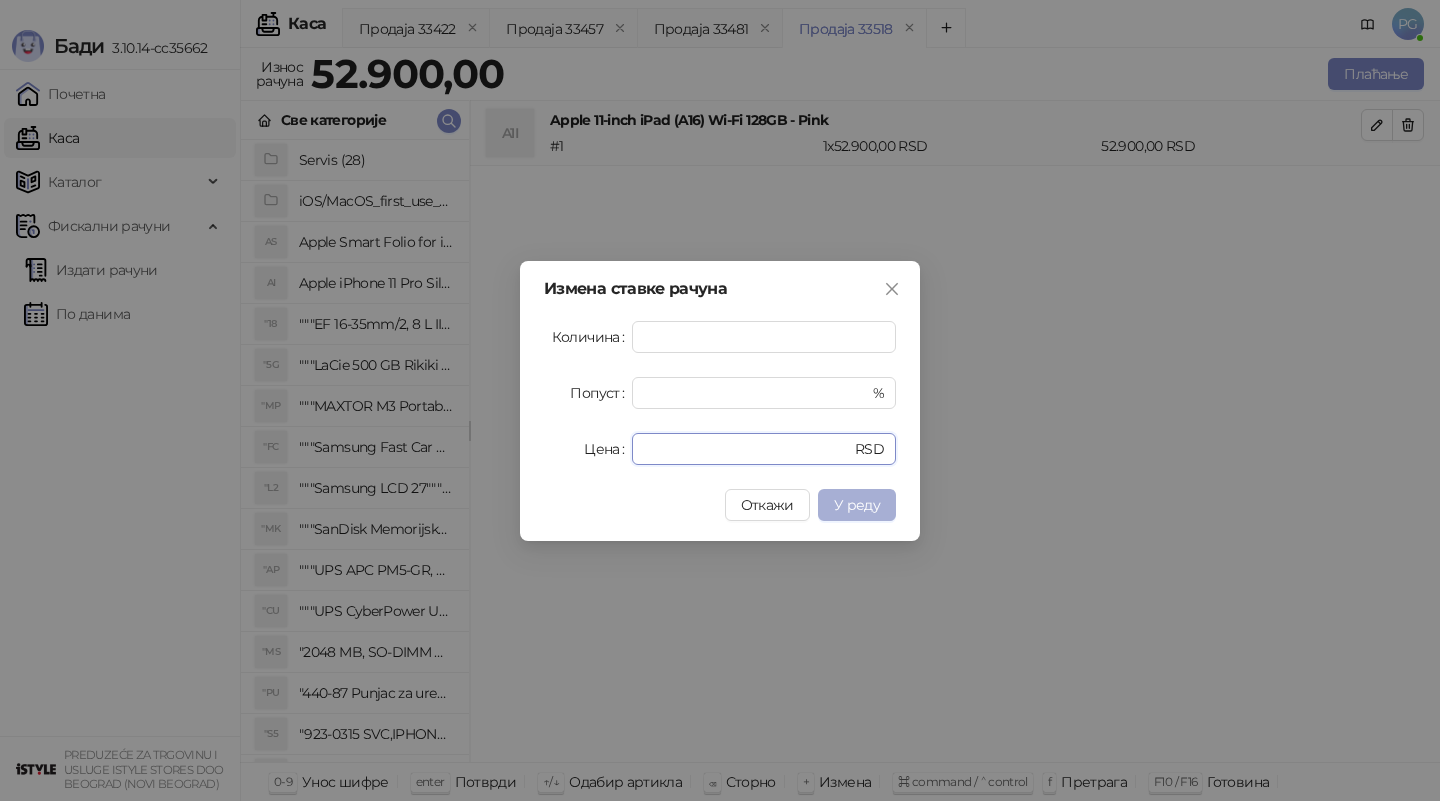 type on "*****" 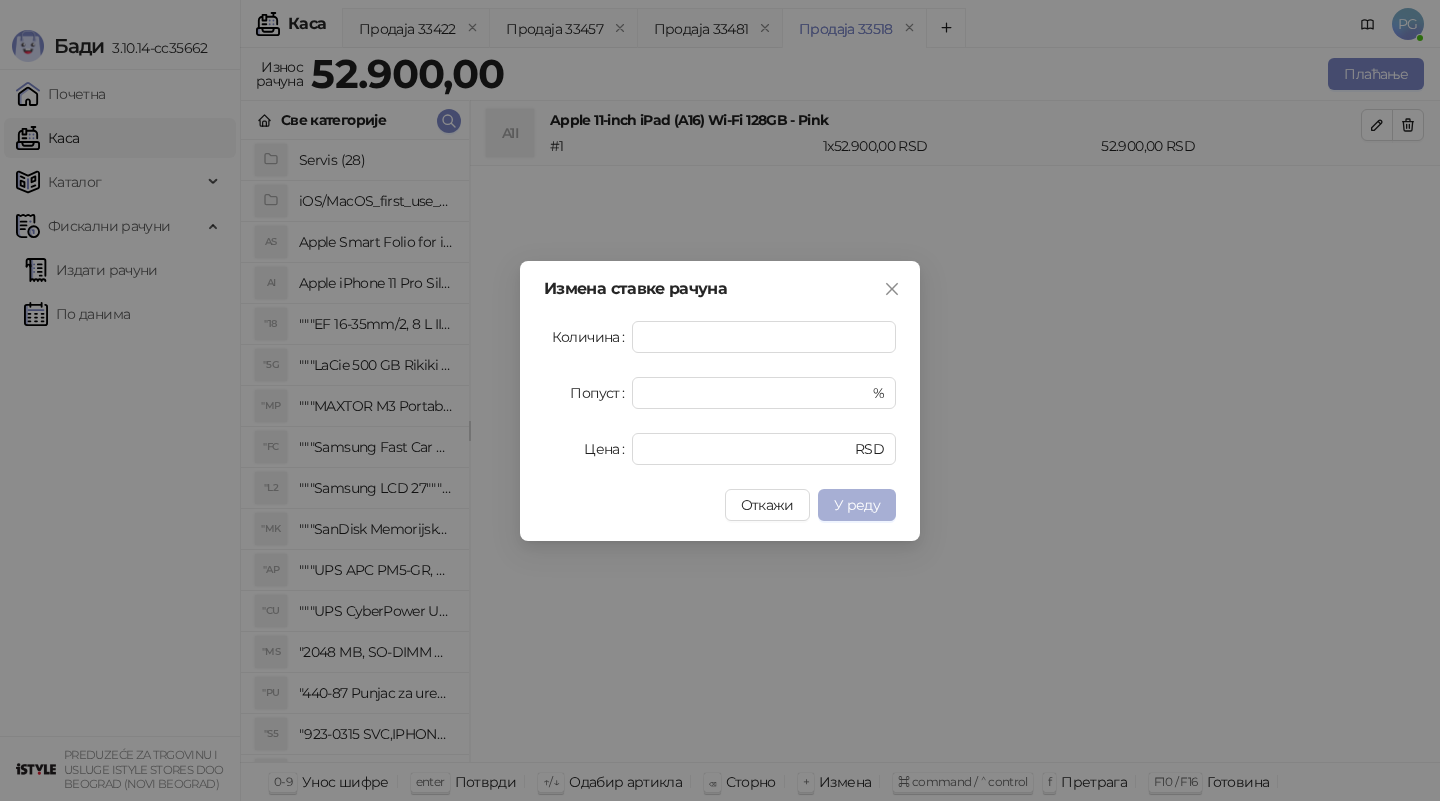 click on "У реду" at bounding box center (857, 505) 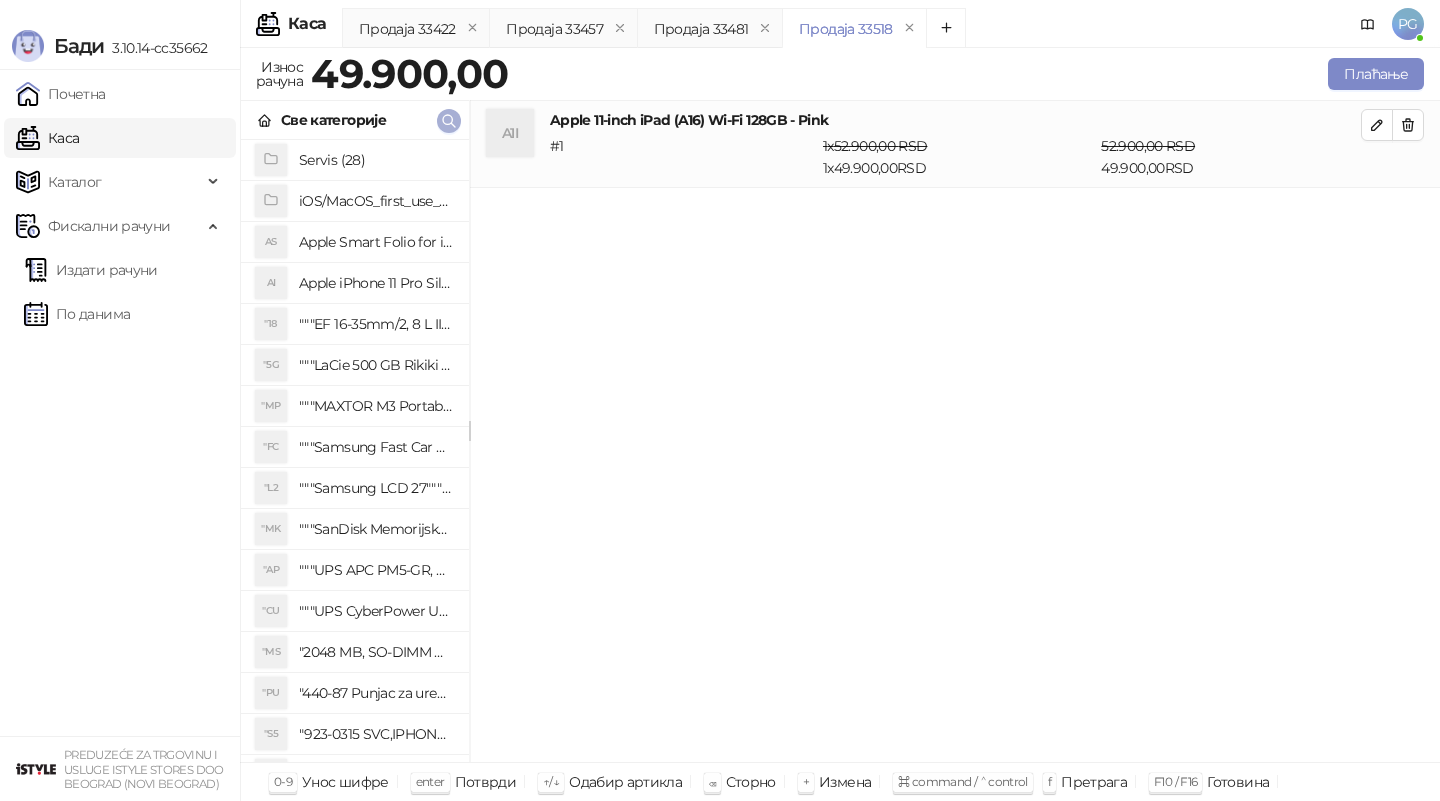 click 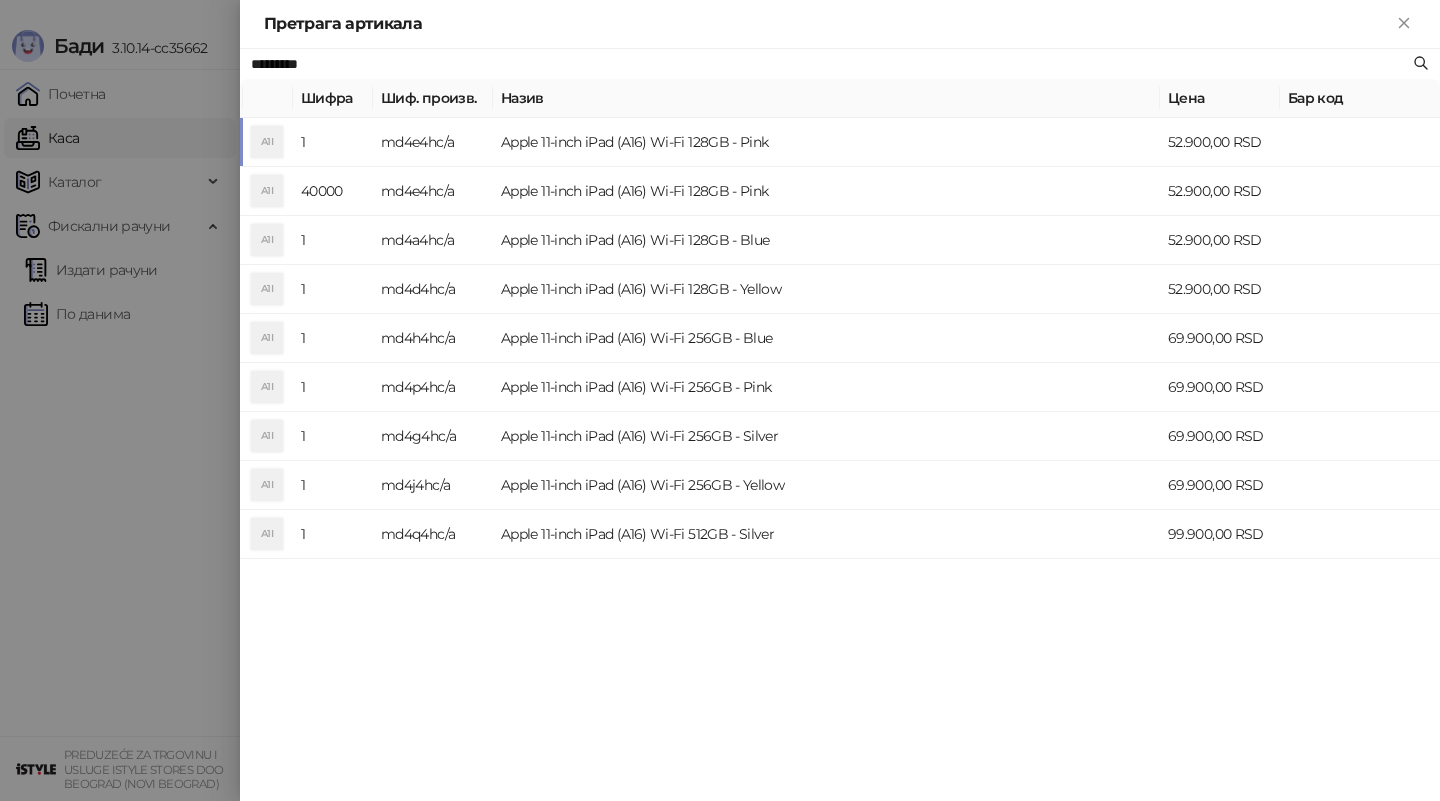 click at bounding box center (720, 400) 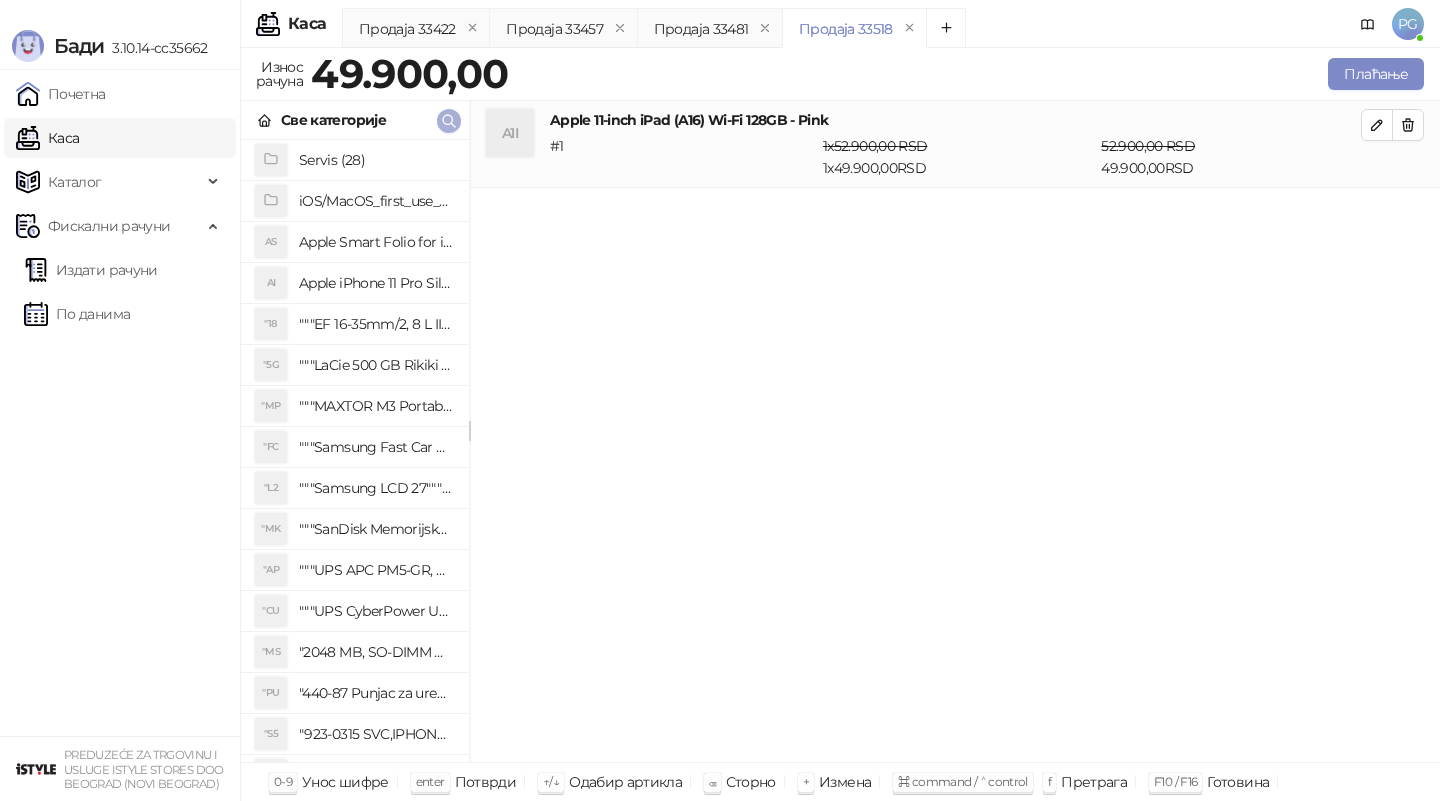 click 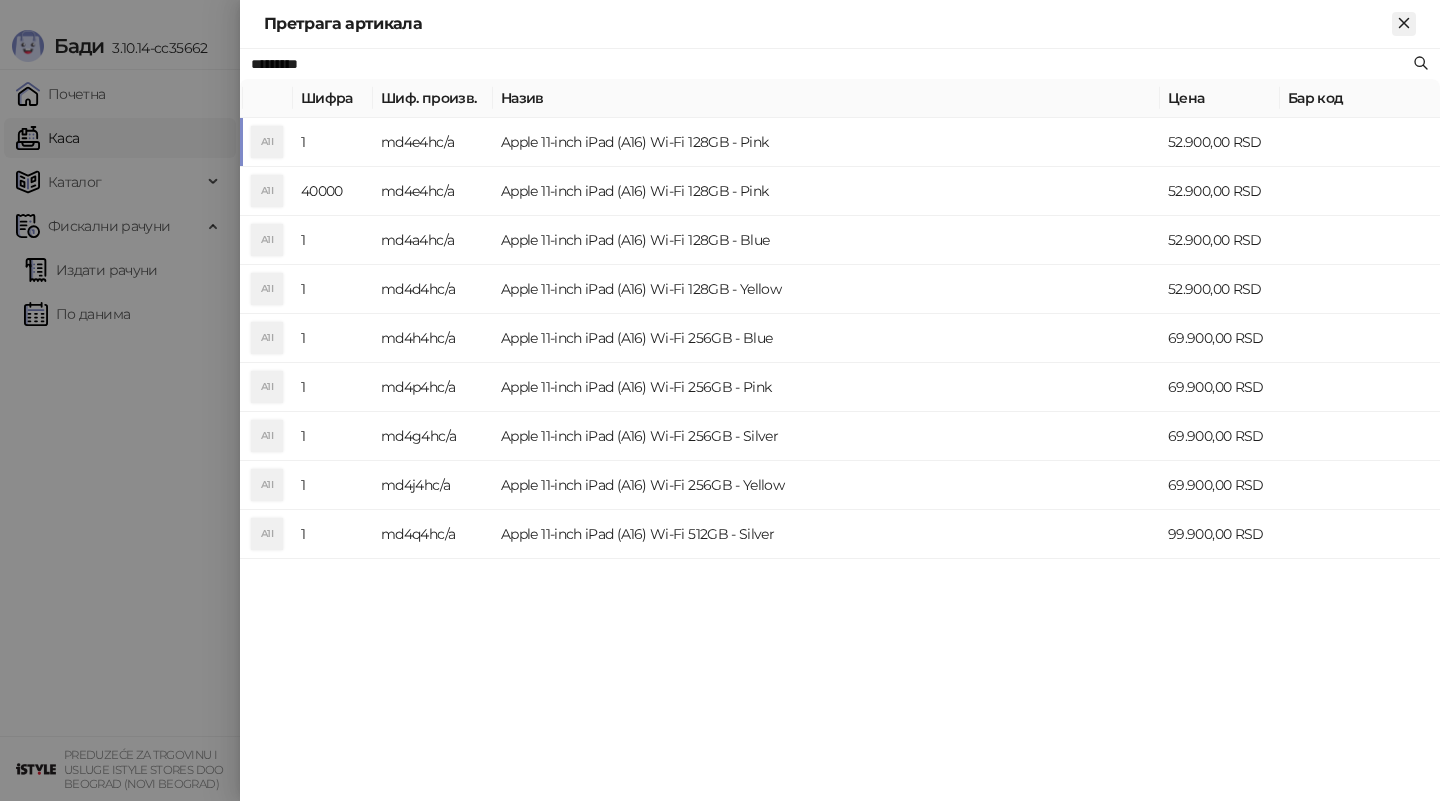 click 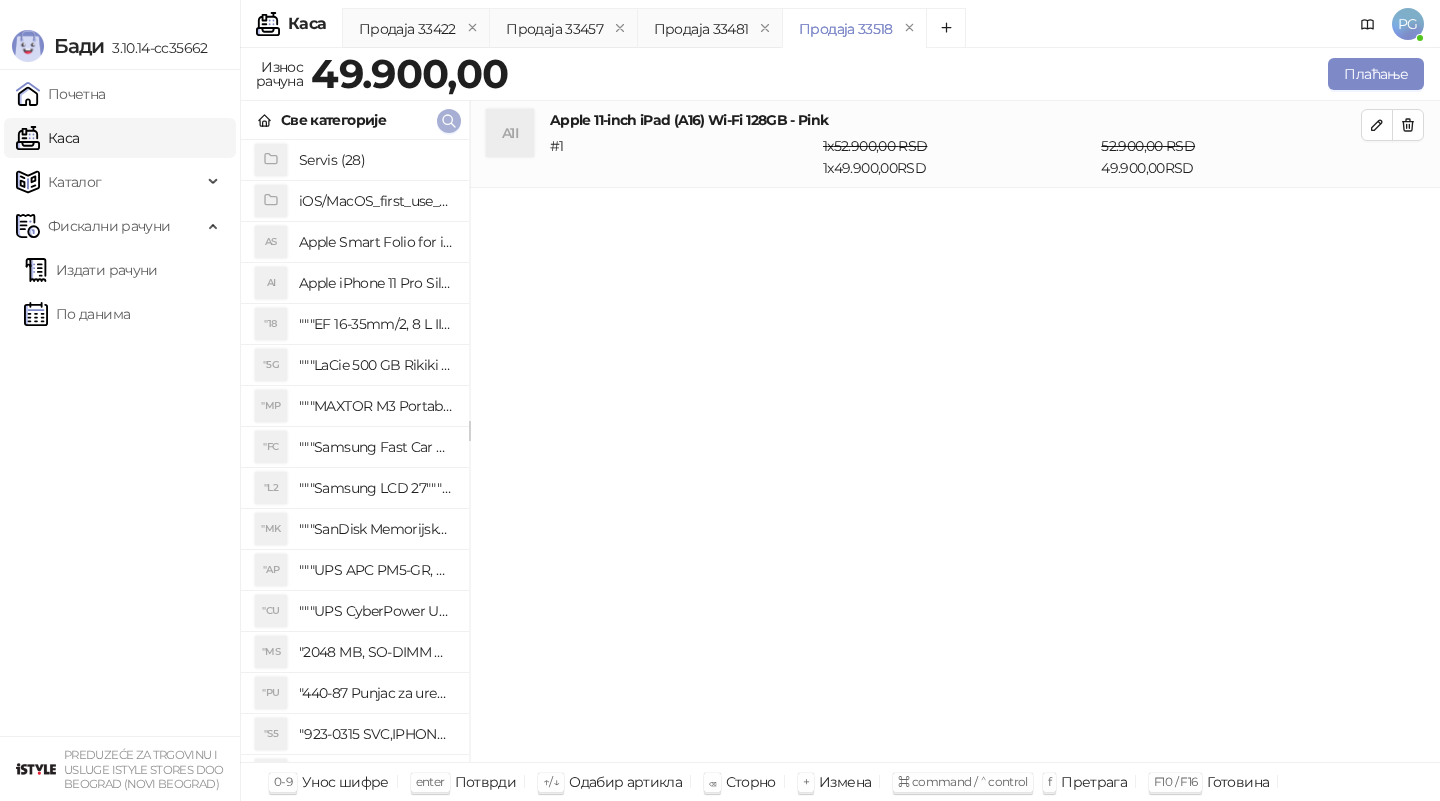click 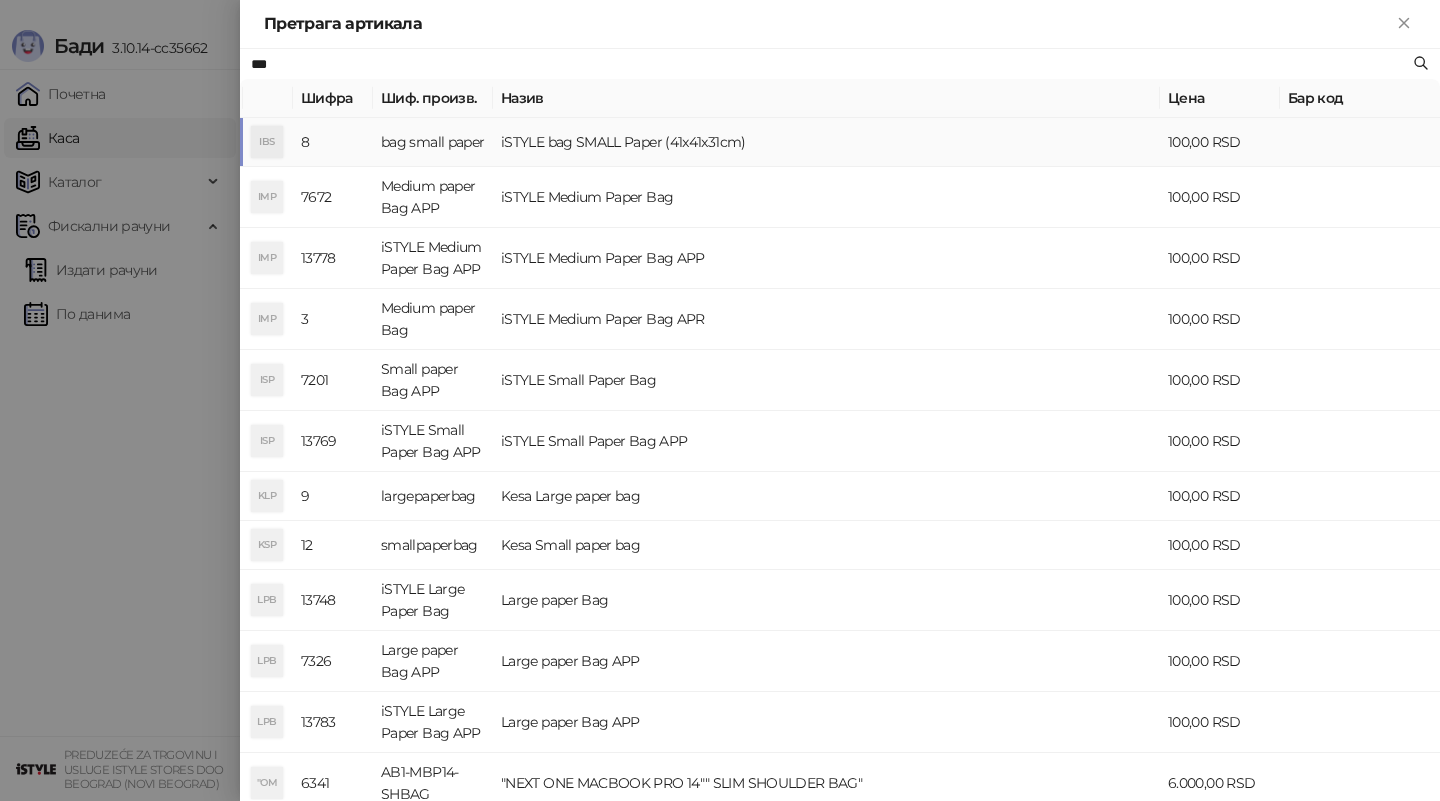 type on "***" 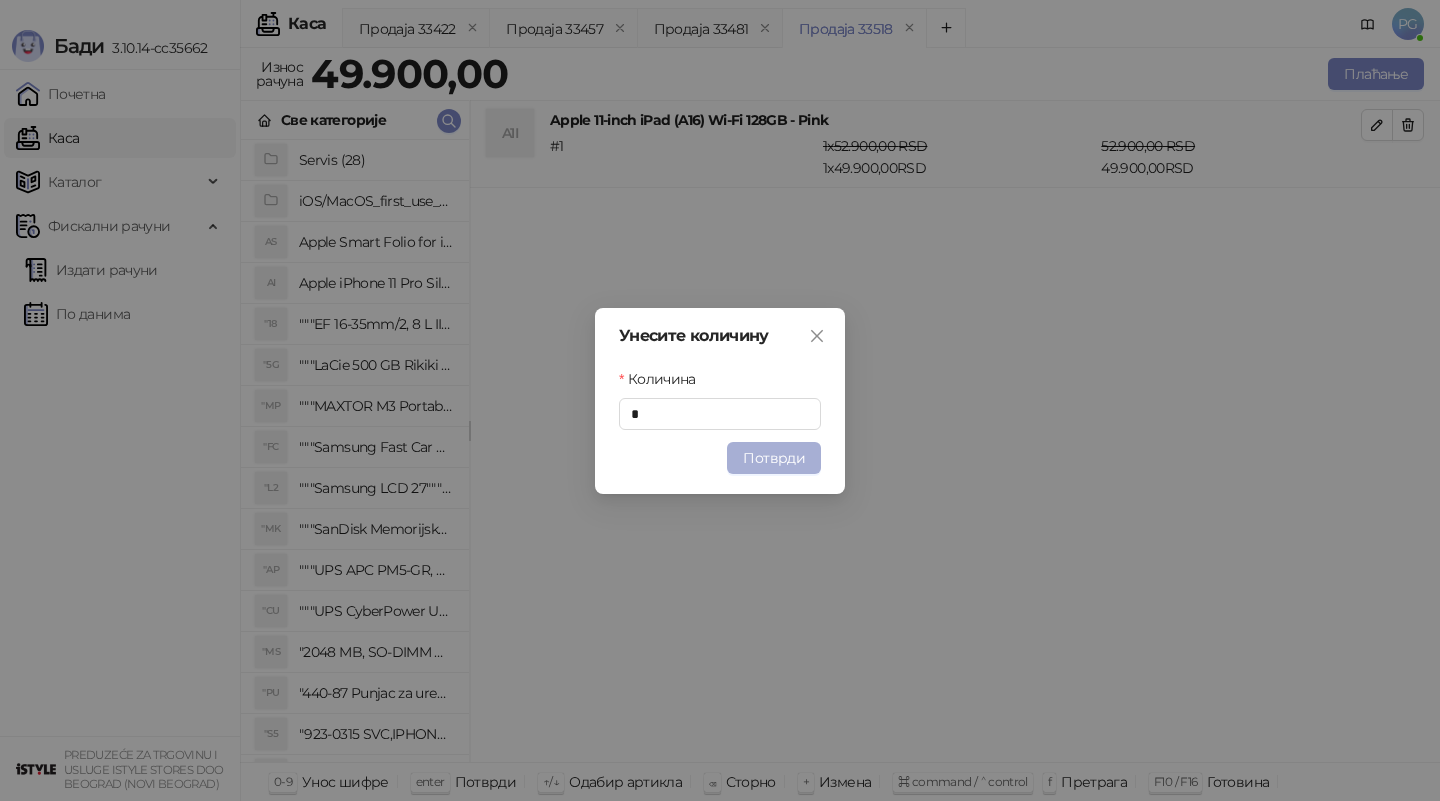 click on "Потврди" at bounding box center (774, 458) 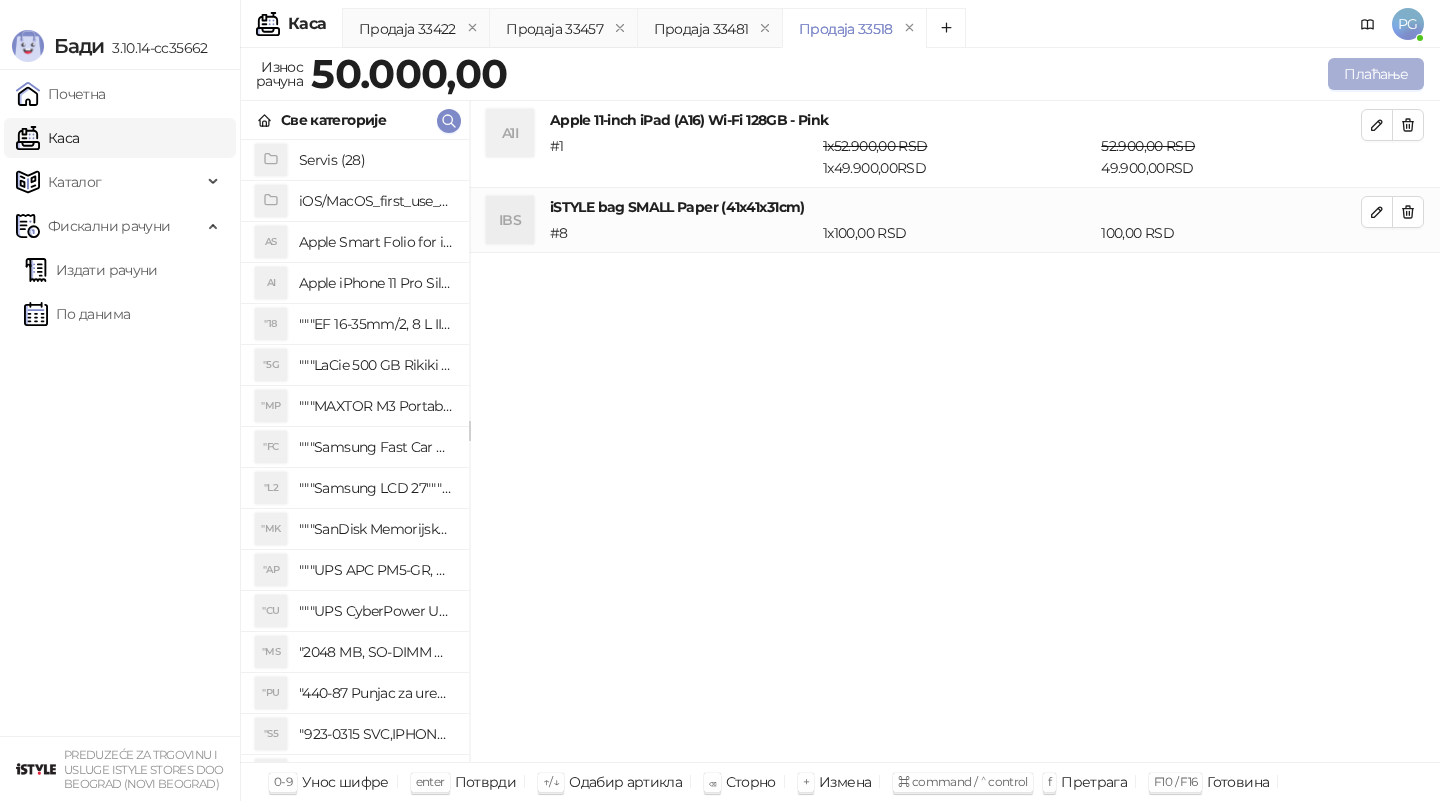 click on "Плаћање" at bounding box center [1376, 74] 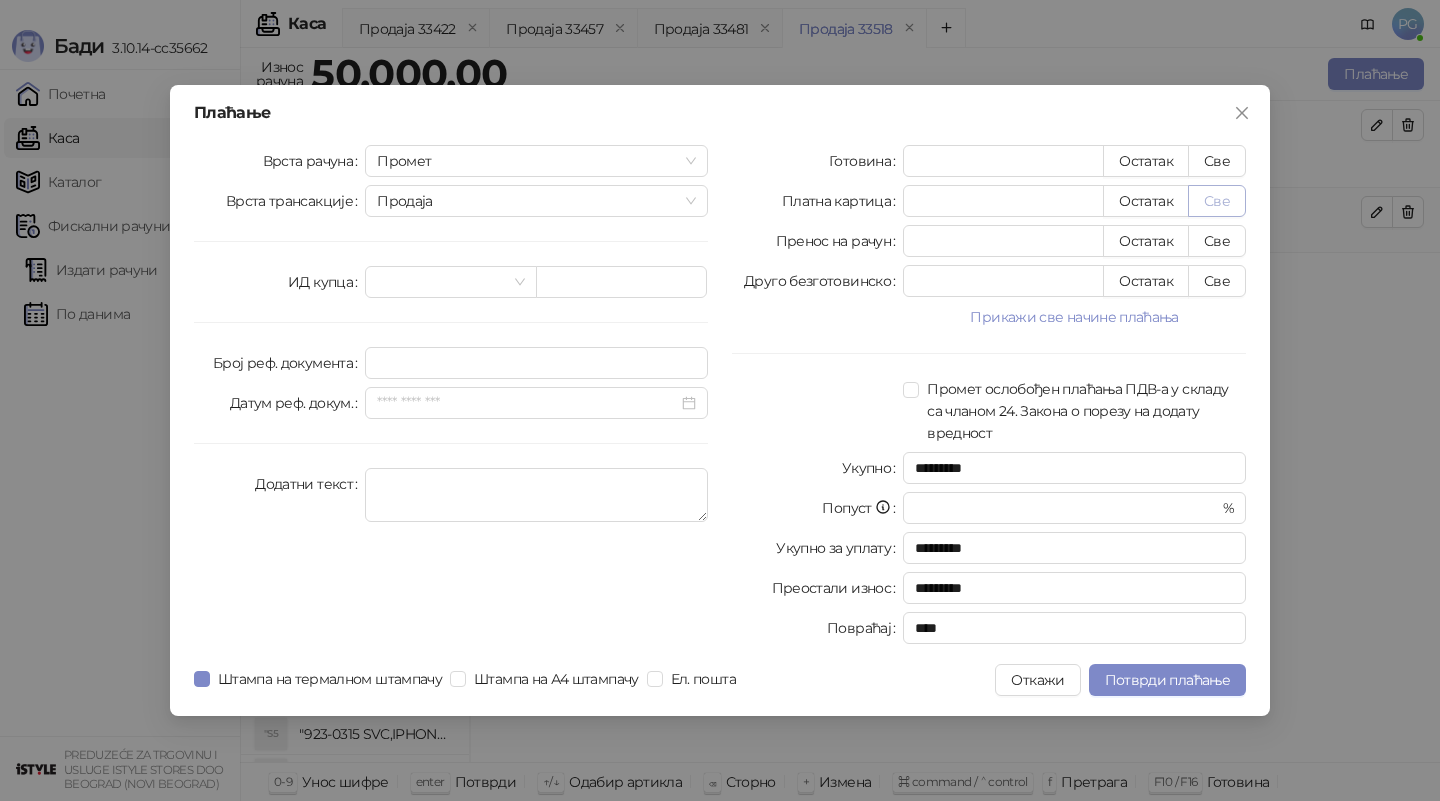click on "Све" at bounding box center [1217, 201] 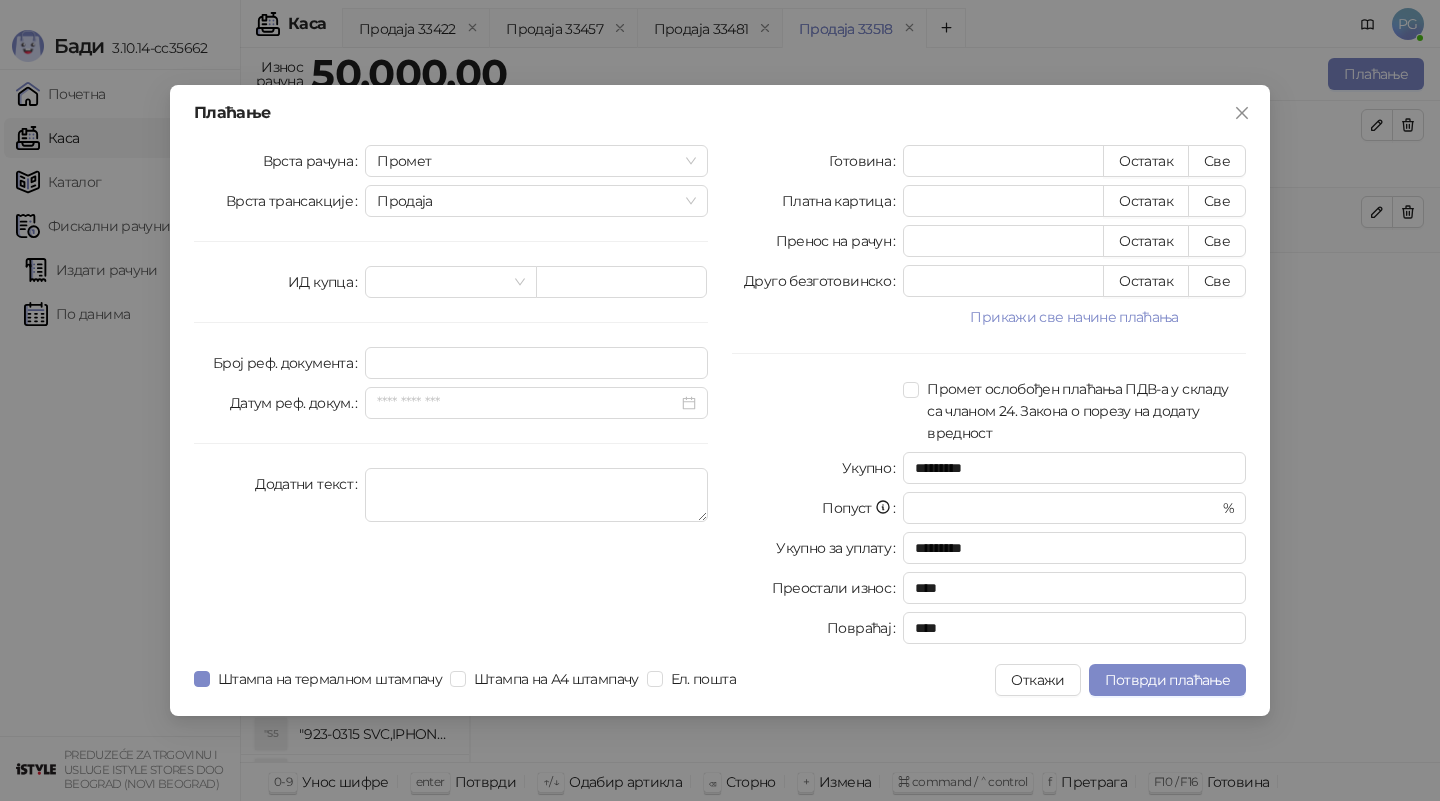 click on "Плаћање Врста рачуна Промет Врста трансакције Продаја ИД купца Број реф. документа Датум реф. докум. Додатни текст Готовина * Остатак Све Платна картица ***** Остатак Све Пренос на рачун * Остатак Све Друго безготовинско * Остатак Све Прикажи све начине плаћања Чек * Остатак Све Ваучер * Остатак Све Инстант плаћање * Остатак Све   Промет ослобођен плаћања ПДВ-а у складу са чланом 24. Закона о порезу на додату вредност Укупно ********* Попуст   * % Укупно за уплату ********* Преостали износ **** Повраћај **** Штампа на термалном штампачу Штампа на А4 штампачу Ел. пошта Откажи" at bounding box center [720, 400] 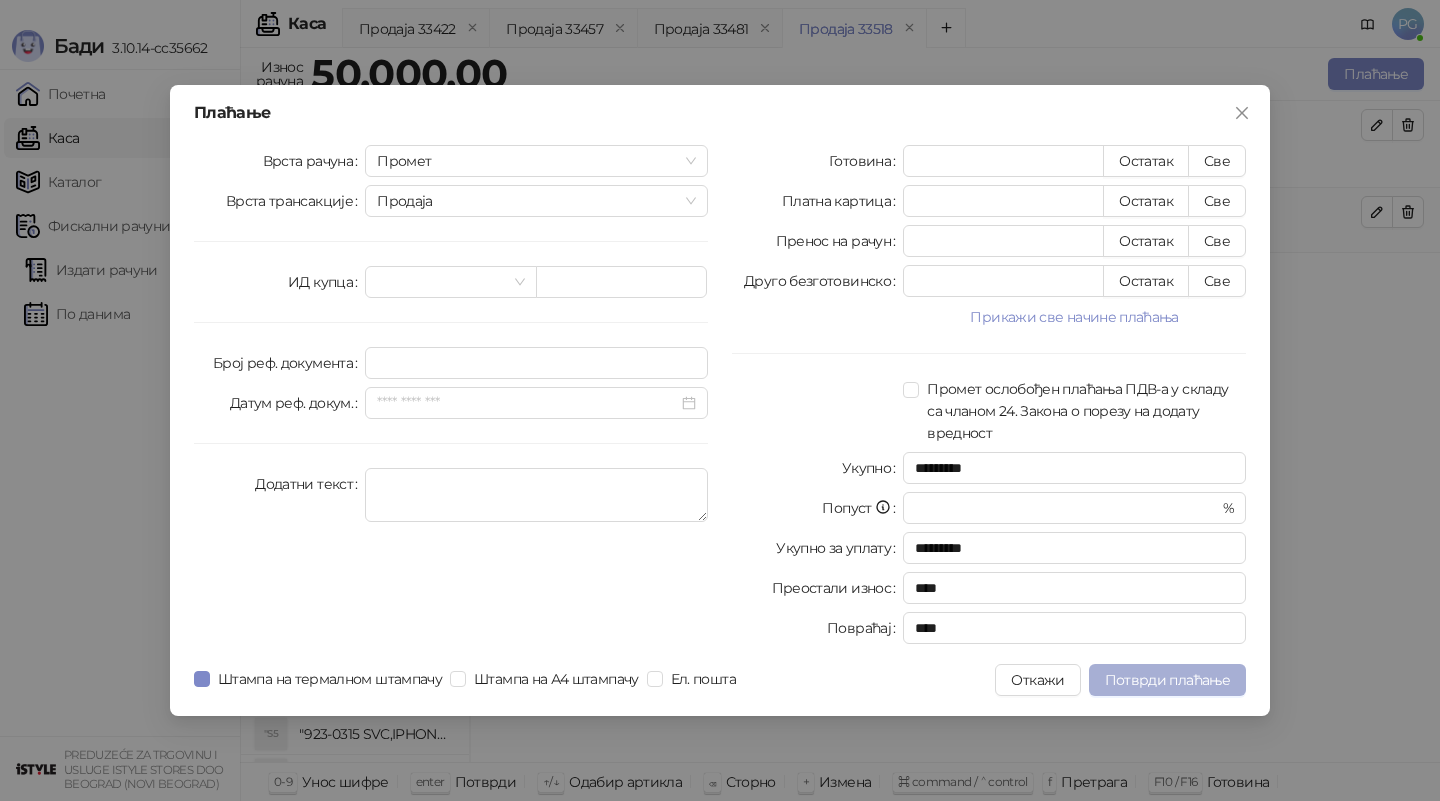 click on "Потврди плаћање" at bounding box center [1167, 680] 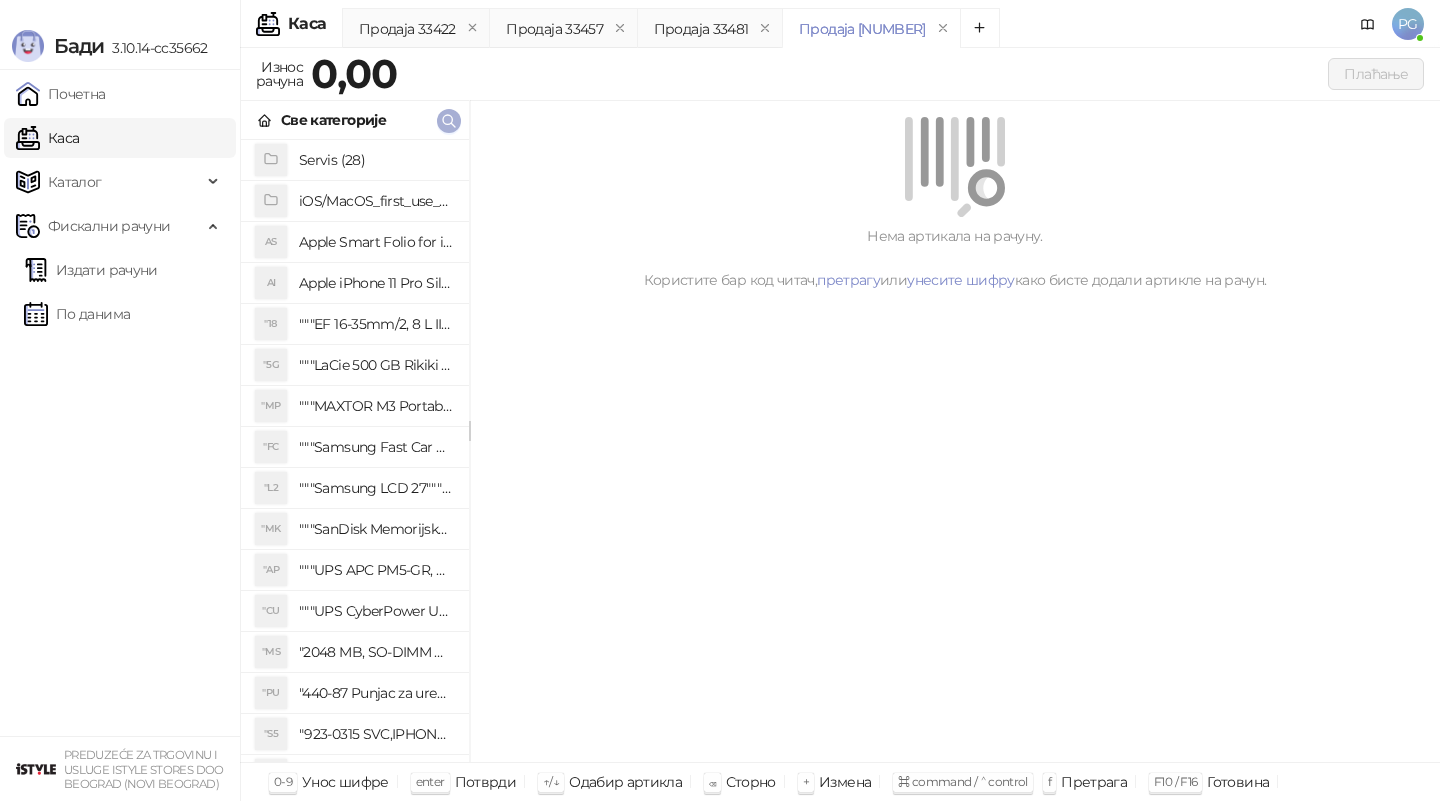 click 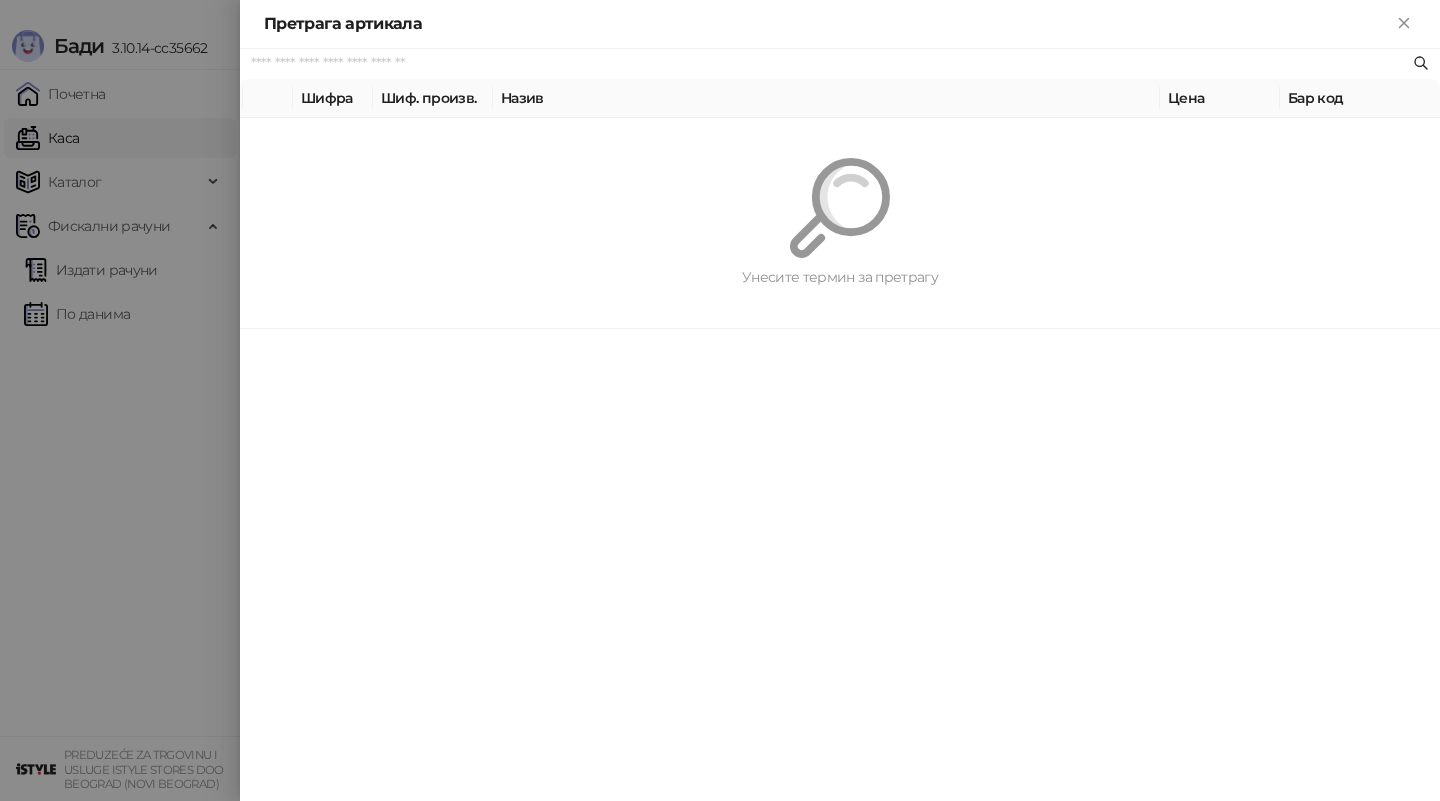 paste on "*********" 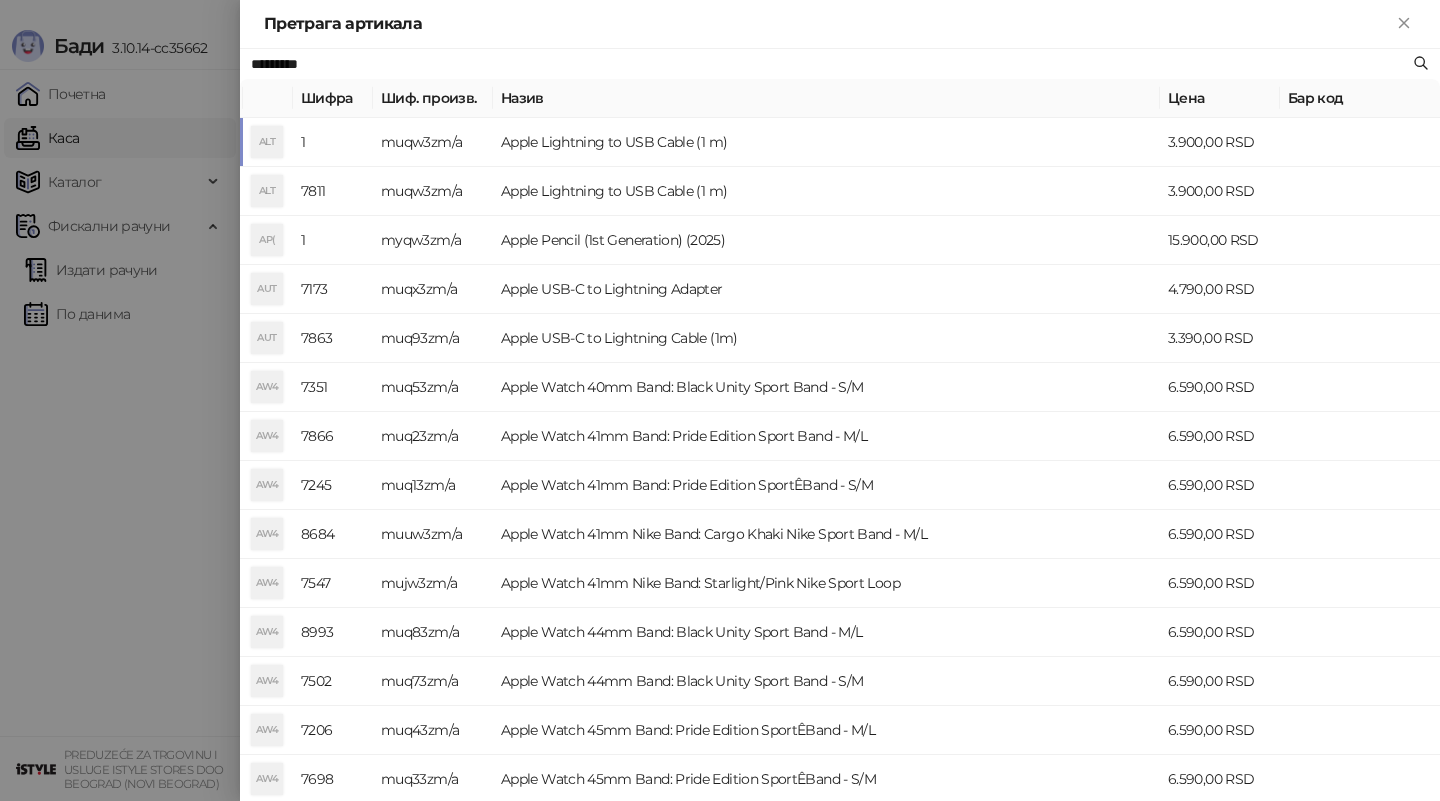 click on "muqw3zm/a" at bounding box center [433, 142] 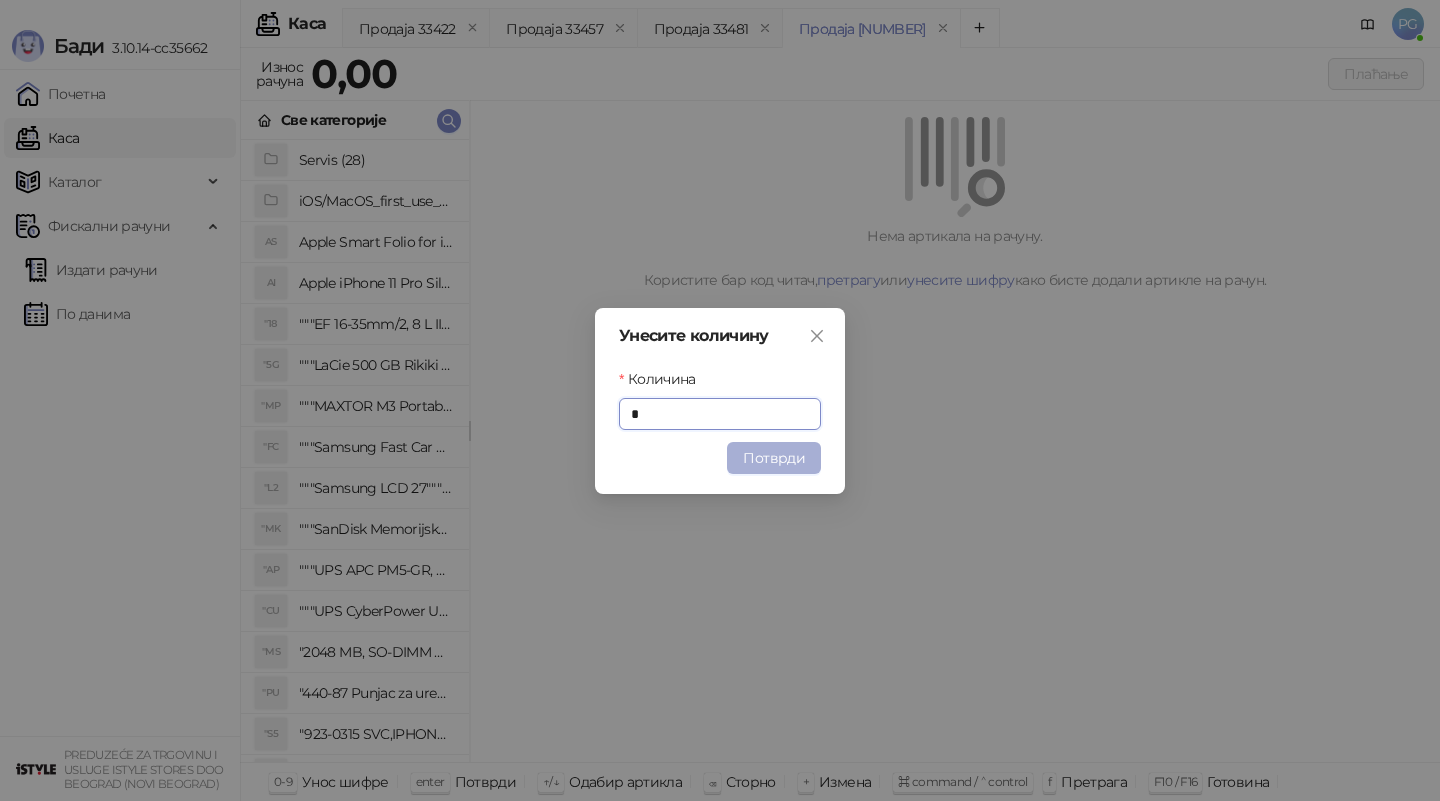 click on "Потврди" at bounding box center (774, 458) 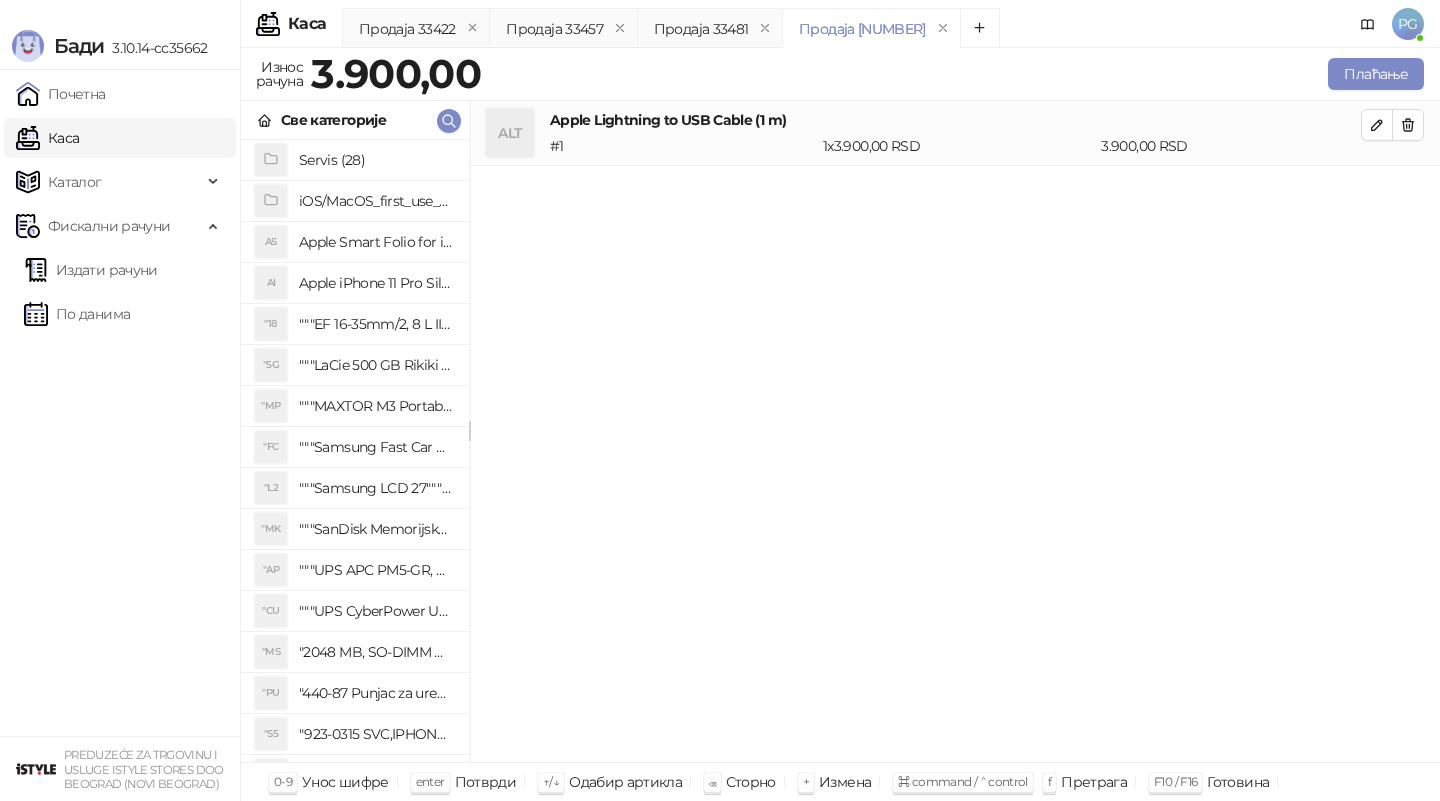 click on "Унесите количину Количина * Потврди" at bounding box center [720, 400] 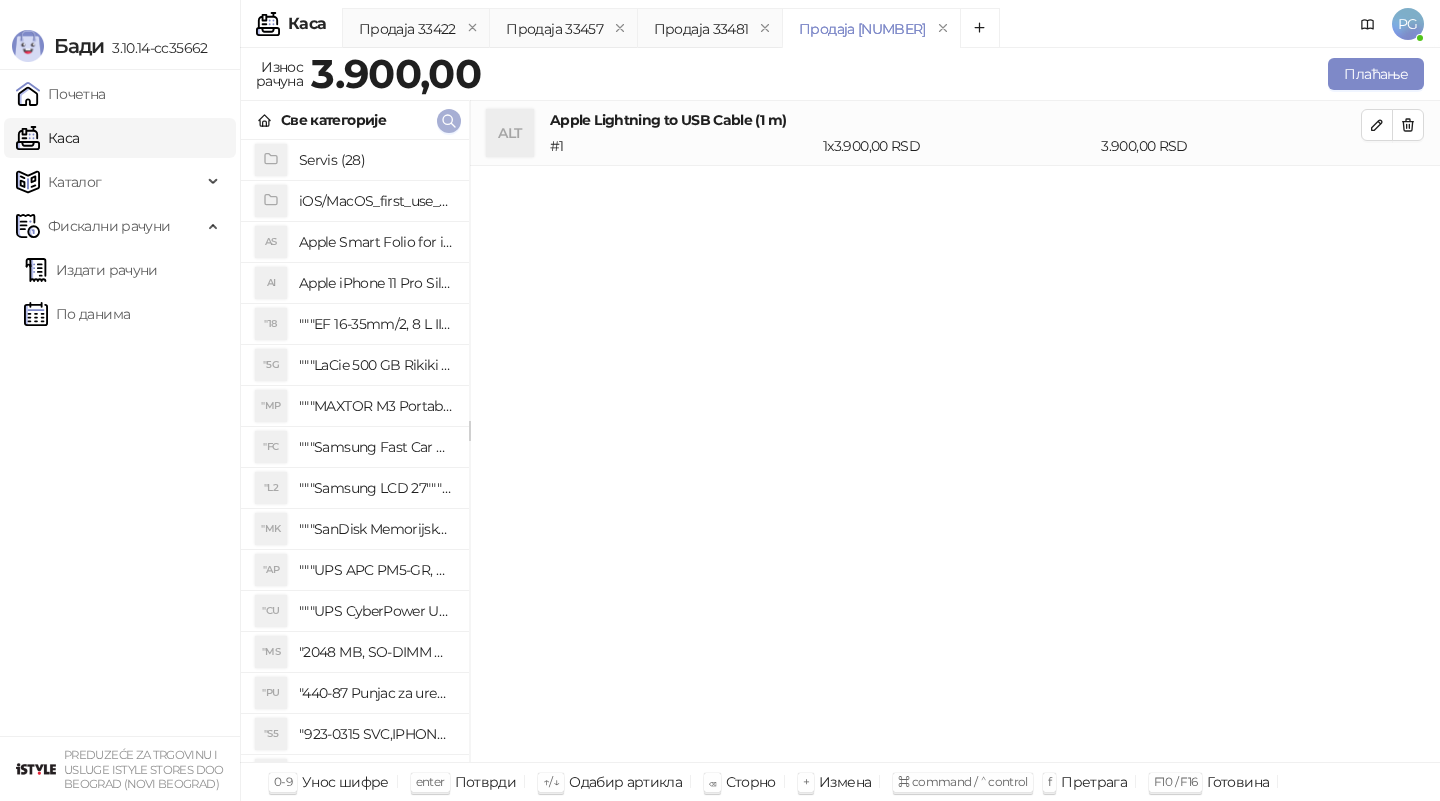 click 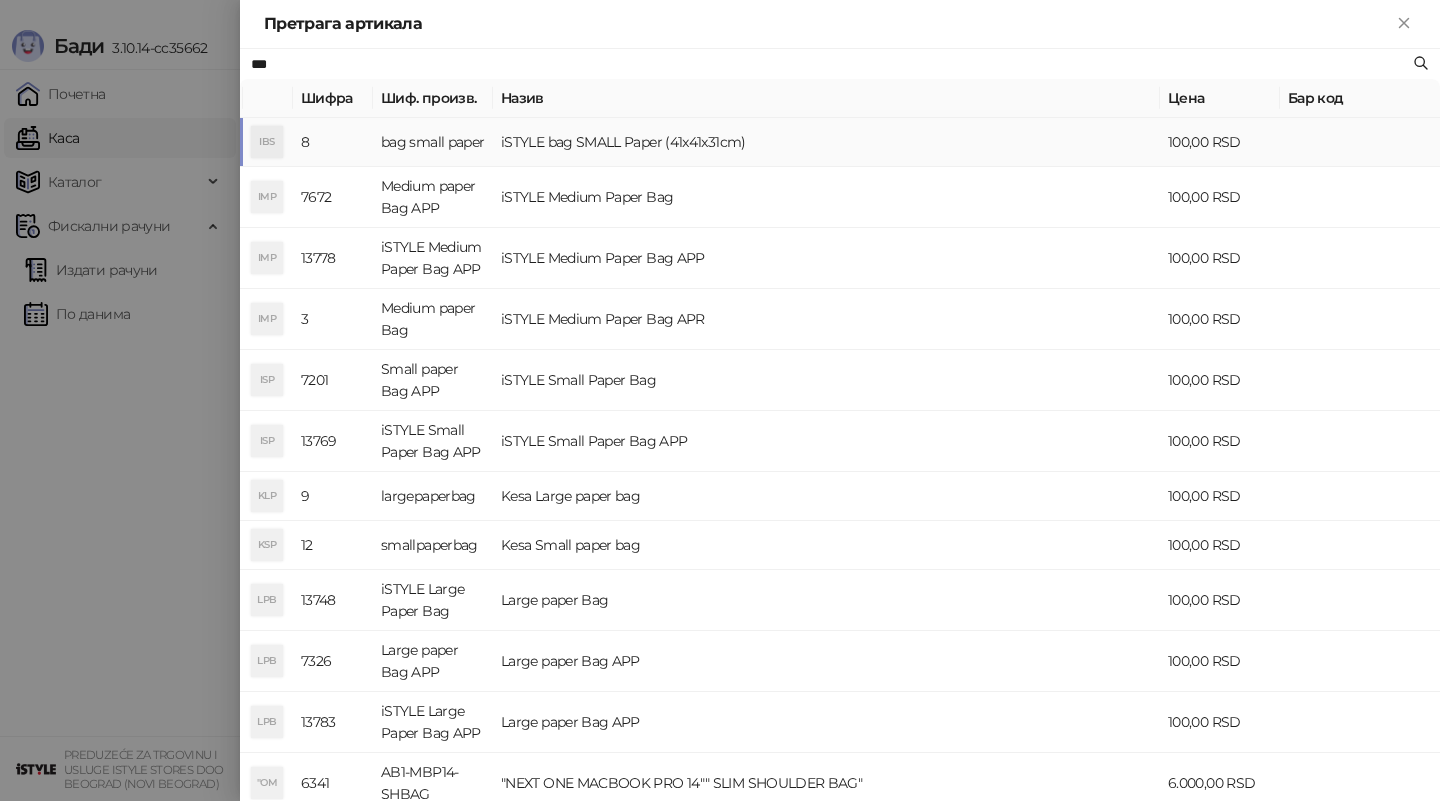 type on "***" 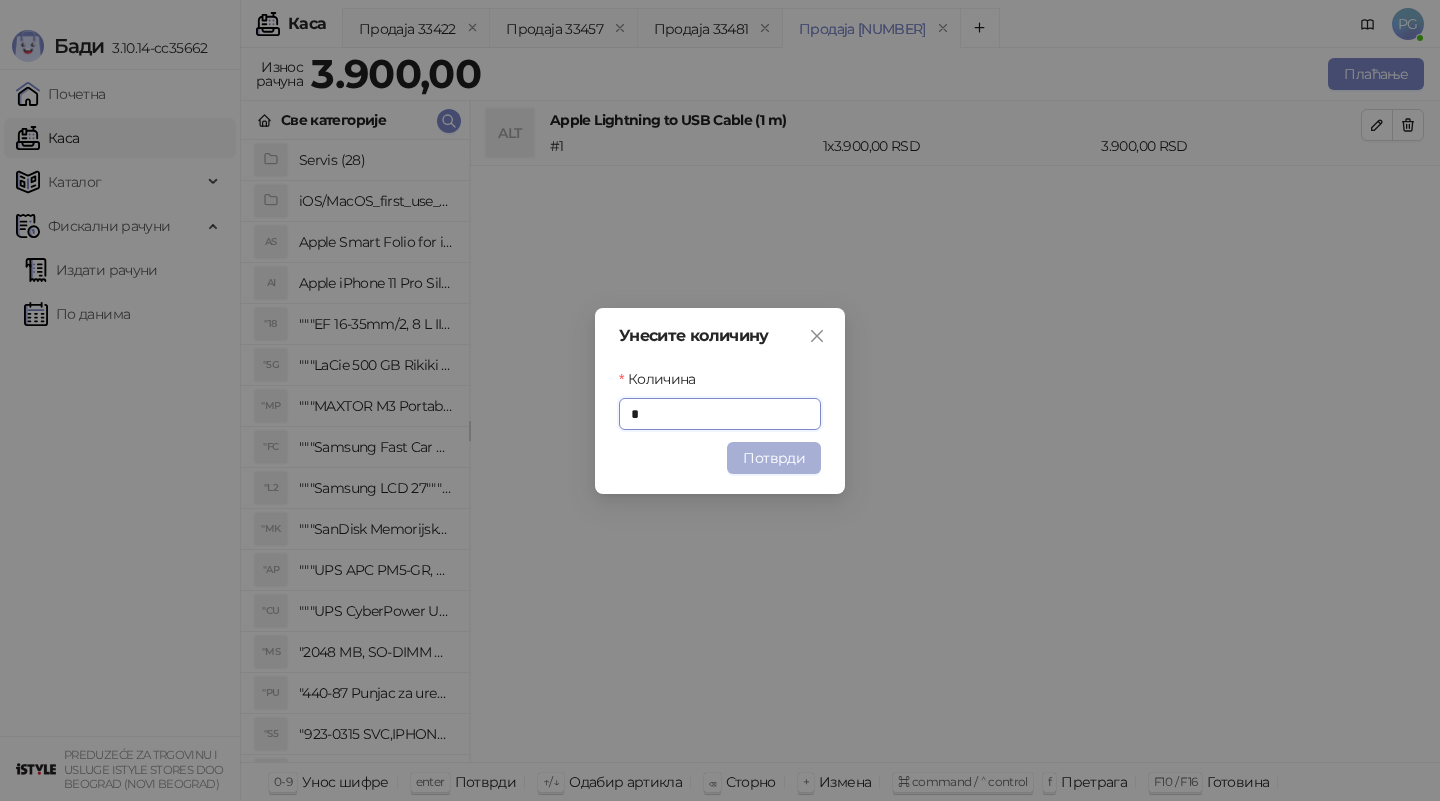 click on "Потврди" at bounding box center (774, 458) 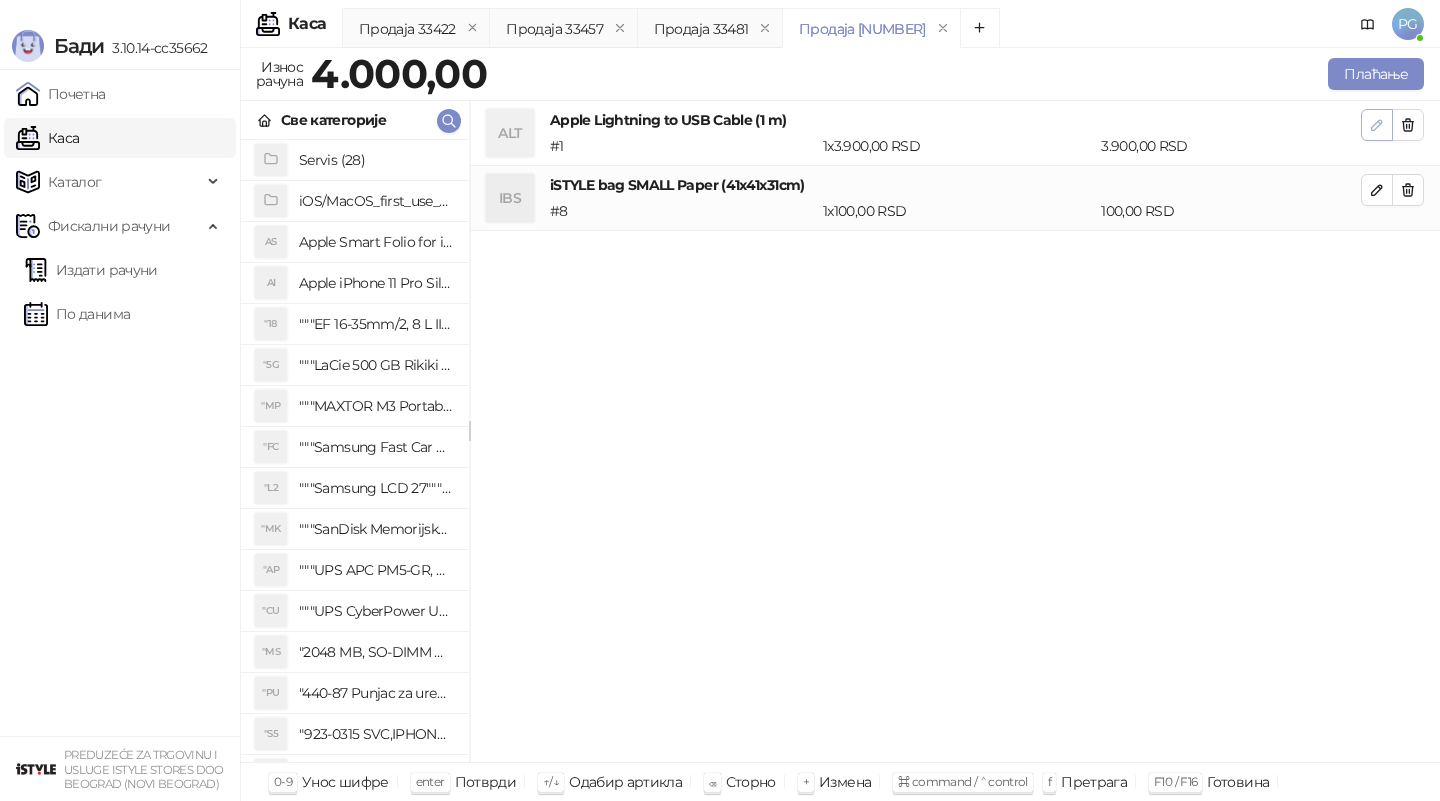click at bounding box center (1377, 125) 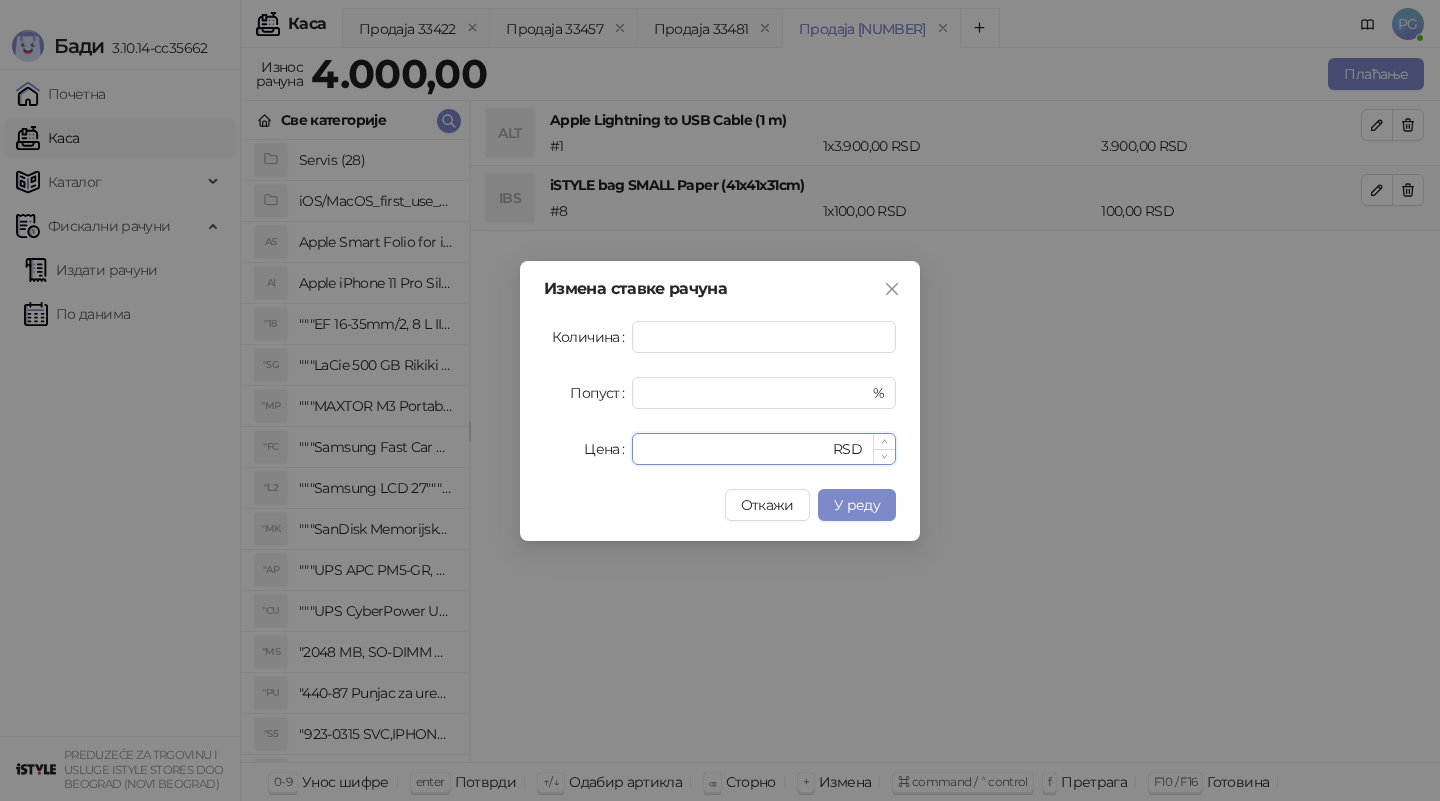 click on "****" at bounding box center [736, 449] 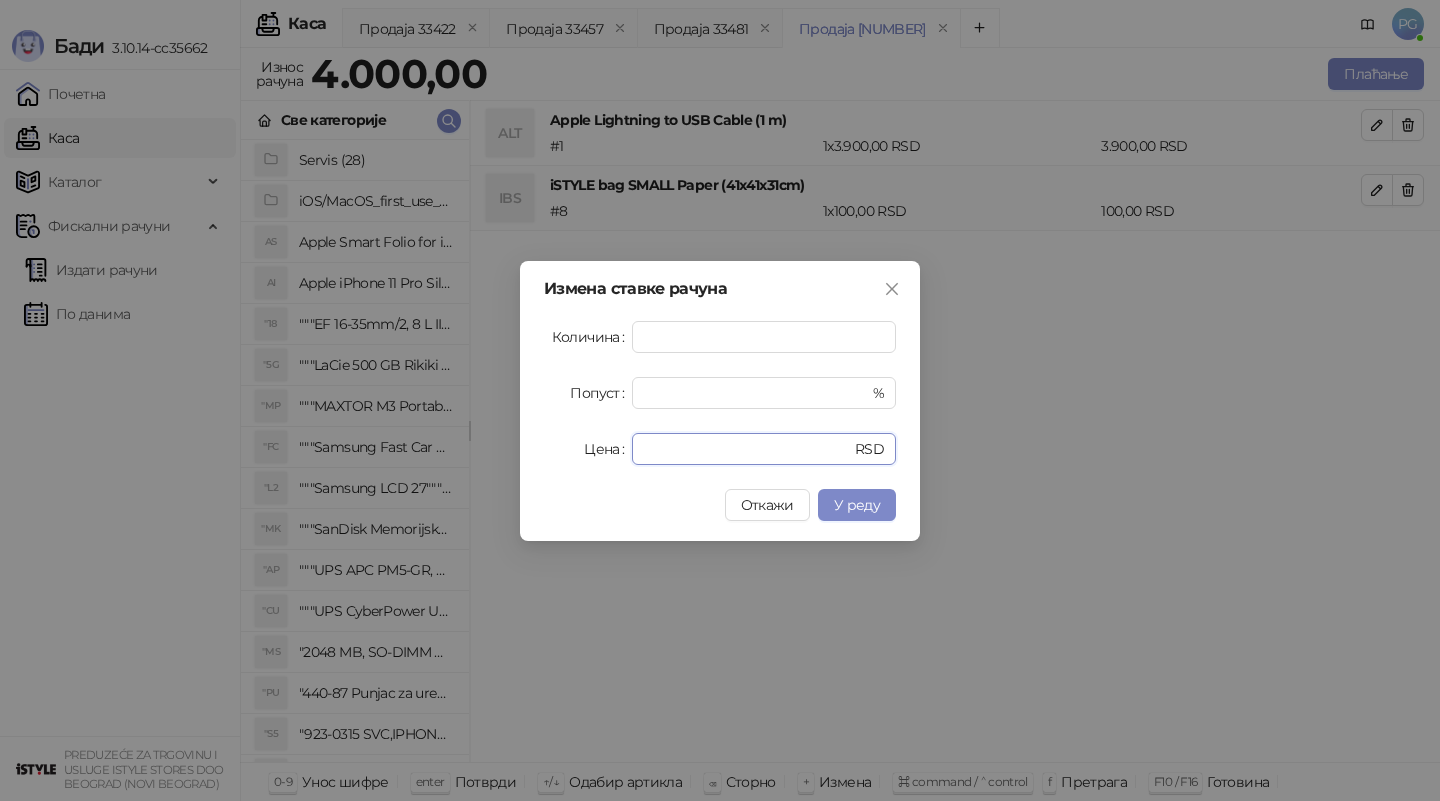 type on "****" 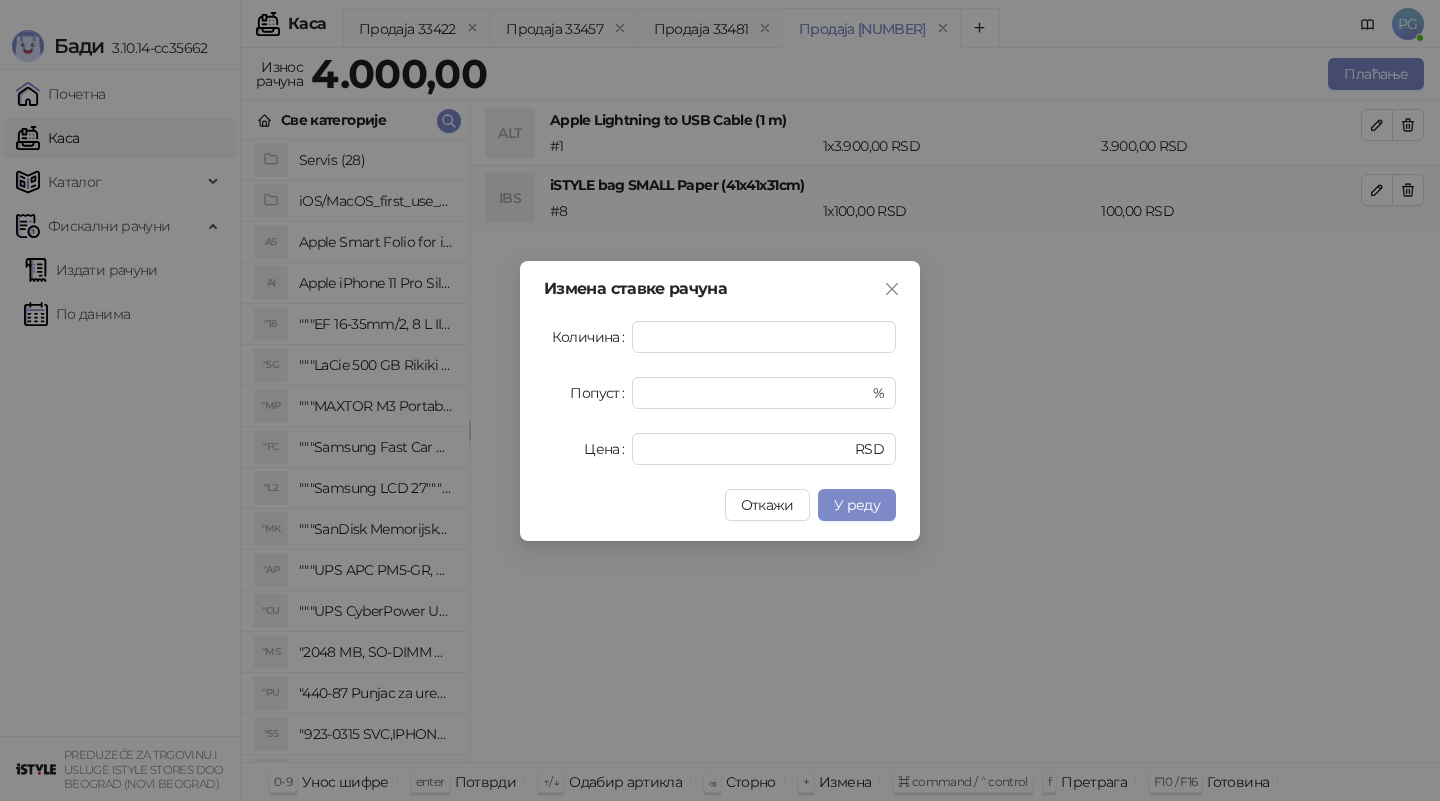 click on "Откажи У реду" at bounding box center (720, 505) 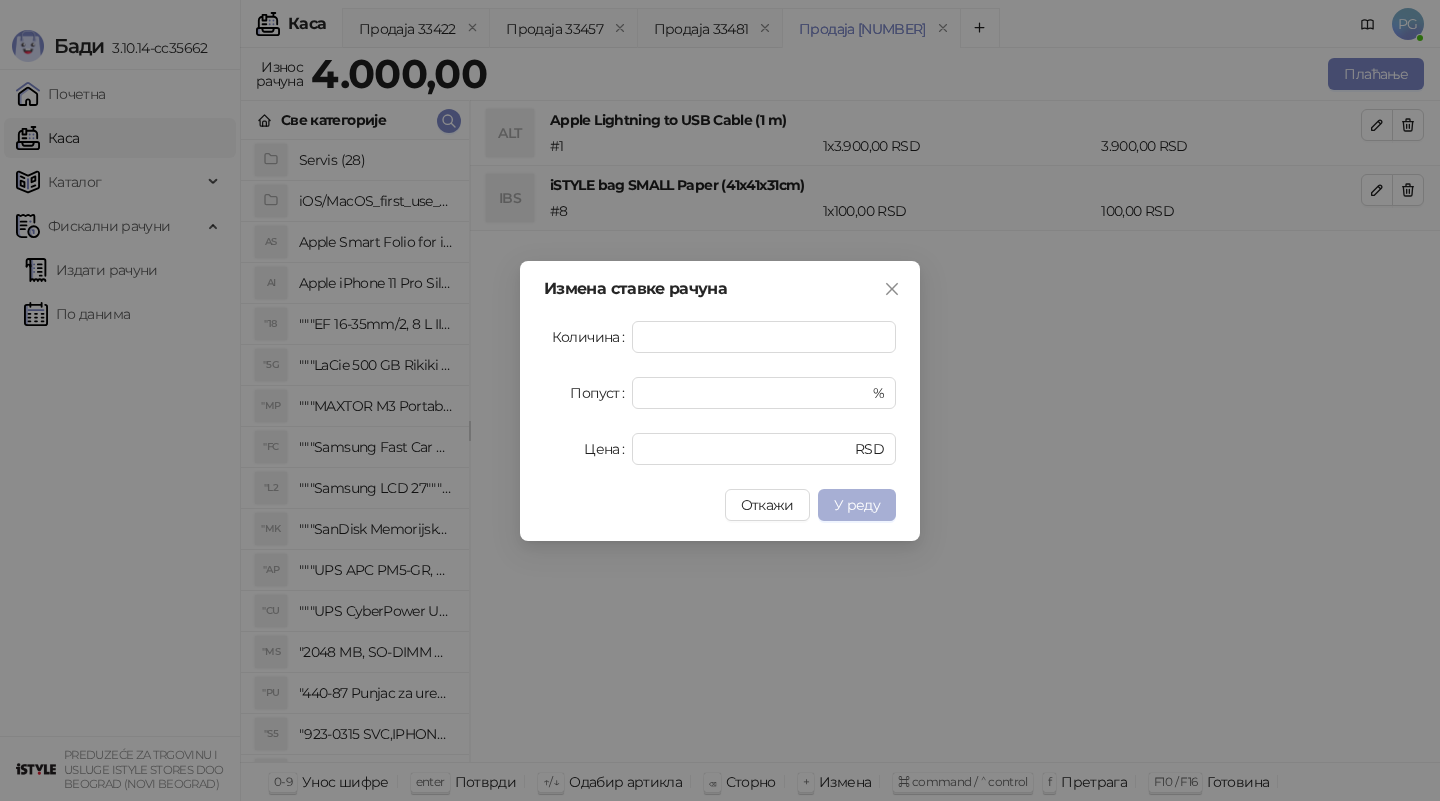 click on "У реду" at bounding box center [857, 505] 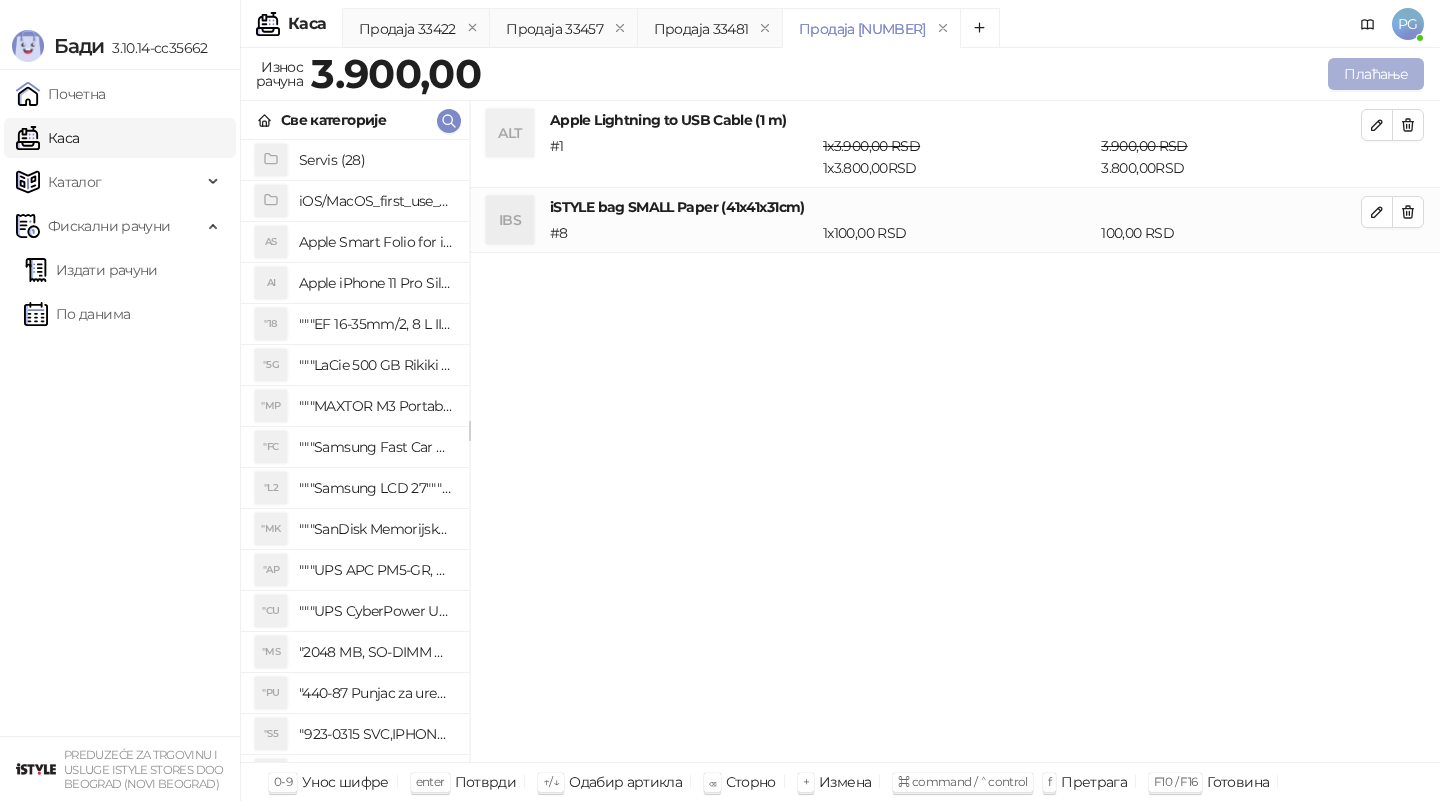 click on "Плаћање" at bounding box center [1376, 74] 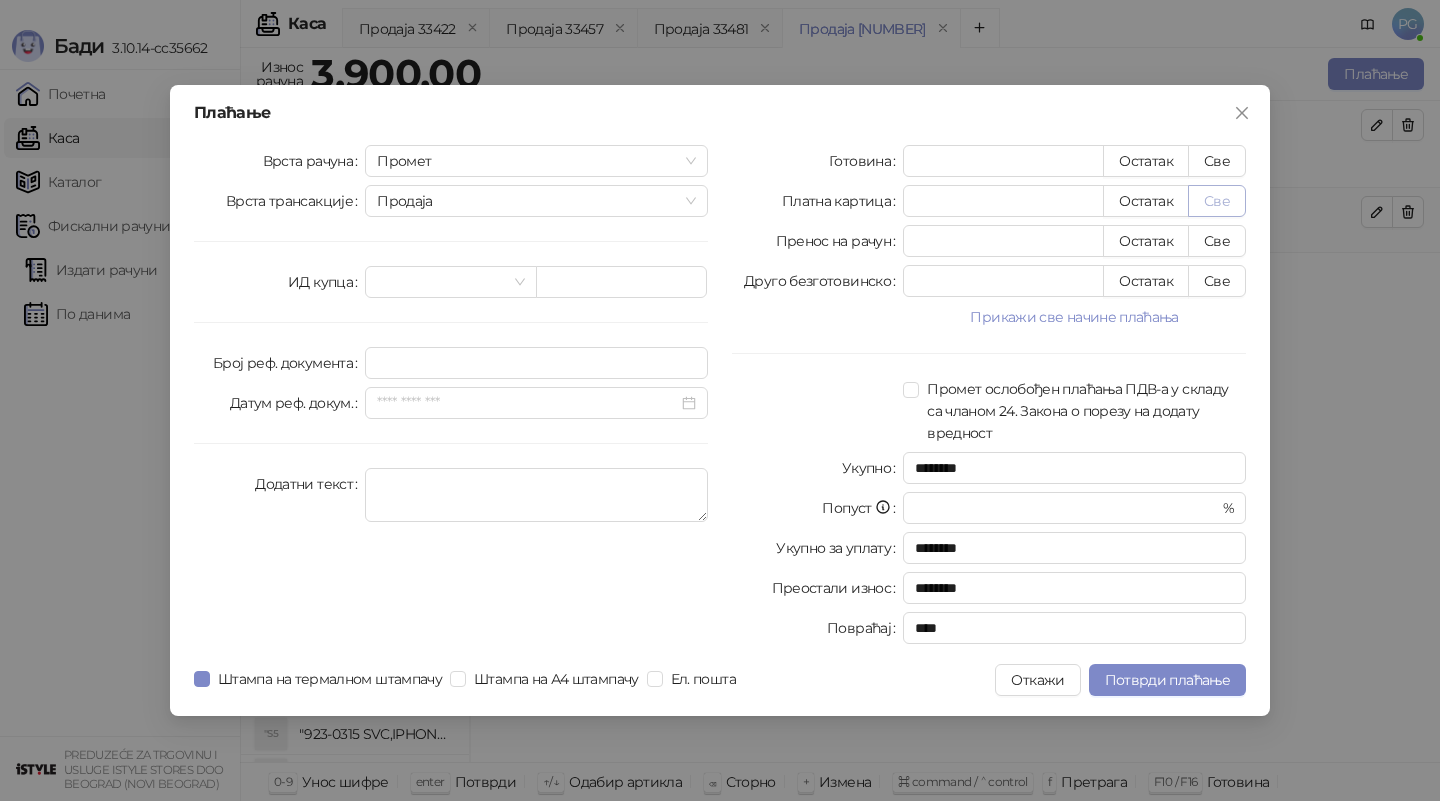 click on "Све" at bounding box center (1217, 201) 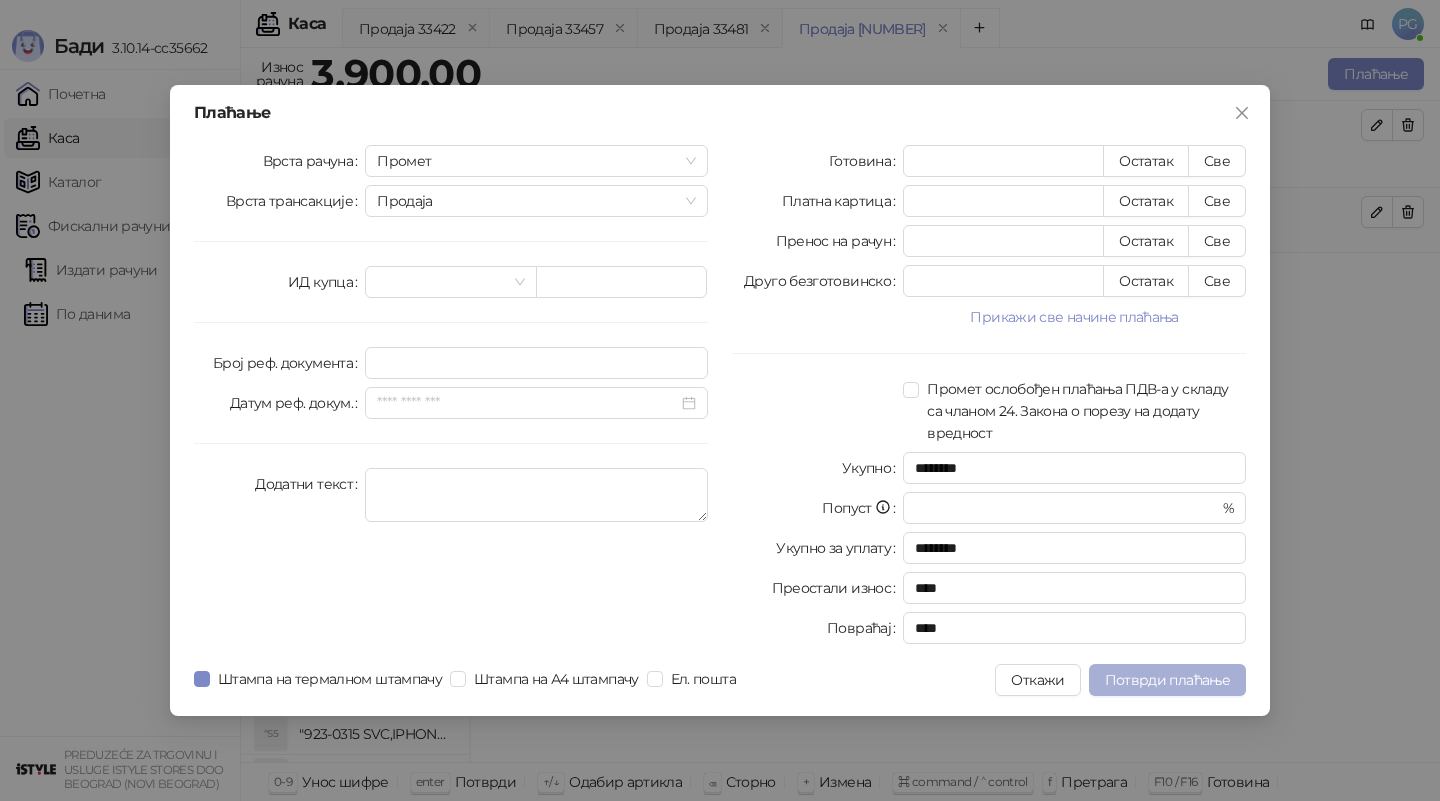 click on "Потврди плаћање" at bounding box center [1167, 680] 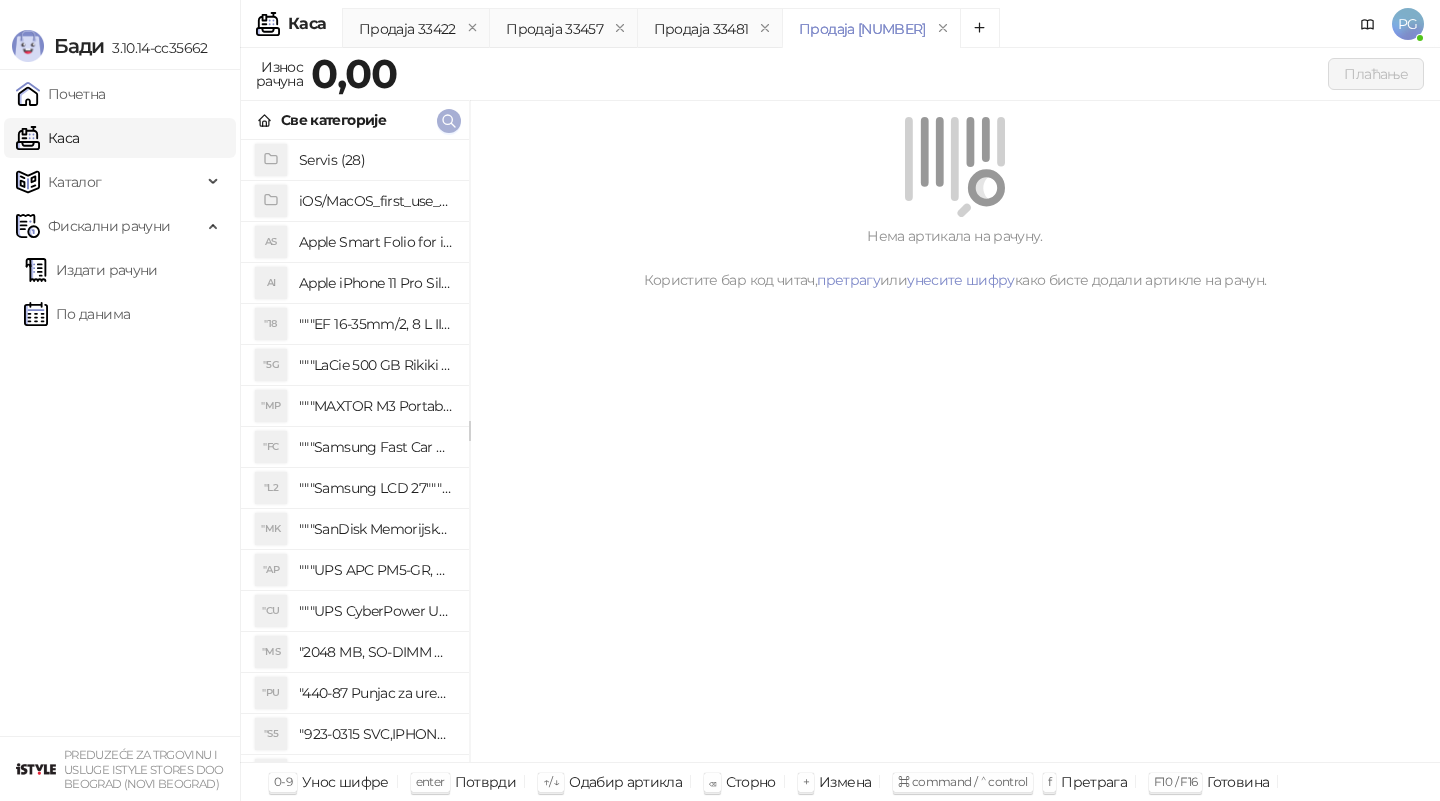click 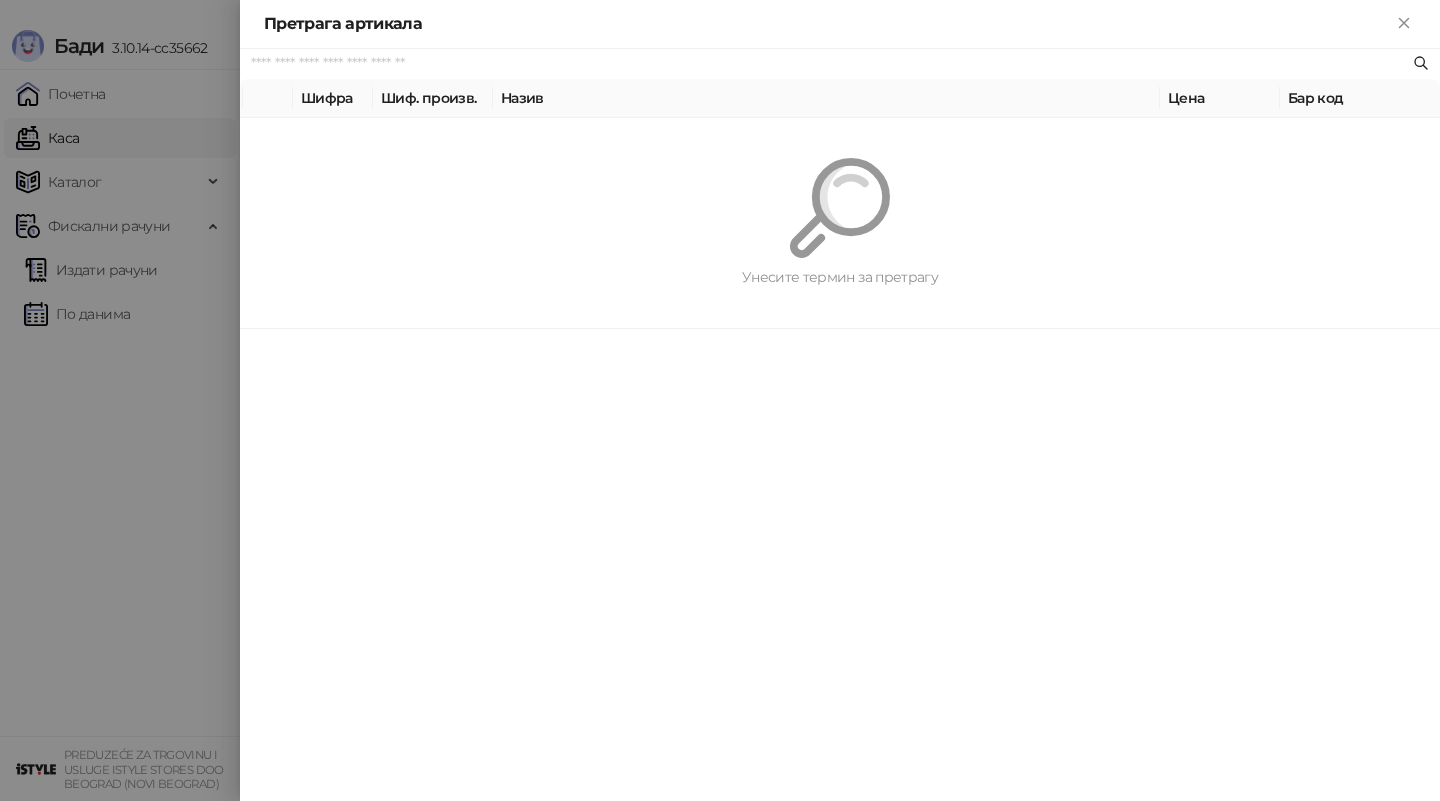 paste on "*********" 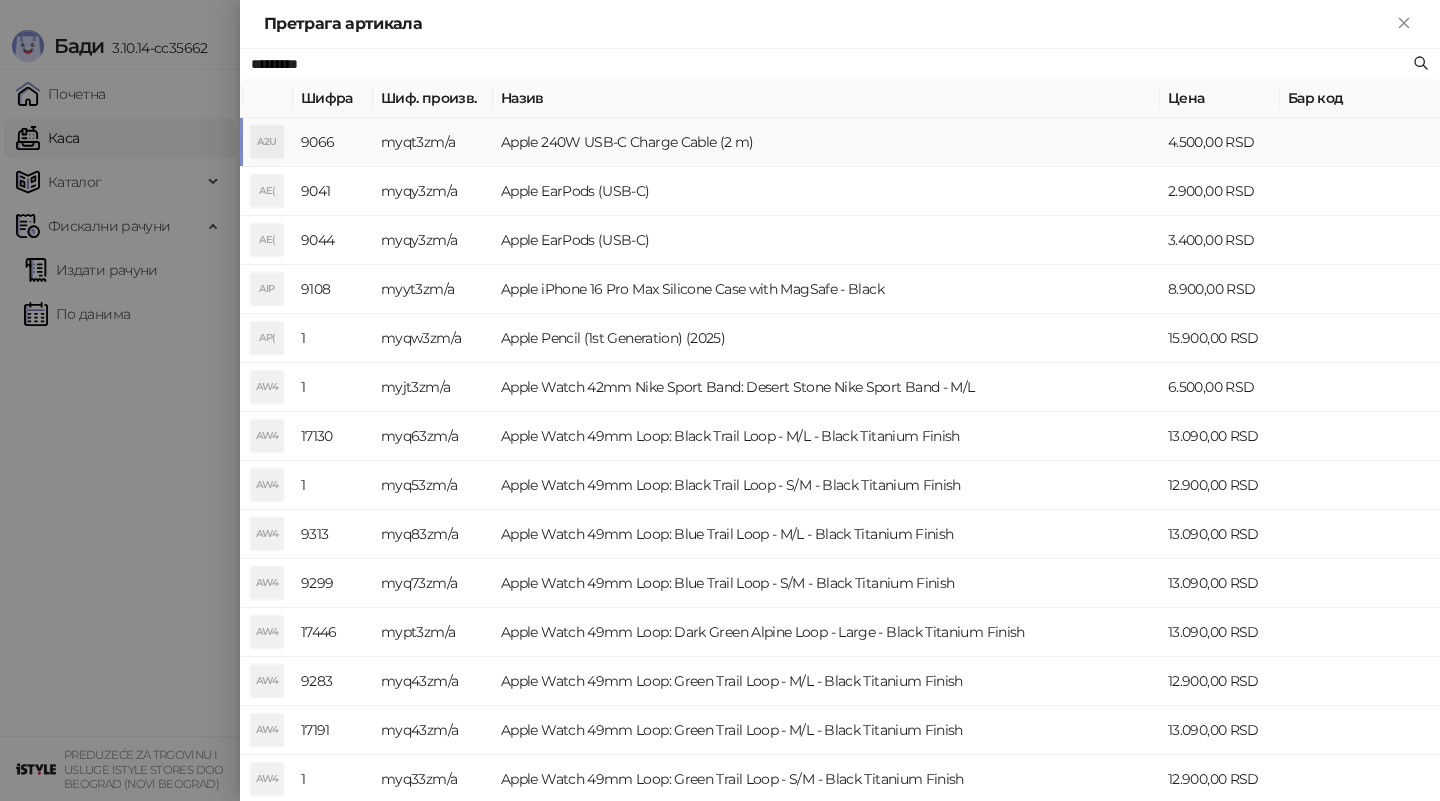 click on "myqt3zm/a" at bounding box center (433, 142) 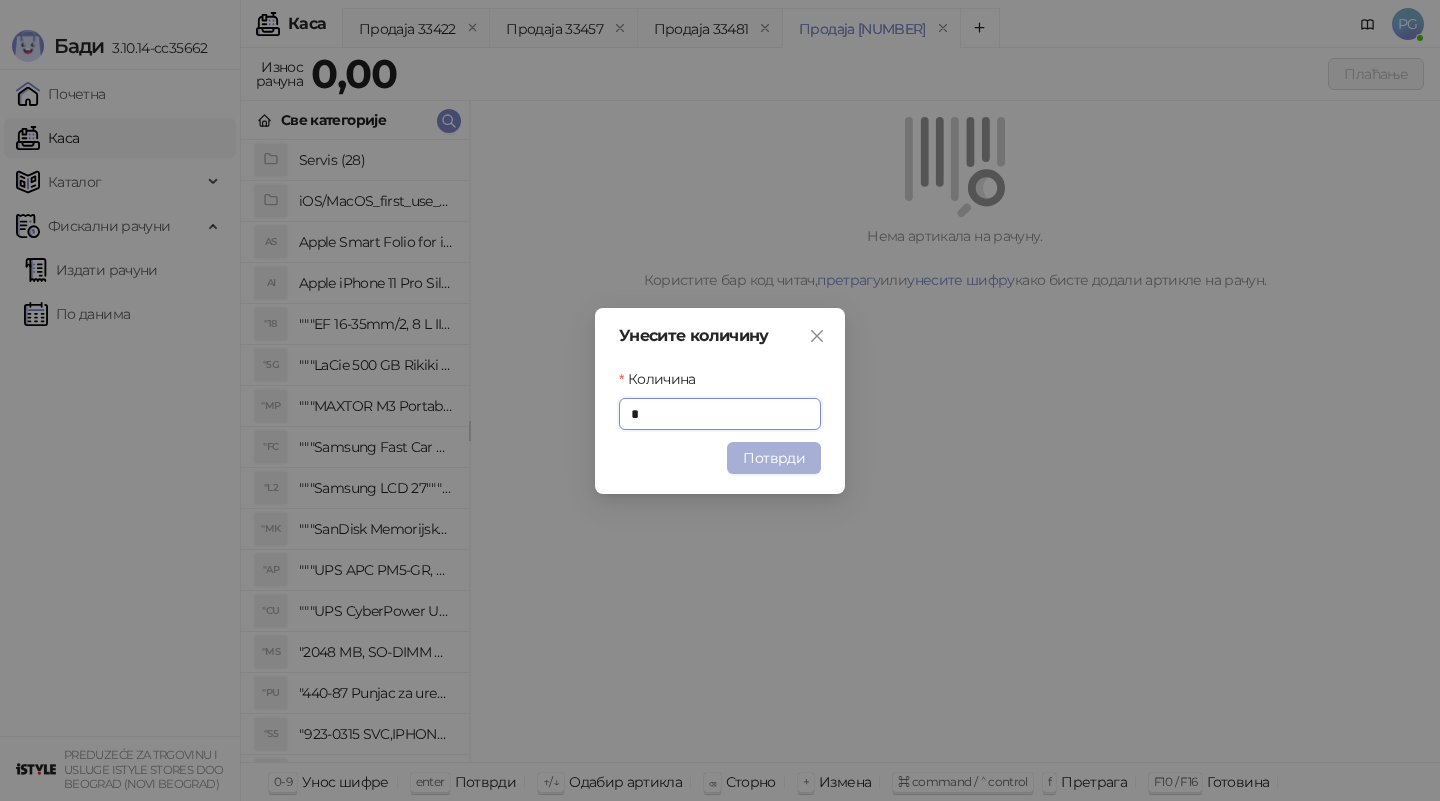 click on "Потврди" at bounding box center [774, 458] 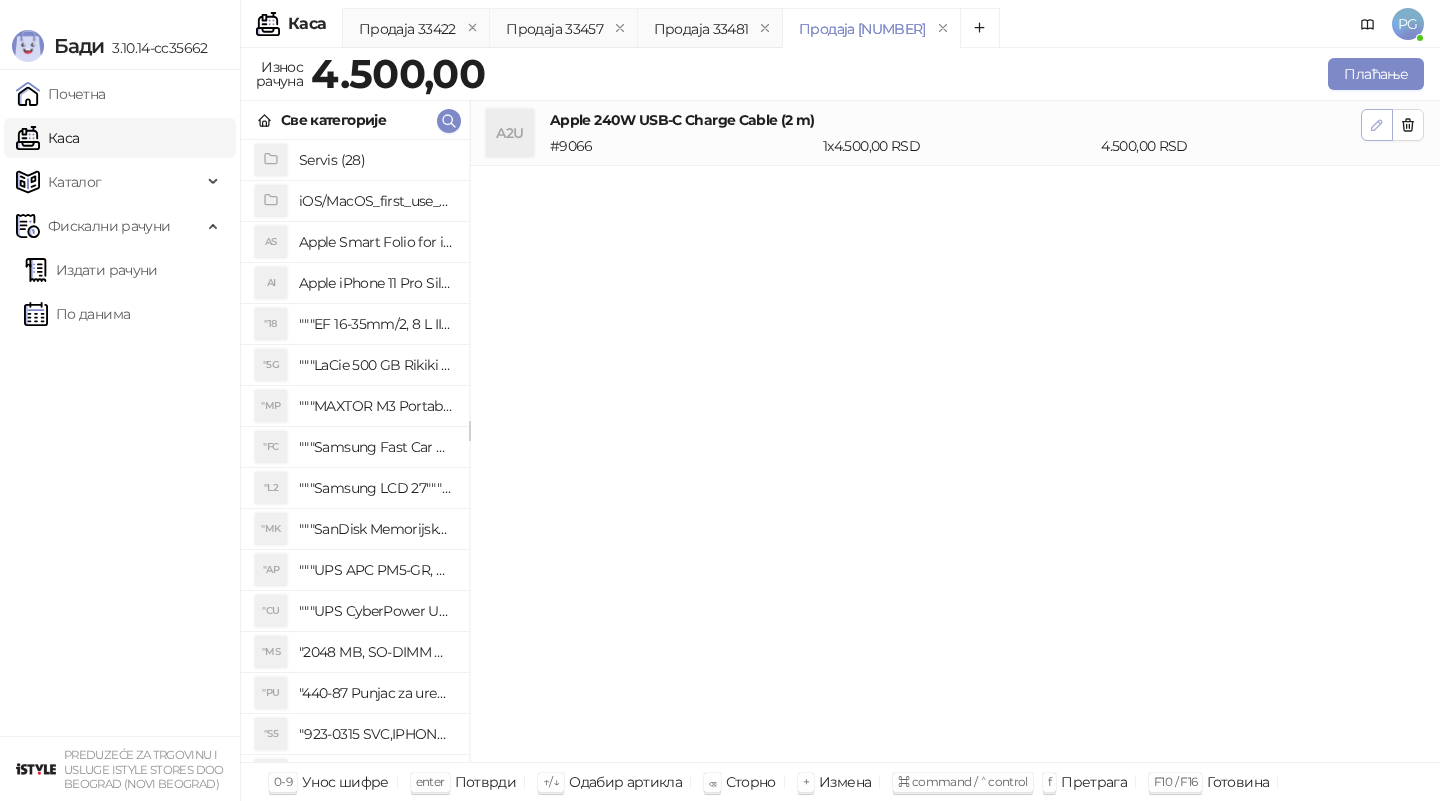 click at bounding box center [1377, 125] 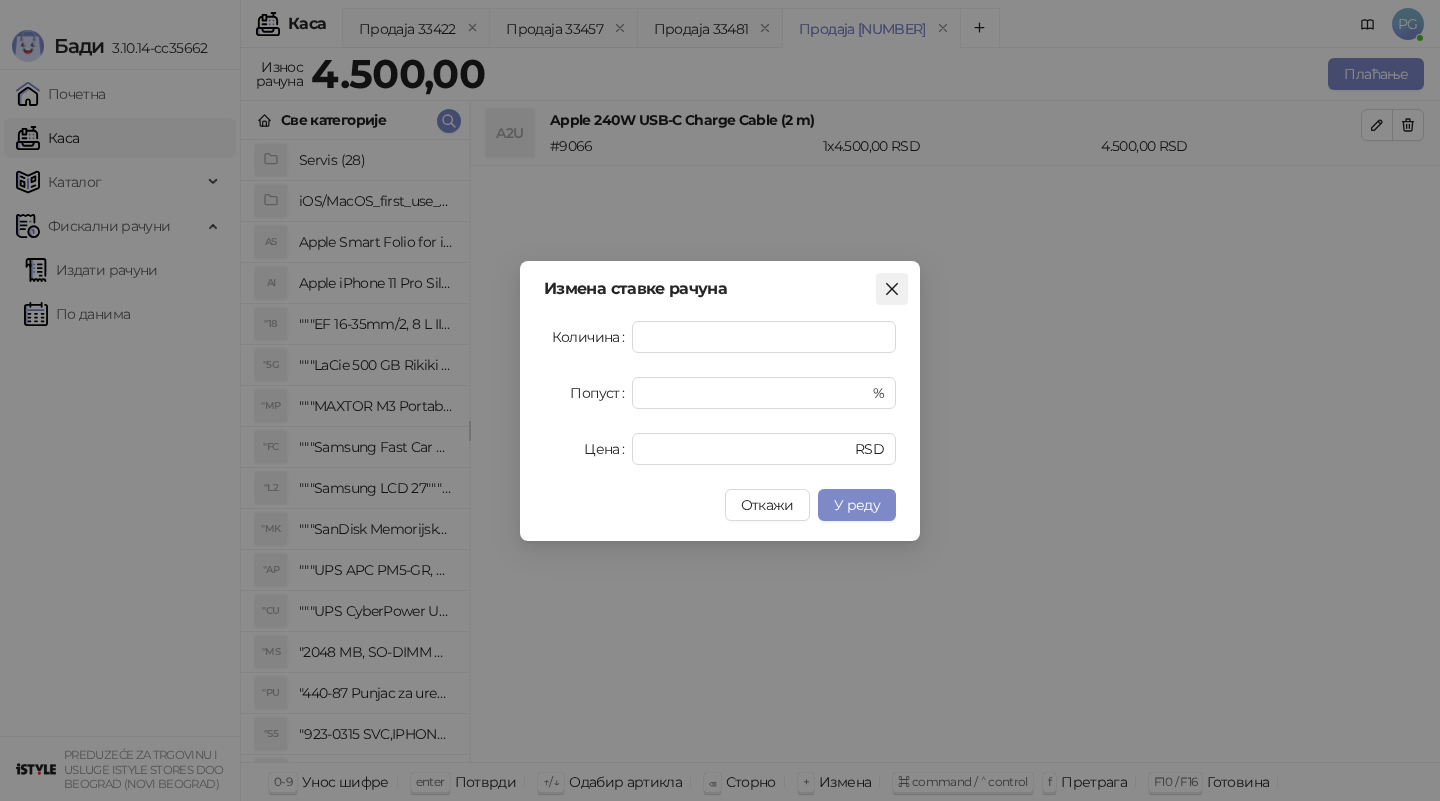 click 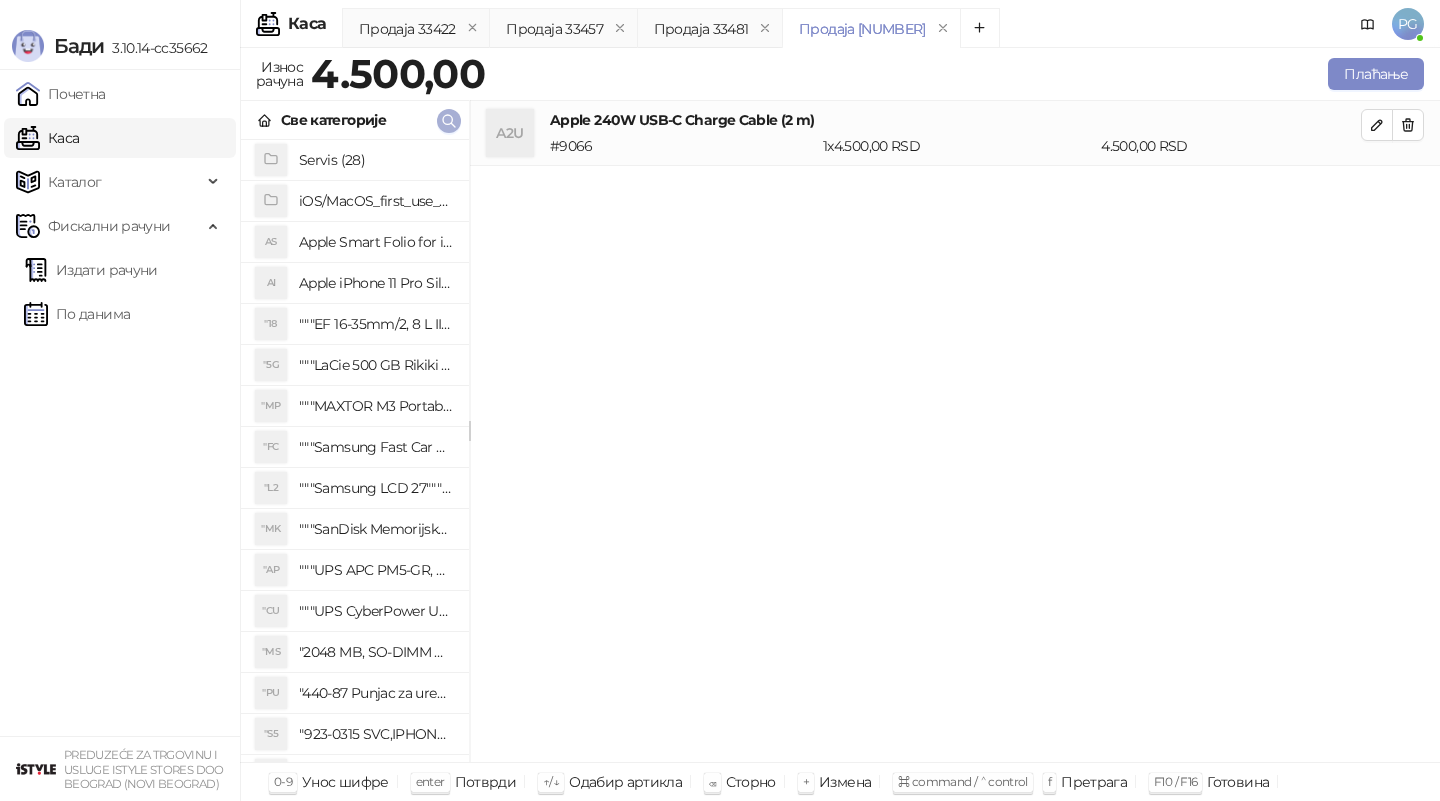 click 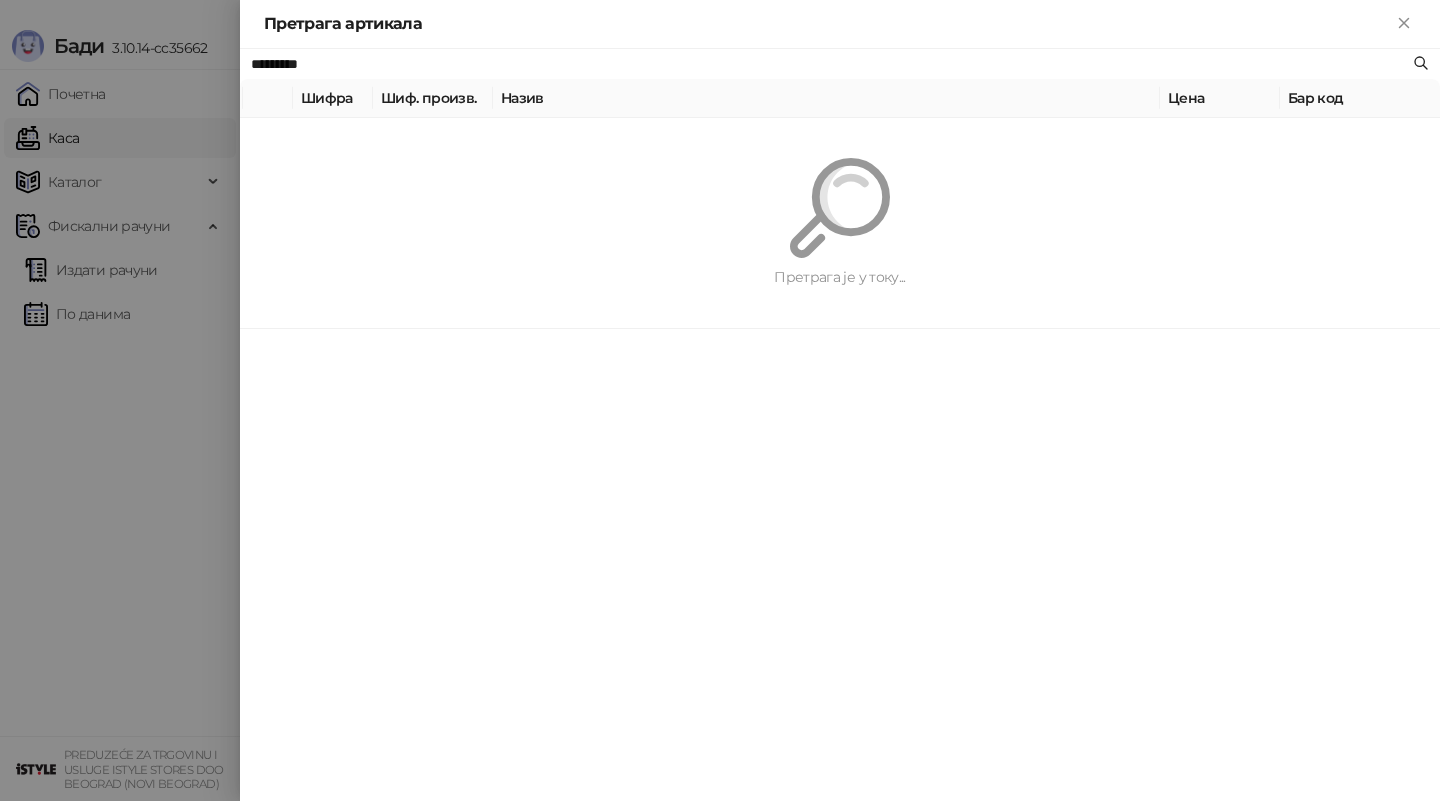 paste 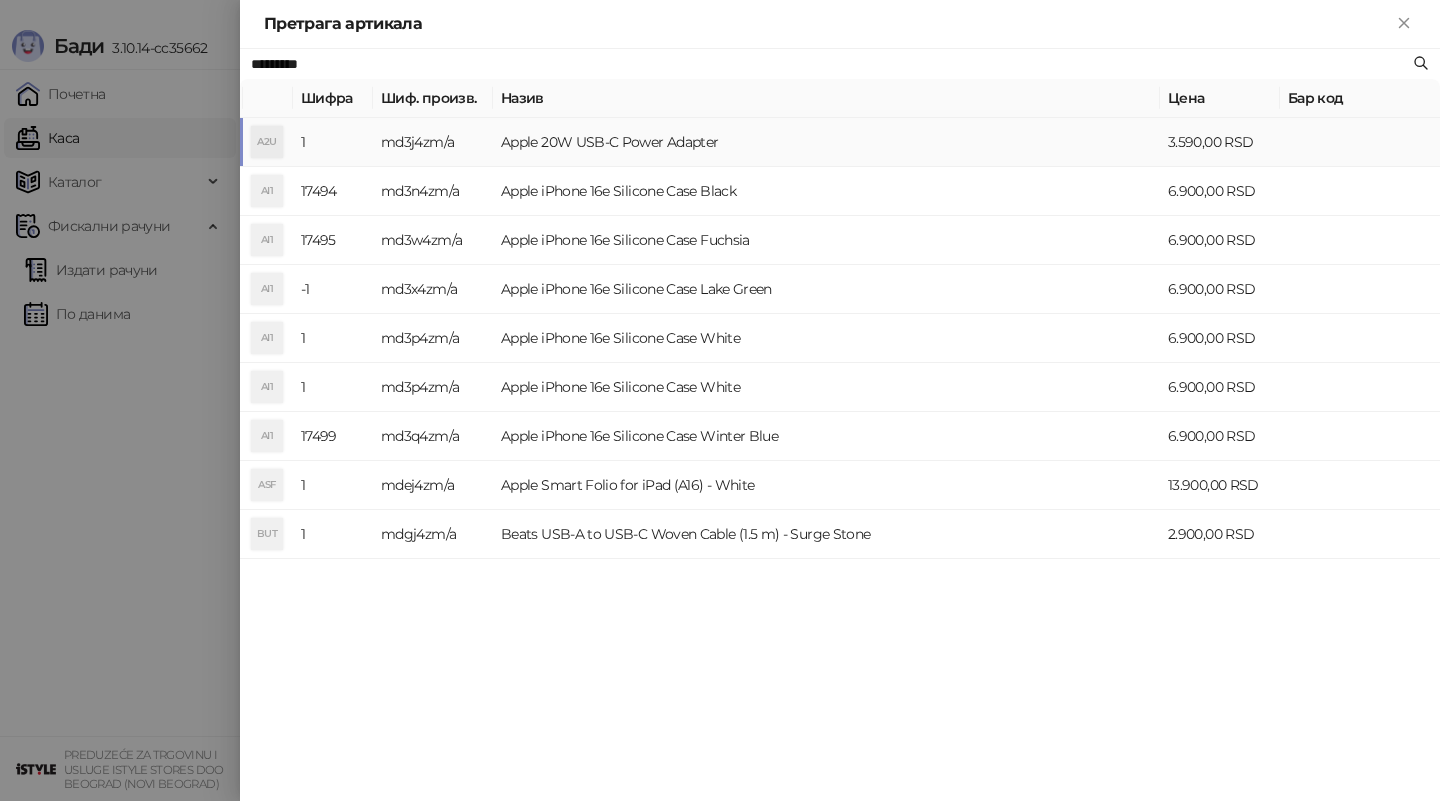 click on "md3j4zm/a" at bounding box center (433, 142) 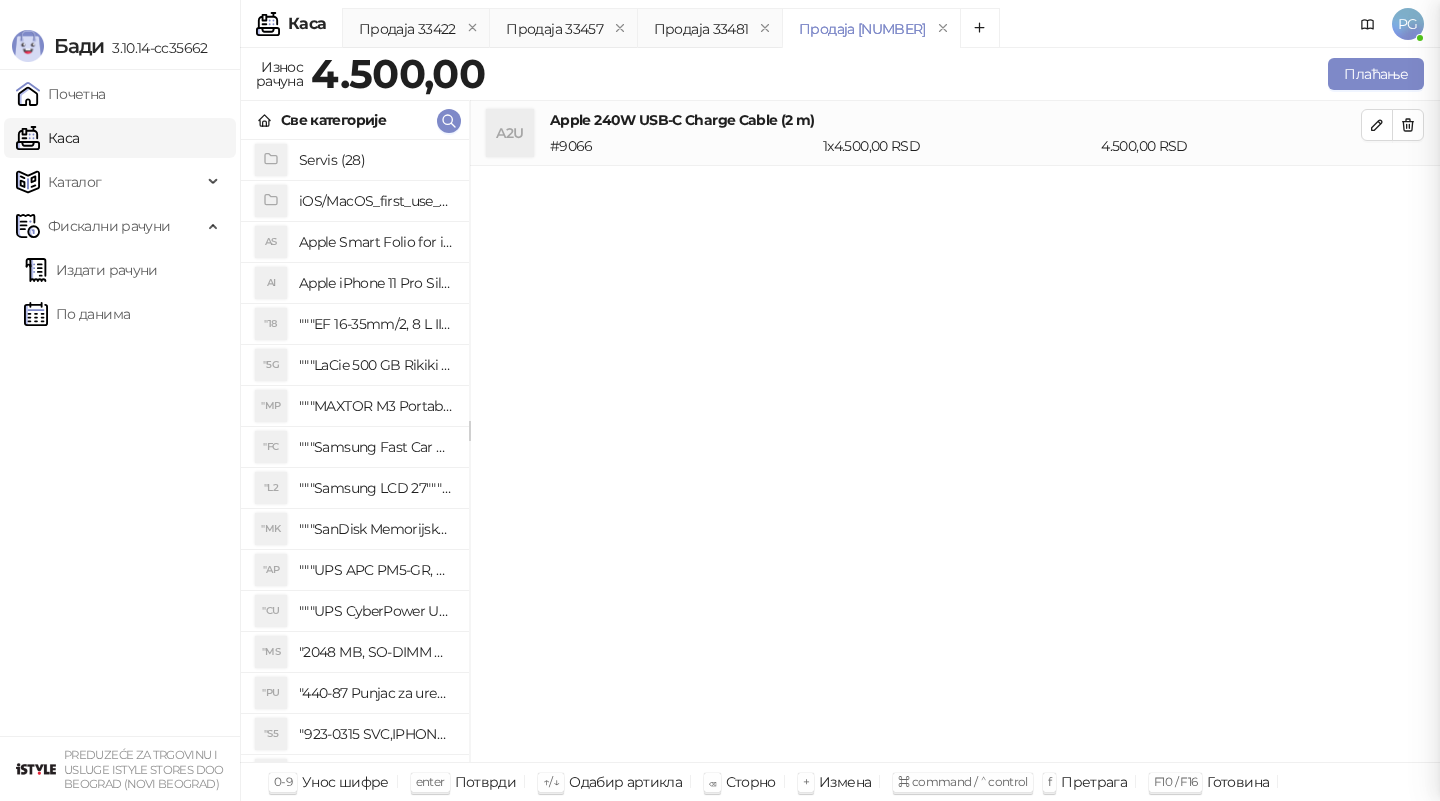 click on "Унесите количину Количина * Потврди" at bounding box center (720, 400) 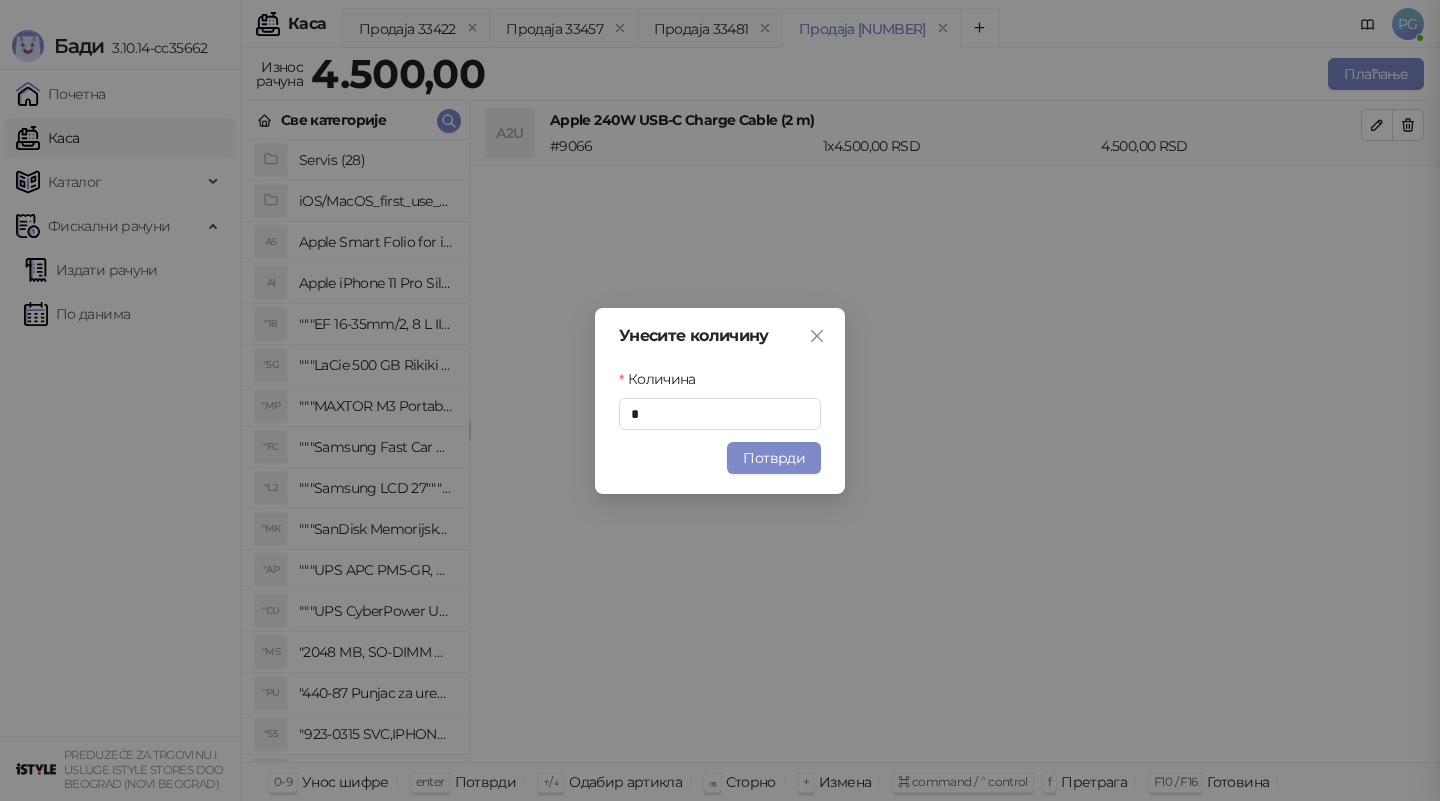 click on "Унесите количину Количина * Потврди" at bounding box center (720, 400) 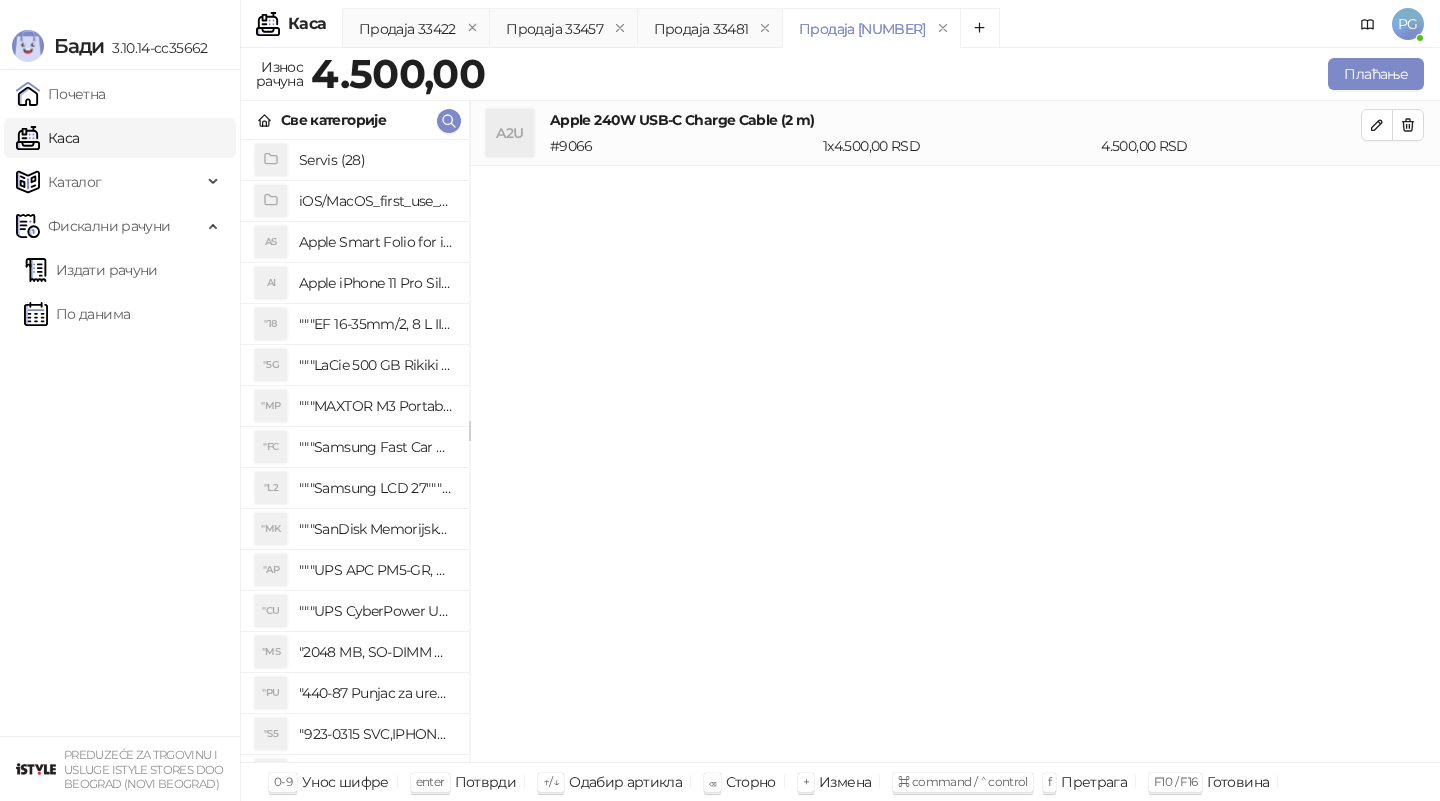 click on "Бади 3.10.14-cc35662 Почетна Каса Каталог Робне марке Категорије Артикли Фискални рачуни Издати рачуни По данима PREDUZEĆE ZA TRGOVINU I USLUGE ISTYLE STORES DOO [CITY] Каса PG Продаја 33422 Продаја 33457 Продаја 33481 Продаја 33520 Износ рачуна [PRICE] Плаћање Све категорије Servis (28) iOS/MacOS_first_use_assistance (4) AS  Apple Smart Folio for iPad mini (A17 Pro) - Sage AI  Apple iPhone 11 Pro Silicone Case -  Black "18 """EF 16-35mm/2, 8 L III USM""" "5G """LaCie 500 GB Rikiki USB 3.0 / Ultra Compact & Resistant aluminum / USB 3.0 / 2.5""""""" "MP """MAXTOR M3 Portable 2TB 2.5"""" crni eksterni hard disk HX-M201TCB/GM""" "FC """Samsung Fast Car Charge Adapter, brzi auto punja_, boja crna""" "L2 """Samsung LCD 27"""" C27F390FHUXEN""" "MK "AP """UPS APC PM5-GR, Essential Surge Arrest,5 utic_nica""" "CU "MS "PU "S5 "SD "3S "3S "3S "3S "M3 "W3 "W3" at bounding box center (720, 400) 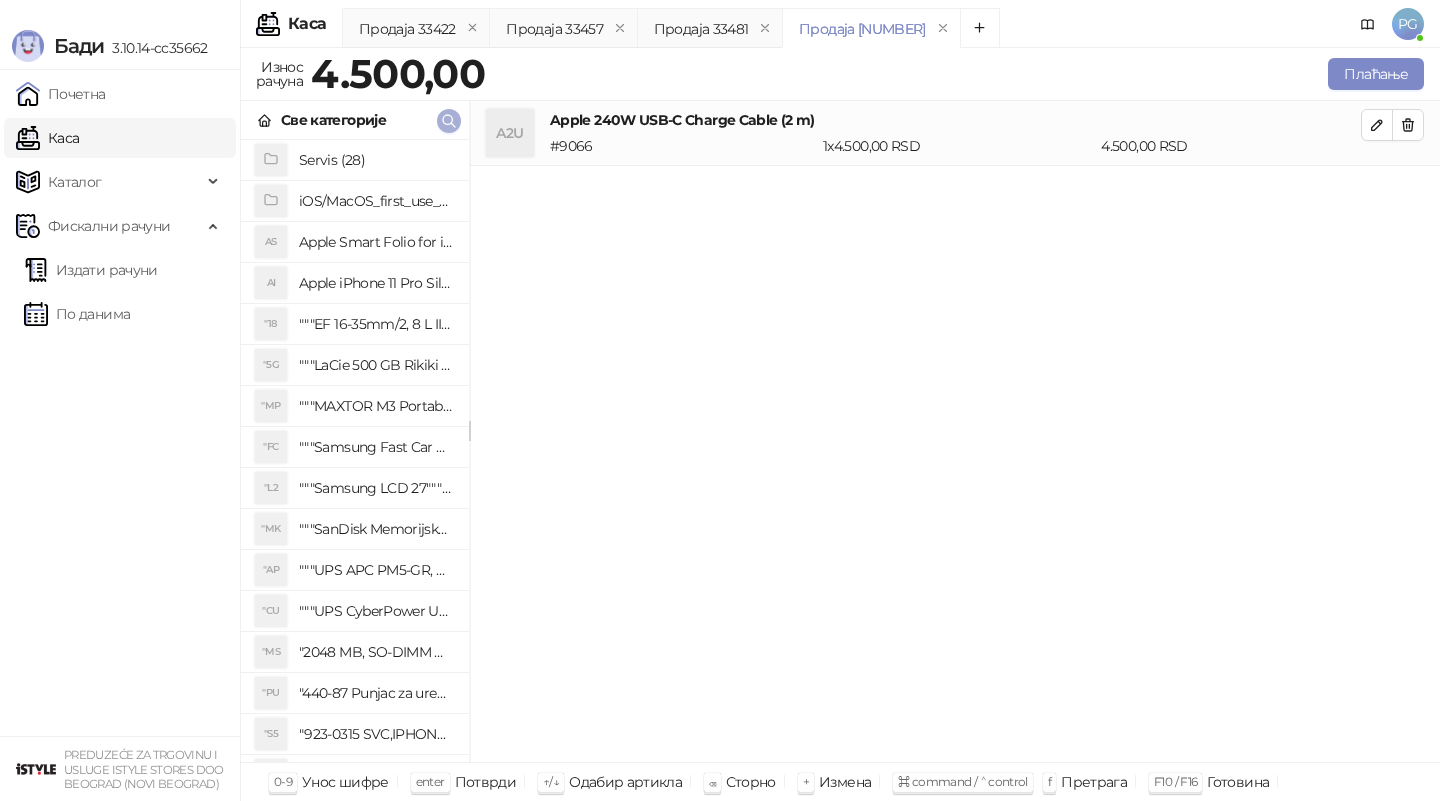 click 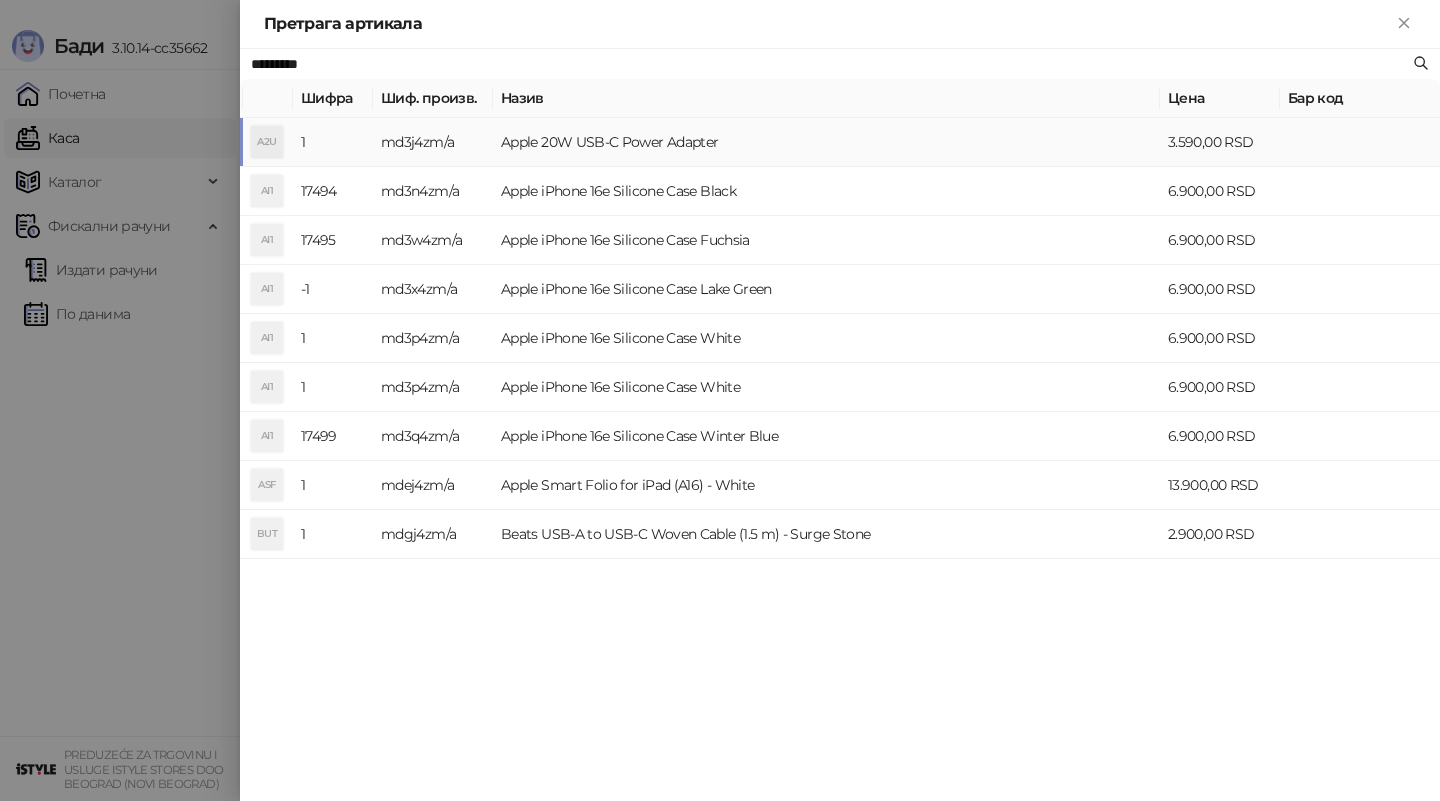 click on "md3j4zm/a" at bounding box center (433, 142) 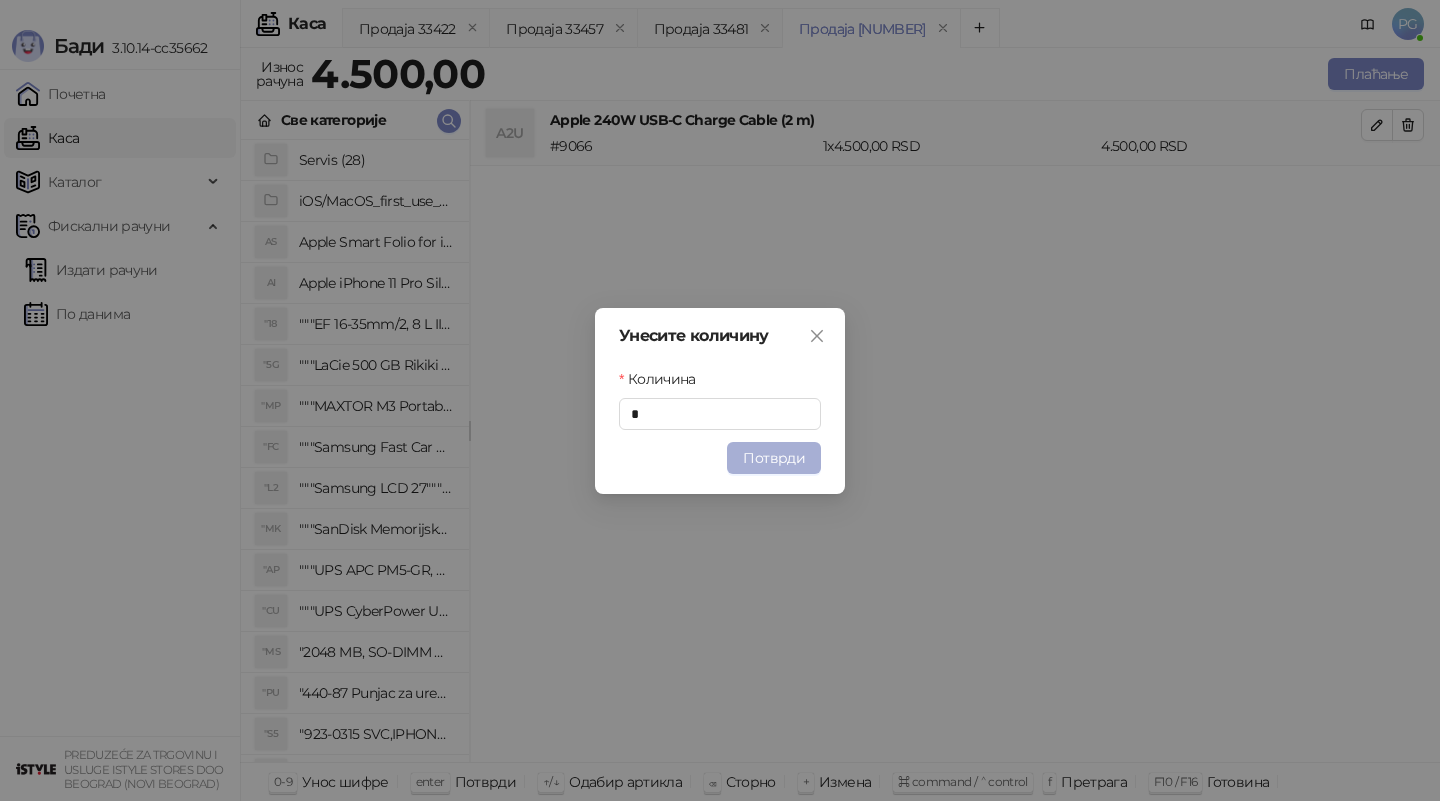 click on "Потврди" at bounding box center [774, 458] 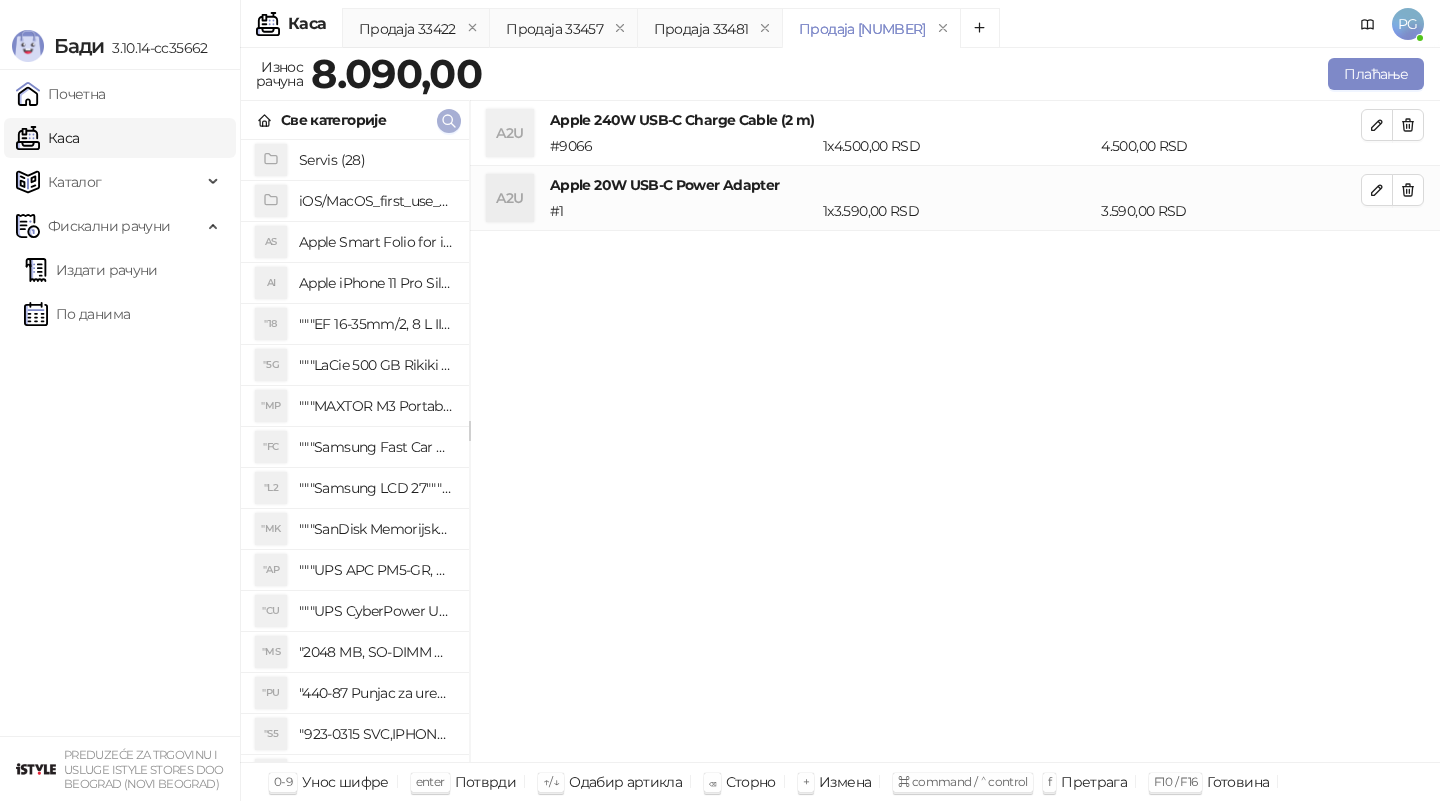 click at bounding box center [449, 121] 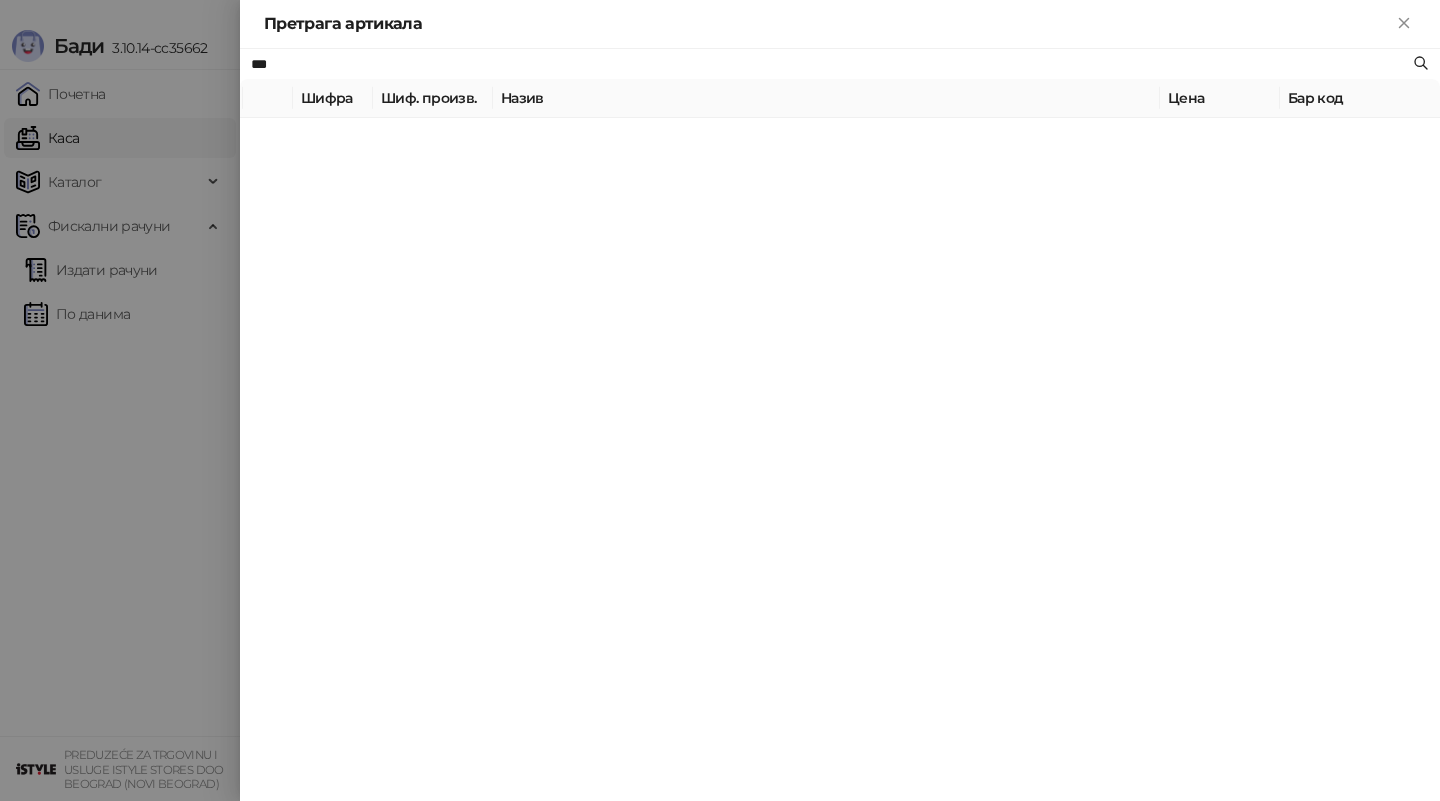 type on "***" 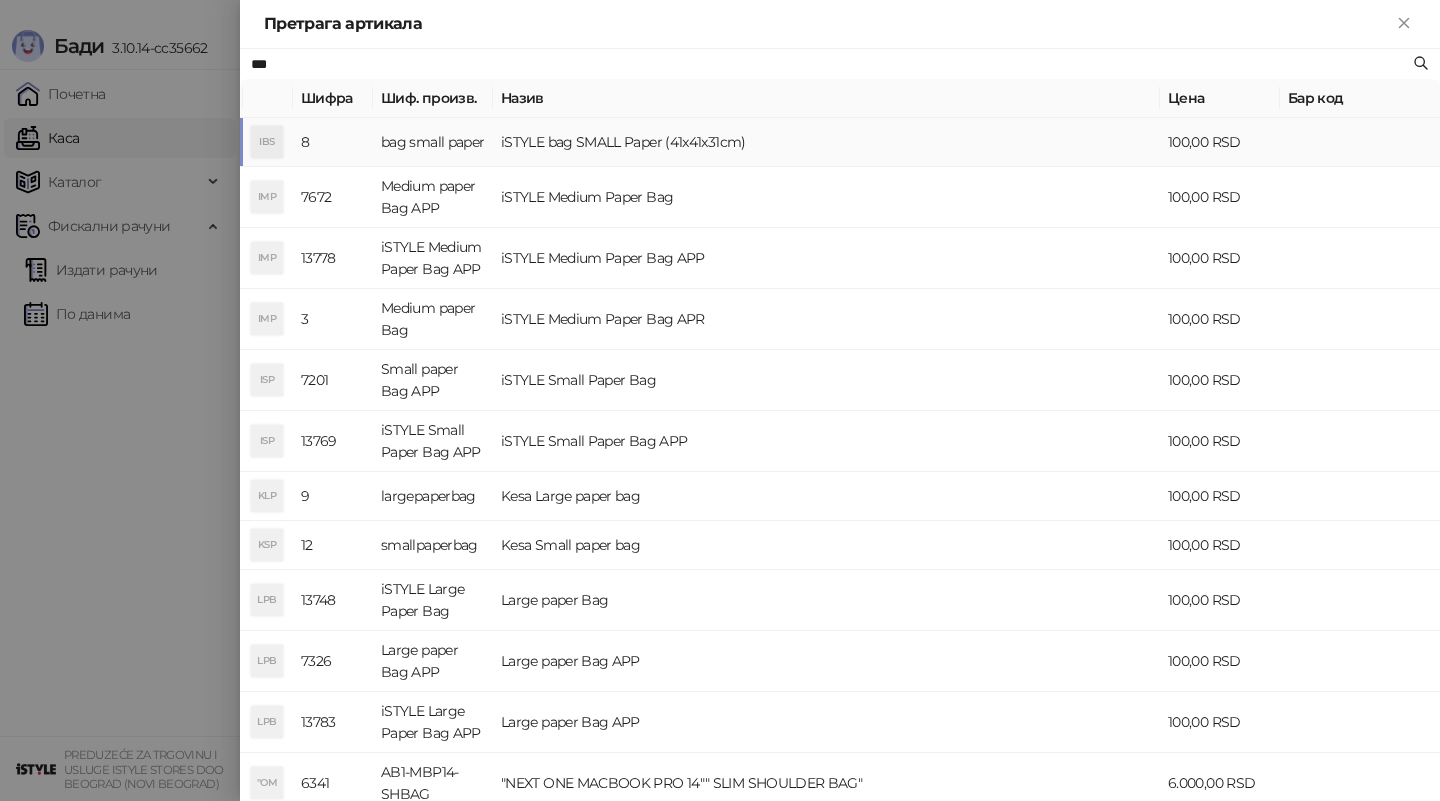 click on "bag small paper" at bounding box center [433, 142] 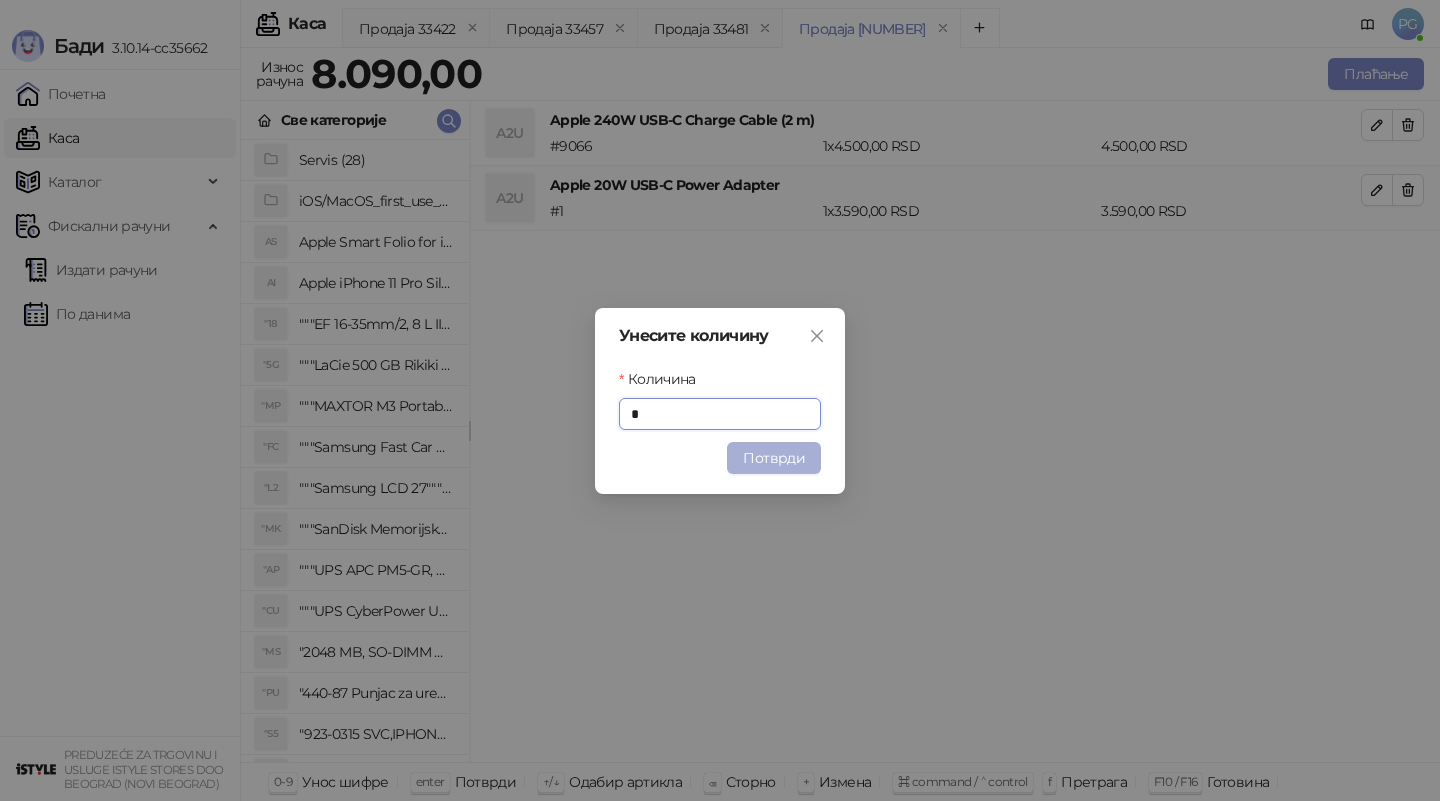 click on "Потврди" at bounding box center (774, 458) 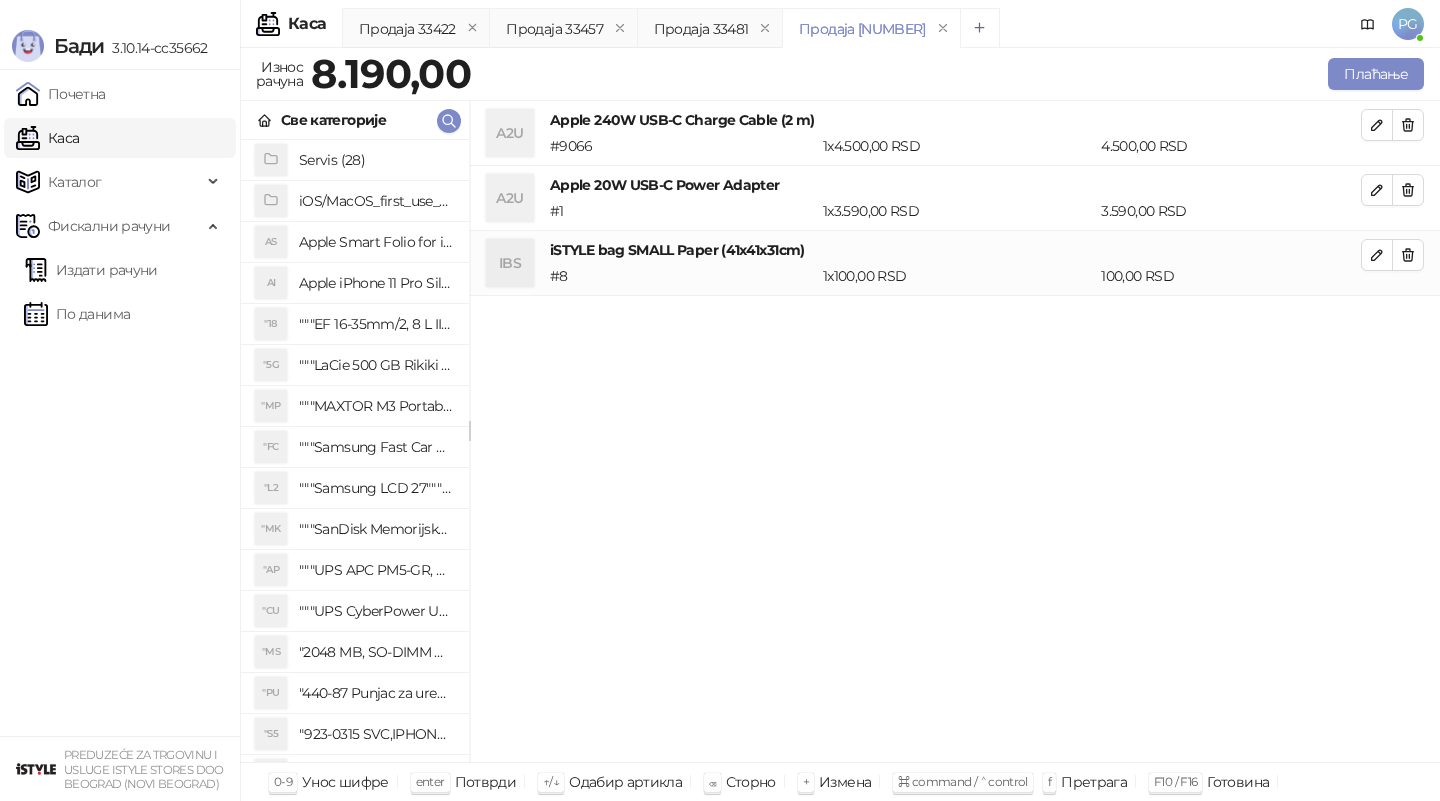 click at bounding box center [980, 28] 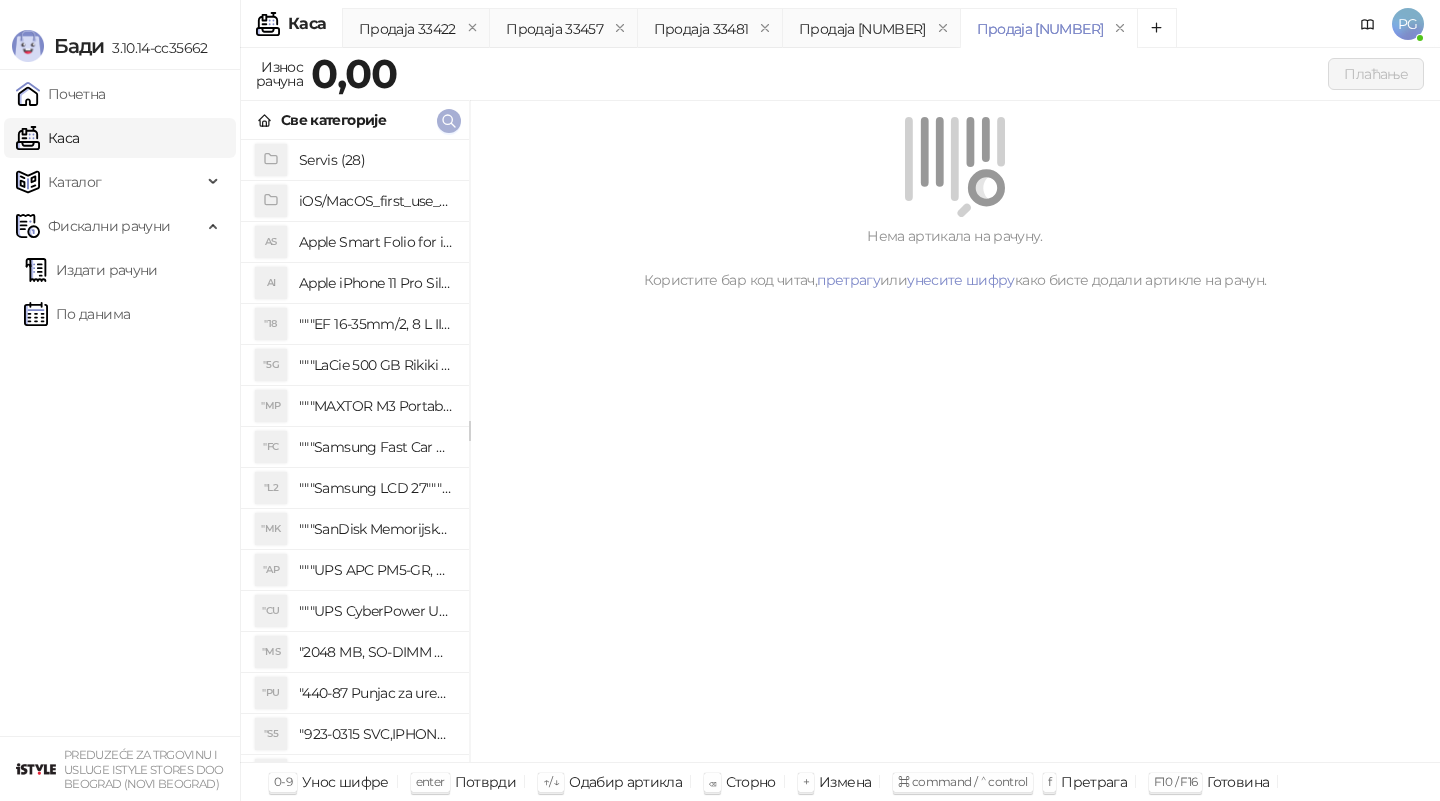 click 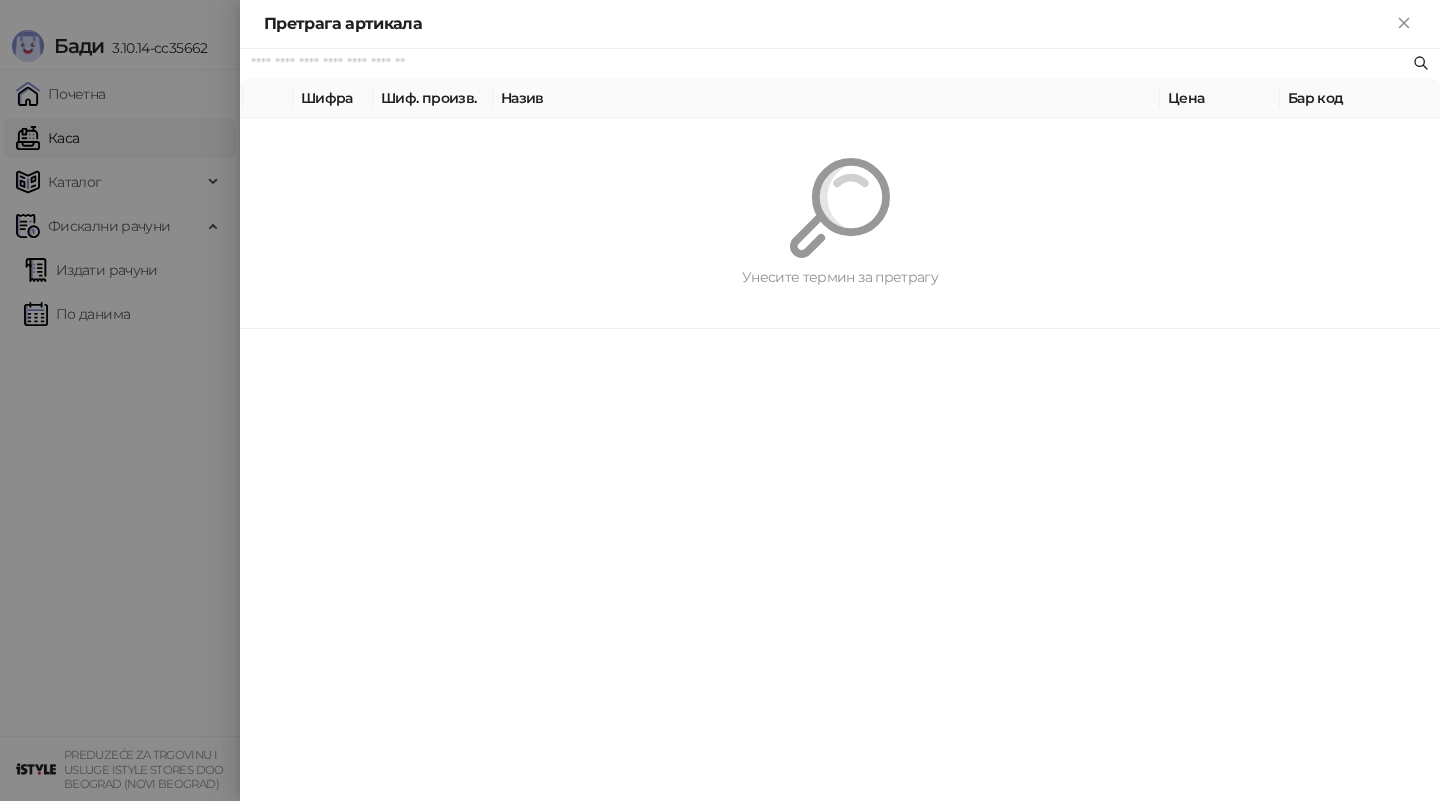 paste on "**********" 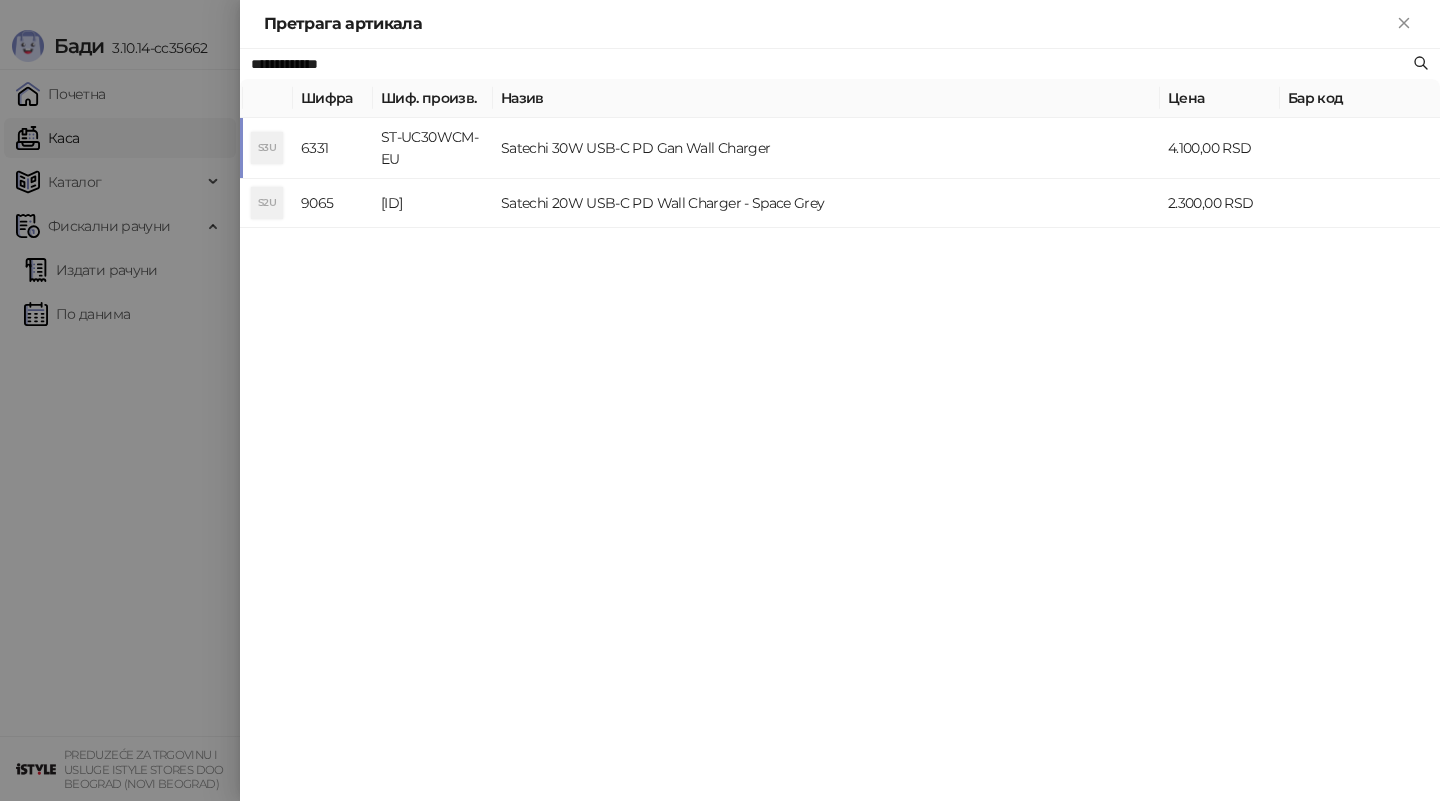click on "ST-UC30WCM-EU" at bounding box center [433, 148] 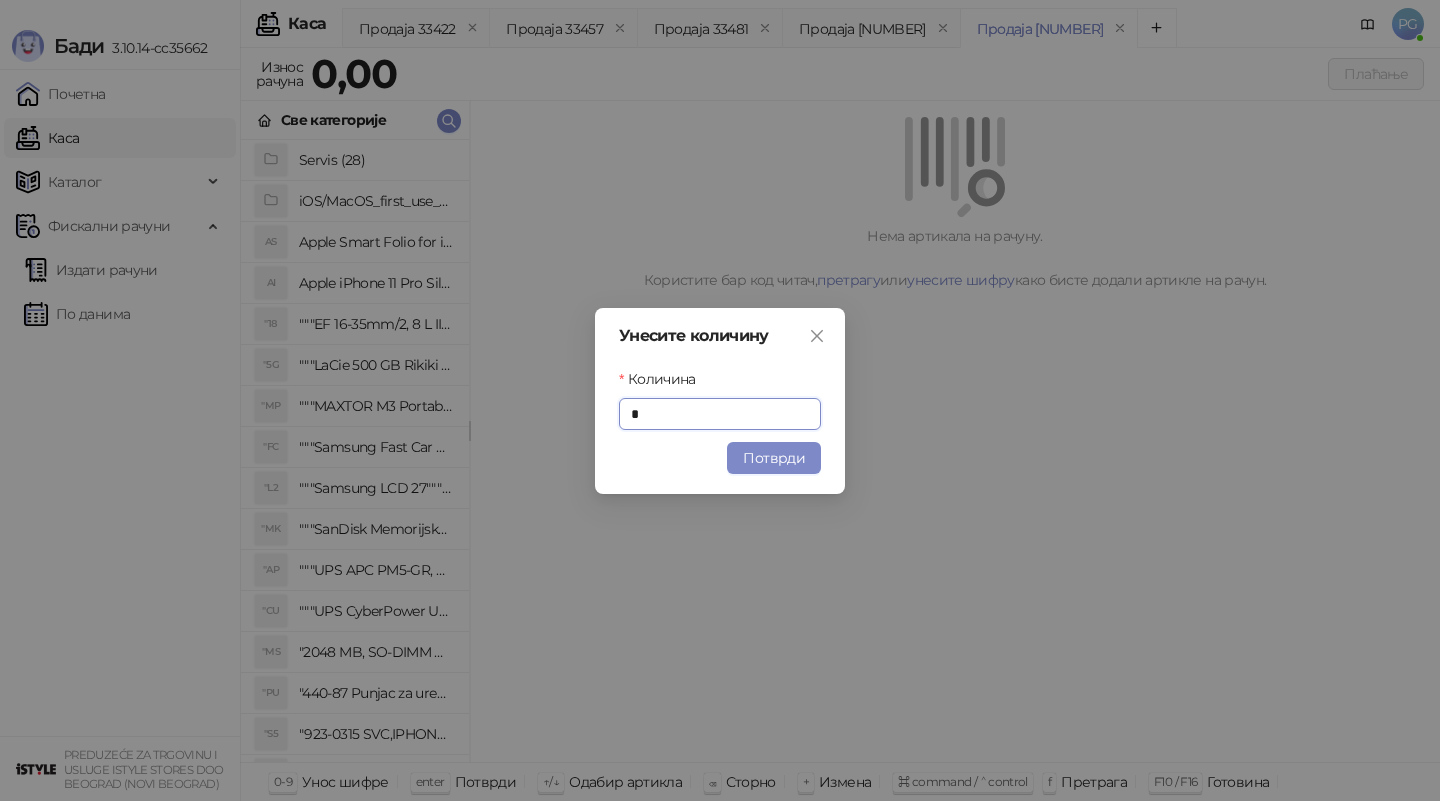 click on "Унесите количину Количина * Потврди" at bounding box center [720, 401] 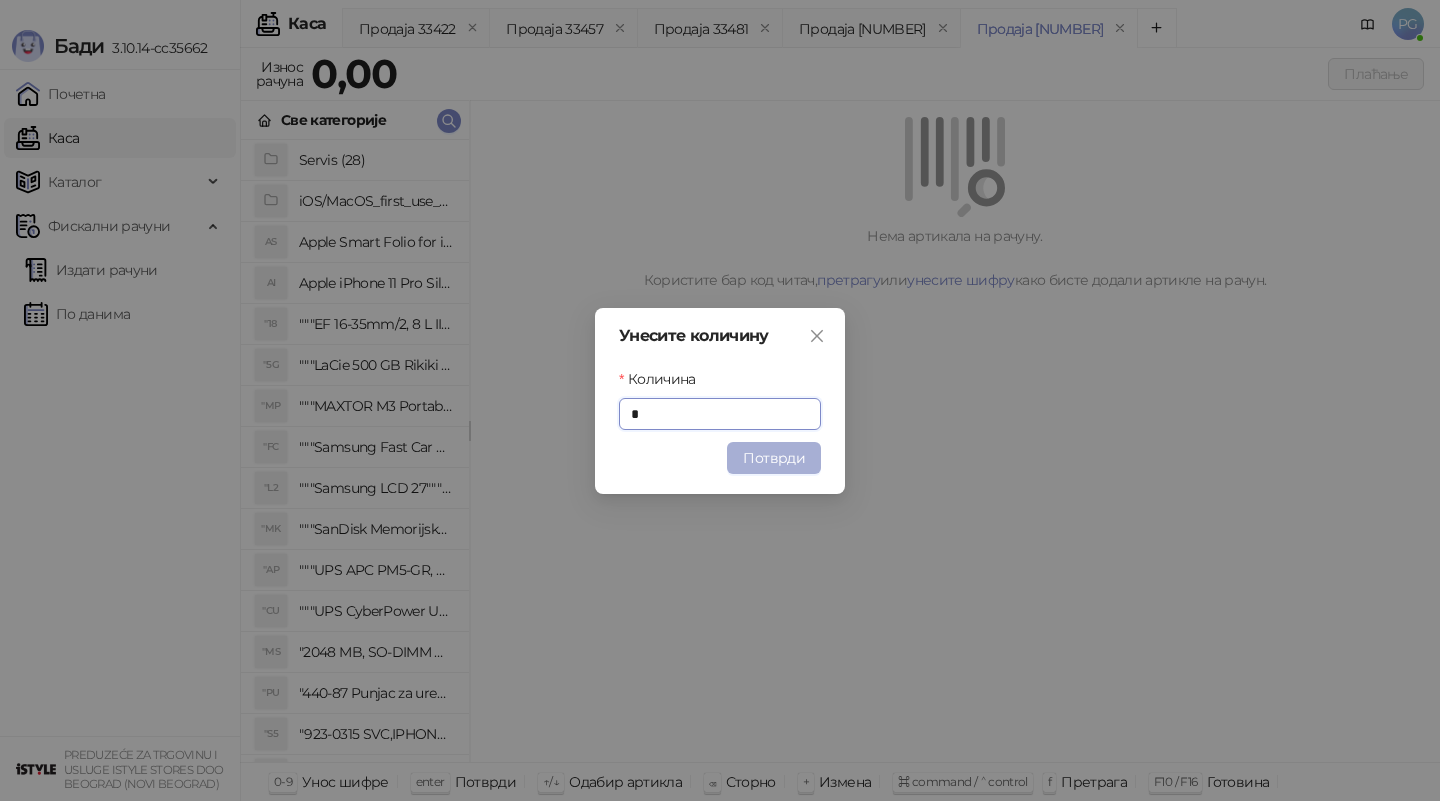 click on "Потврди" at bounding box center [774, 458] 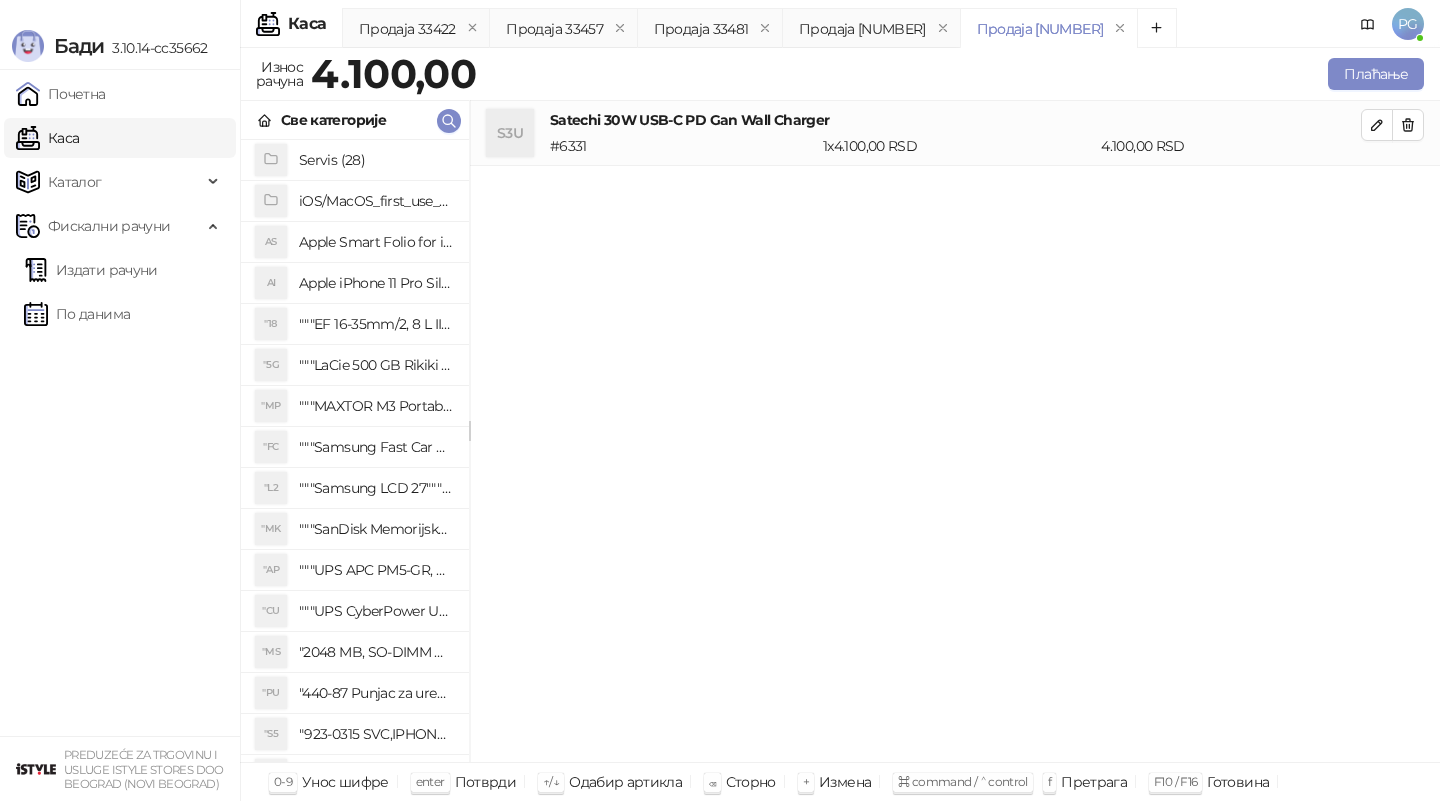 click on "Све категорије" at bounding box center [355, 120] 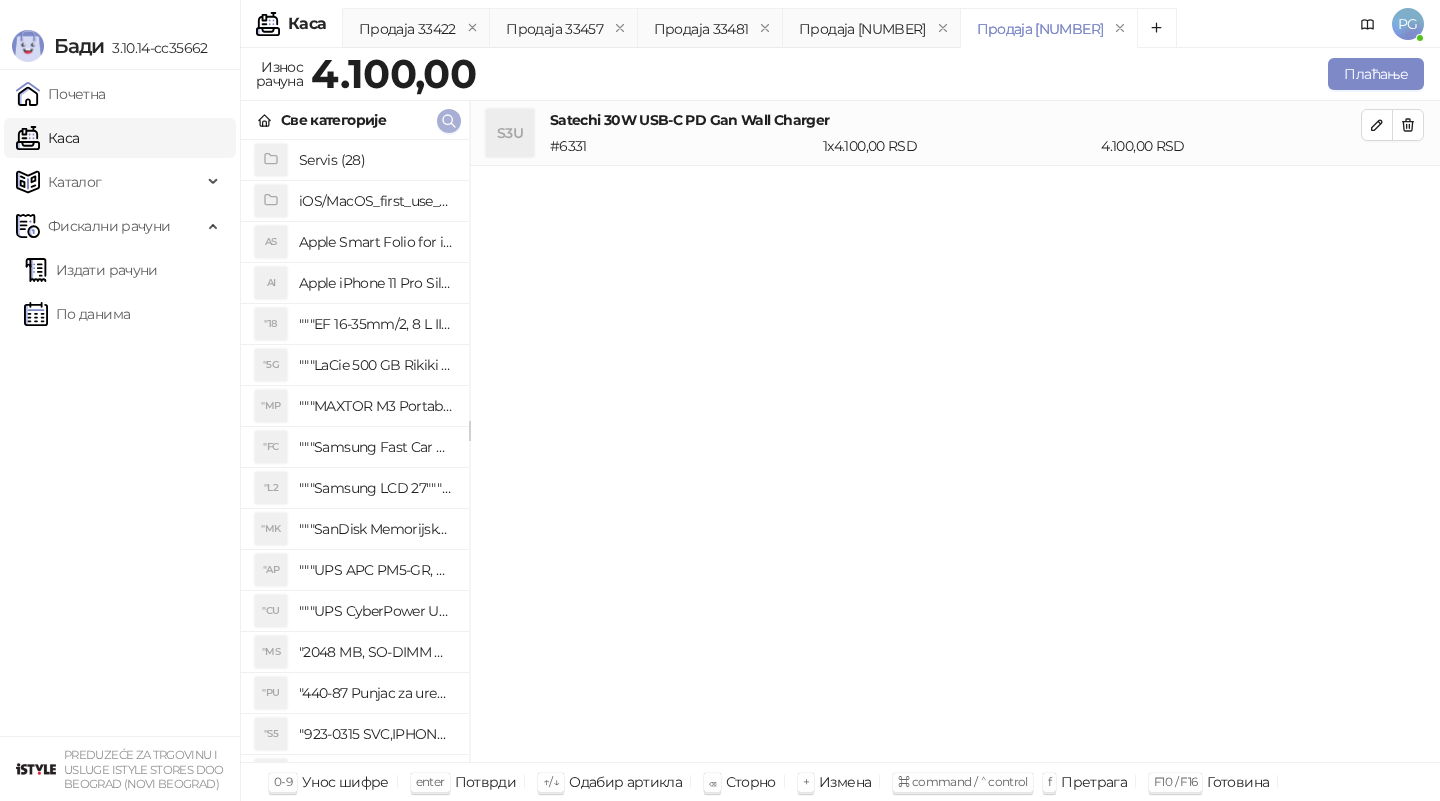 click 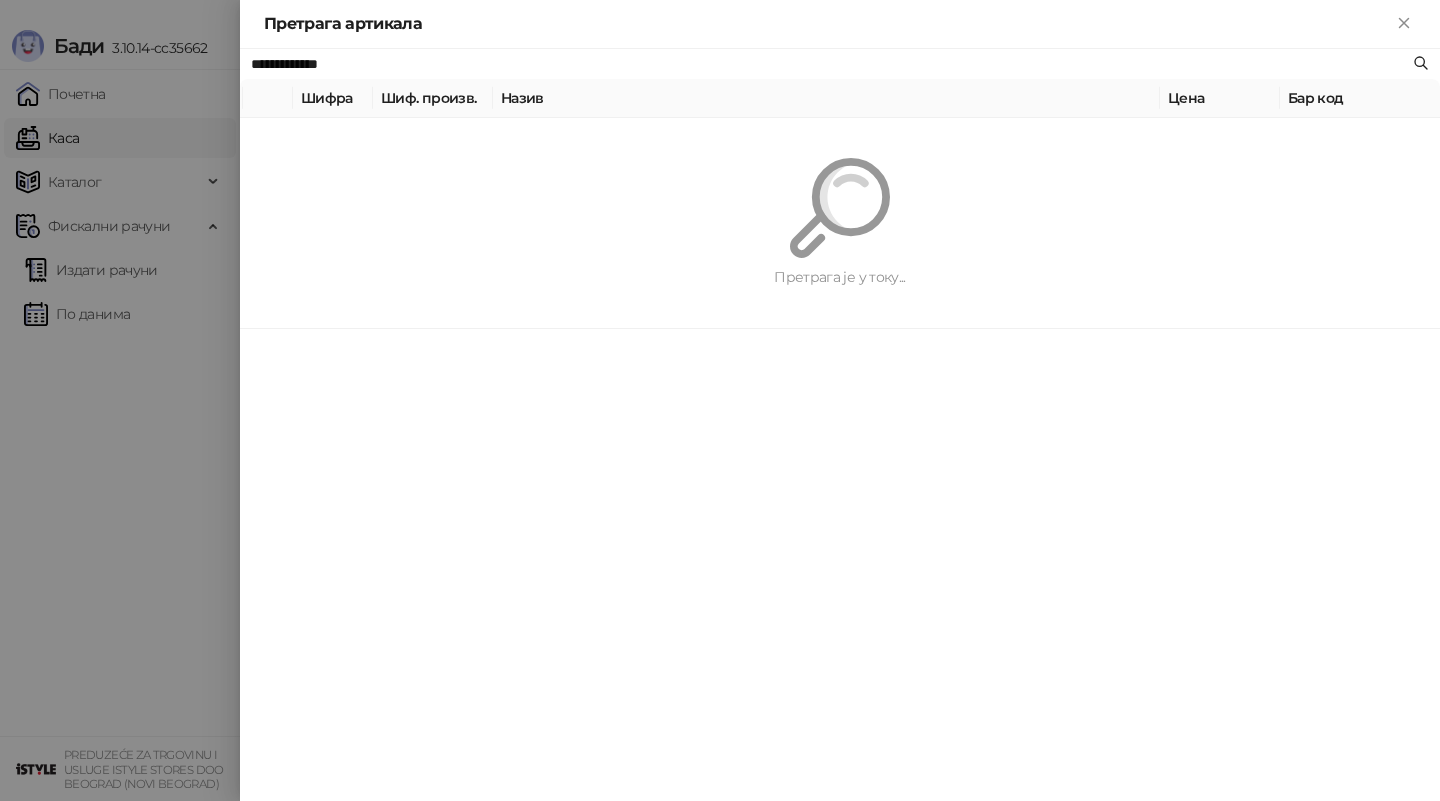 paste 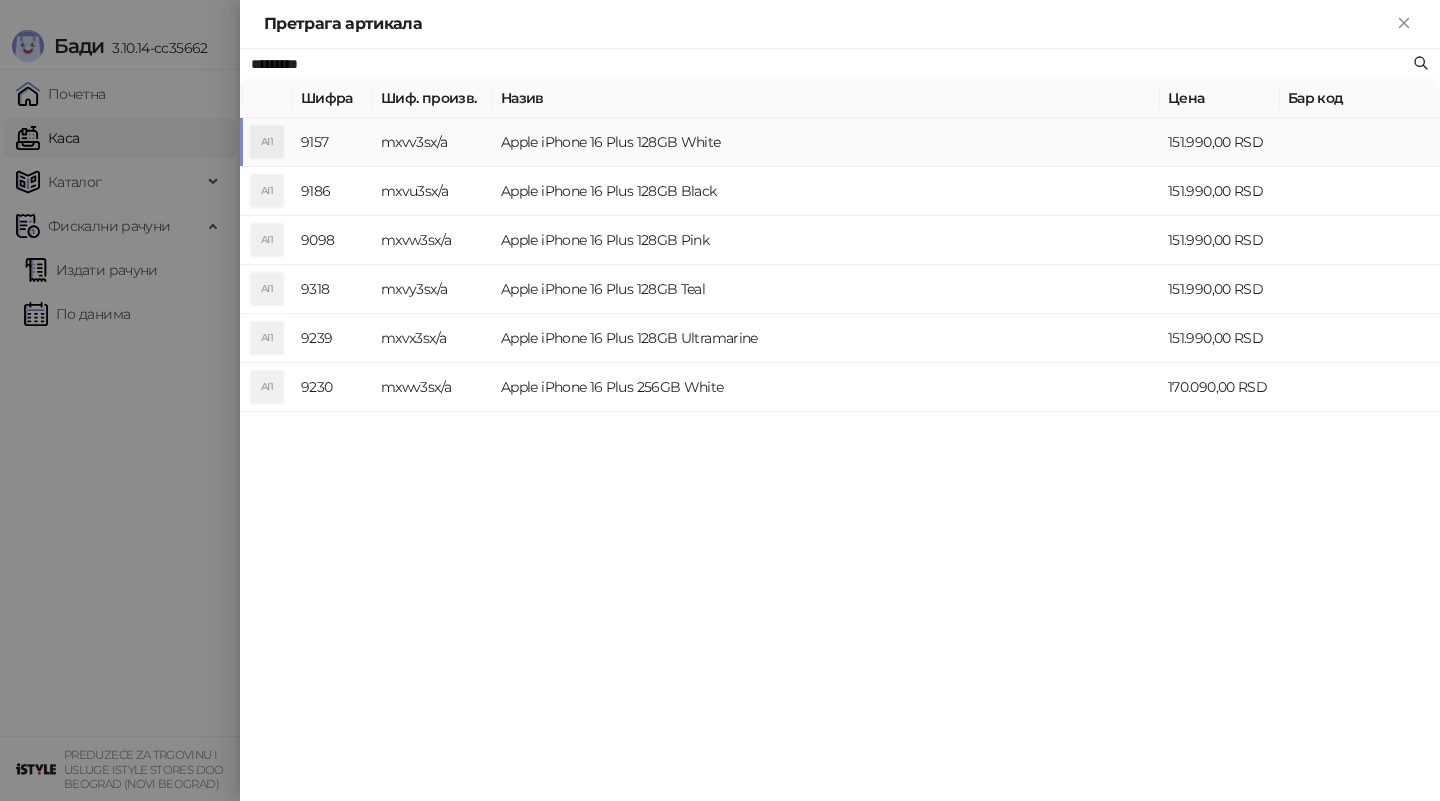 type on "*********" 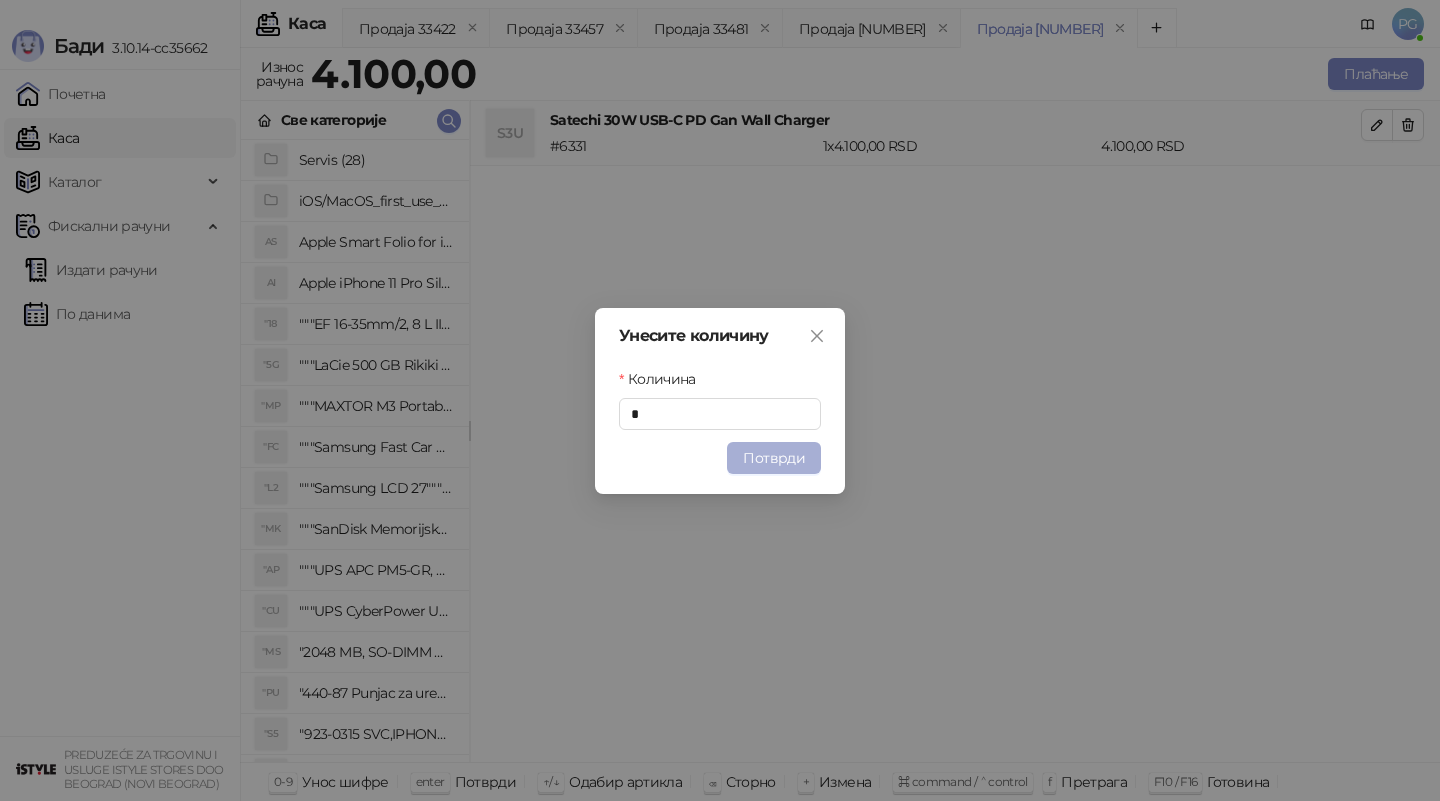 click on "Потврди" at bounding box center (774, 458) 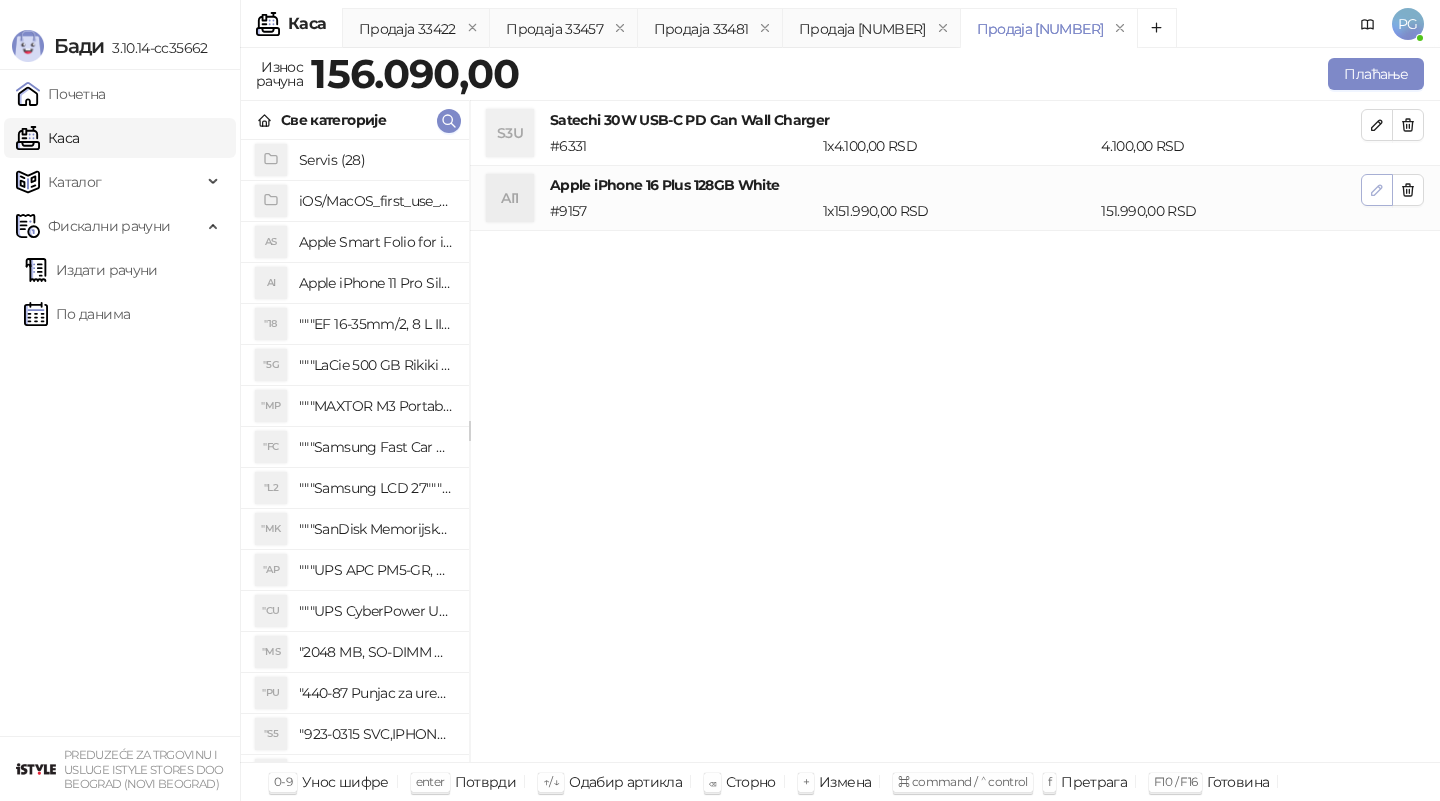 click 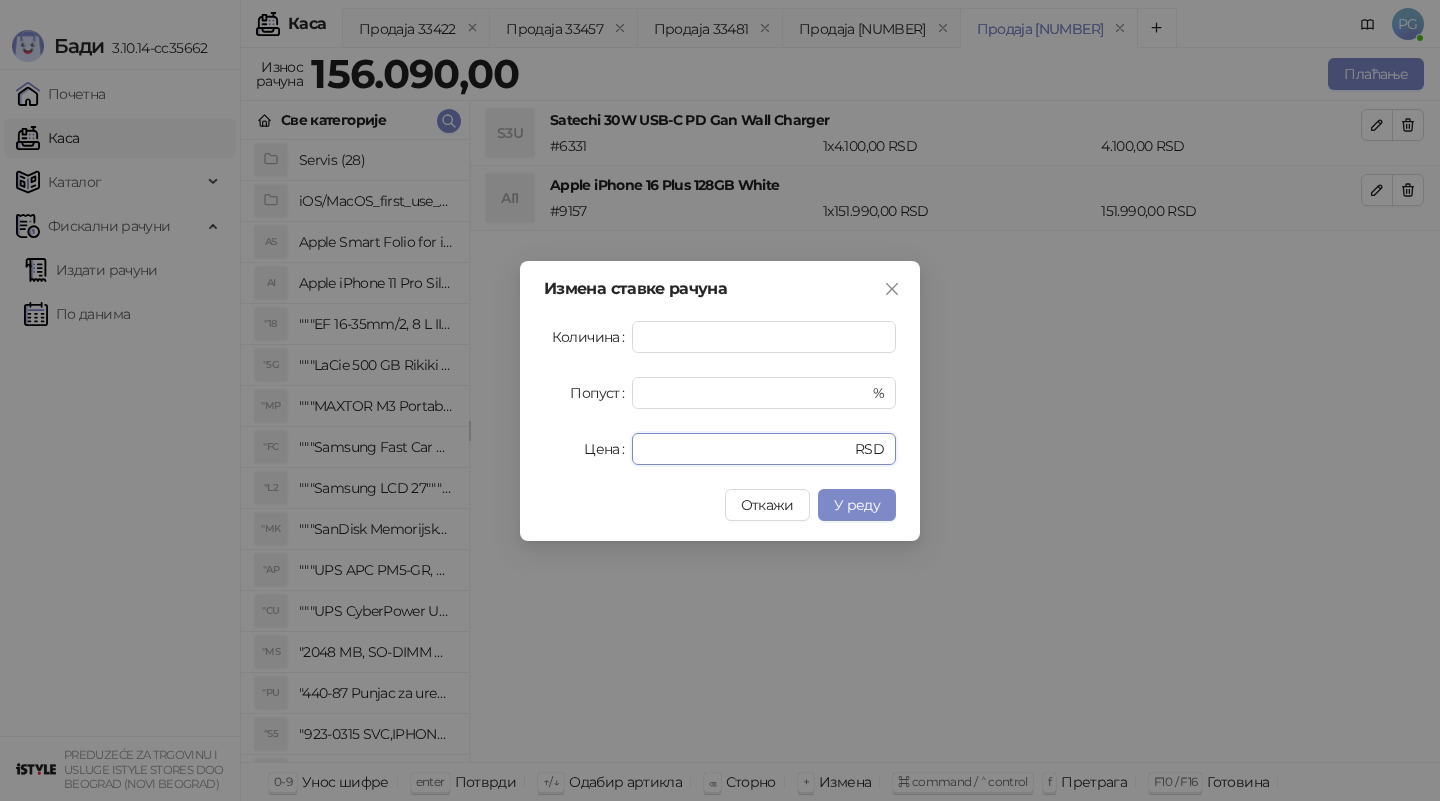 drag, startPoint x: 712, startPoint y: 452, endPoint x: 537, endPoint y: 428, distance: 176.63805 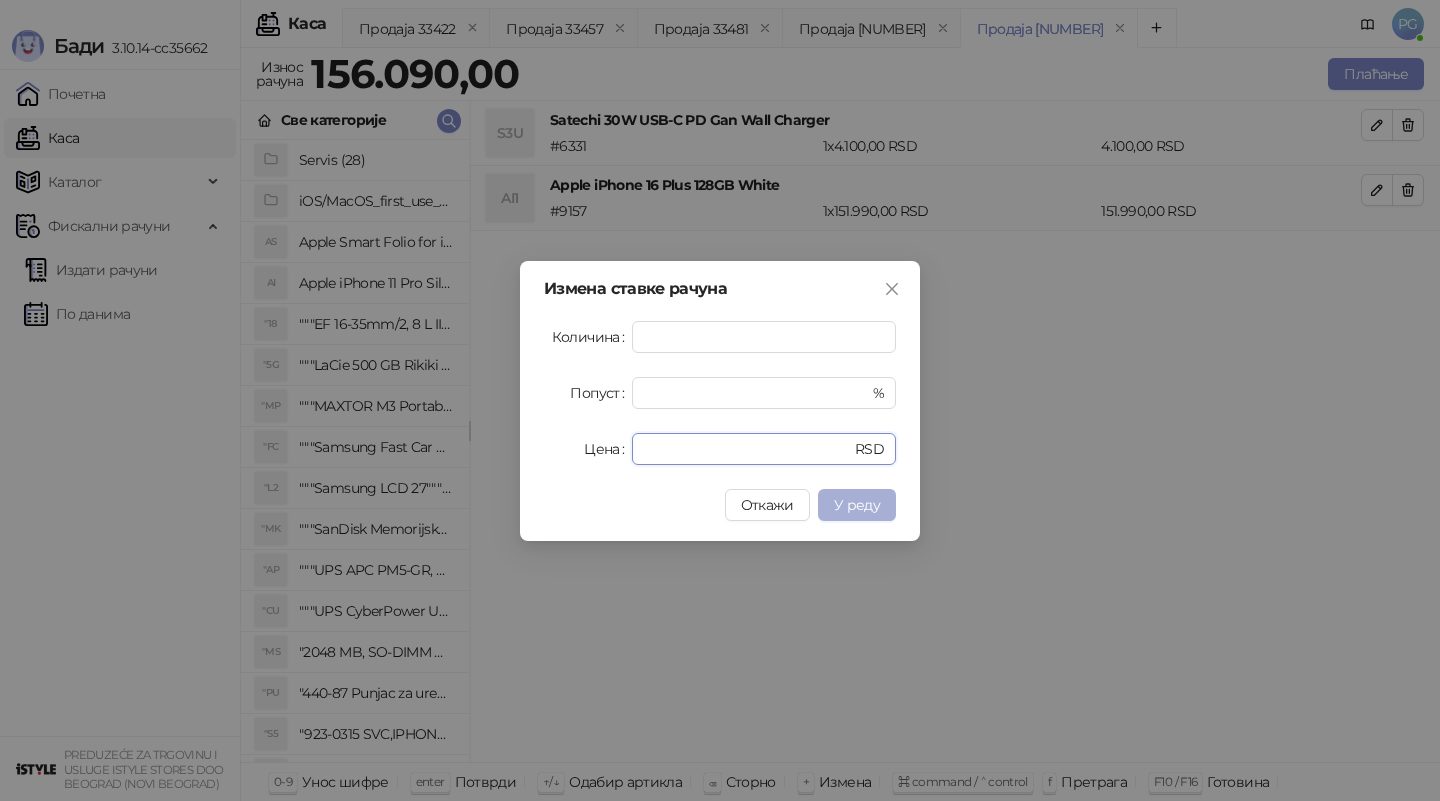 type on "******" 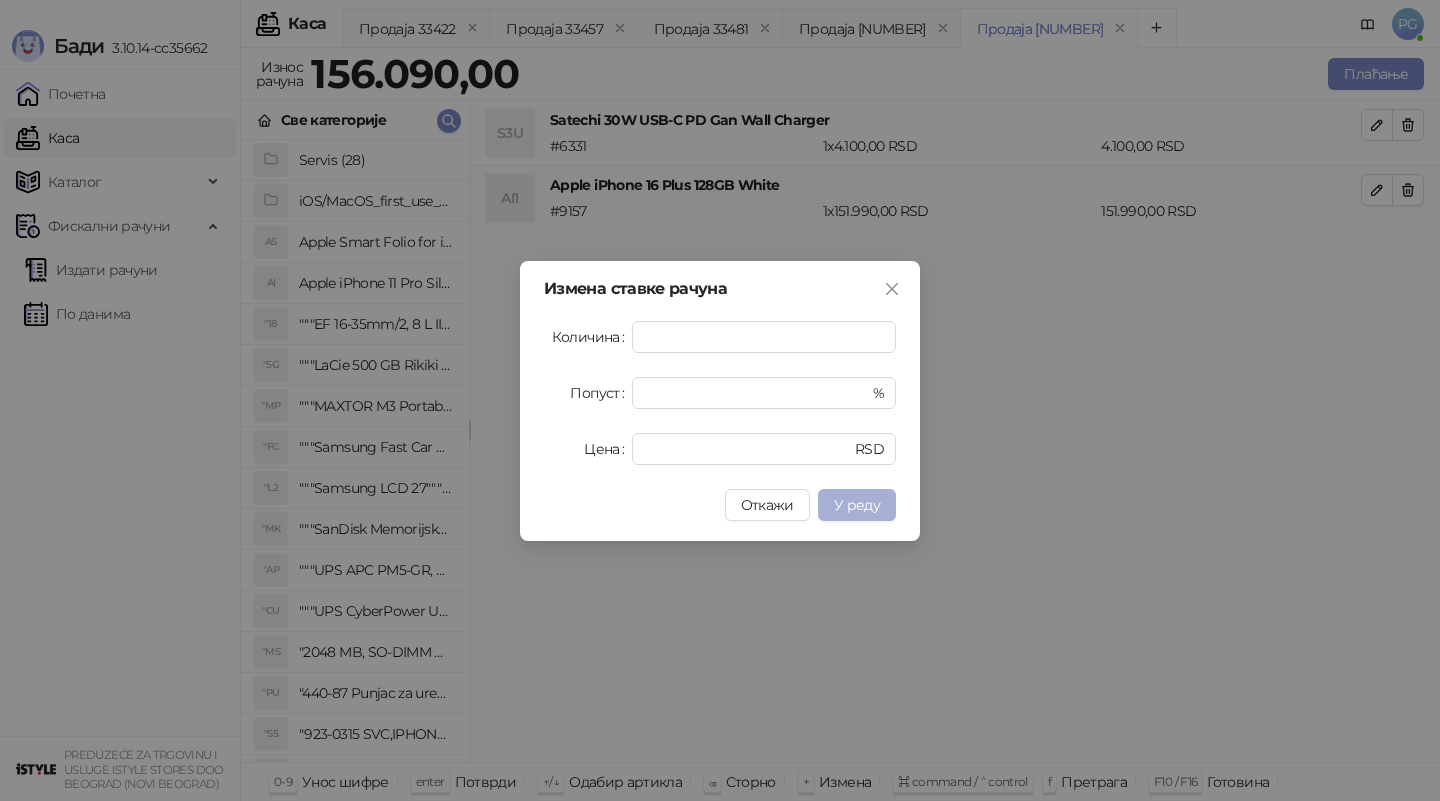 click on "У реду" at bounding box center [857, 505] 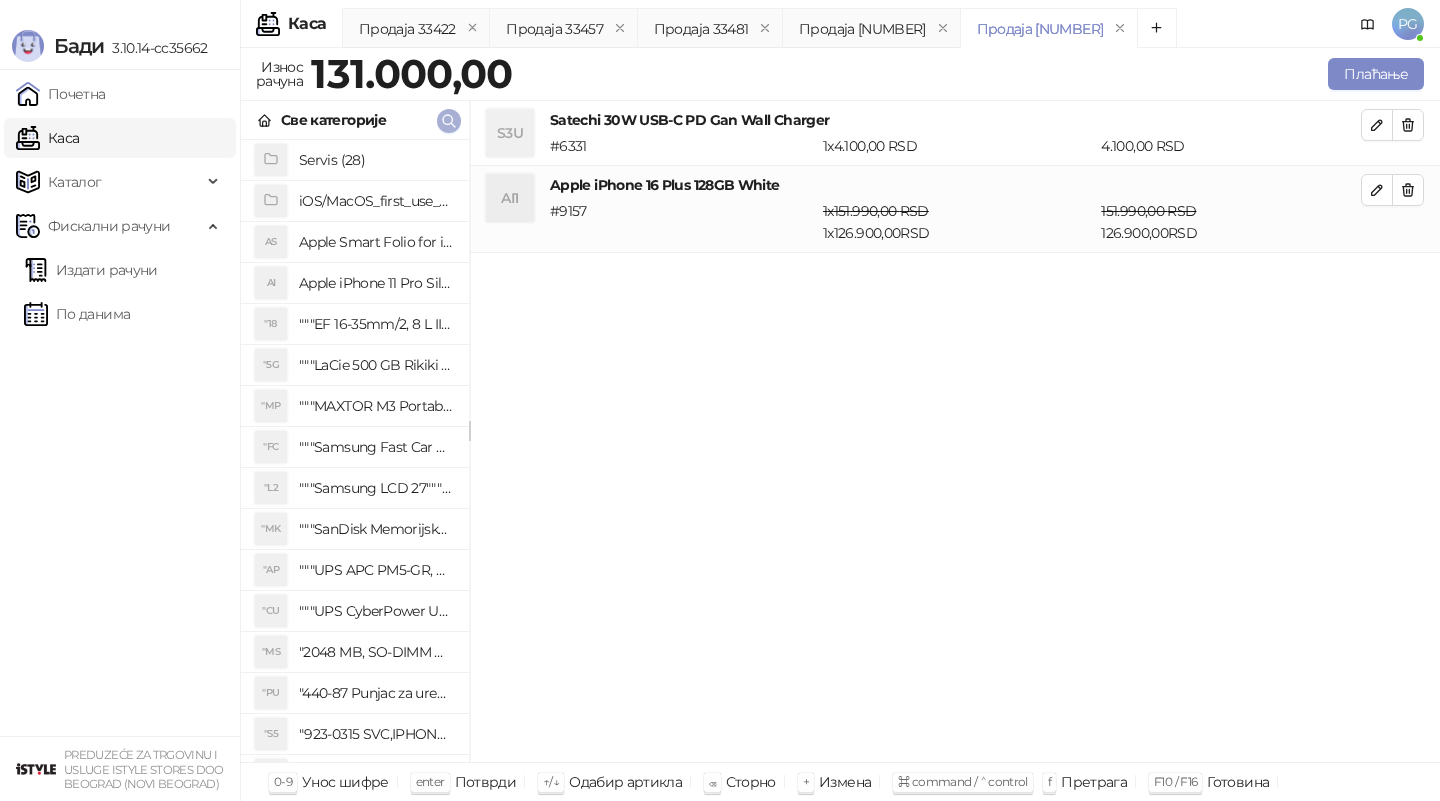 click 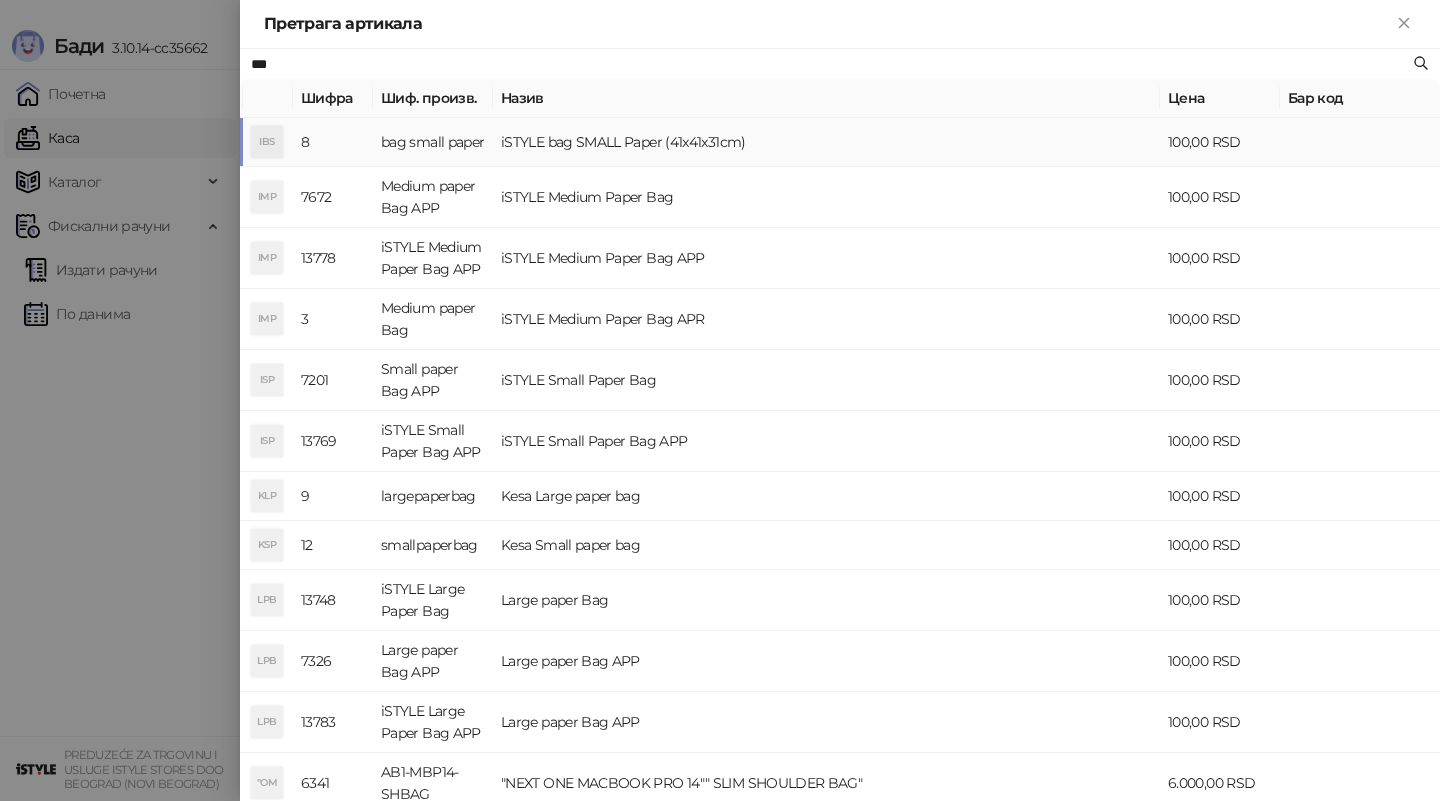 type on "***" 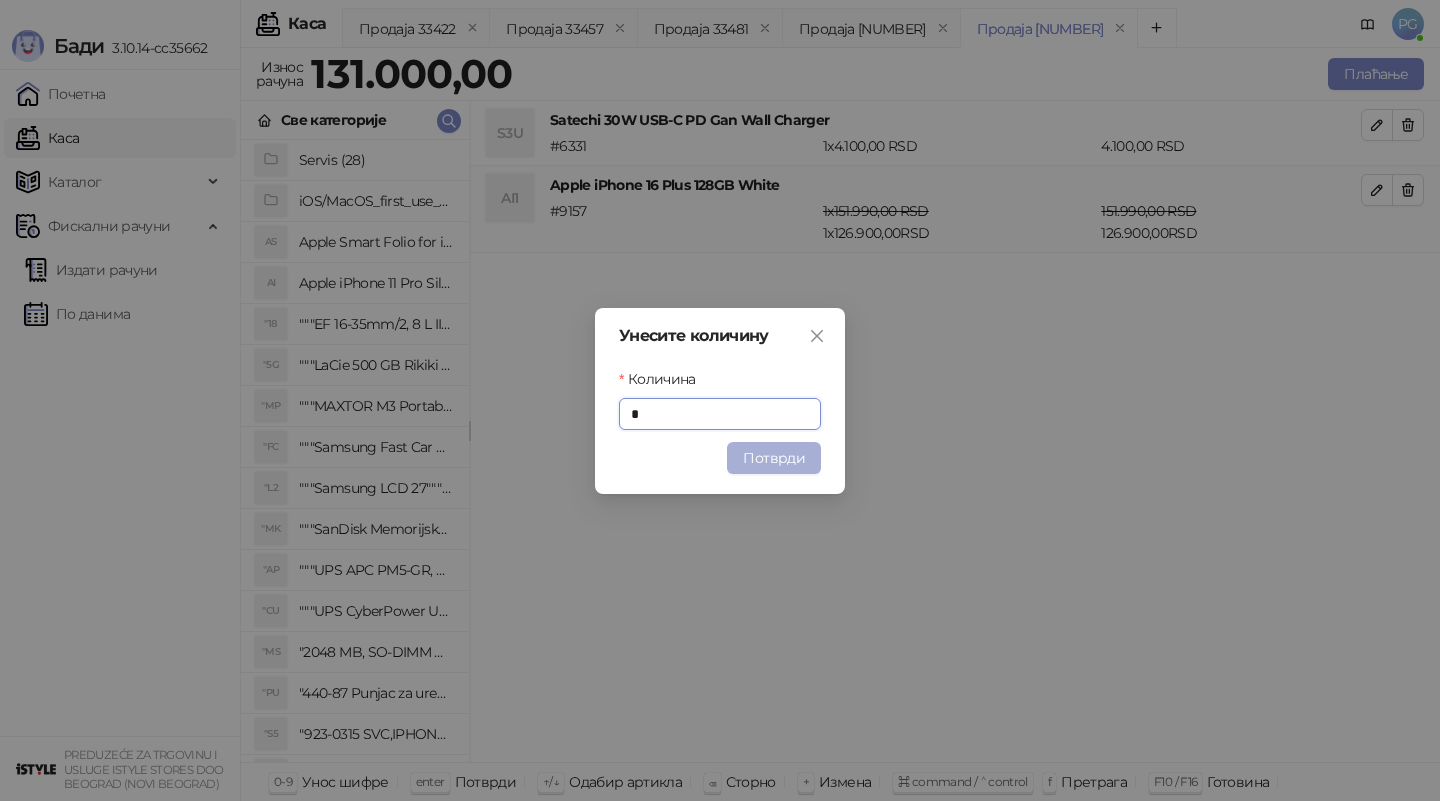 click on "Потврди" at bounding box center [774, 458] 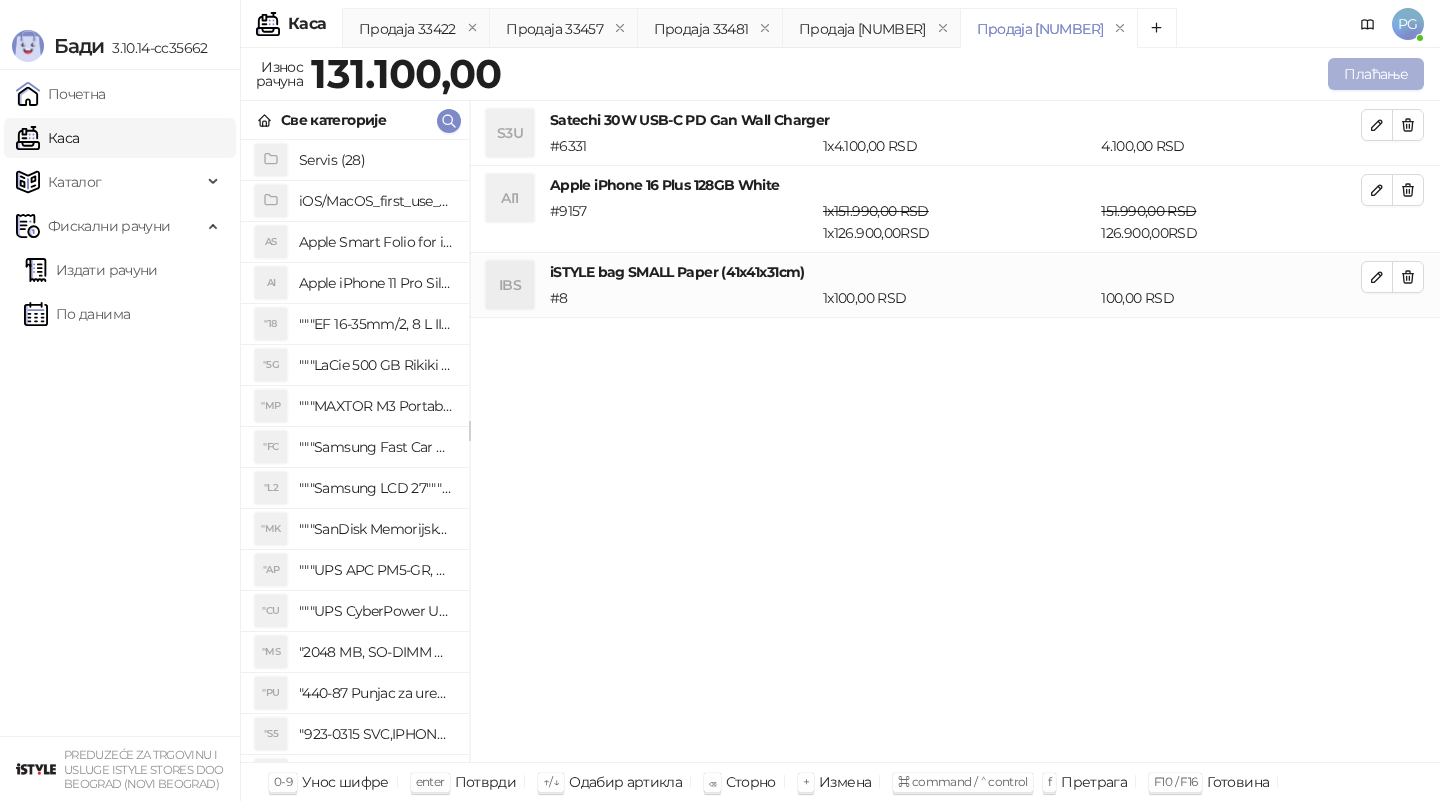 click on "Плаћање" at bounding box center (1376, 74) 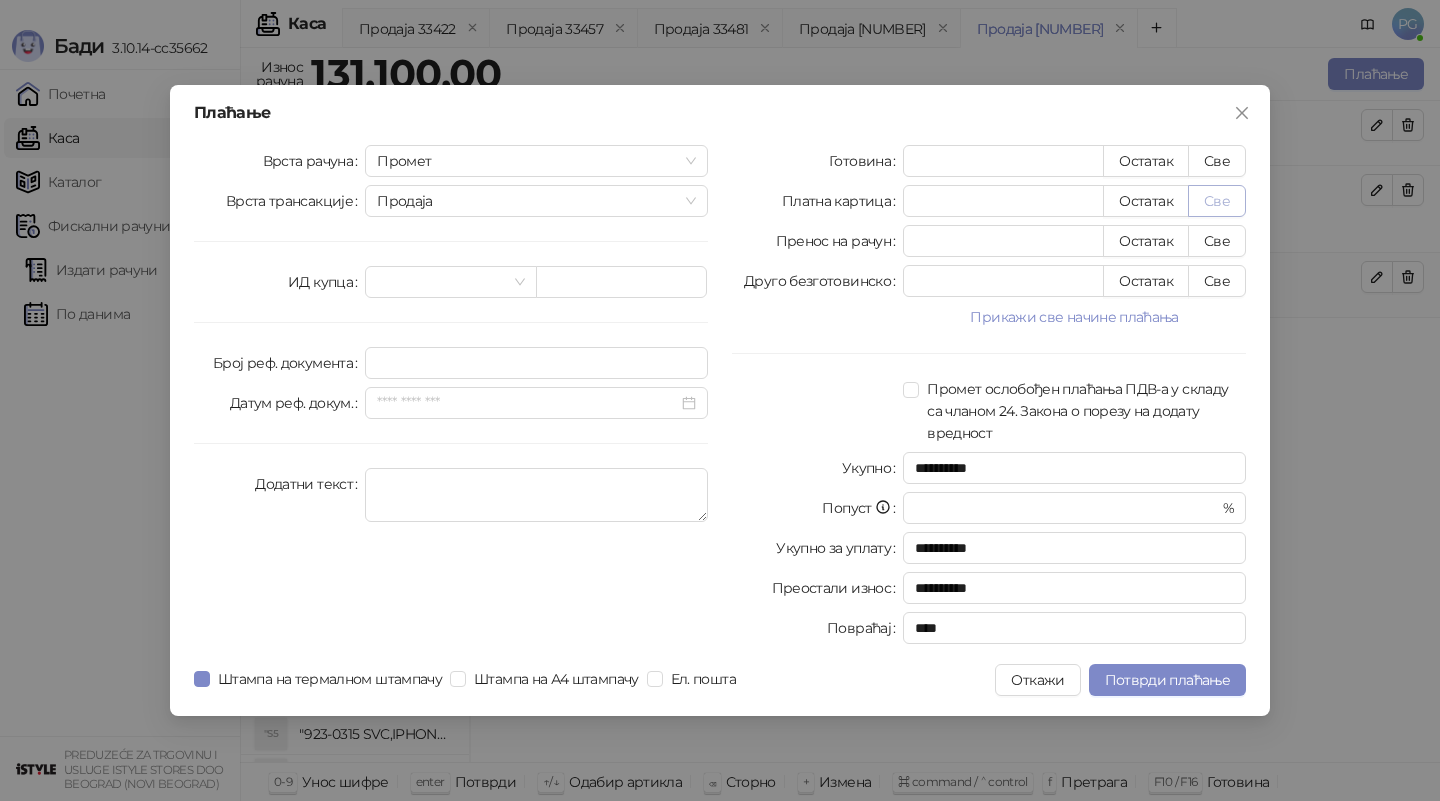 click on "Све" at bounding box center [1217, 201] 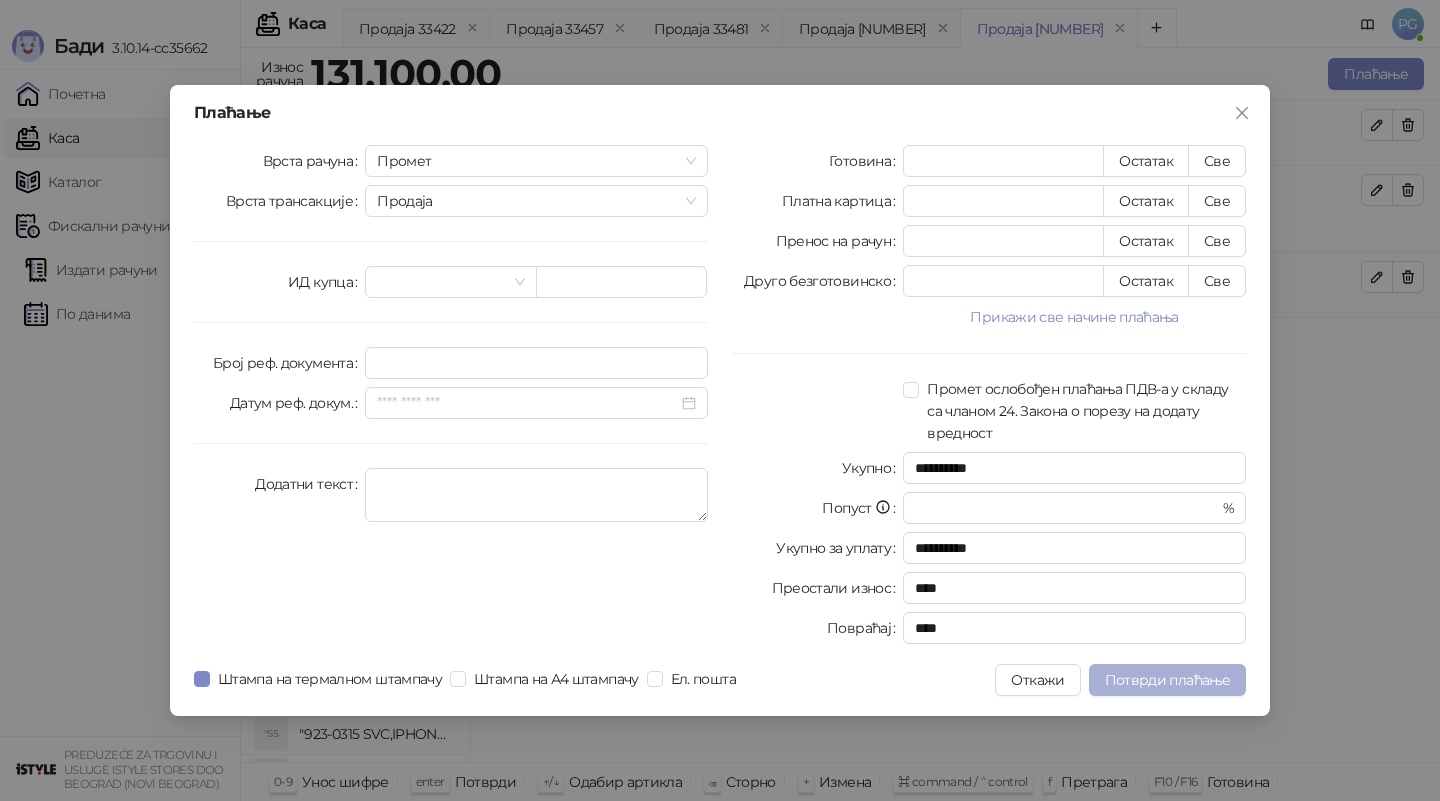 click on "Потврди плаћање" at bounding box center [1167, 680] 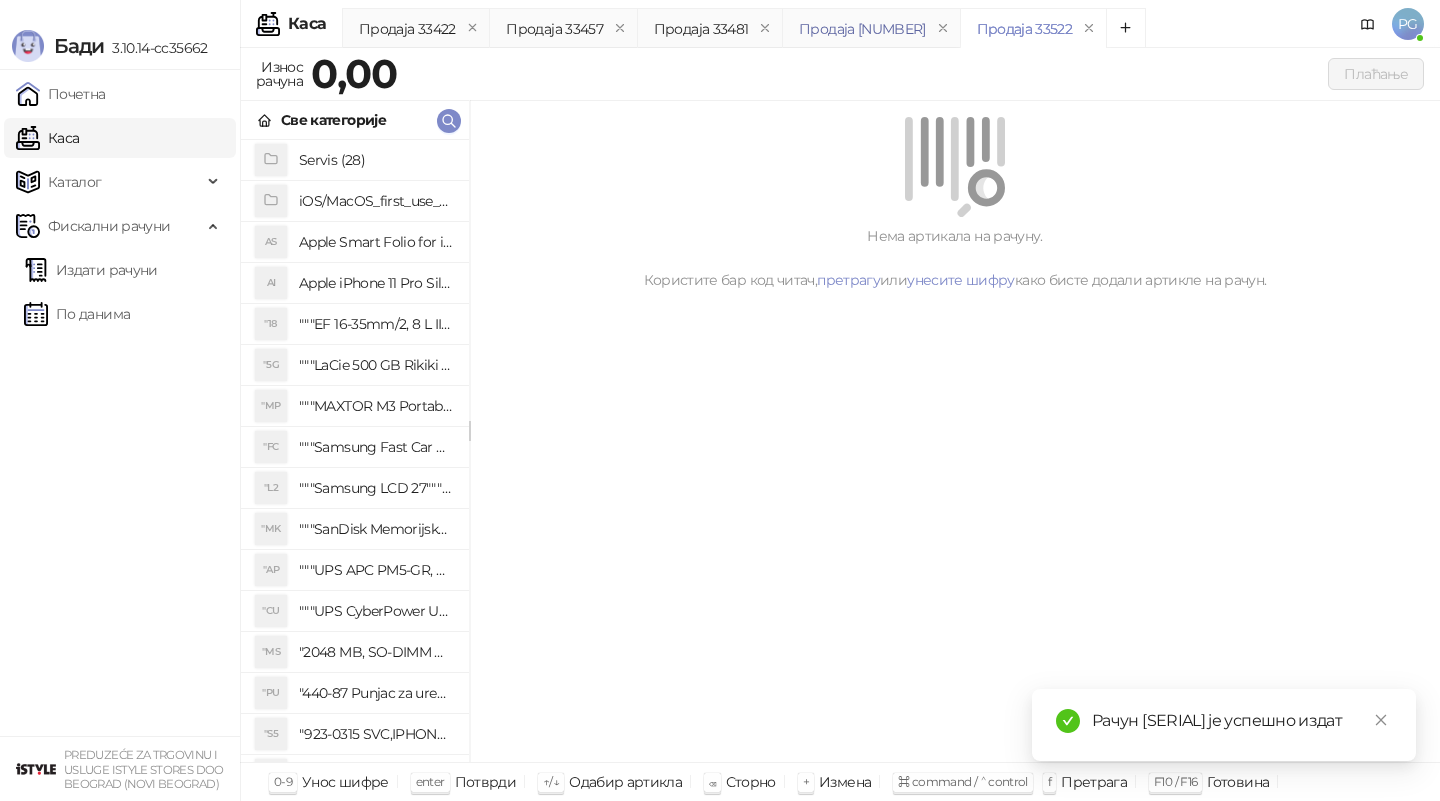 click on "Продаја [NUMBER]" at bounding box center [862, 29] 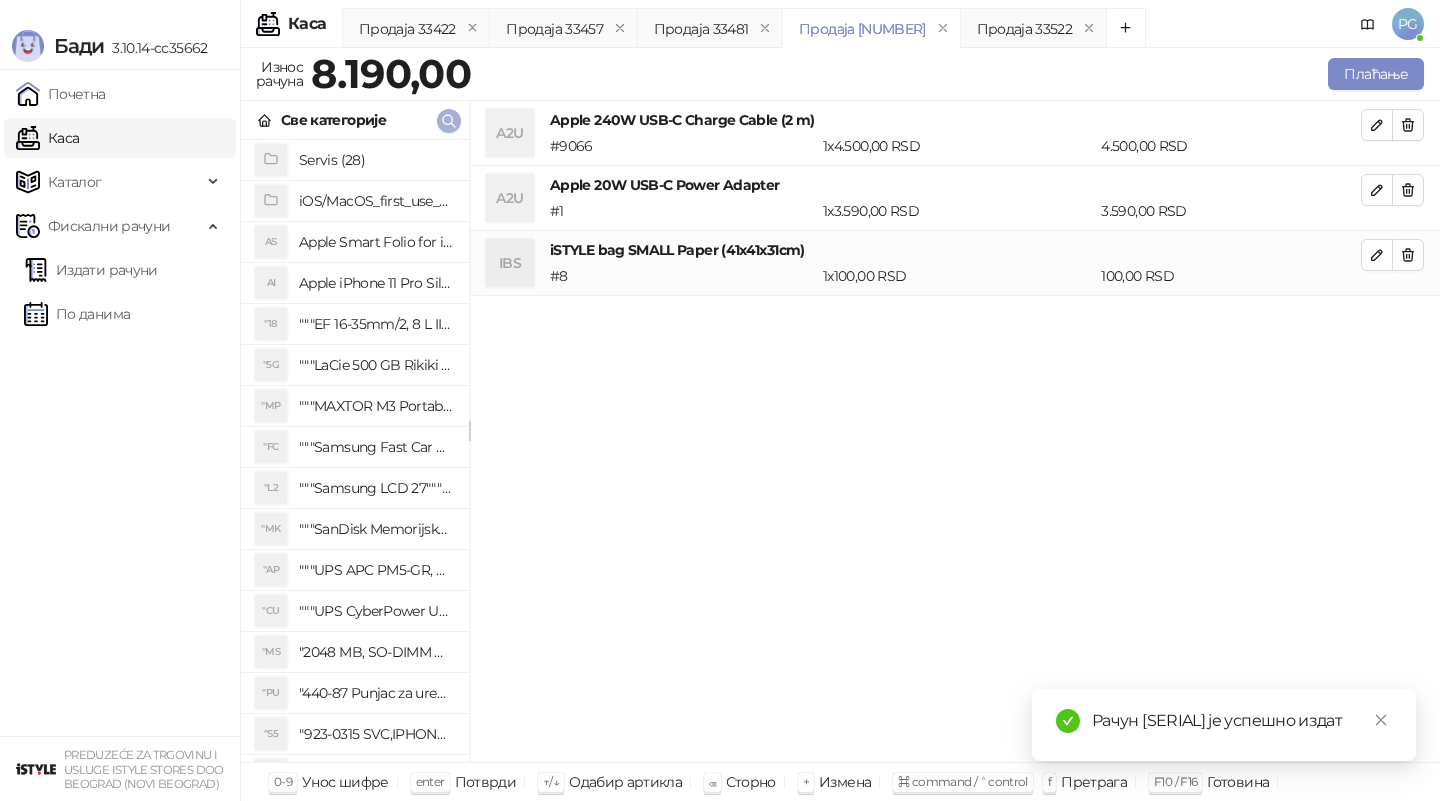 click 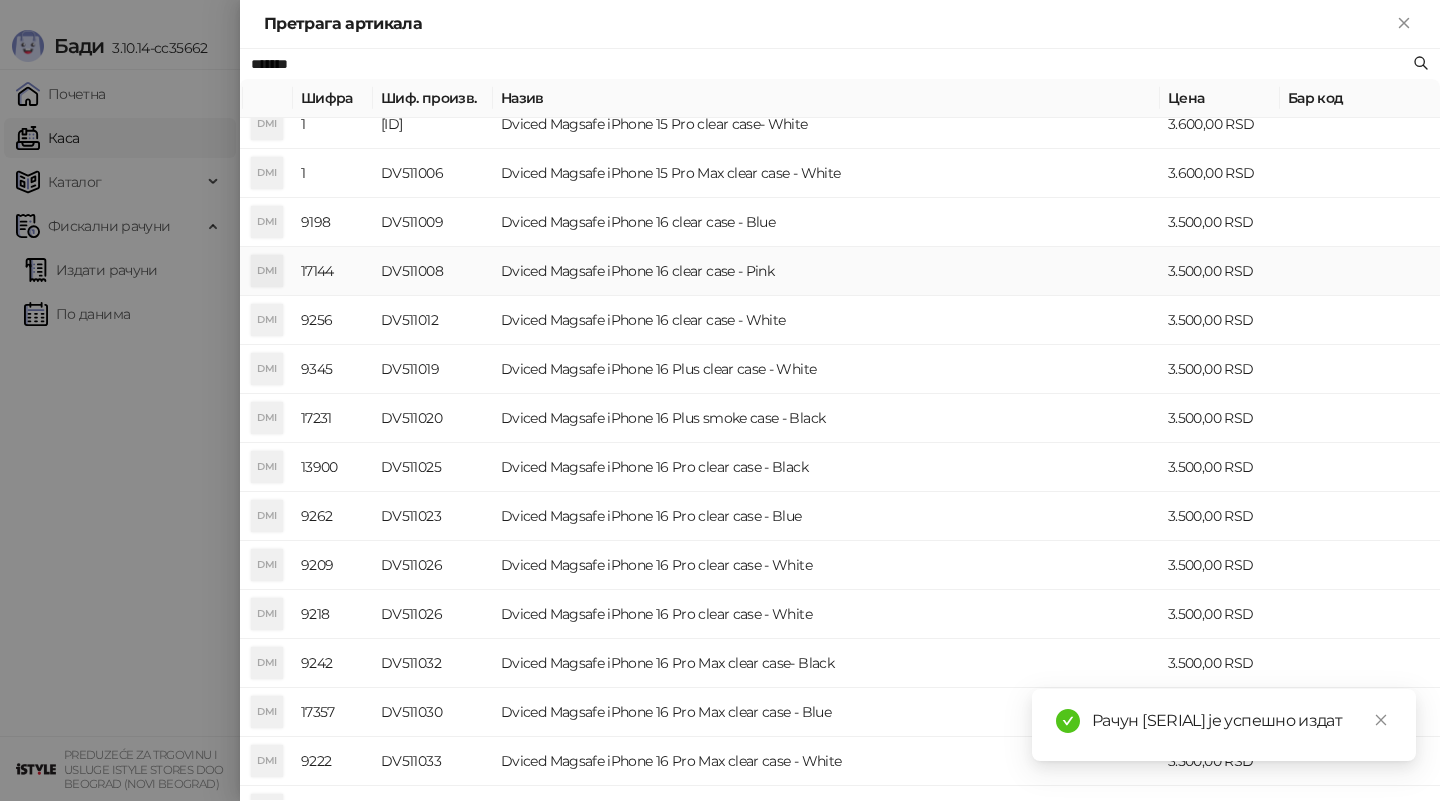 scroll, scrollTop: 0, scrollLeft: 0, axis: both 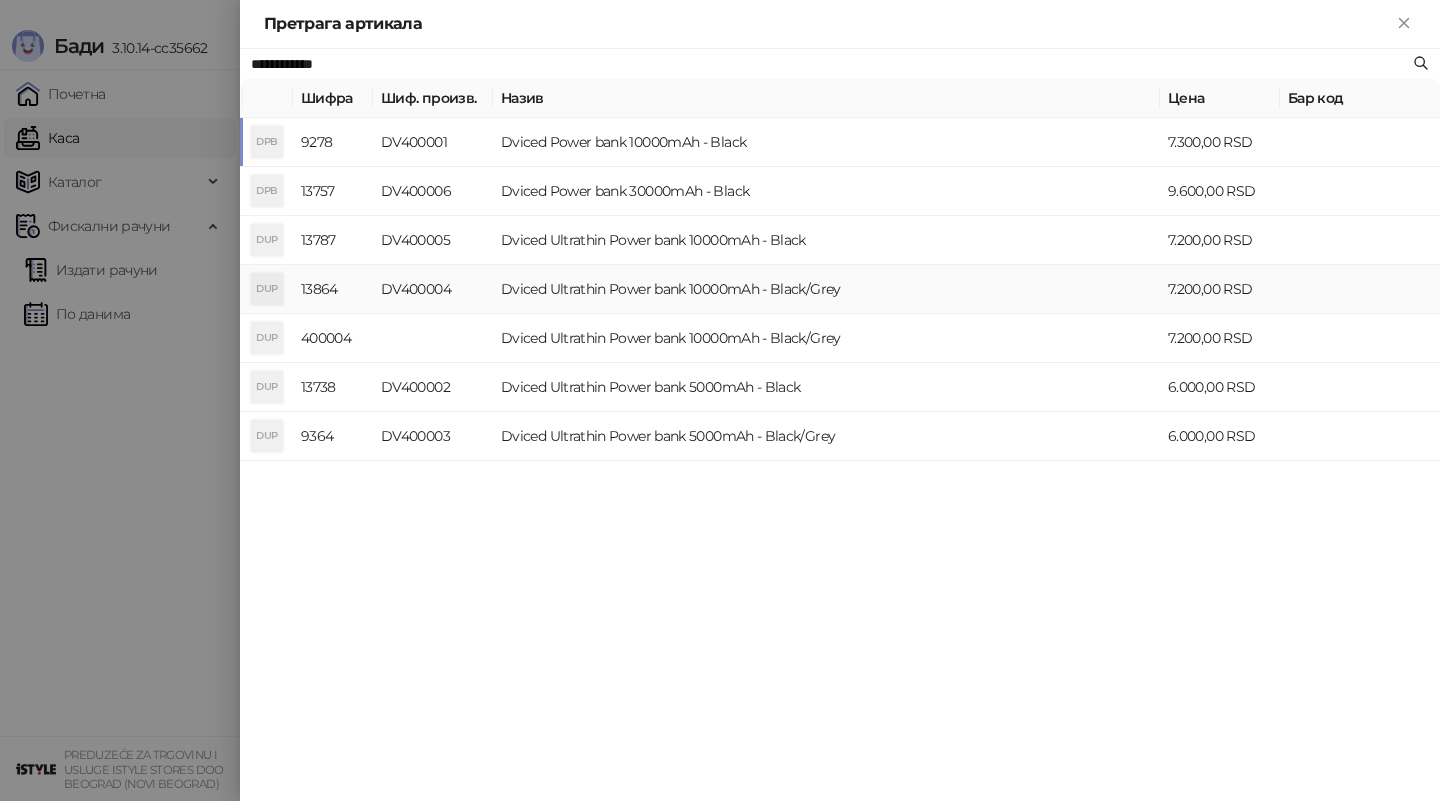 type on "**********" 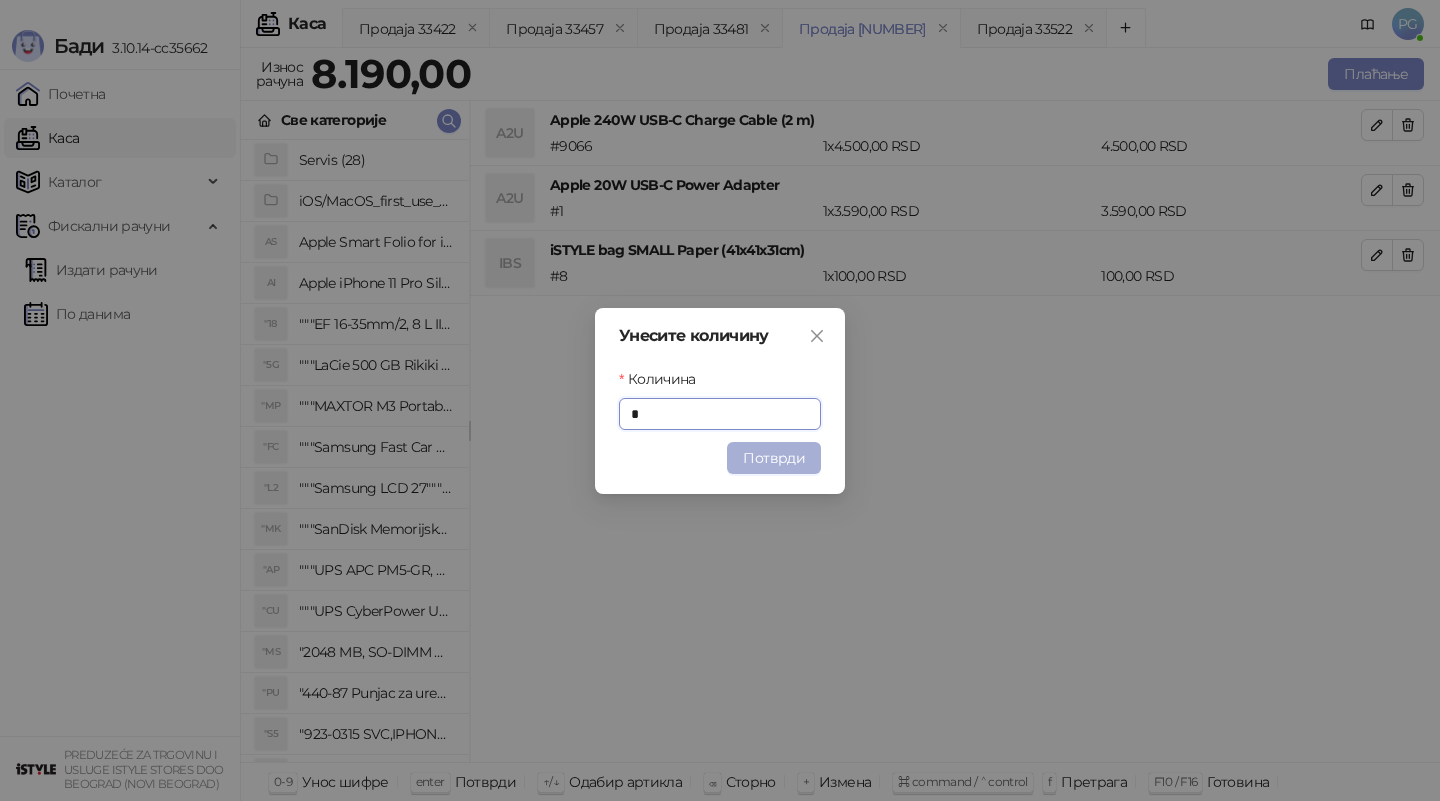 click on "Потврди" at bounding box center [774, 458] 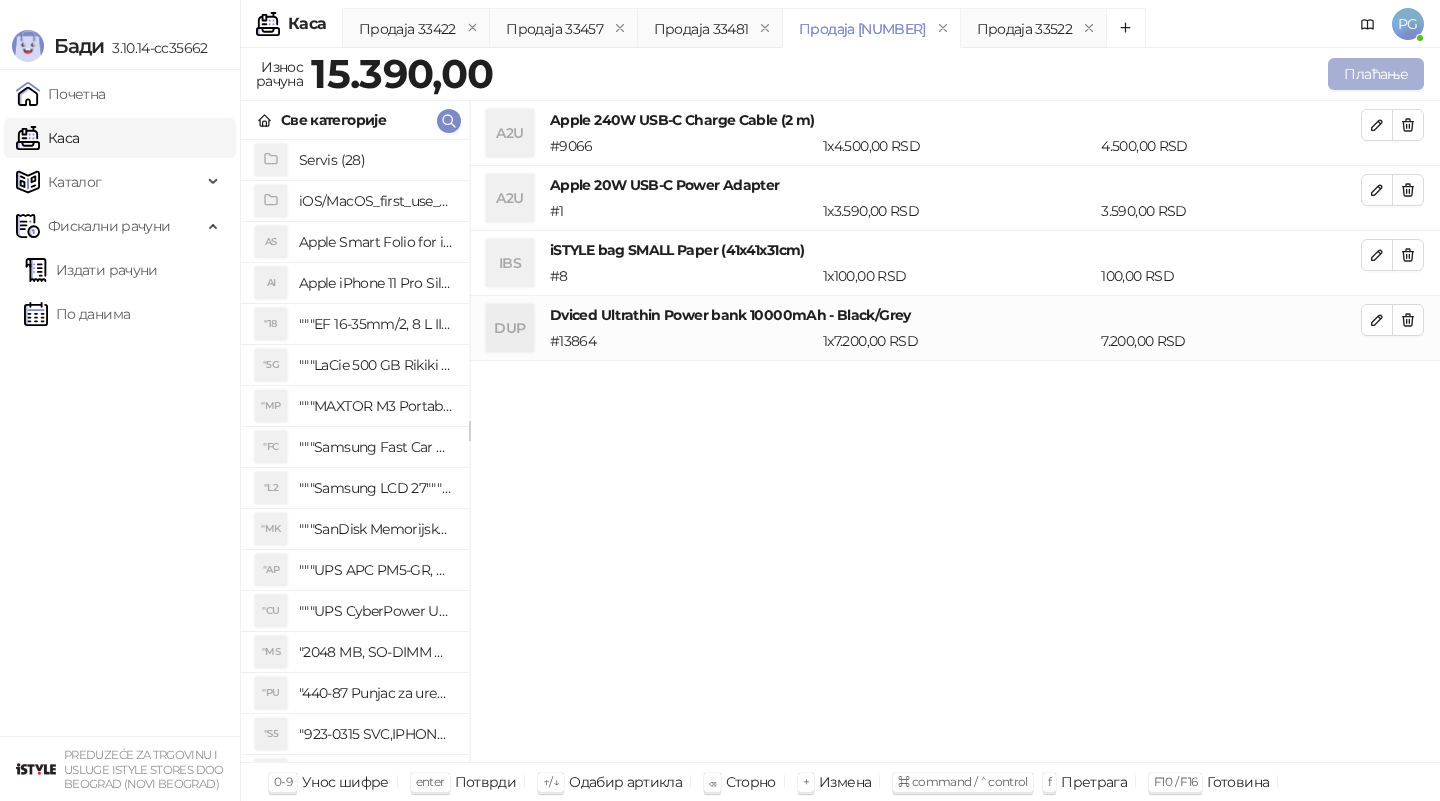 click on "Плаћање" at bounding box center [1376, 74] 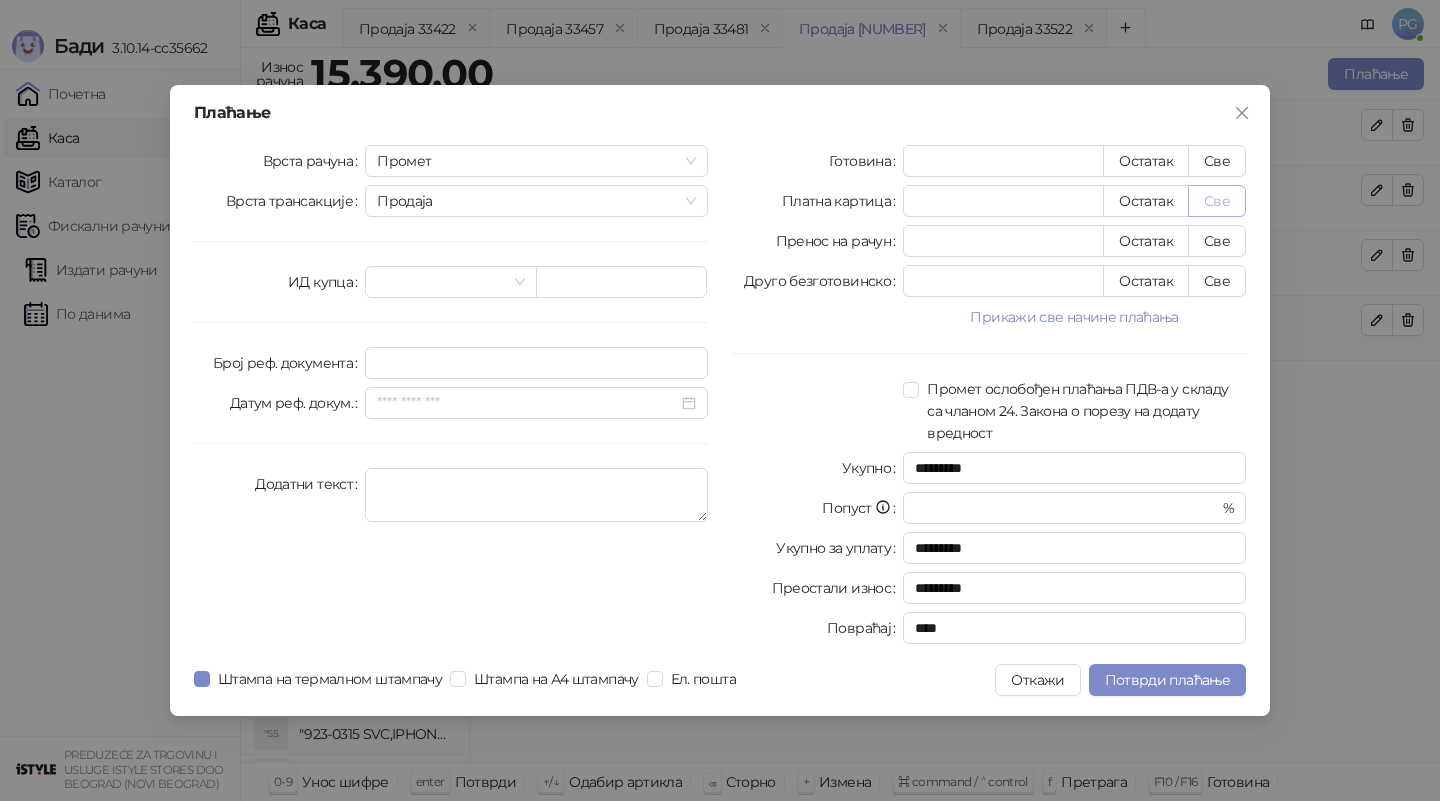 click on "Све" at bounding box center [1217, 201] 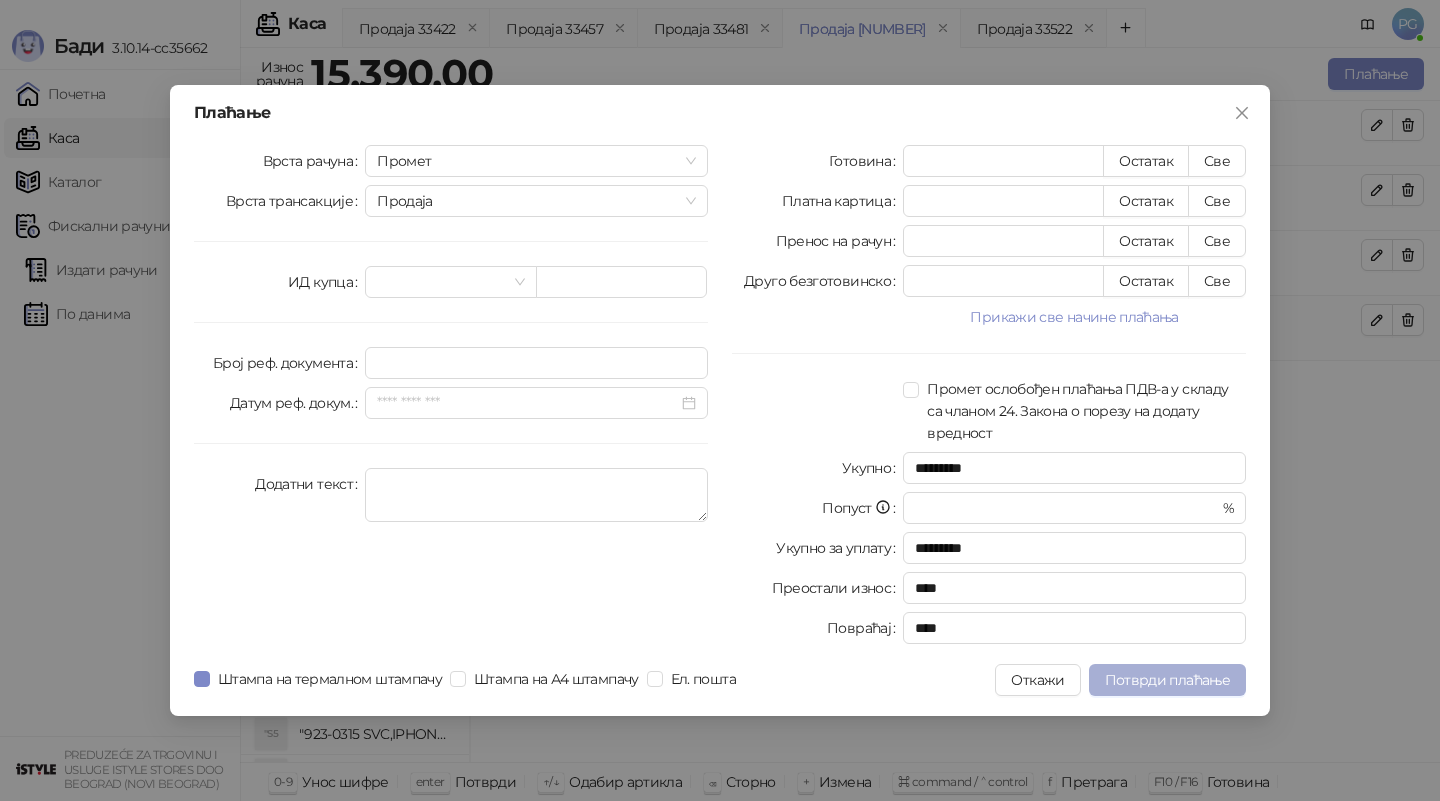 click on "Потврди плаћање" at bounding box center [1167, 680] 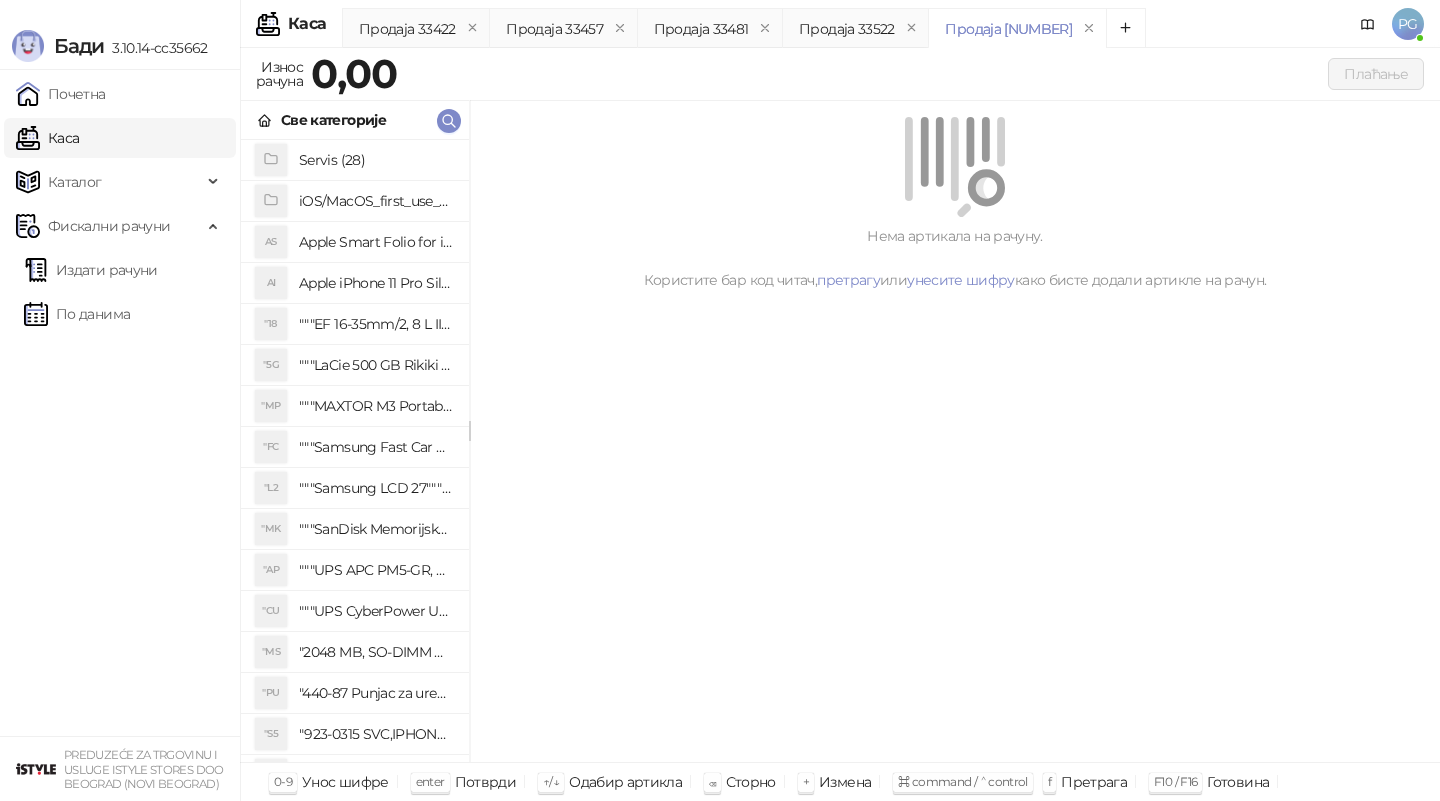 click on "Све категорије" at bounding box center (355, 120) 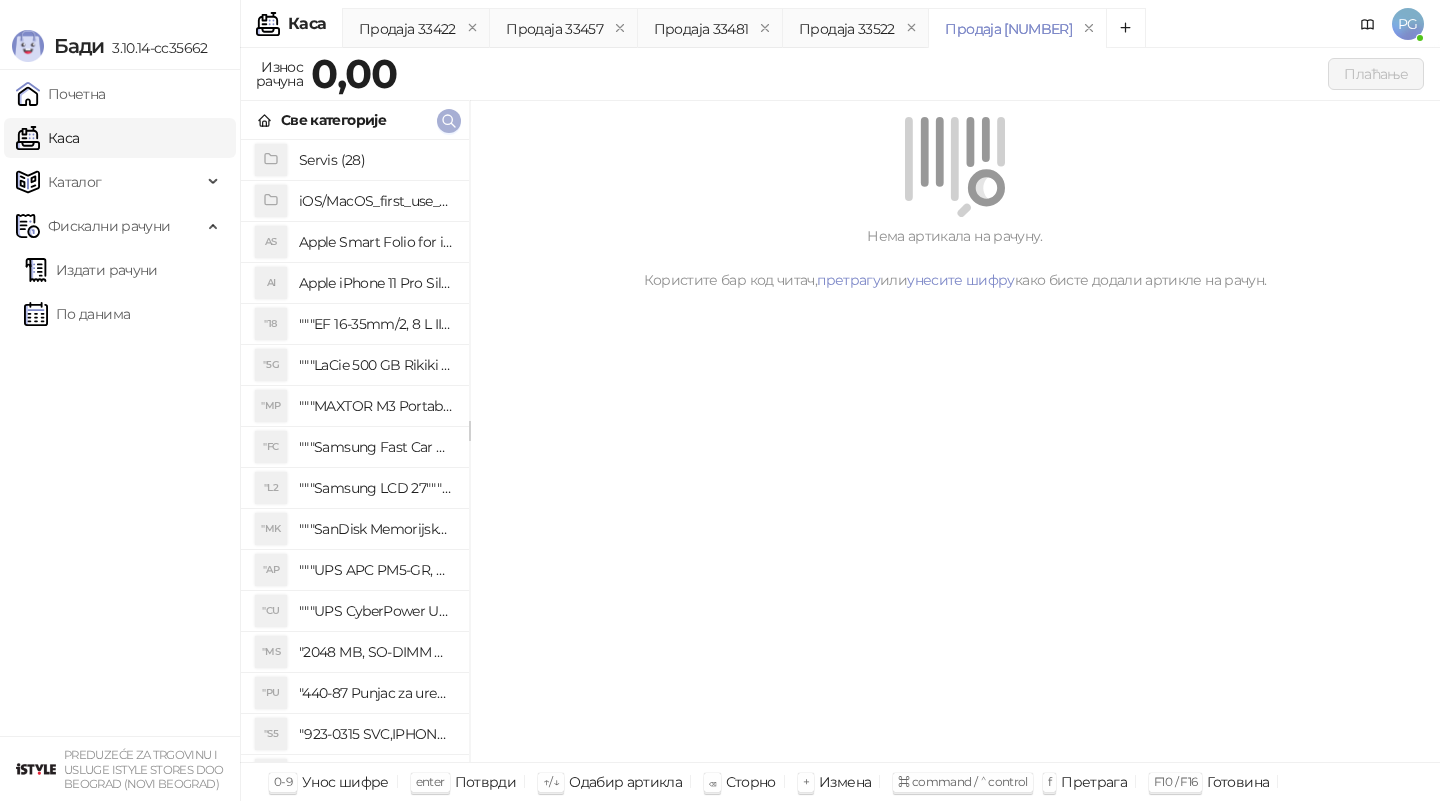 click 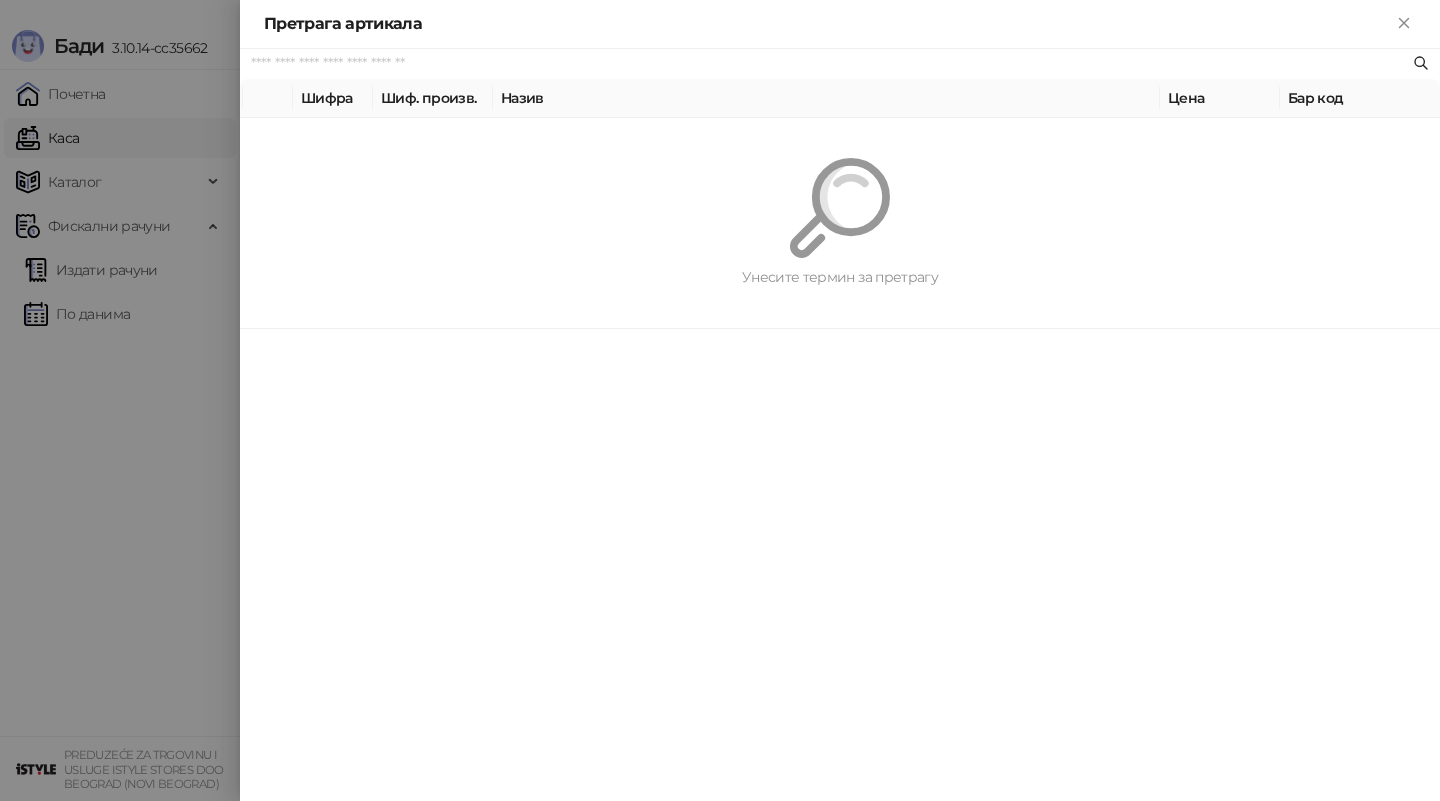 paste on "*********" 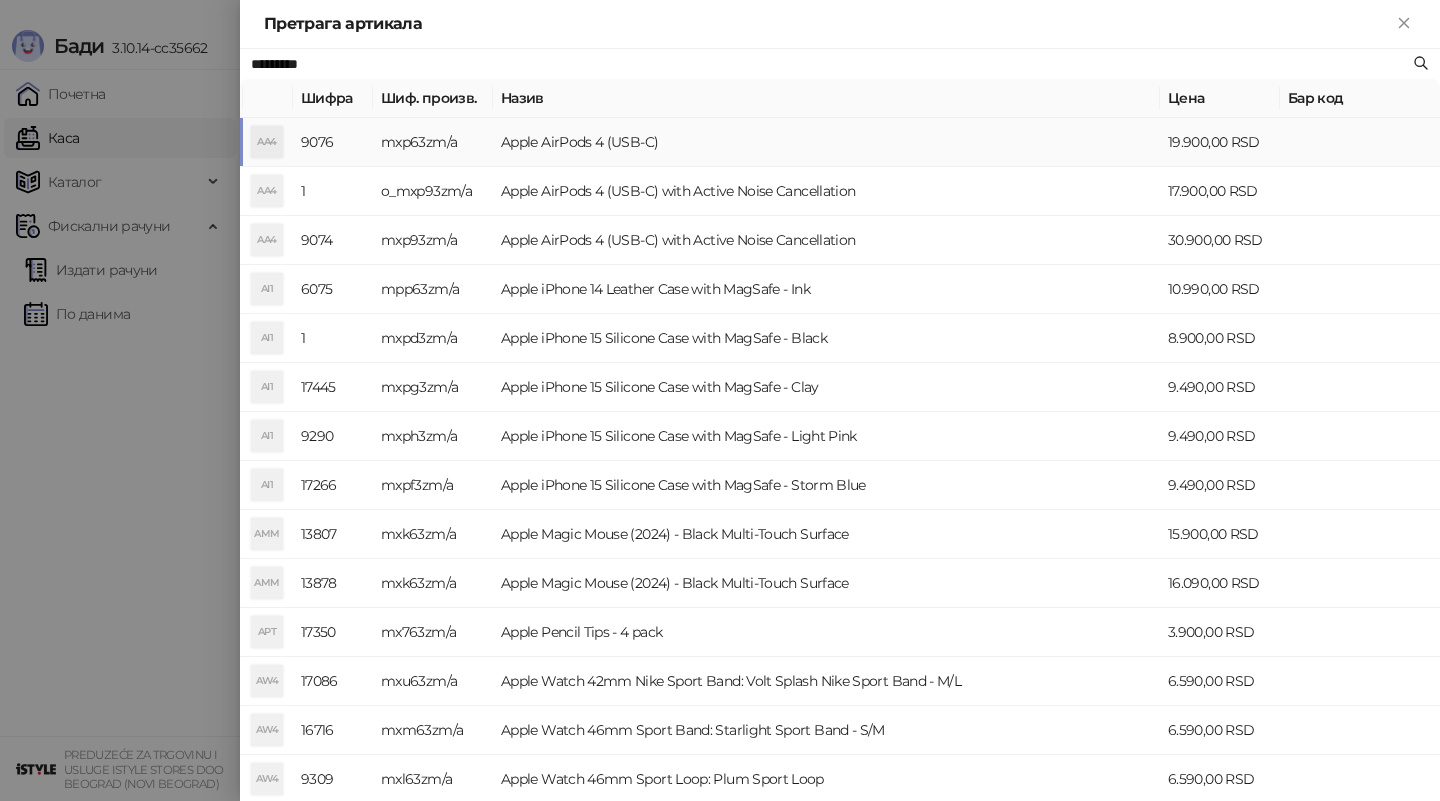 type on "*********" 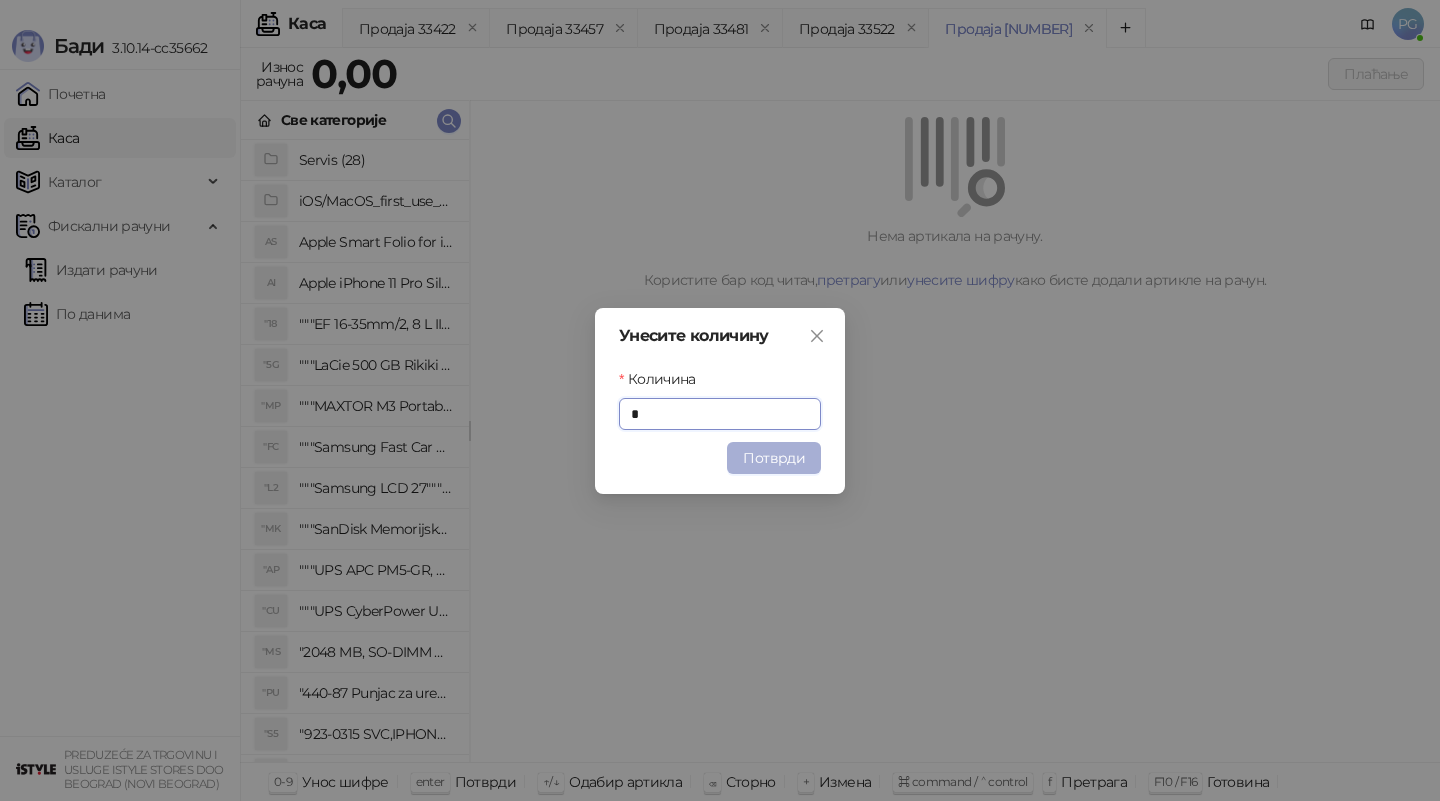 click on "Потврди" at bounding box center [774, 458] 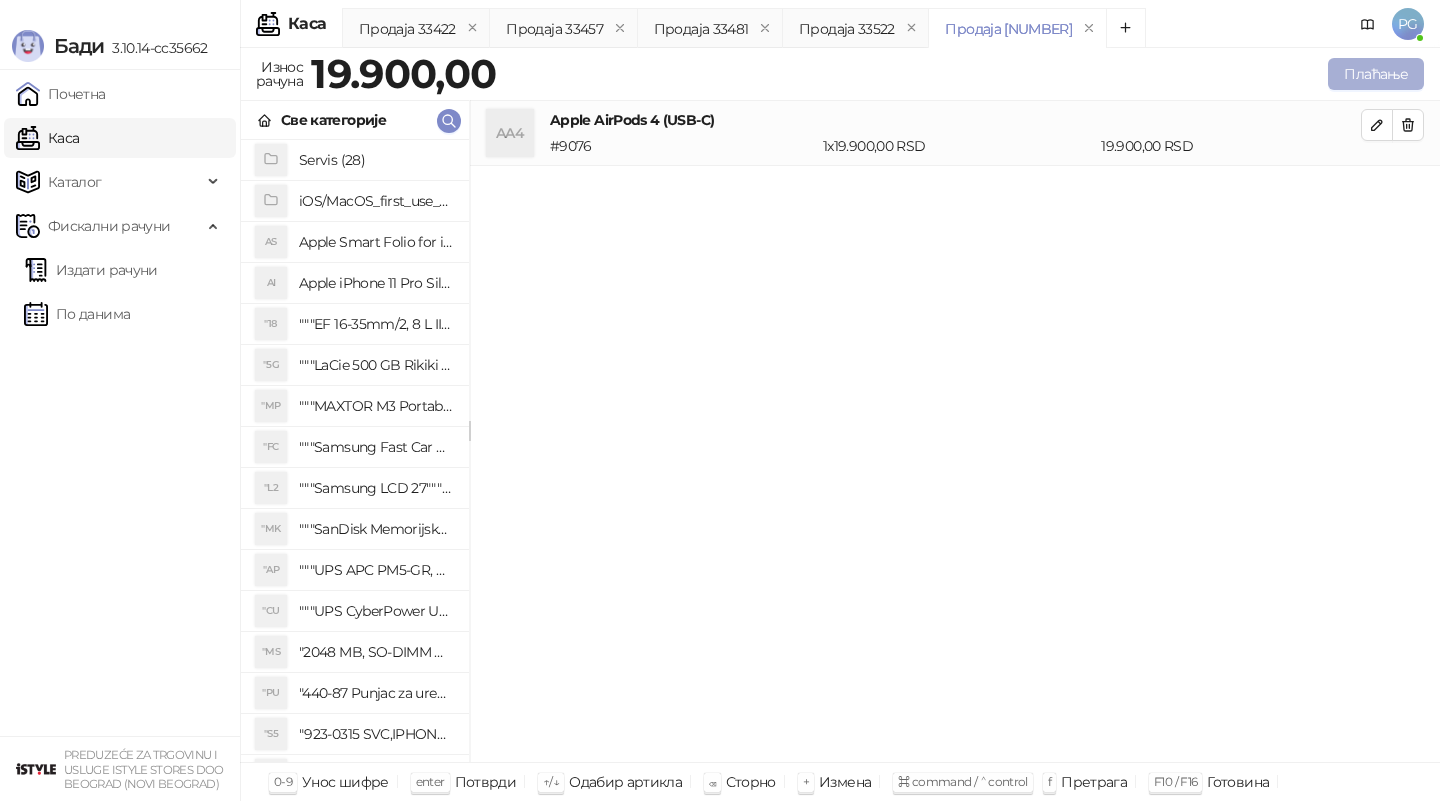 click on "Плаћање" at bounding box center [1376, 74] 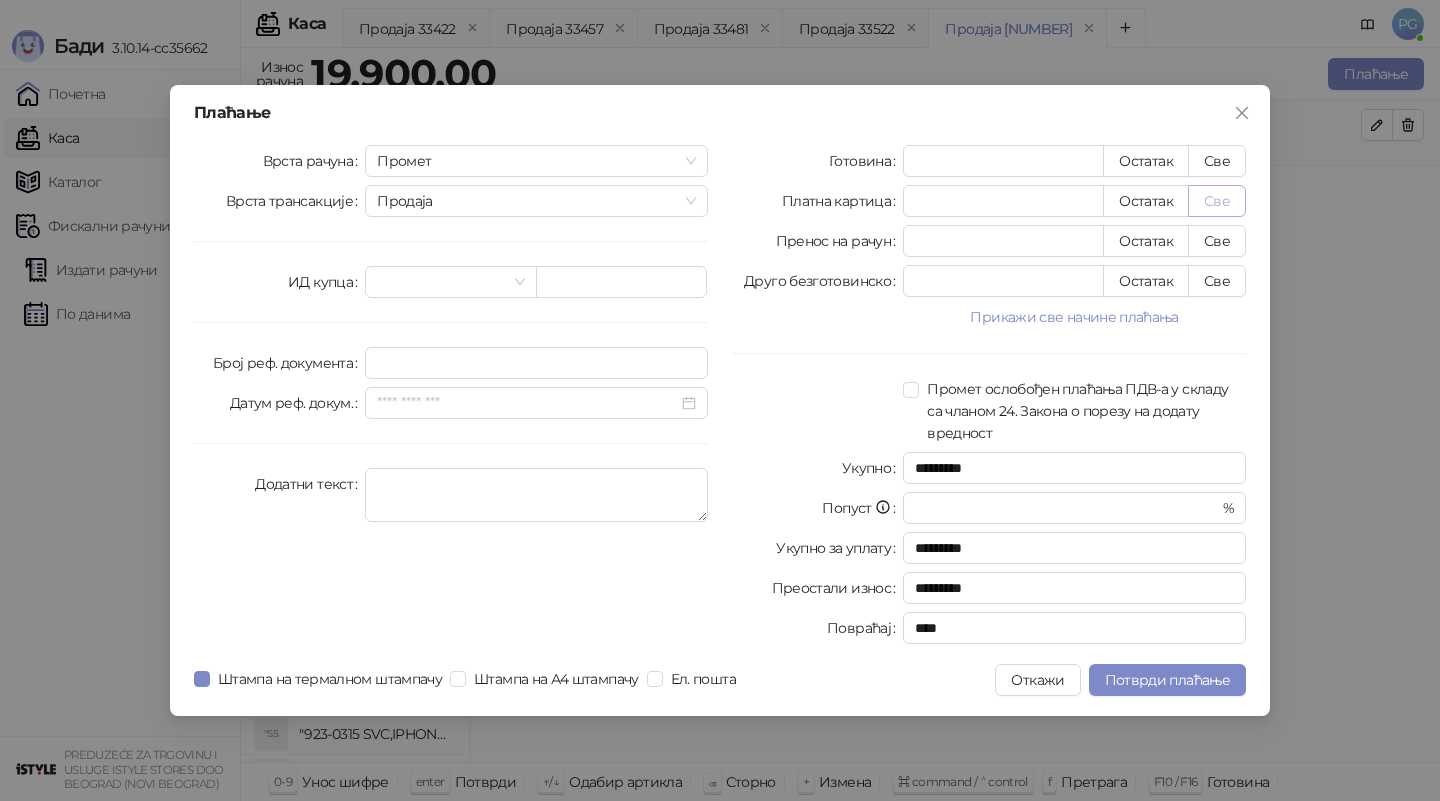 click on "Све" at bounding box center (1217, 201) 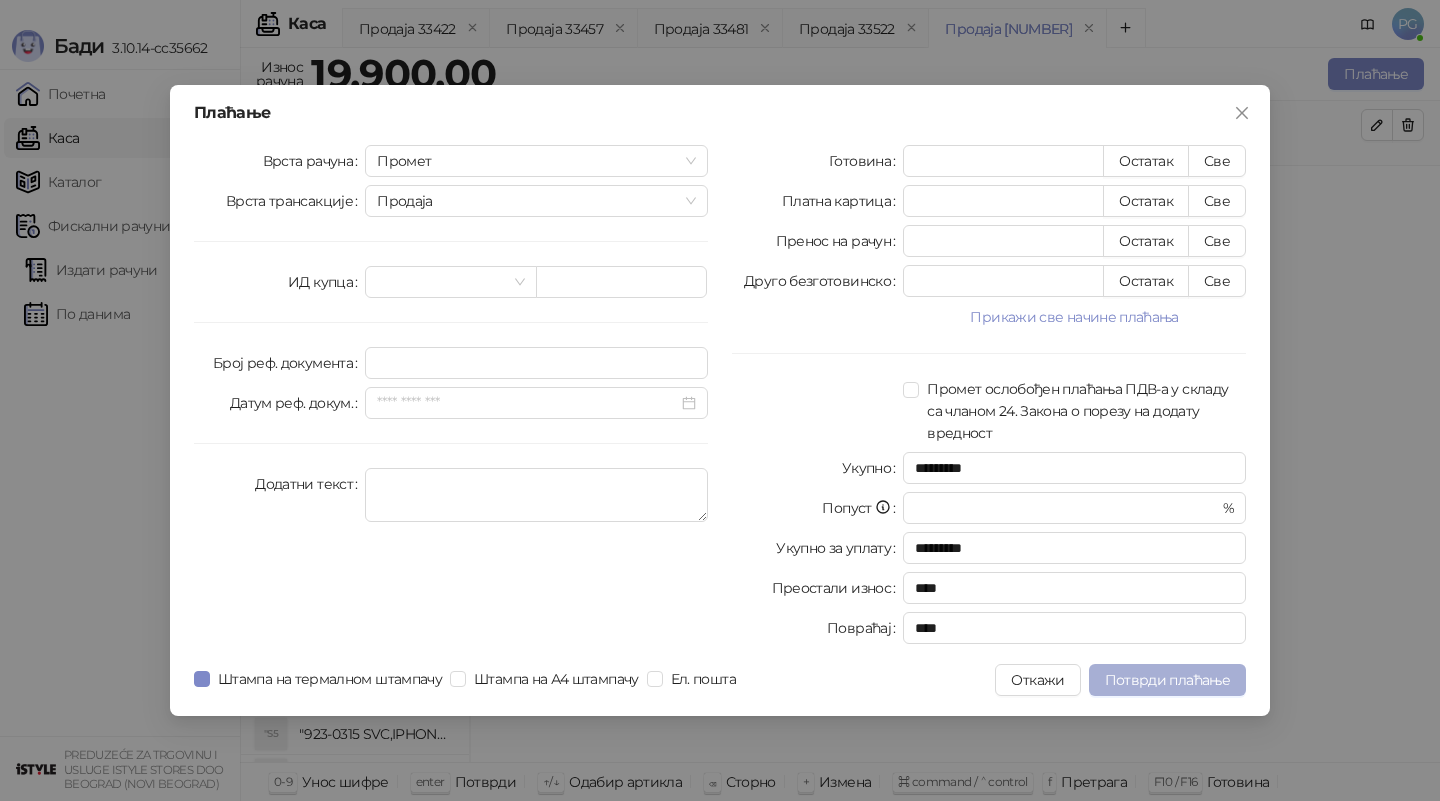 click on "Потврди плаћање" at bounding box center [1167, 680] 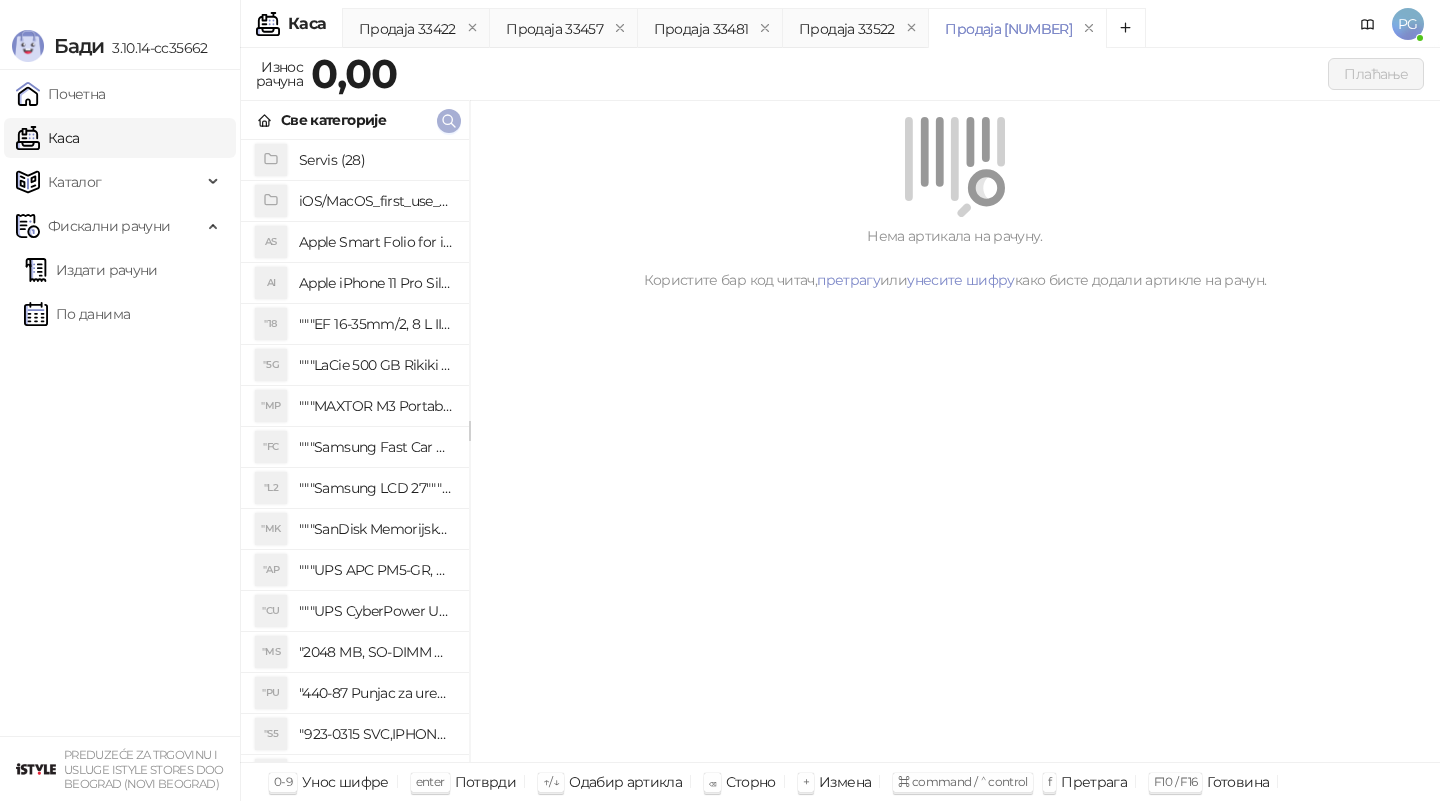click 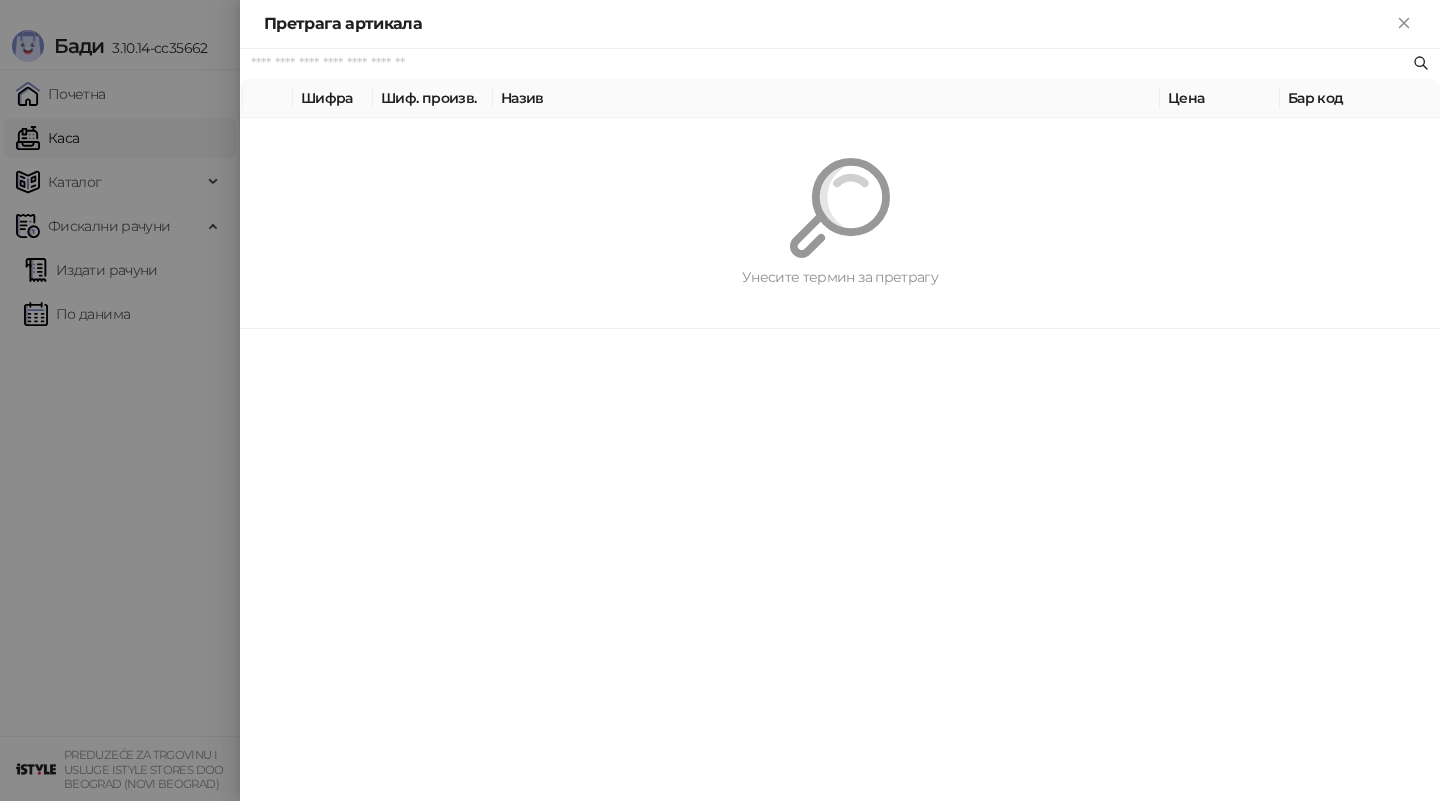 paste on "*********" 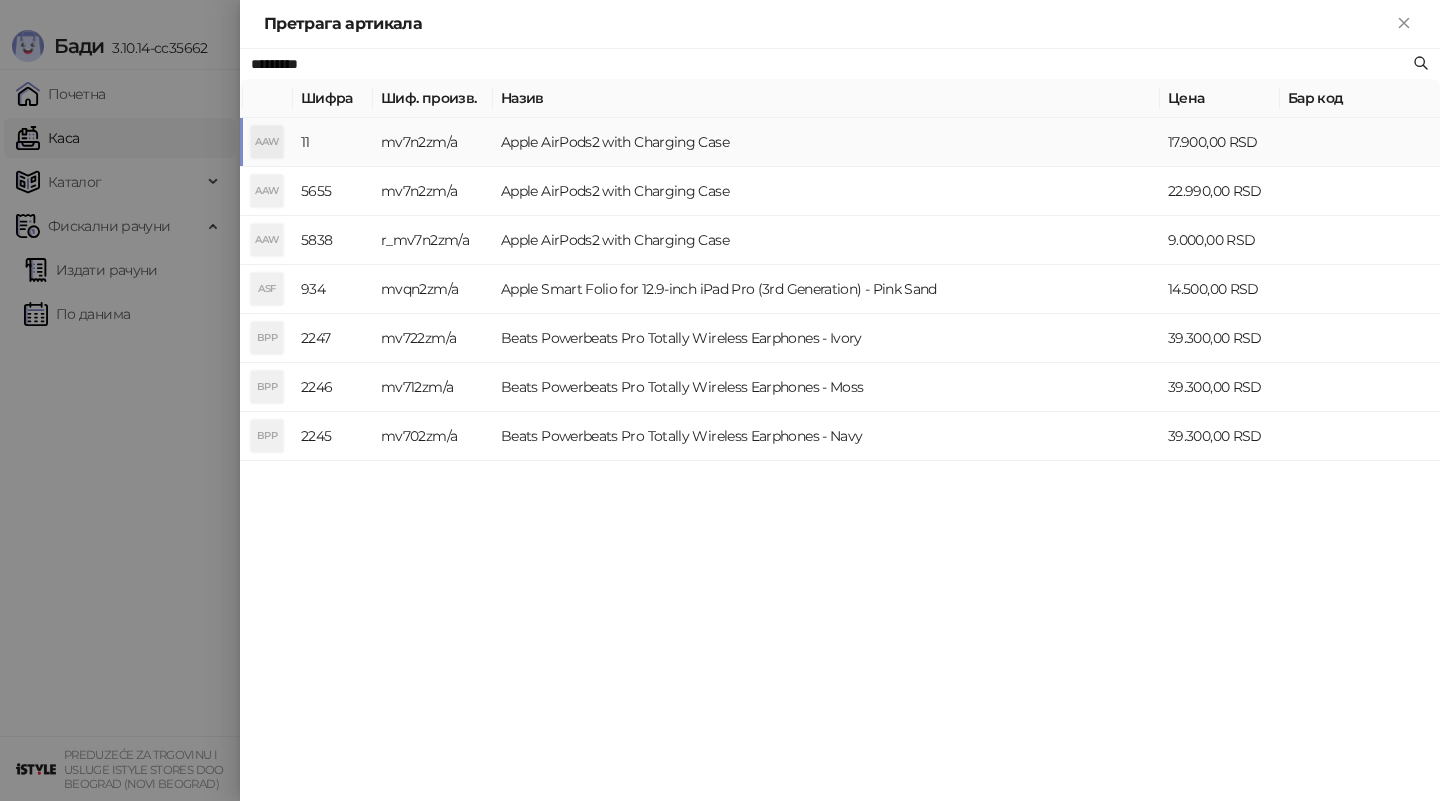 click on "mv7n2zm/a" at bounding box center (433, 142) 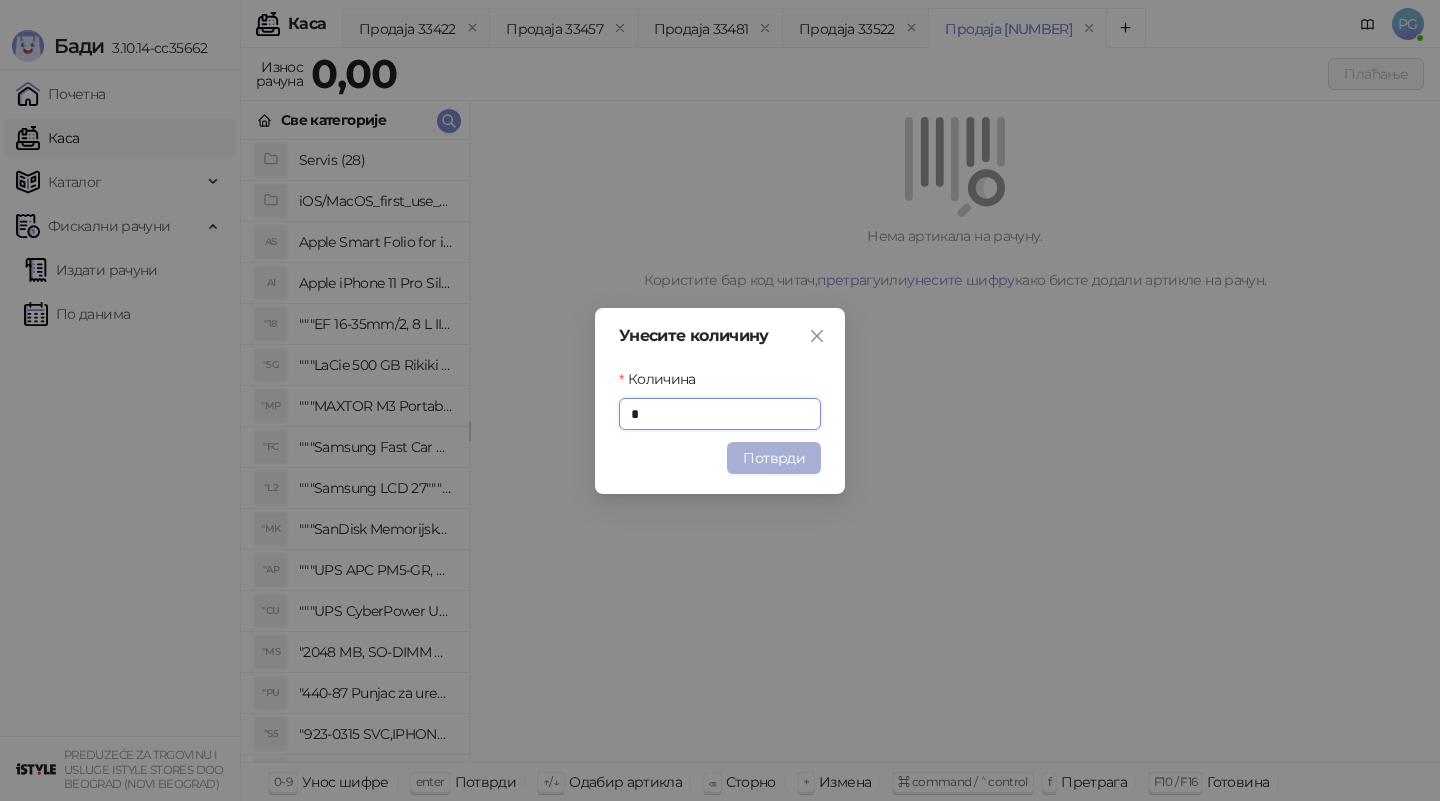 click on "Потврди" at bounding box center (774, 458) 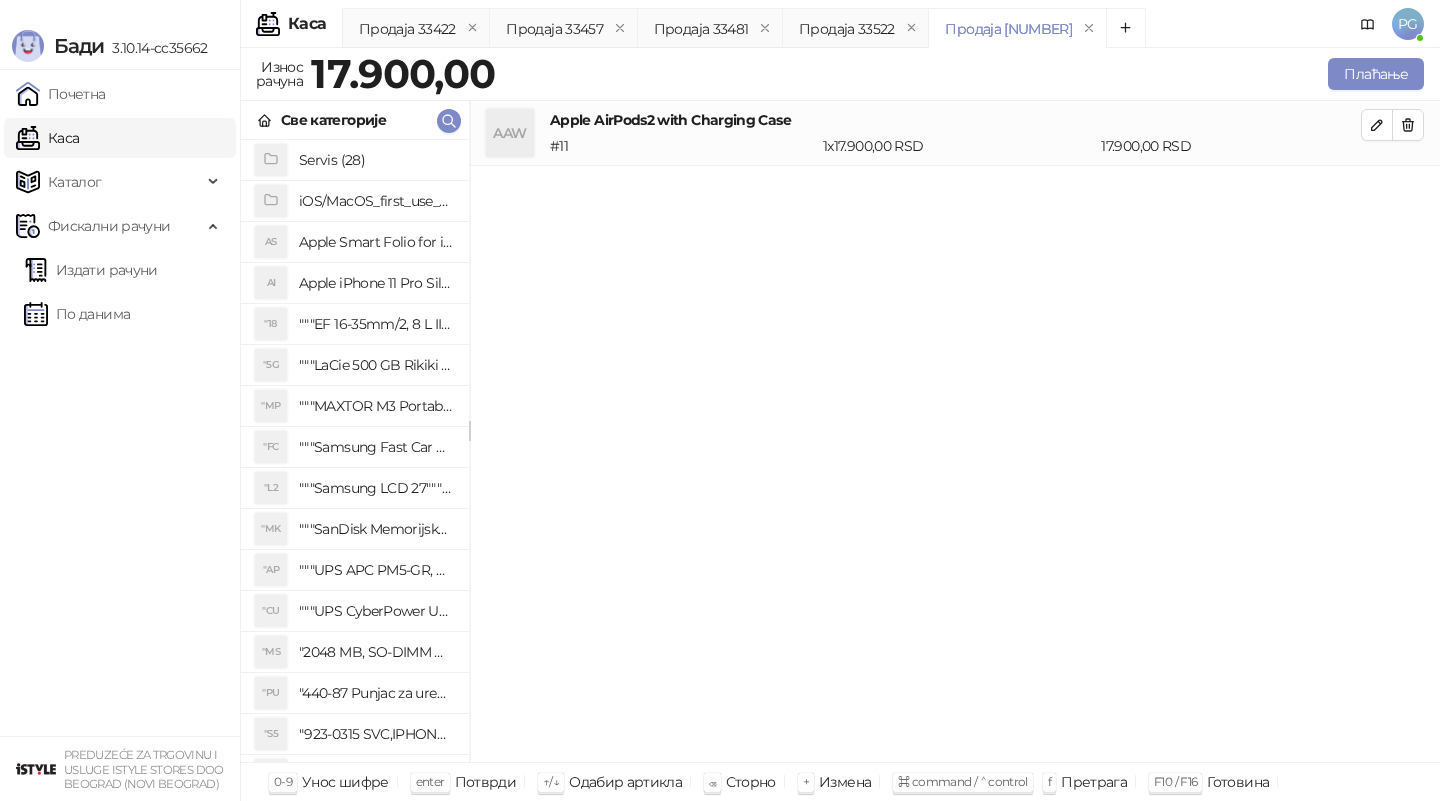 click on "Све категорије" at bounding box center [355, 120] 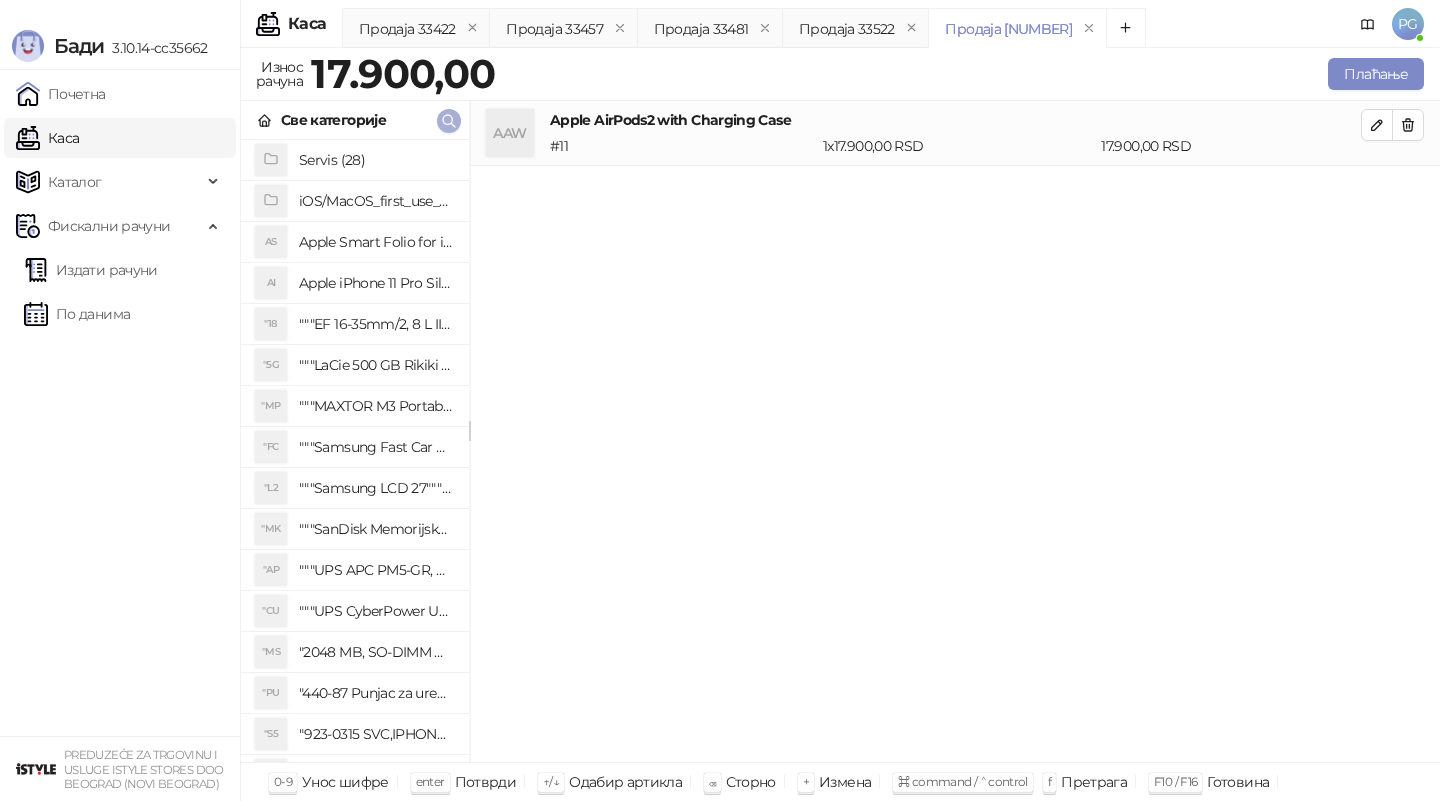 click 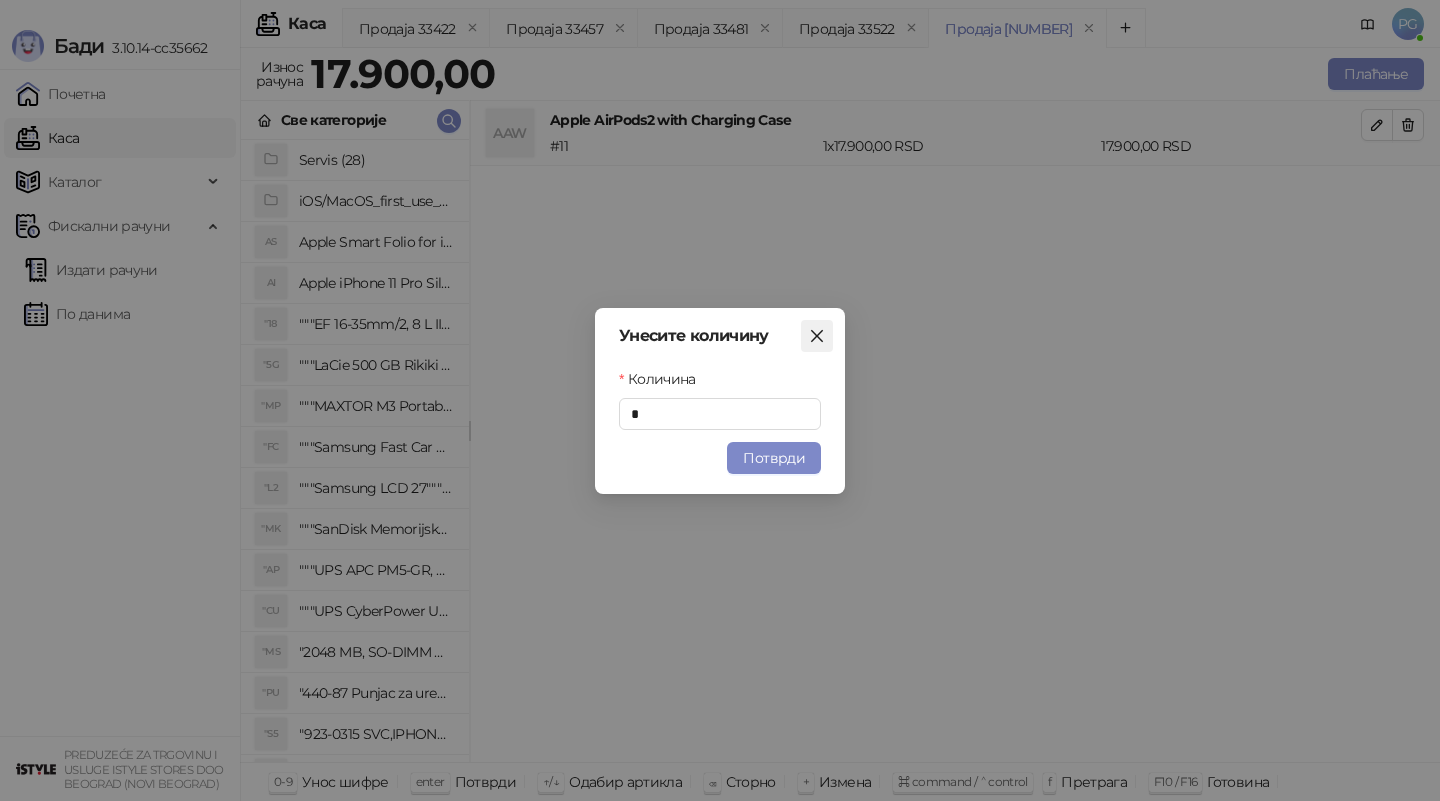click 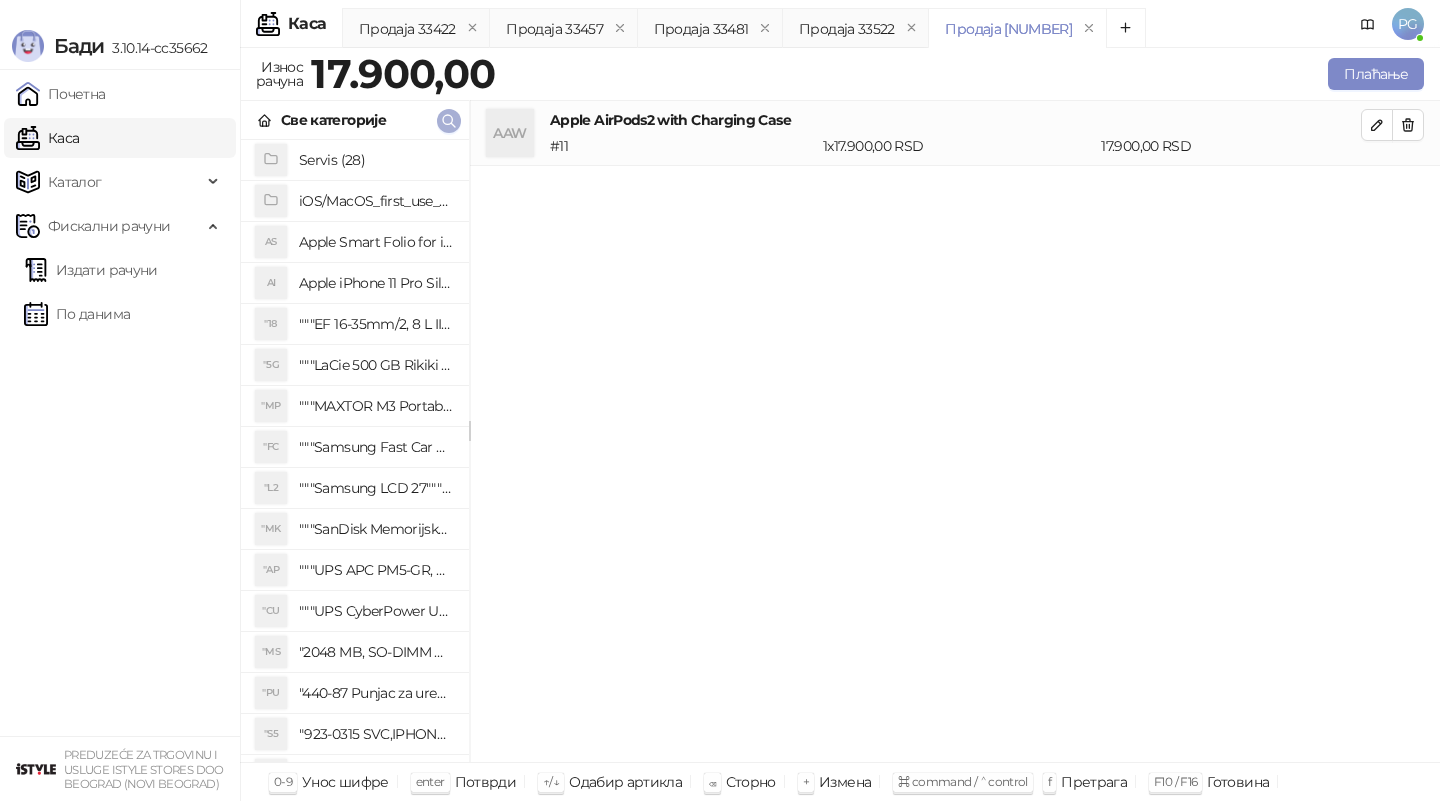 click 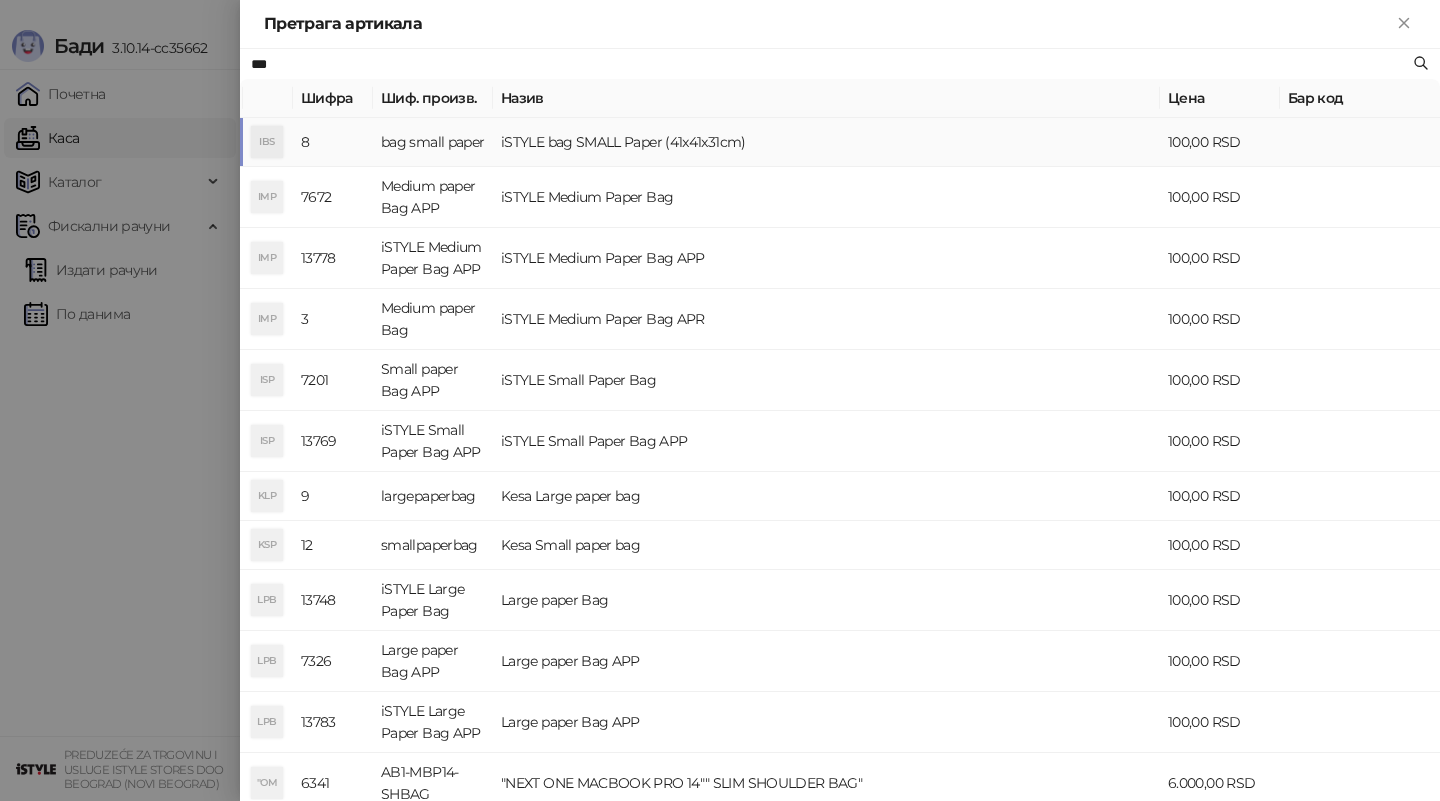 type on "***" 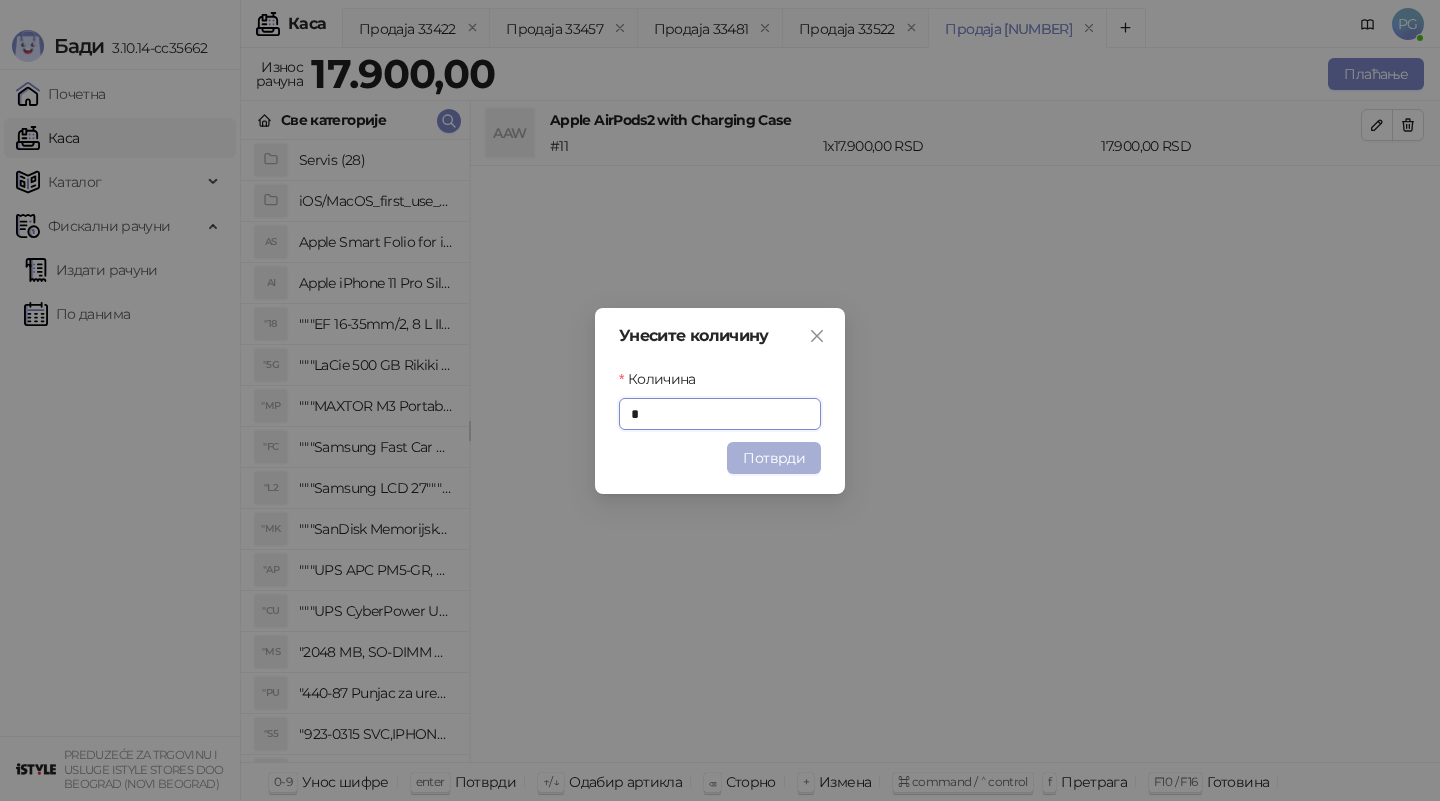 click on "Потврди" at bounding box center [774, 458] 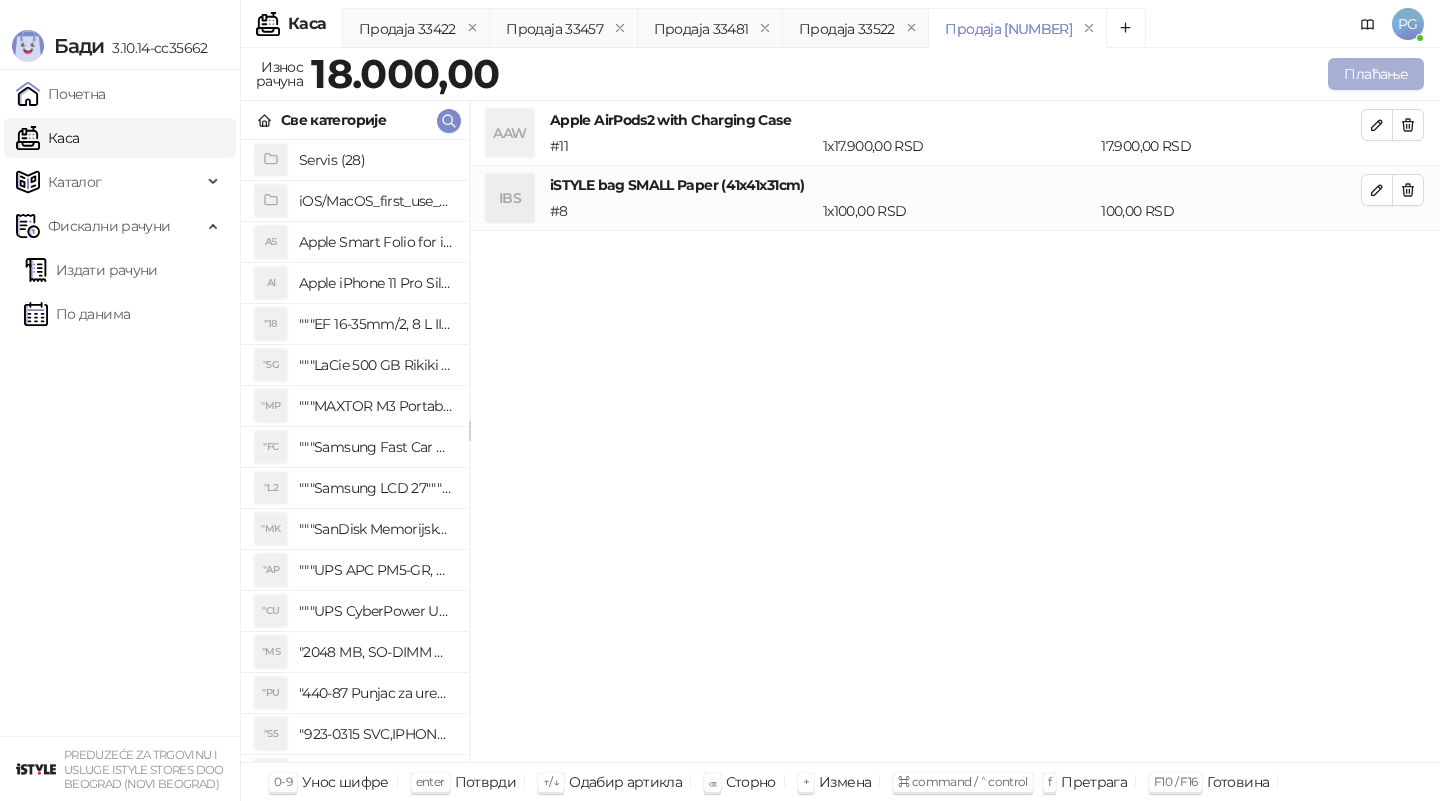 click on "Плаћање" at bounding box center [1376, 74] 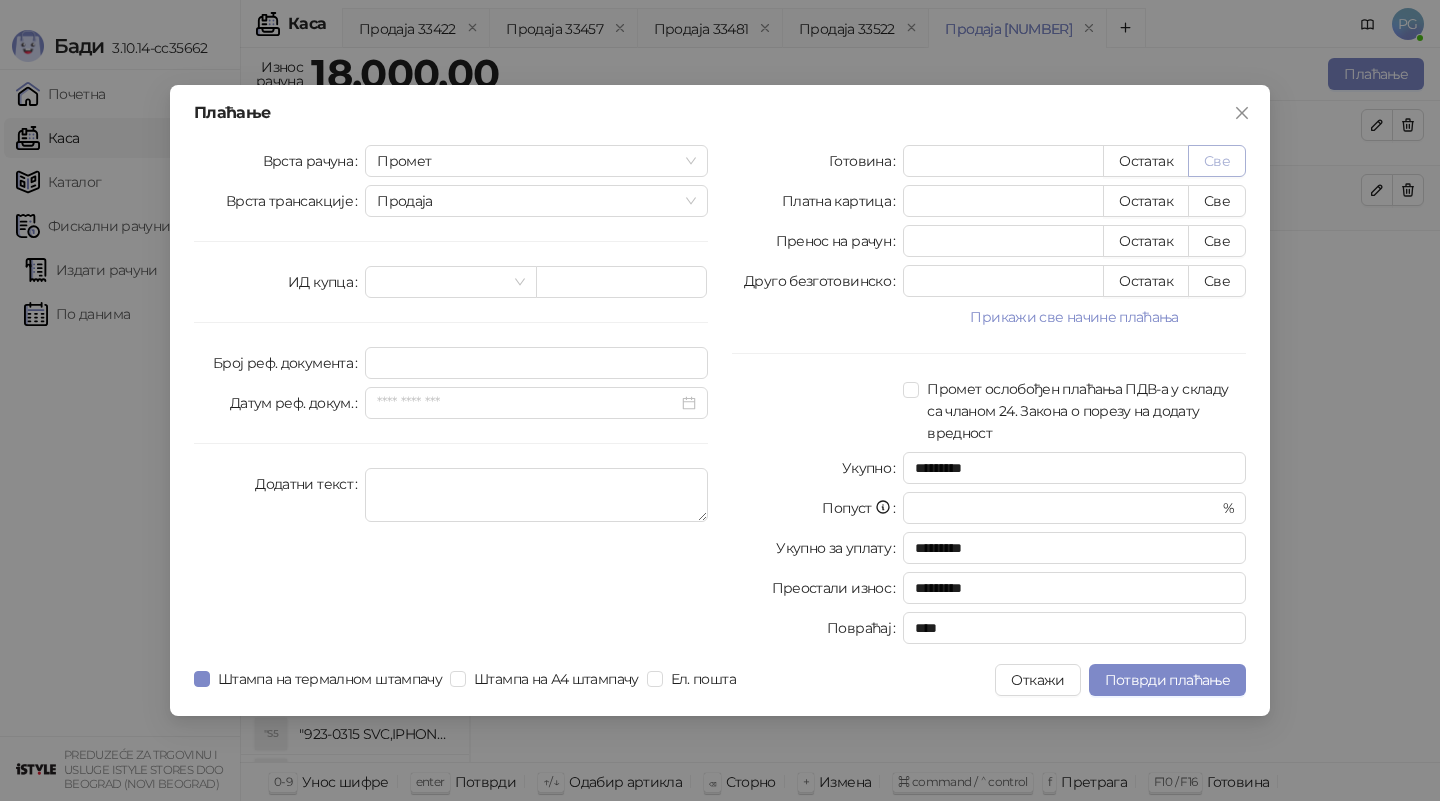 click on "Све" at bounding box center [1217, 161] 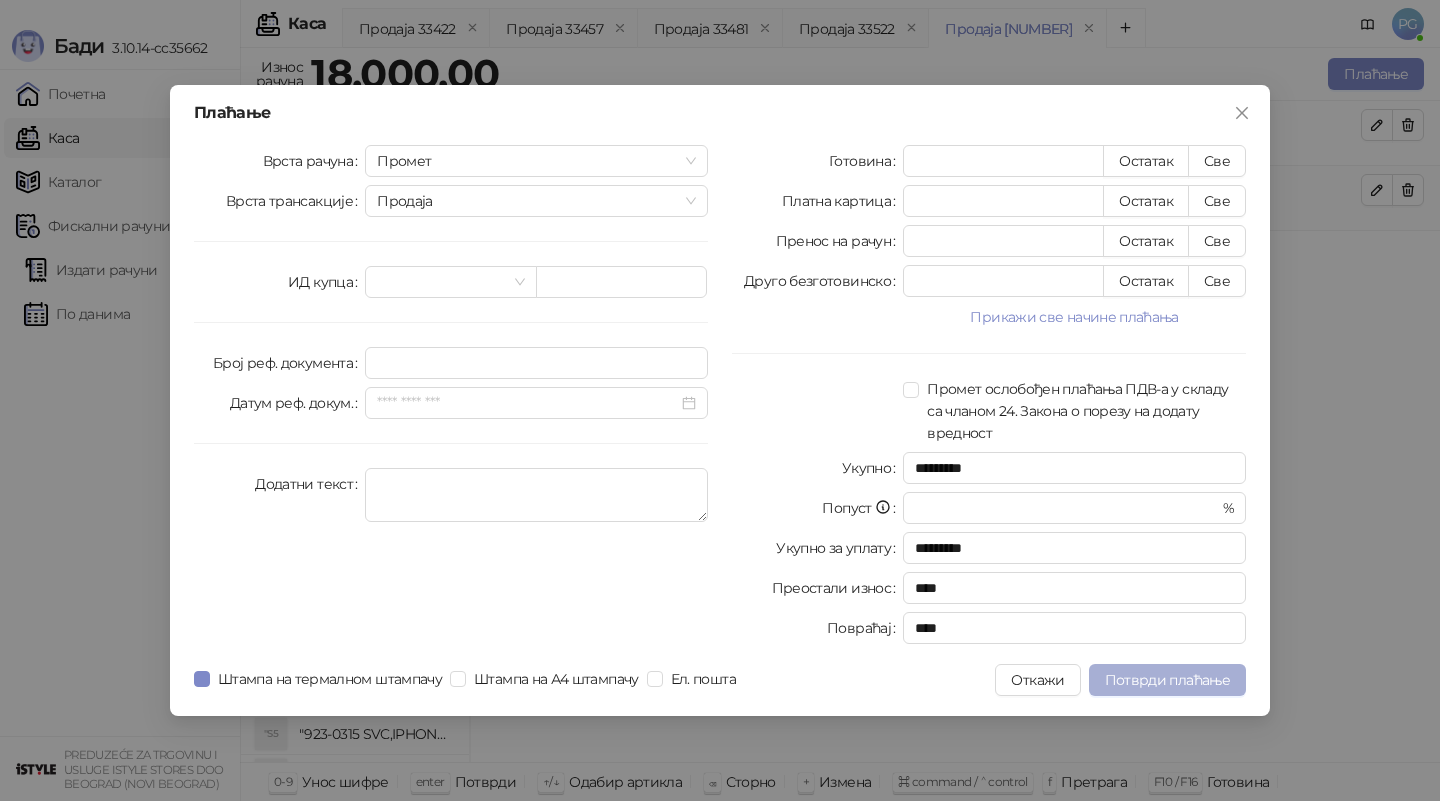 drag, startPoint x: 1232, startPoint y: 152, endPoint x: 1196, endPoint y: 683, distance: 532.21893 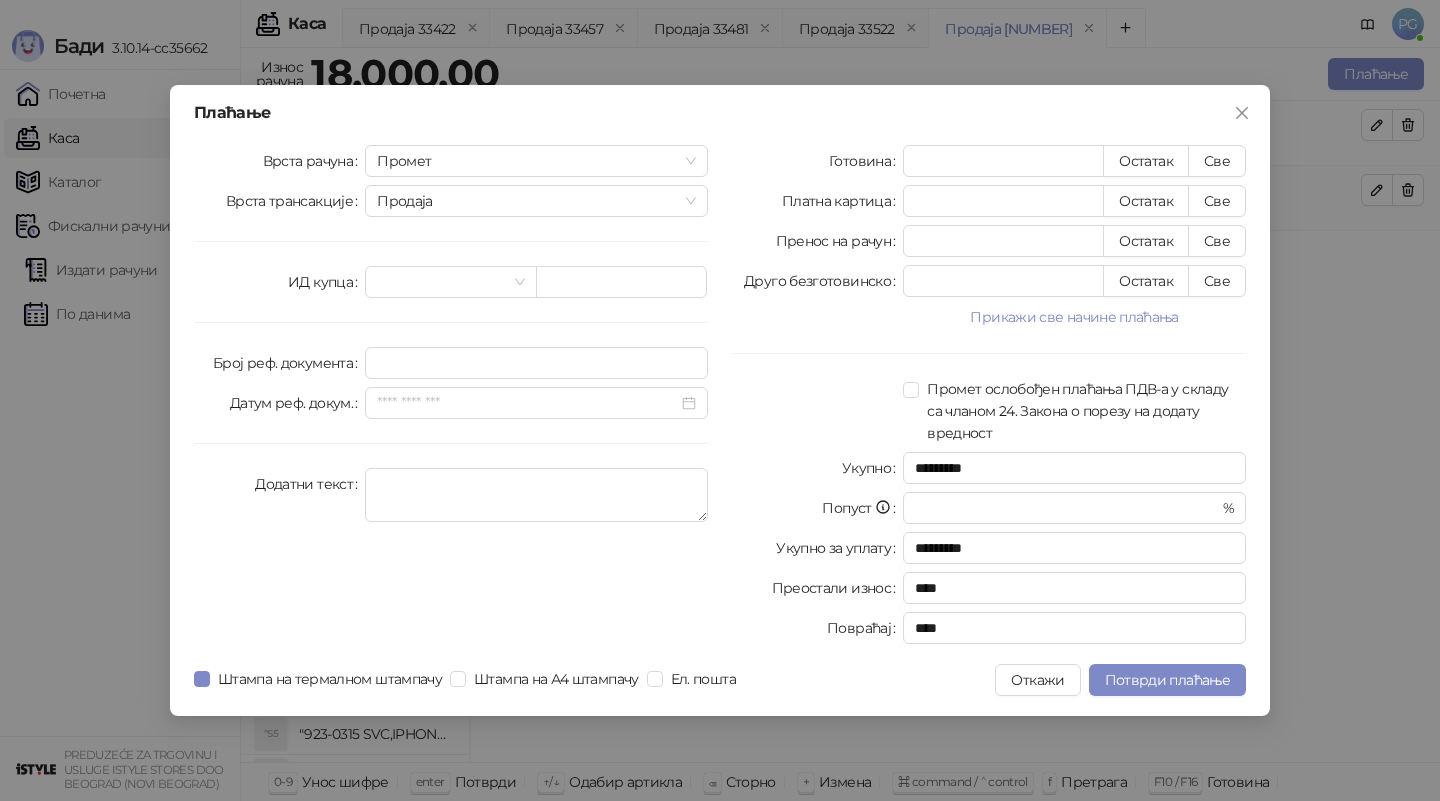 click on "Плаћање Врста рачуна Промет Врста трансакције Продаја ИД купца Број реф. документа Датум реф. докум. Додатни текст Готовина ***** Остатак Све Платна картица * Остатак Све Пренос на рачун * Остатак Све Друго безготовинско * Остатак Све Прикажи све начине плаћања Чек * Остатак Све Ваучер * Остатак Све Инстант плаћање * Остатак Све   Промет ослобођен плаћања ПДВ-а у складу са чланом 24. Закона о порезу на додату вредност Укупно ********* Попуст   * % Укупно за уплату ********* Преостали износ **** Повраћај **** Штампа на термалном штампачу Штампа на А4 штампачу Ел. пошта Откажи" at bounding box center [720, 400] 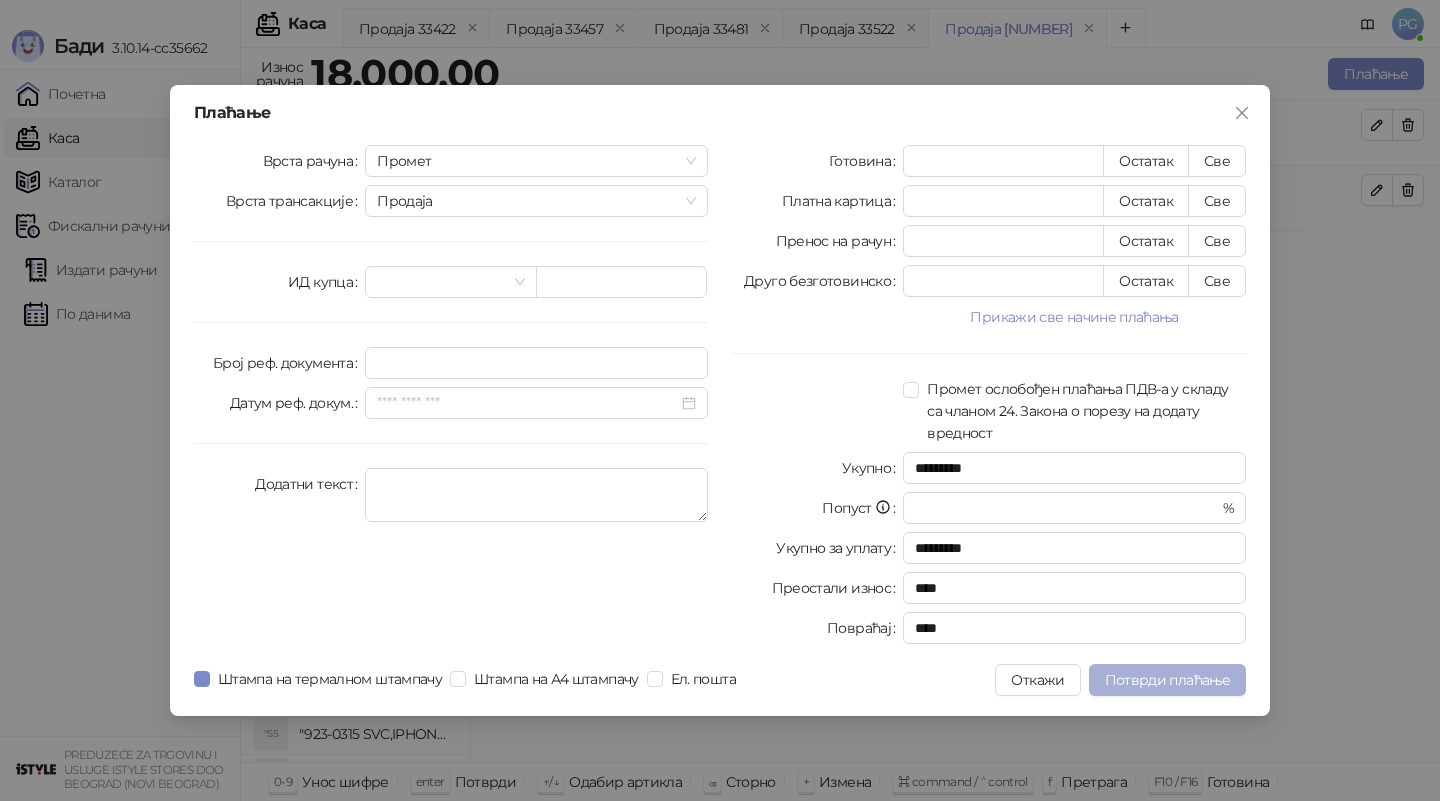 click on "Потврди плаћање" at bounding box center [1167, 680] 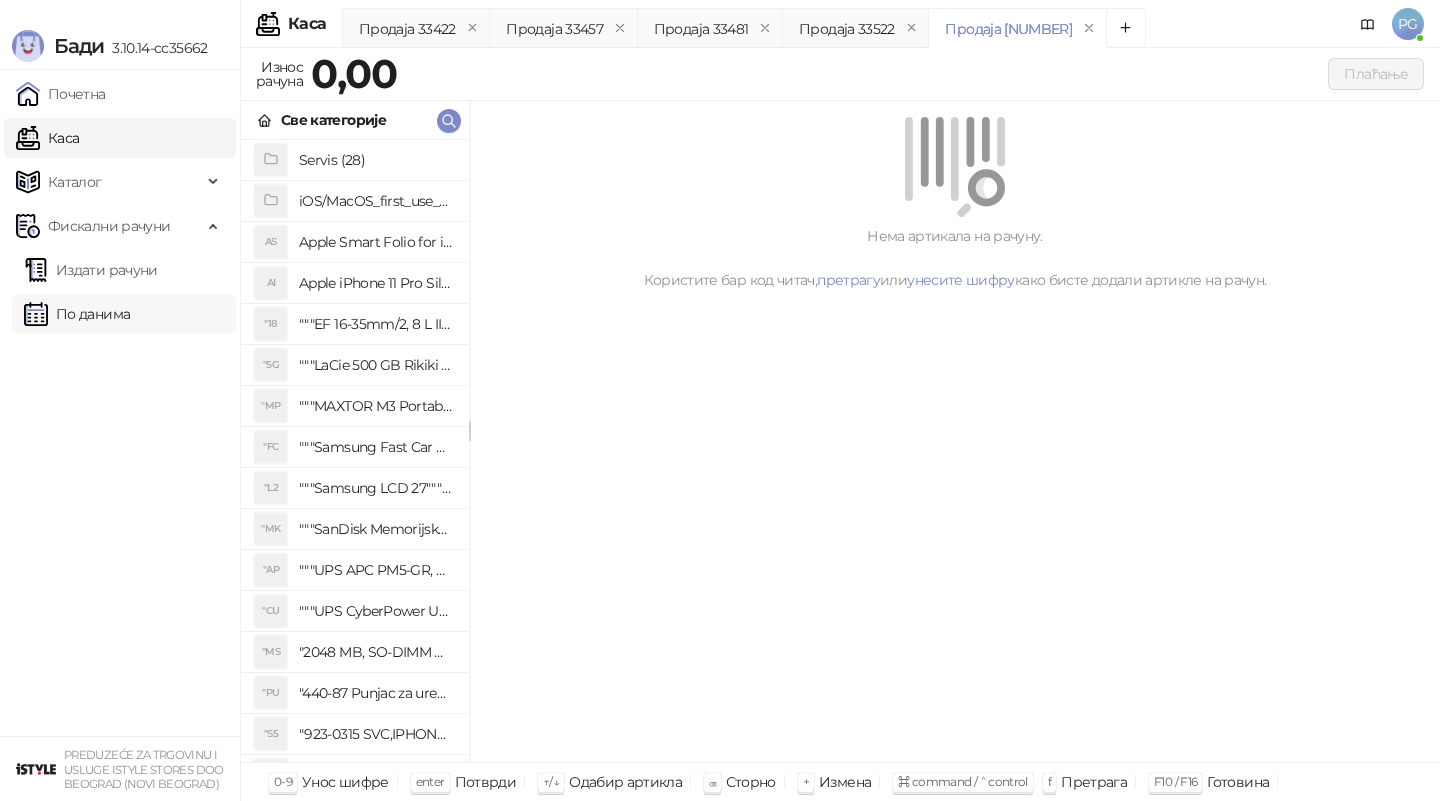 click on "По данима" at bounding box center [77, 314] 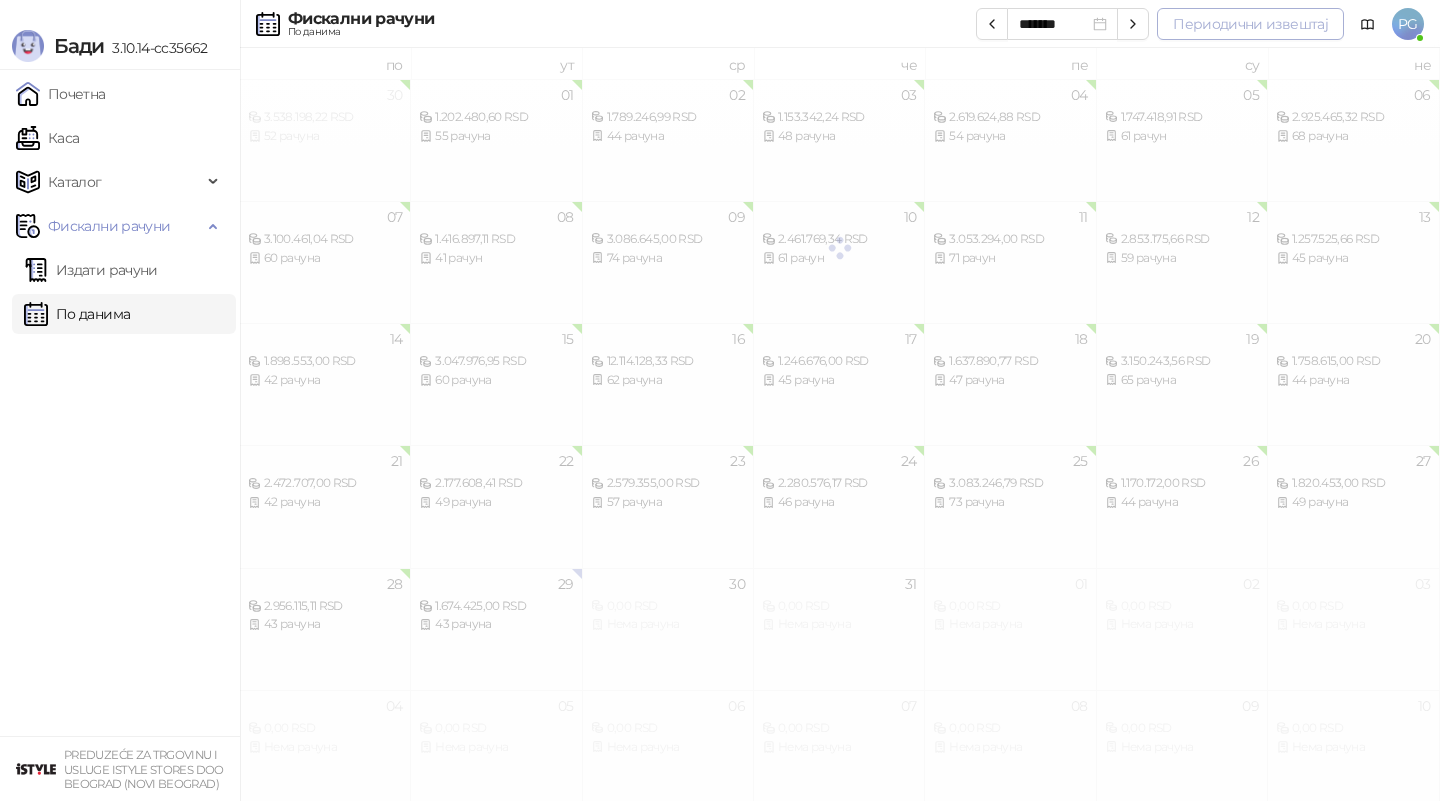 click on "Периодични извештај" at bounding box center (1250, 24) 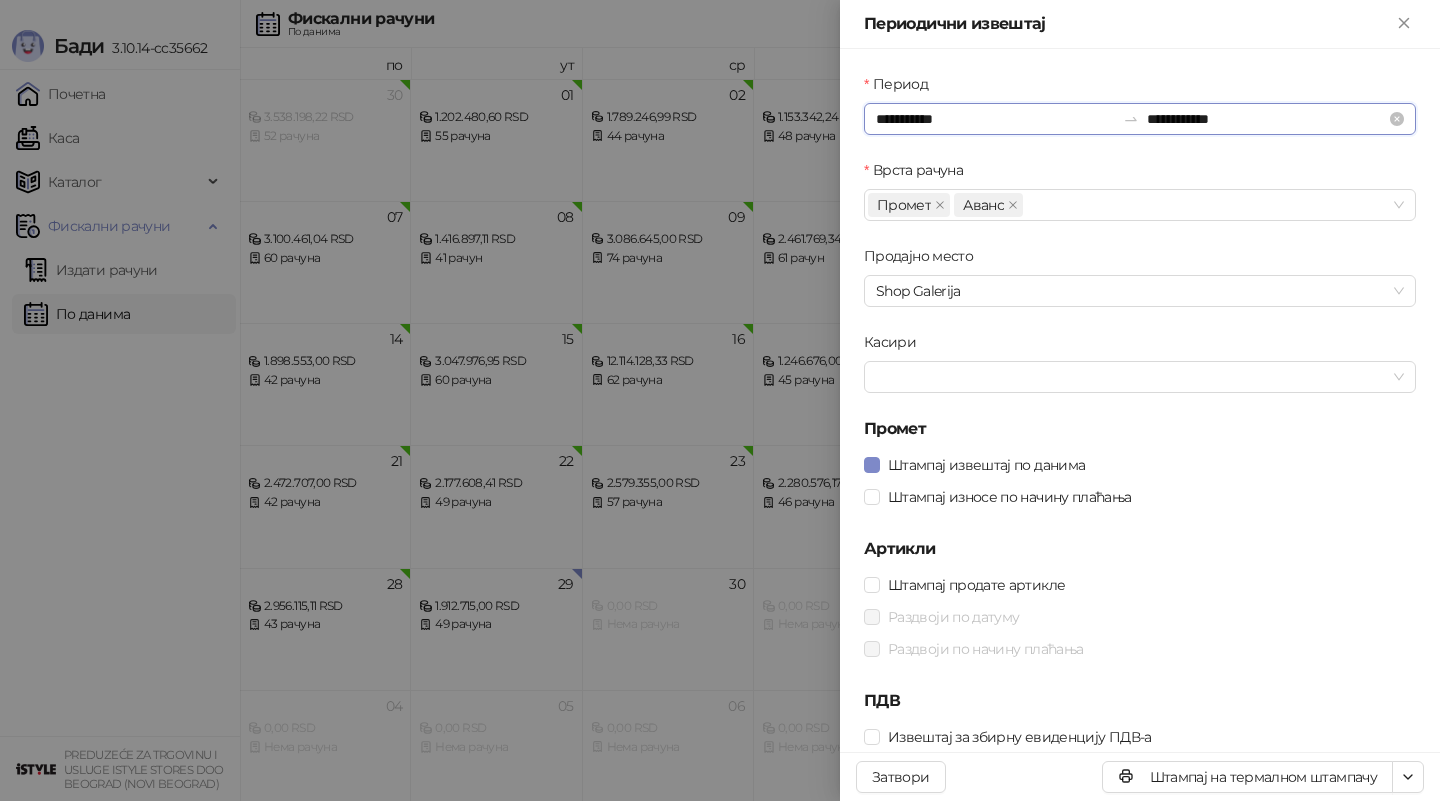 click on "**********" at bounding box center (995, 119) 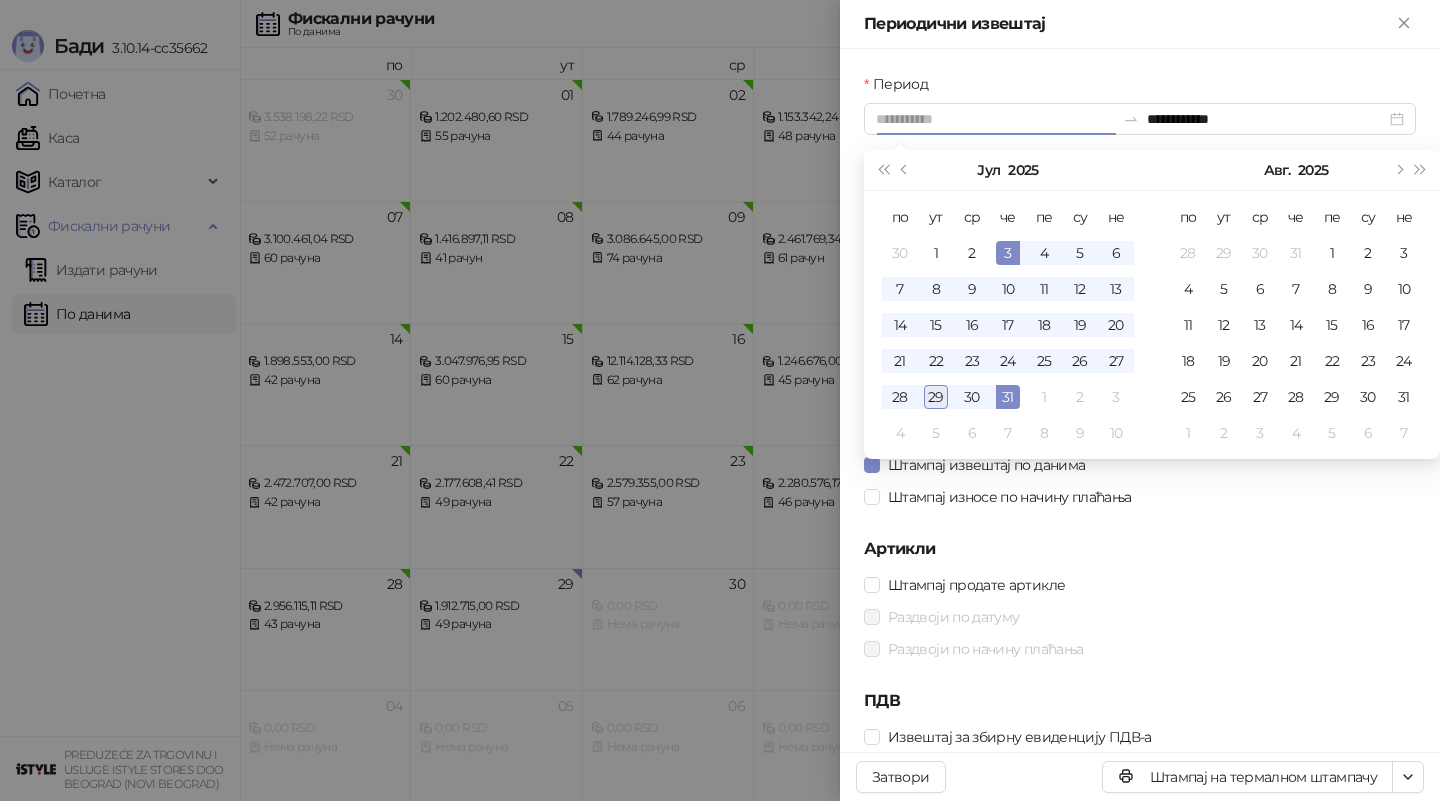 click on "29" at bounding box center [936, 397] 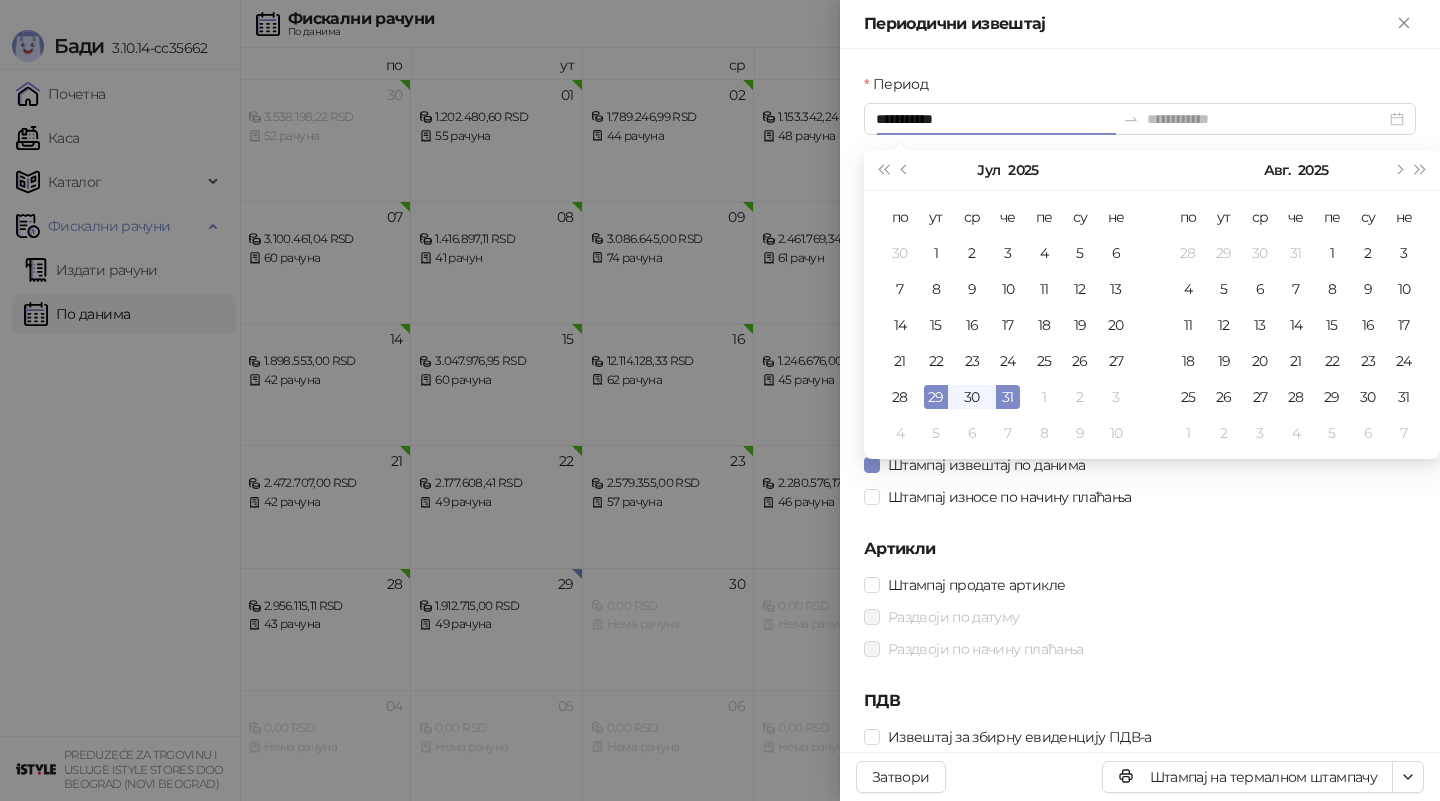 click on "**********" at bounding box center [1140, 413] 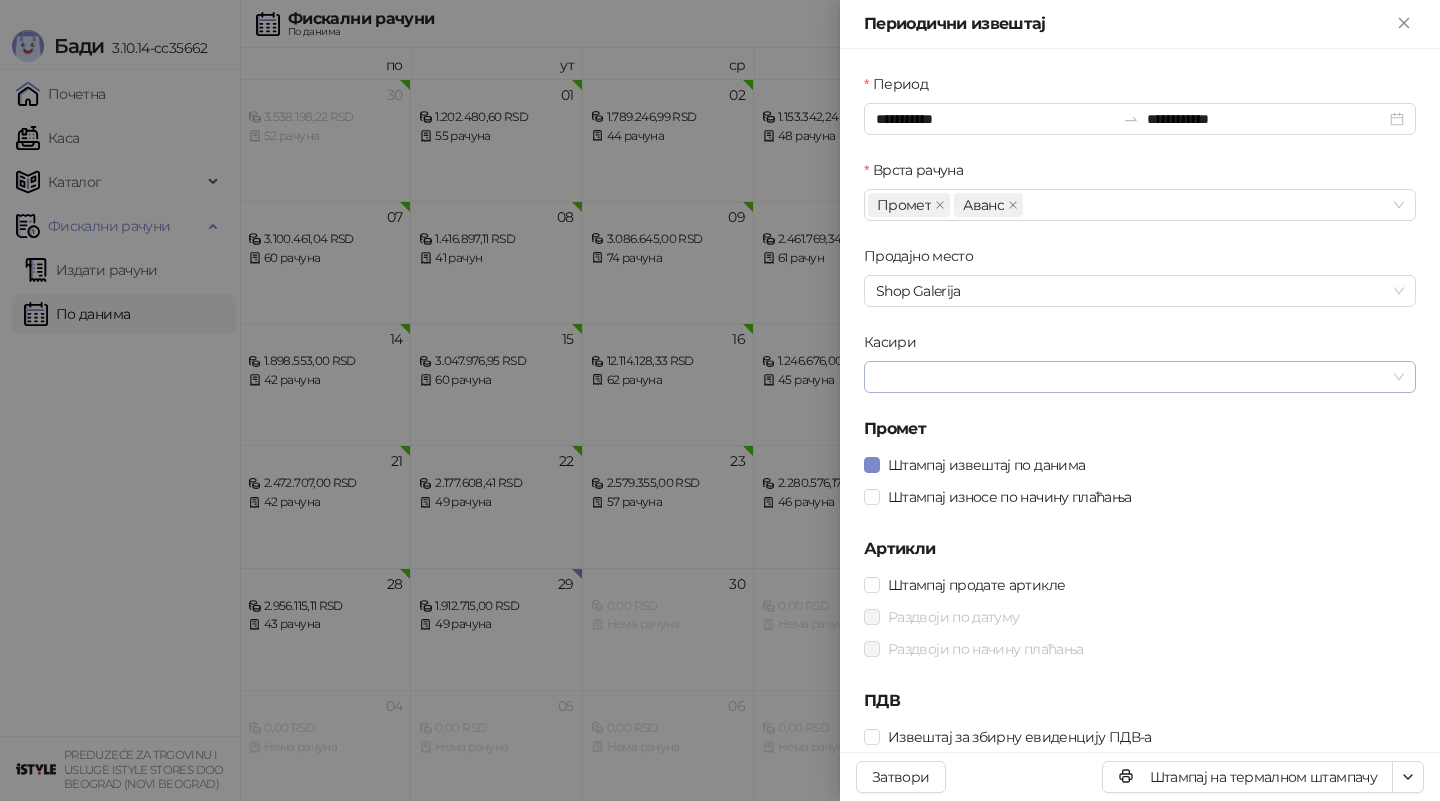 type on "**********" 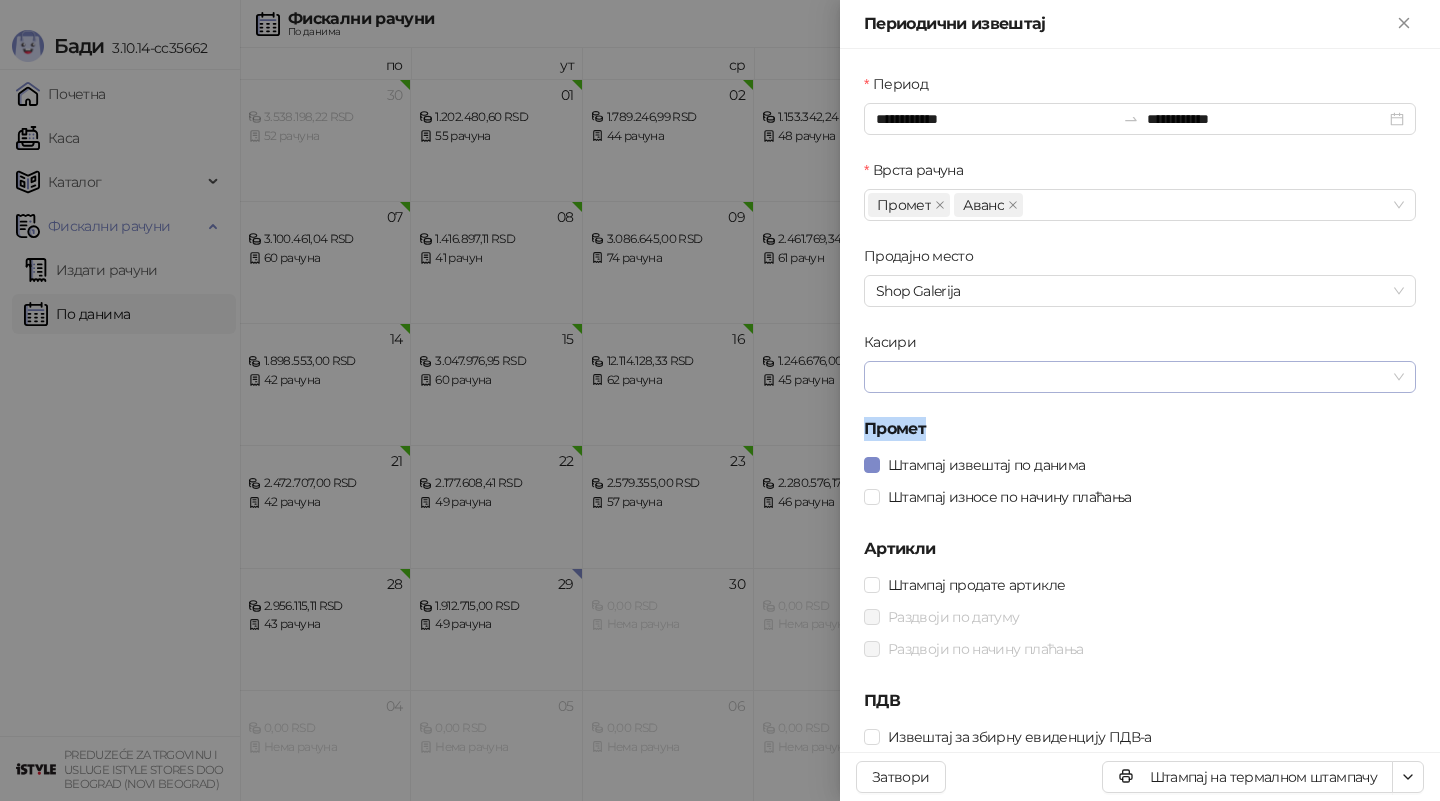 type on "**********" 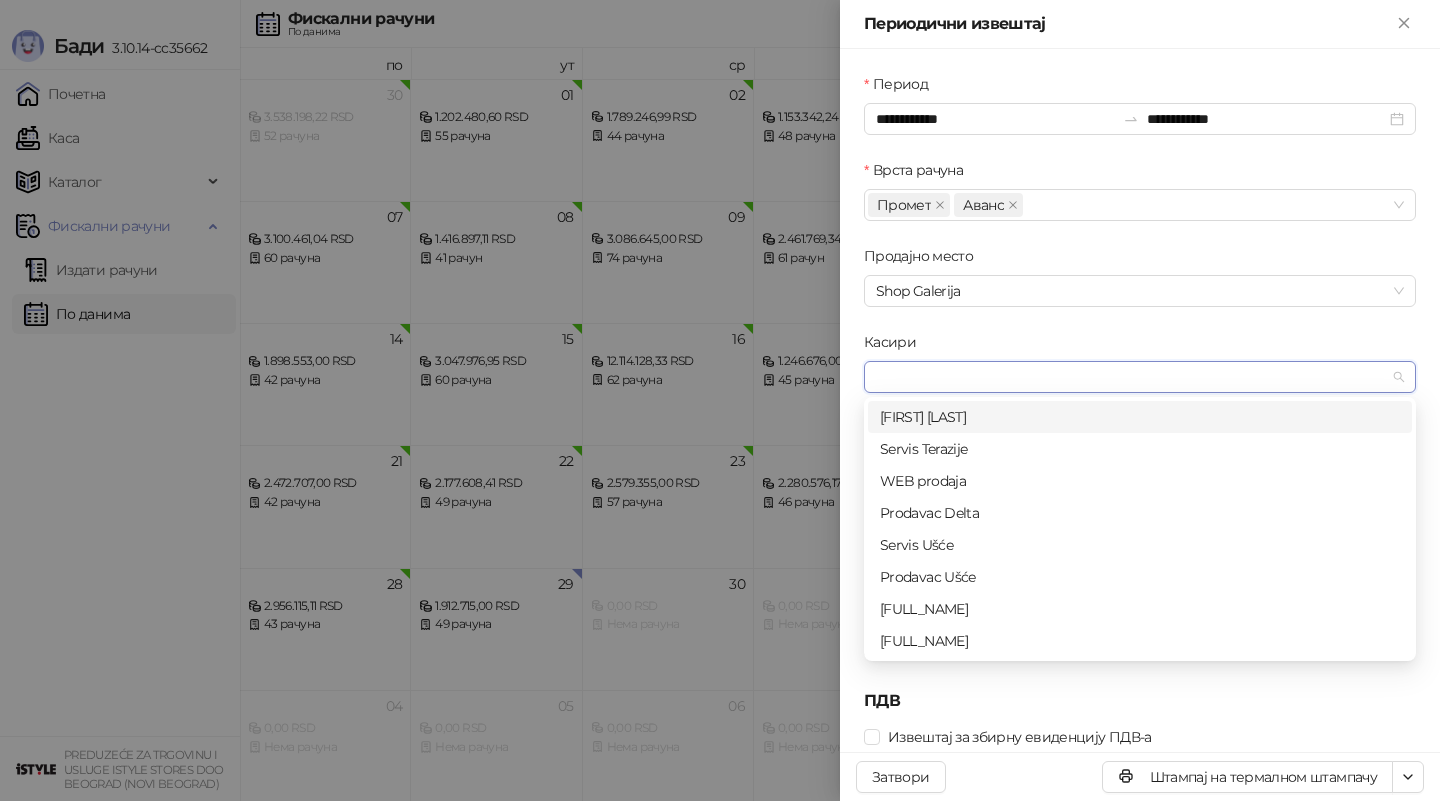 click at bounding box center (1140, 377) 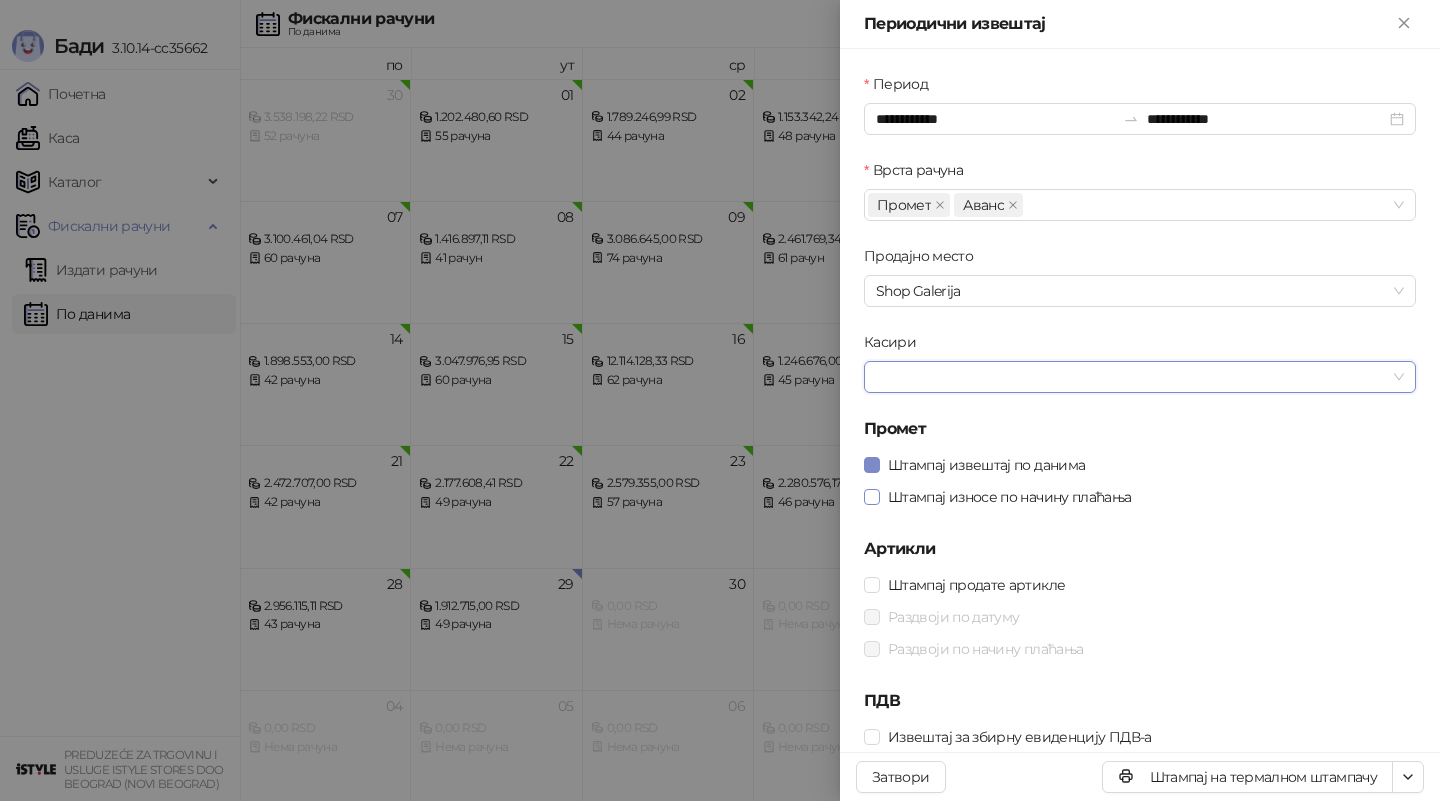 click on "Штампај износе по начину плаћања" at bounding box center [1010, 497] 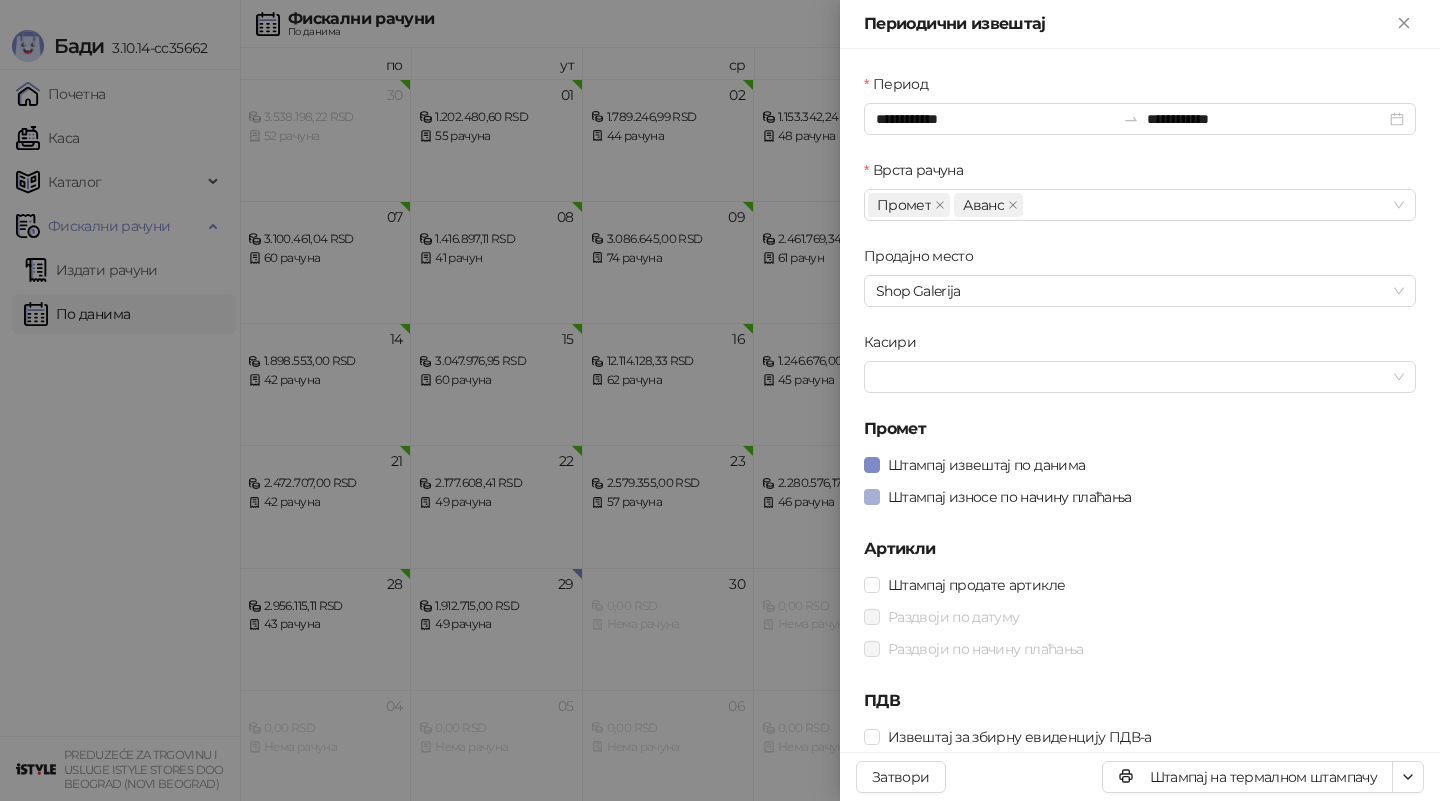 click on "Штампај износе по начину плаћања" at bounding box center [1010, 497] 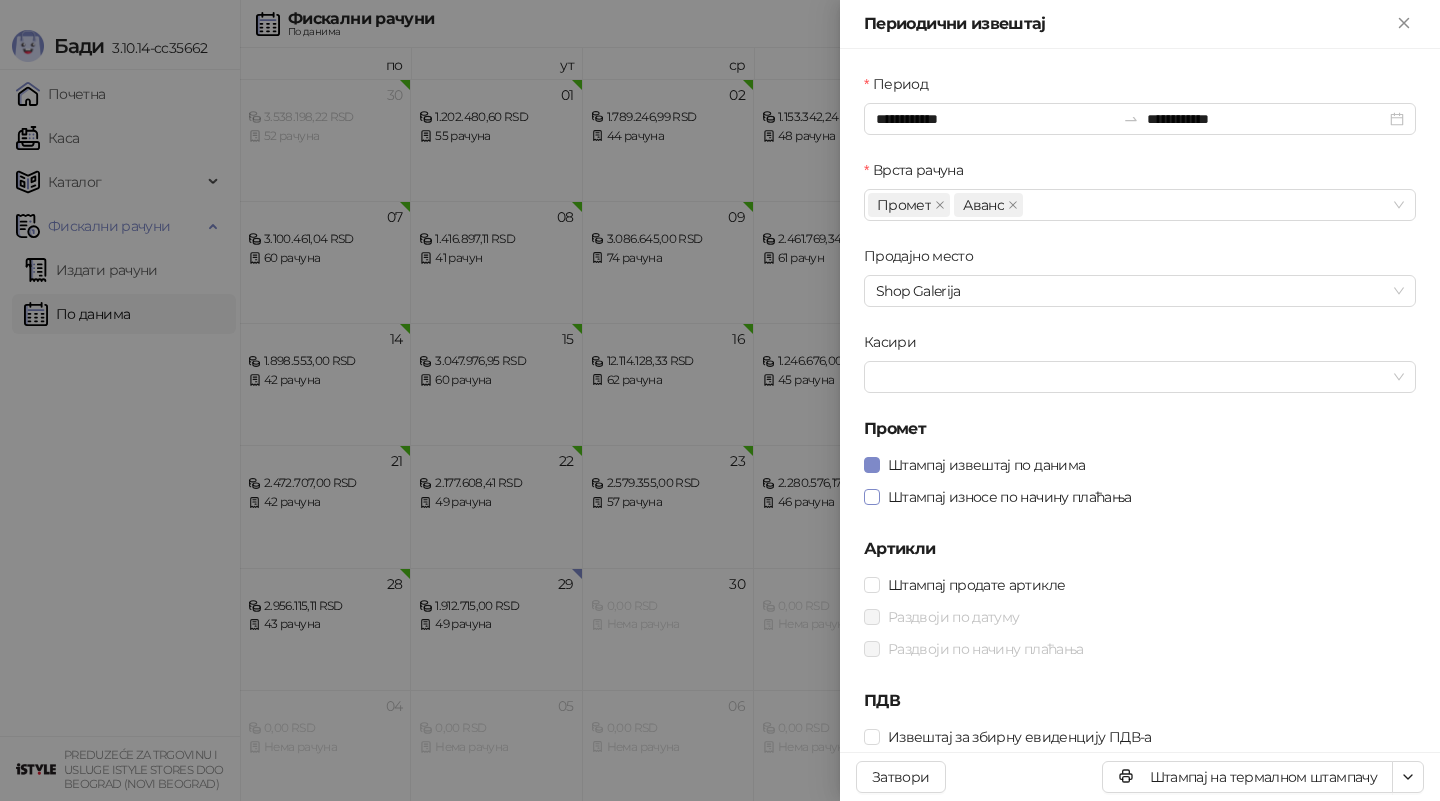 click on "Штампај износе по начину плаћања" at bounding box center [1010, 497] 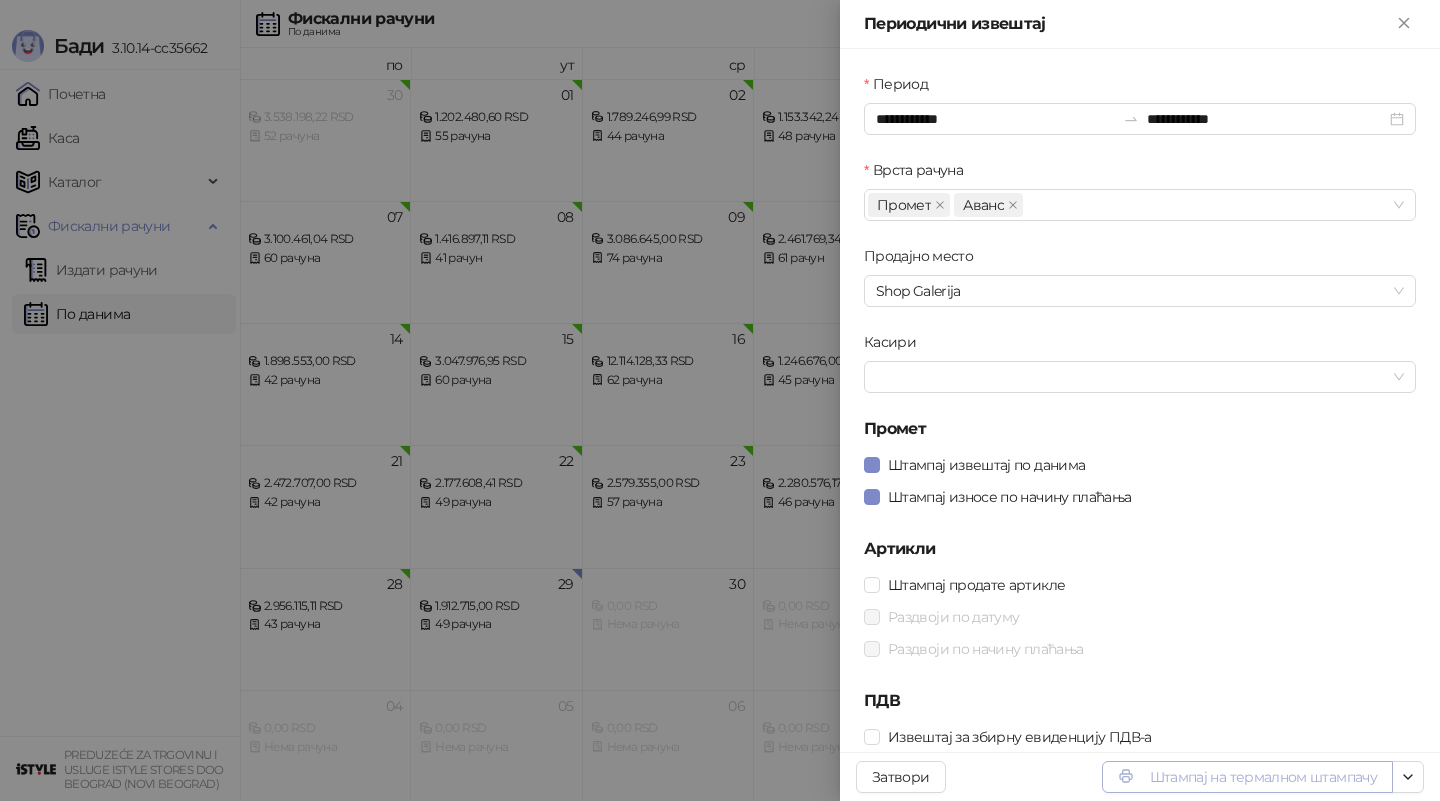click on "Штампај на термалном штампачу" at bounding box center (1247, 777) 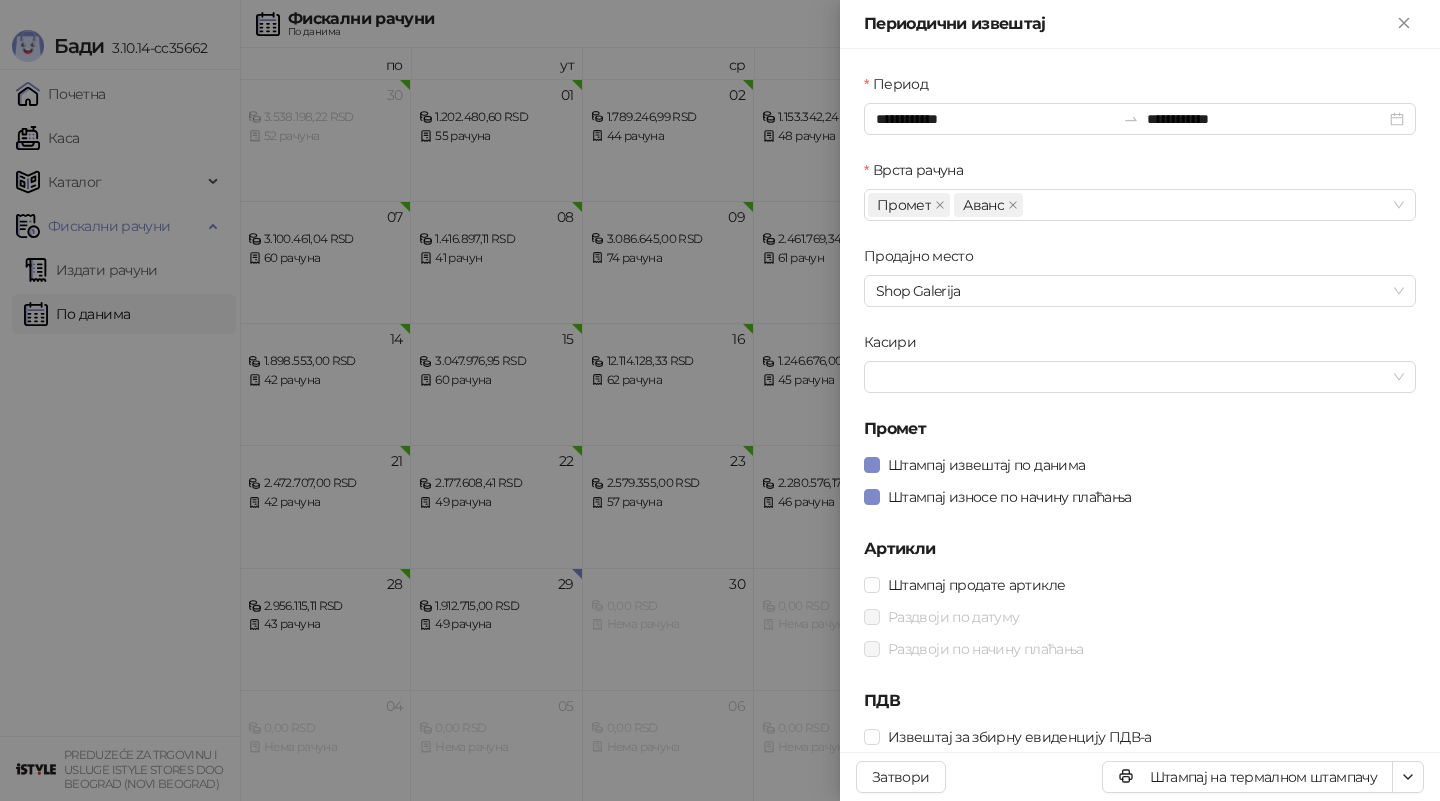 click at bounding box center (720, 400) 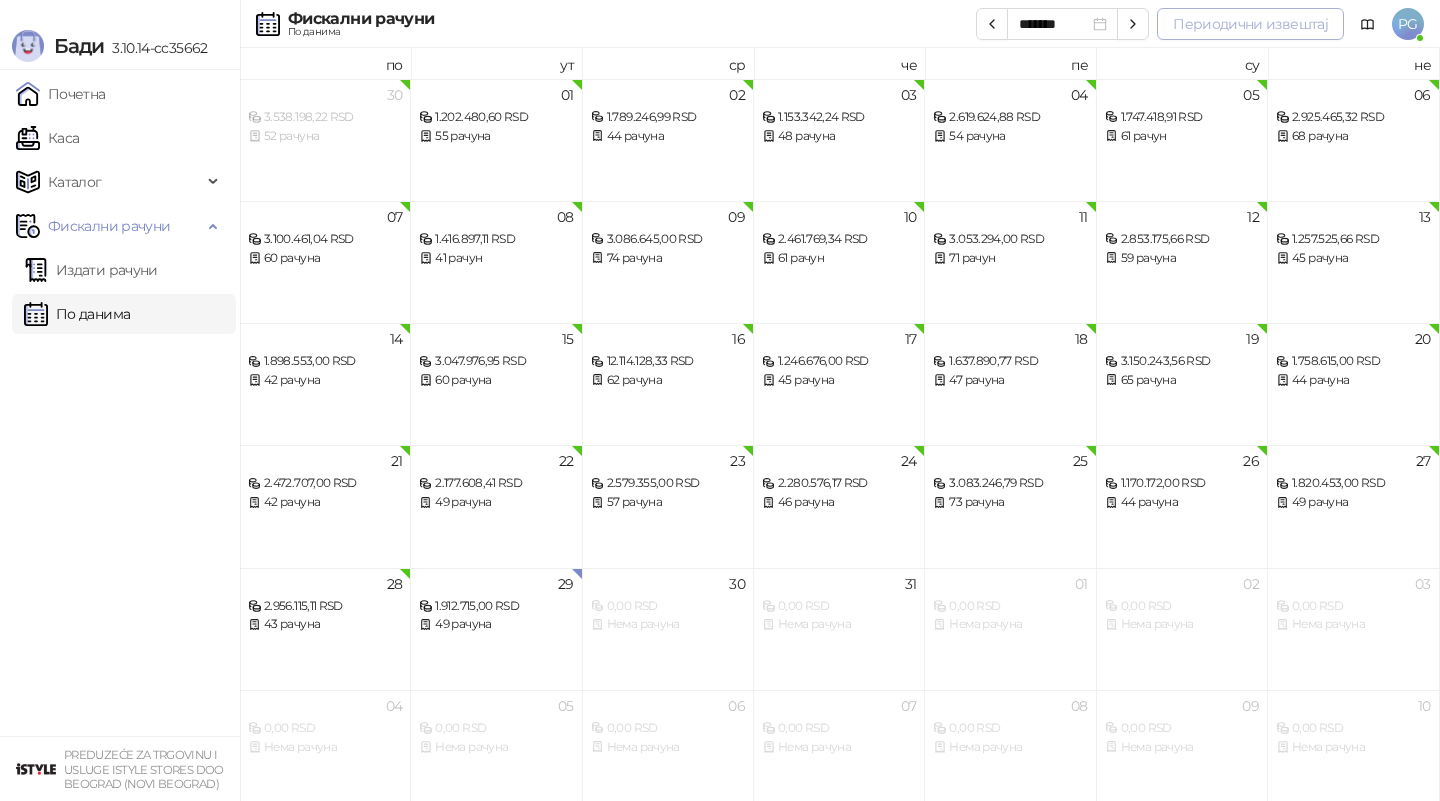 click on "Периодични извештај" at bounding box center (1250, 24) 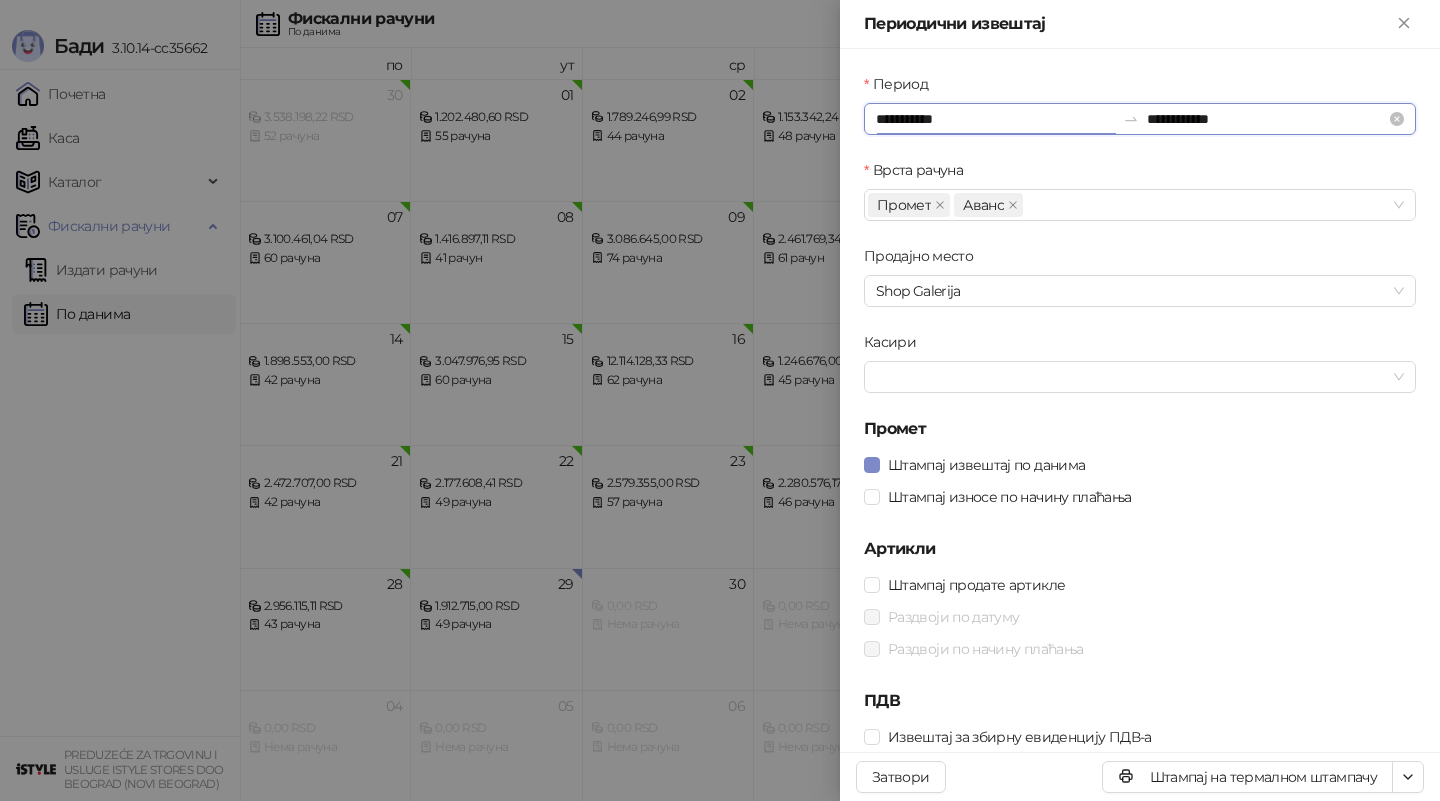 click on "**********" at bounding box center (995, 119) 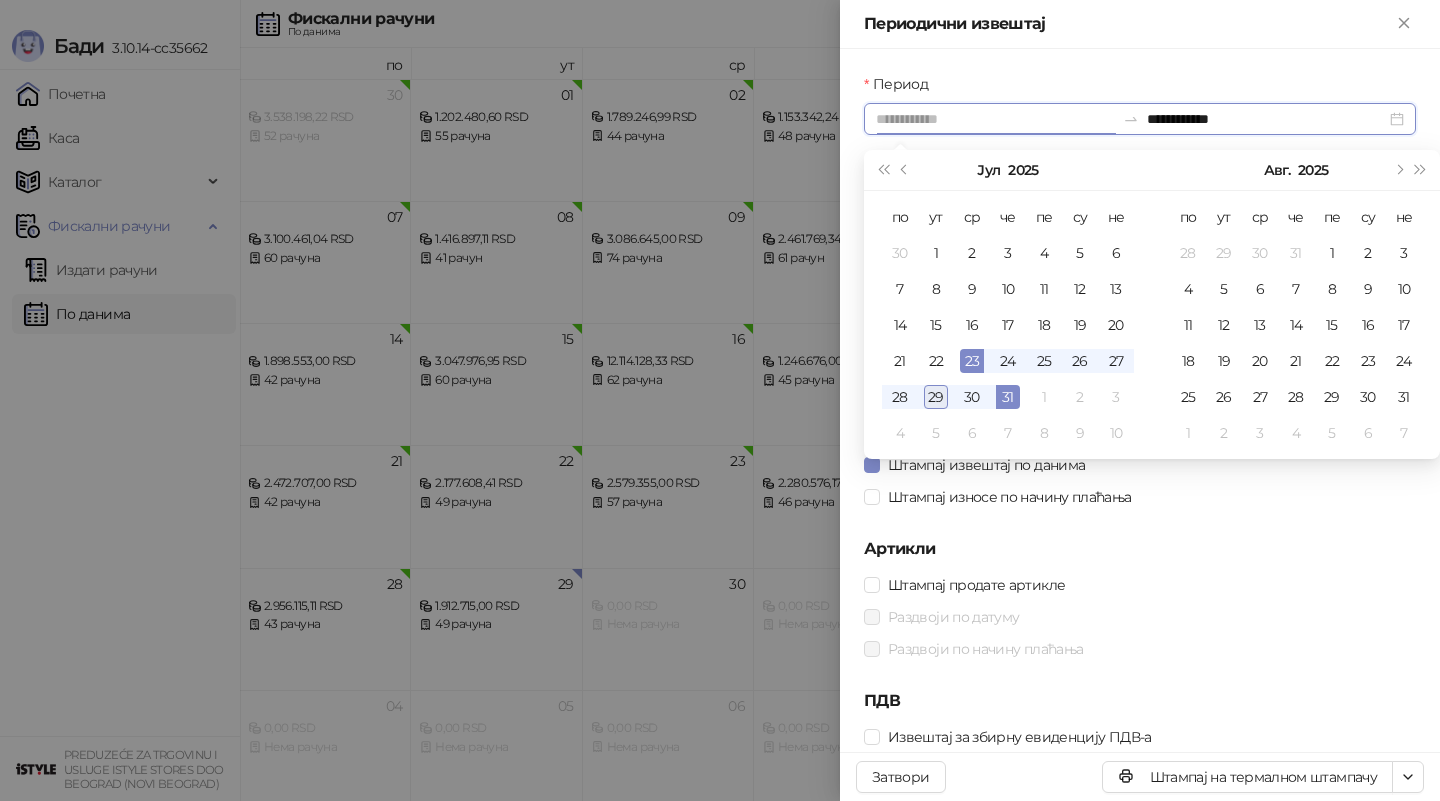 type on "**********" 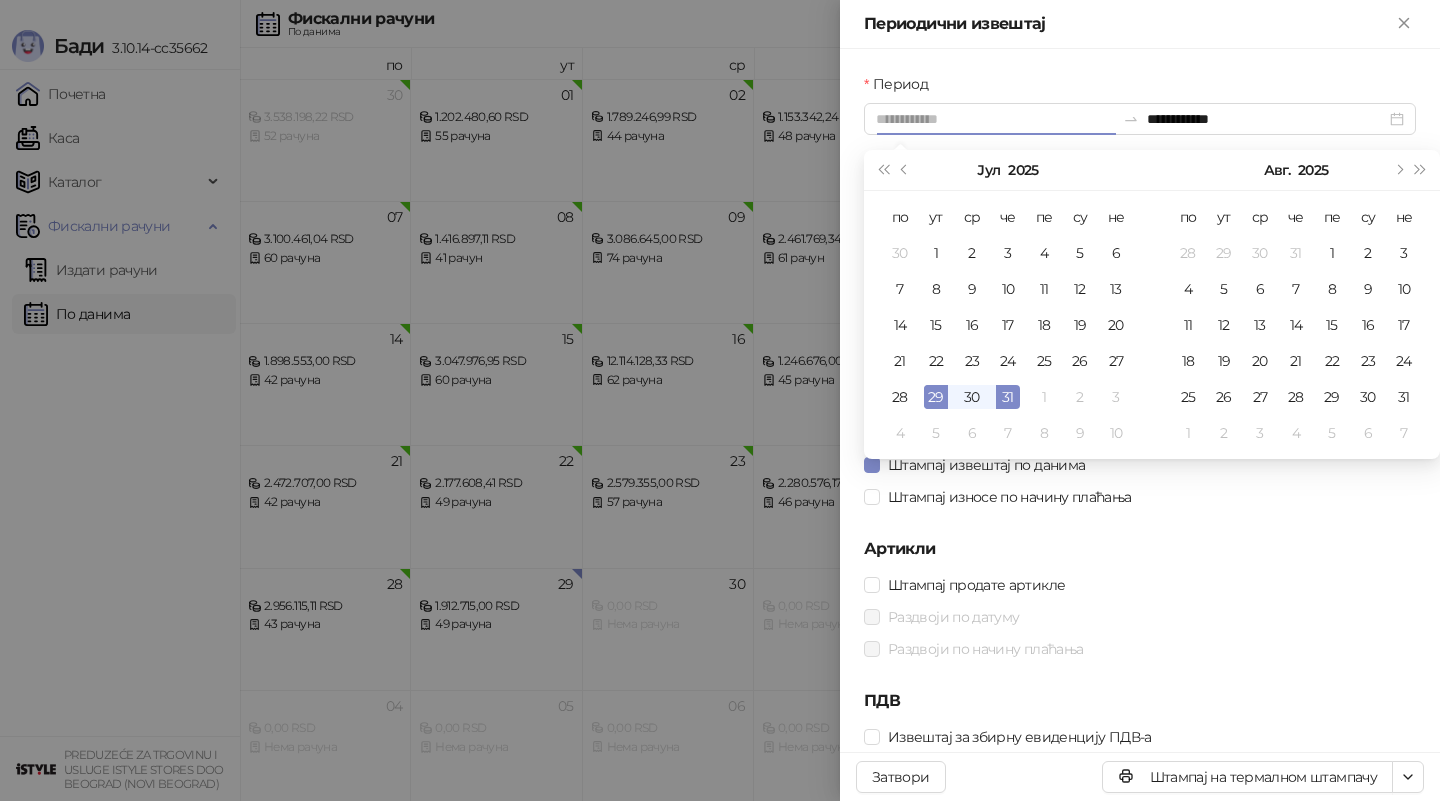 click on "29" at bounding box center (936, 397) 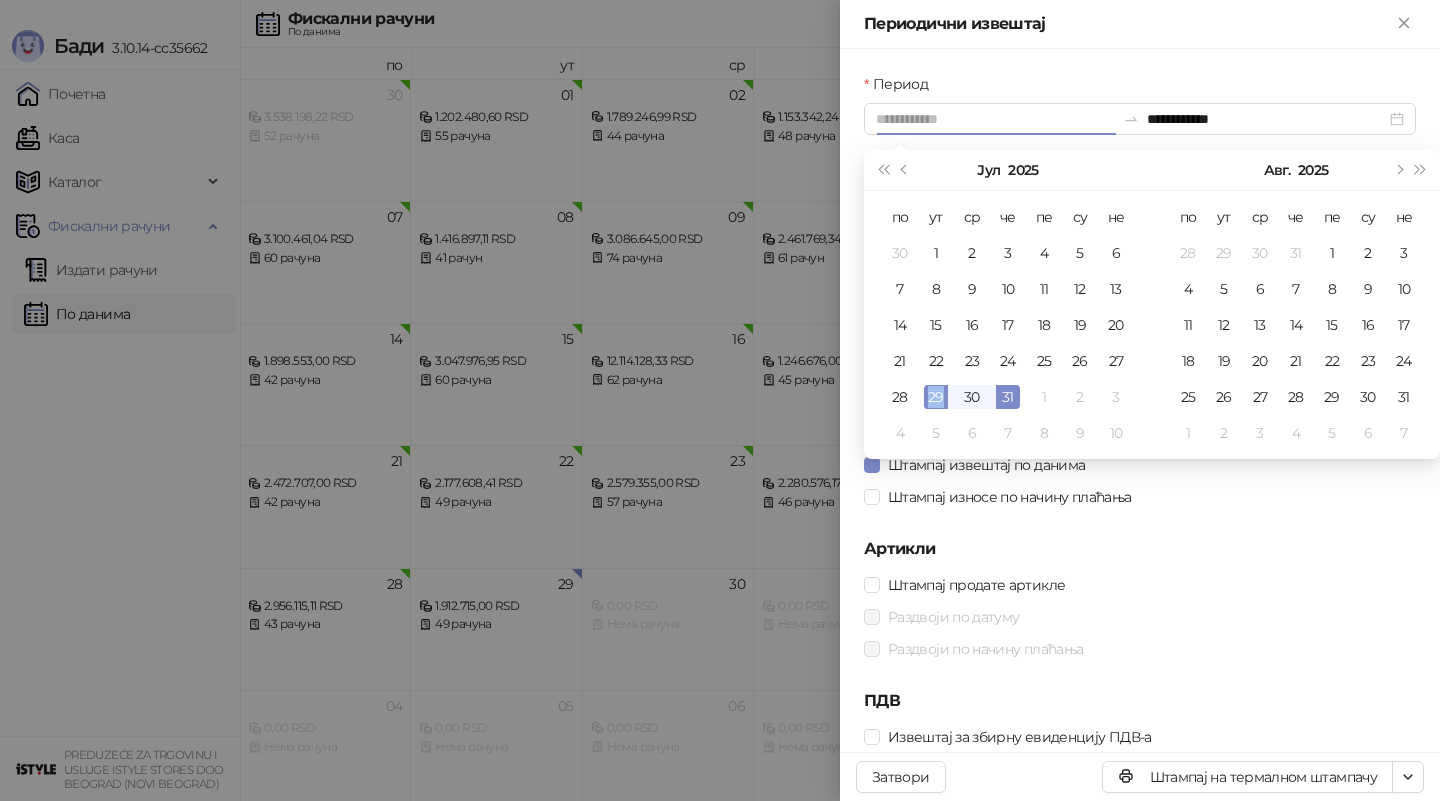 click on "29" at bounding box center [936, 397] 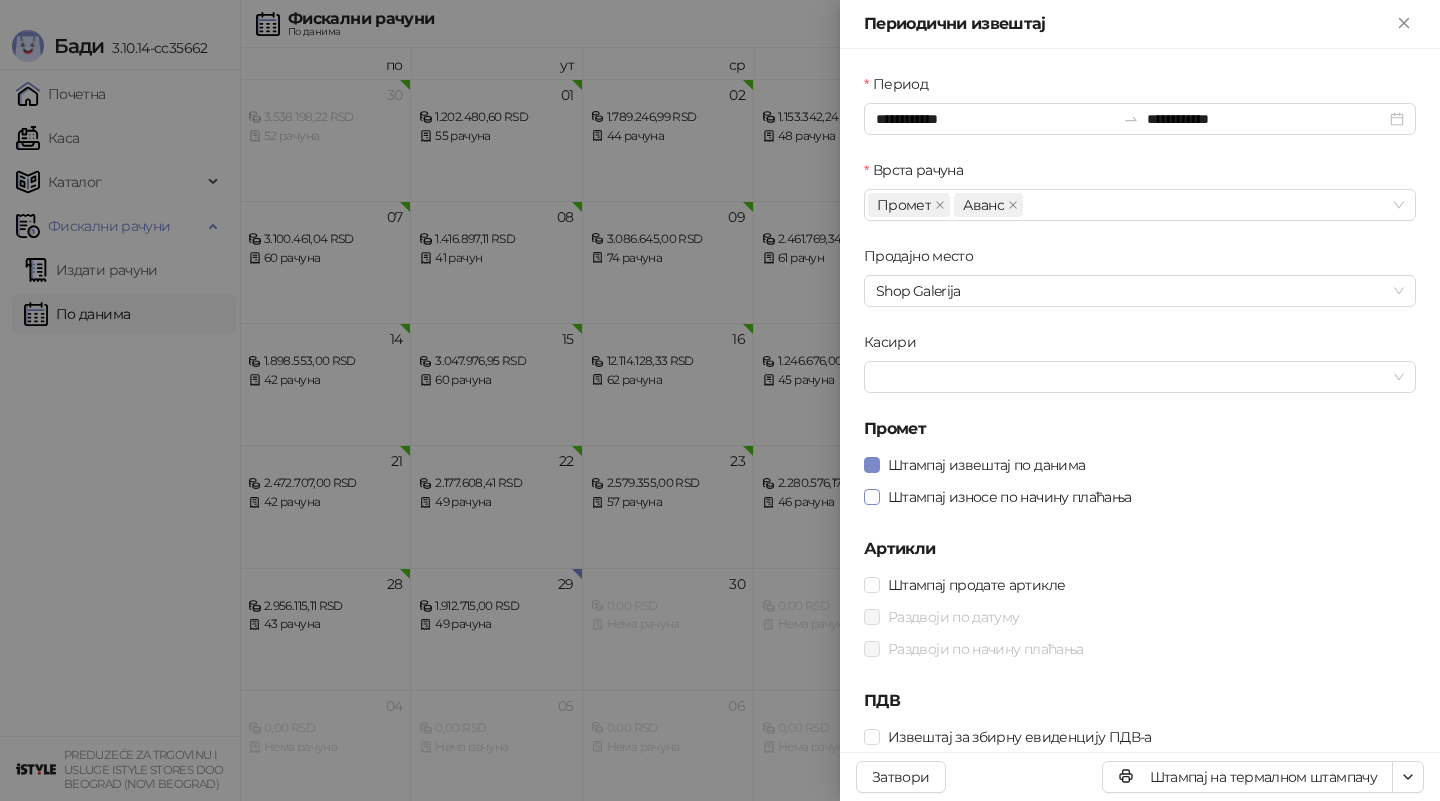 click on "Штампај износе по начину плаћања" at bounding box center [1010, 497] 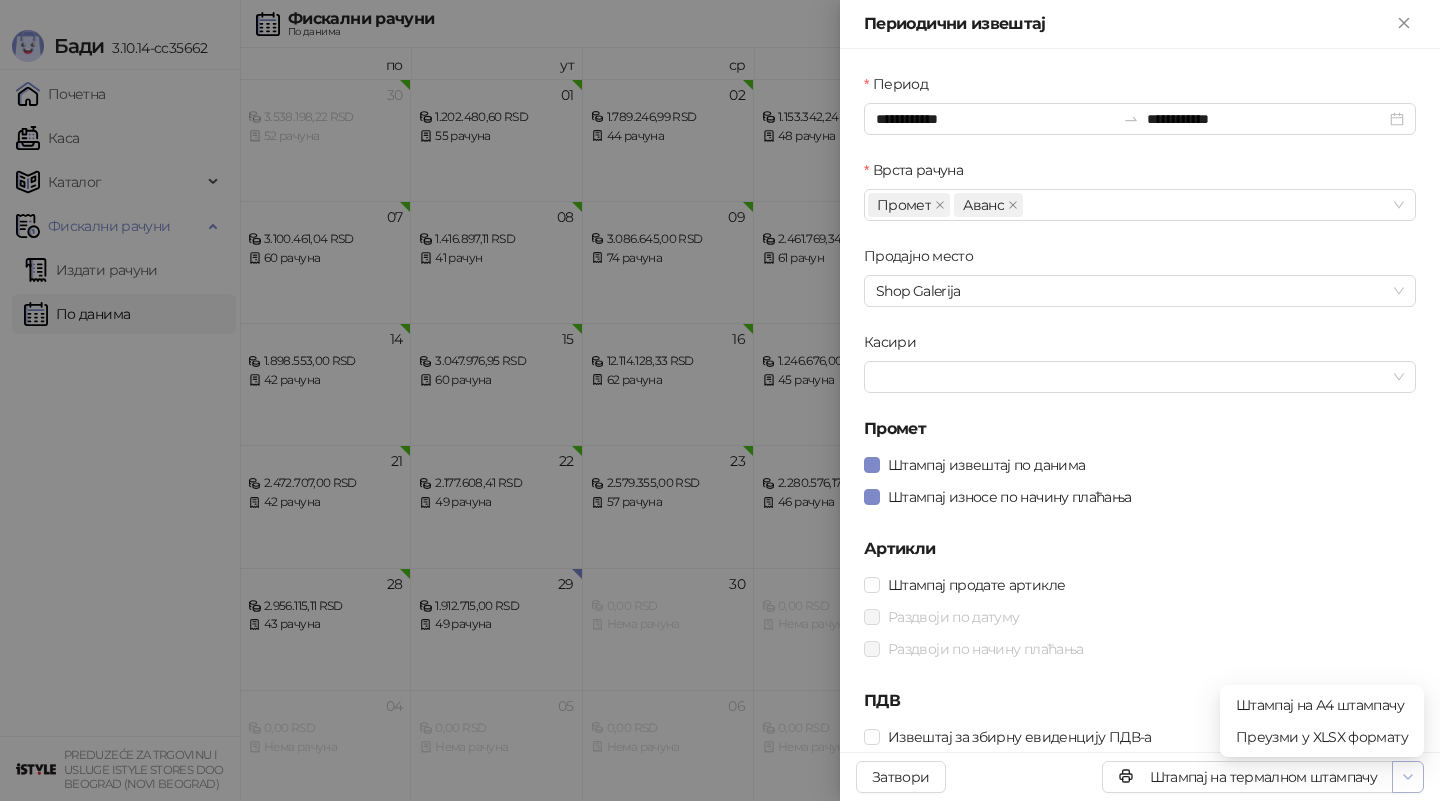 click 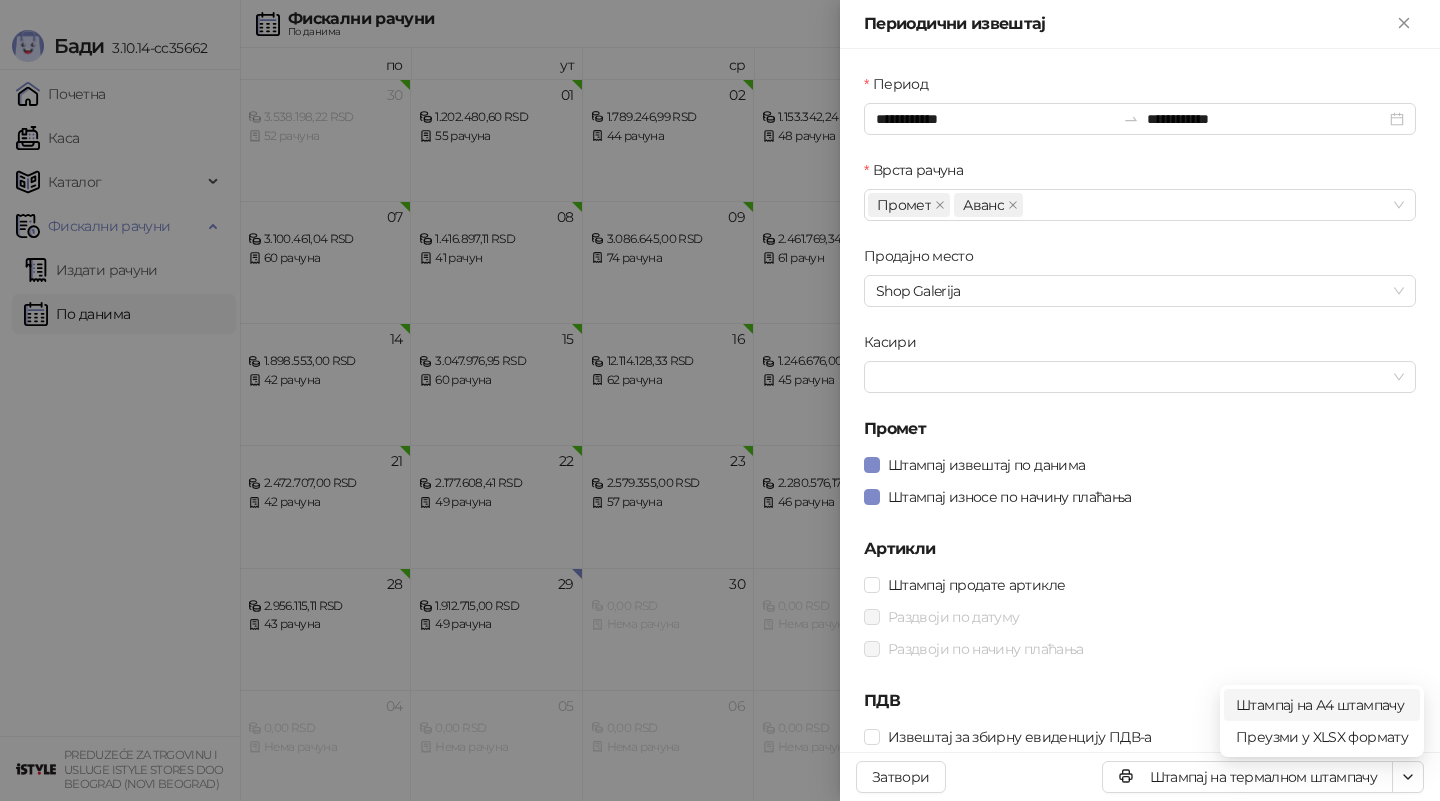 click on "Штампај на А4 штампачу" at bounding box center [1322, 705] 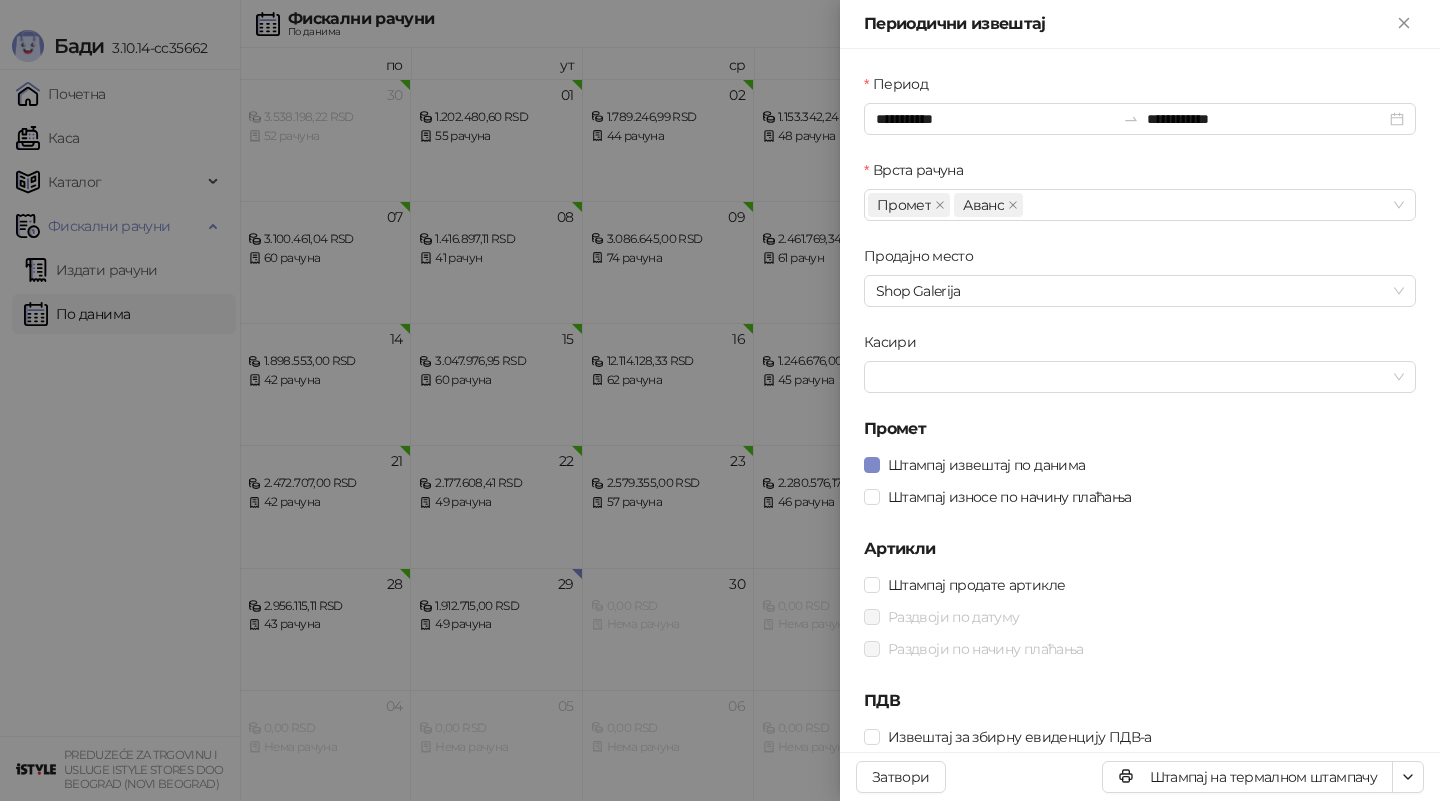 click at bounding box center [720, 400] 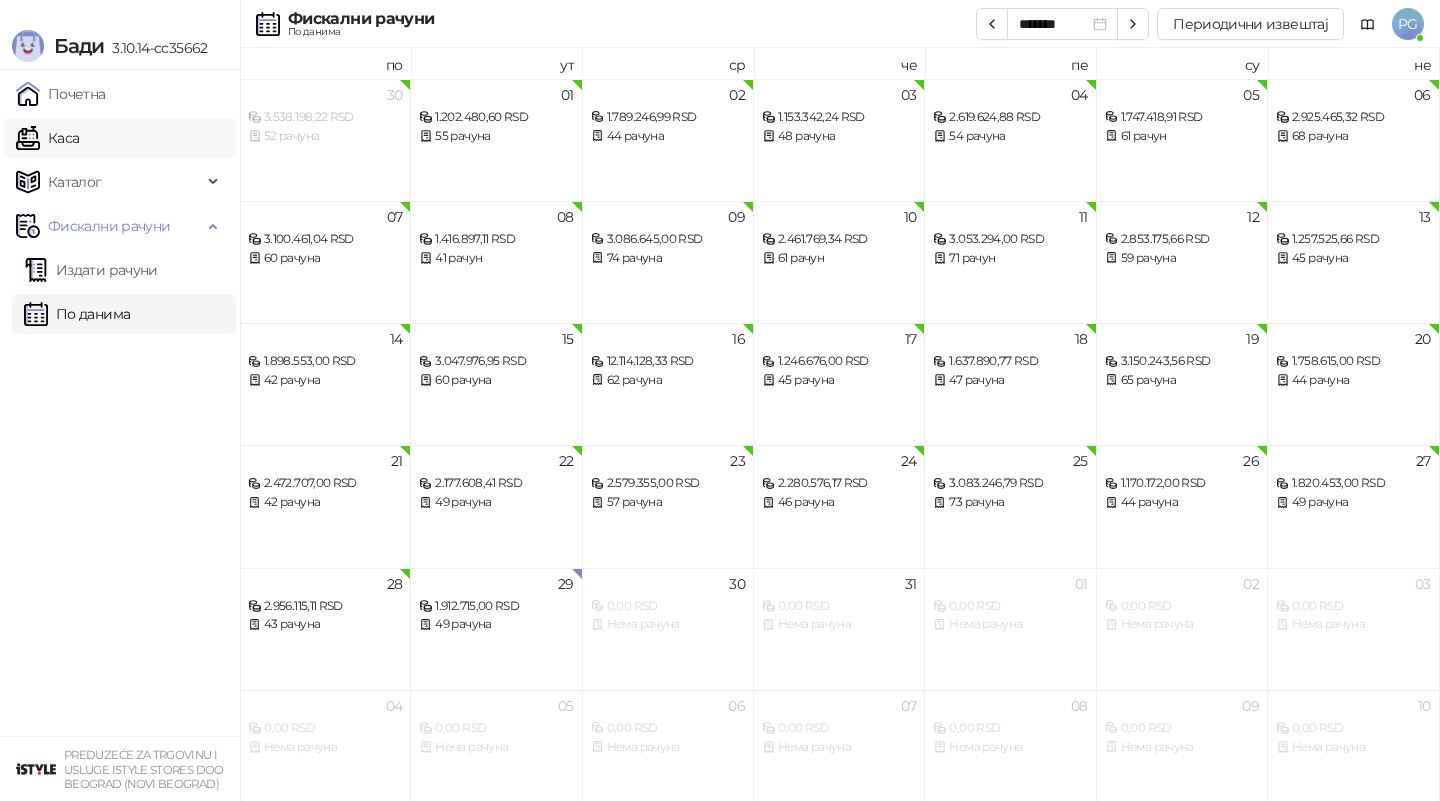 click on "Каса" at bounding box center (47, 138) 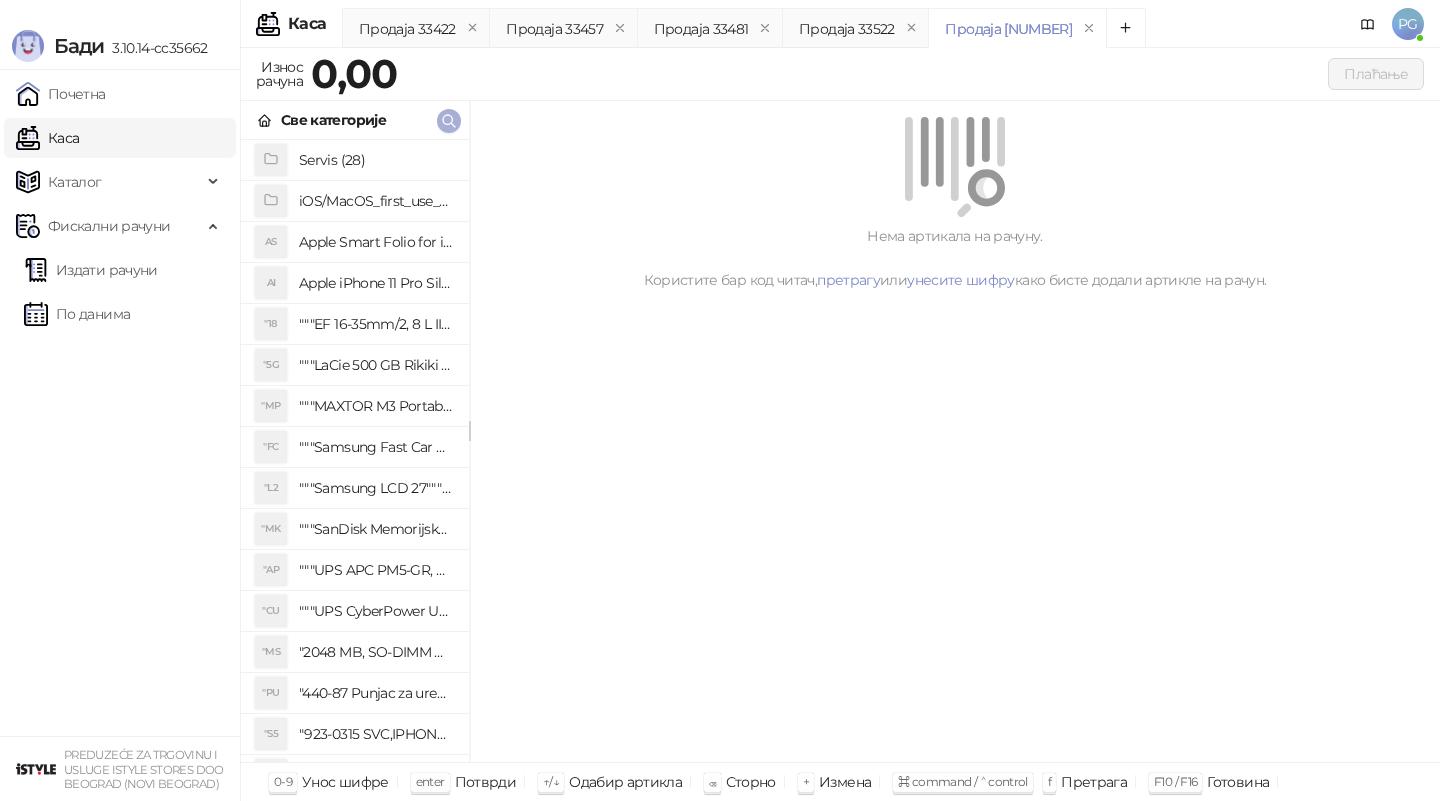 click 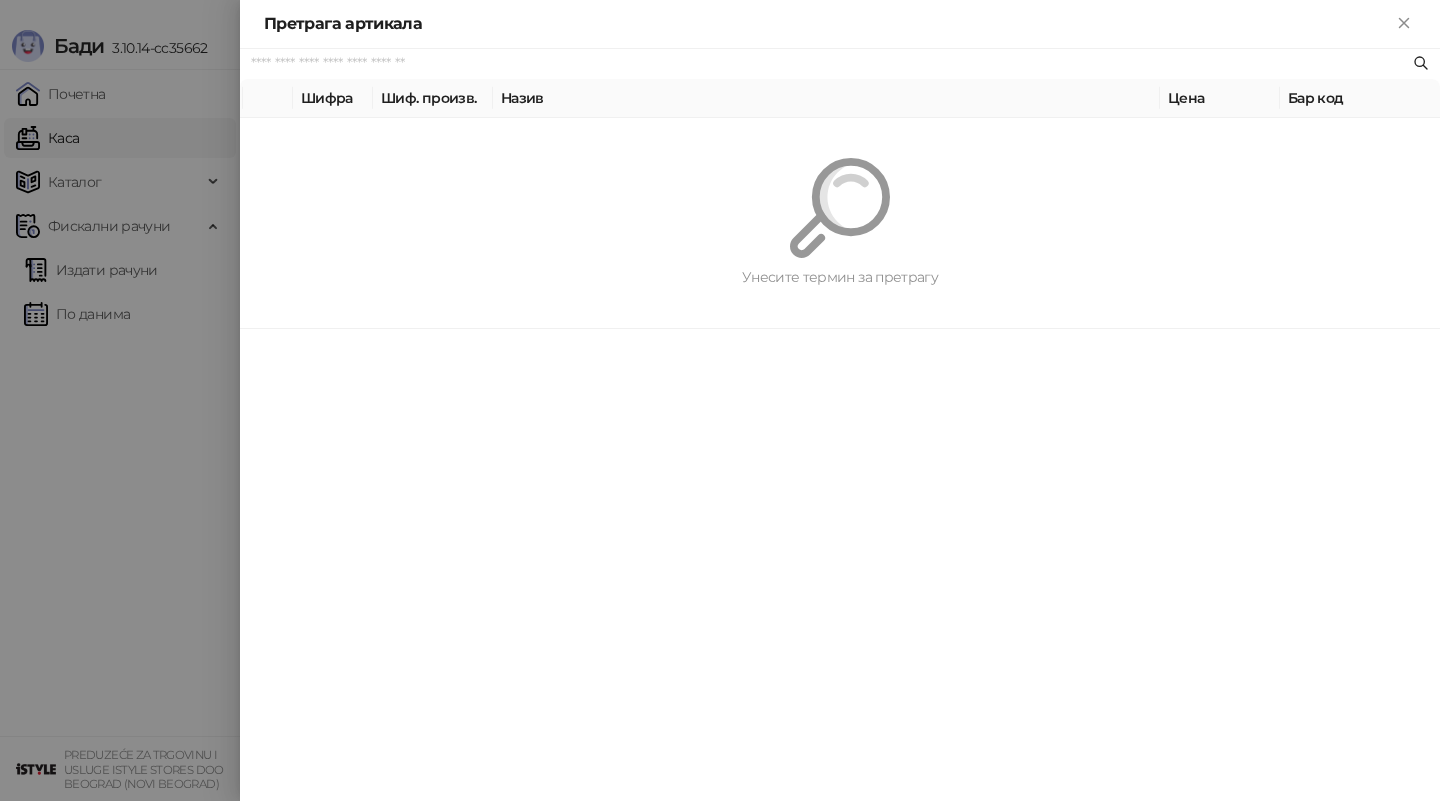 paste on "*********" 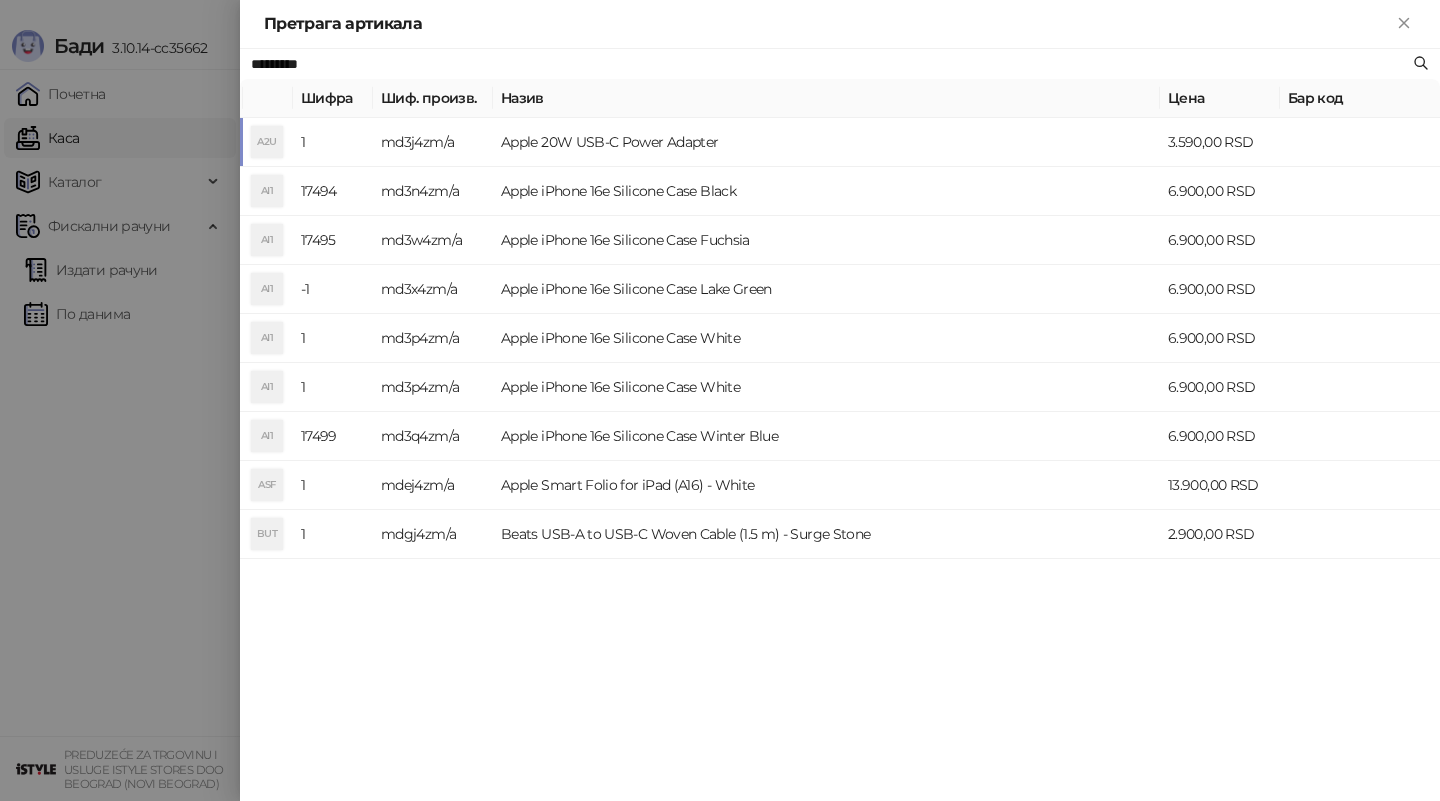 click on "md3j4zm/a" at bounding box center [433, 142] 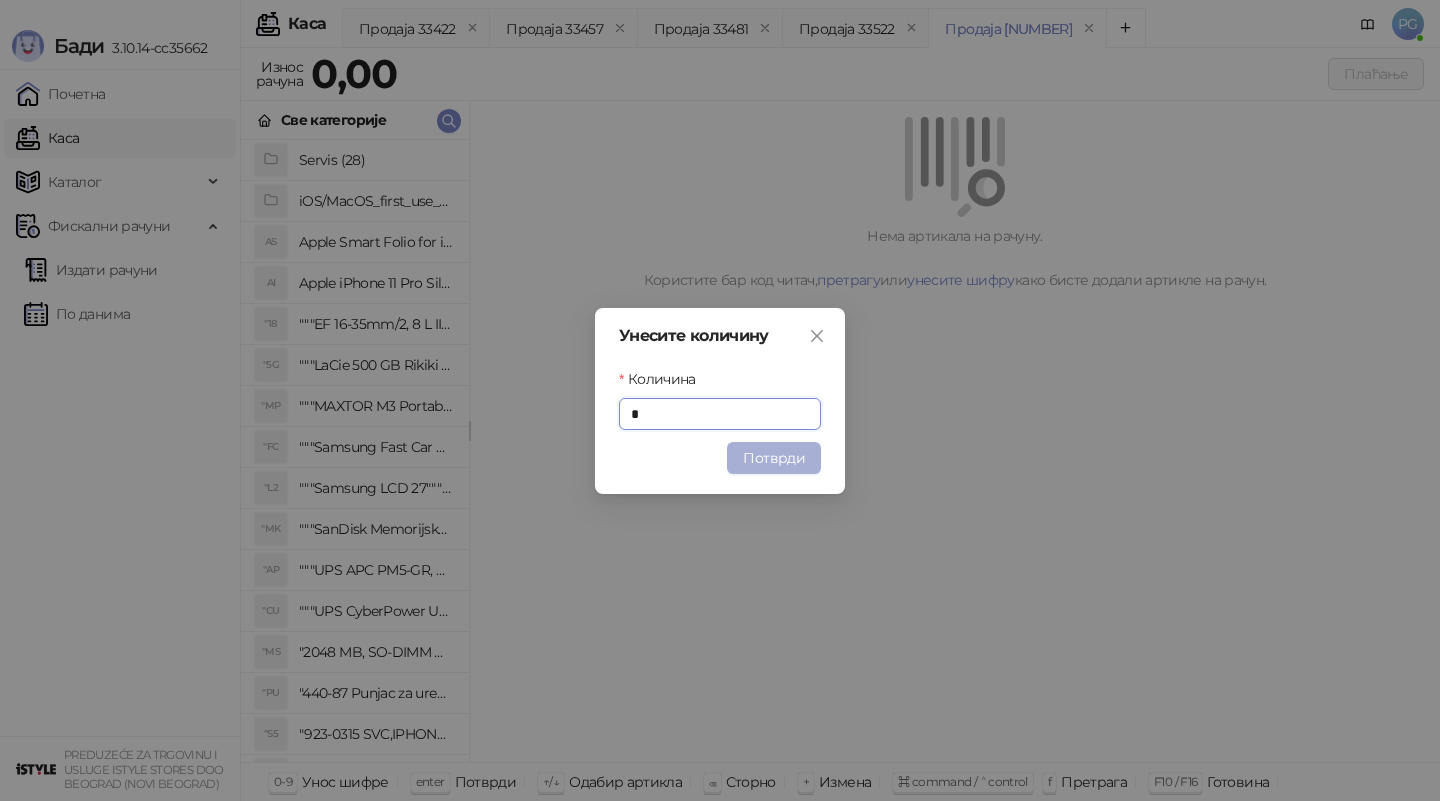click on "Потврди" at bounding box center (774, 458) 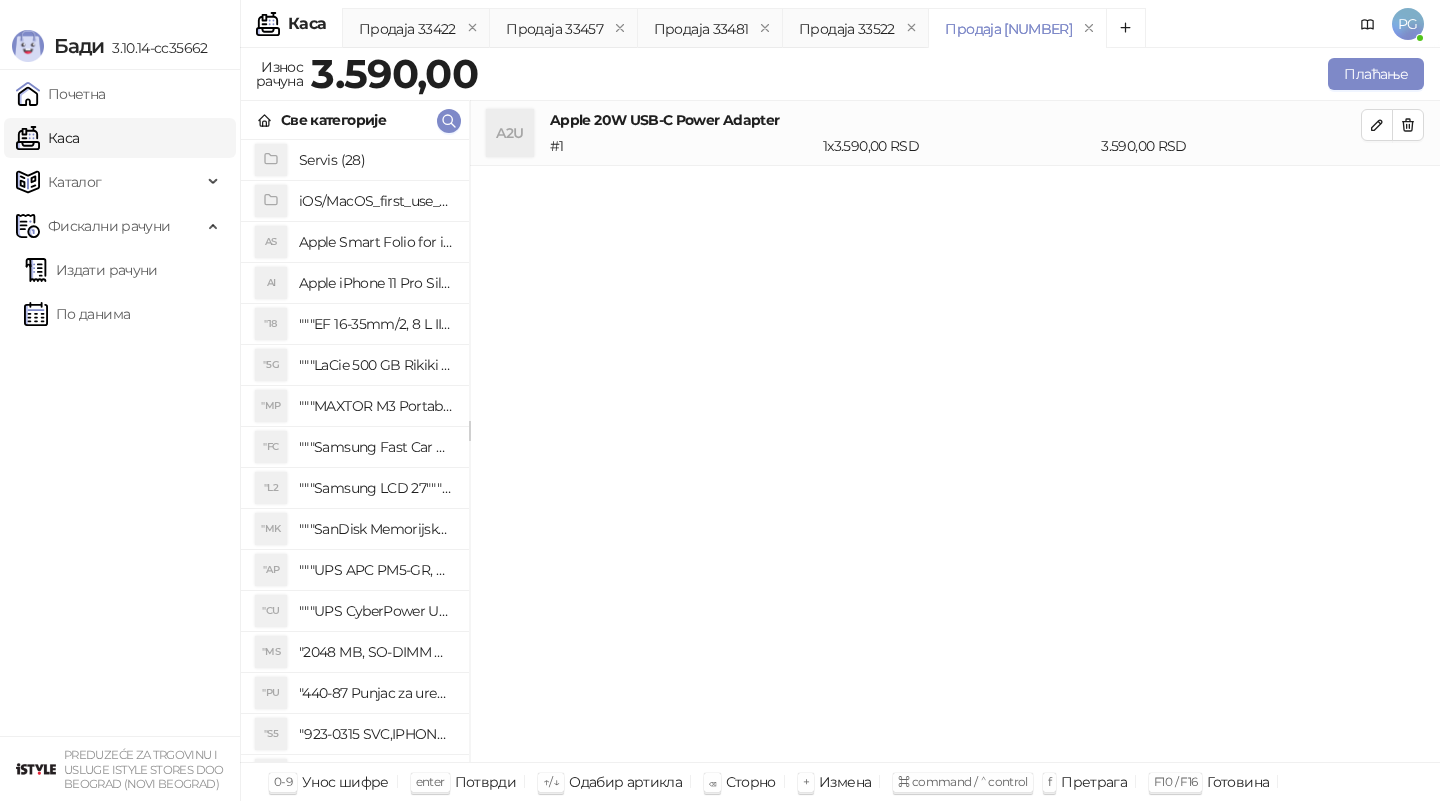 click 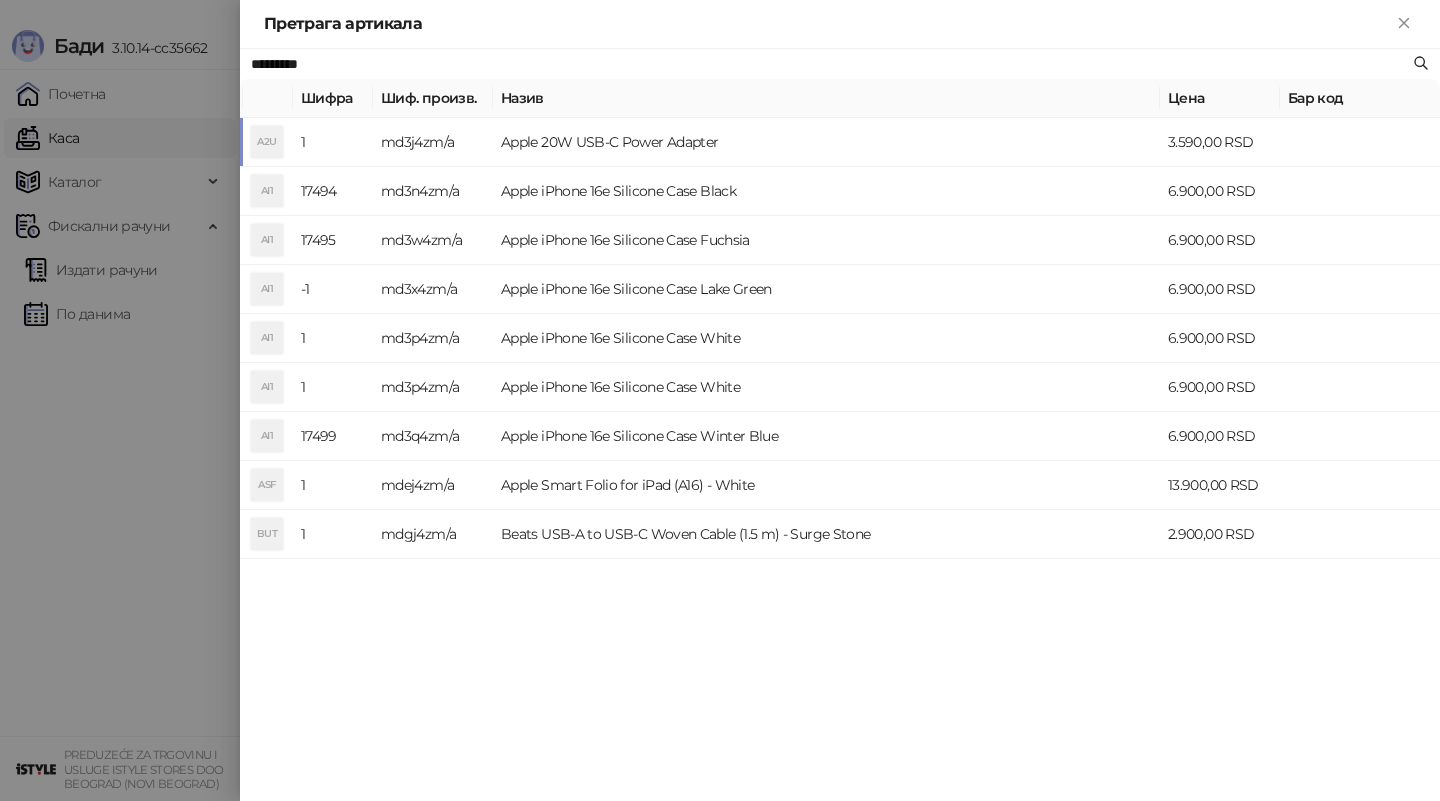 click on "md3j4zm/a" at bounding box center [433, 142] 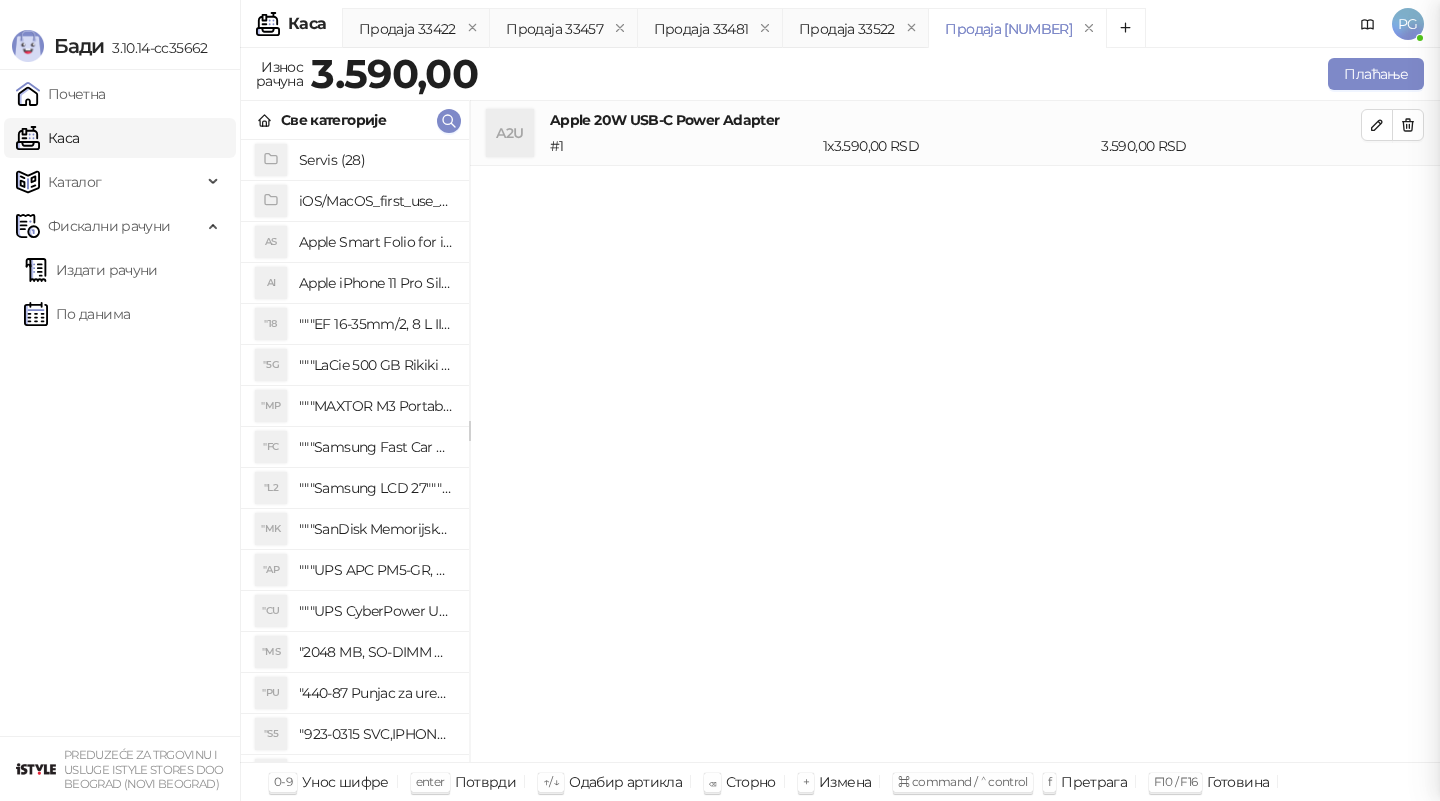 click on "Унесите количину Количина * Потврди" at bounding box center [0, 0] 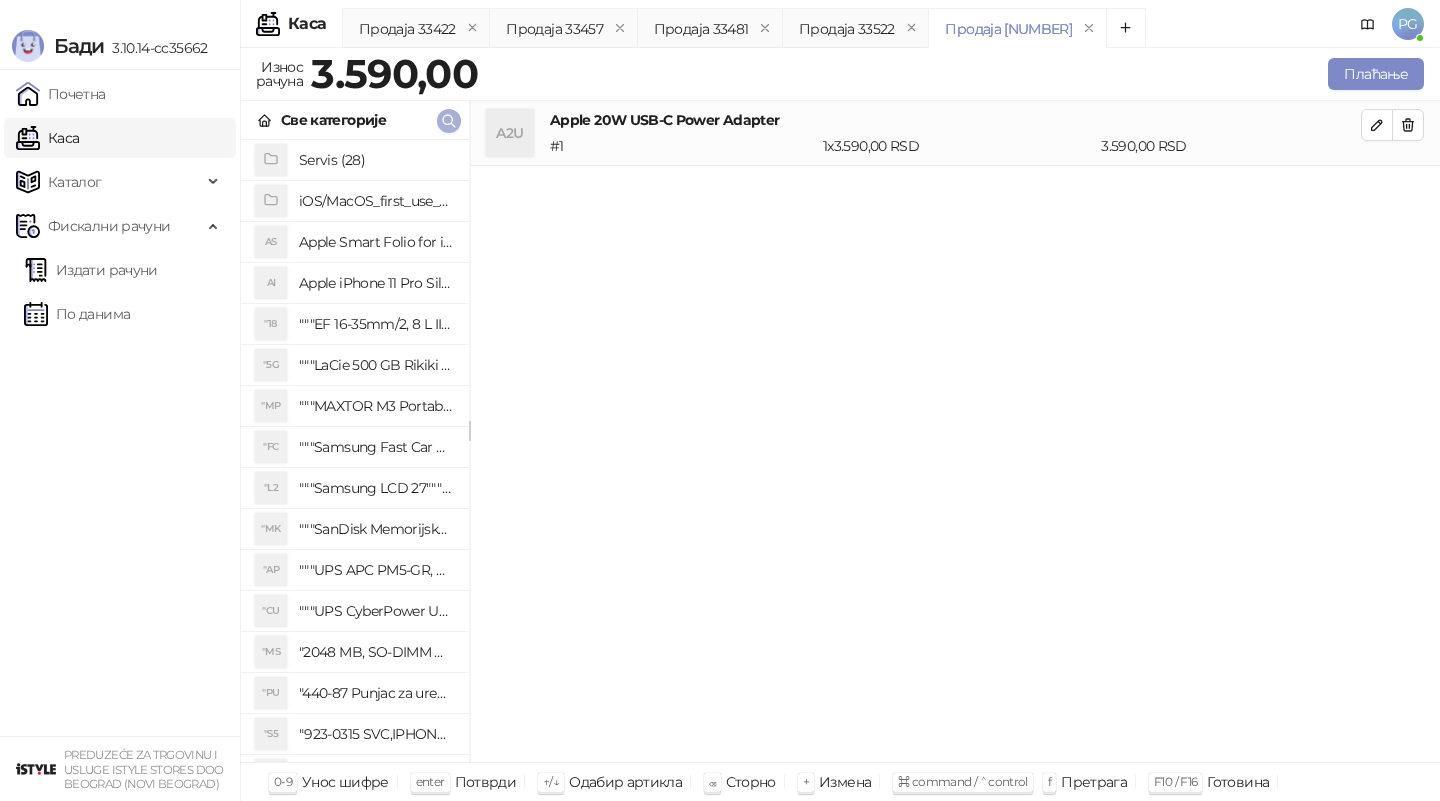 click 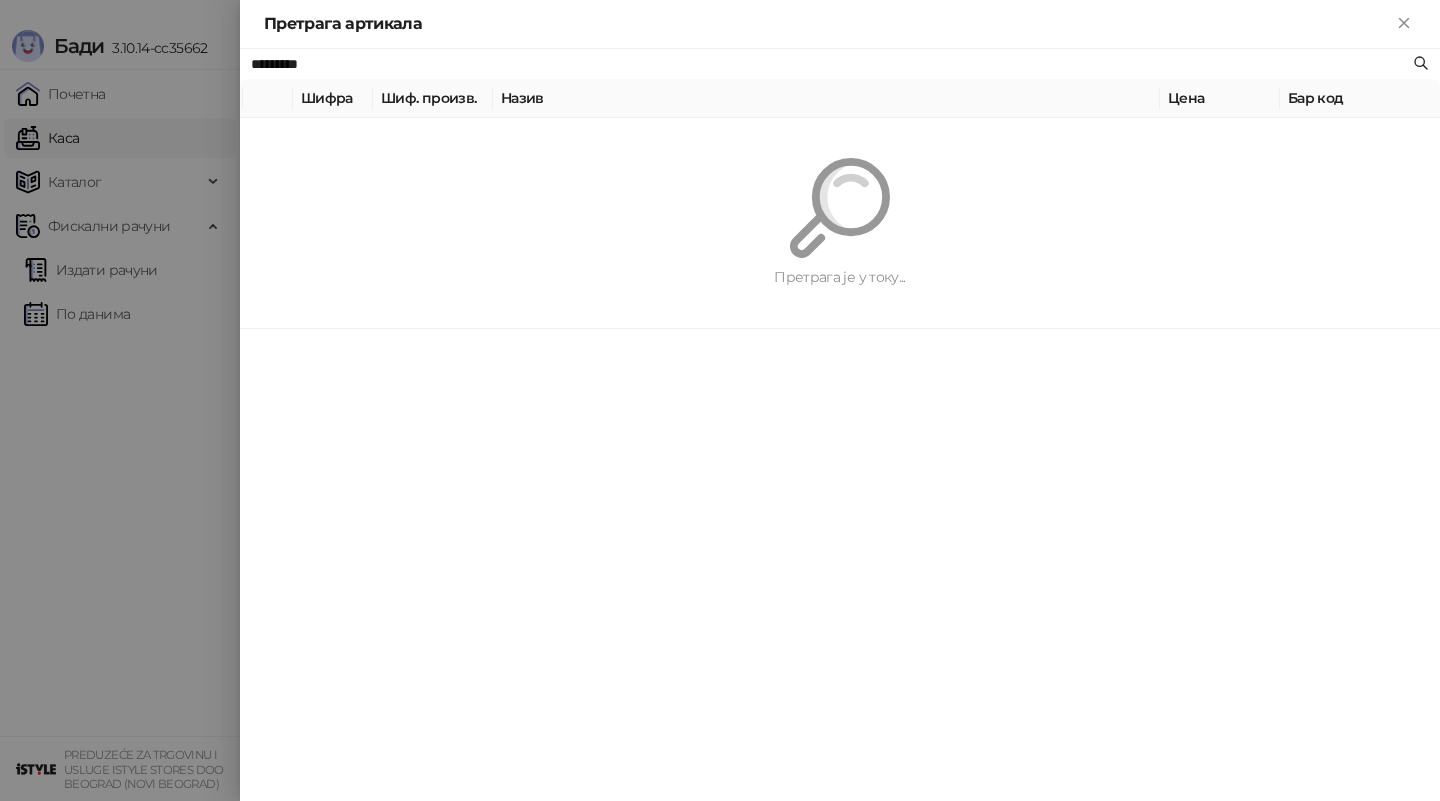 paste 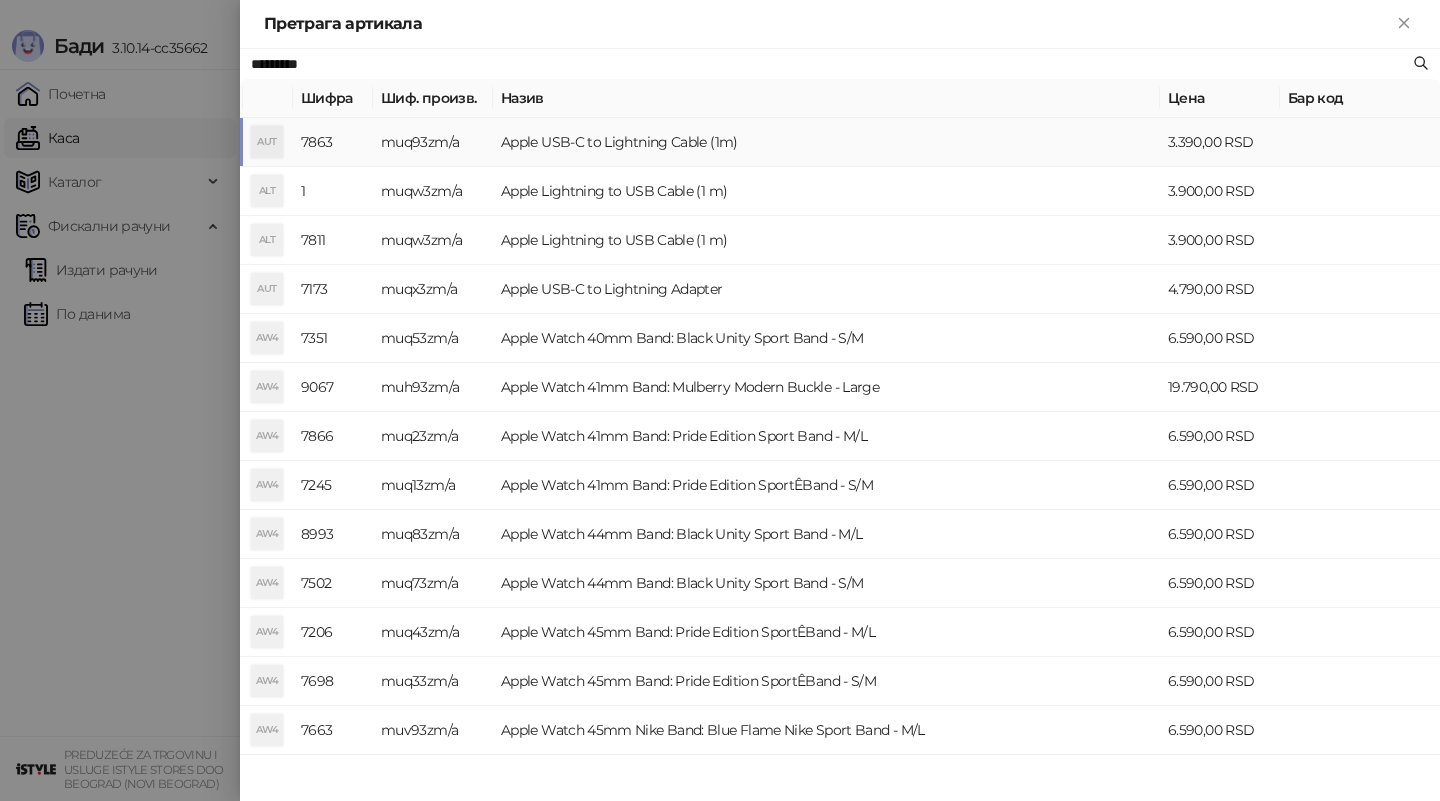type on "*********" 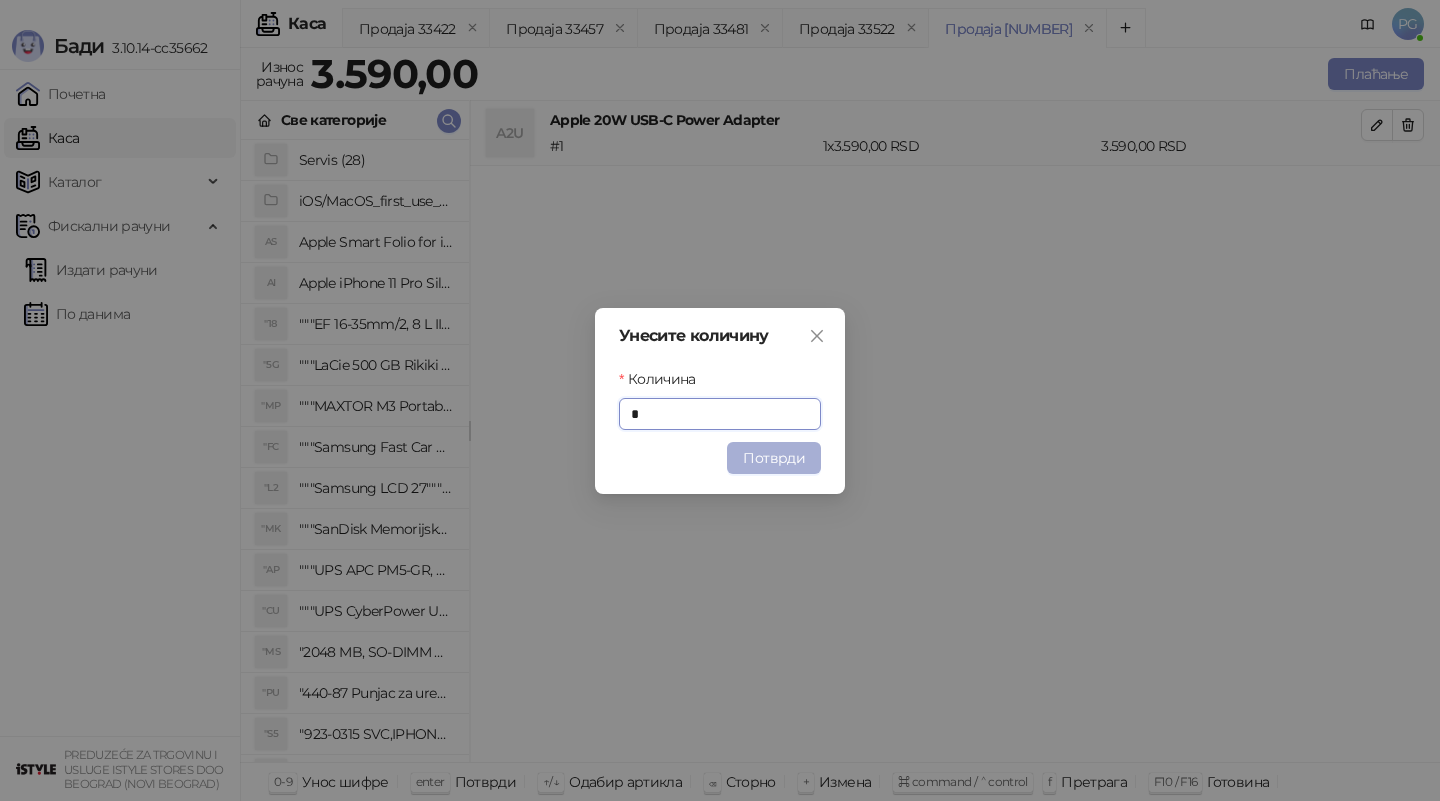 click on "Потврди" at bounding box center [774, 458] 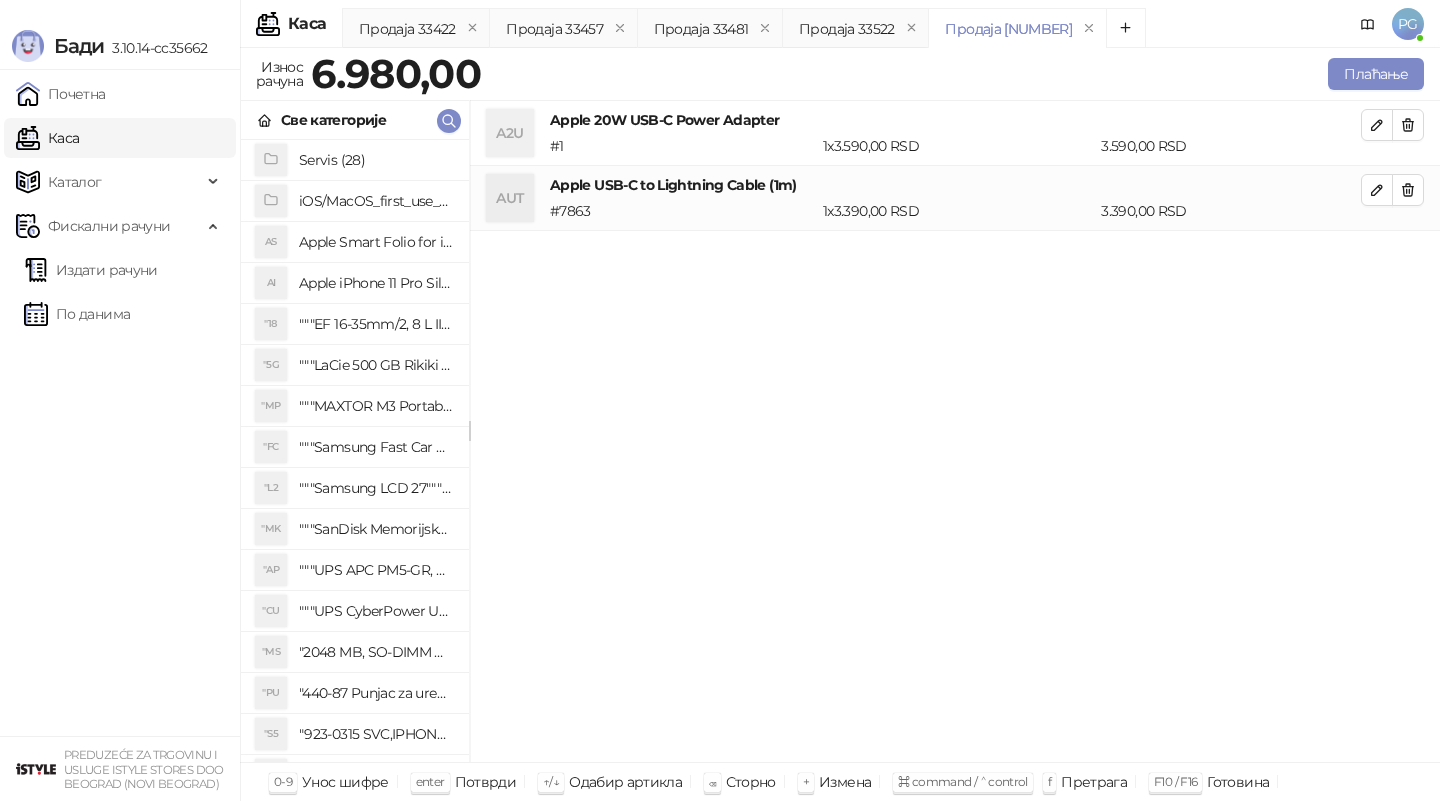 click on "Плаћање" at bounding box center [956, 74] 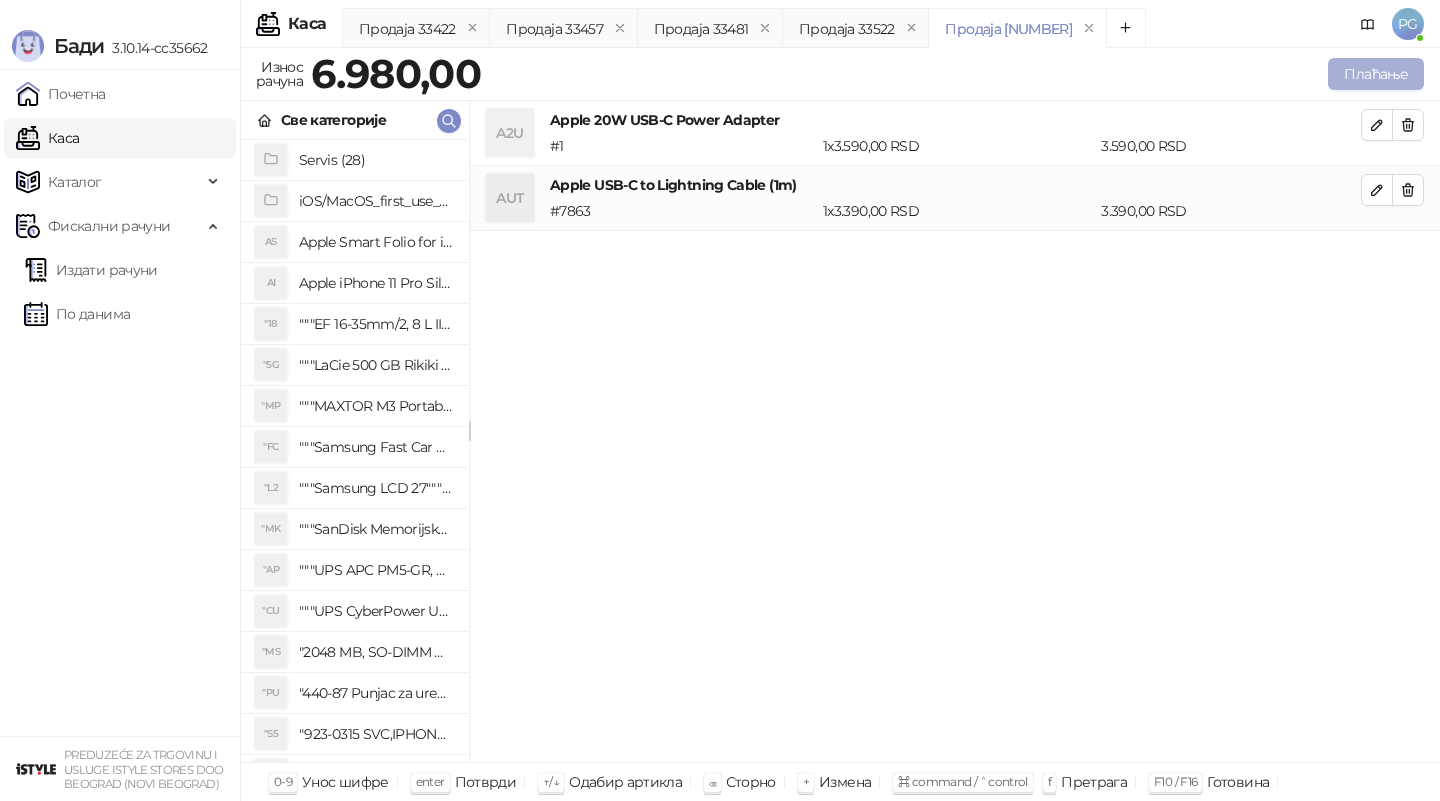 click on "Плаћање" at bounding box center [1376, 74] 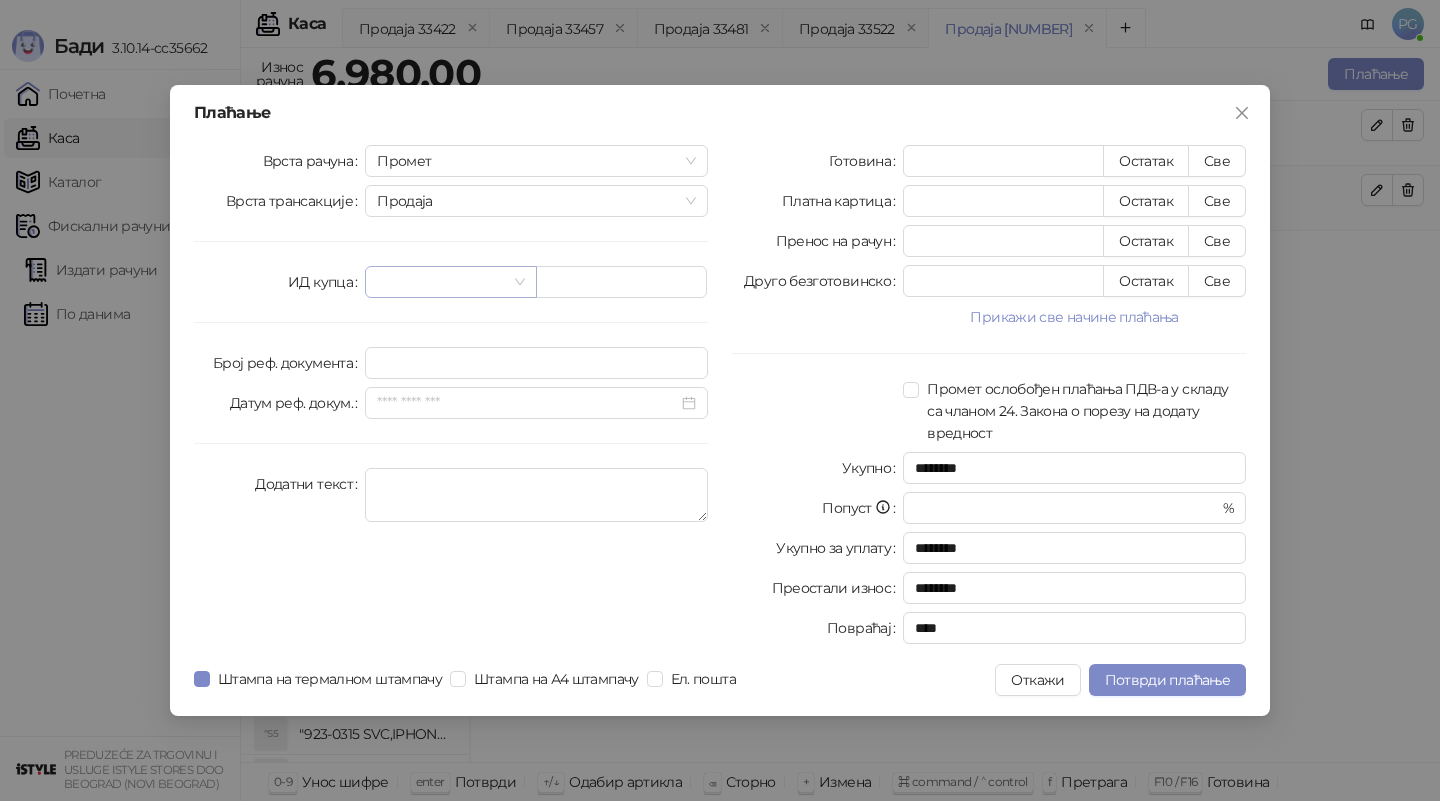 click at bounding box center (450, 282) 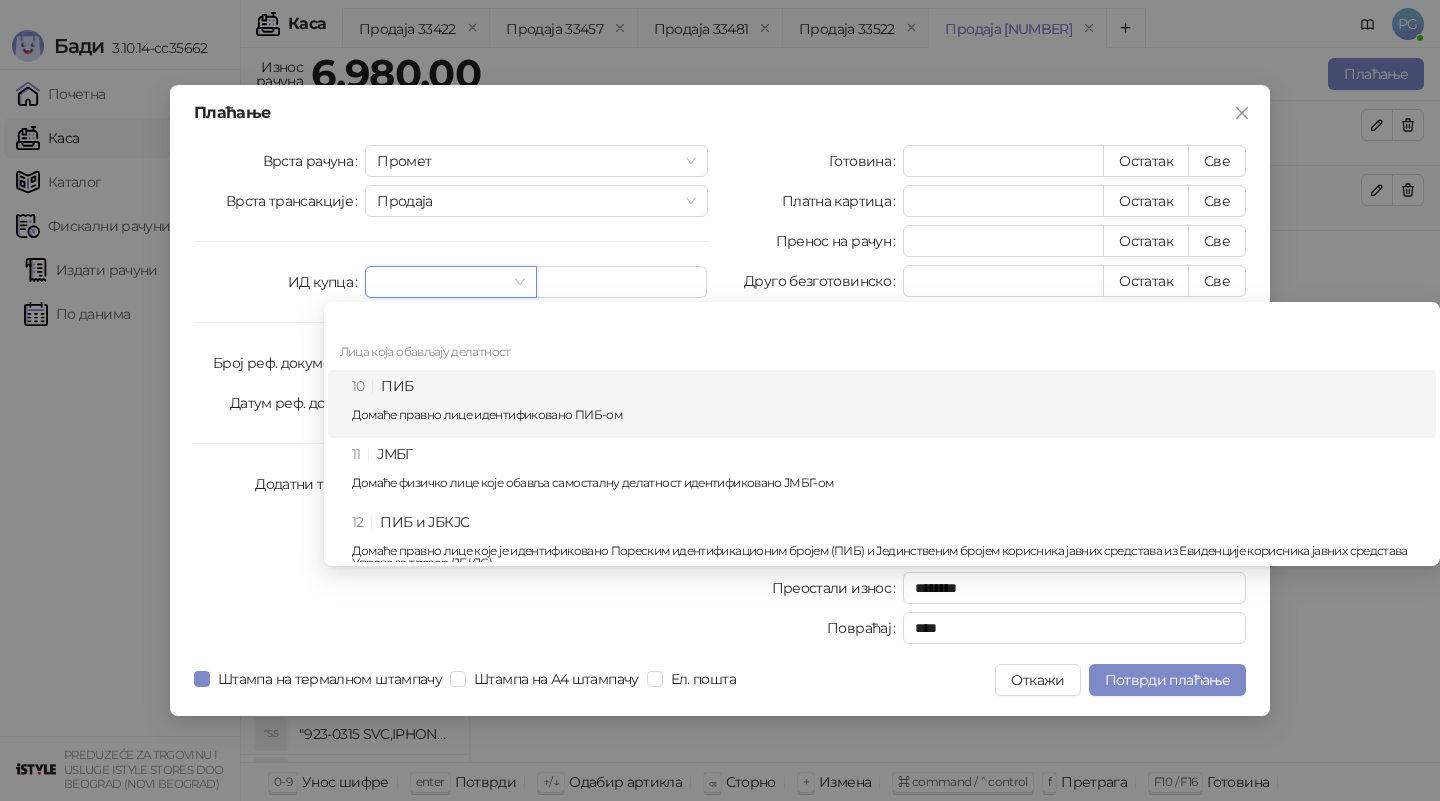 click on "10 ПИБ Домаће правно лице идентификовано ПИБ-ом" at bounding box center (888, 404) 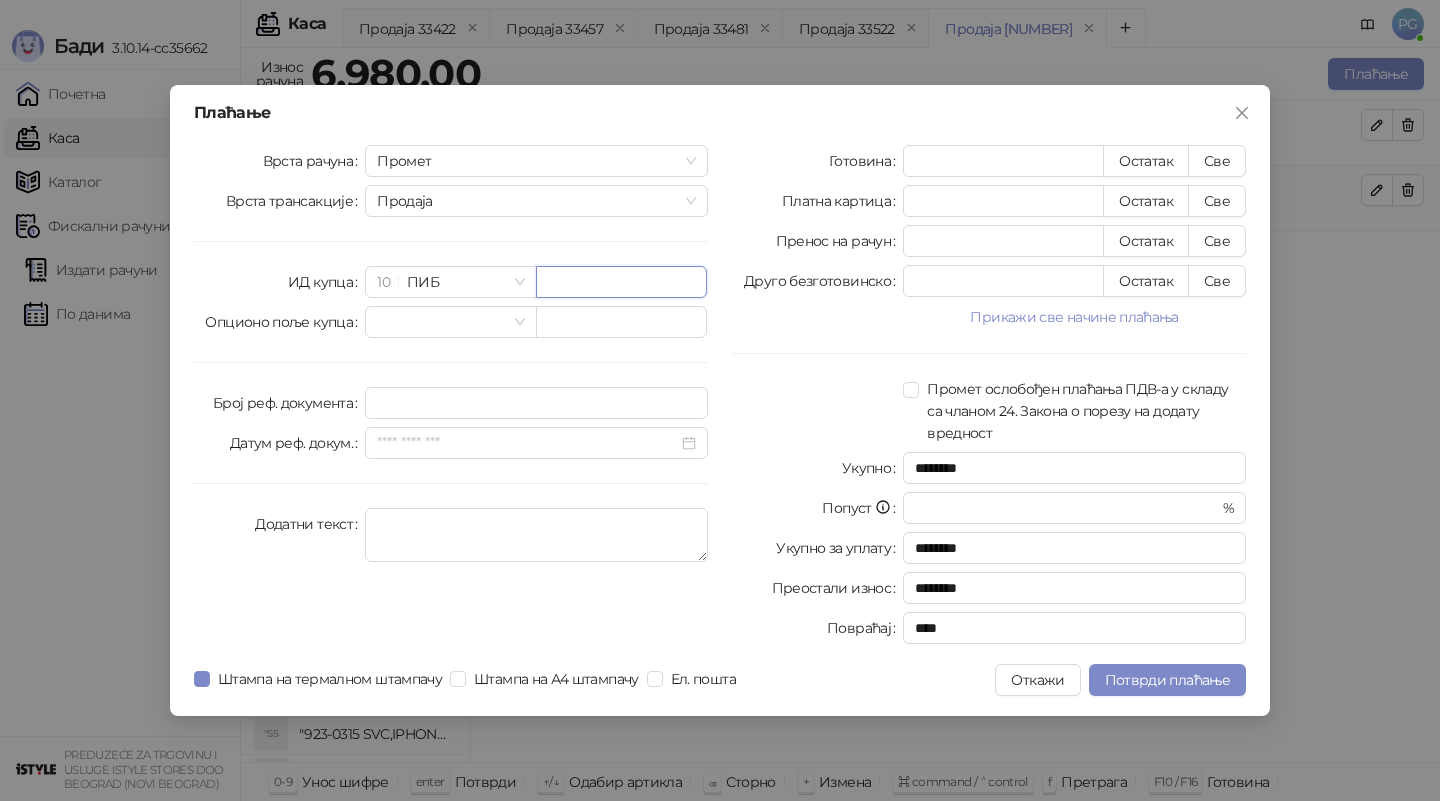 paste on "*********" 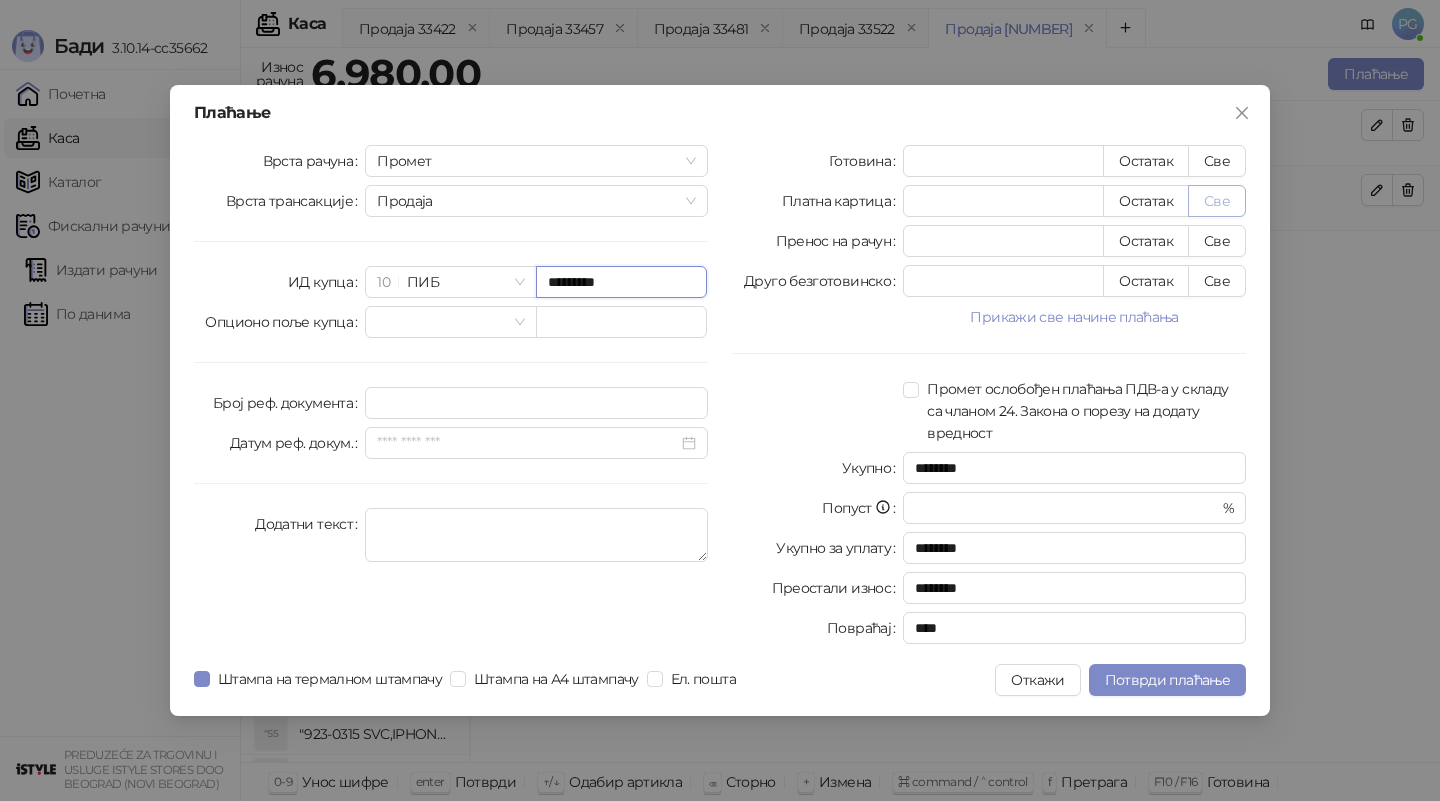 type on "*********" 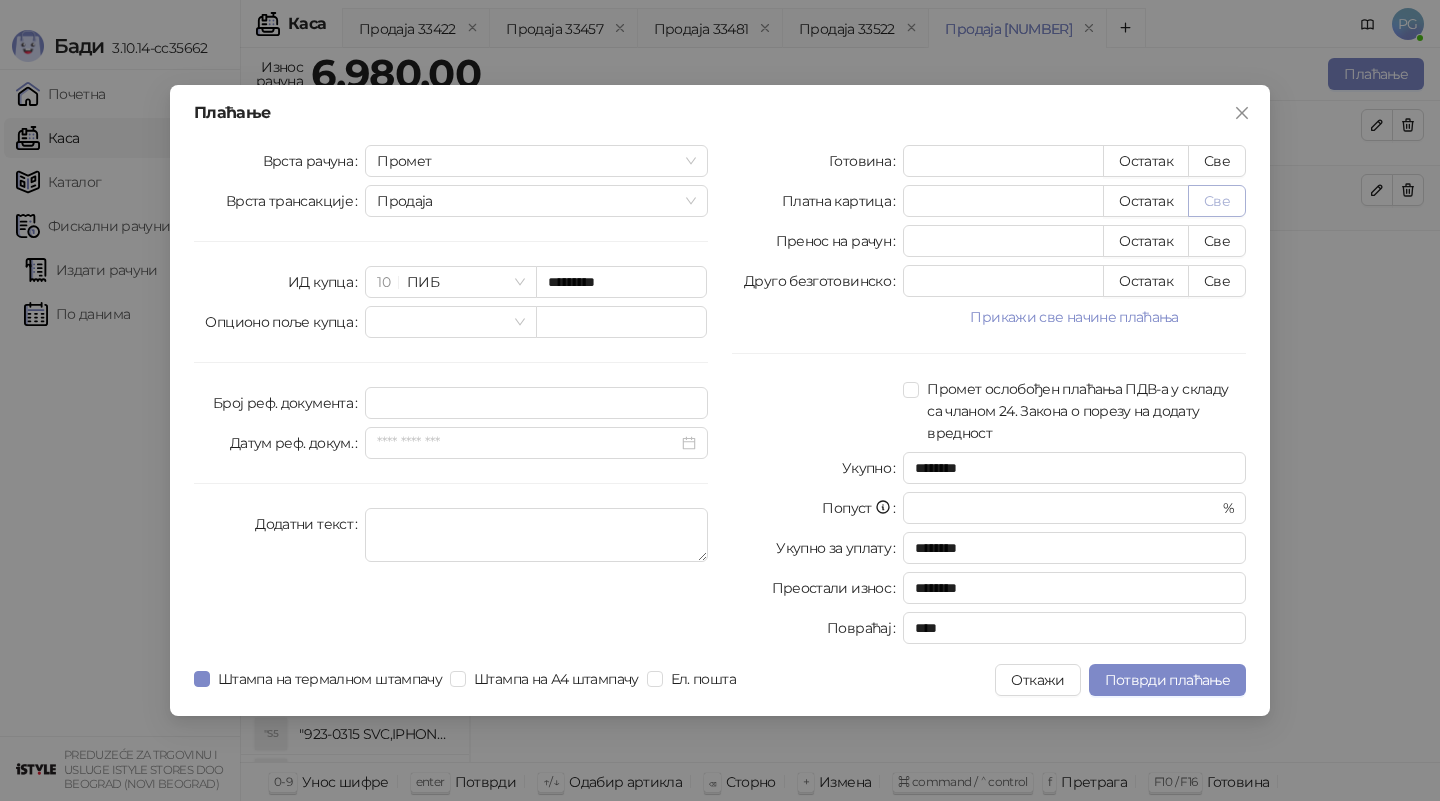 click on "Све" at bounding box center (1217, 201) 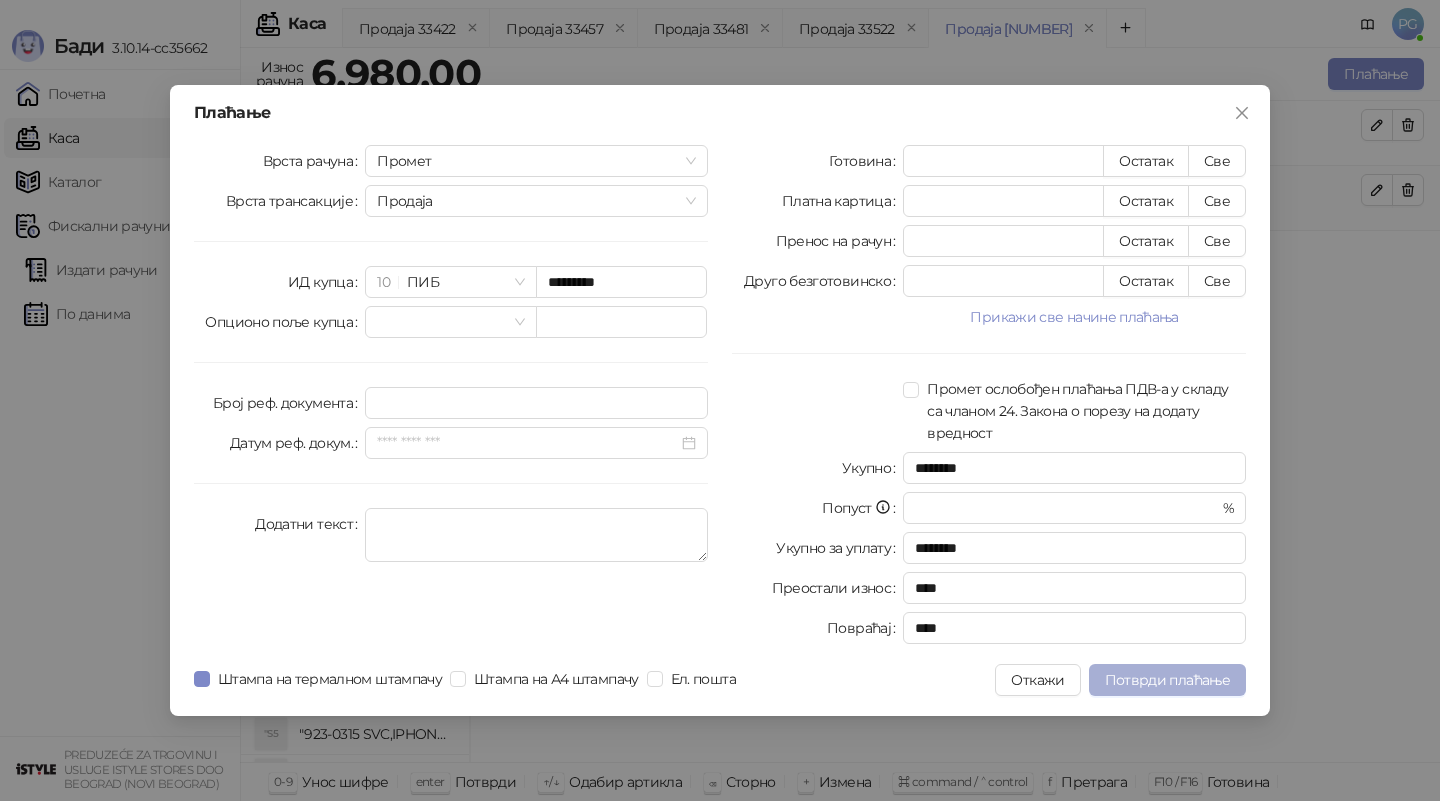 click on "Потврди плаћање" at bounding box center (1167, 680) 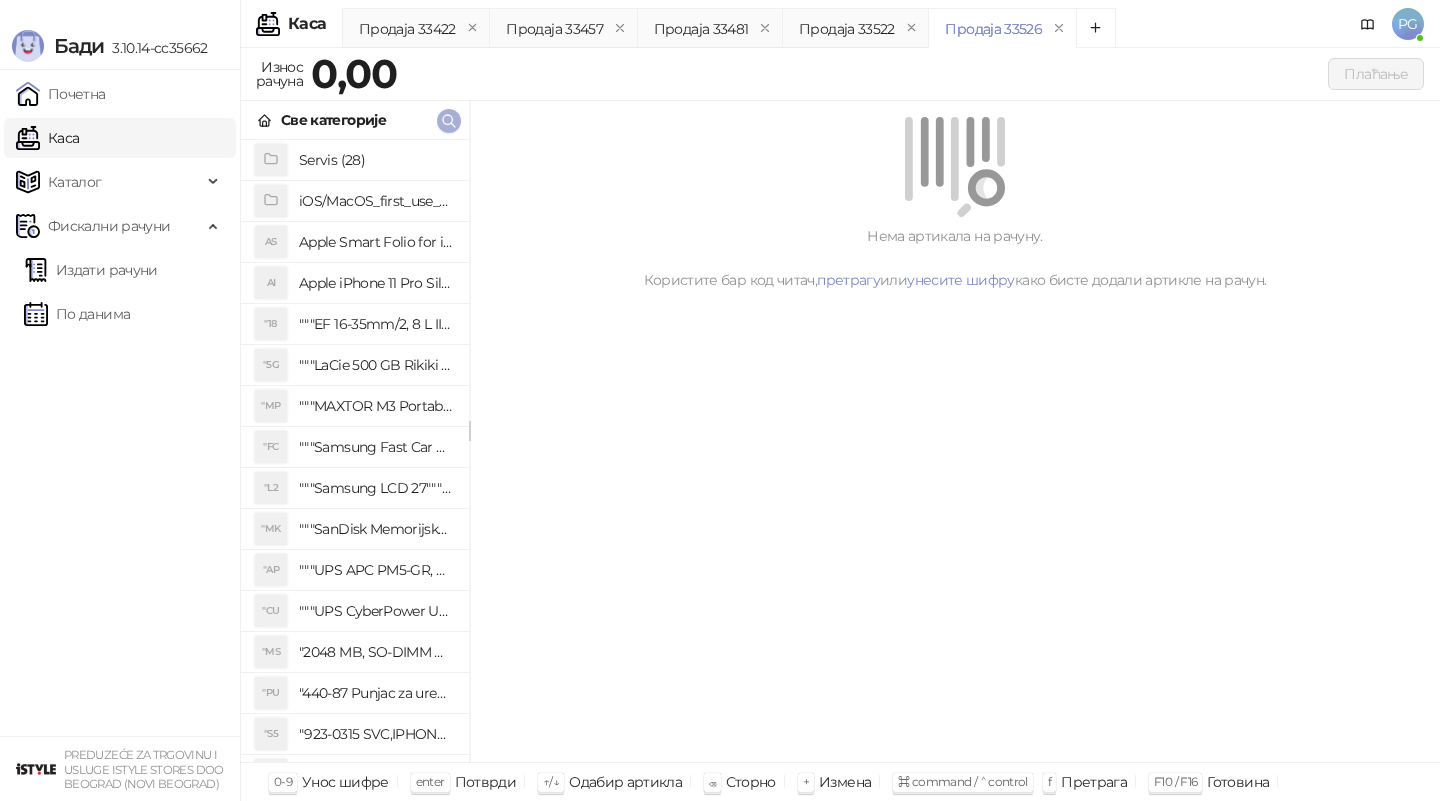 click 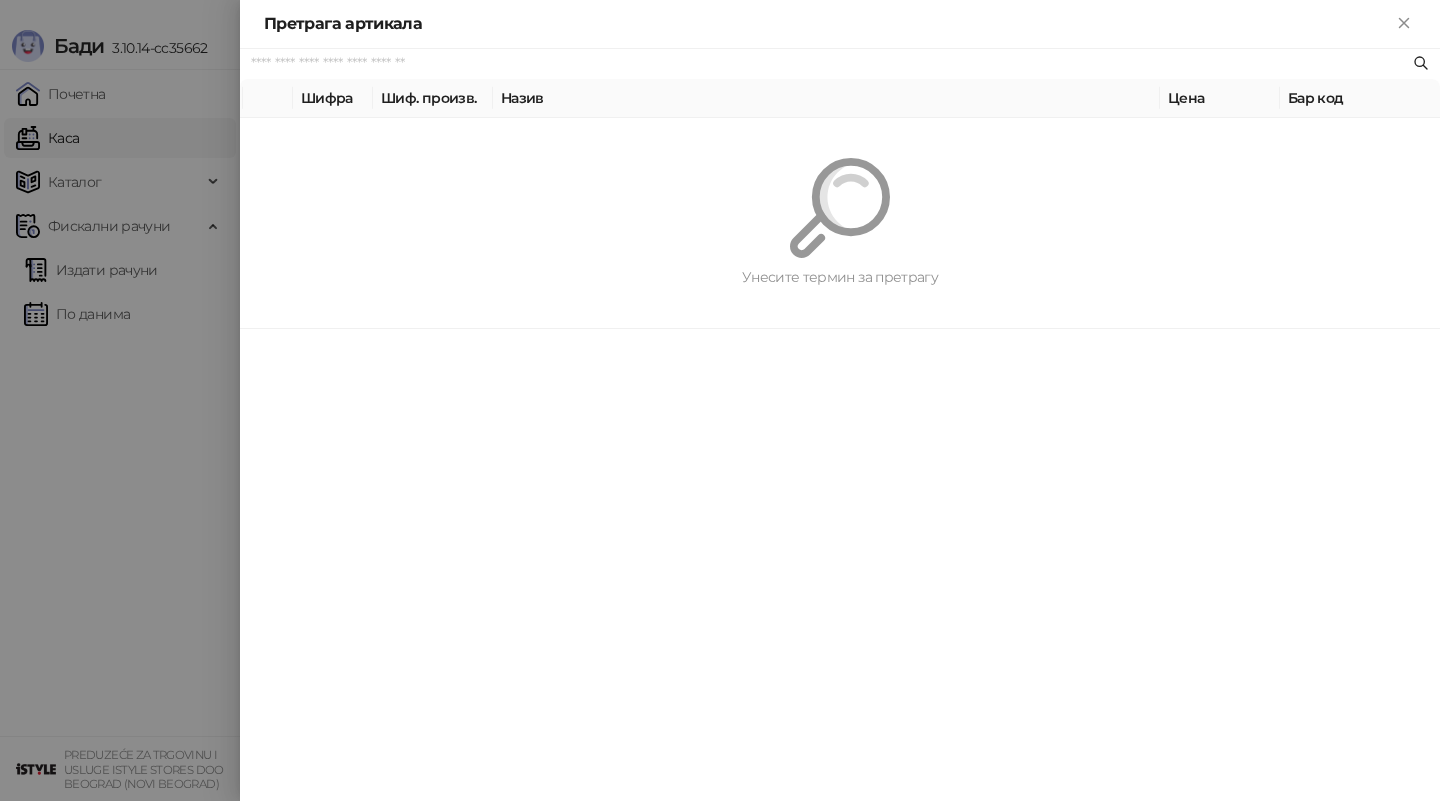 paste on "*********" 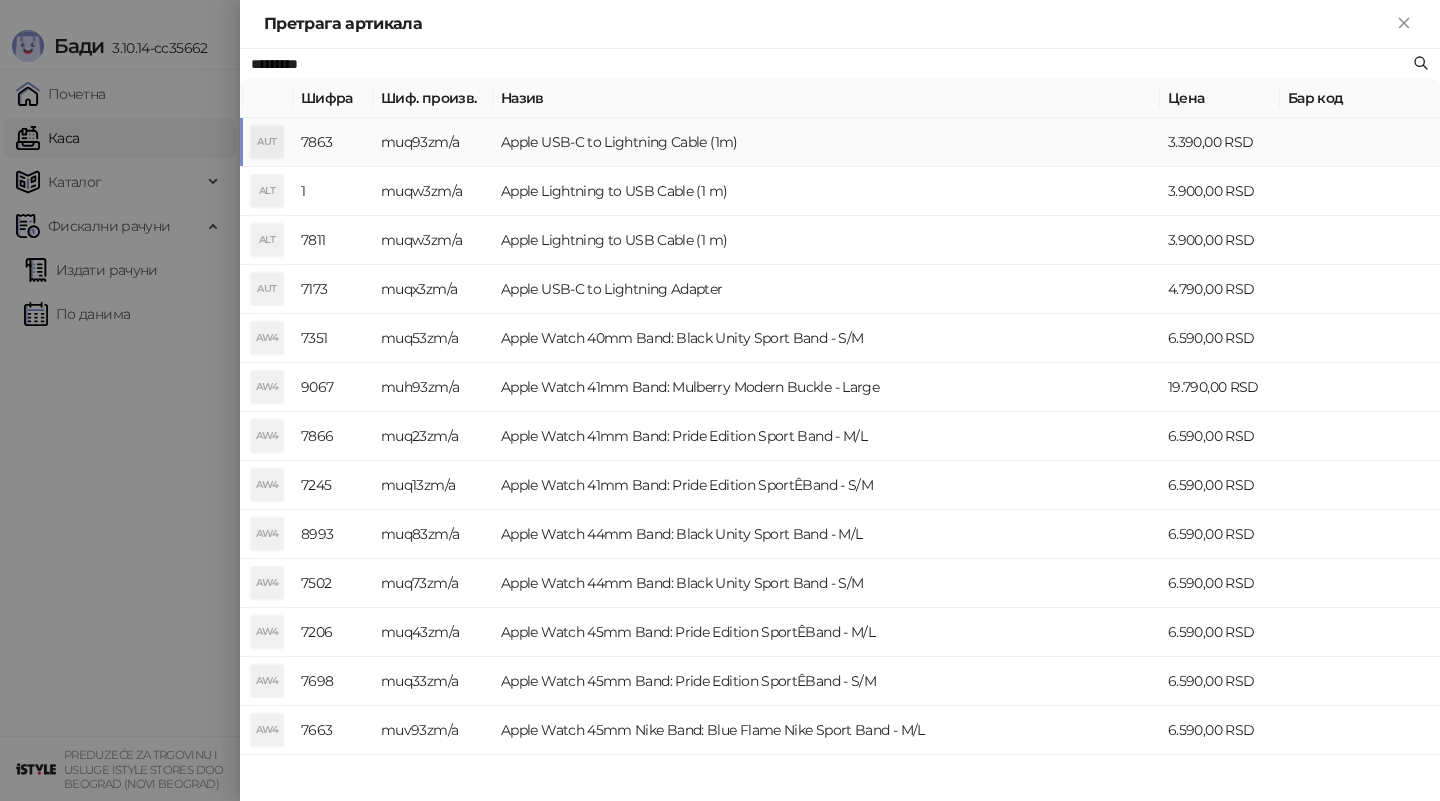 click on "muq93zm/a" at bounding box center (433, 142) 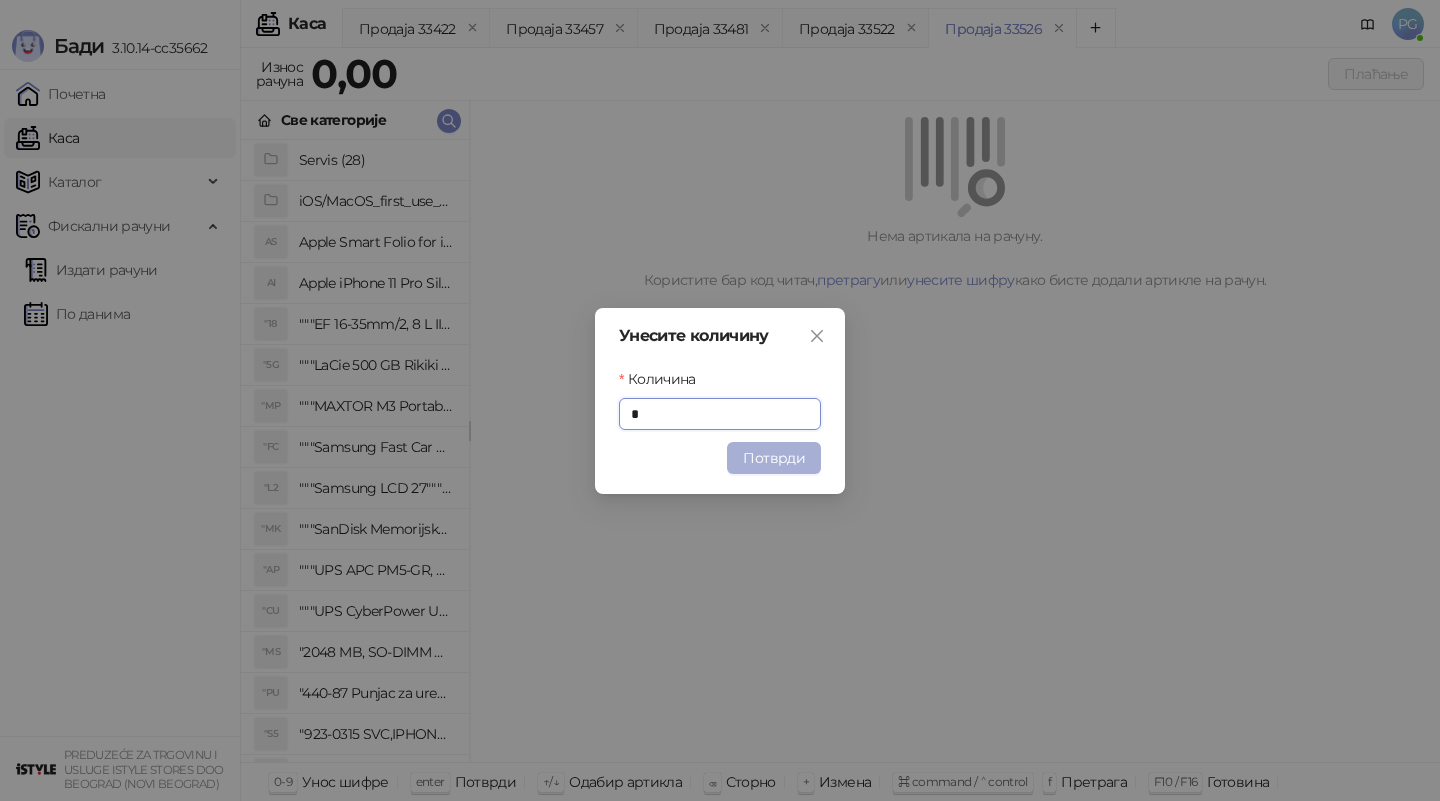 click on "Потврди" at bounding box center (774, 458) 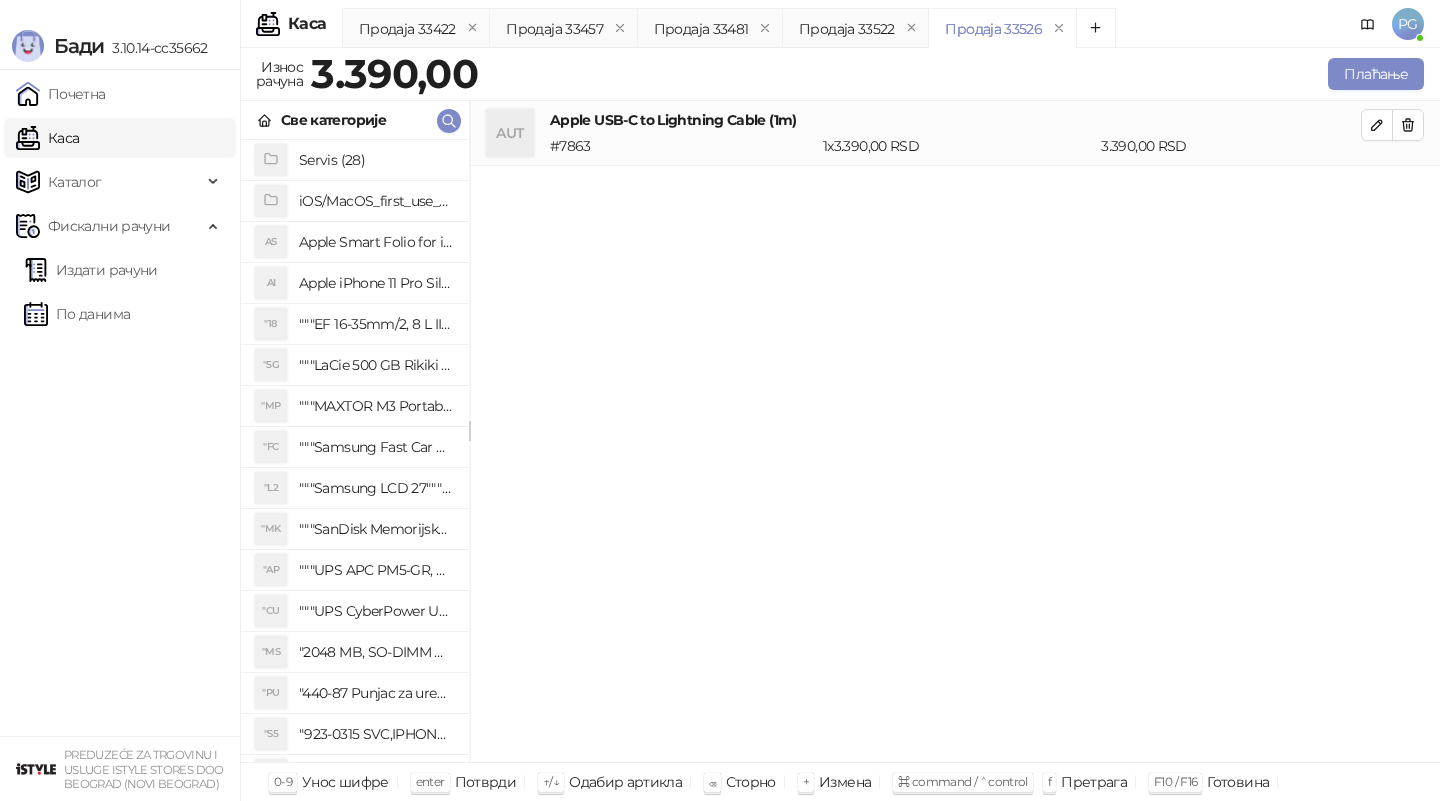 click on "Apple USB-C to Lightning Cable (1m)" at bounding box center [955, 120] 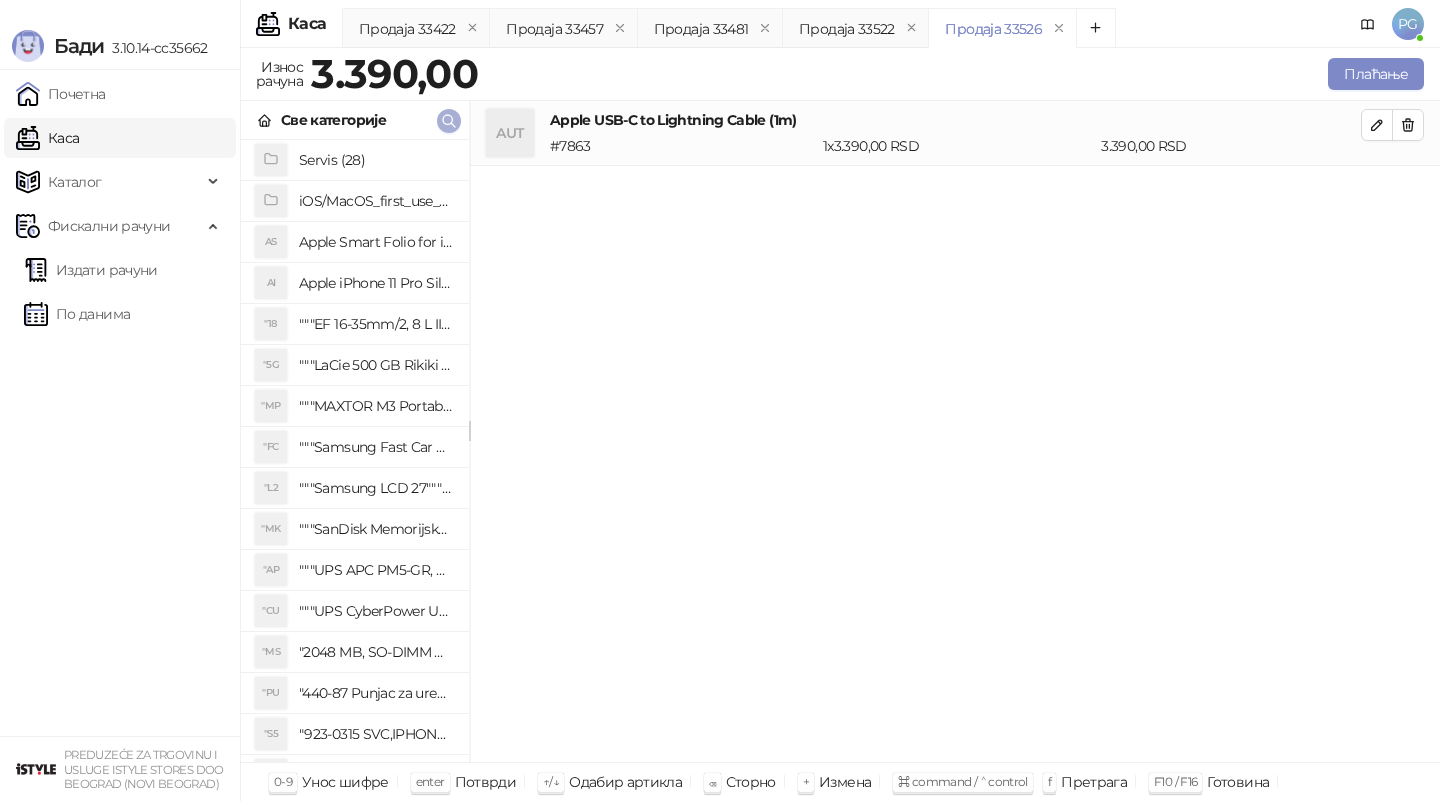 click 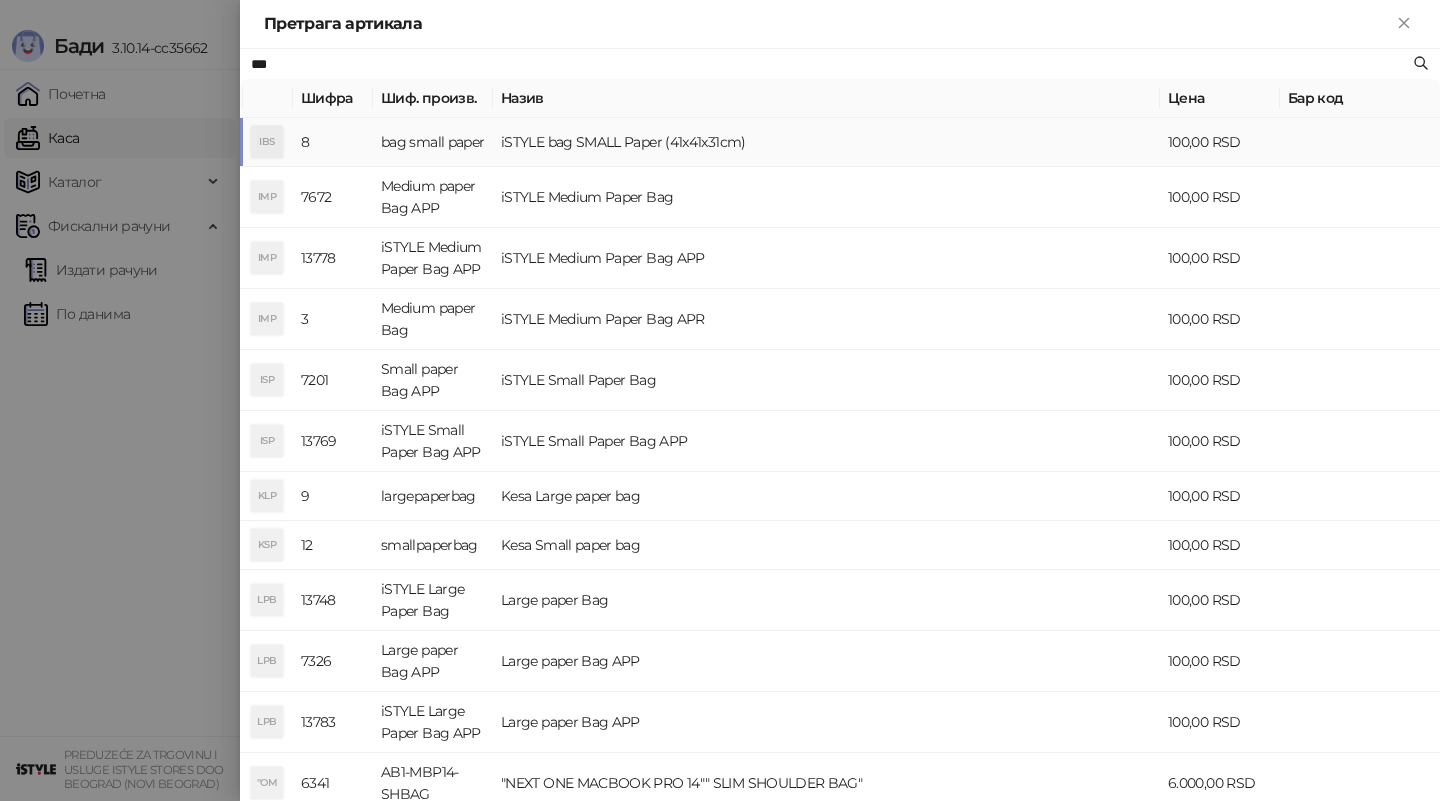 type on "***" 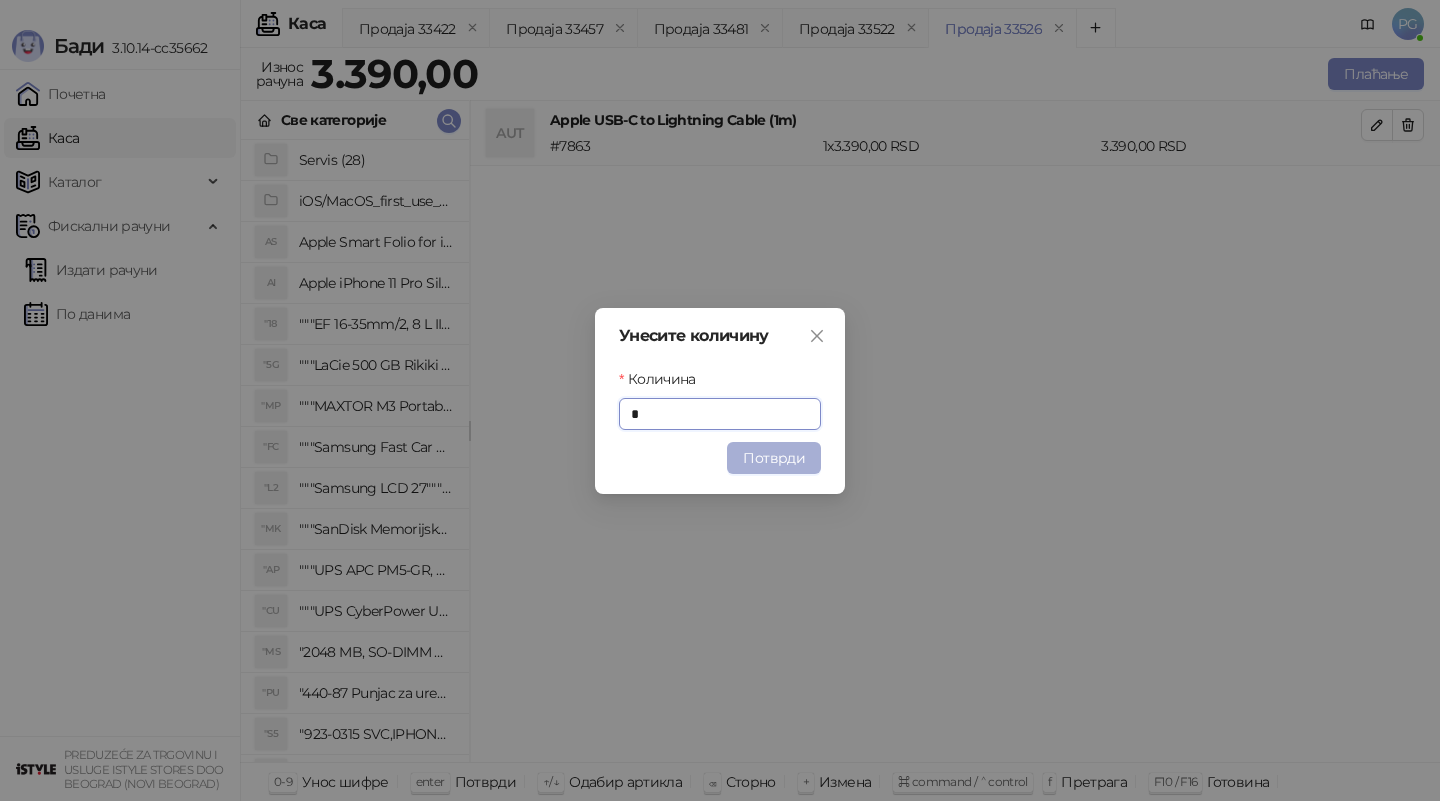 click on "Потврди" at bounding box center [774, 458] 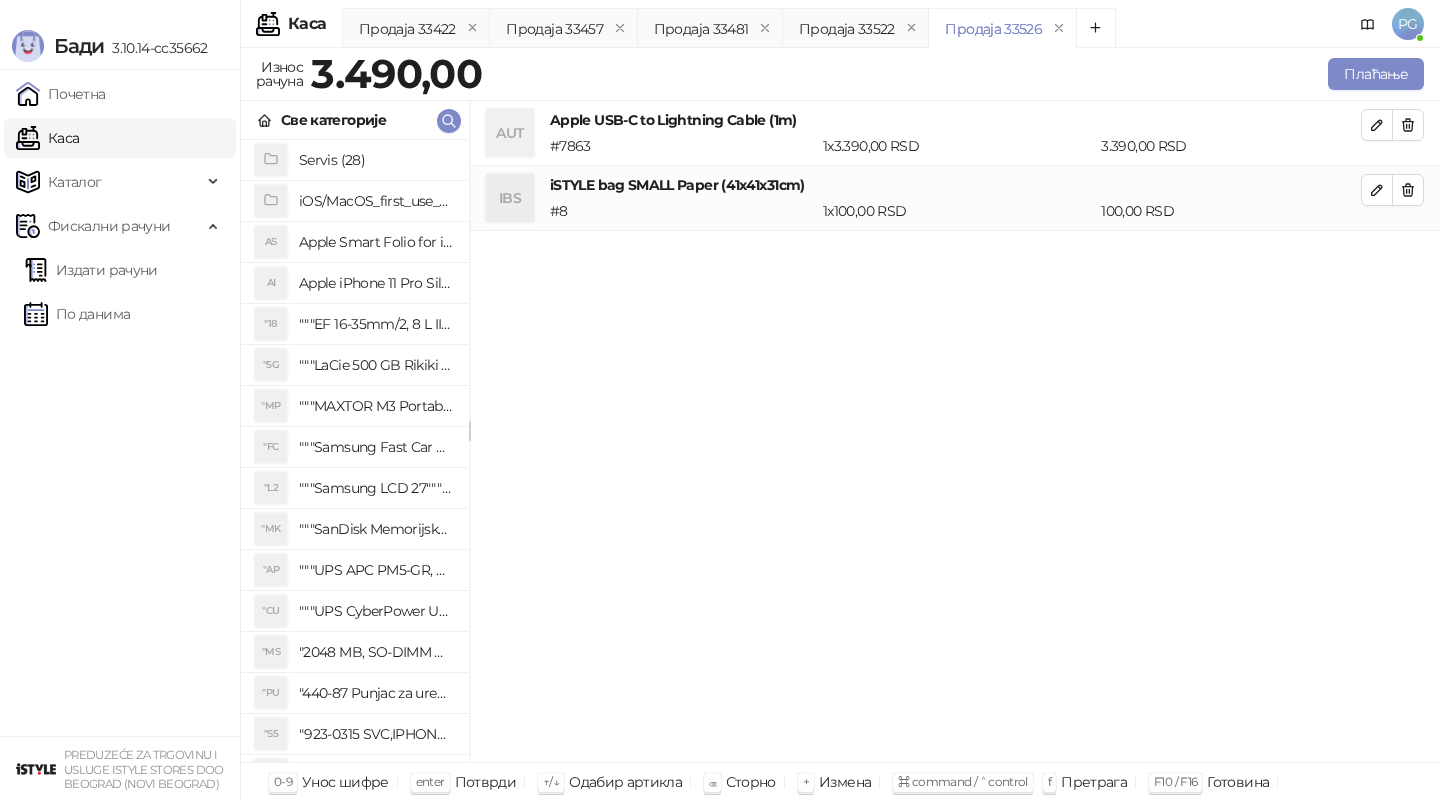 click on "Унесите количину Количина * Потврди" at bounding box center (720, 400) 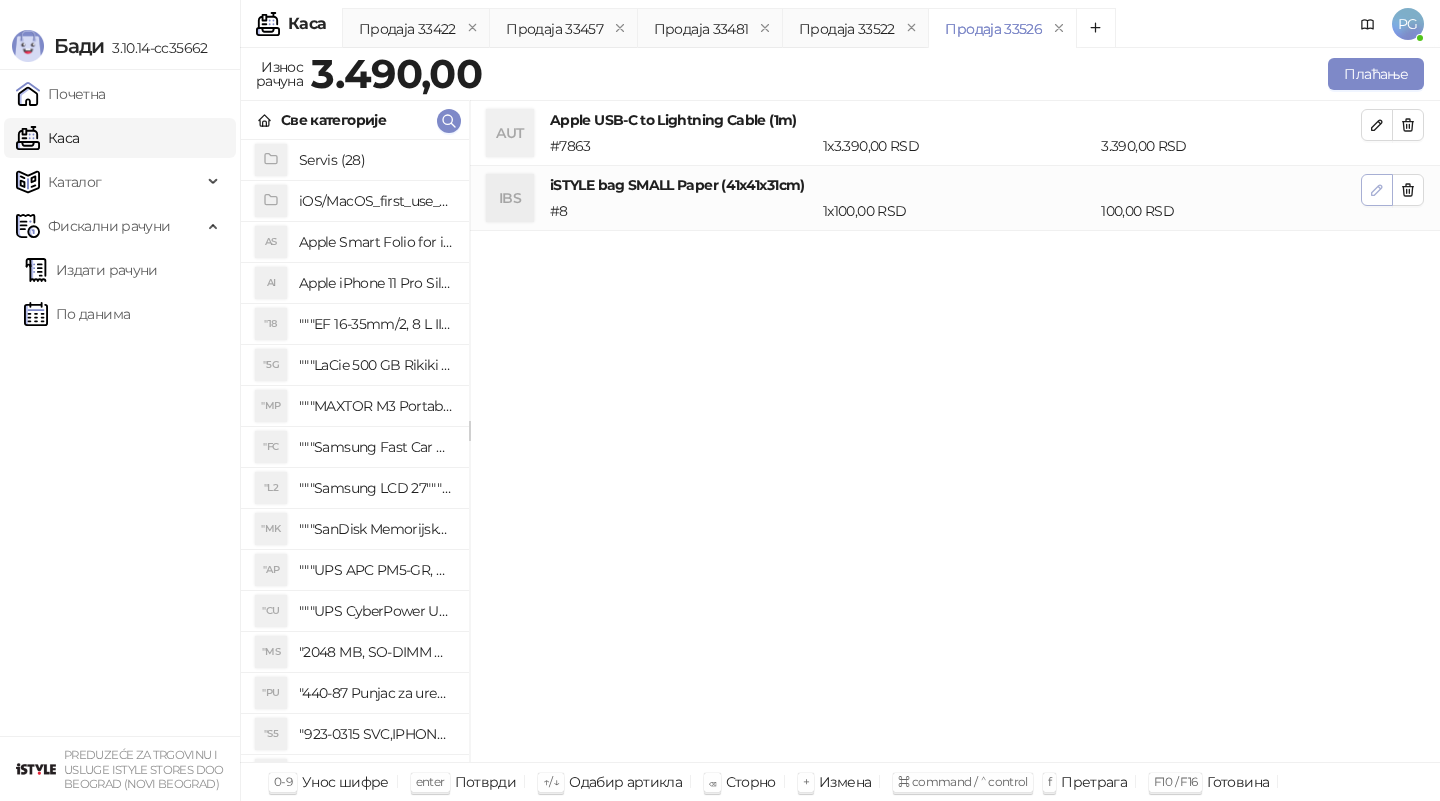 click 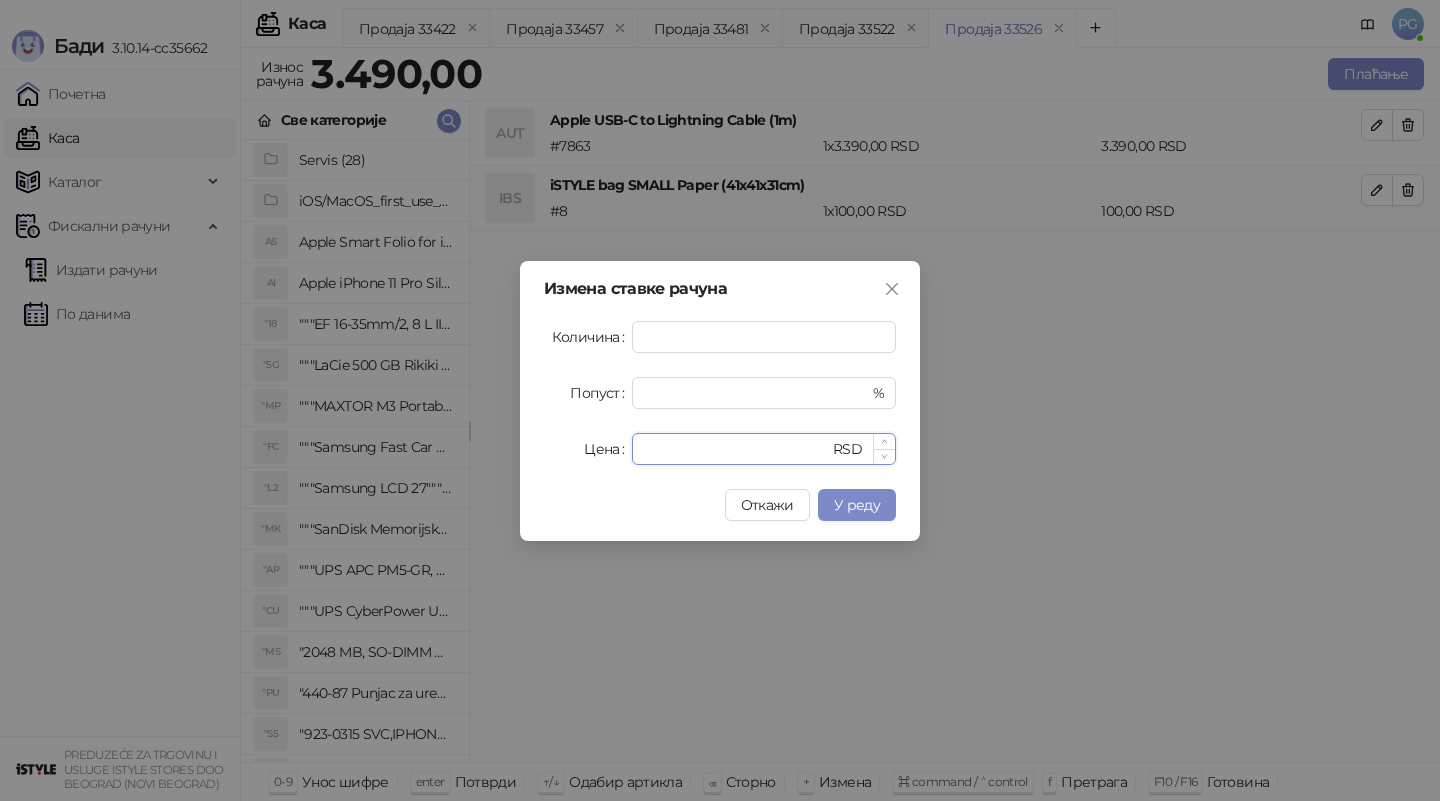 click on "****** RSD" at bounding box center (764, 449) 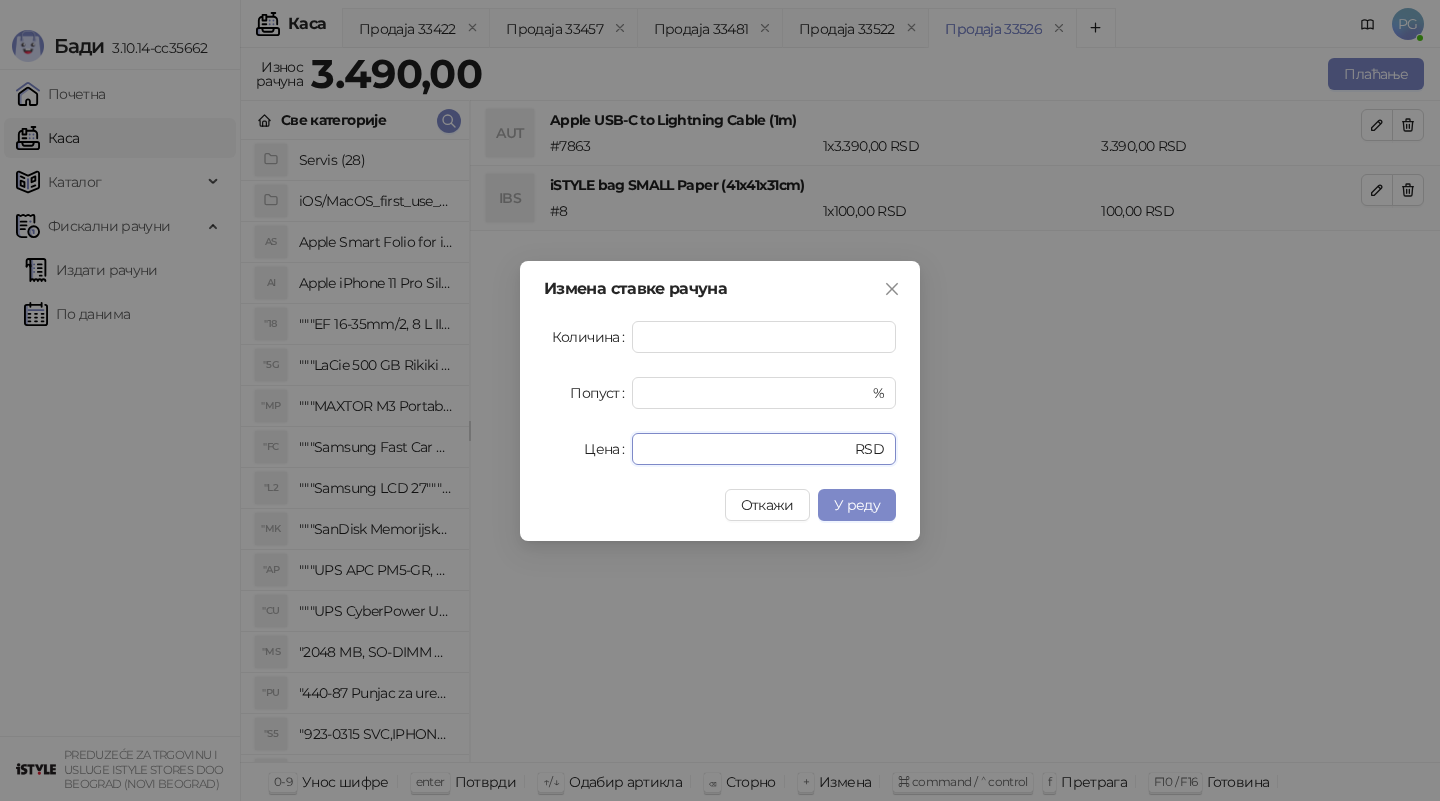 drag, startPoint x: 712, startPoint y: 455, endPoint x: 585, endPoint y: 441, distance: 127.769325 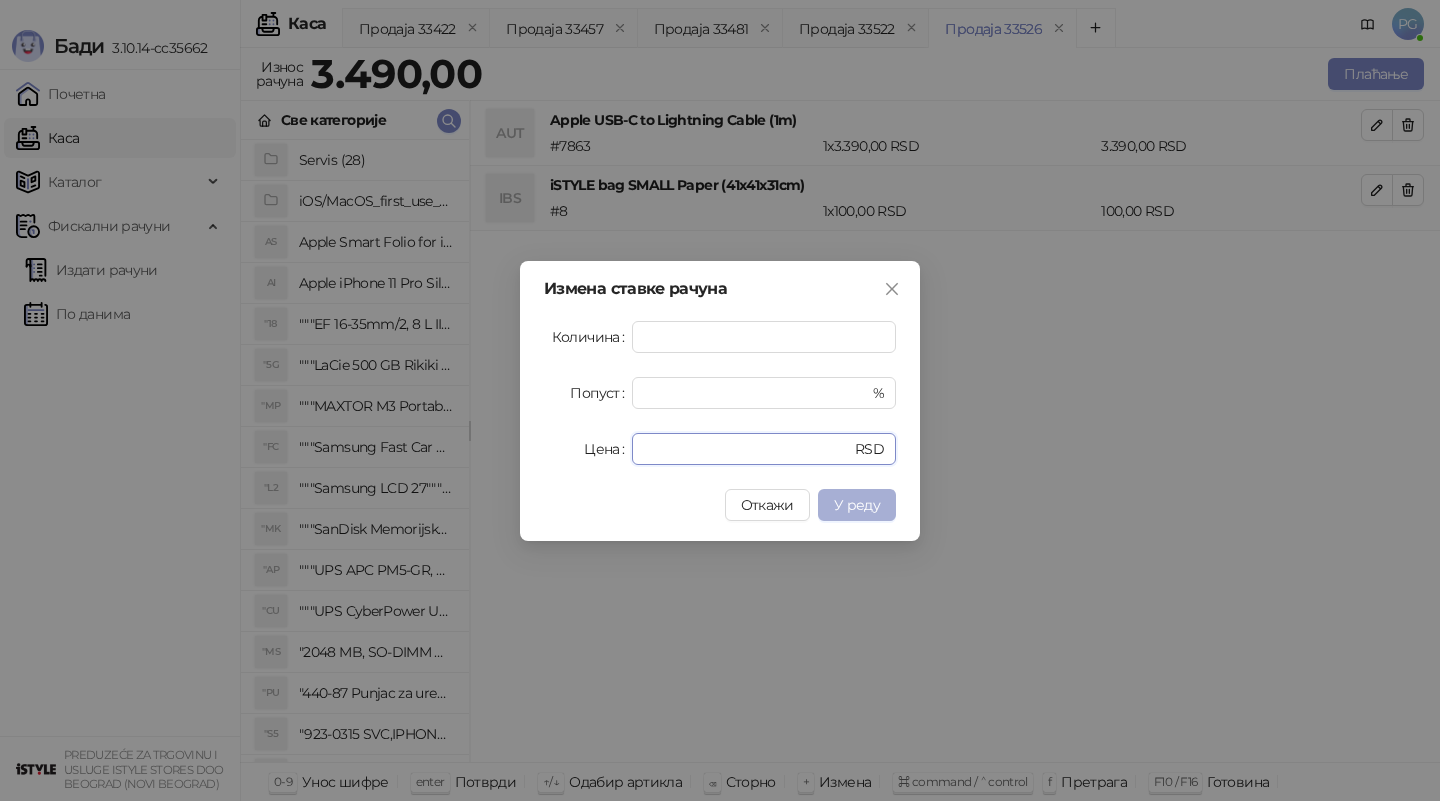 type on "**" 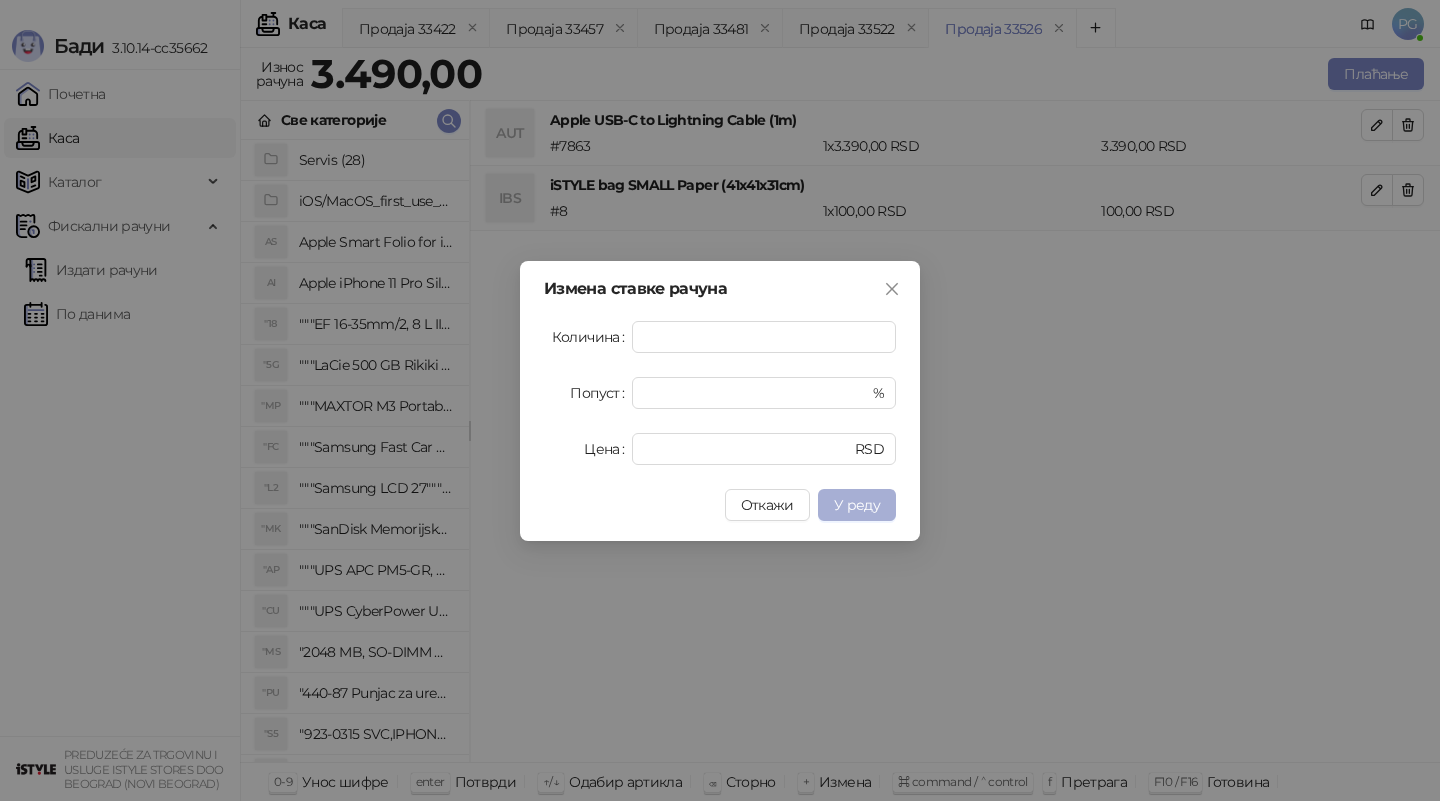 click on "У реду" at bounding box center [857, 505] 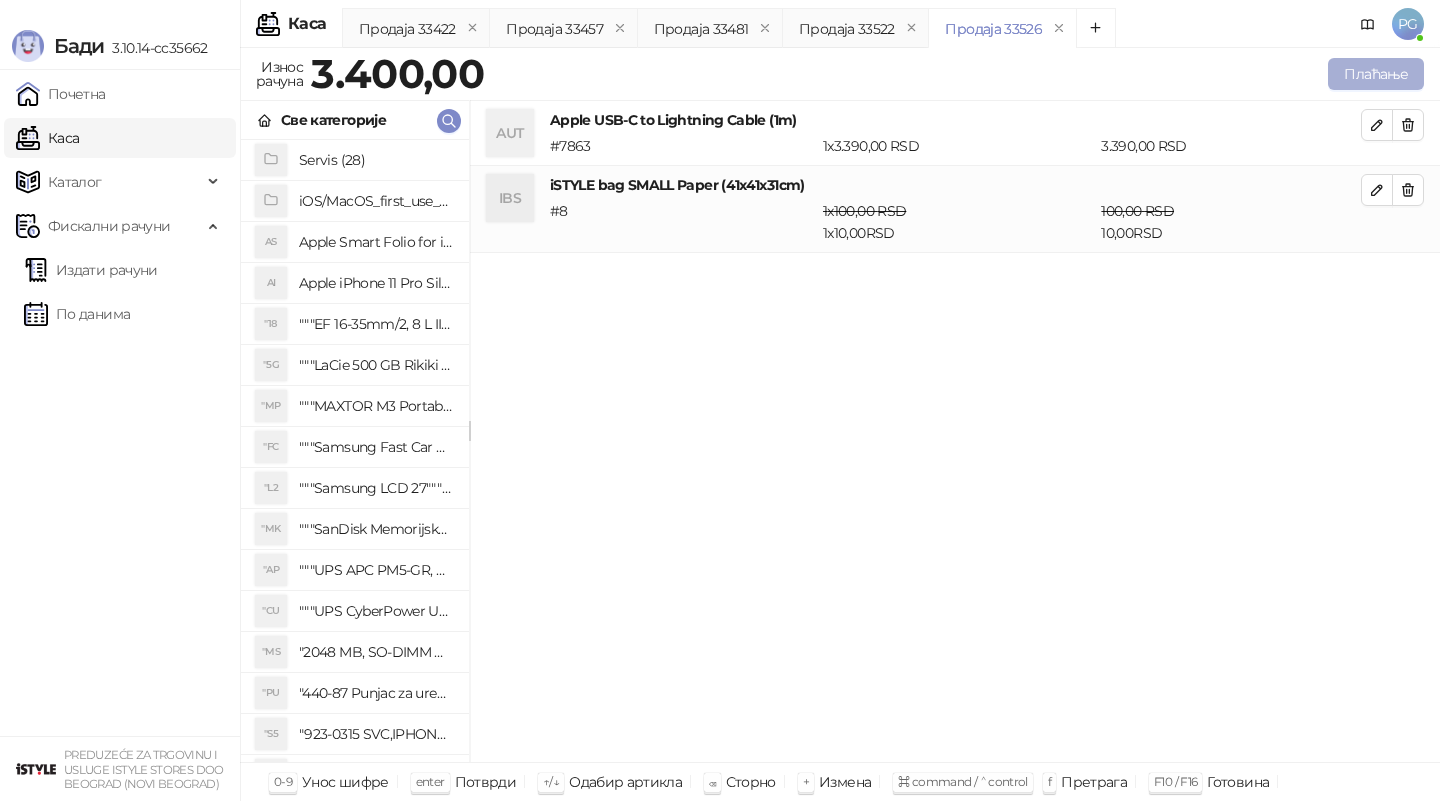 click on "Плаћање" at bounding box center (1376, 74) 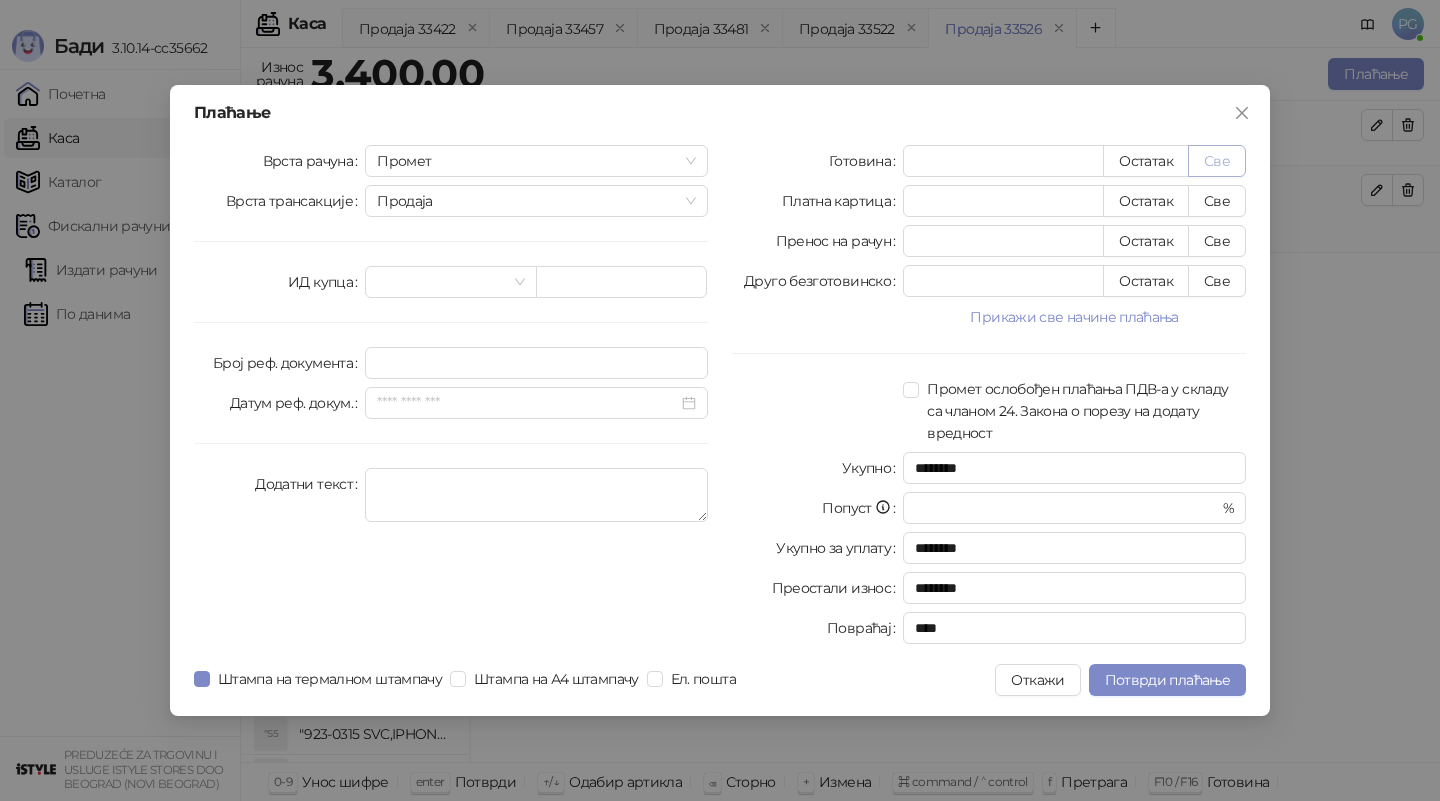 click on "Све" at bounding box center [1217, 161] 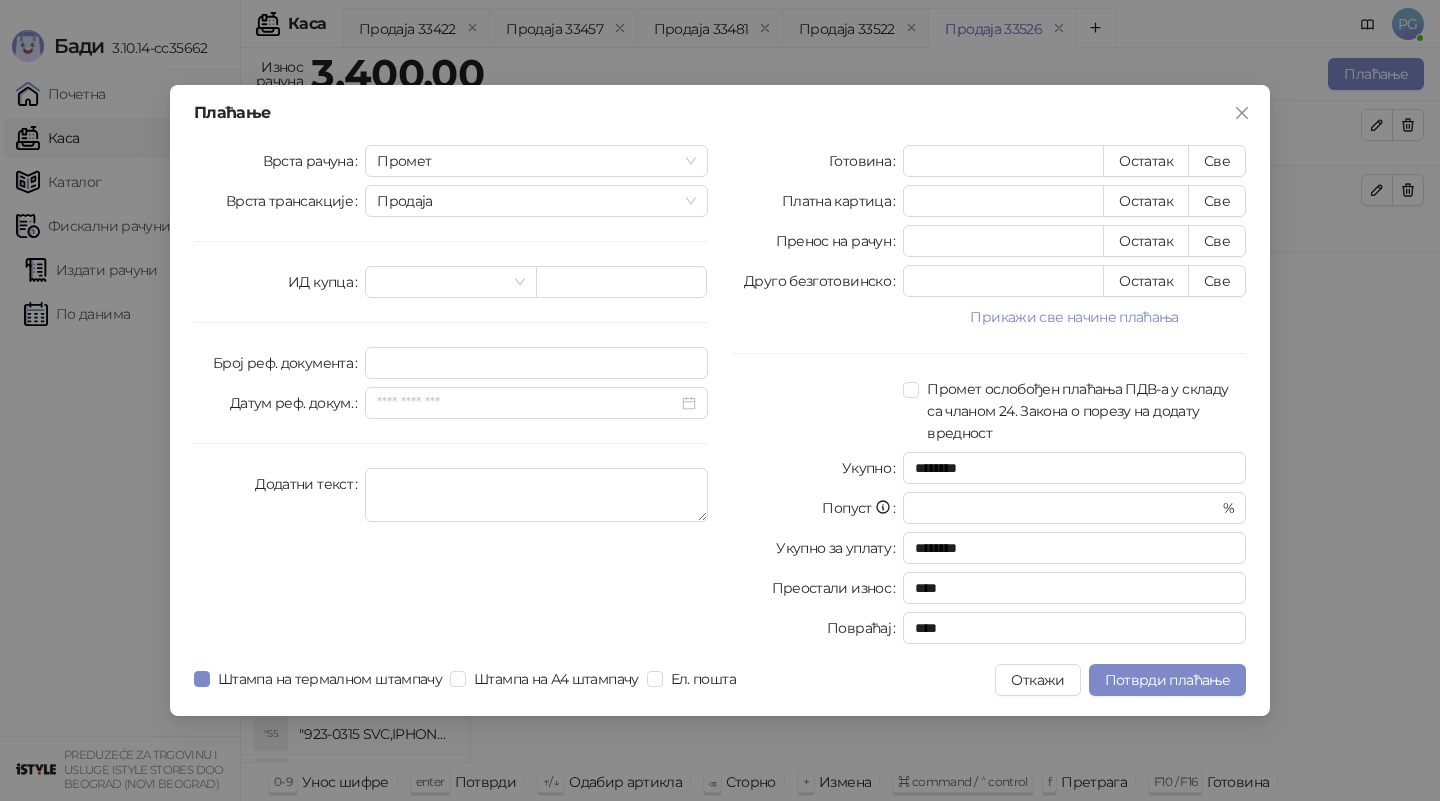 click on "Плаћање Врста рачуна Промет Врста трансакције Продаја ИД купца Број реф. документа Датум реф. докум. Додатни текст Готовина **** Остатак Све Платна картица * Остатак Све Пренос на рачун * Остатак Све Друго безготовинско * Остатак Све Прикажи све начине плаћања Чек * Остатак Све Ваучер * Остатак Све Инстант плаћање * Остатак Све   Промет ослобођен плаћања ПДВ-а у складу са чланом 24. Закона о порезу на додату вредност Укупно ******** Попуст   * % Укупно за уплату ******** Преостали износ **** Повраћај **** Штампа на термалном штампачу Штампа на А4 штампачу Ел. пошта Откажи" at bounding box center (720, 400) 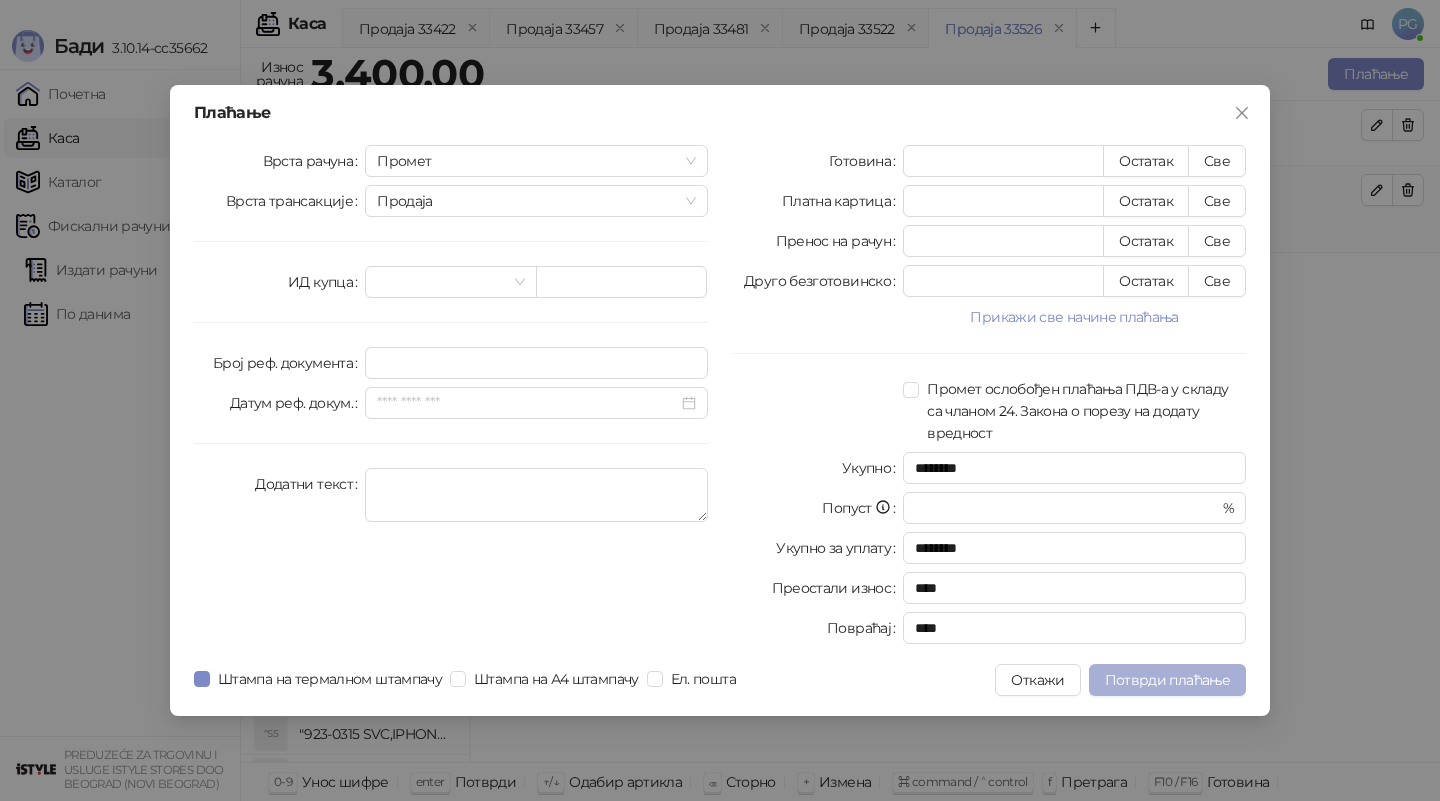 click on "Потврди плаћање" at bounding box center [1167, 680] 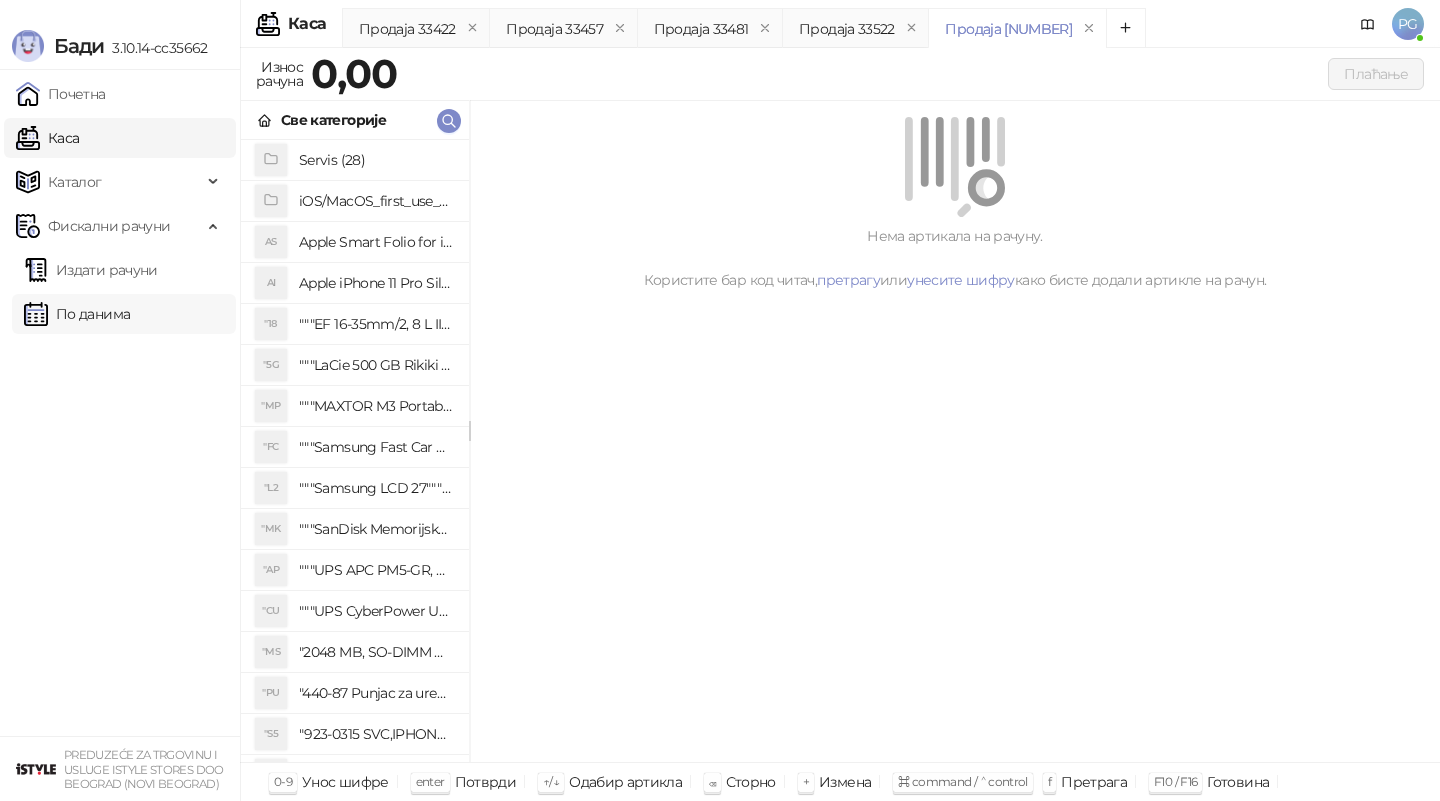 click on "По данима" at bounding box center [77, 314] 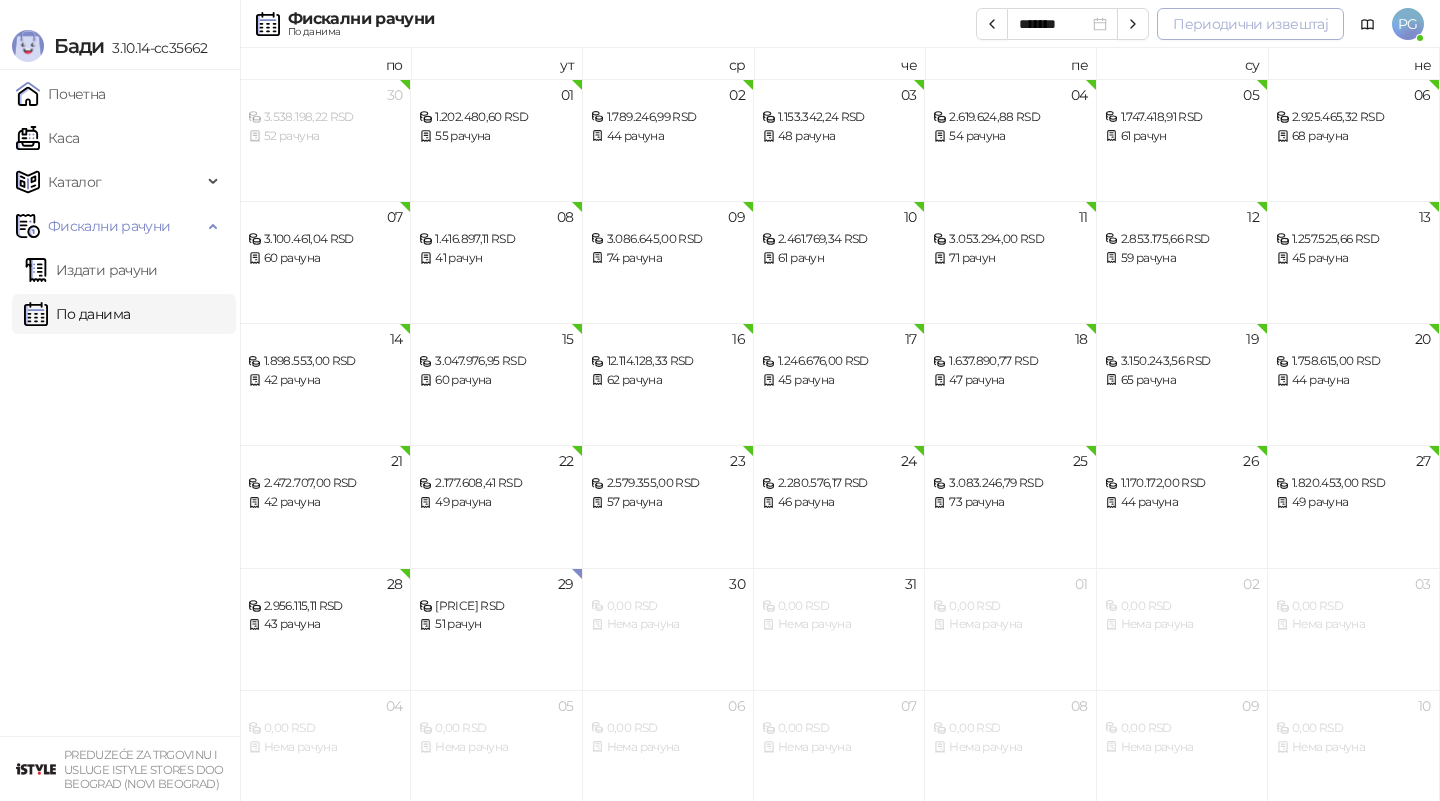 click on "Периодични извештај" at bounding box center (1250, 24) 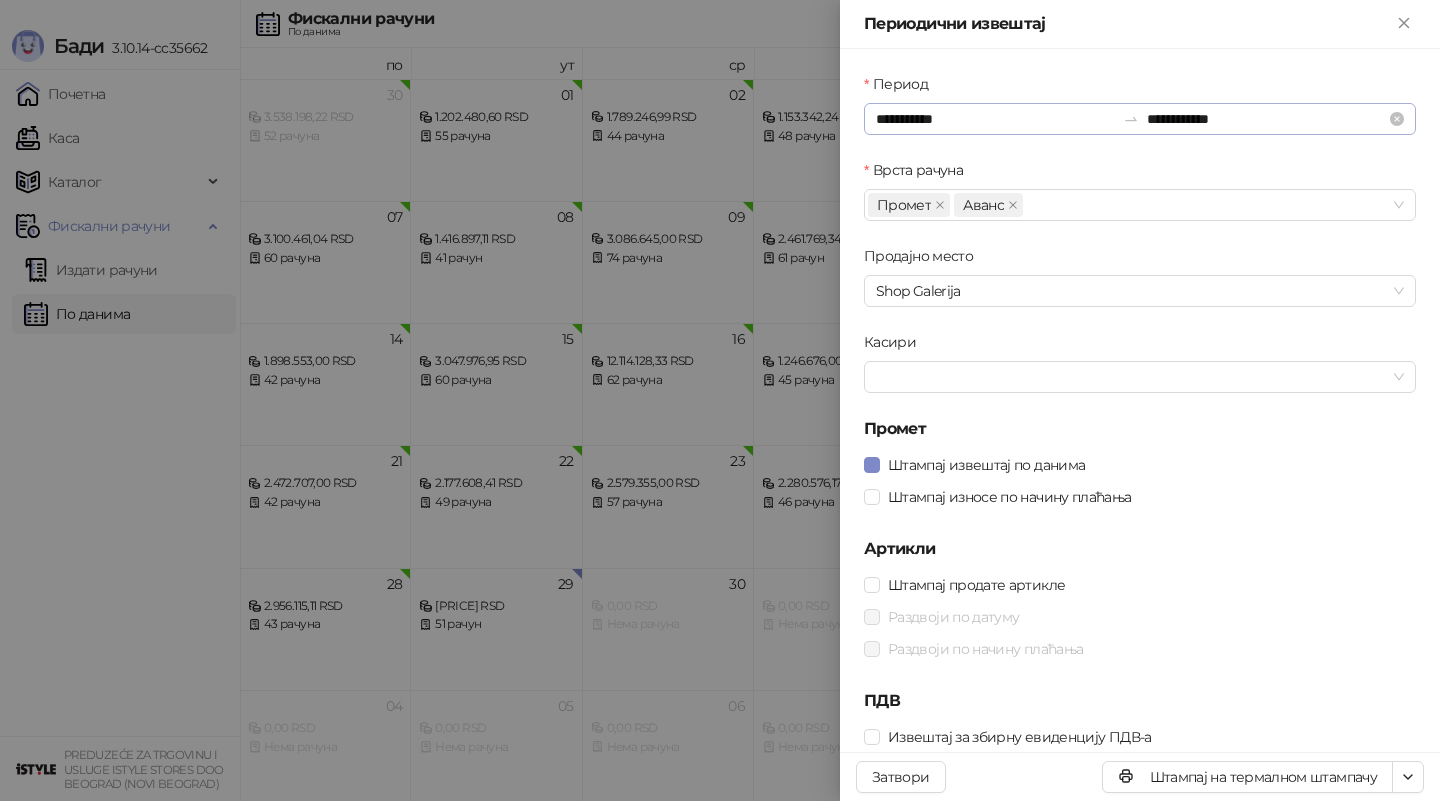 click on "**********" at bounding box center [1140, 119] 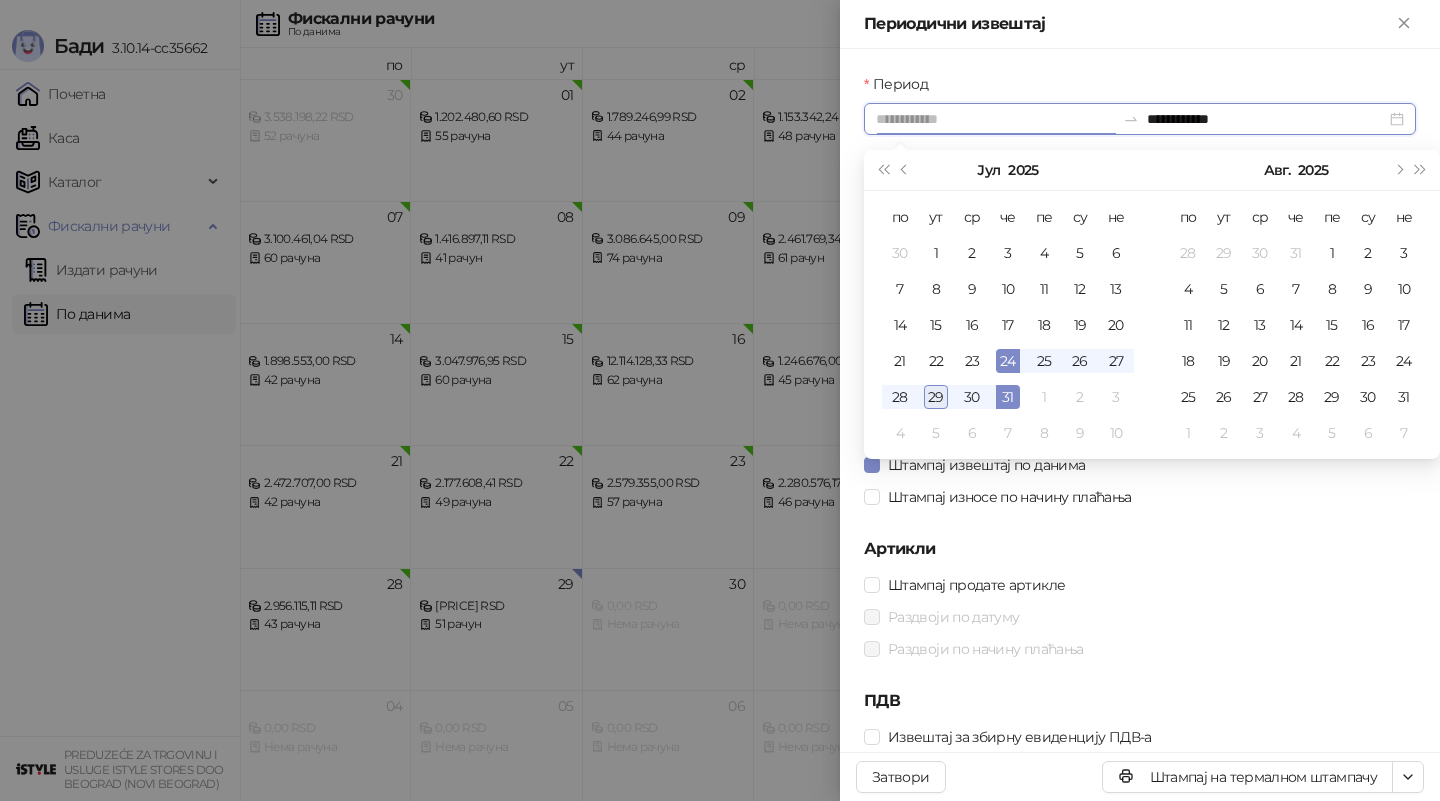 type on "**********" 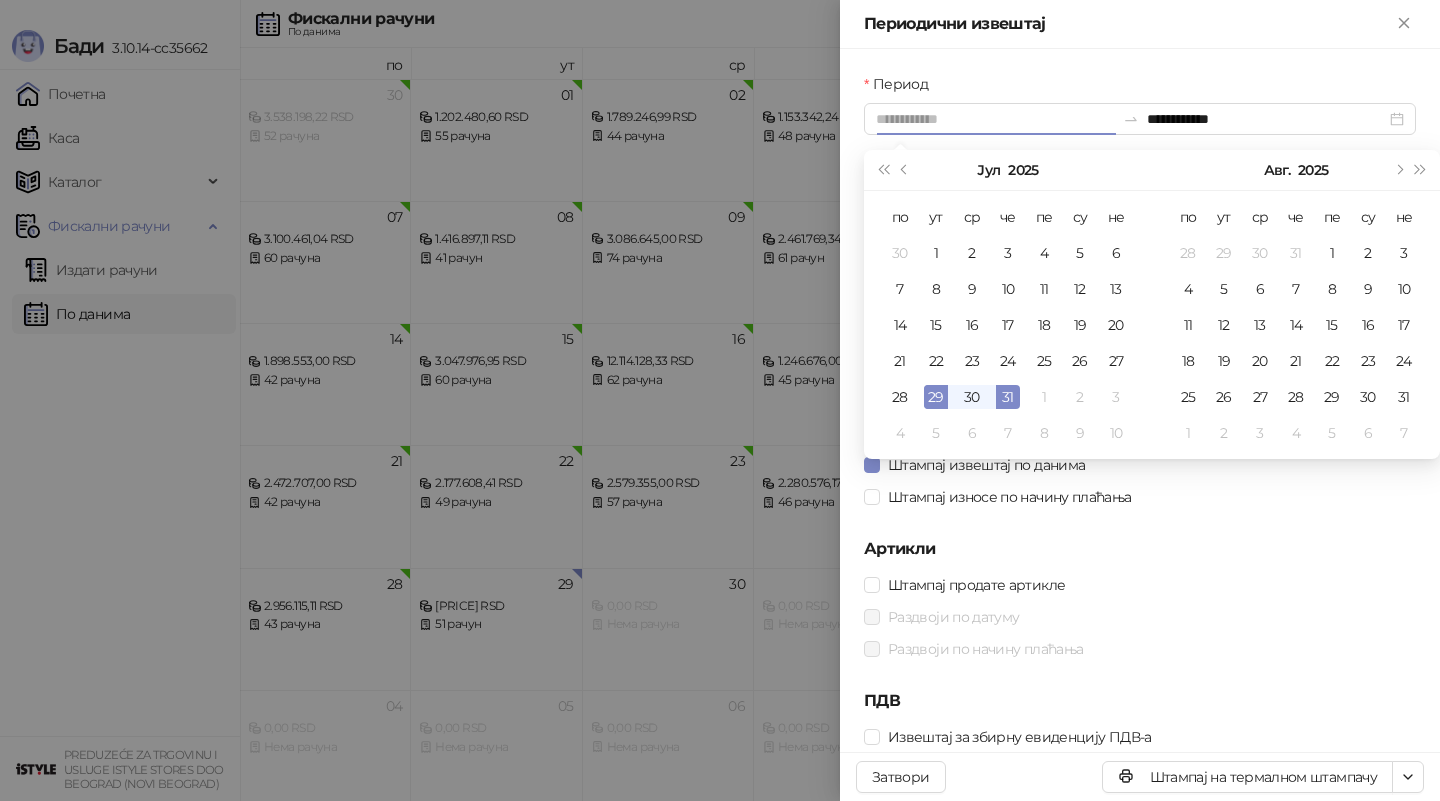 click on "29" at bounding box center (936, 397) 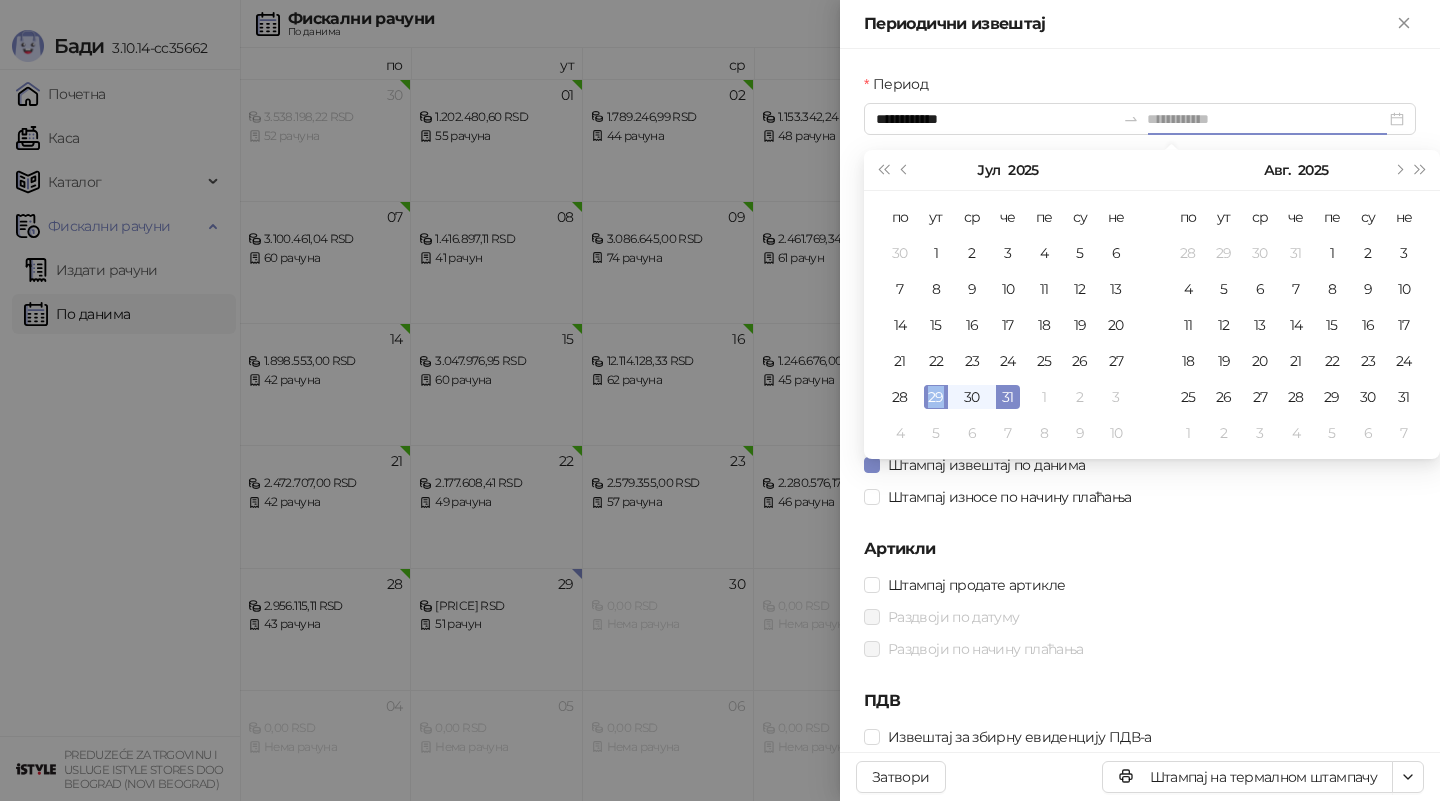 click on "29" at bounding box center (936, 397) 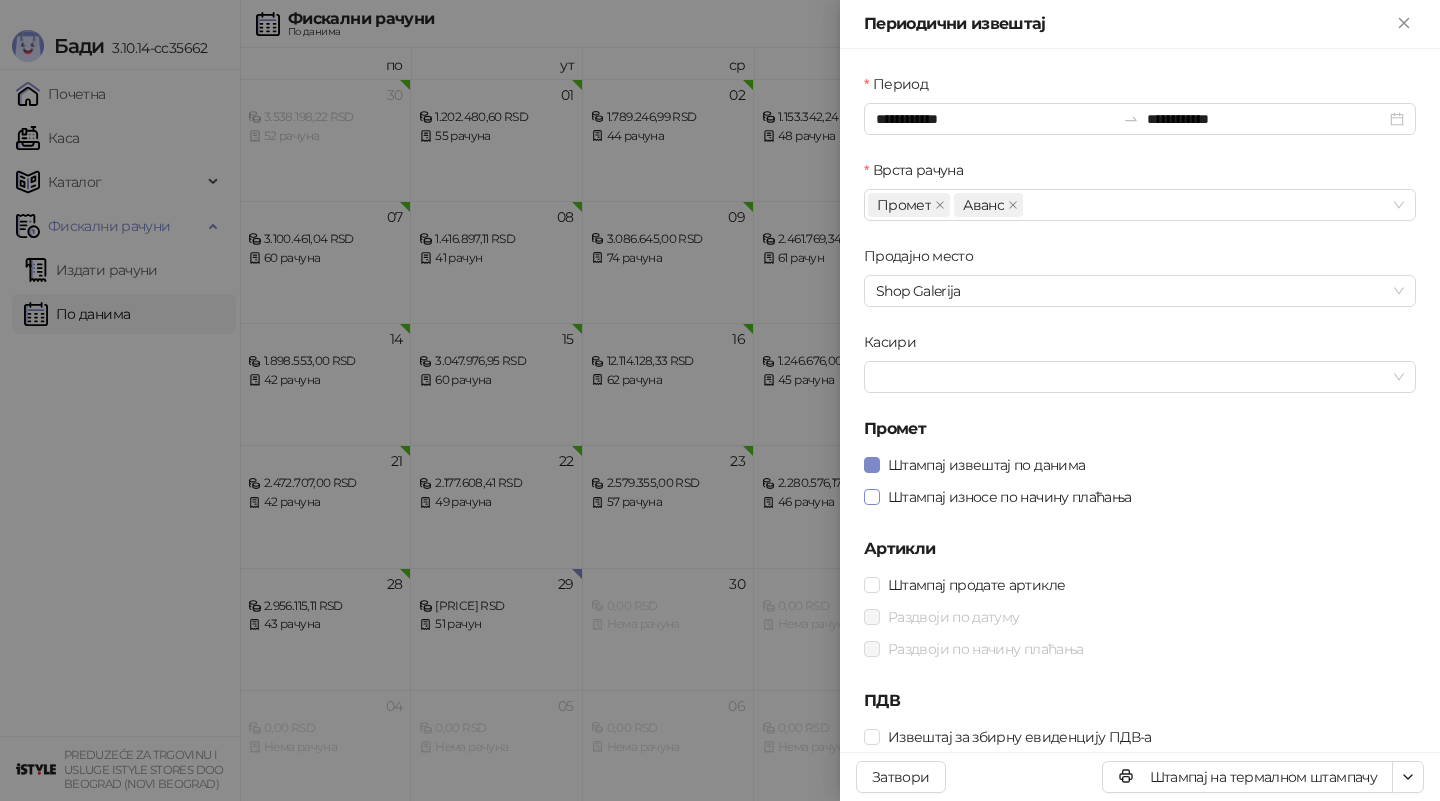click on "Штампај износе по начину плаћања" at bounding box center [1010, 497] 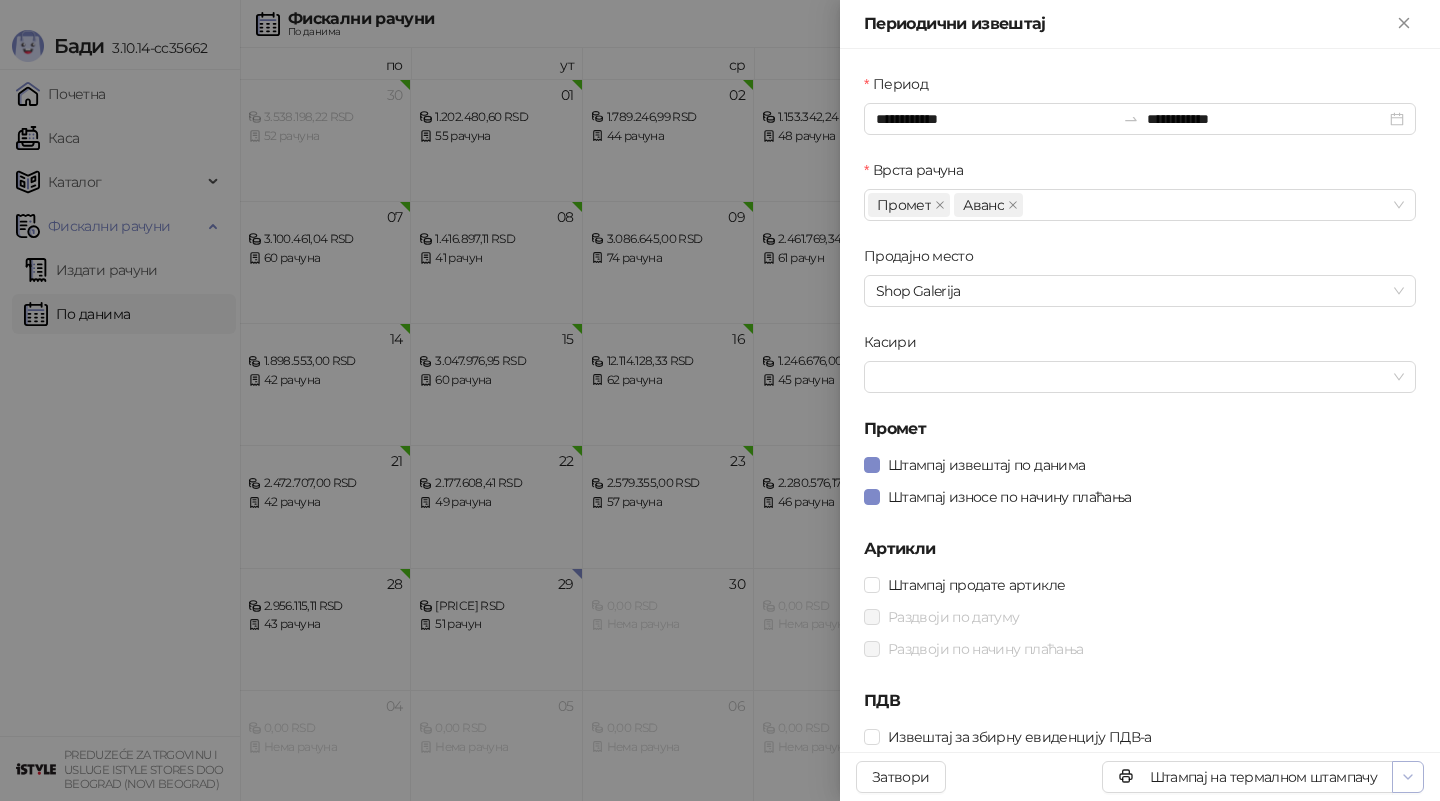 click at bounding box center (1408, 777) 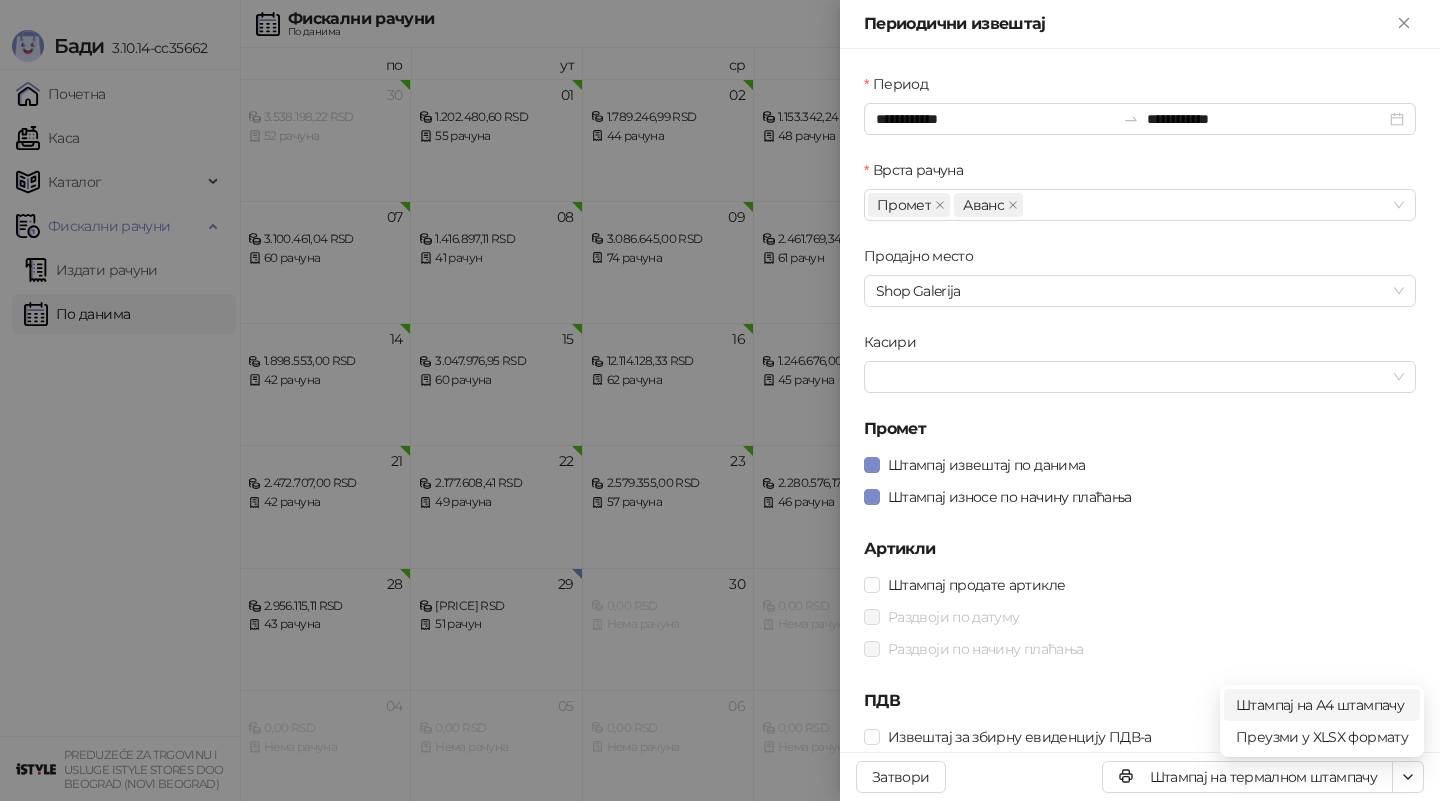 click on "Штампај на А4 штампачу" at bounding box center [1322, 705] 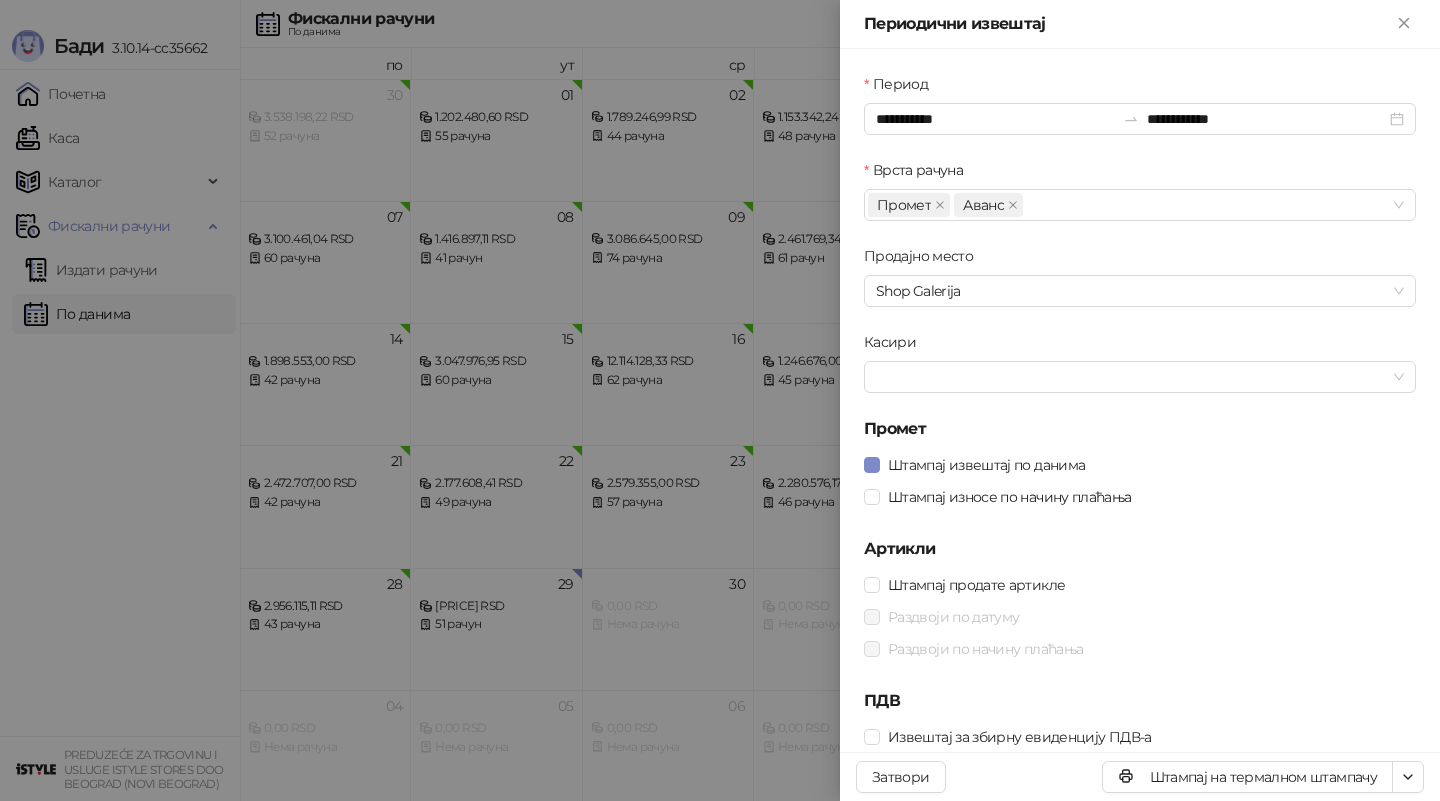 click at bounding box center [720, 400] 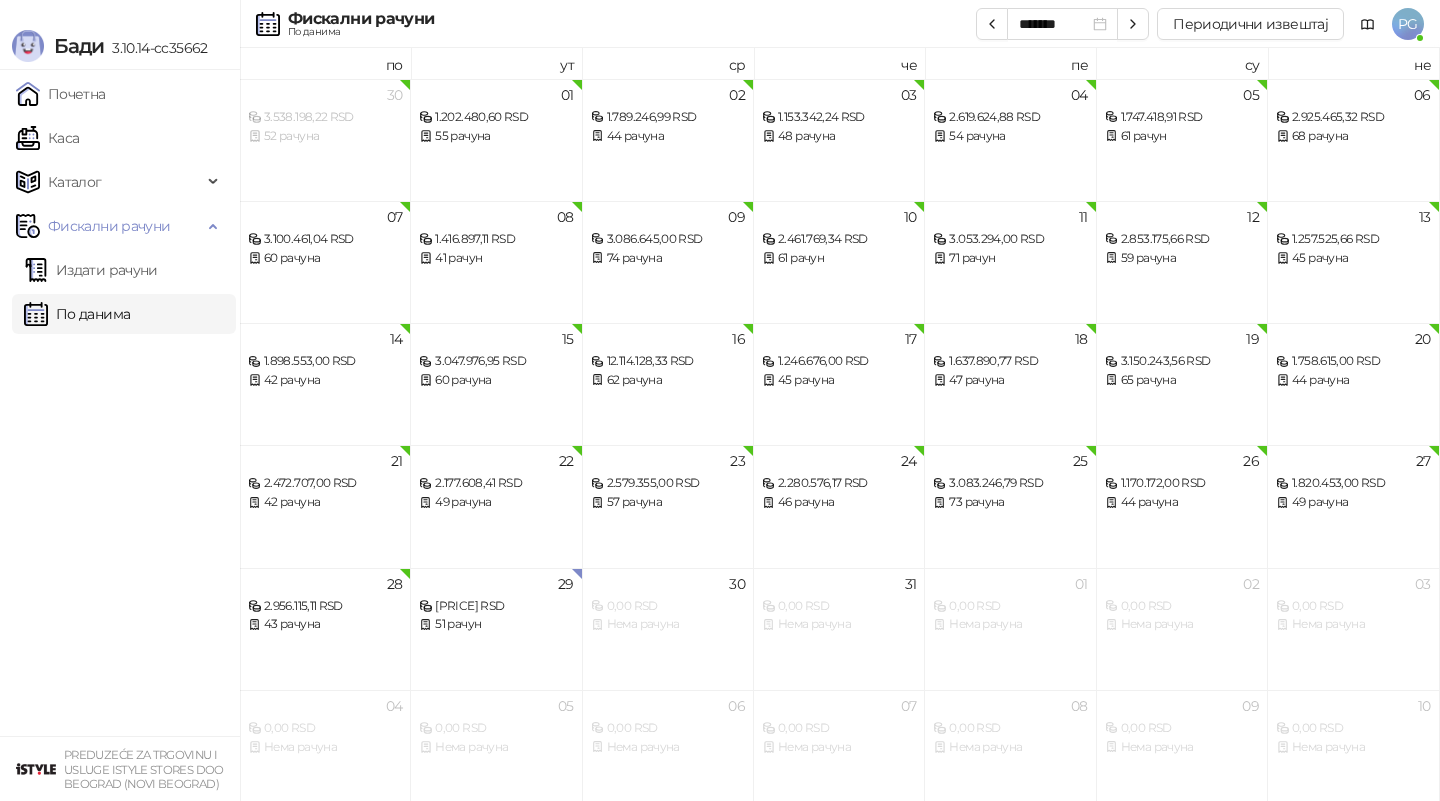 click on "Каса" at bounding box center (47, 138) 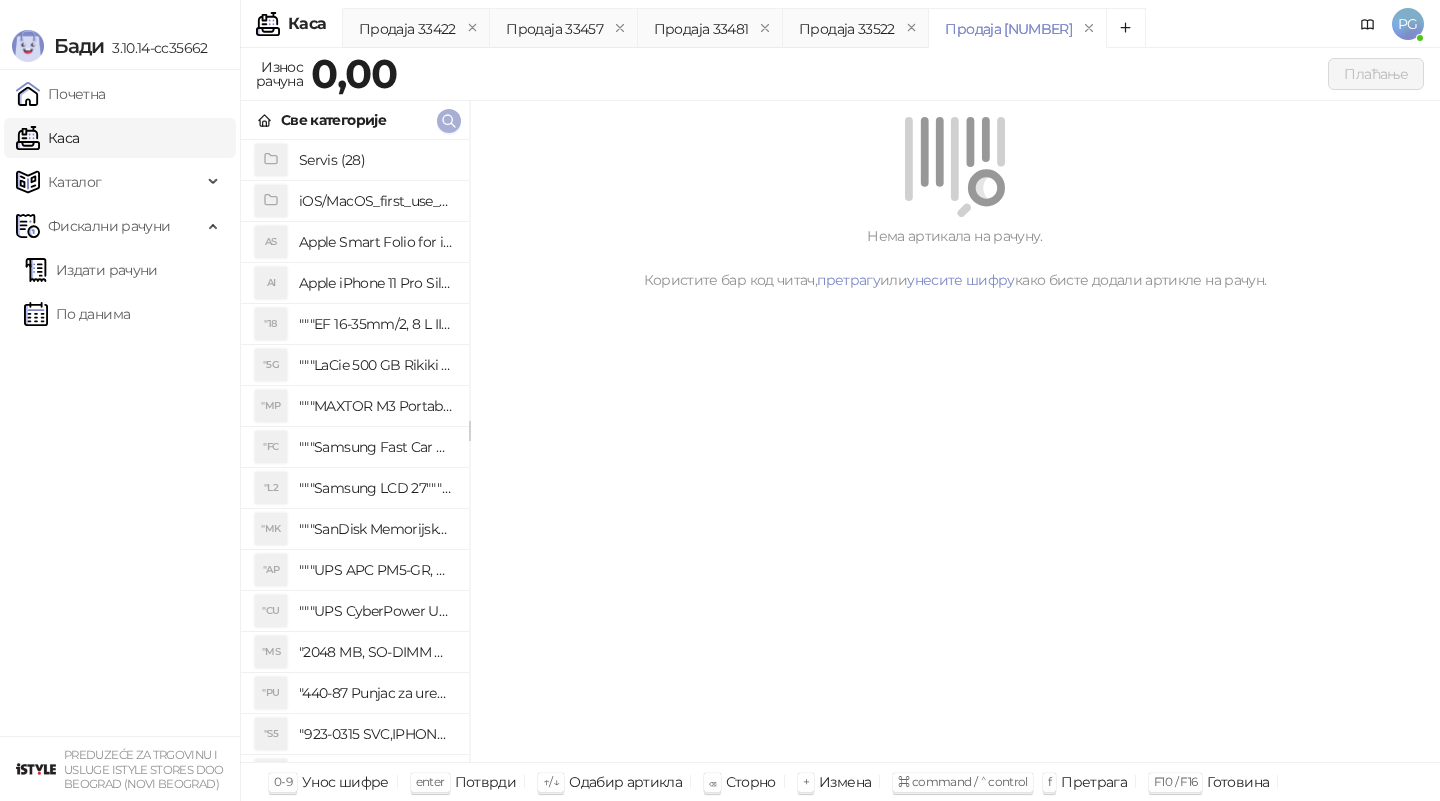 click 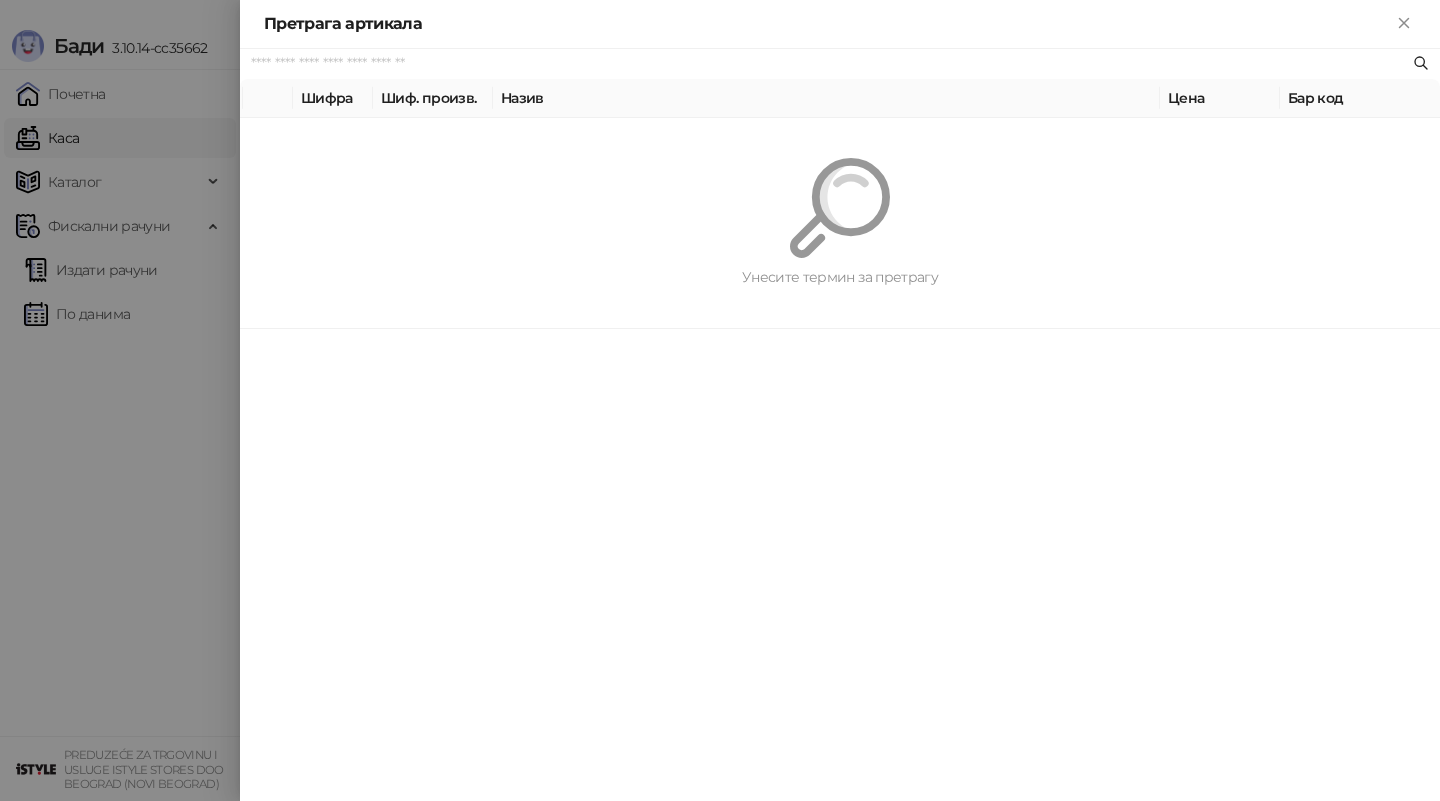 paste on "*********" 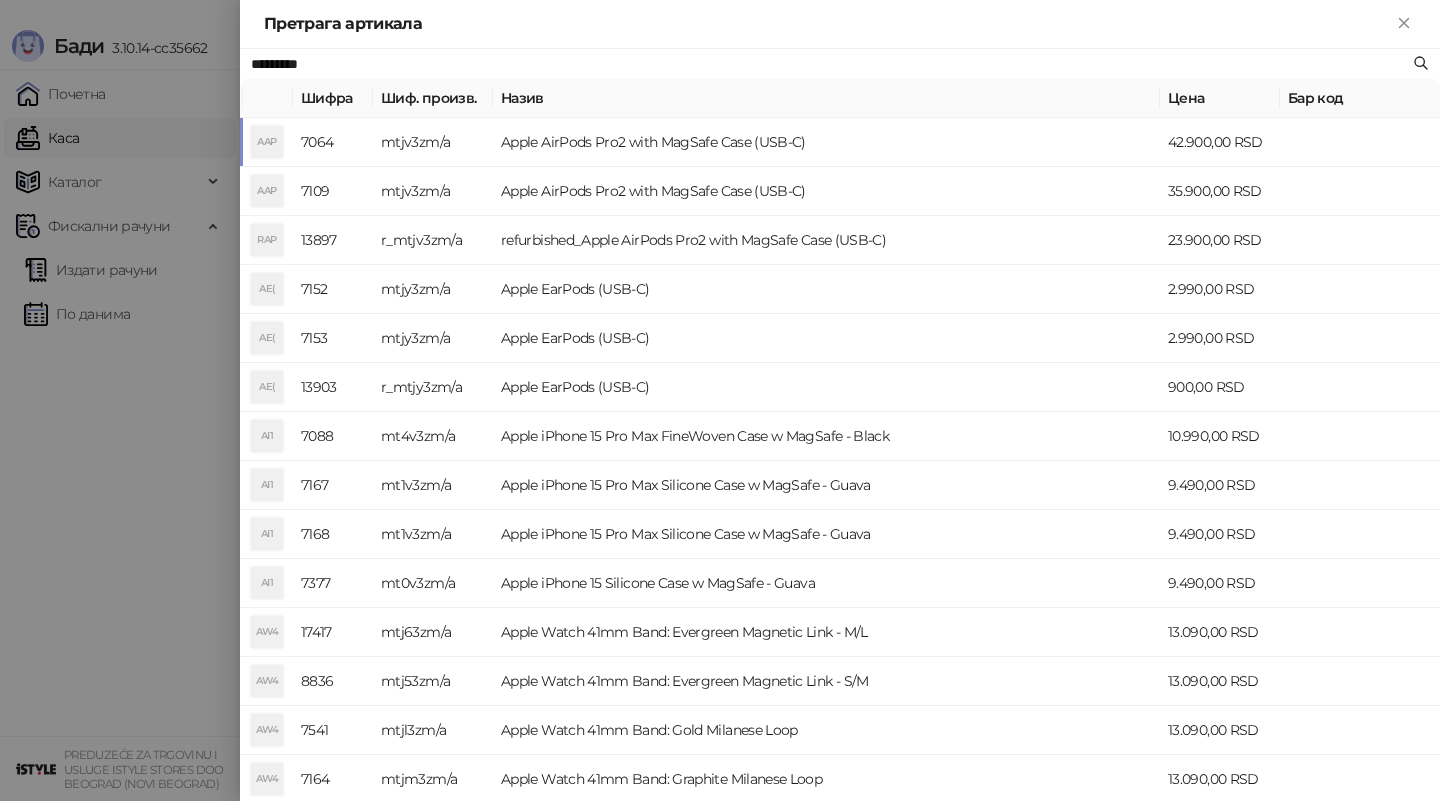 type on "*********" 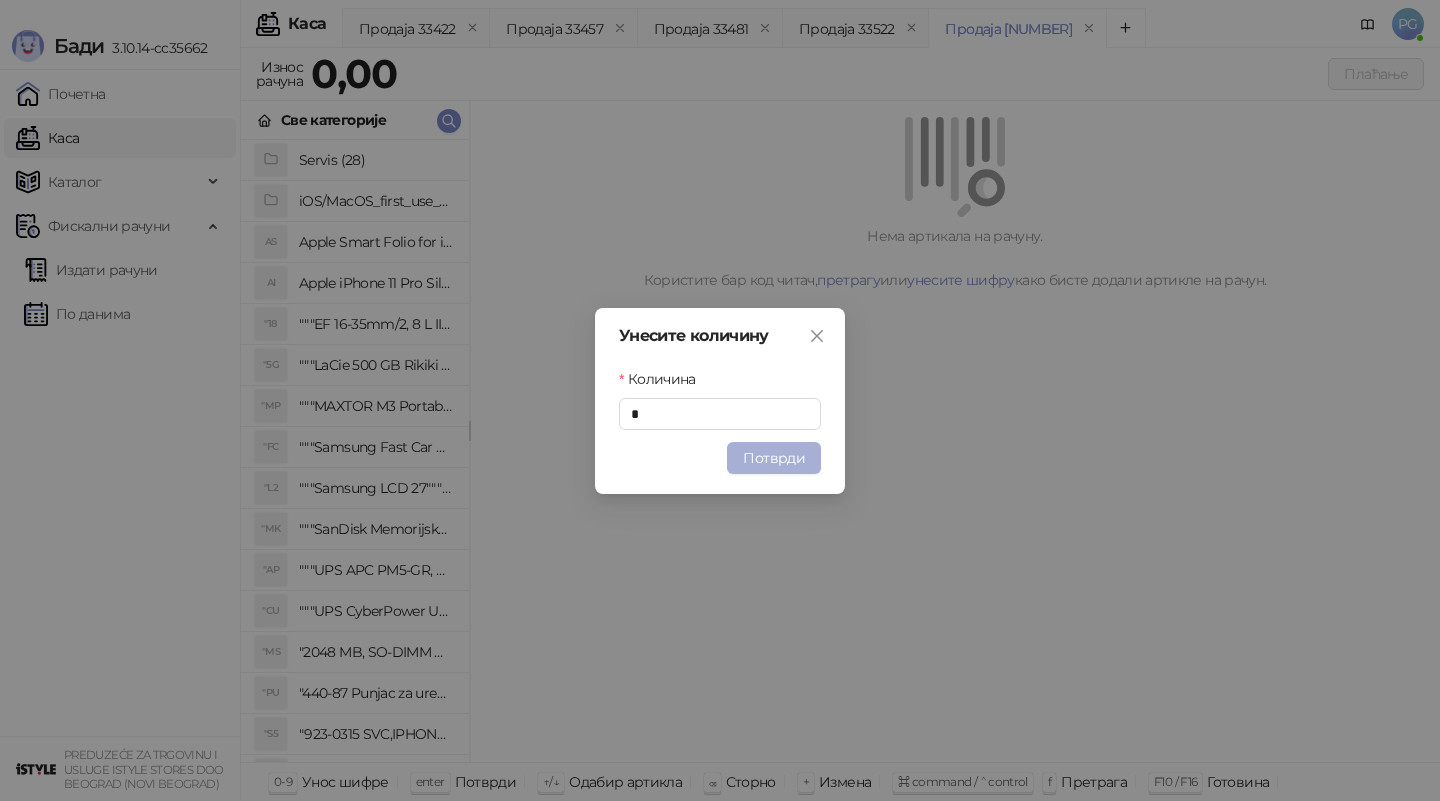click on "Потврди" at bounding box center (774, 458) 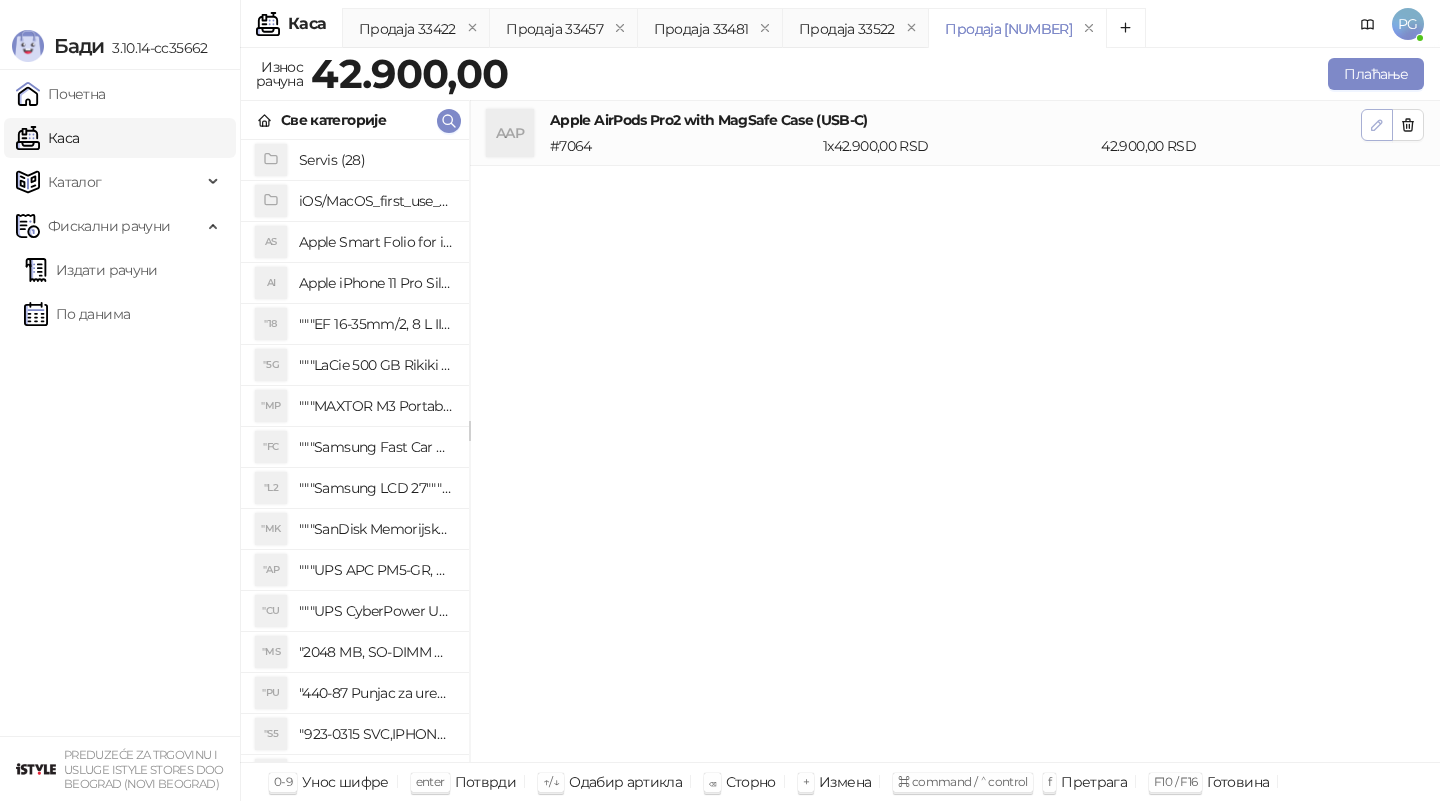 click 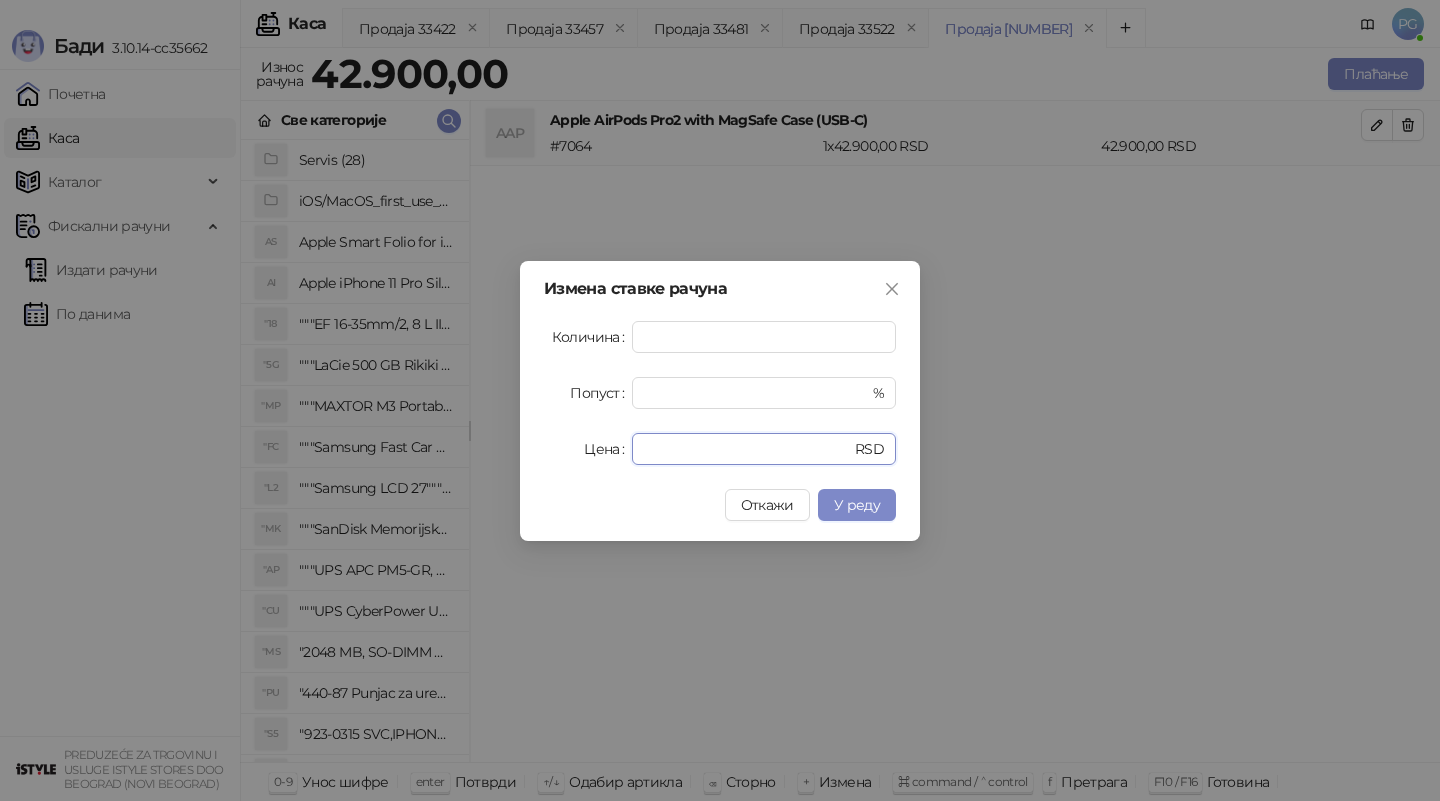 drag, startPoint x: 663, startPoint y: 450, endPoint x: 580, endPoint y: 446, distance: 83.09633 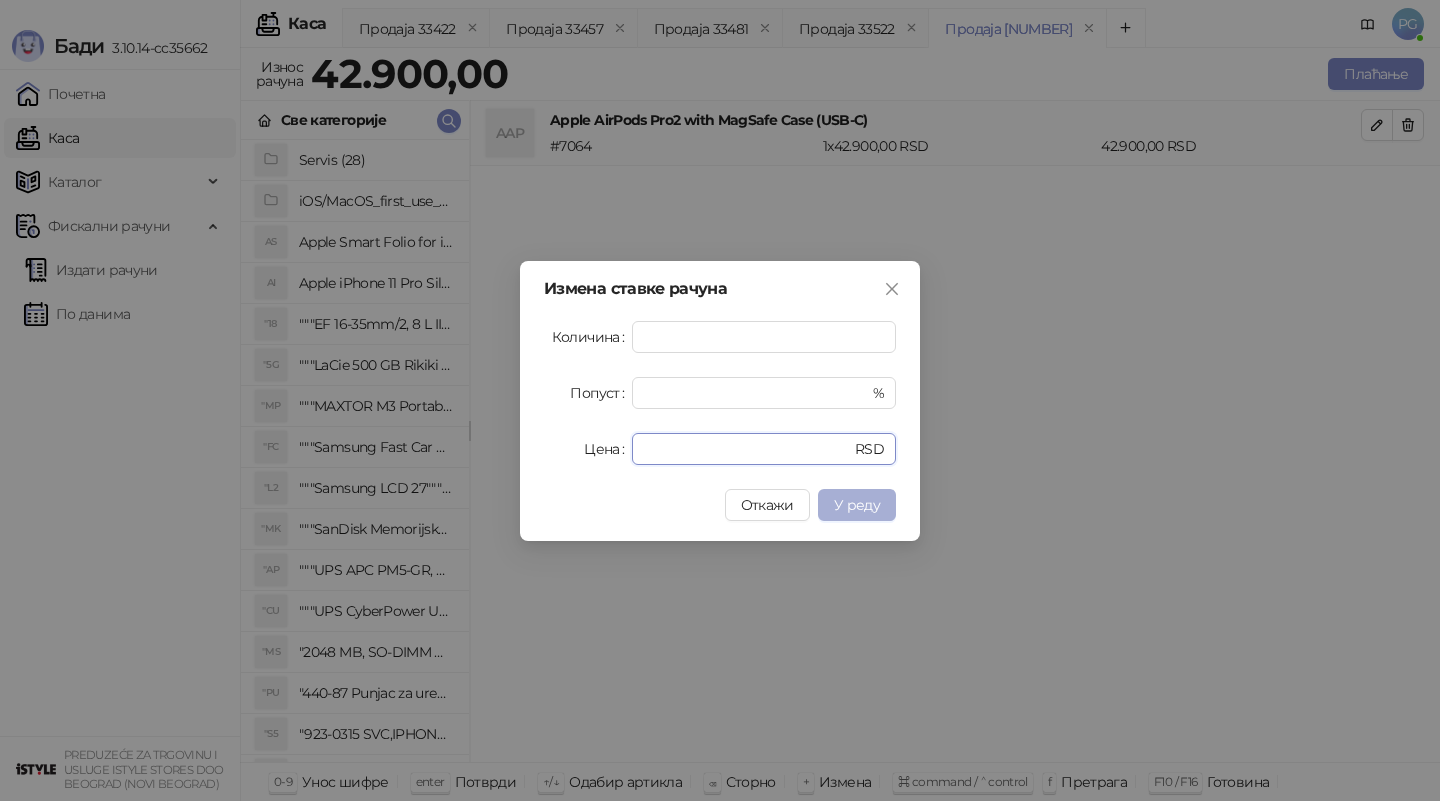 type on "*****" 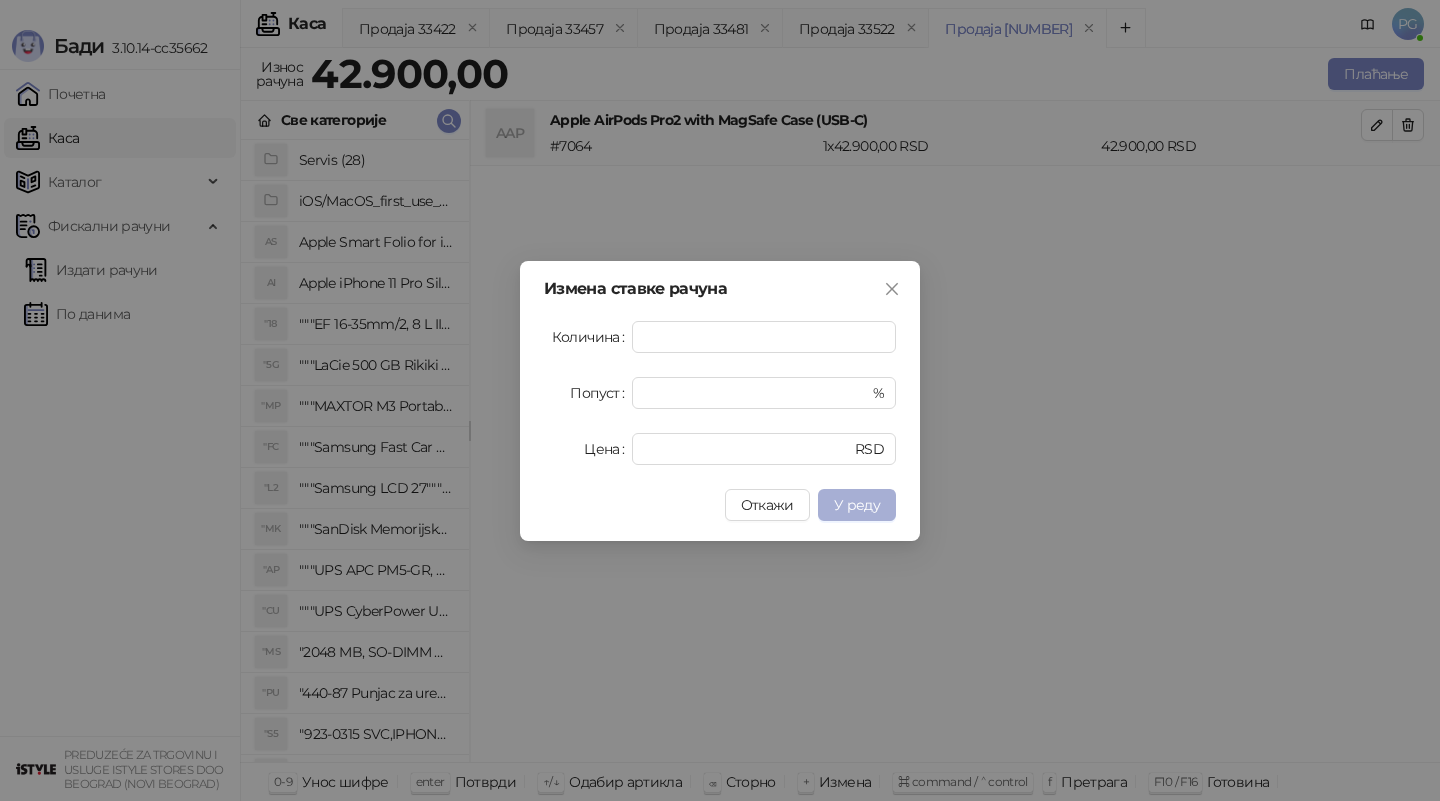 click on "У реду" at bounding box center (857, 505) 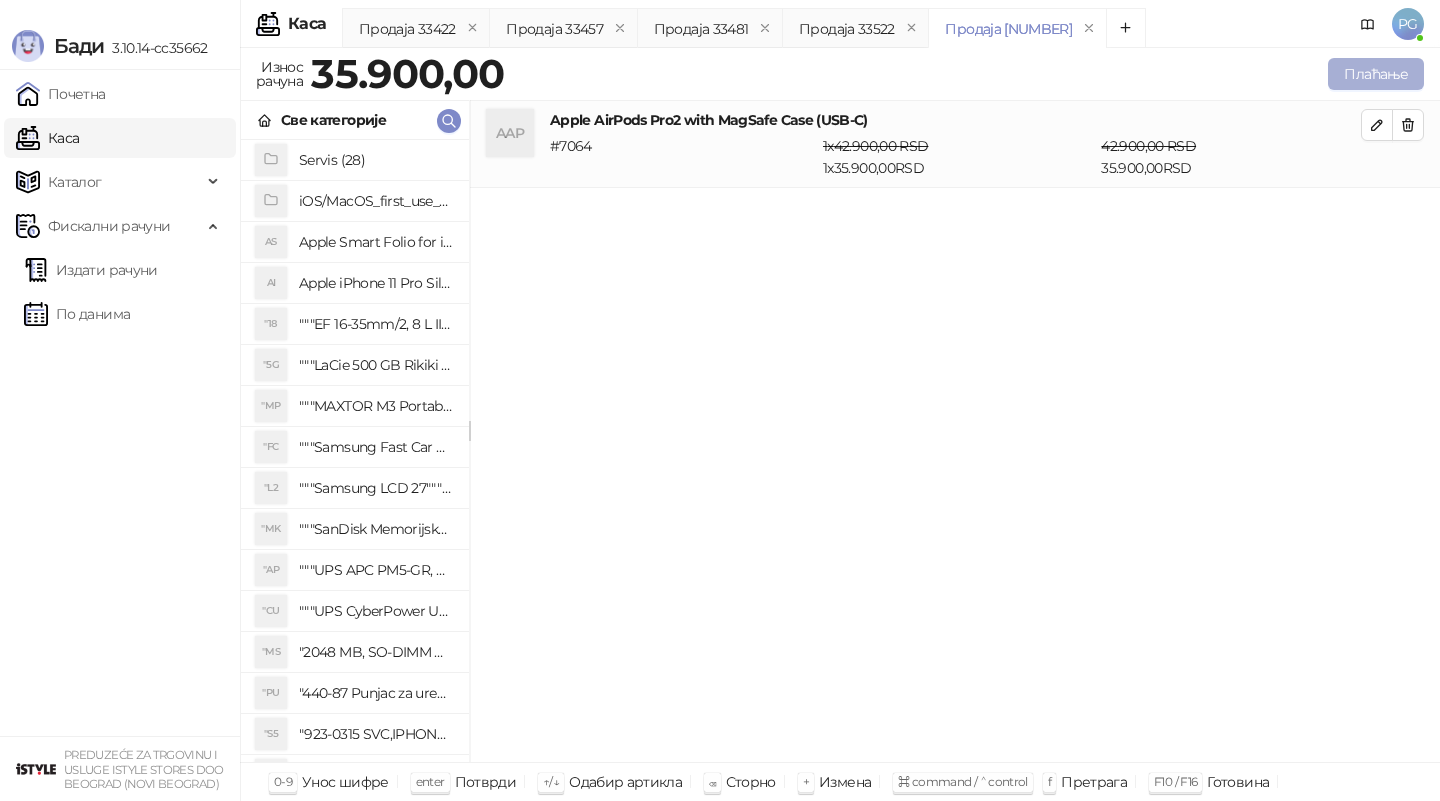 click on "Плаћање" at bounding box center (1376, 74) 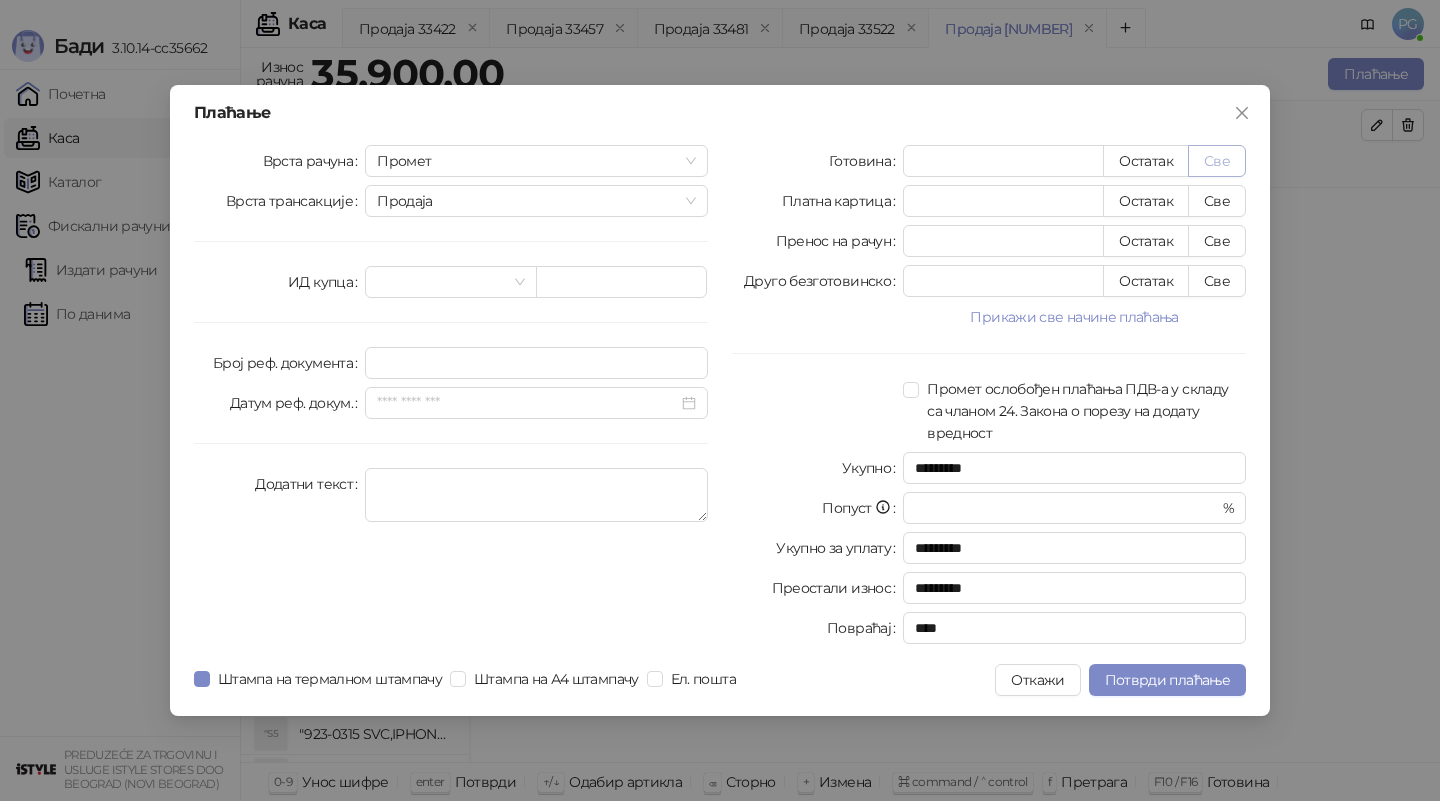 click on "Све" at bounding box center (1217, 161) 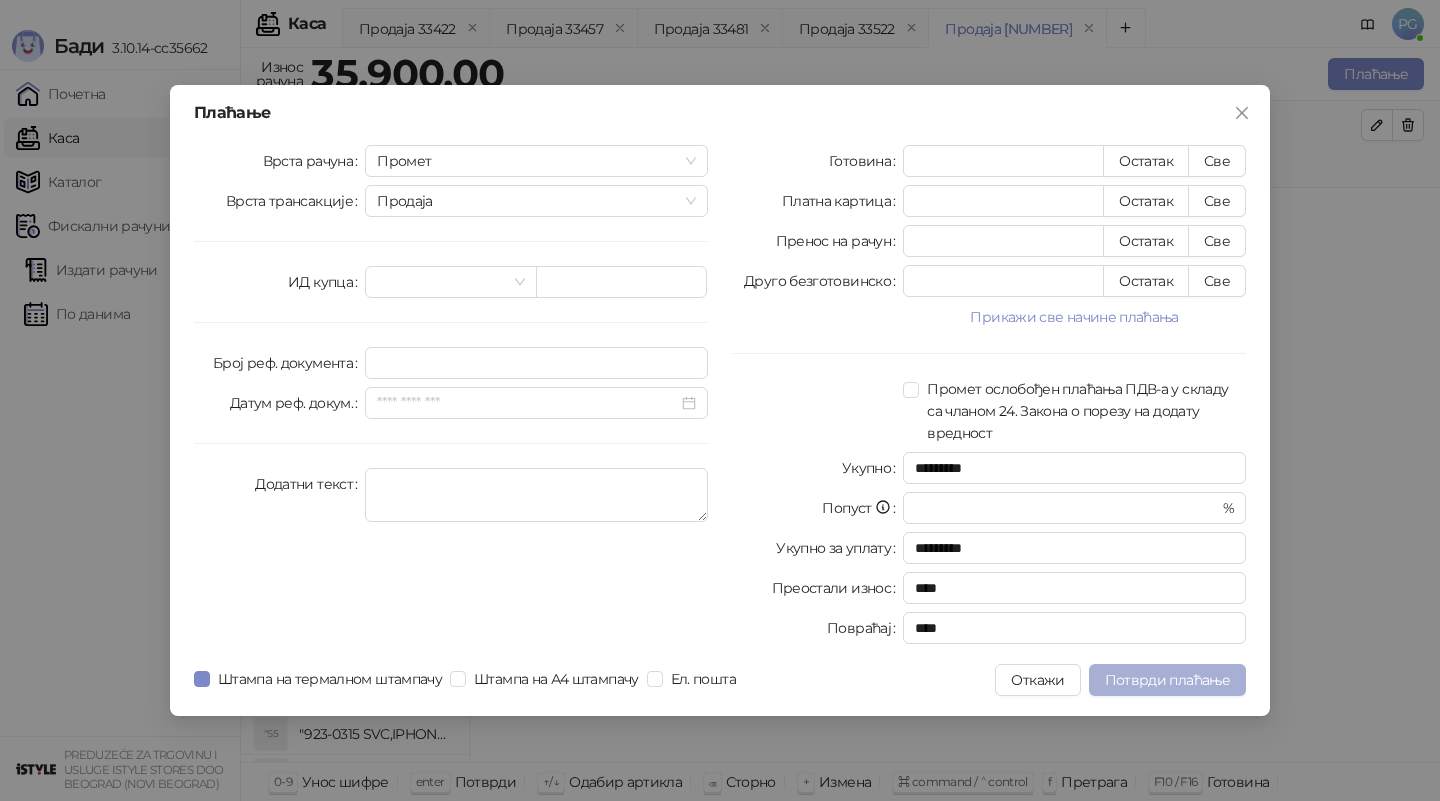 click on "Потврди плаћање" at bounding box center (1167, 680) 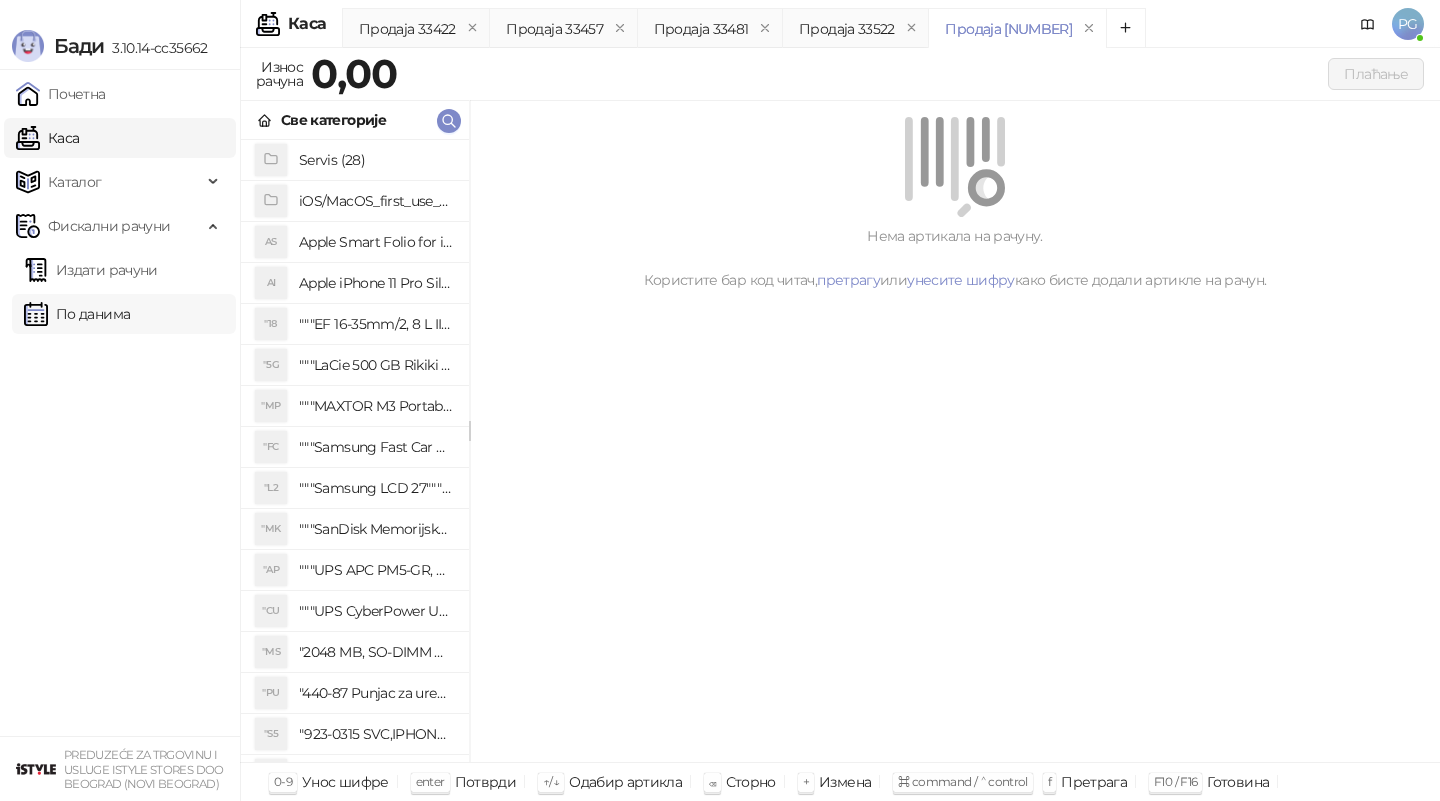 click on "По данима" at bounding box center (77, 314) 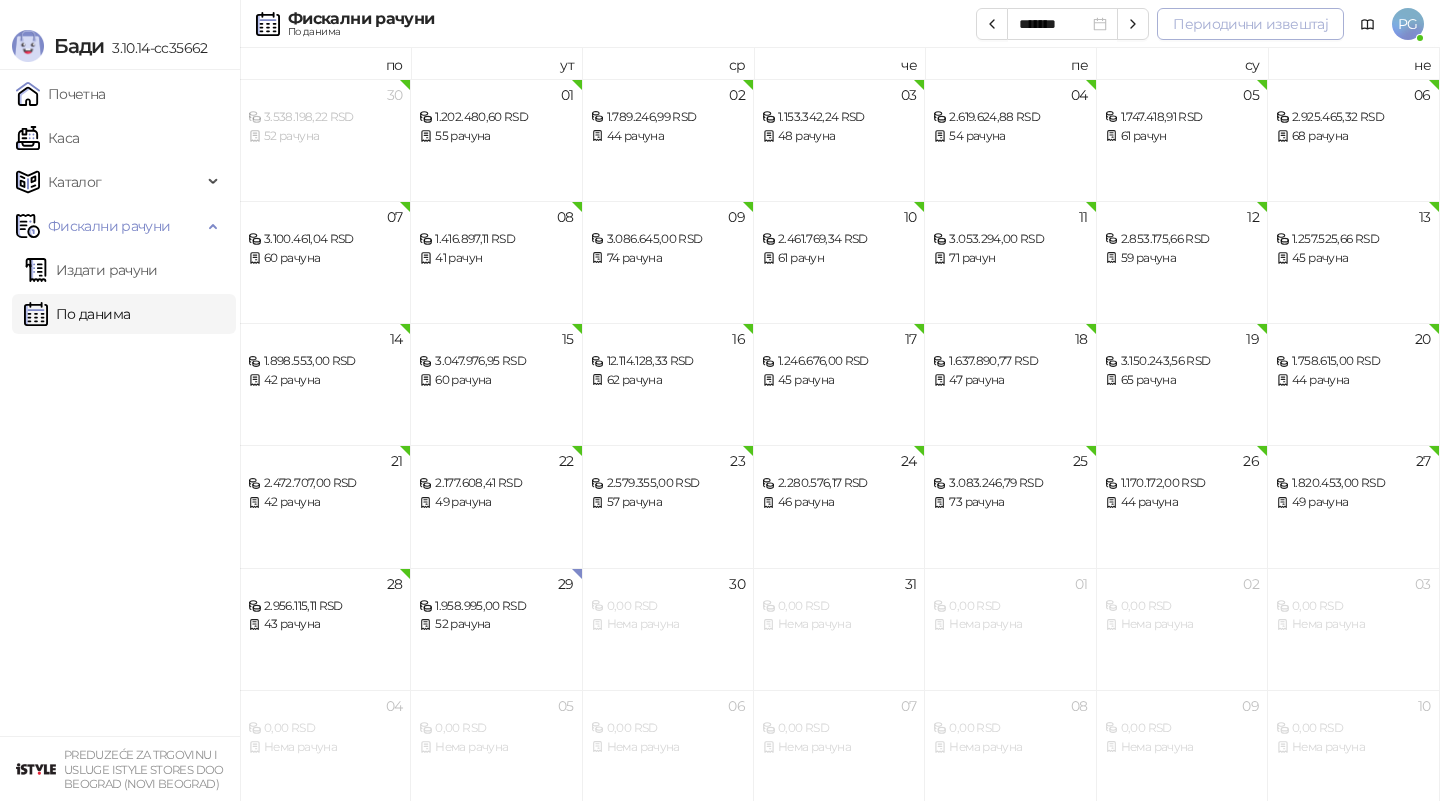 click on "Периодични извештај" at bounding box center [1250, 24] 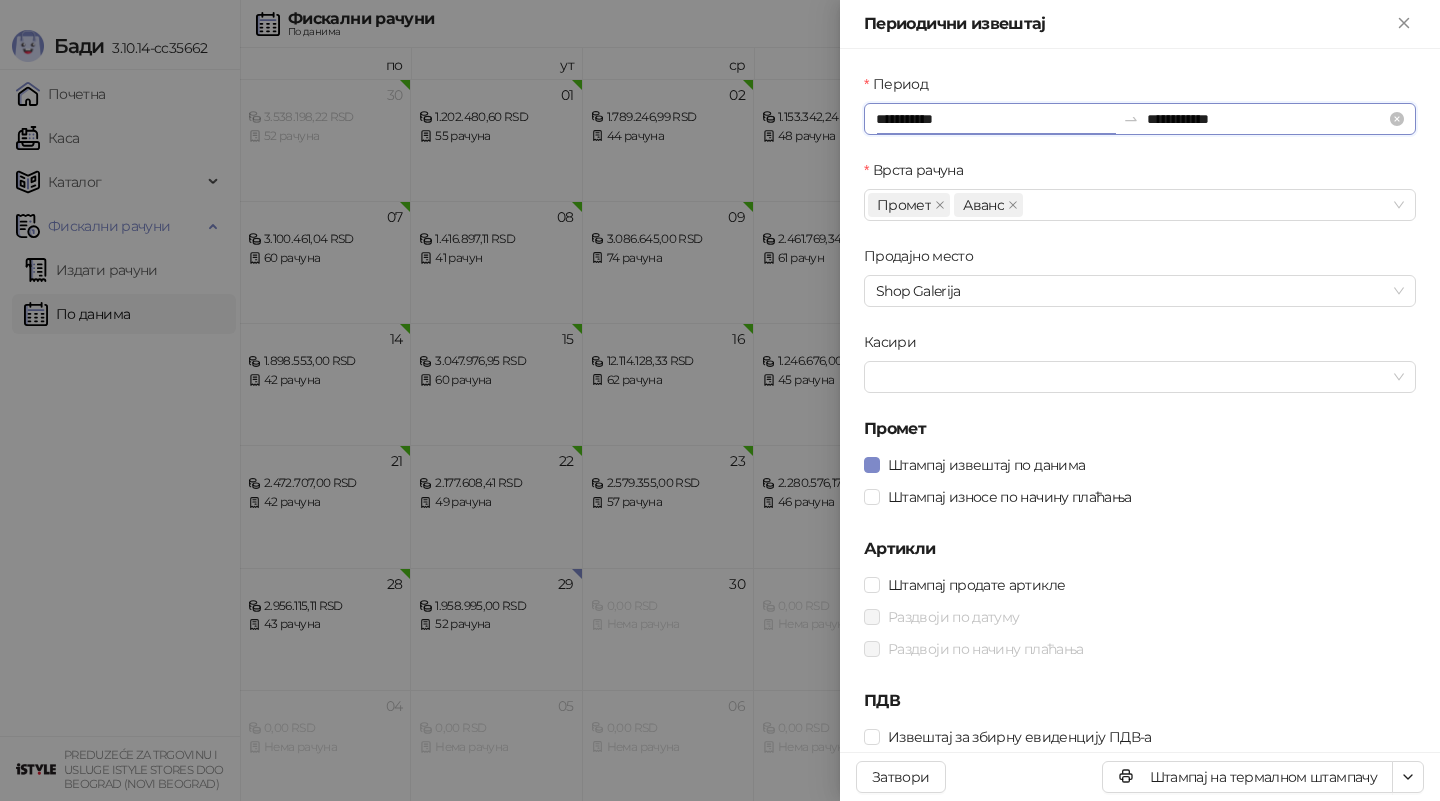 click on "**********" at bounding box center (995, 119) 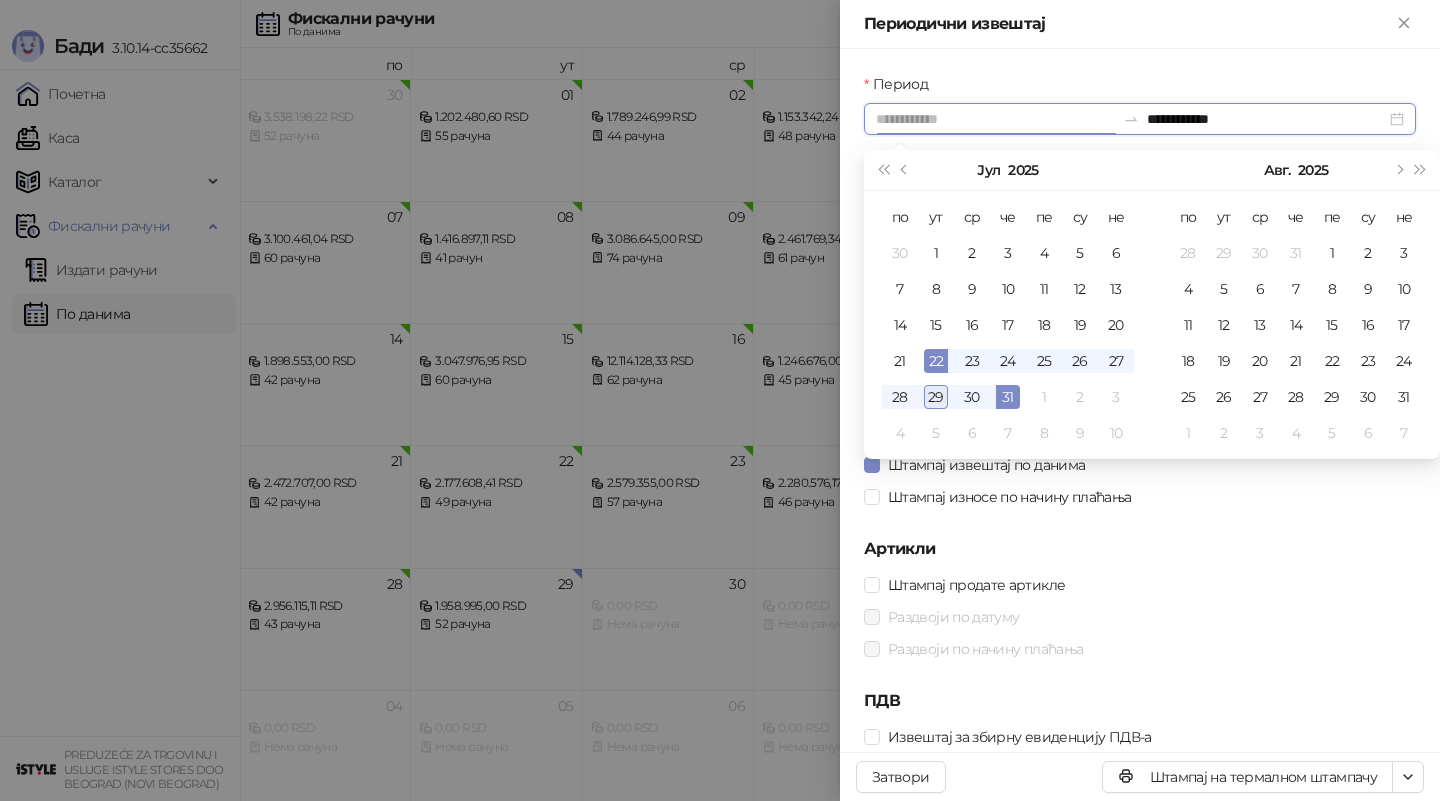 type on "**********" 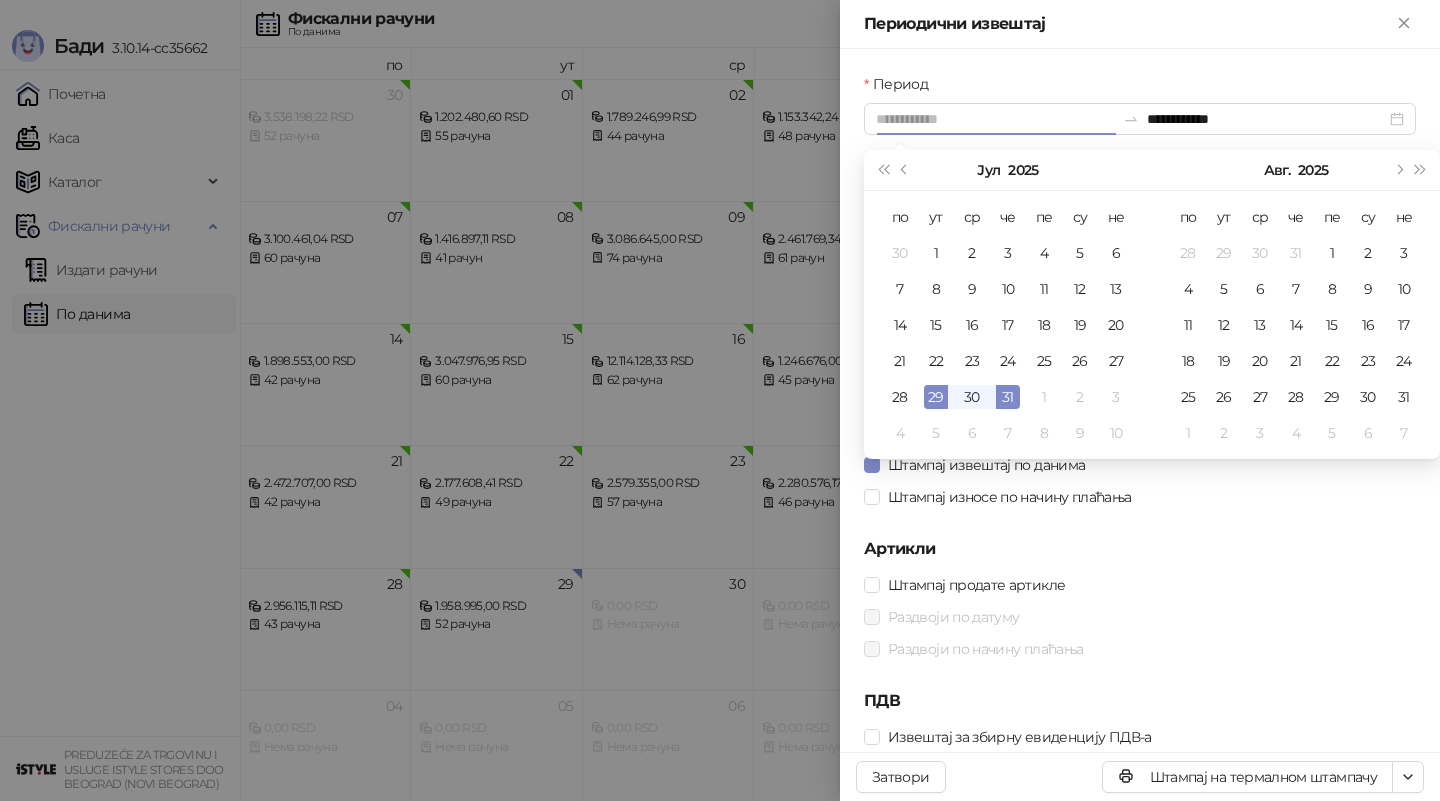 click on "29" at bounding box center (936, 397) 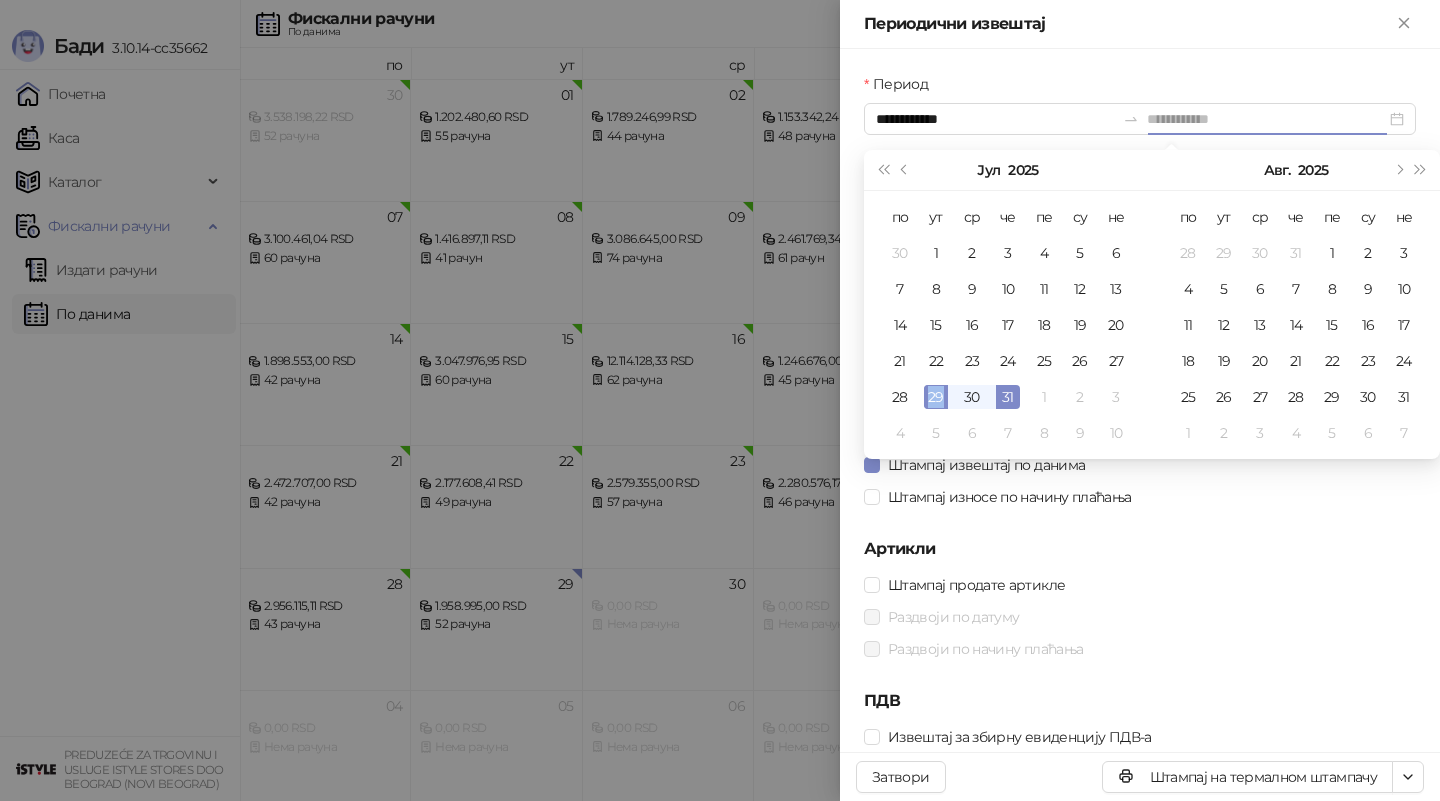 click on "29" at bounding box center (936, 397) 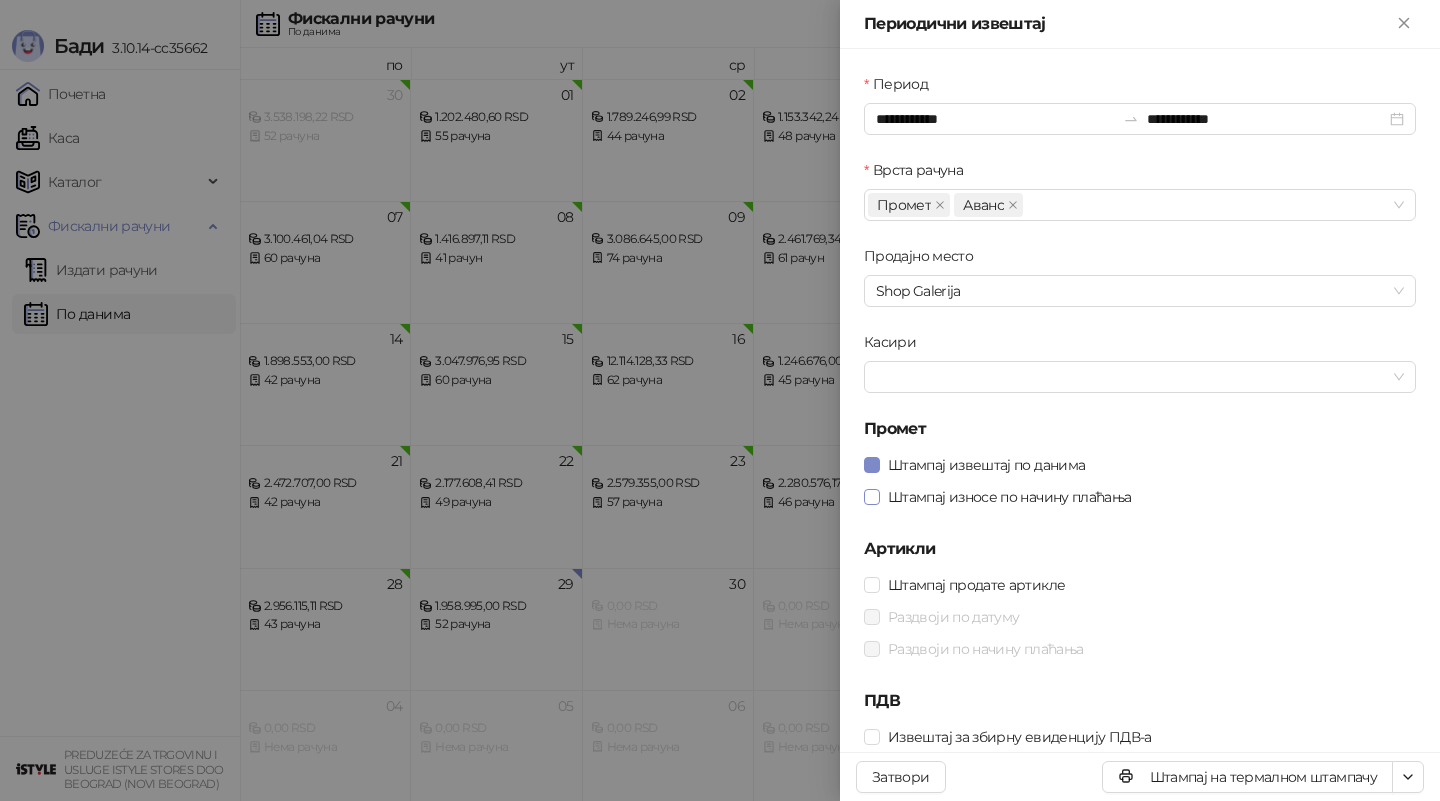 click on "Штампај износе по начину плаћања" at bounding box center (1010, 497) 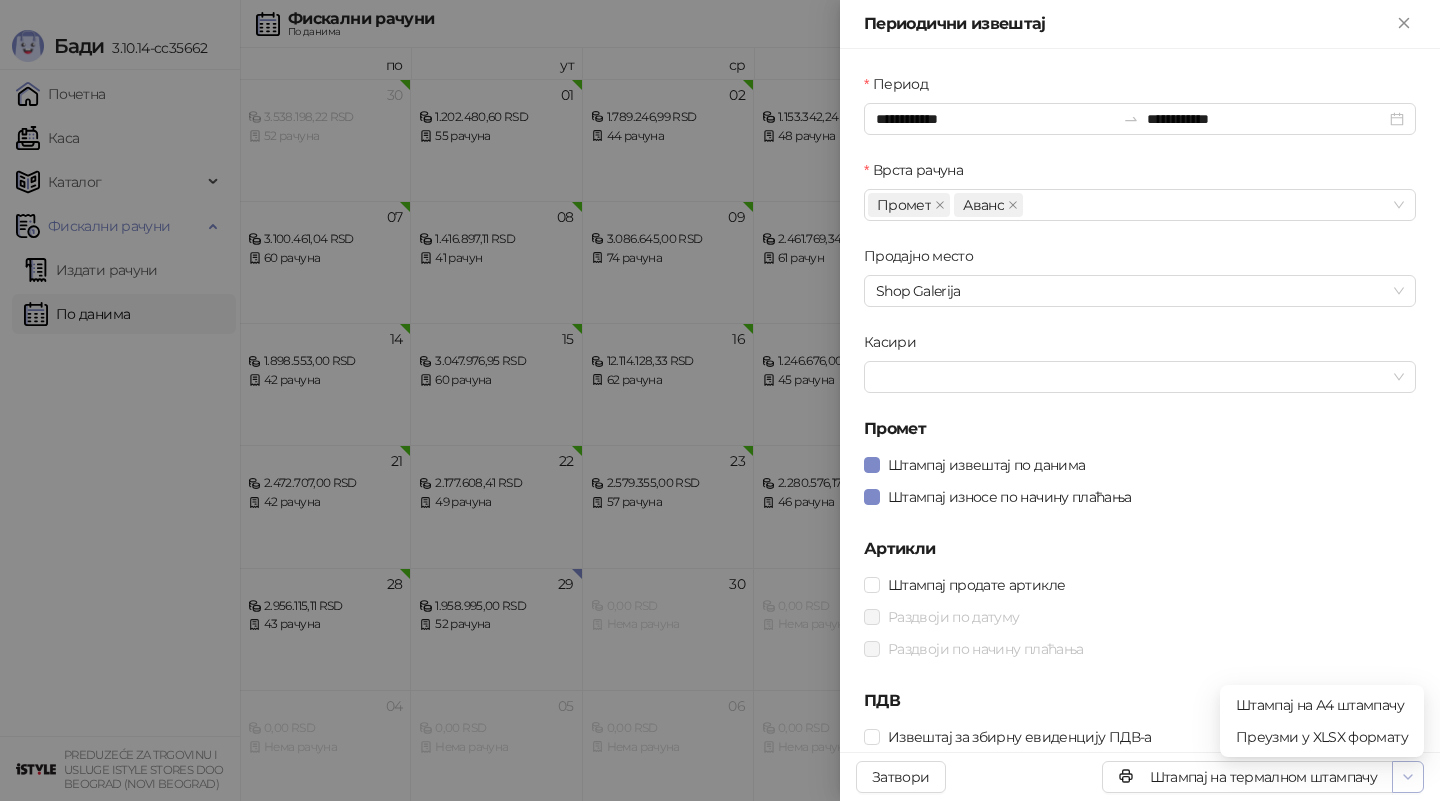 click 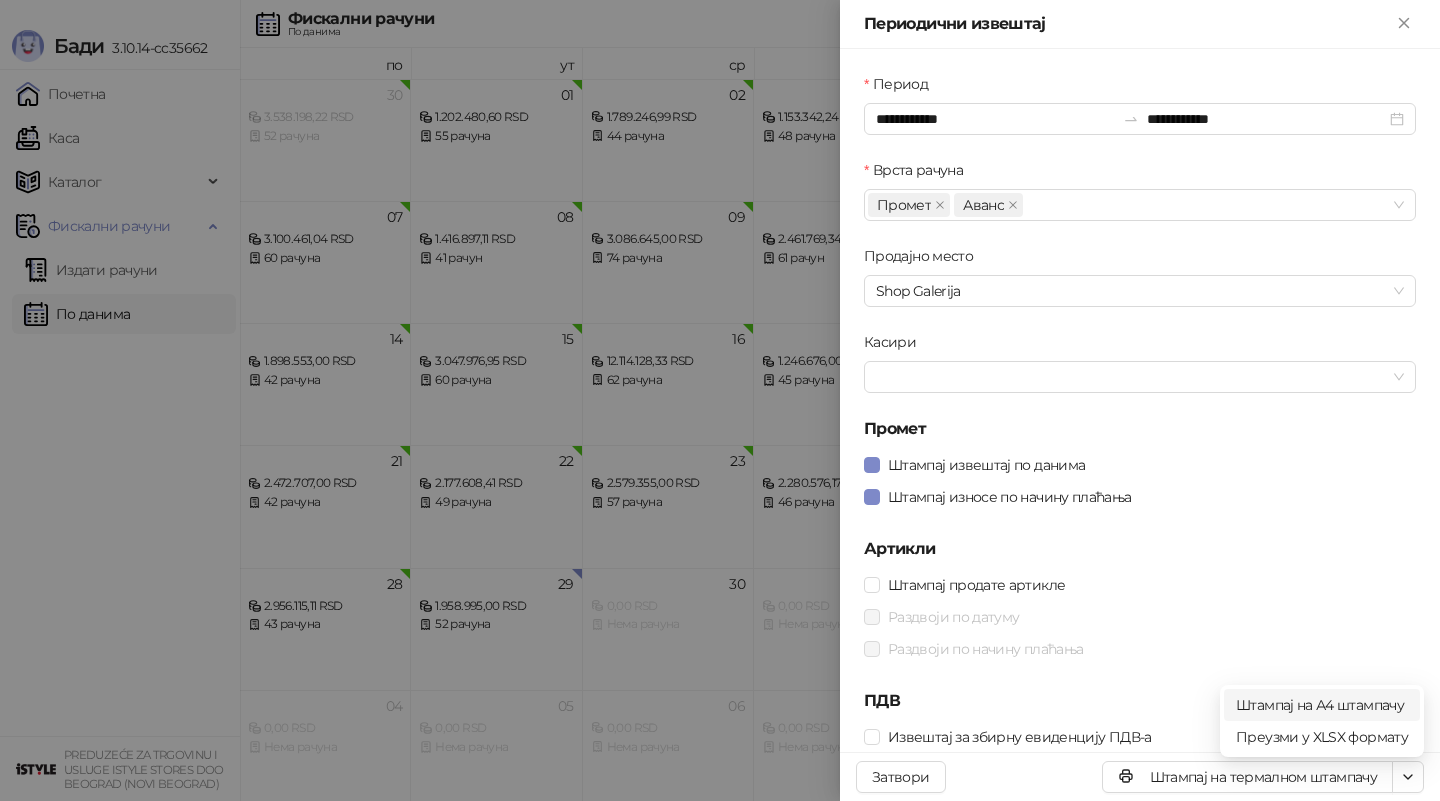 click on "Штампај на А4 штампачу" at bounding box center (1322, 705) 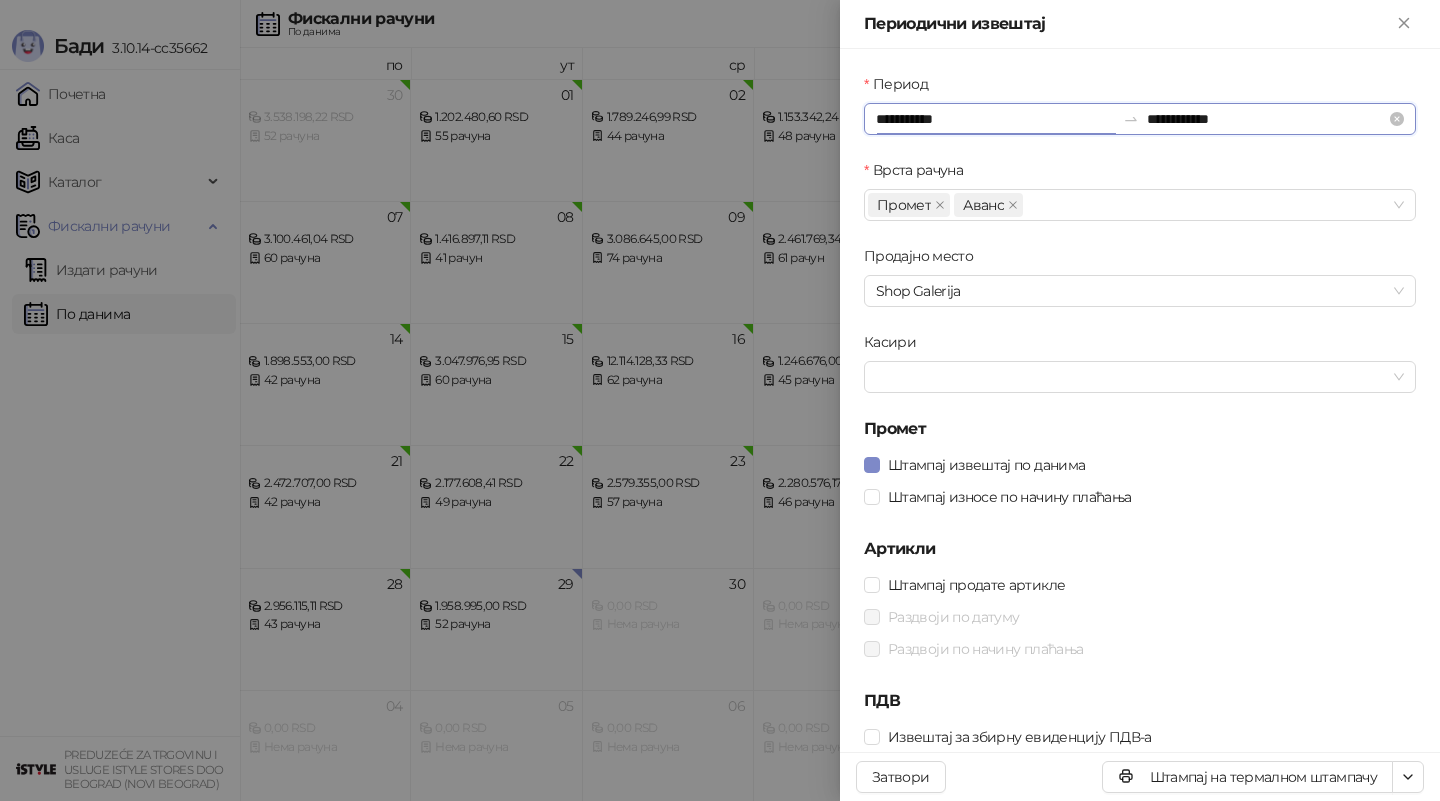 click on "**********" at bounding box center [995, 119] 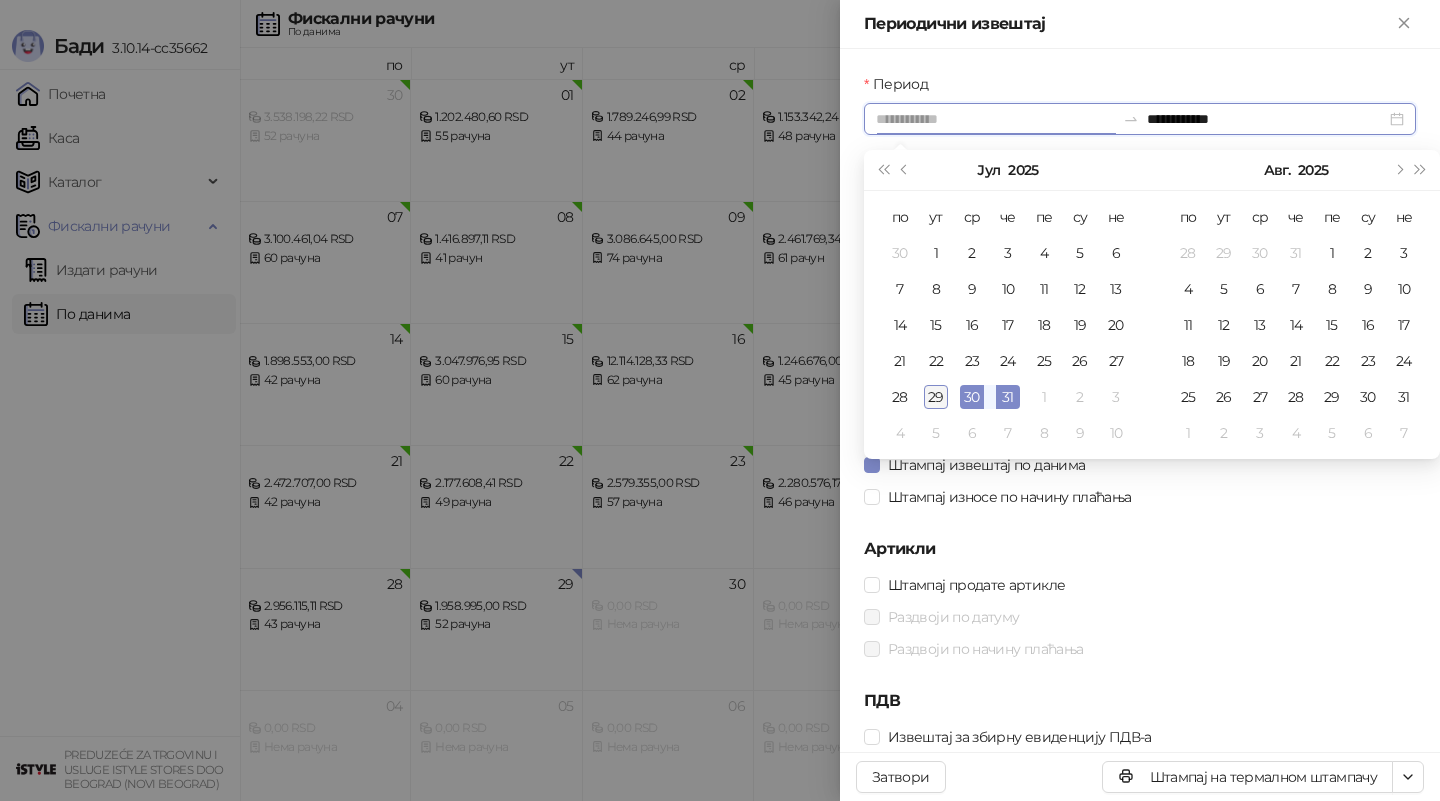 type on "**********" 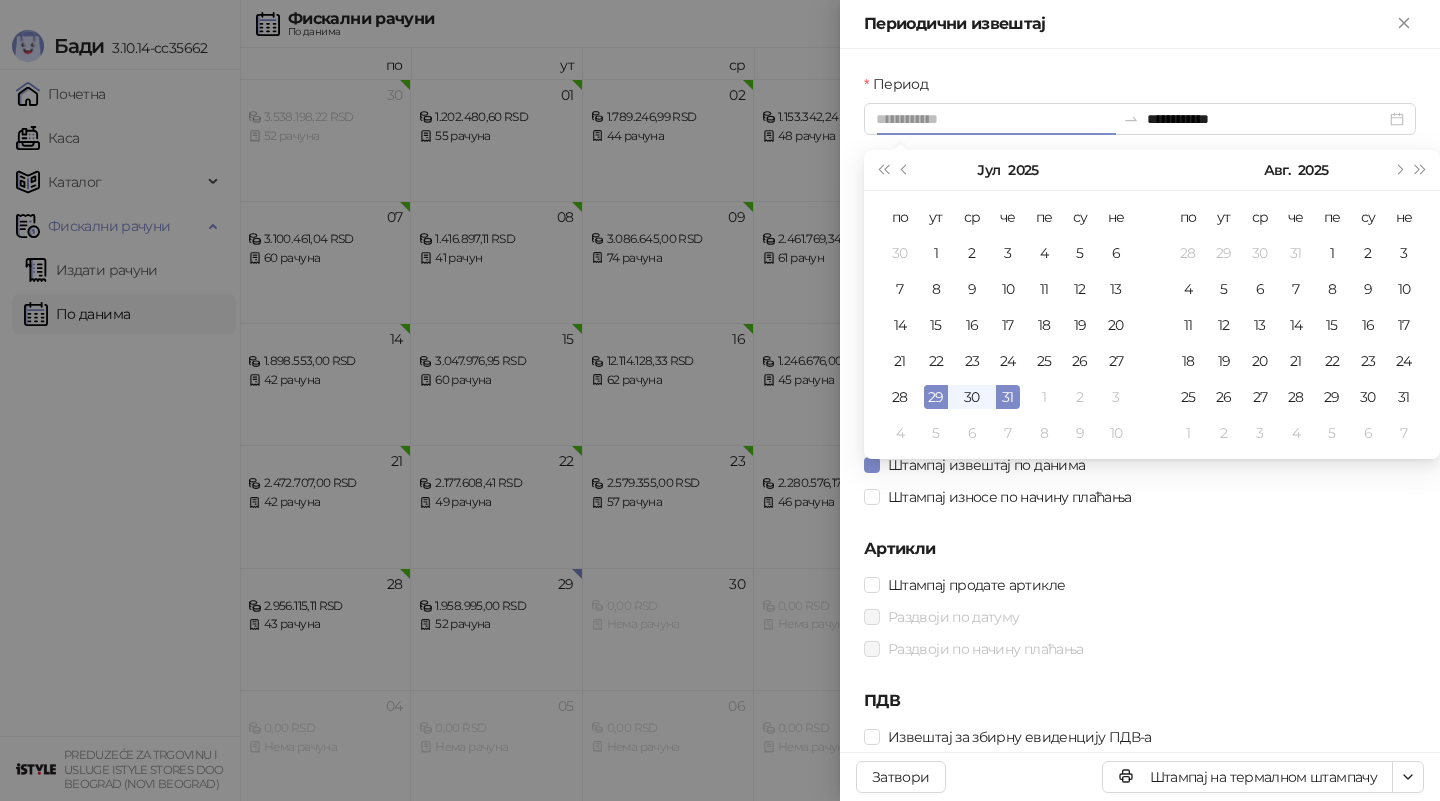 click on "29" at bounding box center (936, 397) 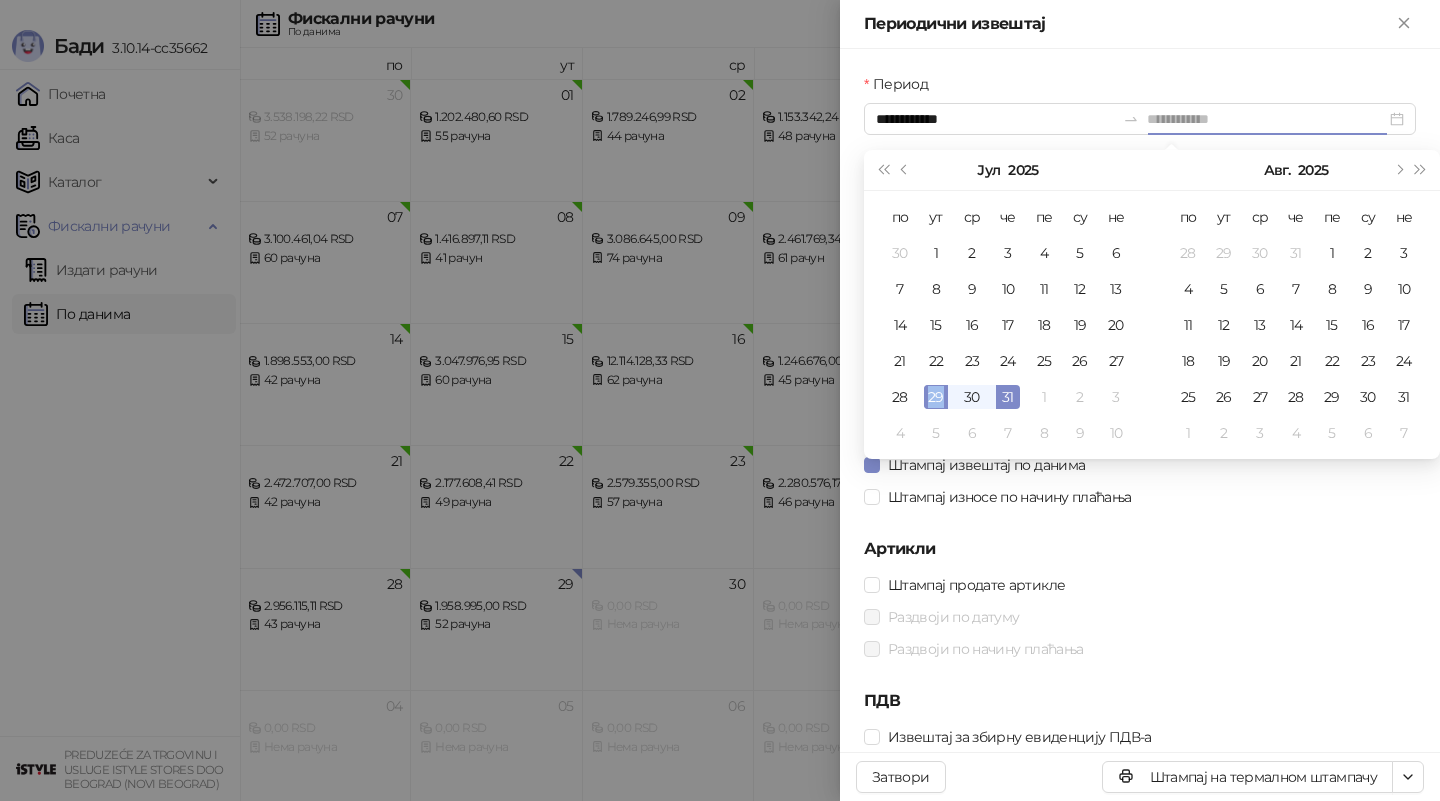 click on "29" at bounding box center [936, 397] 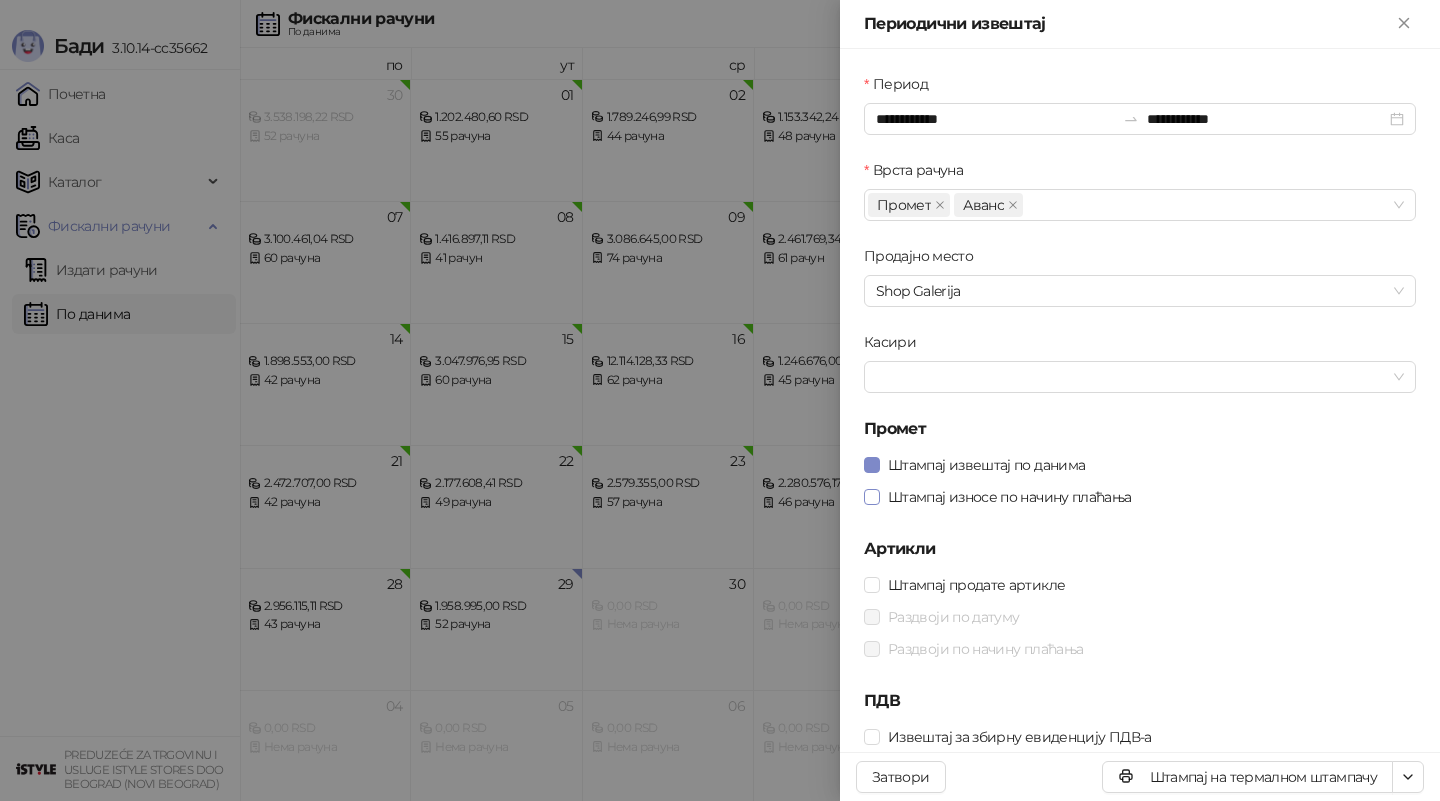 click on "Штампај износе по начину плаћања" at bounding box center (1010, 497) 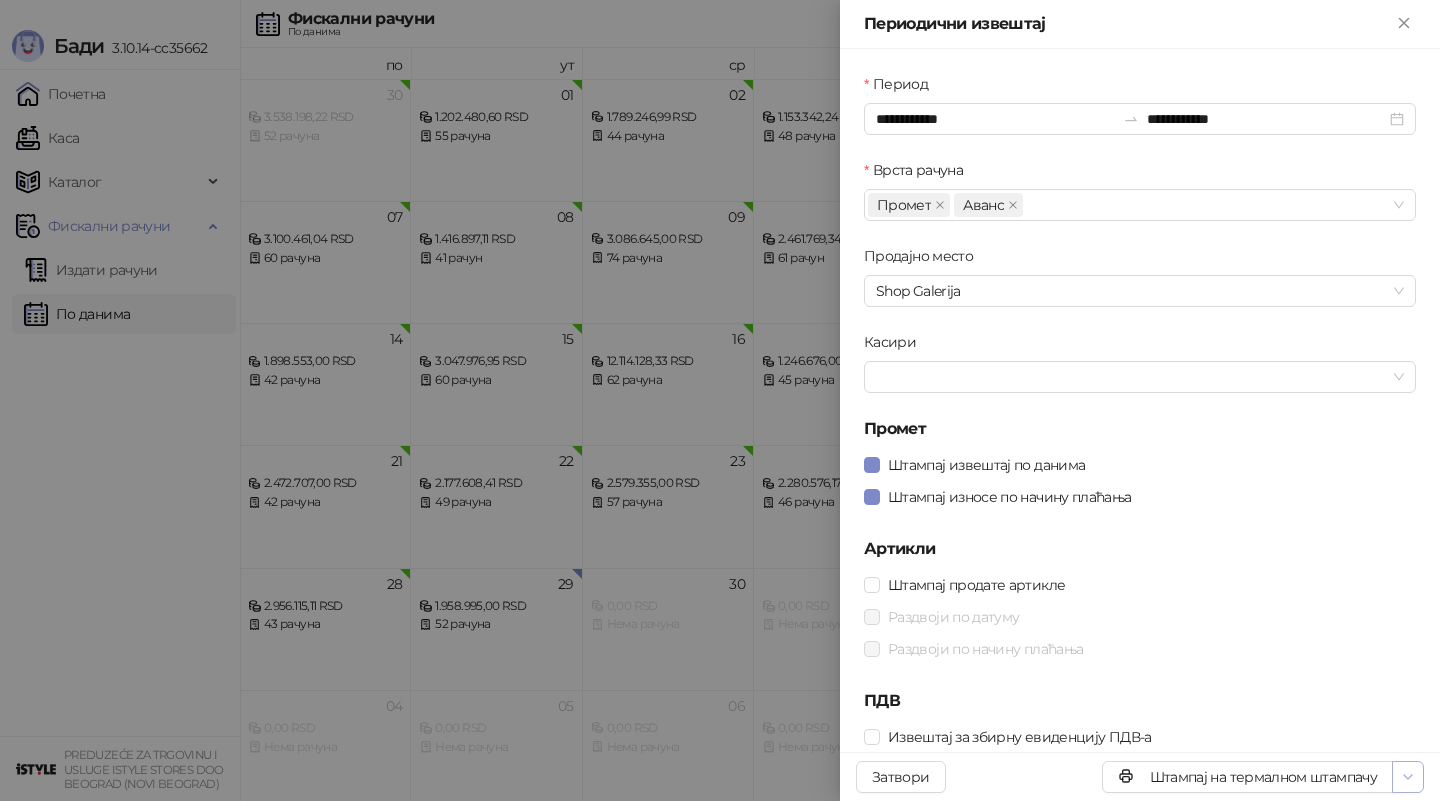 click at bounding box center (1408, 777) 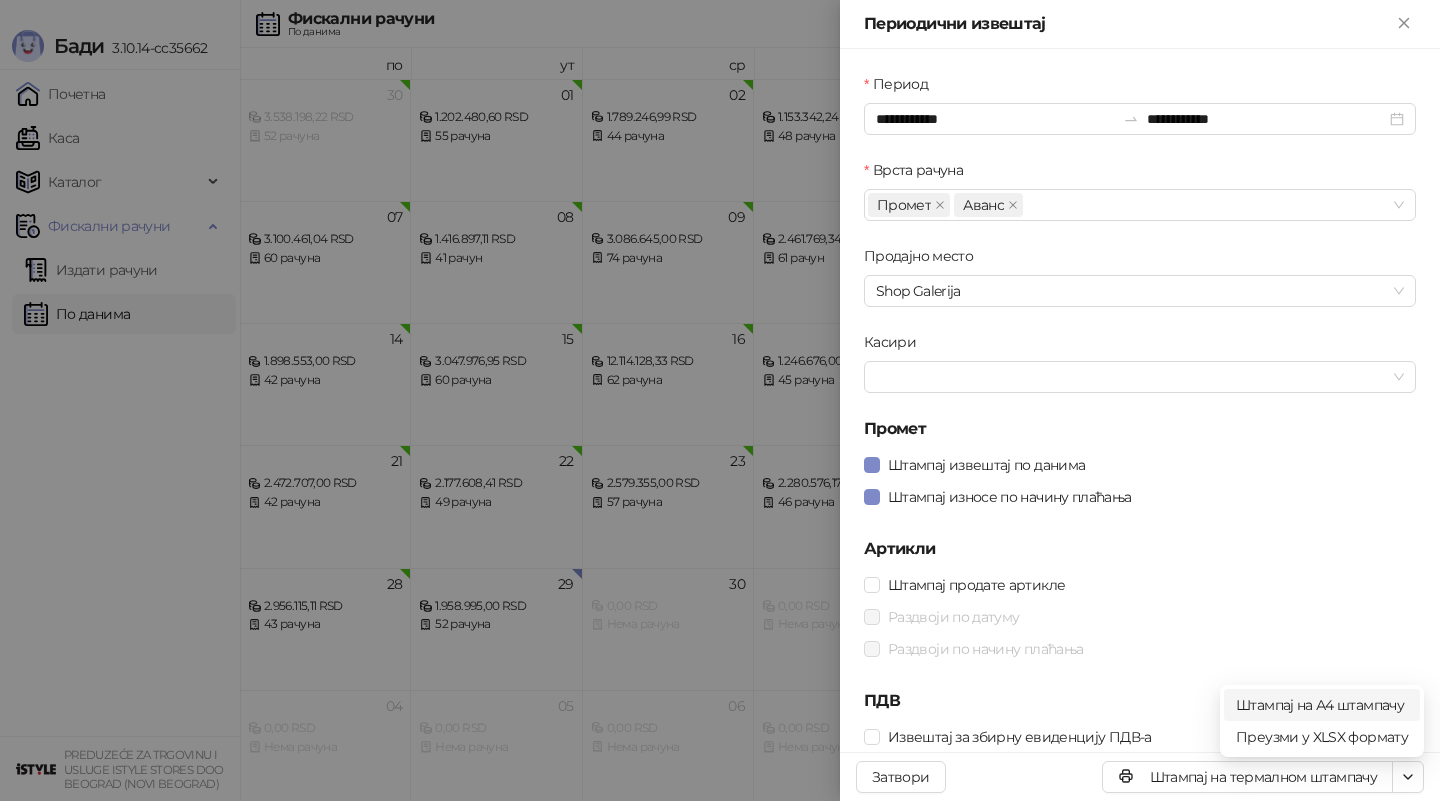 click on "Штампај на А4 штампачу" at bounding box center [1322, 705] 